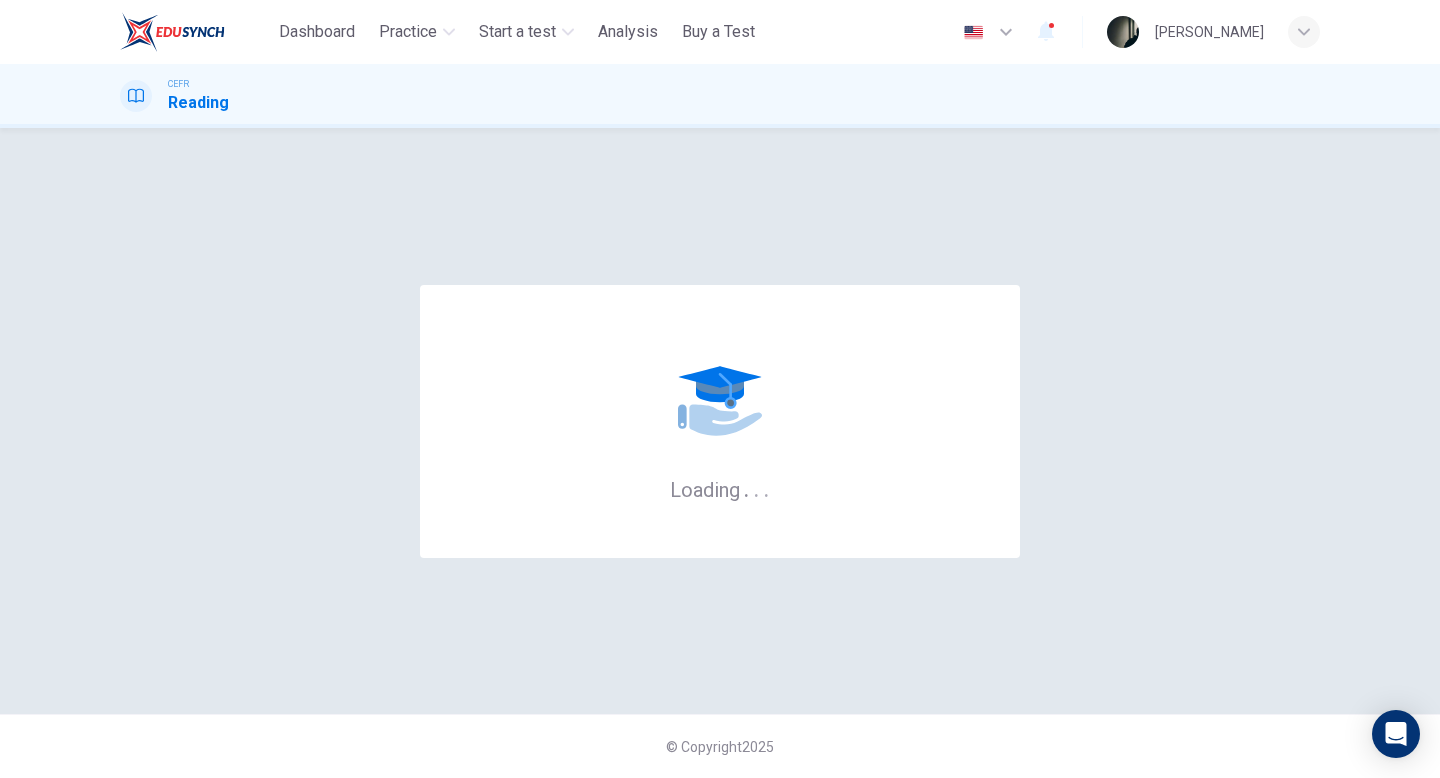 scroll, scrollTop: 0, scrollLeft: 0, axis: both 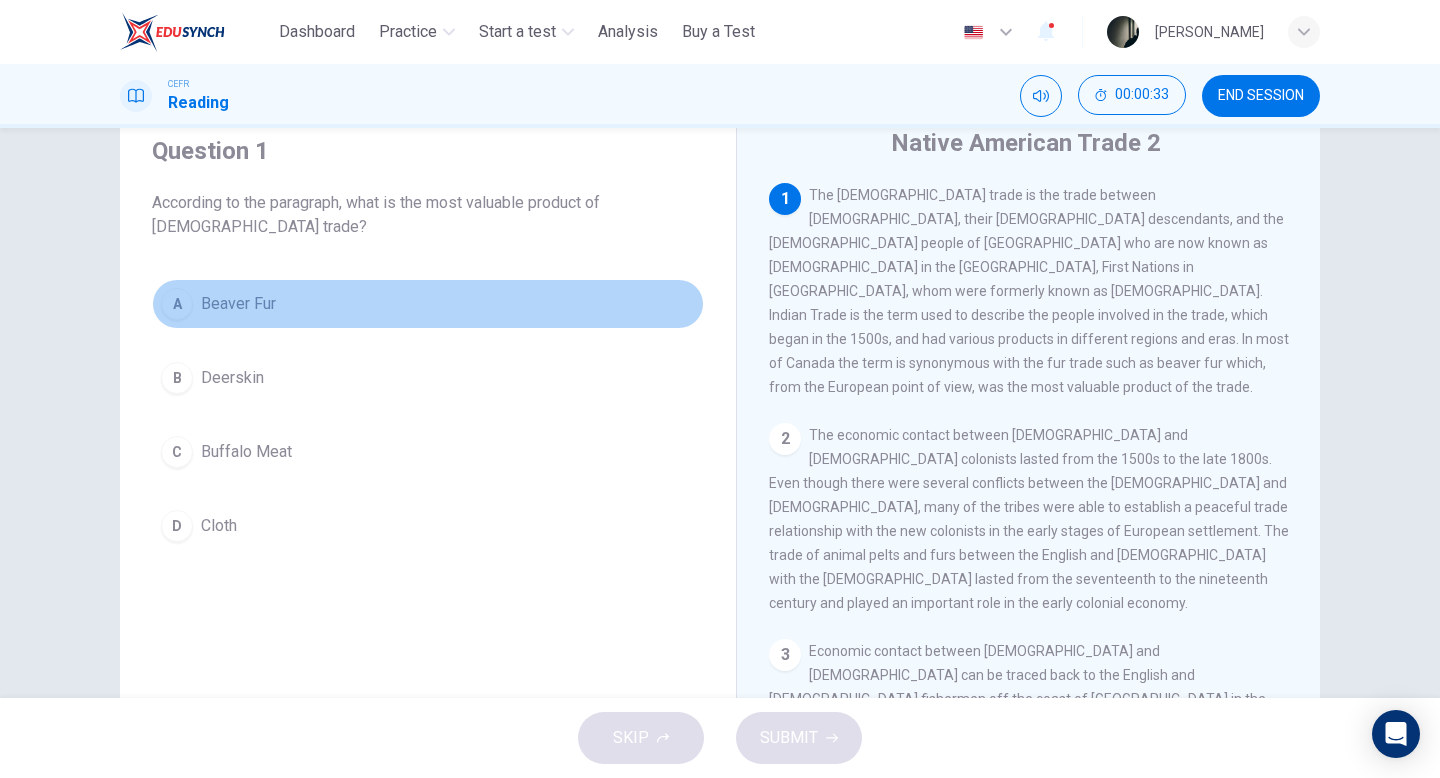 click on "Beaver Fur" at bounding box center (238, 304) 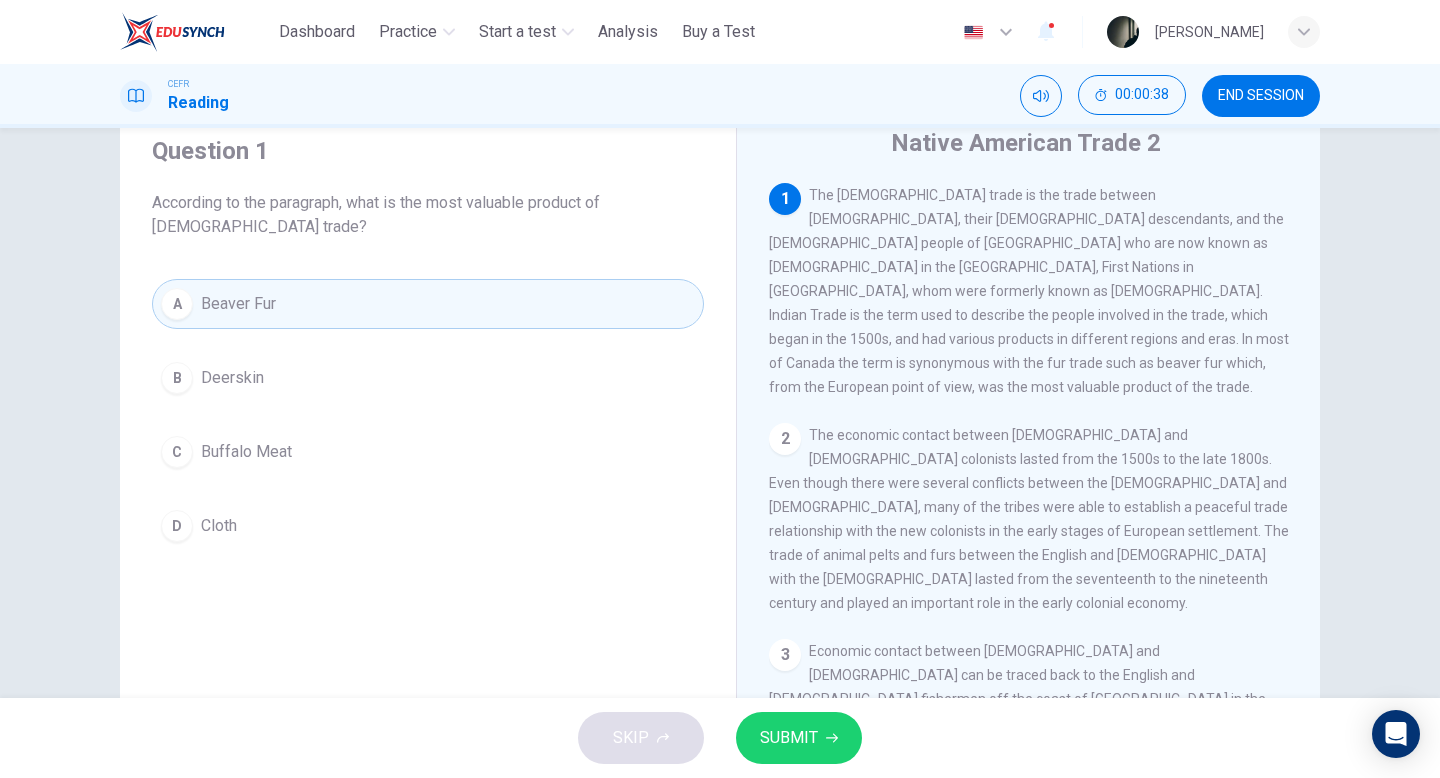 click on "SUBMIT" at bounding box center [799, 738] 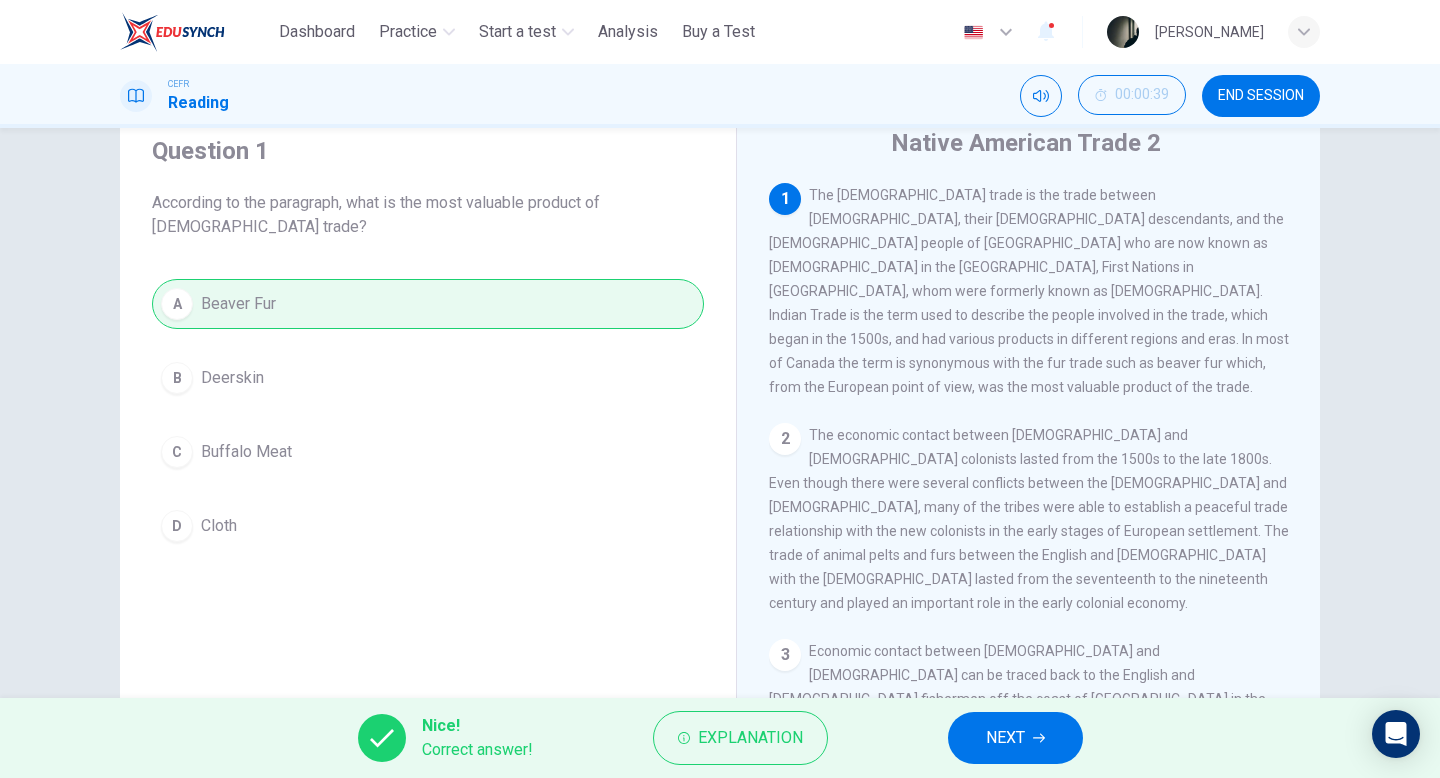 click on "NEXT" at bounding box center (1005, 738) 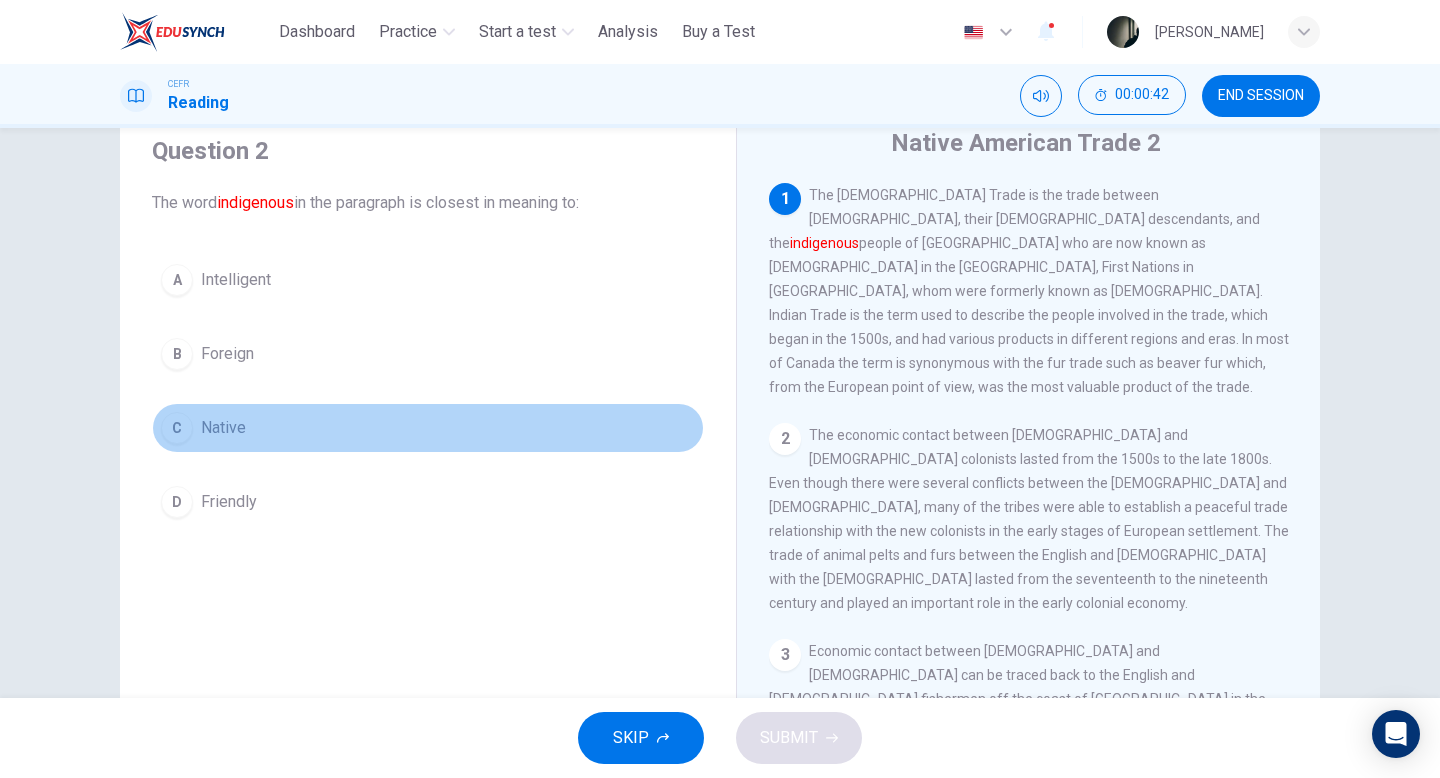 click on "Native" at bounding box center (223, 428) 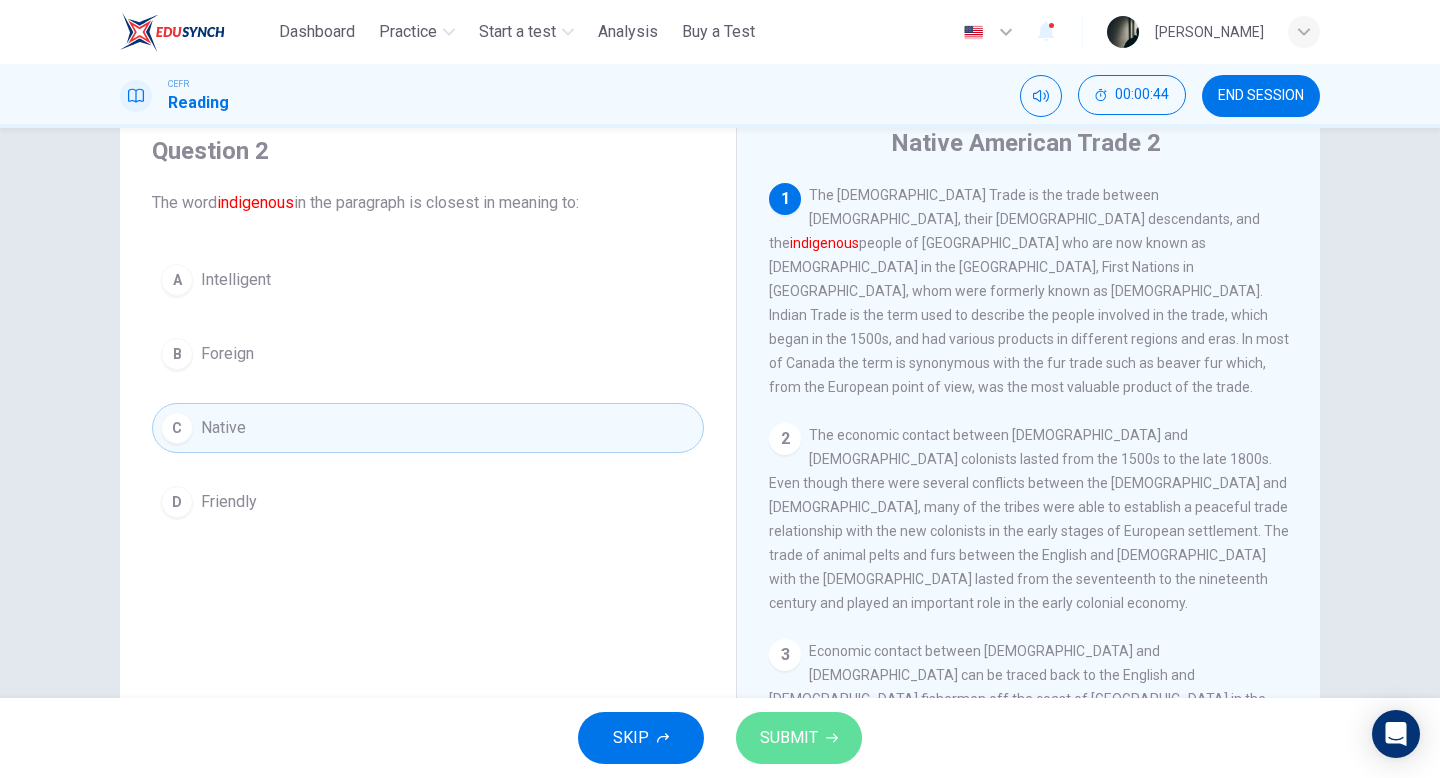 click on "SUBMIT" at bounding box center [789, 738] 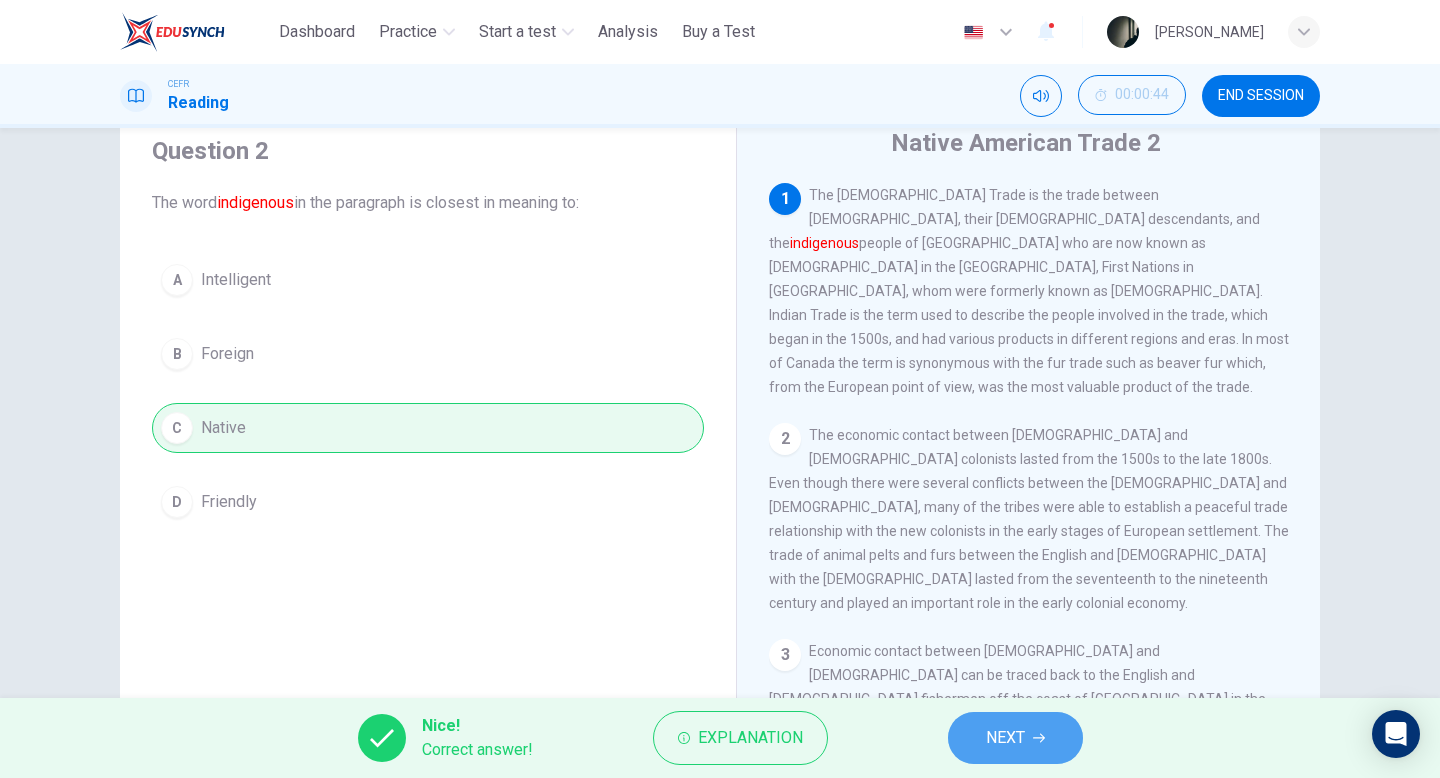 click on "NEXT" at bounding box center (1005, 738) 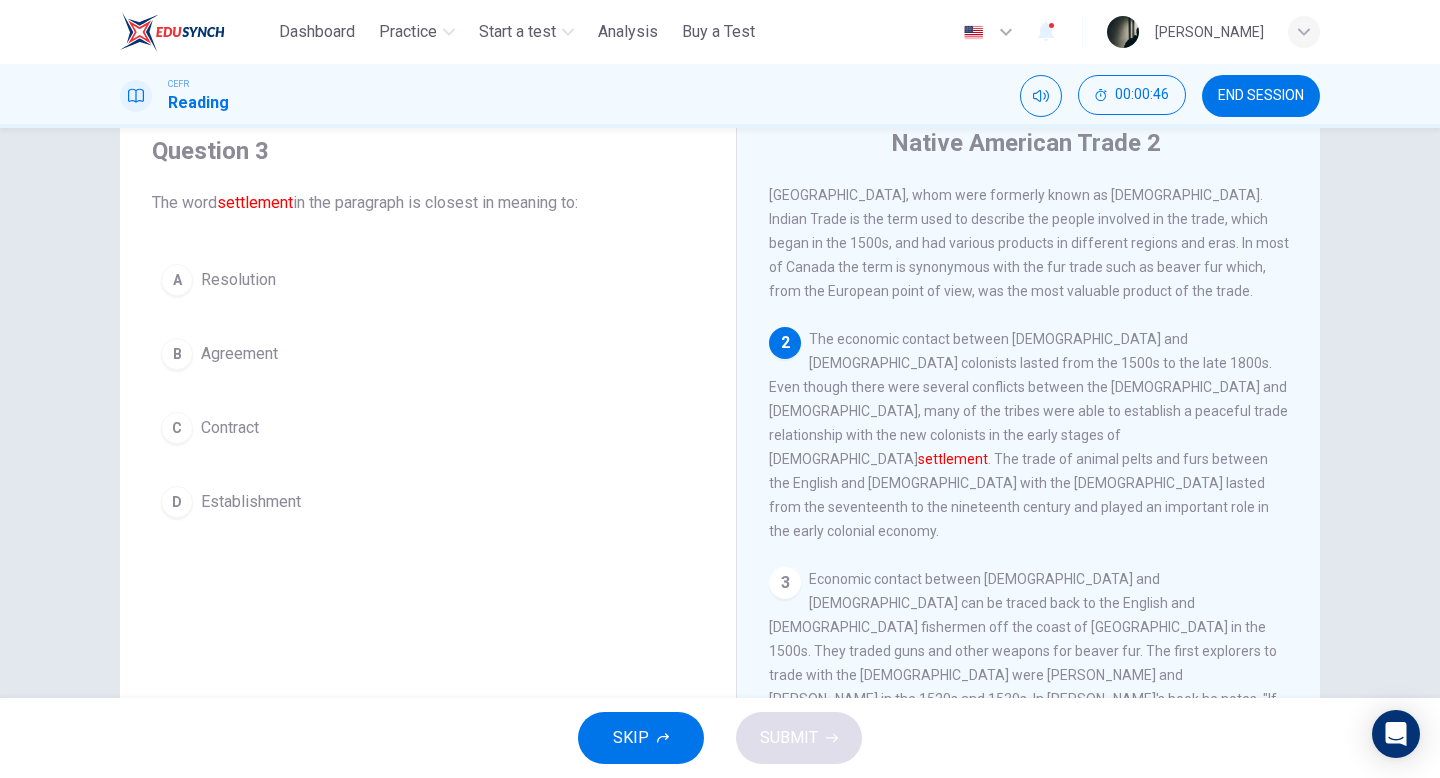 scroll, scrollTop: 98, scrollLeft: 0, axis: vertical 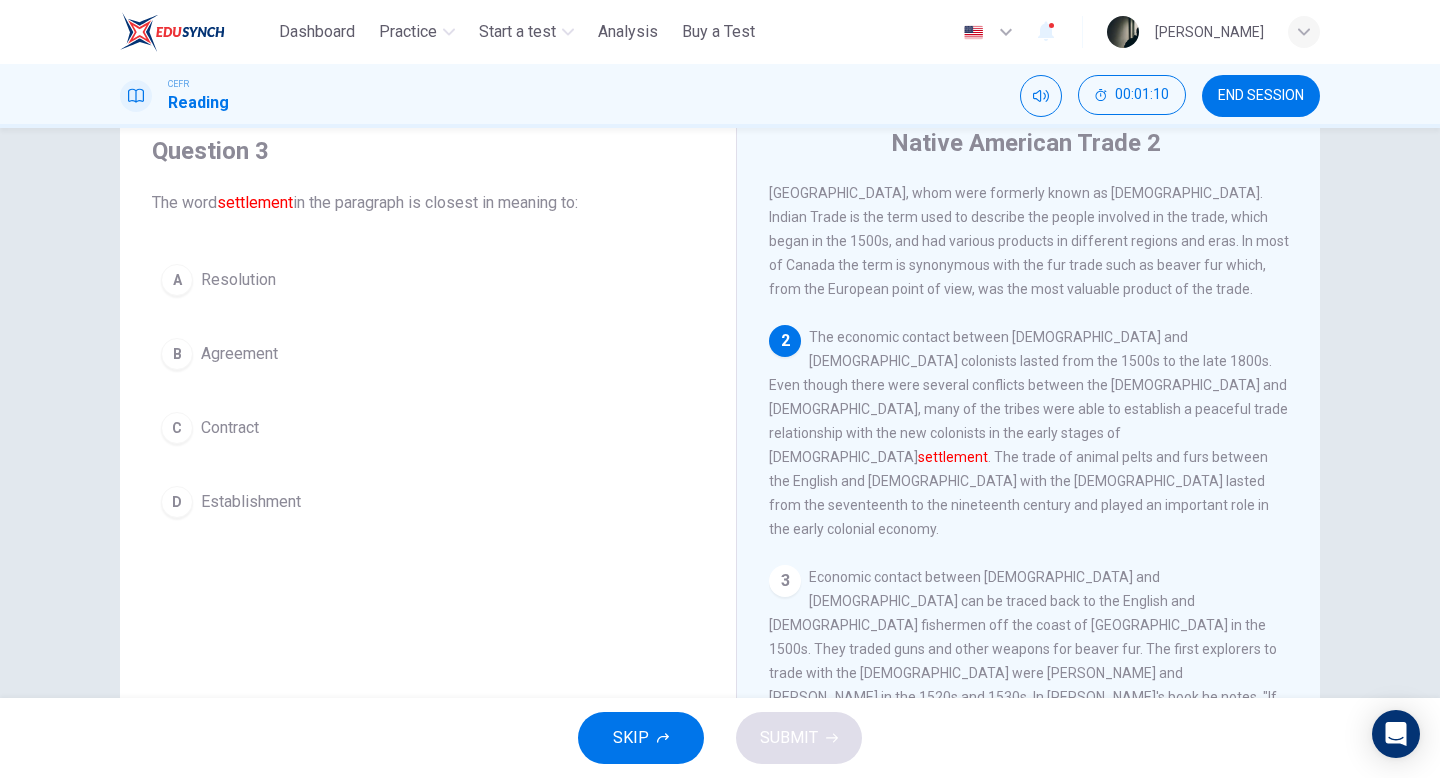 click on "D Establishment" at bounding box center (428, 502) 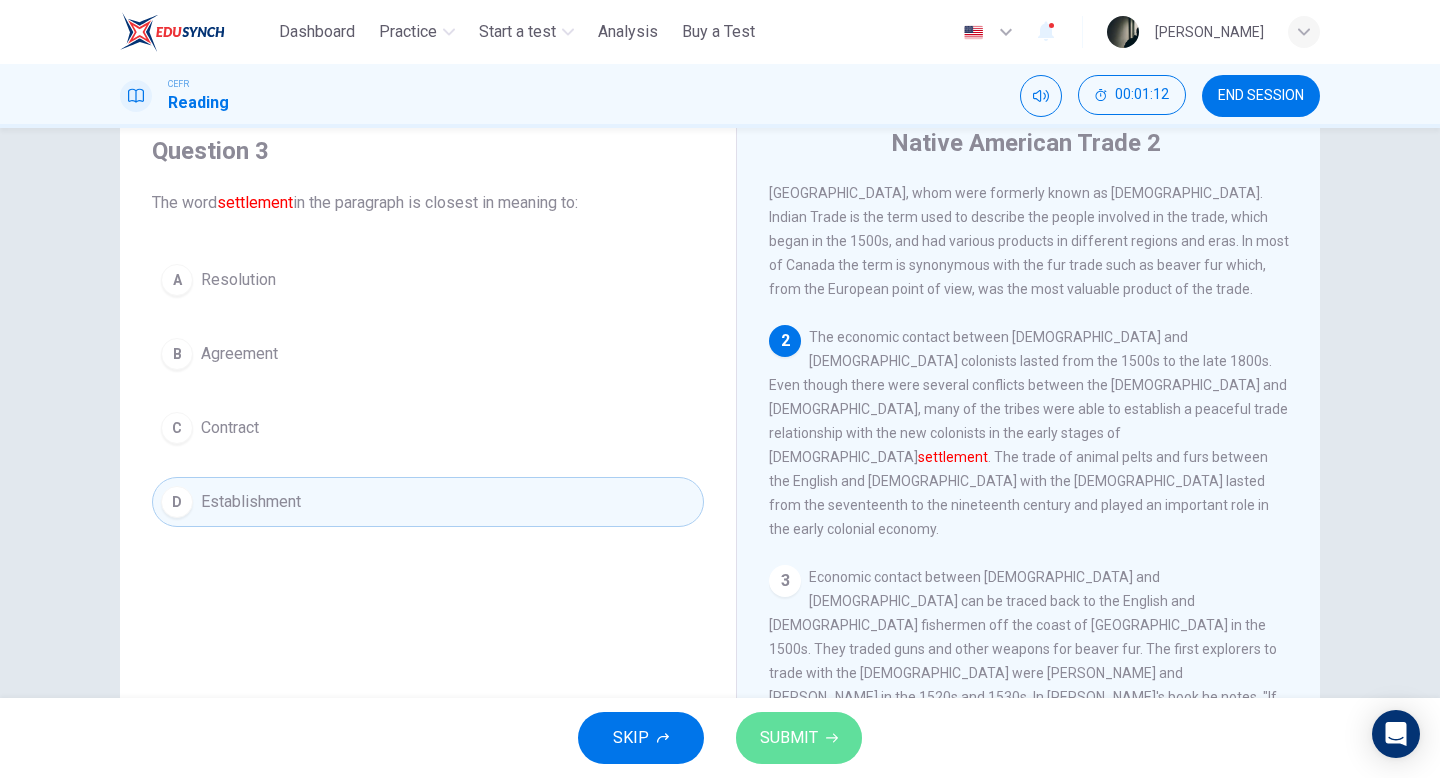 click 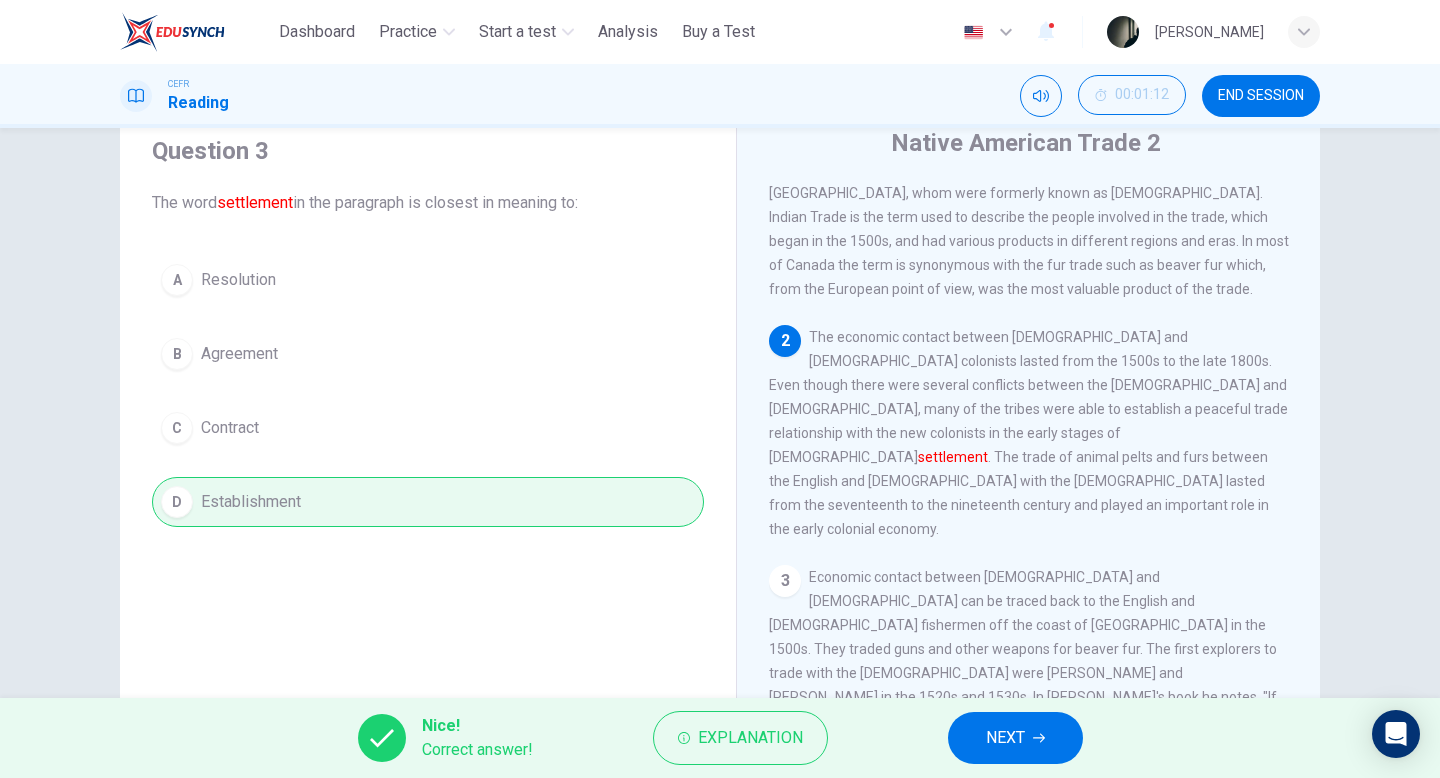 click on "NEXT" at bounding box center (1015, 738) 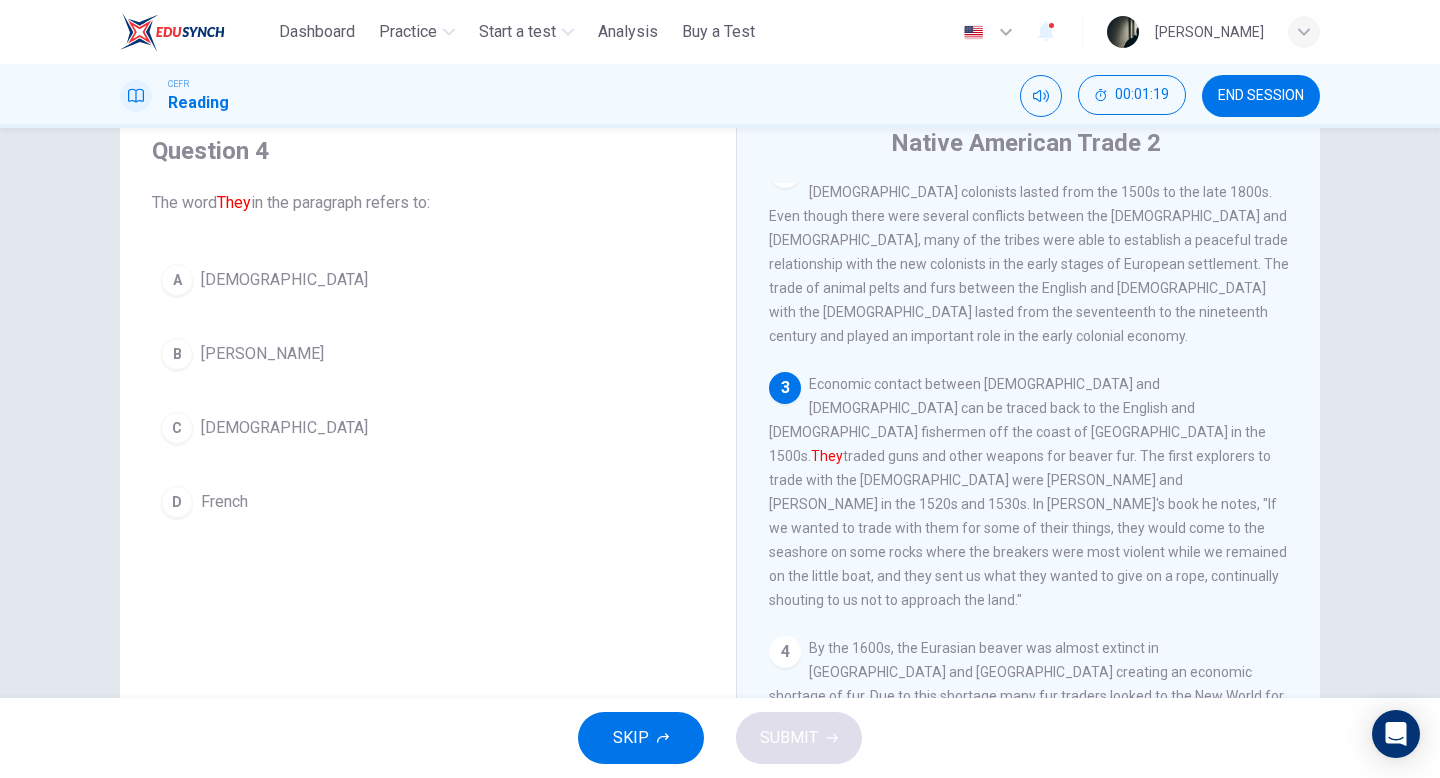 scroll, scrollTop: 270, scrollLeft: 0, axis: vertical 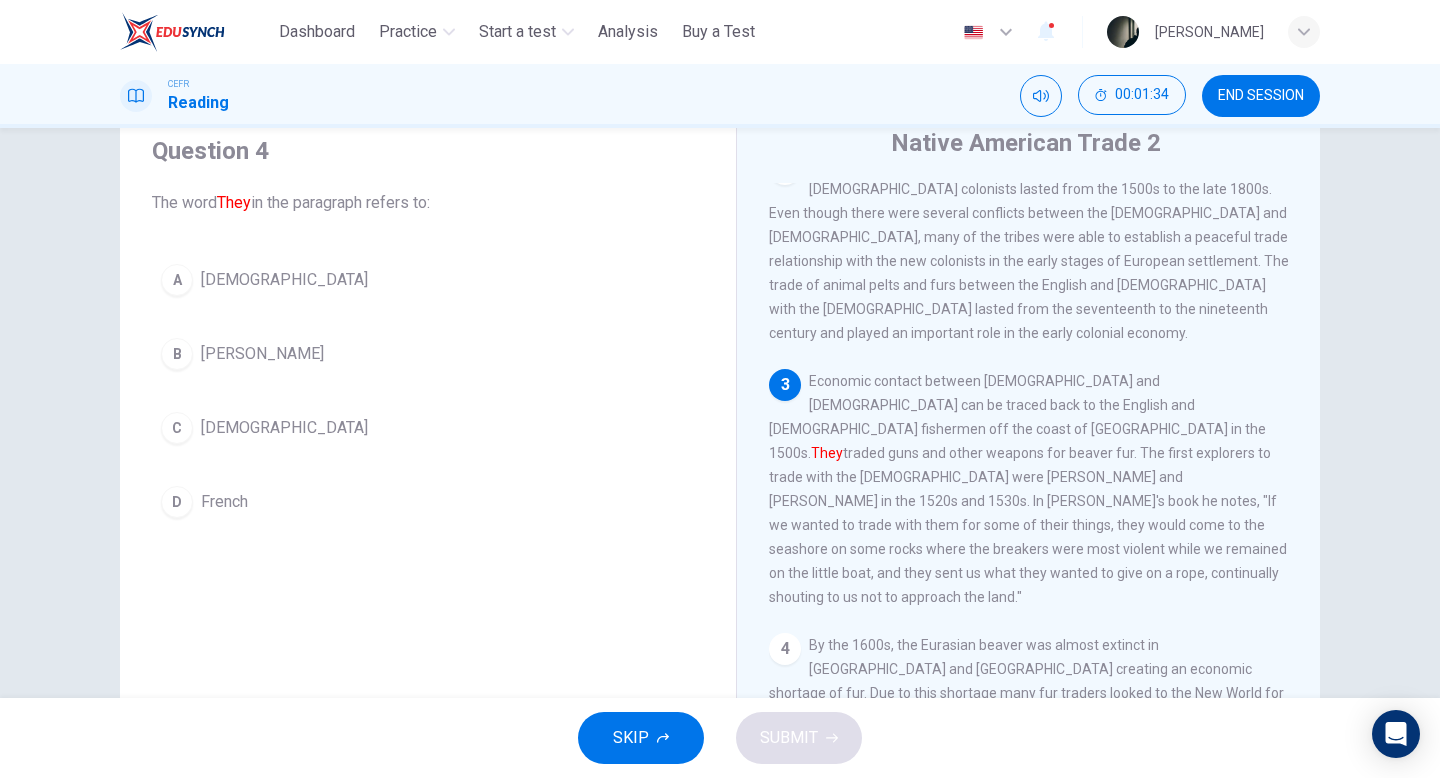 click on "C Europeans" at bounding box center [428, 428] 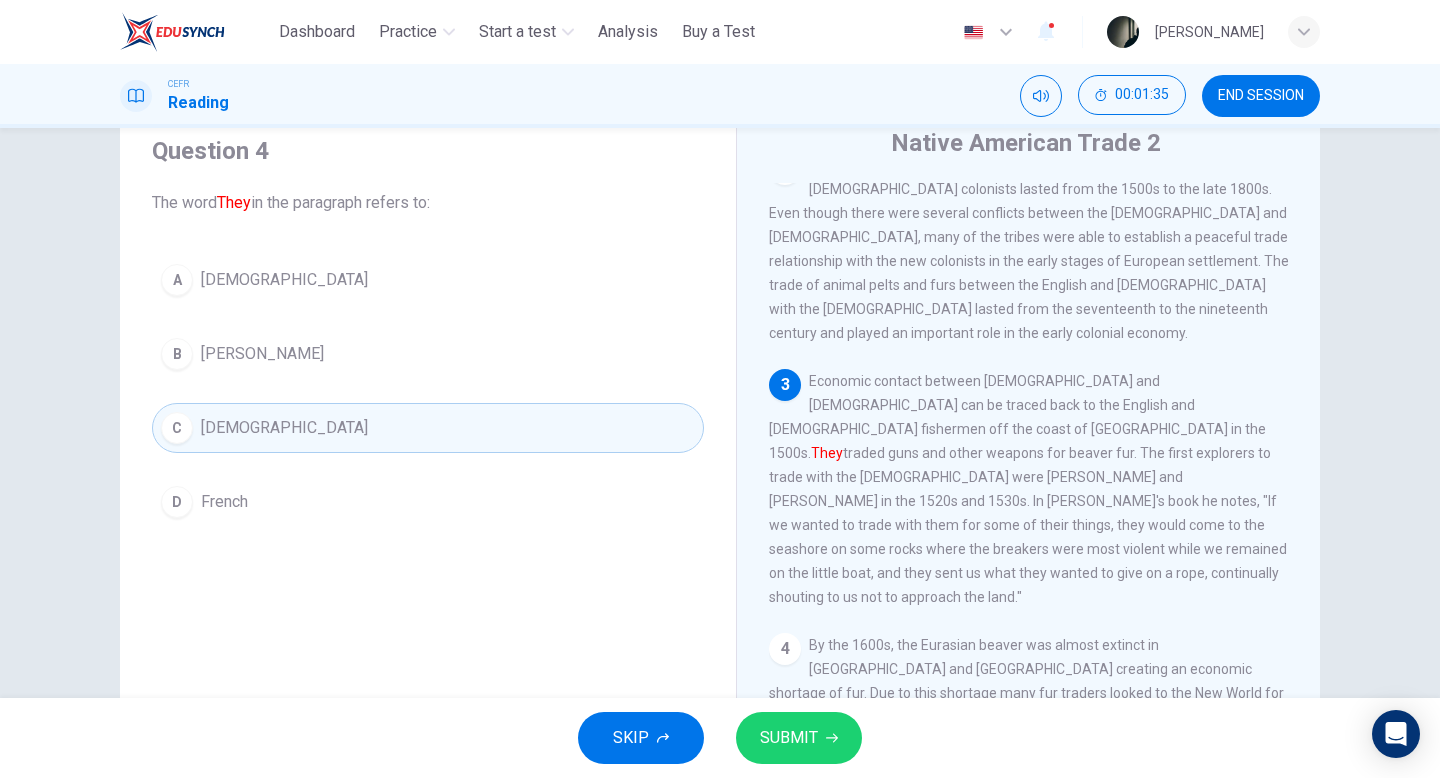 click on "SUBMIT" at bounding box center (799, 738) 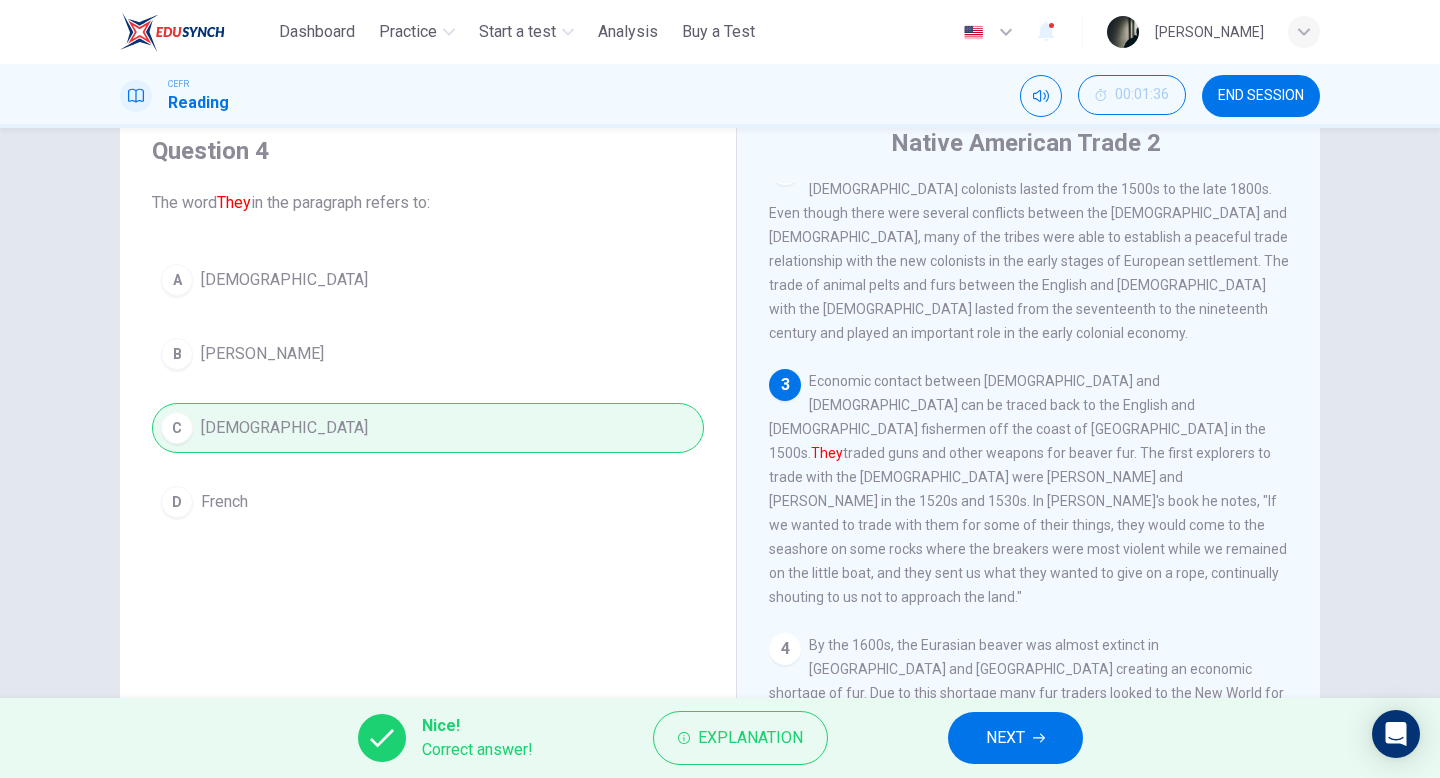 click on "NEXT" at bounding box center [1015, 738] 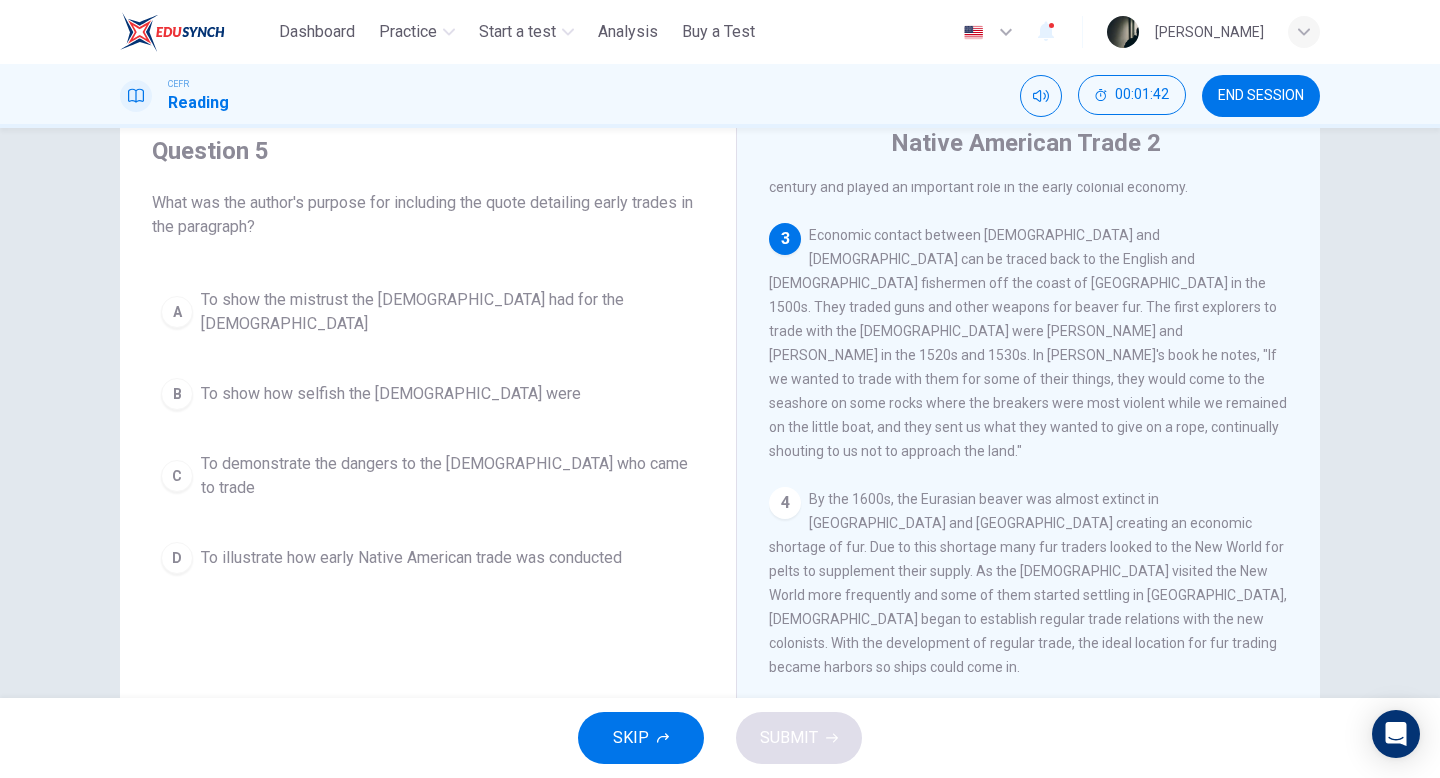 scroll, scrollTop: 737, scrollLeft: 0, axis: vertical 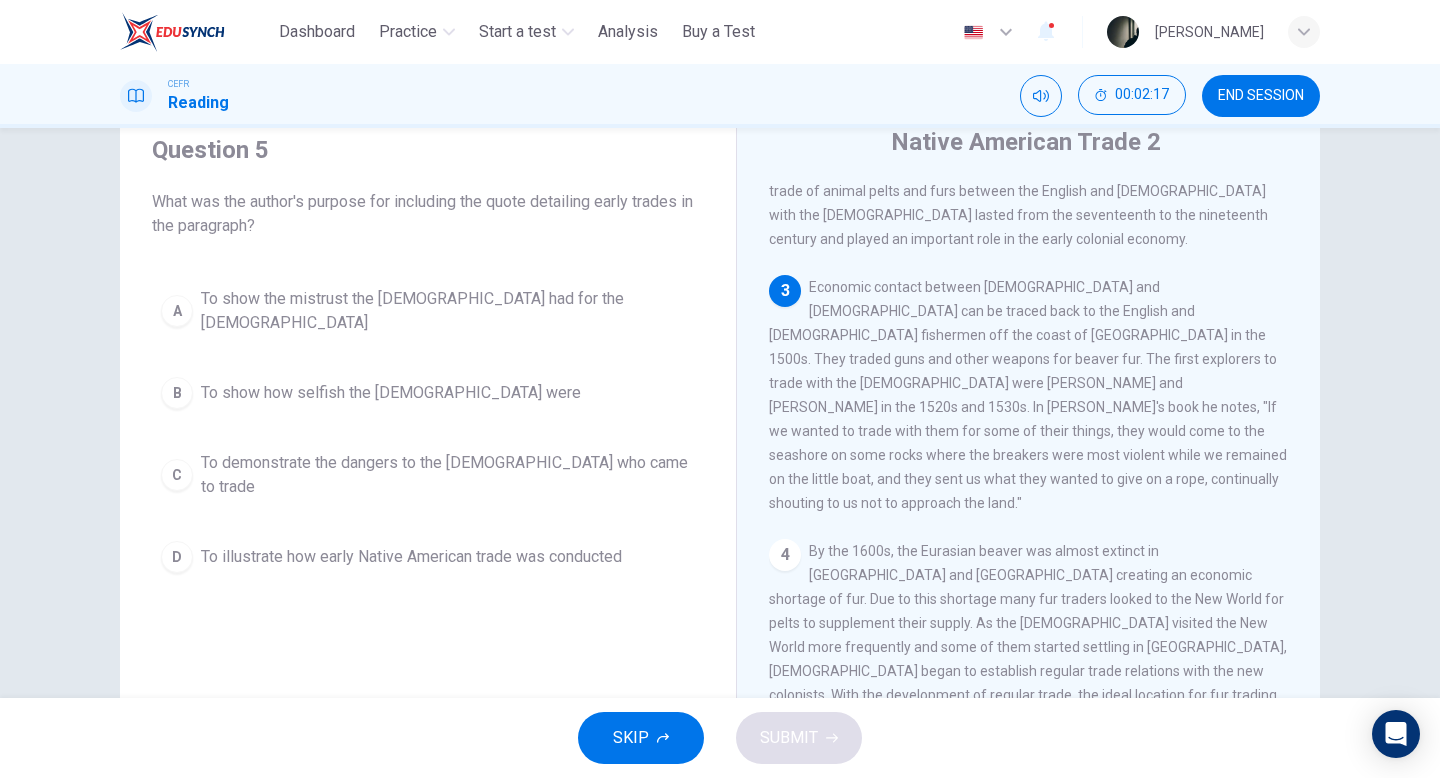 click on "To illustrate how early Native American trade was conducted" at bounding box center (411, 557) 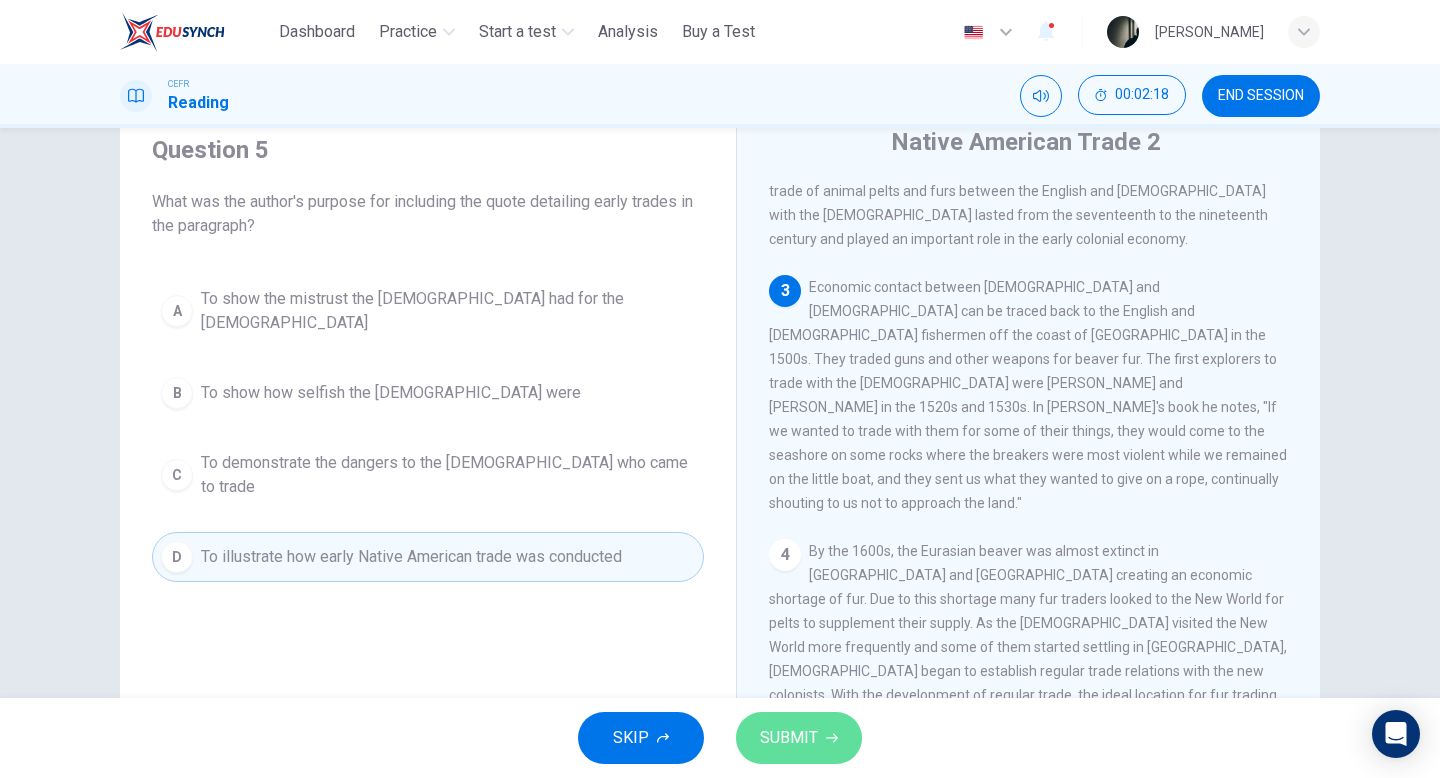 click 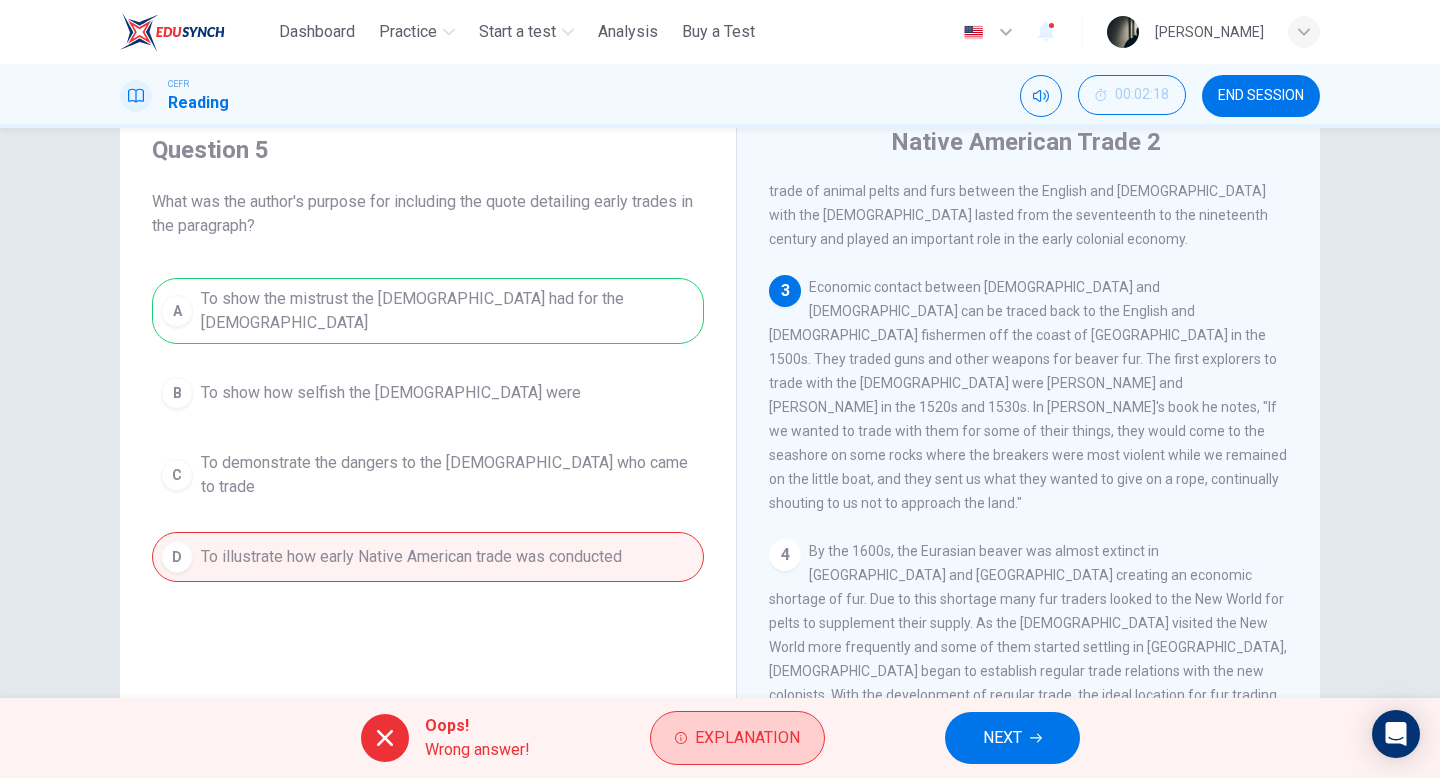 click on "Explanation" at bounding box center (737, 738) 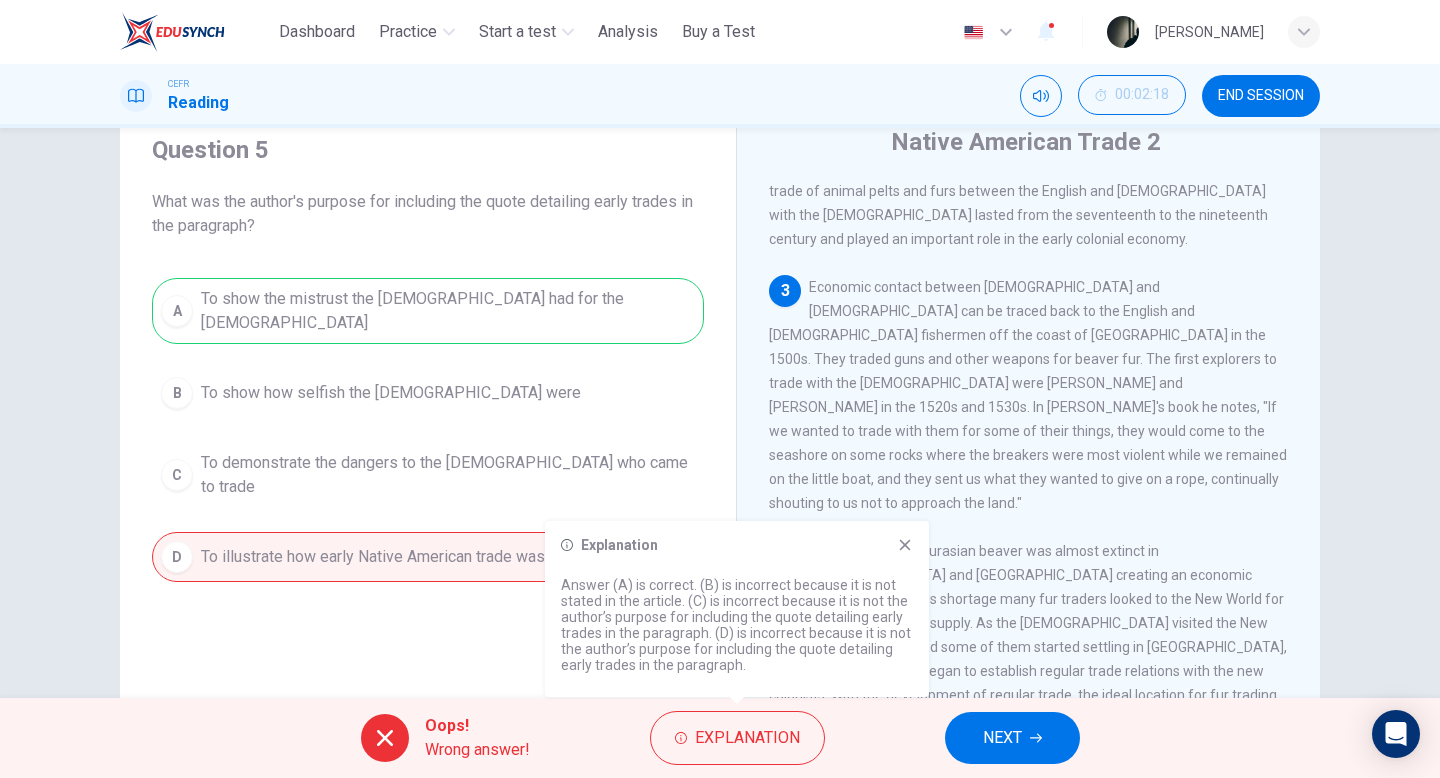 click on "NEXT" at bounding box center [1012, 738] 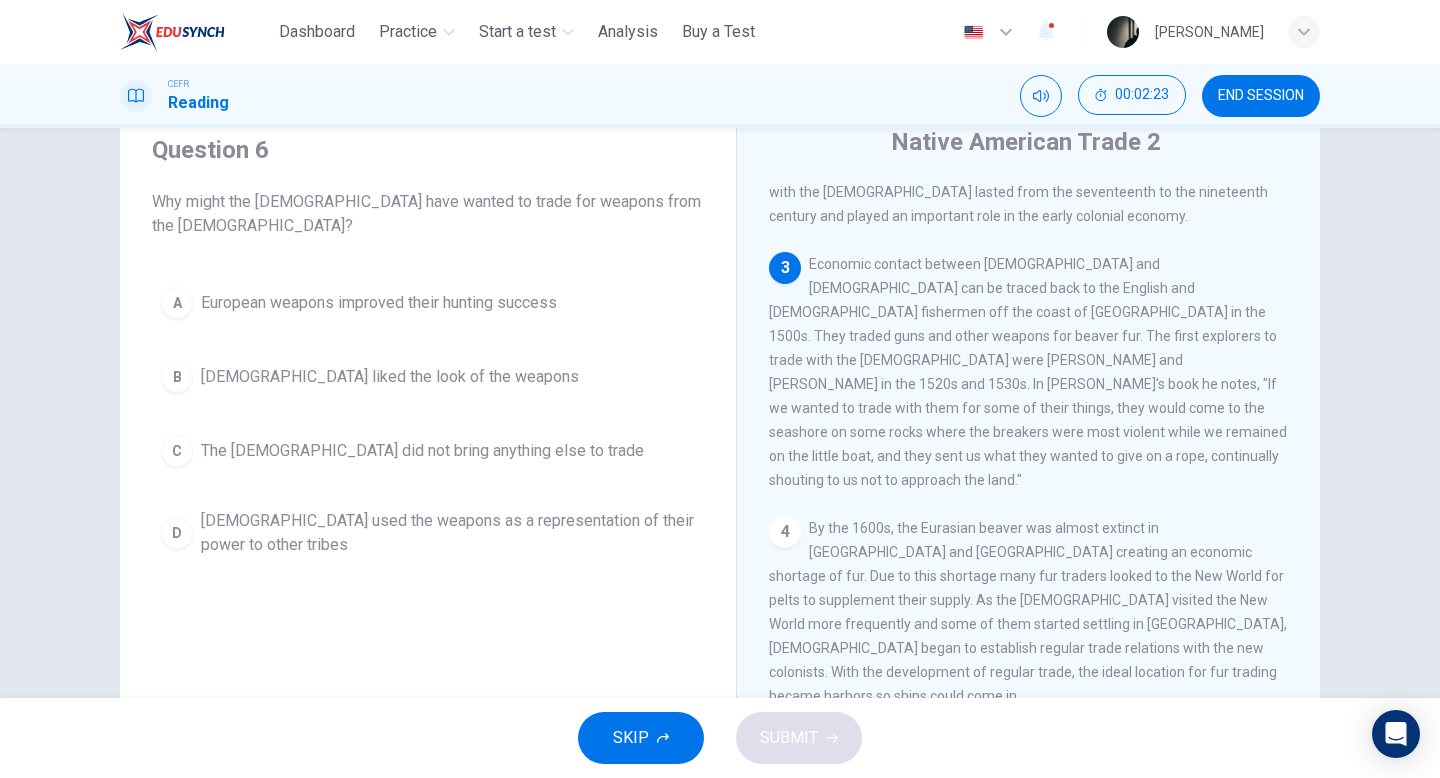 scroll, scrollTop: 390, scrollLeft: 0, axis: vertical 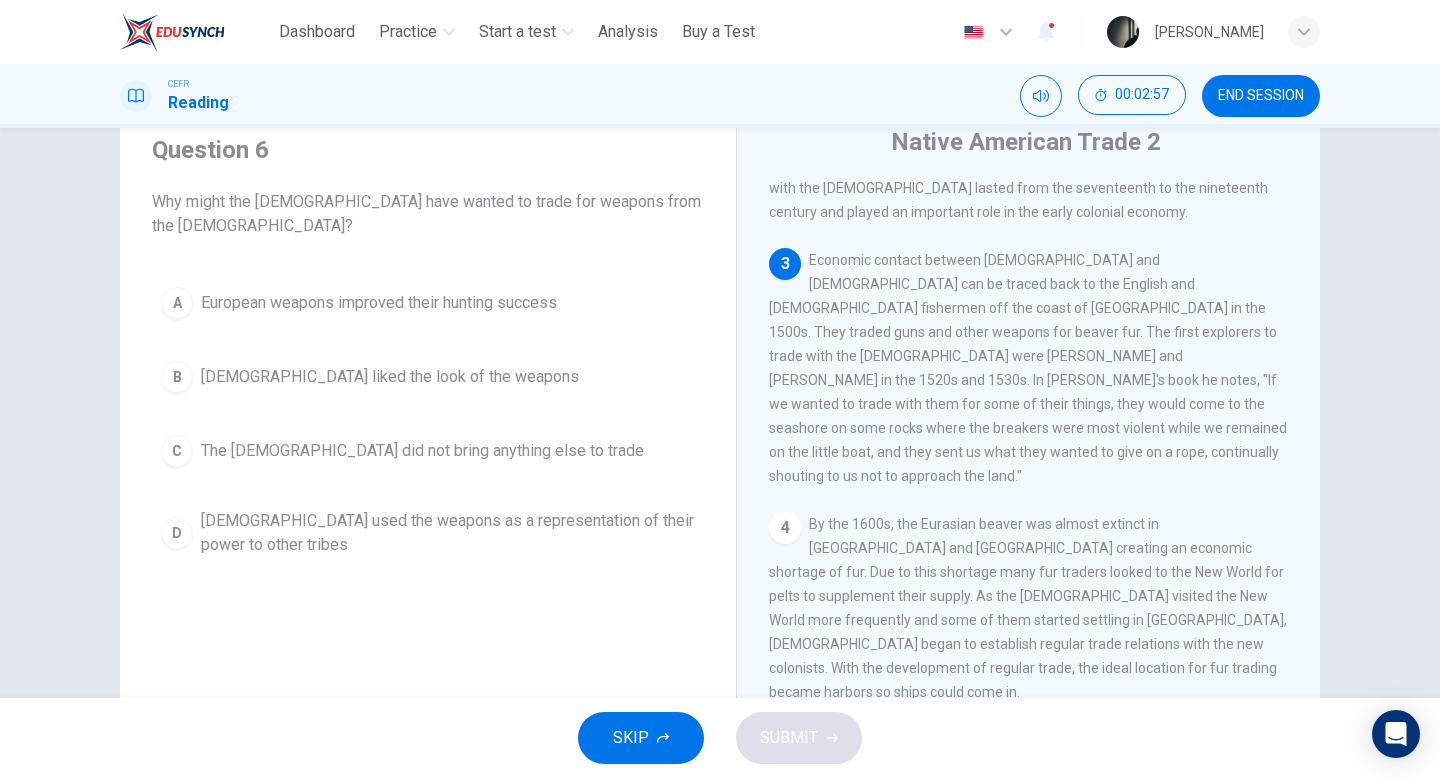 click on "C The Europeans did not bring anything else to trade" at bounding box center [428, 451] 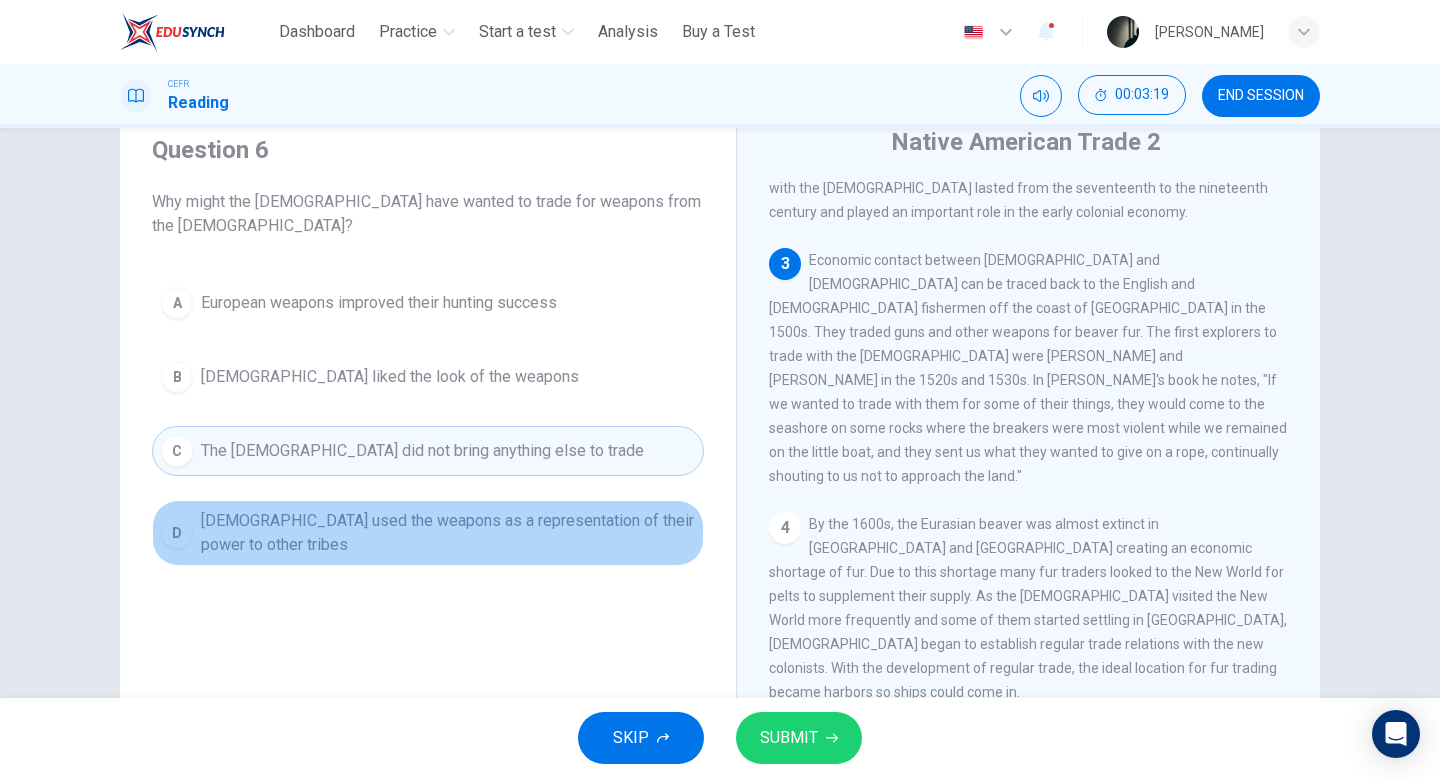 click on "Native Americans used the weapons as a representation of their power to other tribes" at bounding box center (448, 533) 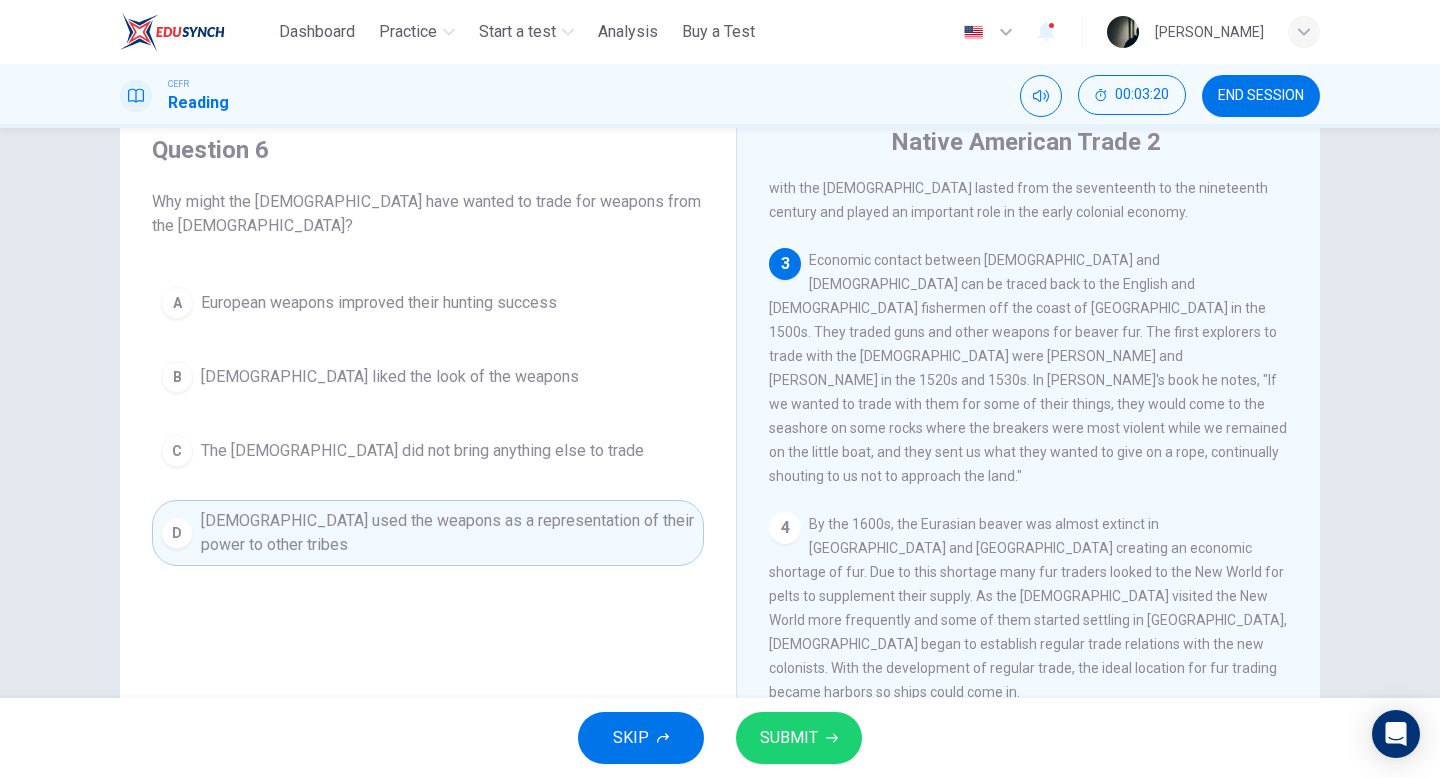 click on "SUBMIT" at bounding box center (789, 738) 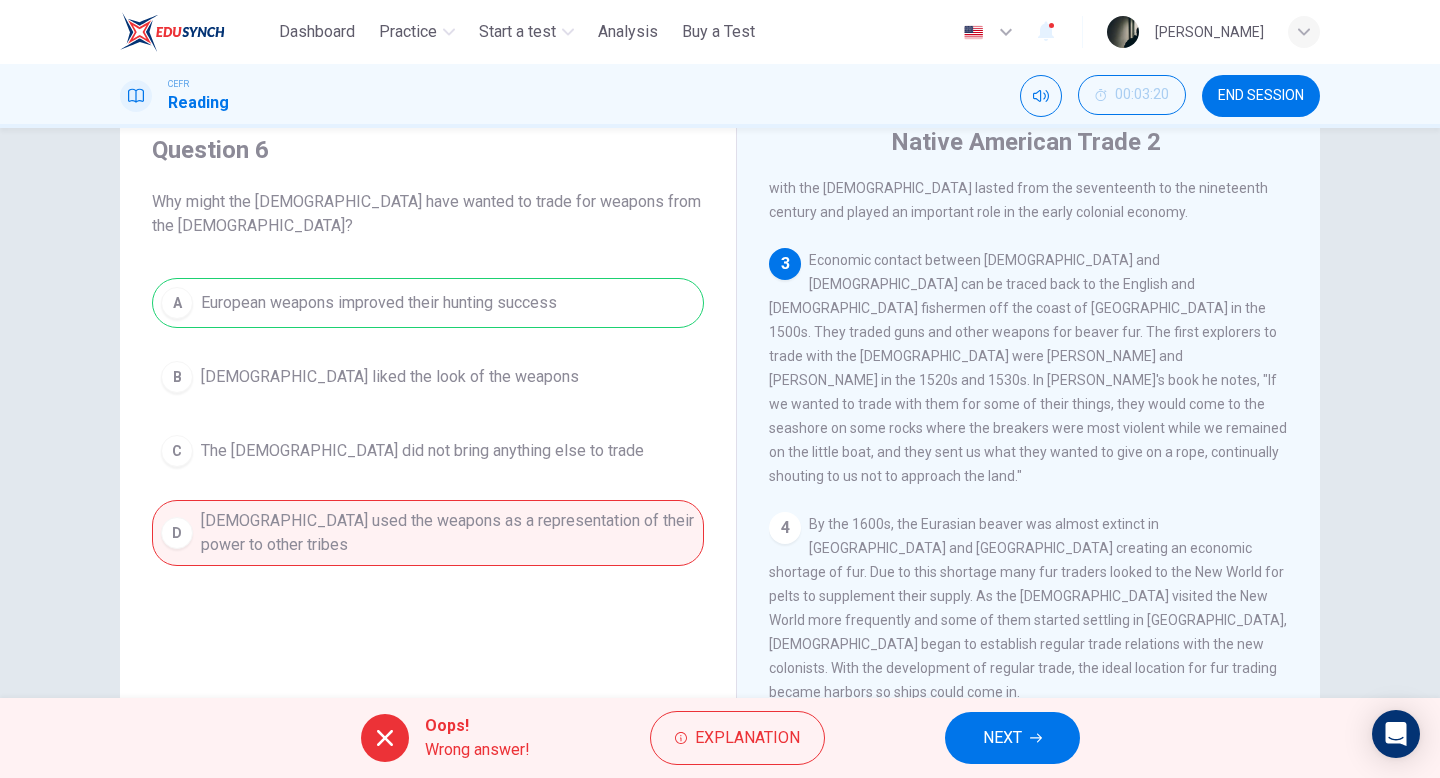 click on "A European weapons improved their hunting success B Native Americans liked the look of the weapons C The Europeans did not bring anything else to trade D Native Americans used the weapons as a representation of their power to other tribes" at bounding box center [428, 422] 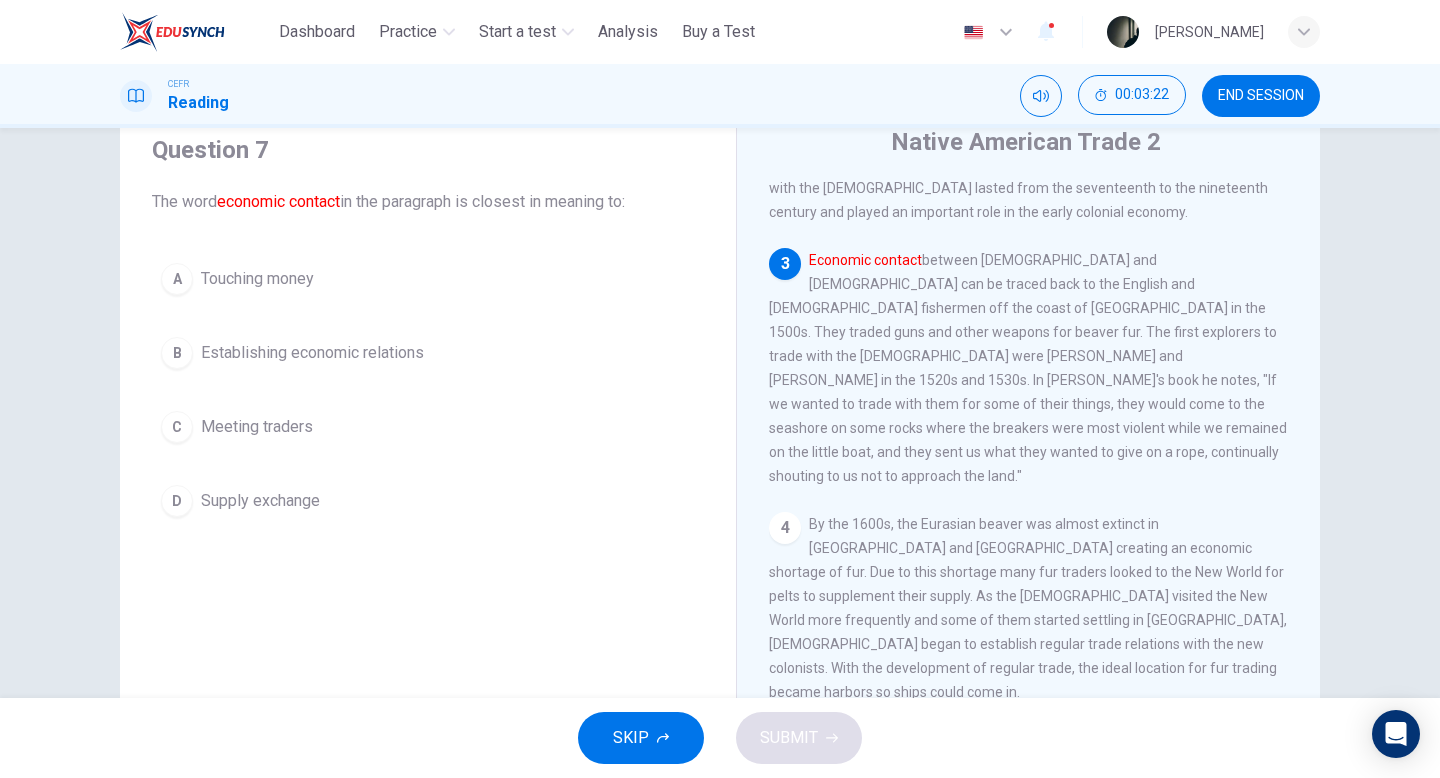 drag, startPoint x: 785, startPoint y: 225, endPoint x: 887, endPoint y: 231, distance: 102.176315 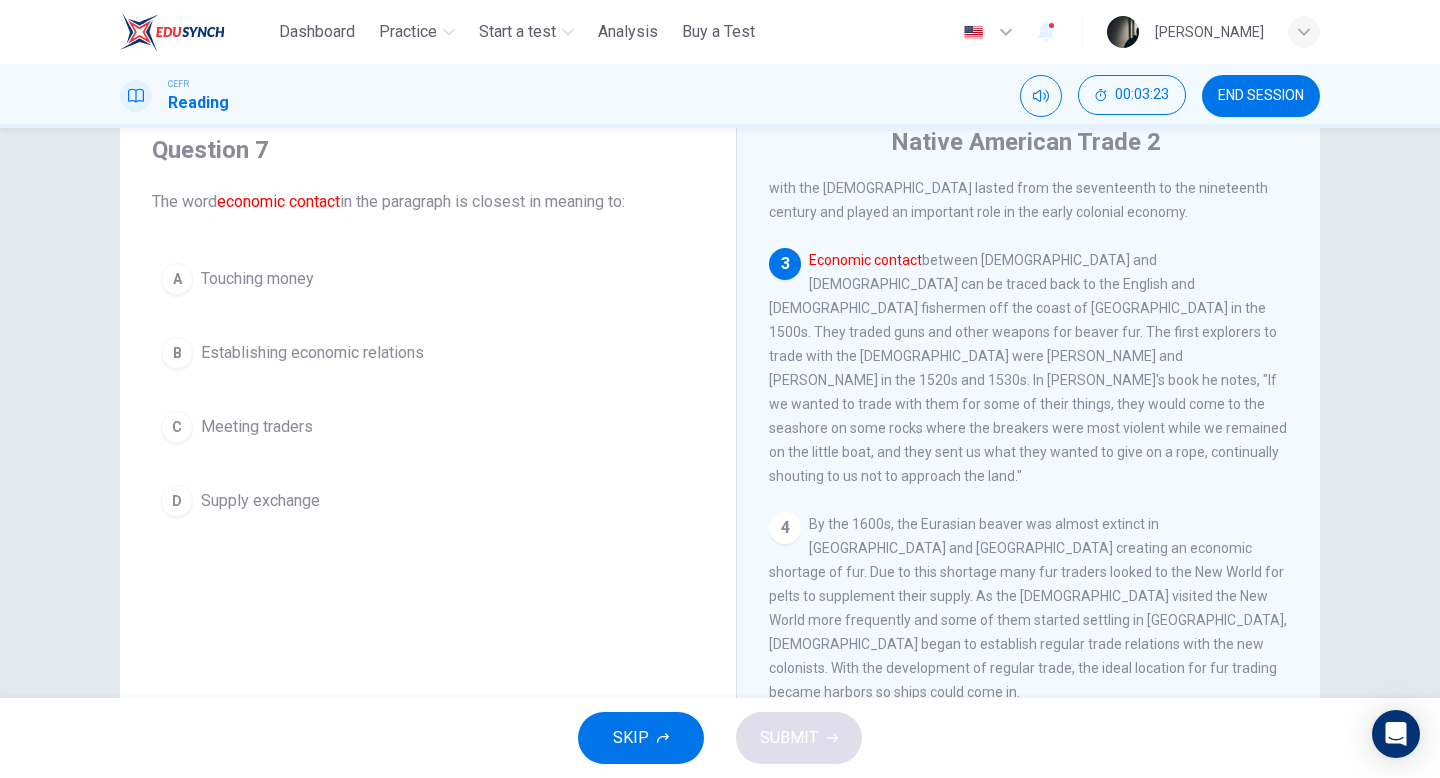 click on "A Touching money" at bounding box center [428, 279] 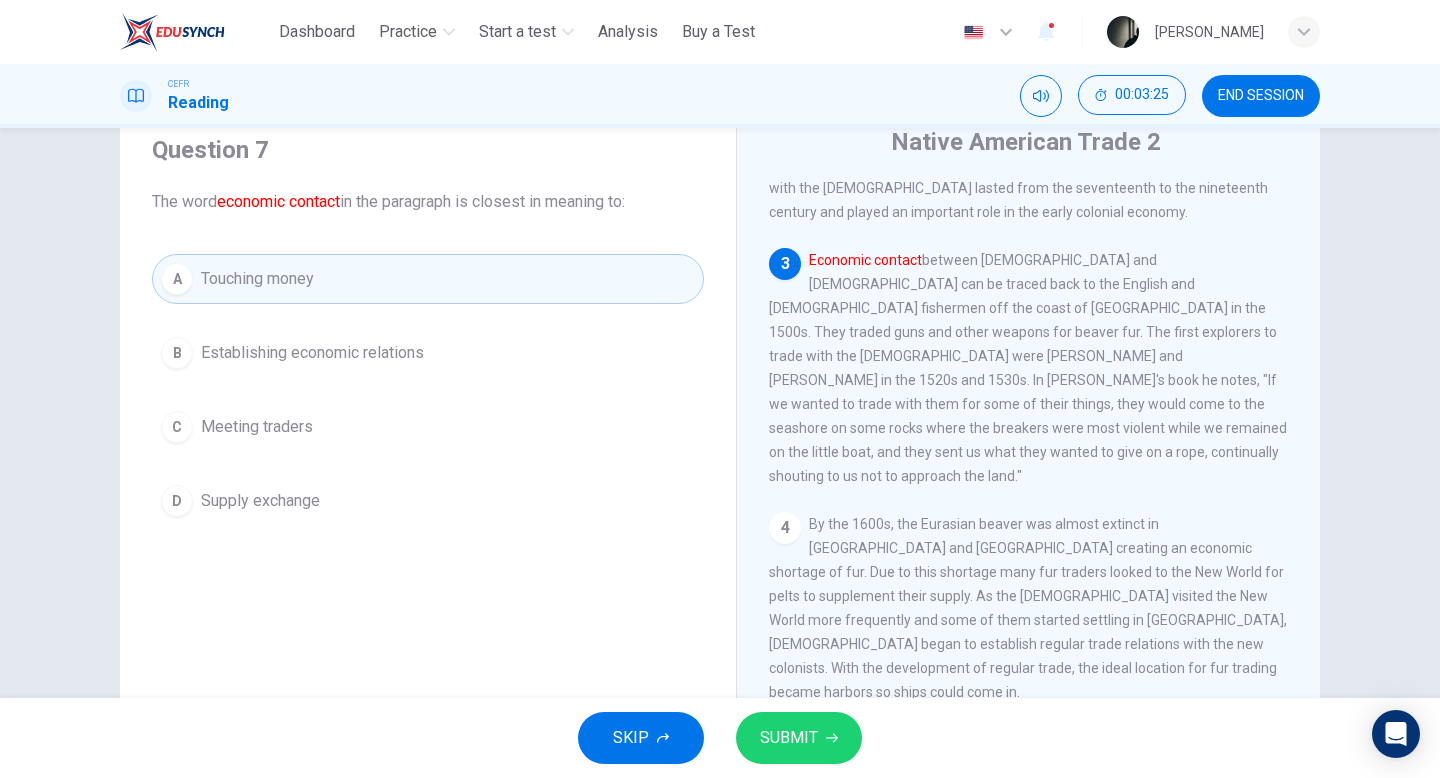 click on "A Touching money B Establishing economic relations C Meeting traders D Supply exchange" at bounding box center (428, 390) 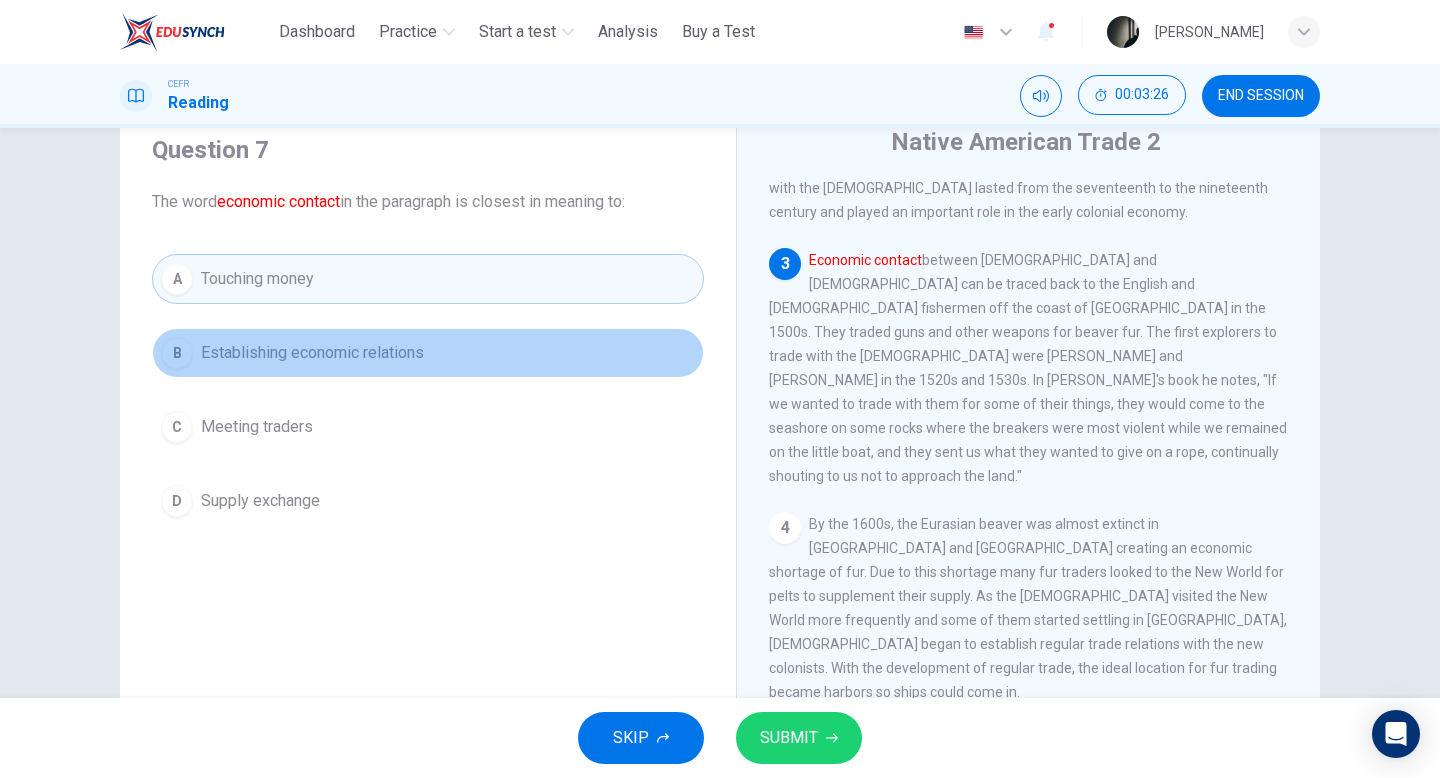 click on "B Establishing economic relations" at bounding box center (428, 353) 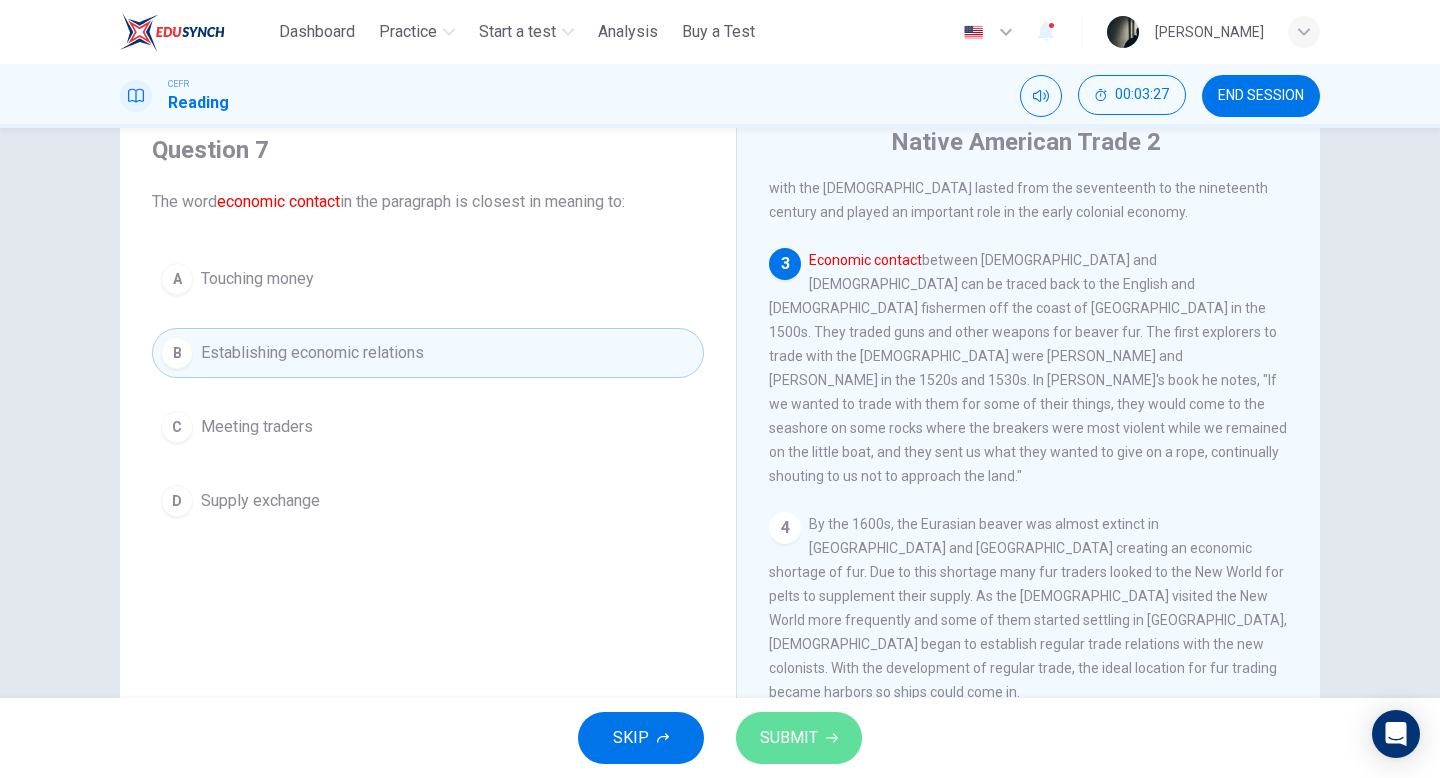 click on "SUBMIT" at bounding box center (799, 738) 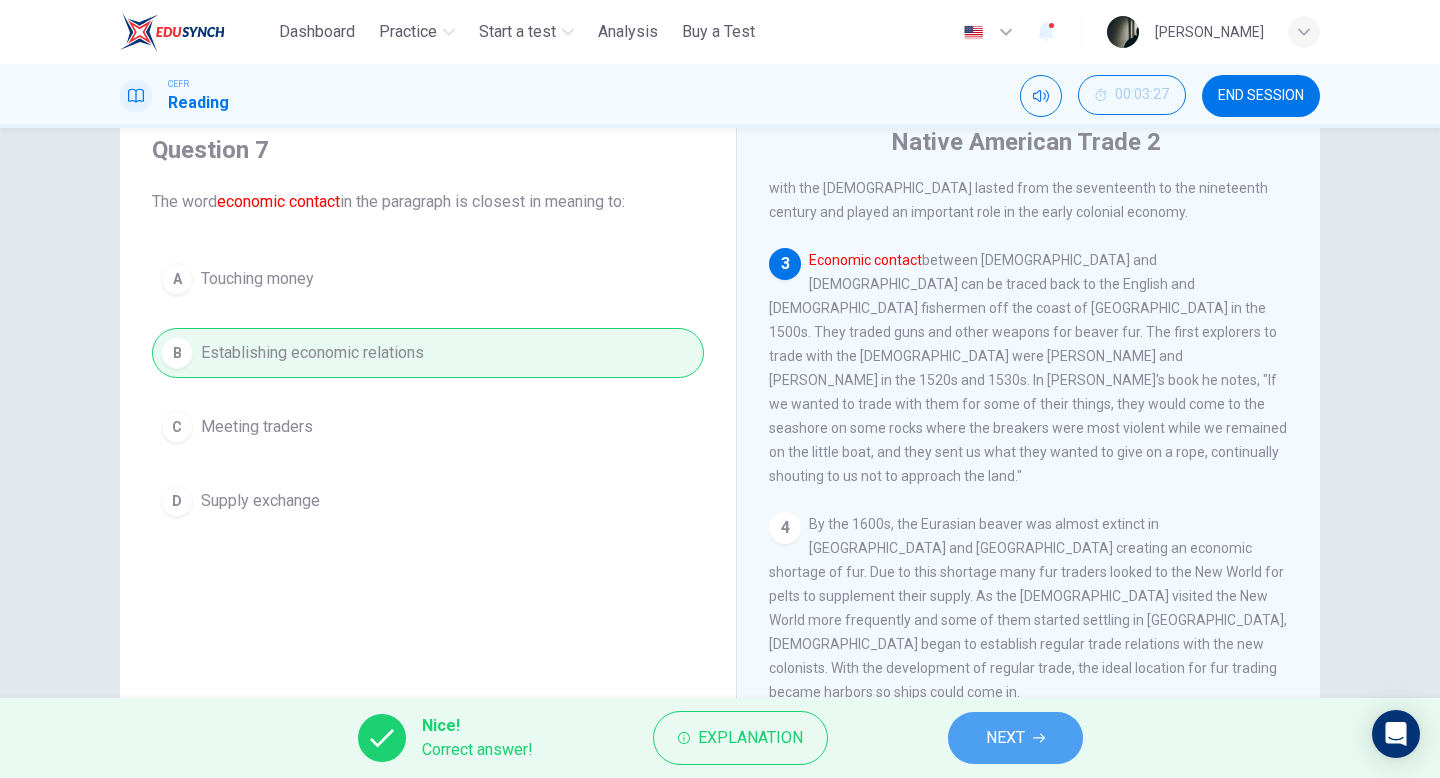 click on "NEXT" at bounding box center (1015, 738) 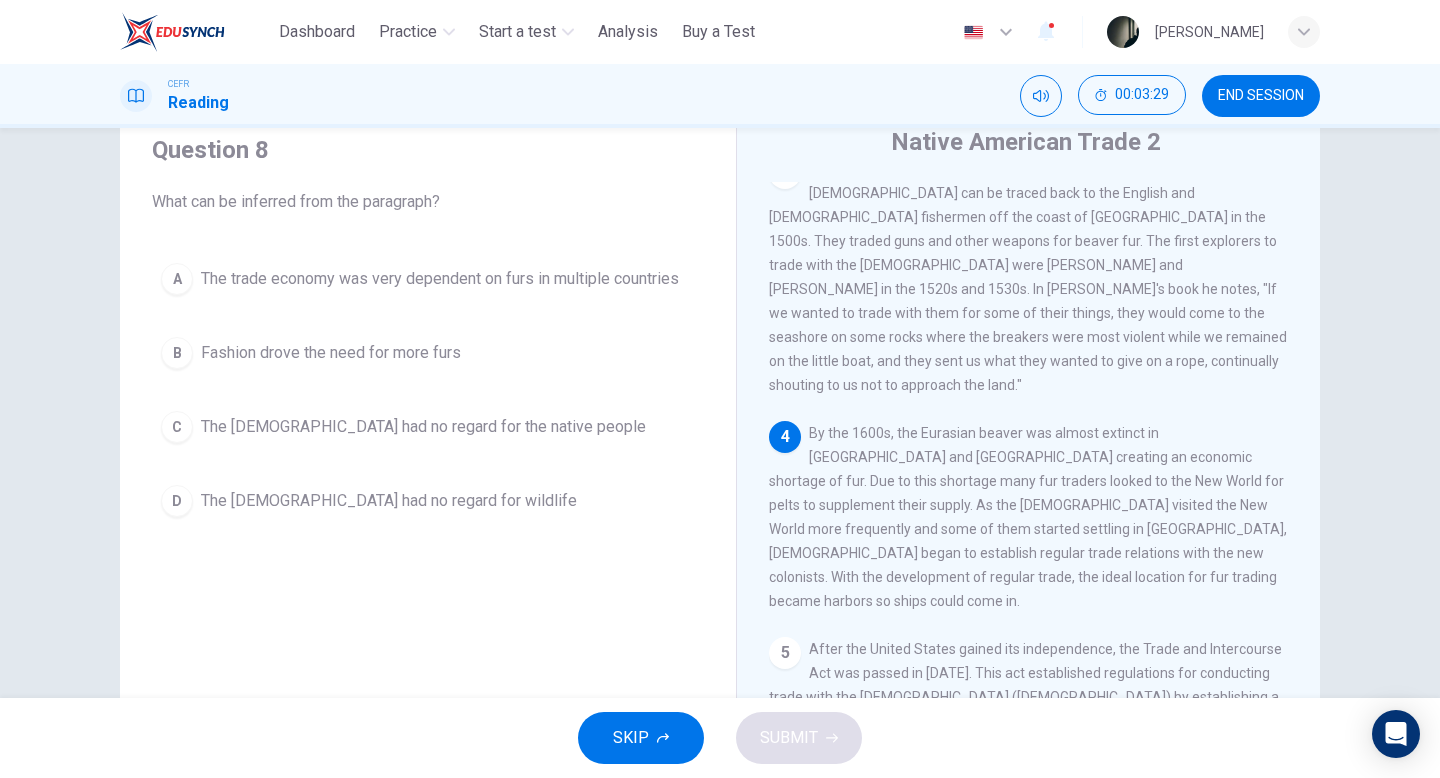 scroll, scrollTop: 484, scrollLeft: 0, axis: vertical 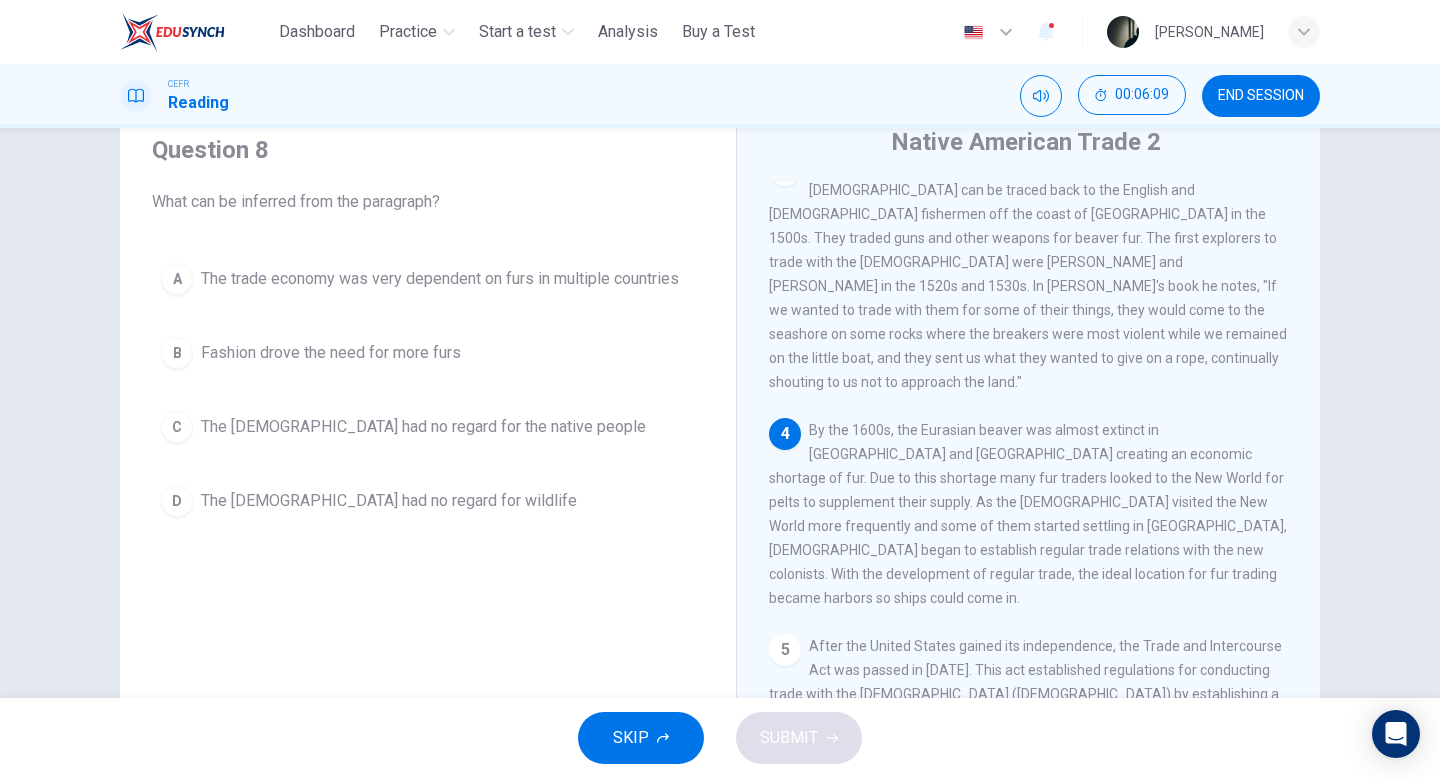 click on "The trade economy was very dependent on furs in multiple countries" at bounding box center (440, 279) 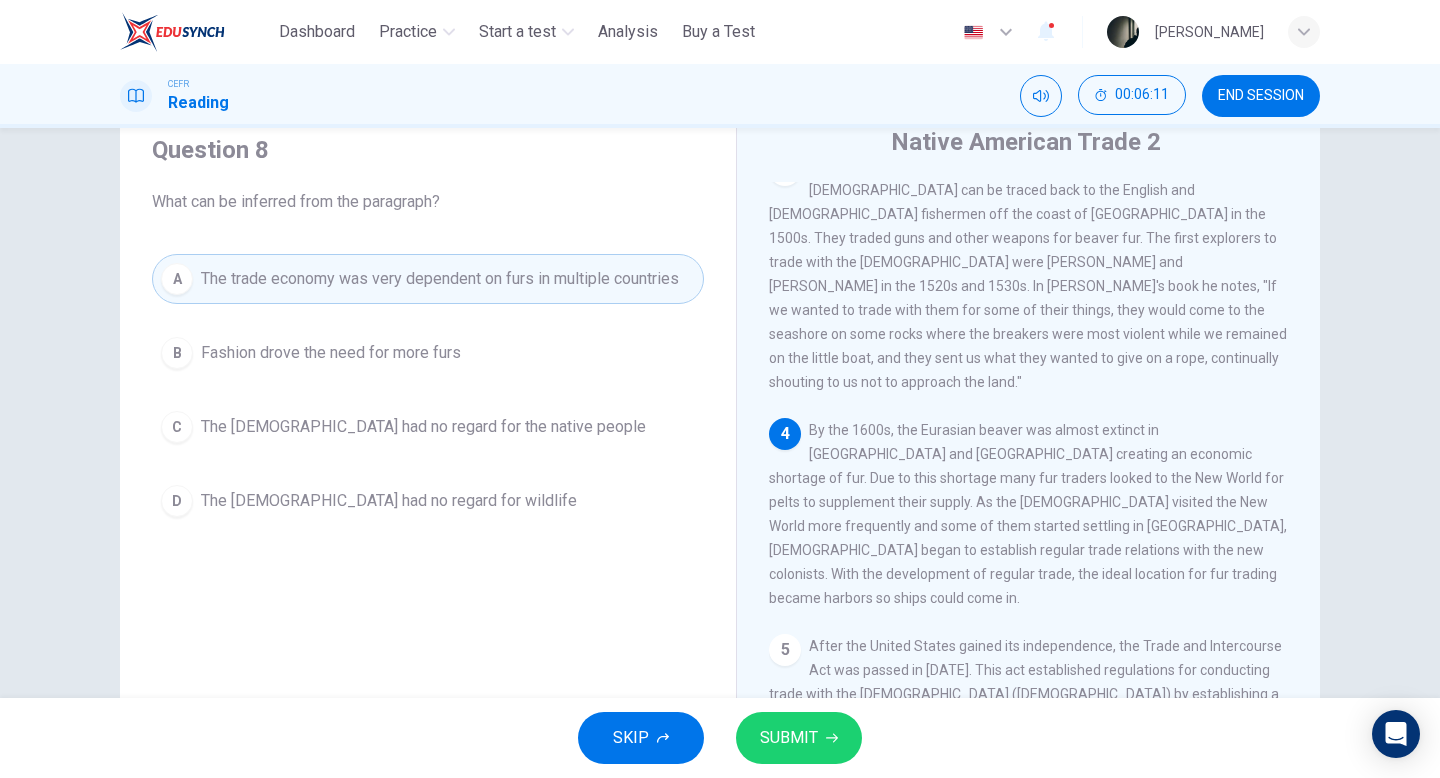 click on "SKIP SUBMIT" at bounding box center (720, 738) 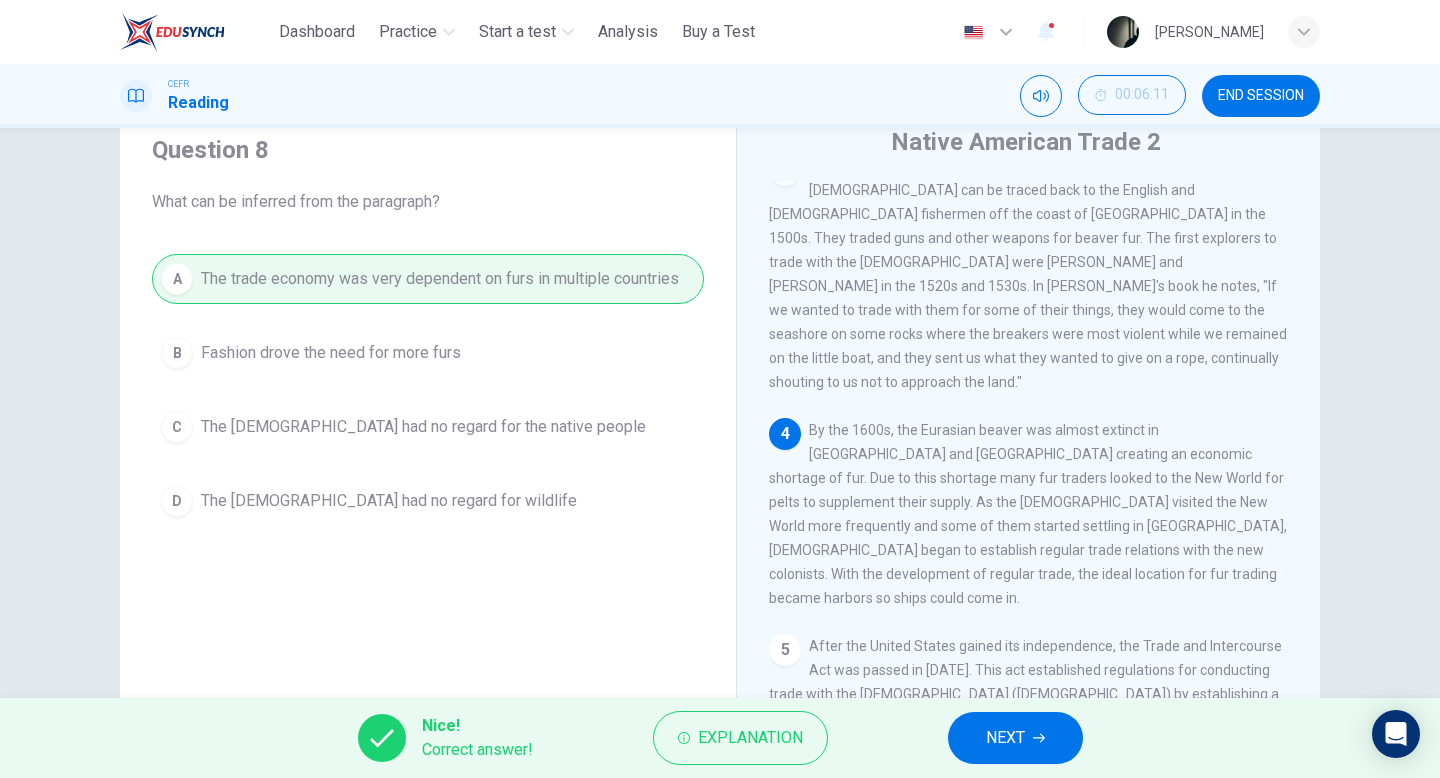 click on "NEXT" at bounding box center (1015, 738) 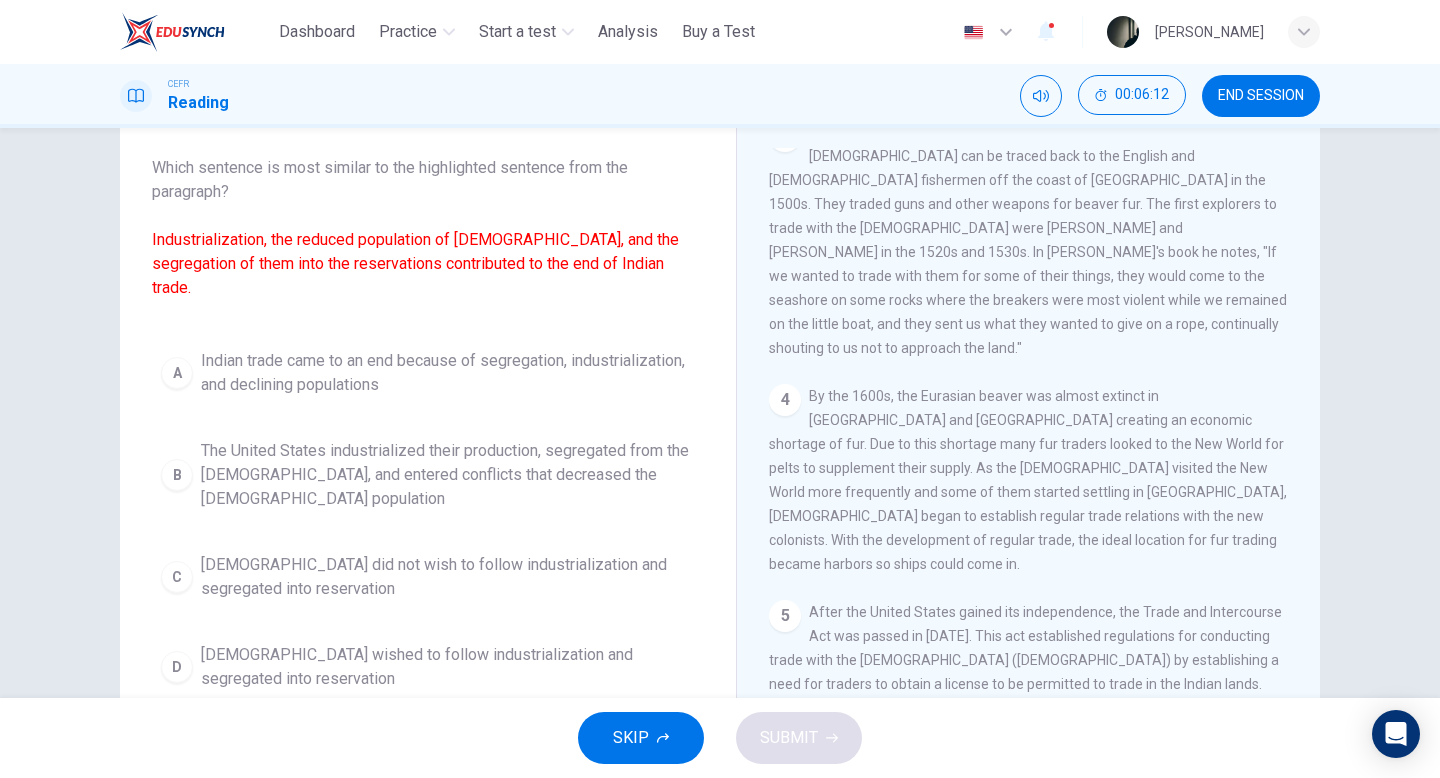 scroll, scrollTop: 109, scrollLeft: 0, axis: vertical 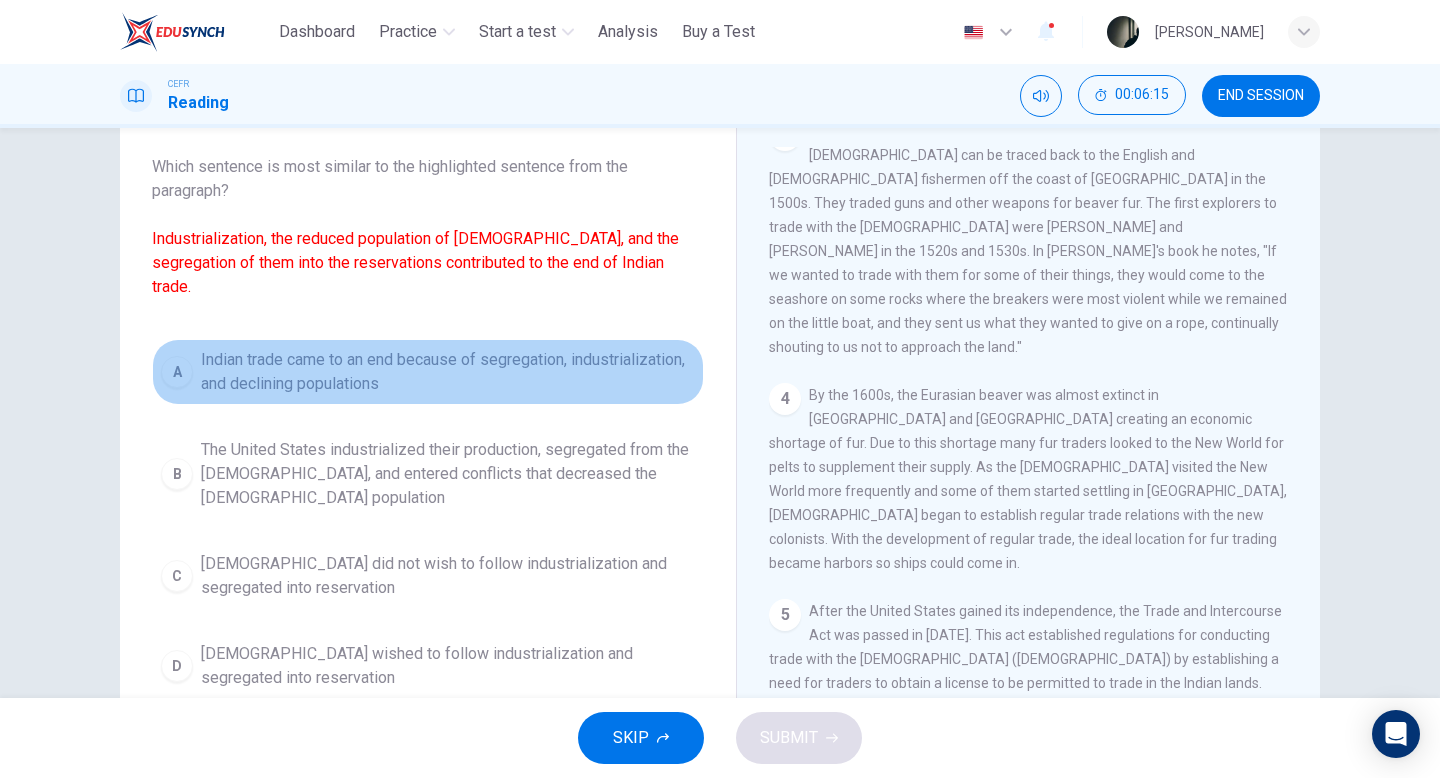 click on "A Indian trade came to an end because of segregation, industrialization, and declining populations" at bounding box center [428, 372] 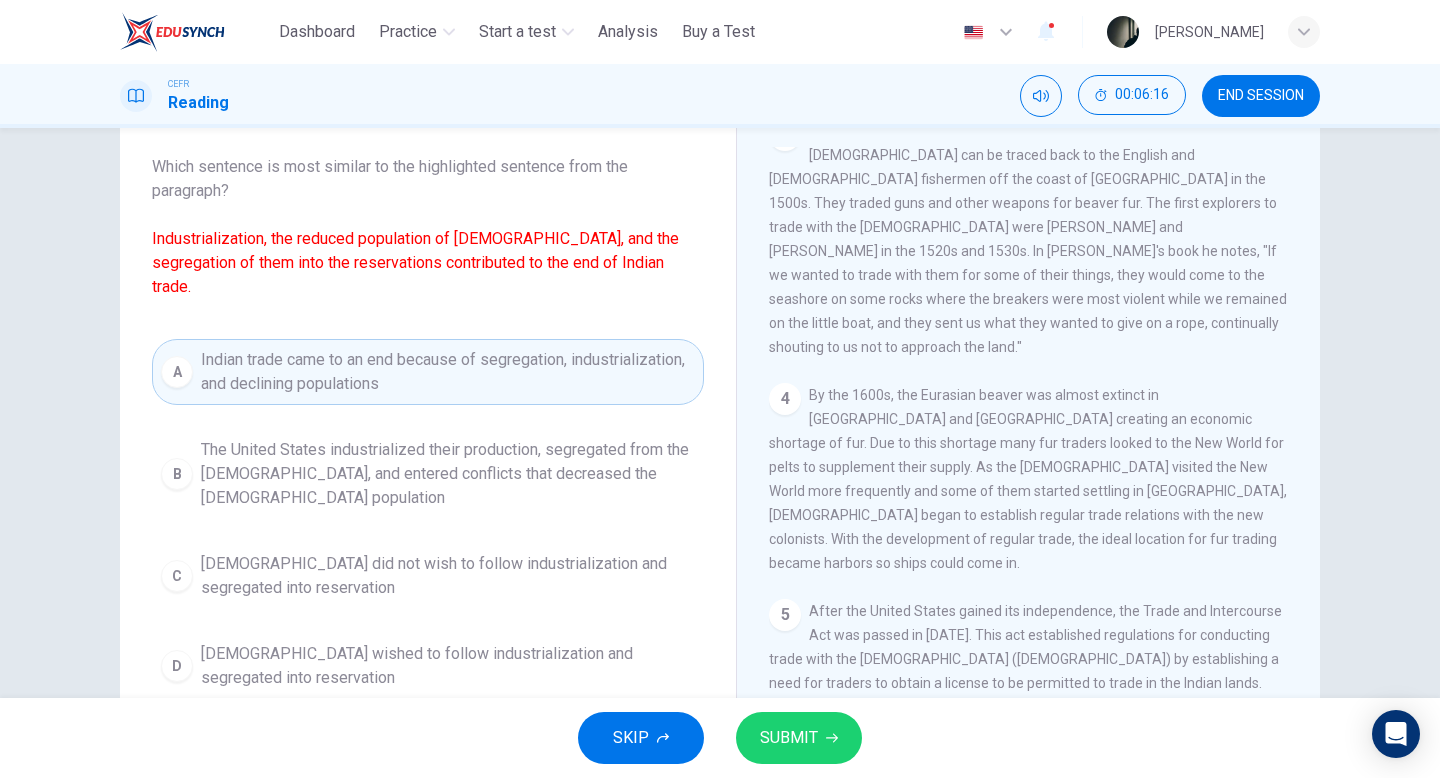 click on "Industrialization, the reduced population of Native Americans, and the segregation of them into the reservations contributed to the end of Indian trade." at bounding box center (415, 262) 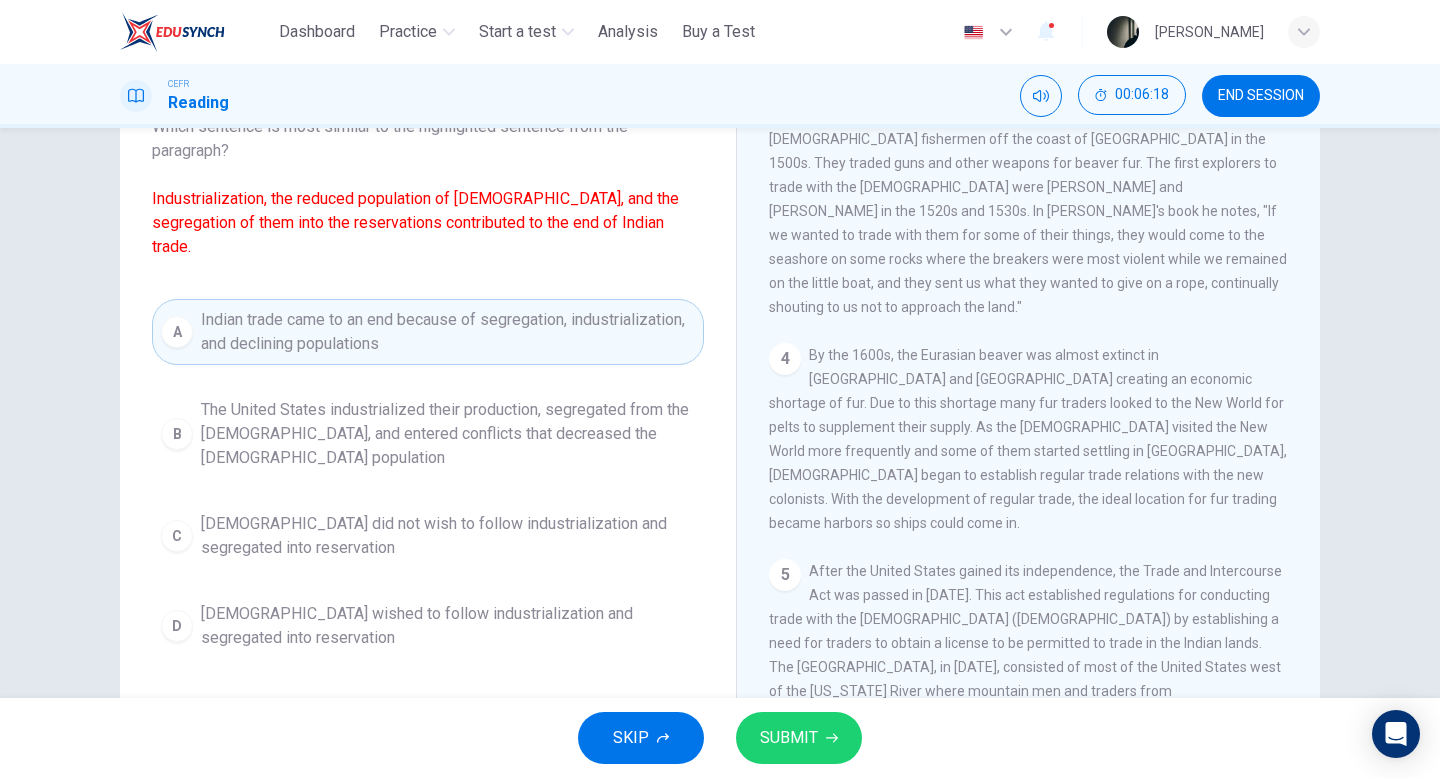scroll, scrollTop: 151, scrollLeft: 0, axis: vertical 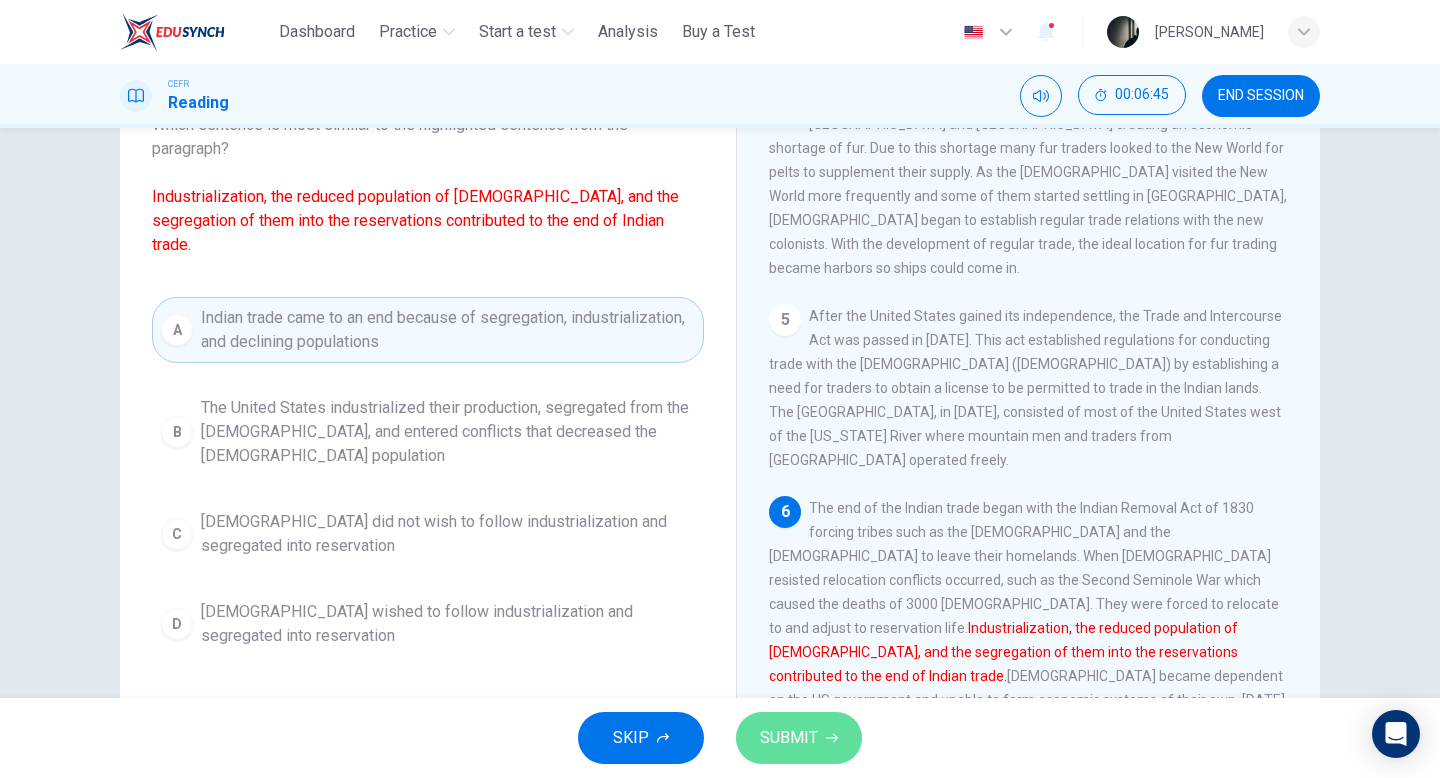 click on "SUBMIT" at bounding box center (799, 738) 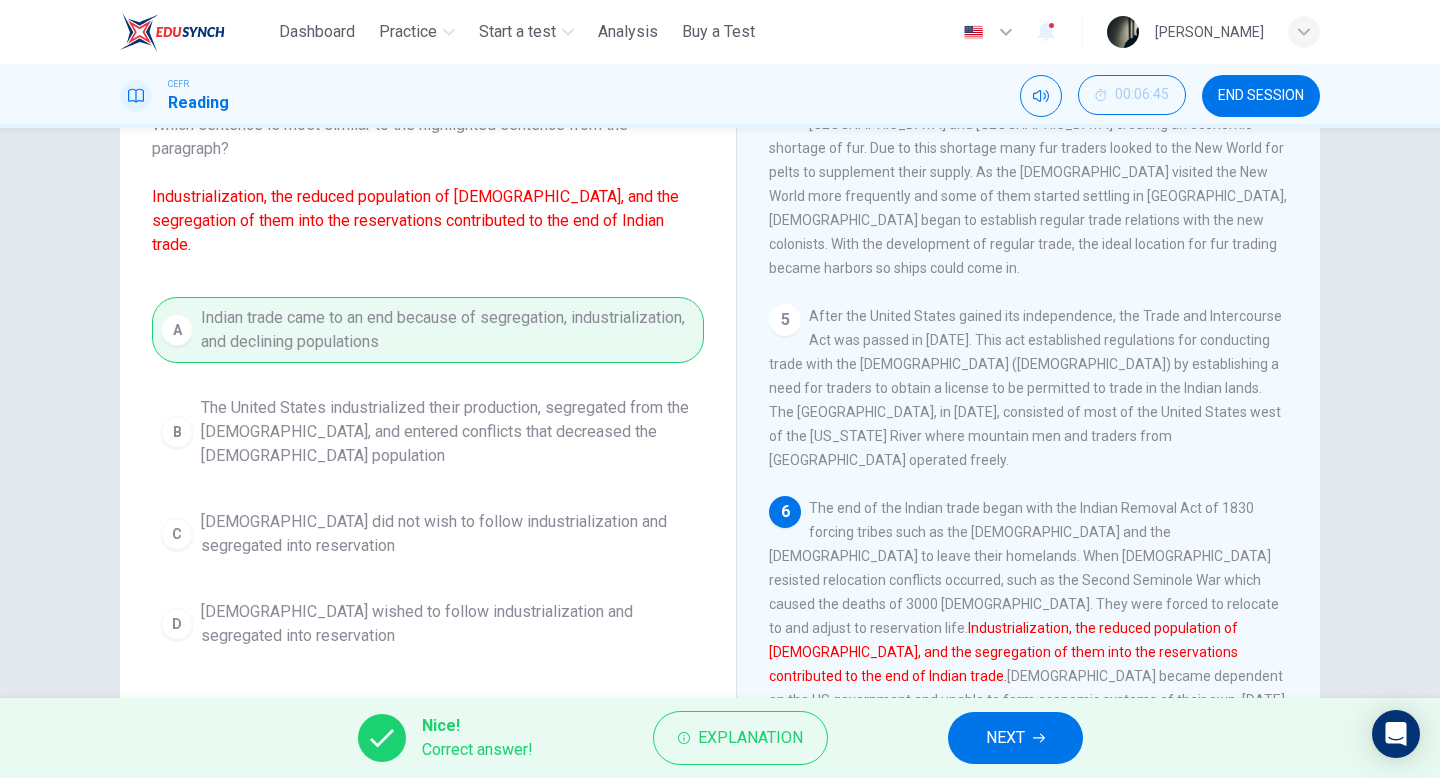 click on "NEXT" at bounding box center (1015, 738) 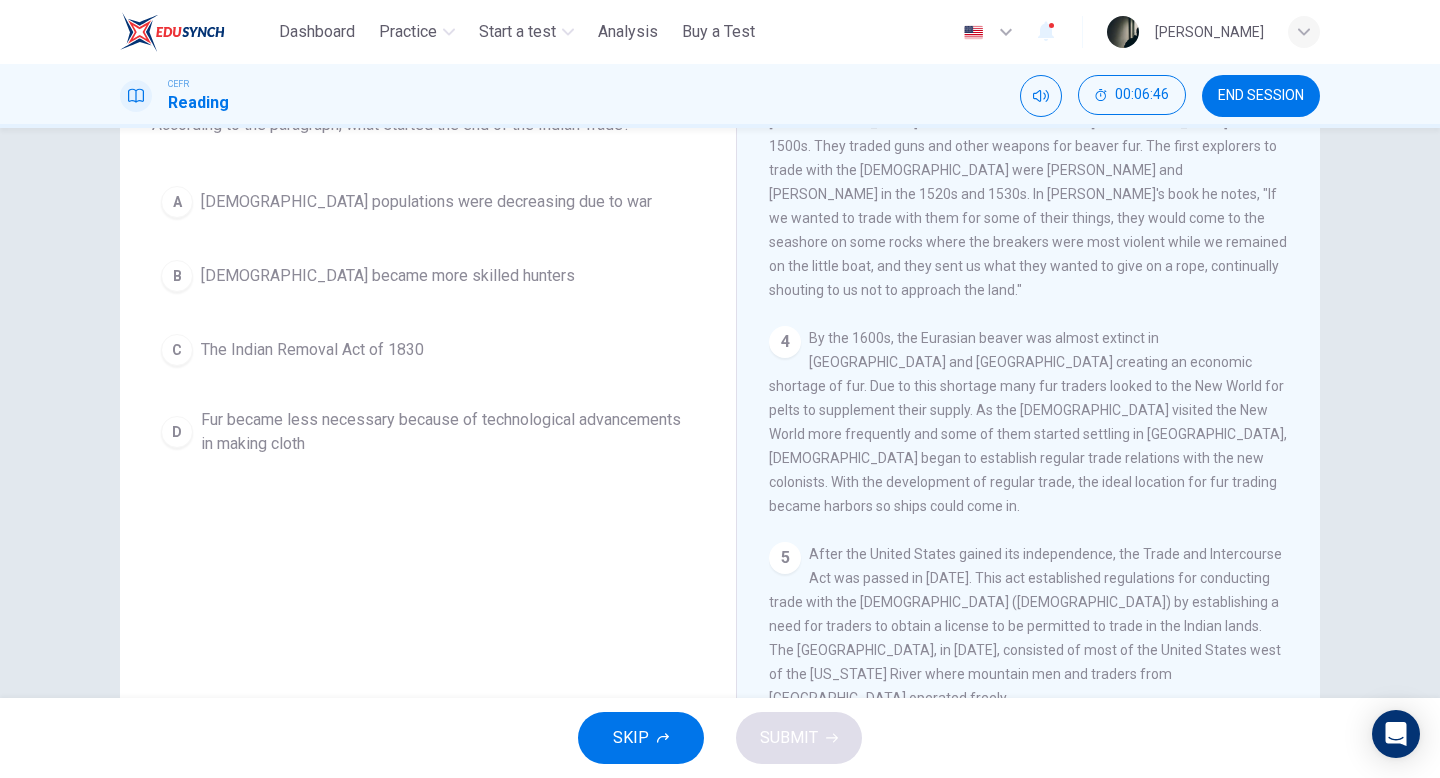 scroll, scrollTop: 737, scrollLeft: 0, axis: vertical 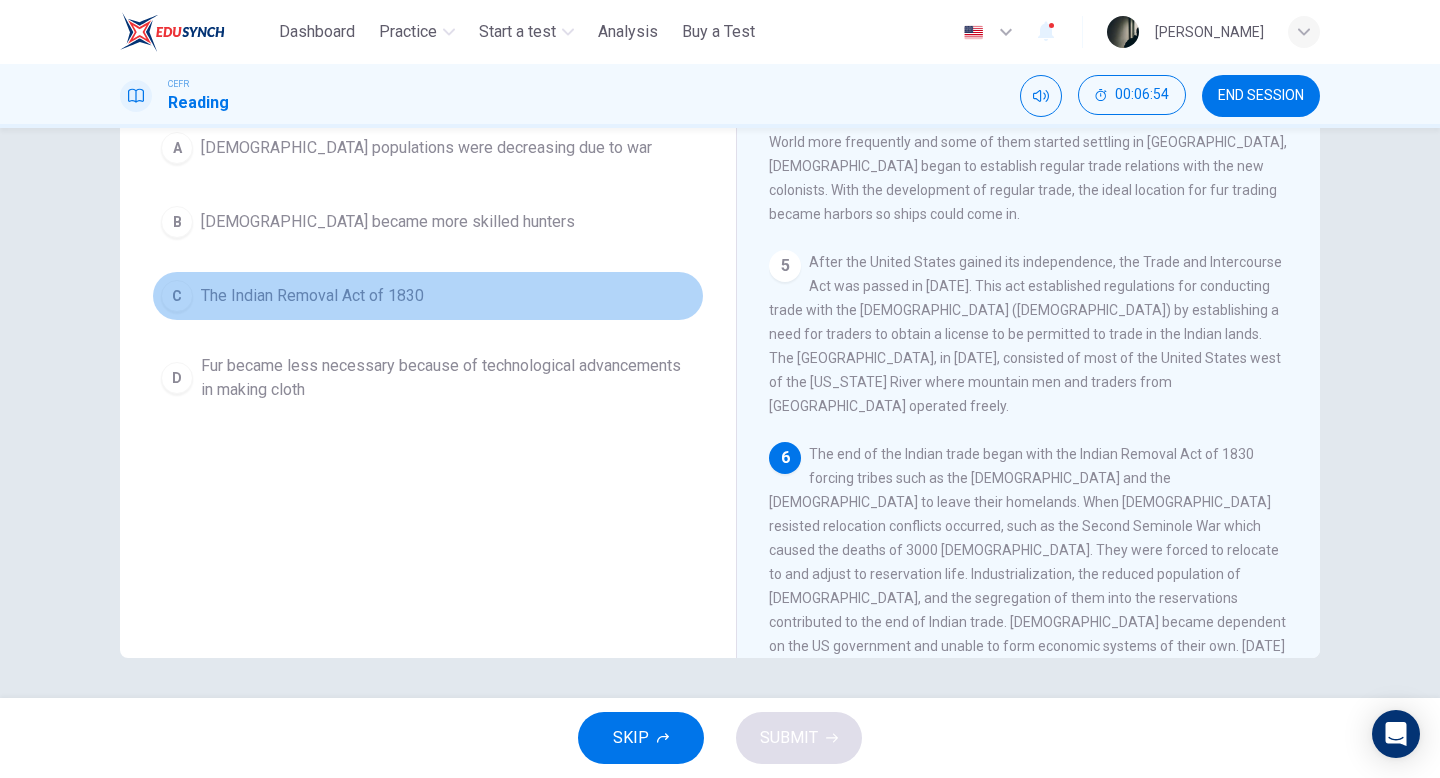 click on "The Indian Removal Act of 1830" at bounding box center (312, 296) 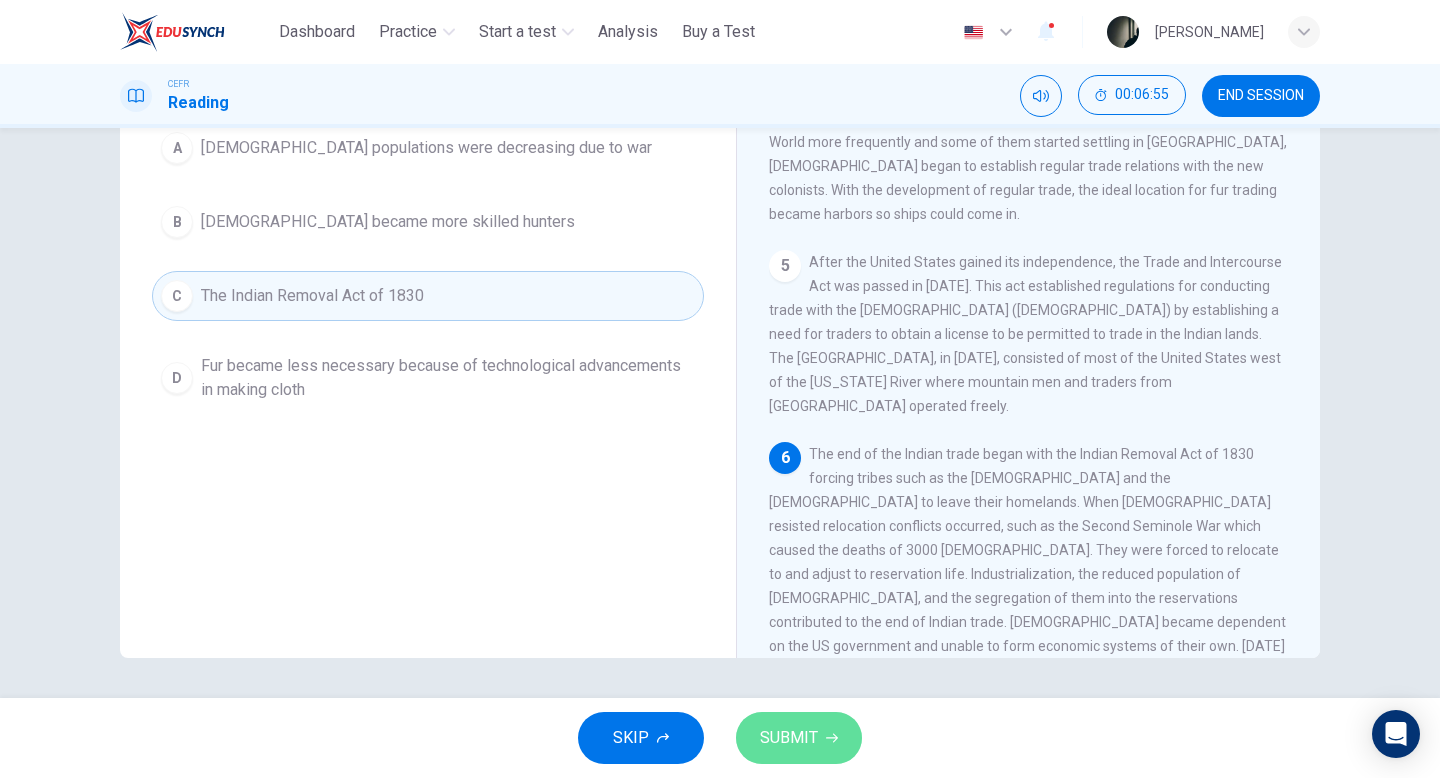 click on "SUBMIT" at bounding box center [789, 738] 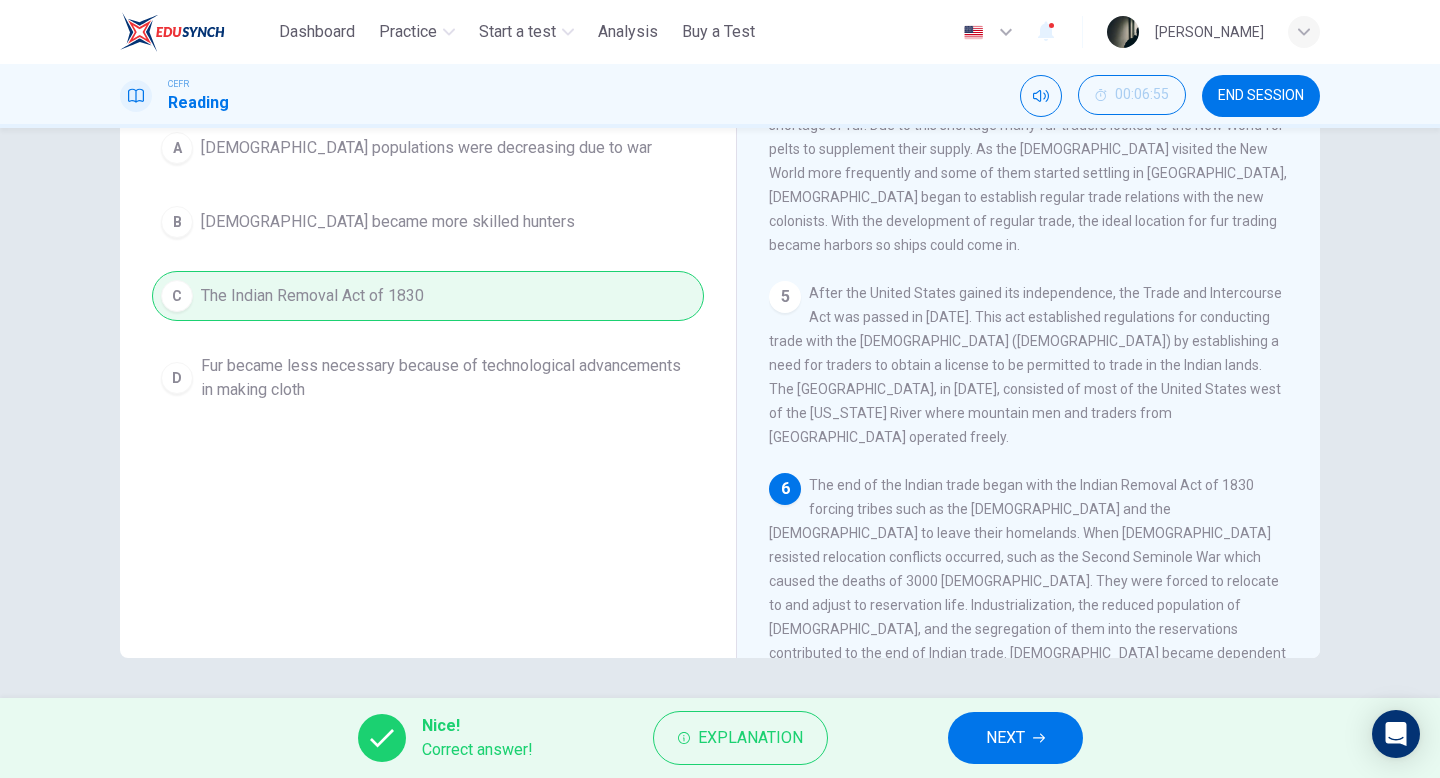 scroll, scrollTop: 704, scrollLeft: 0, axis: vertical 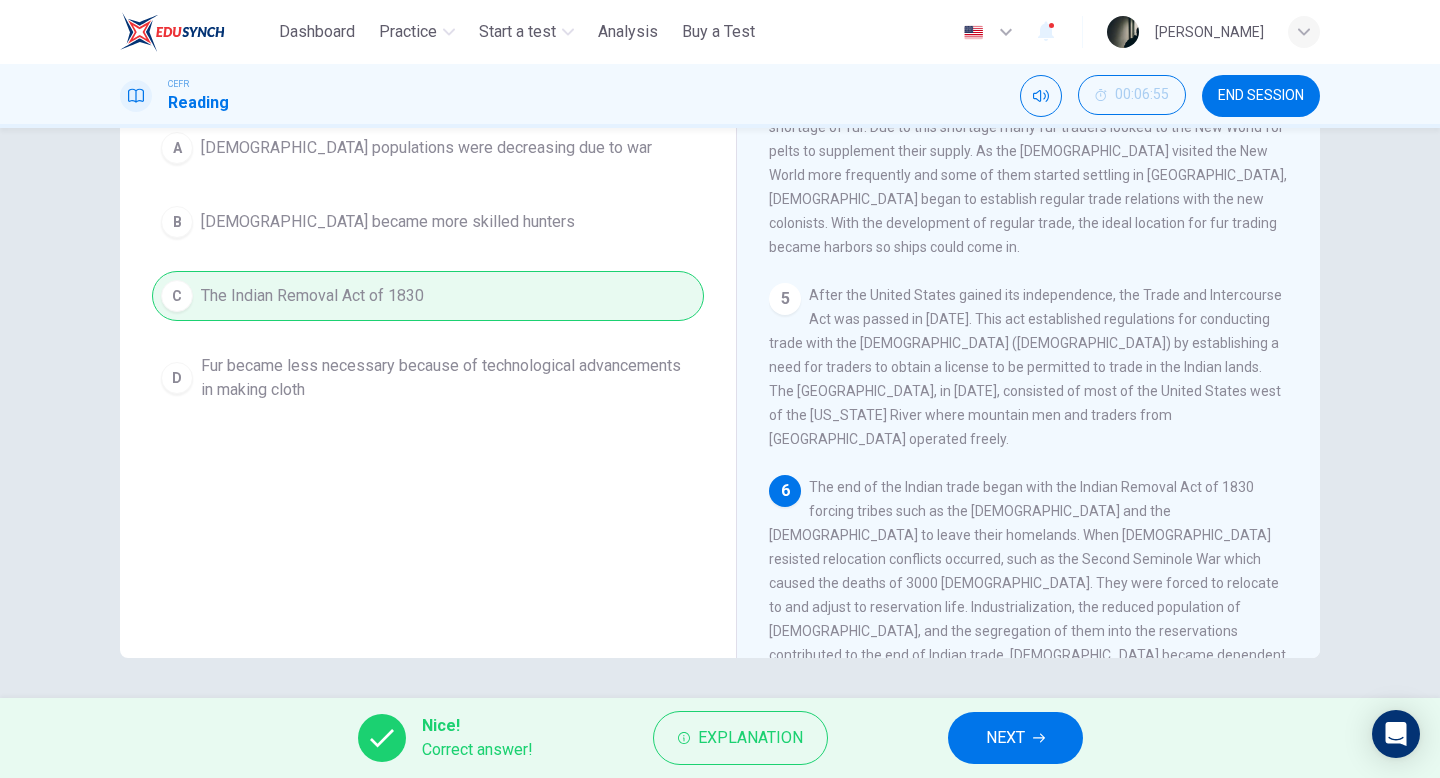 click on "NEXT" at bounding box center [1015, 738] 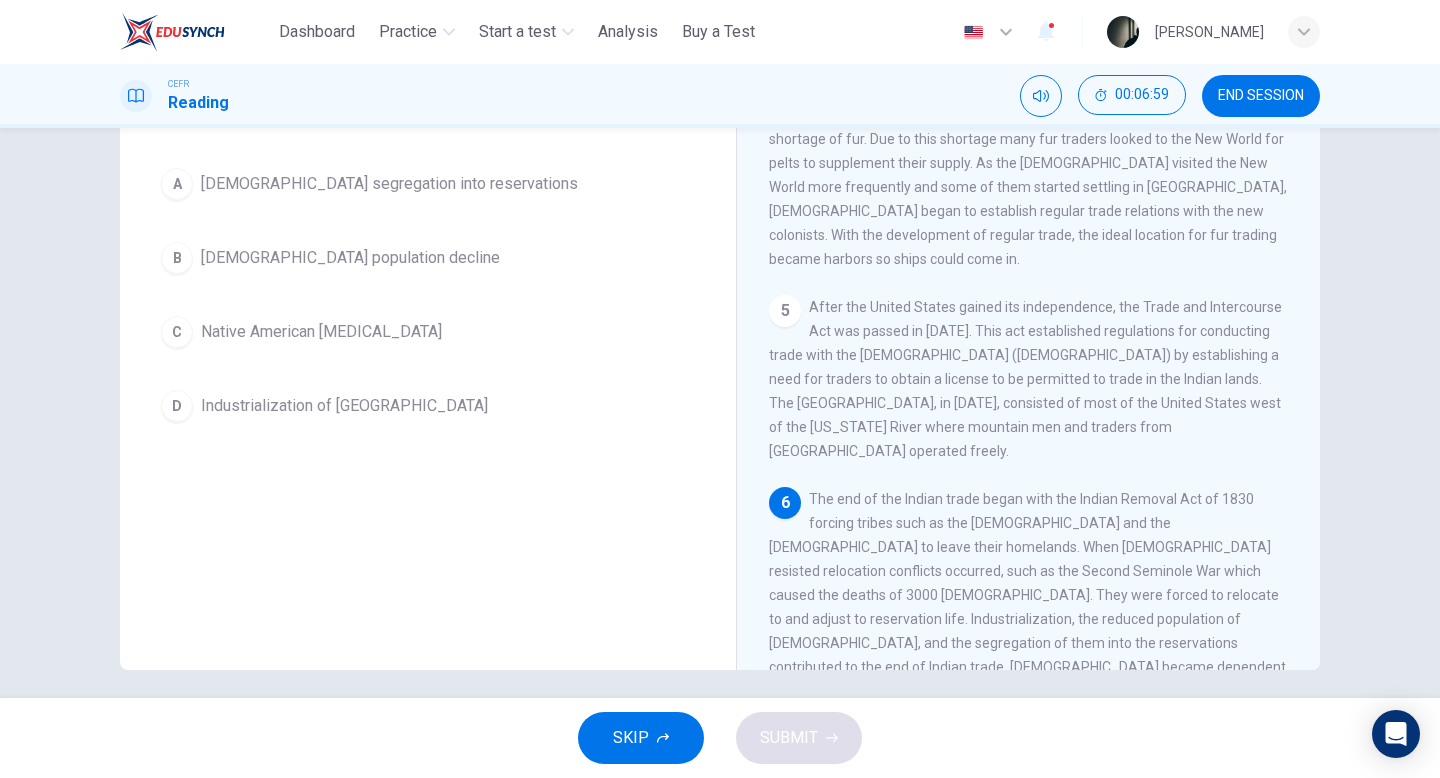scroll, scrollTop: 205, scrollLeft: 0, axis: vertical 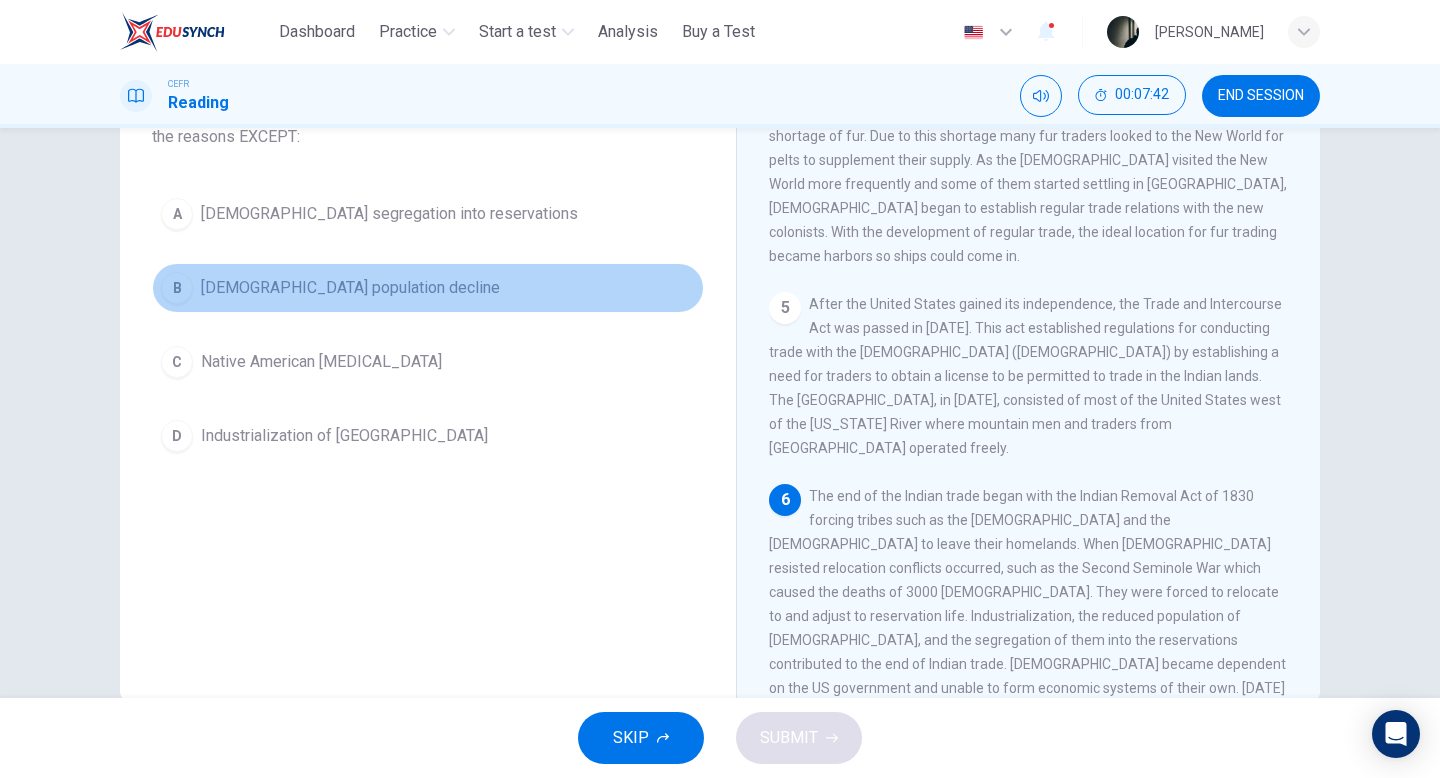 click on "Native American population decline" at bounding box center [350, 288] 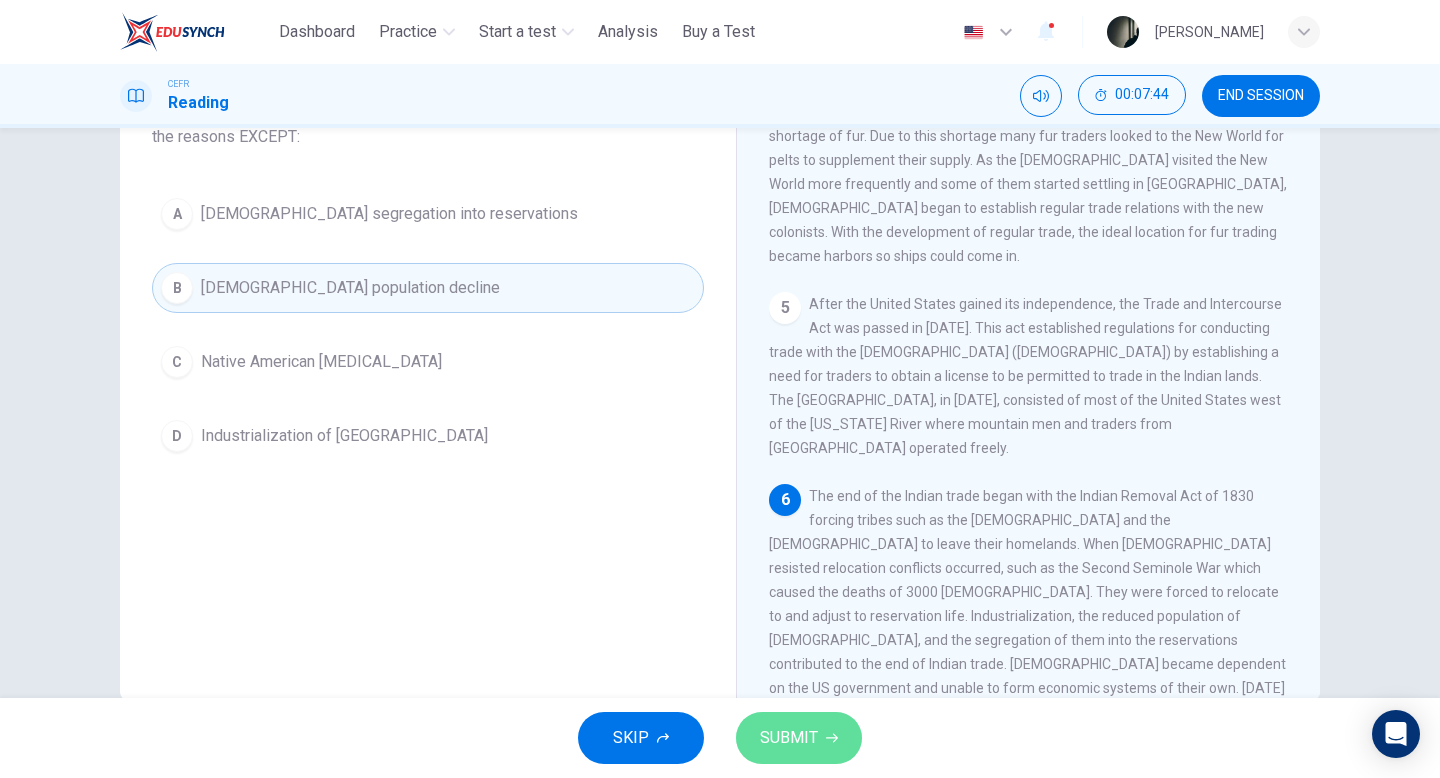 click on "SUBMIT" at bounding box center (789, 738) 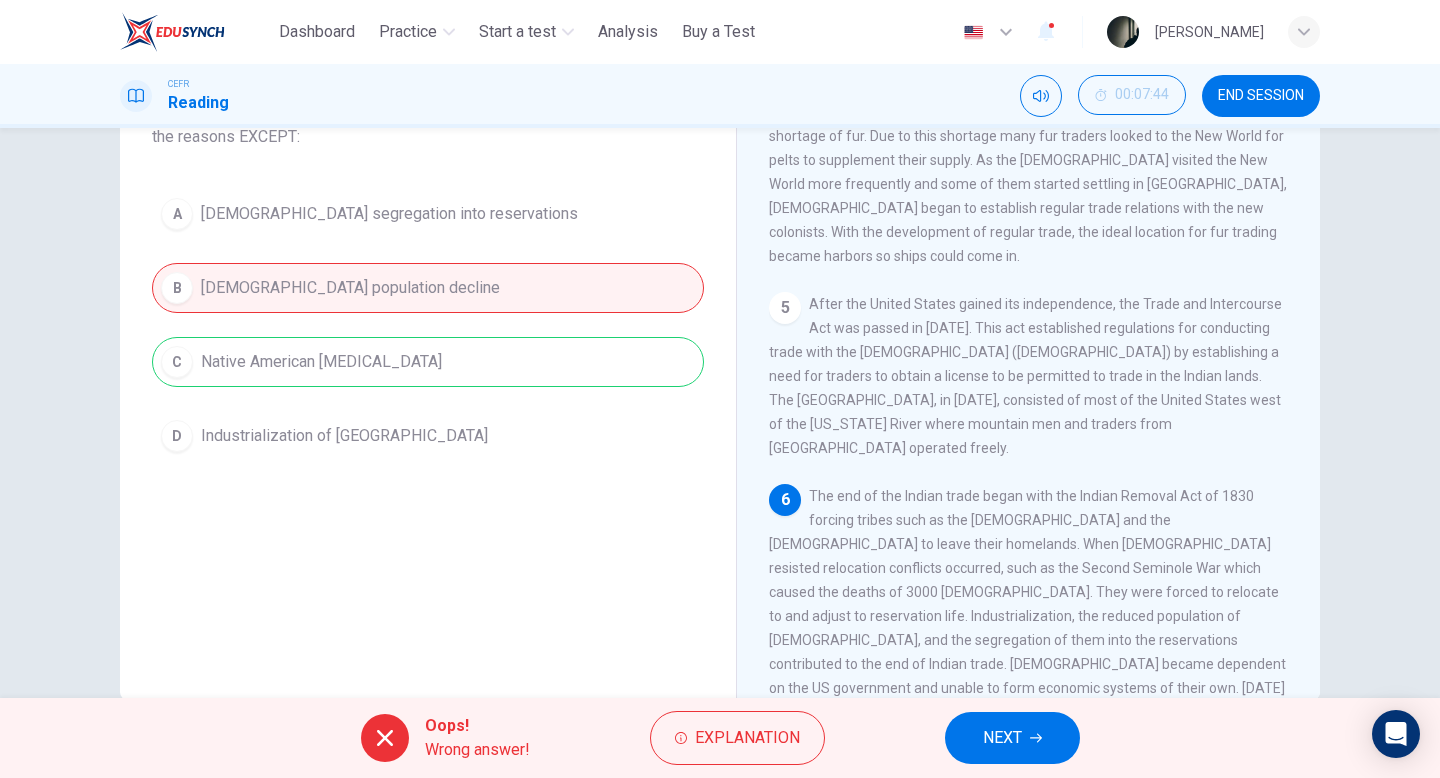 click on "A Native American segregation into reservations B Native American population decline C Native American hostility D Industrialization of the United States" at bounding box center [428, 325] 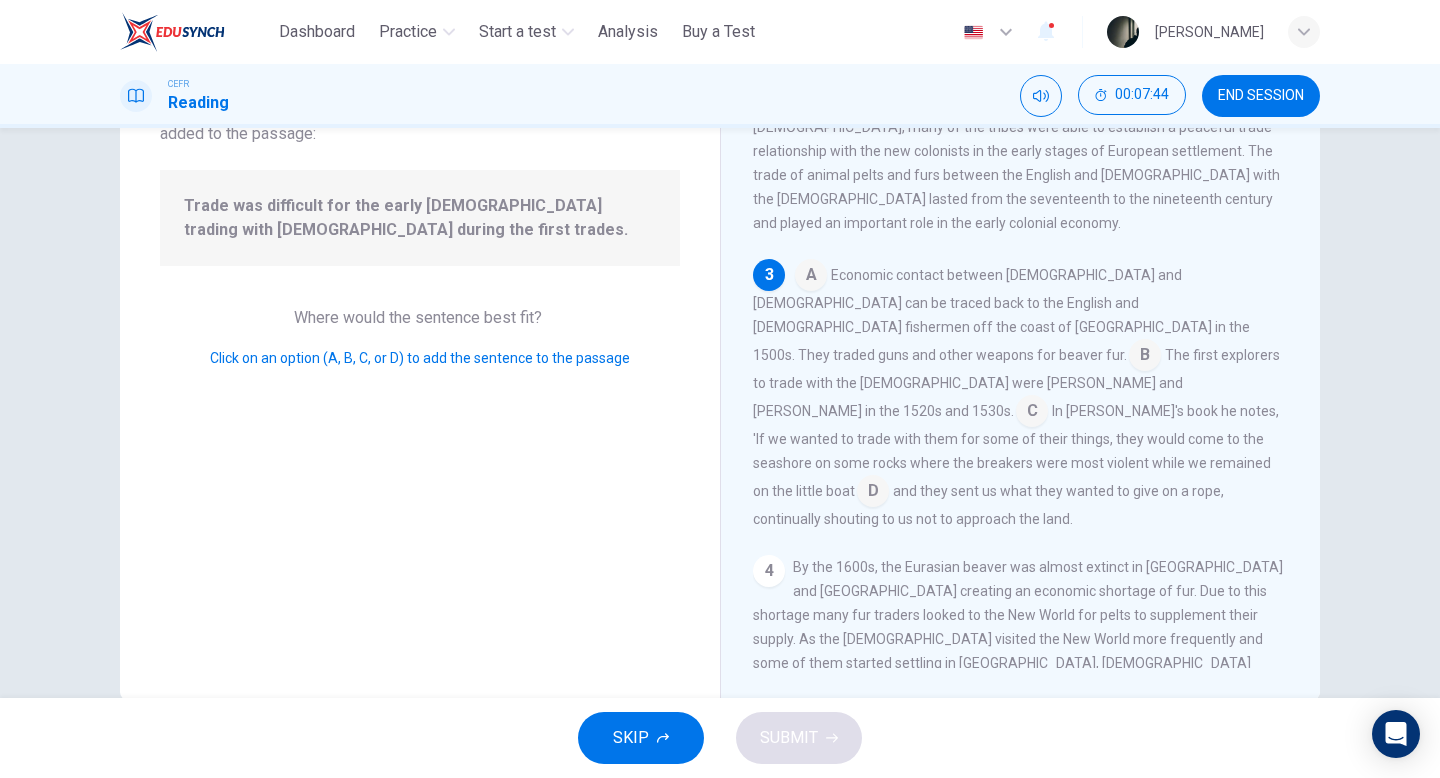 scroll, scrollTop: 296, scrollLeft: 0, axis: vertical 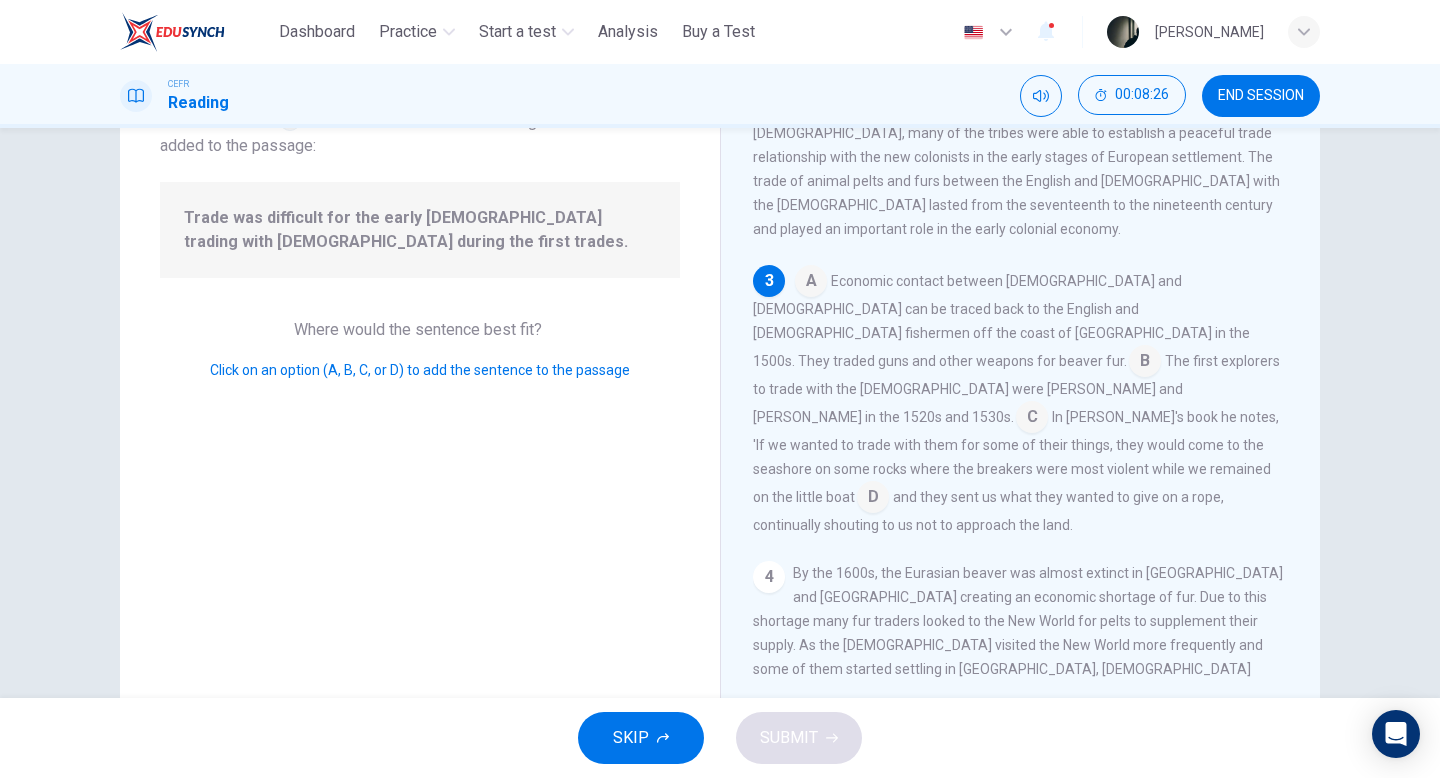 click at bounding box center (1145, 363) 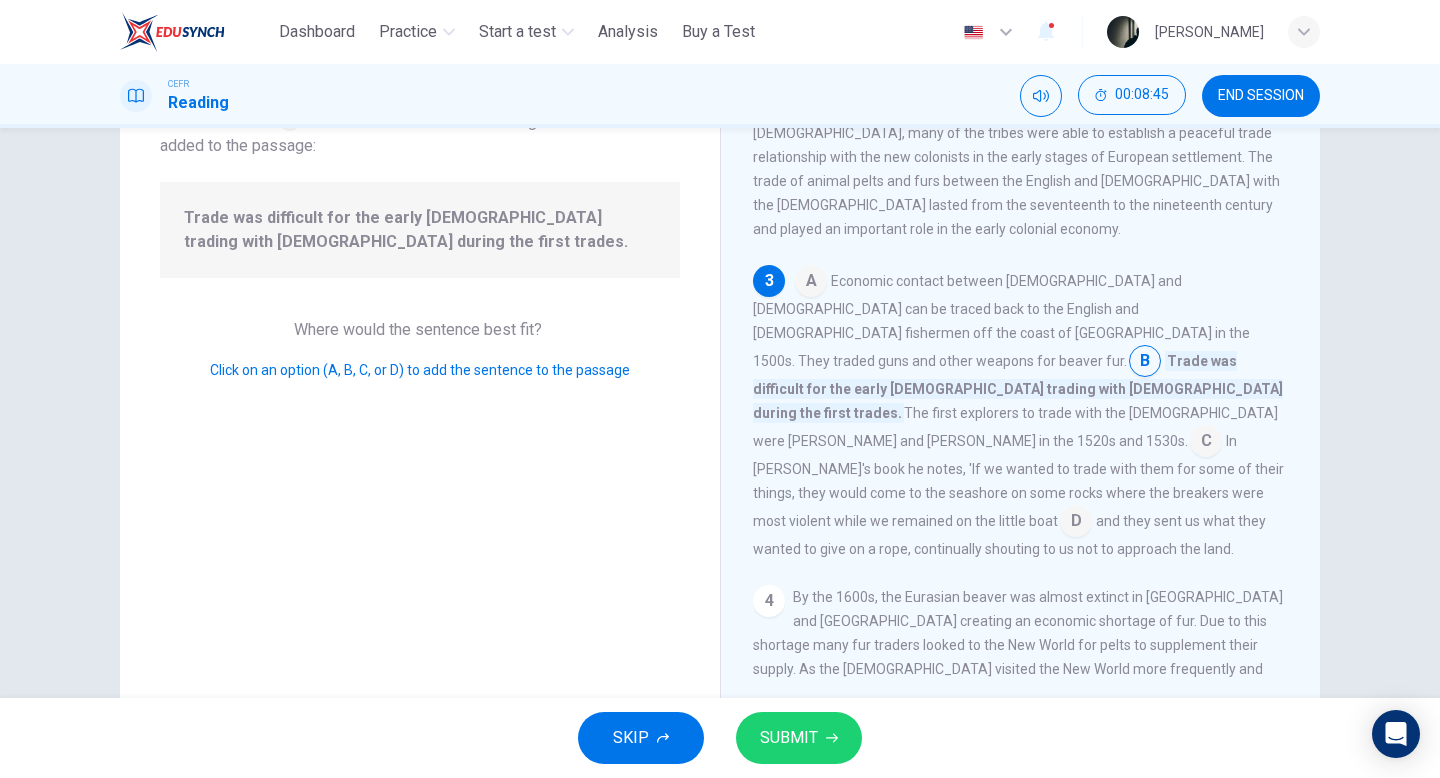 click at bounding box center (811, 283) 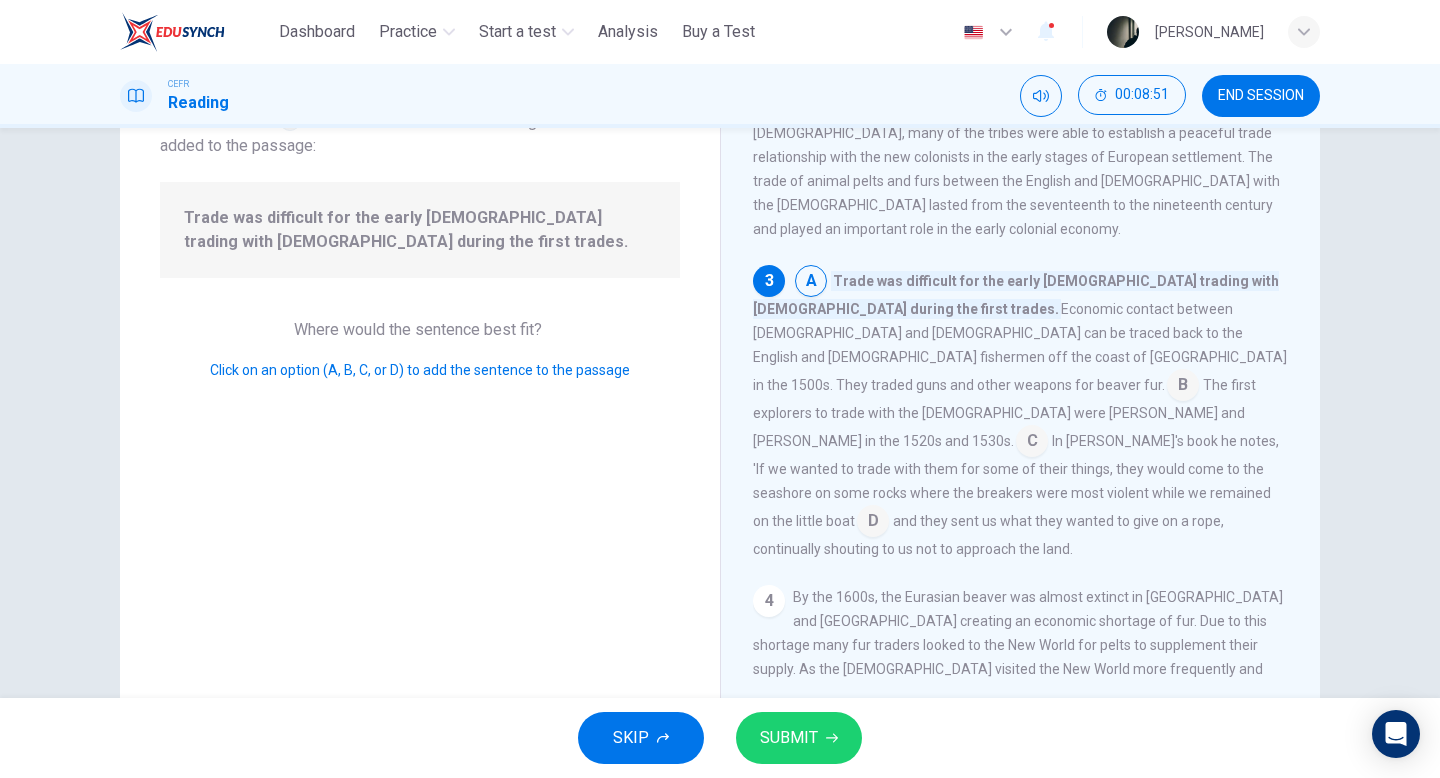 click at bounding box center [873, 523] 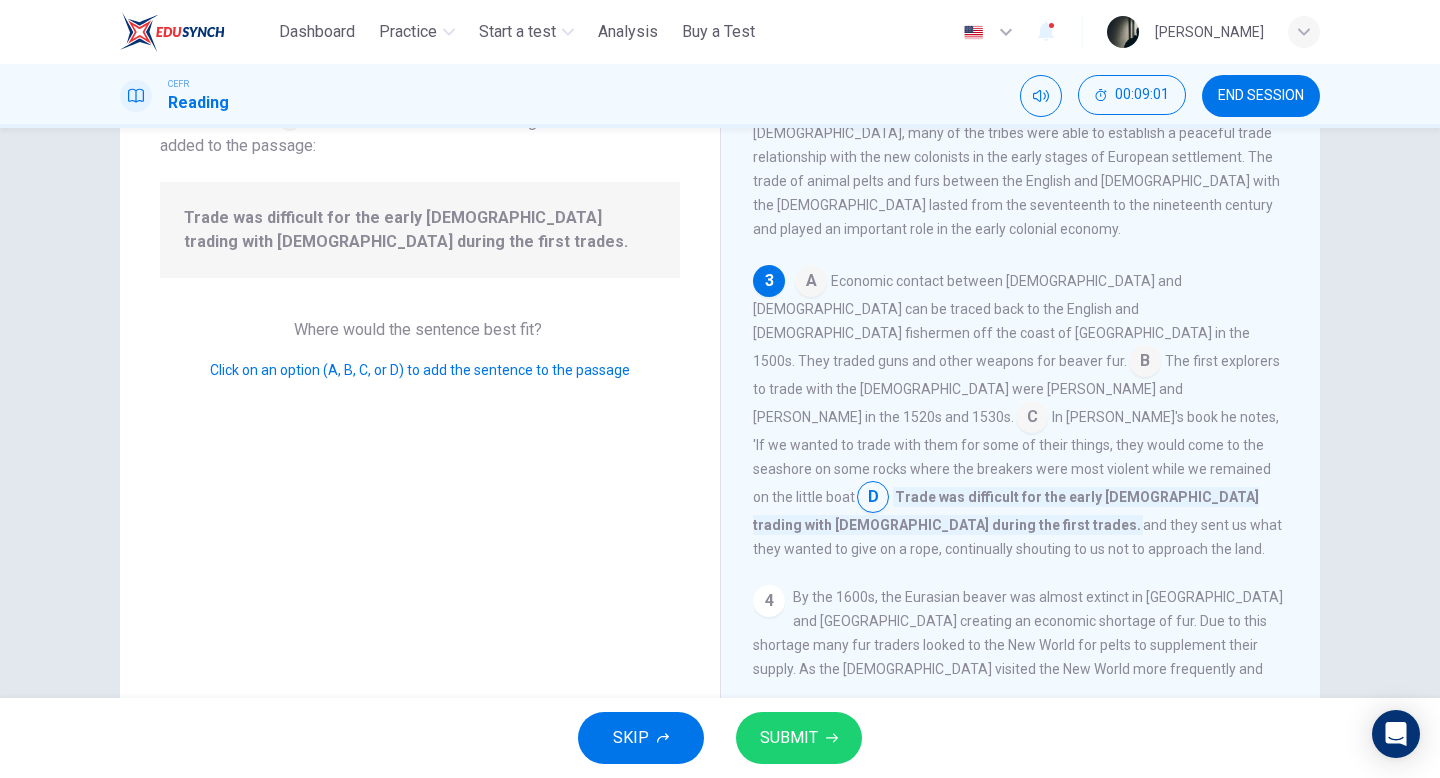 click at bounding box center (1032, 419) 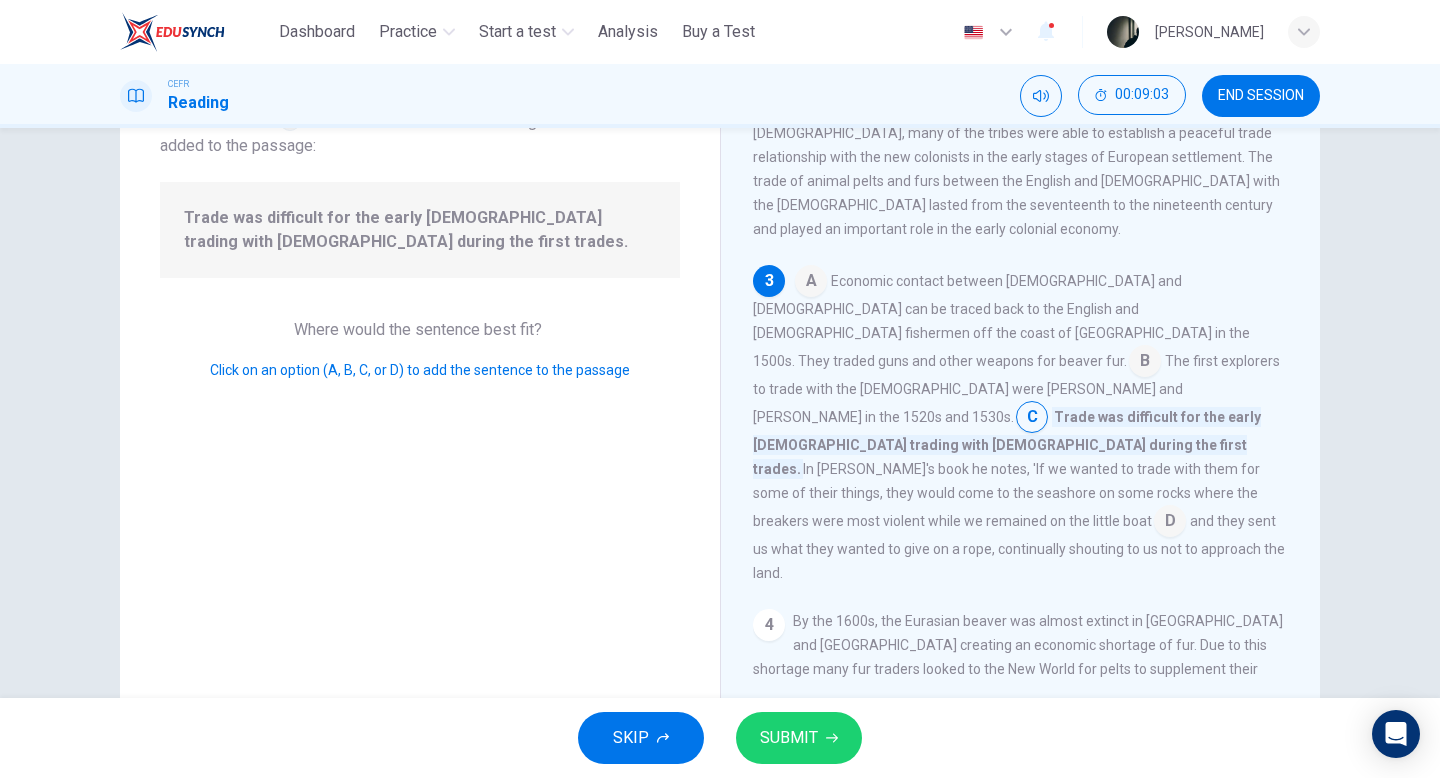 click on "SUBMIT" at bounding box center (799, 738) 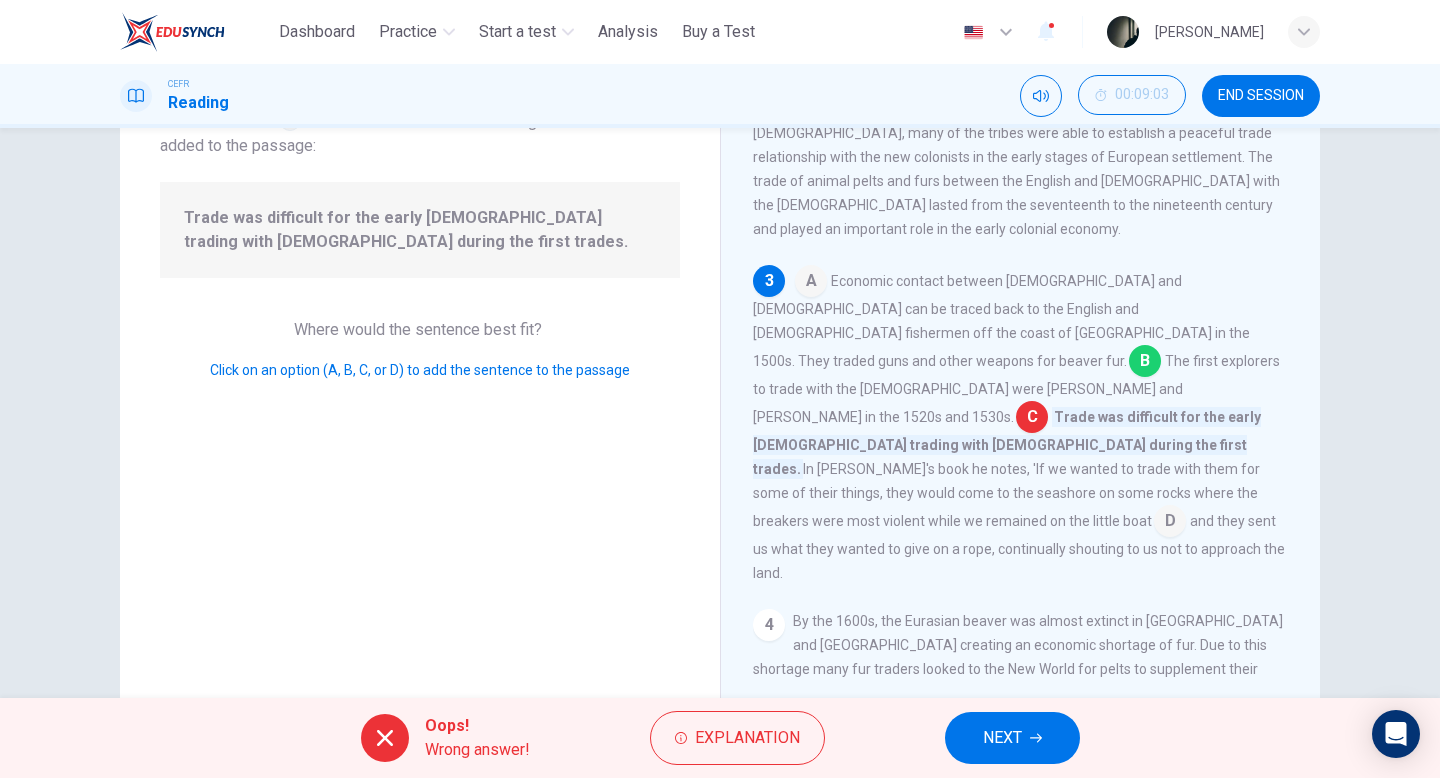 click on "Economic contact between Native Americans and Europeans can be traced back to the English and French fishermen off the coast of Canada in the 1500s. They traded guns and other weapons for beaver fur." at bounding box center [1001, 321] 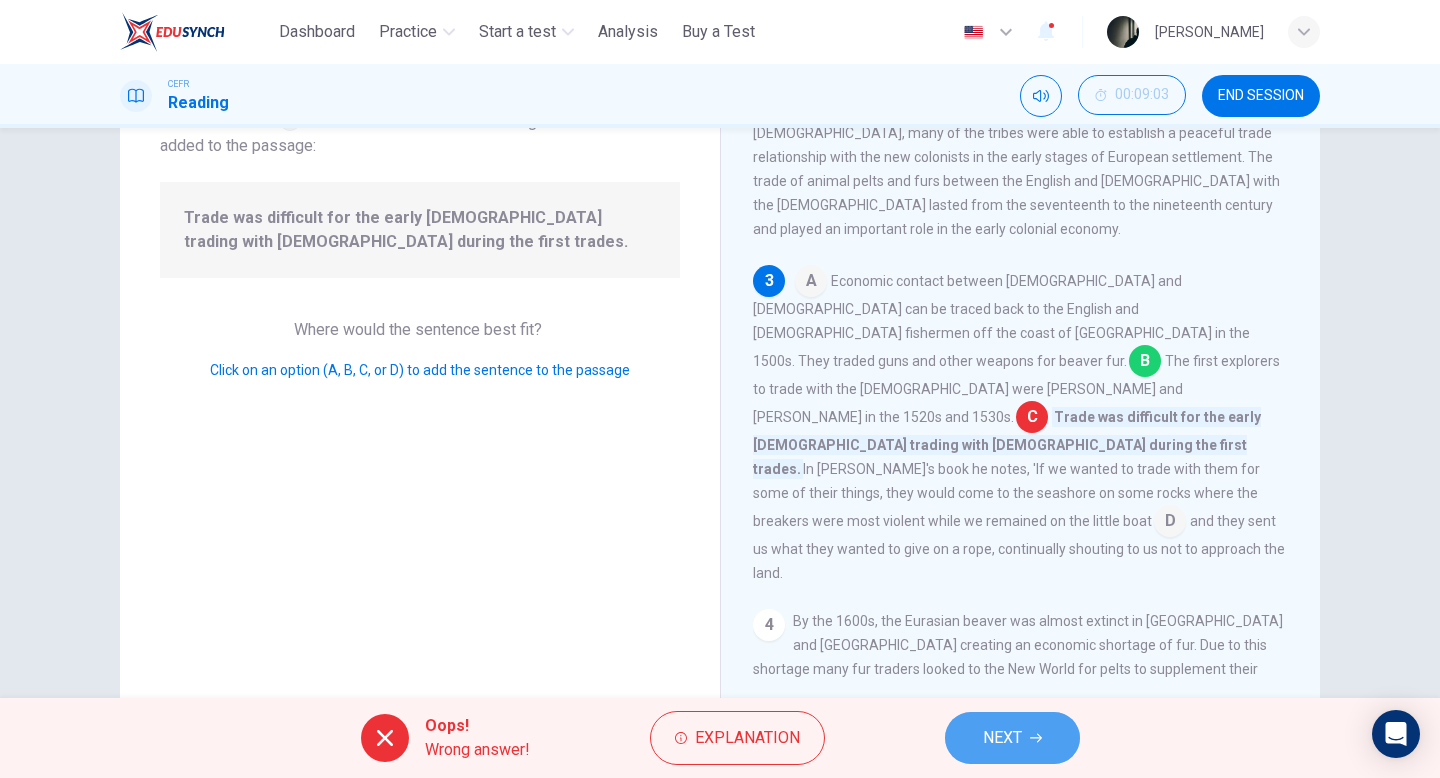 click on "NEXT" at bounding box center [1012, 738] 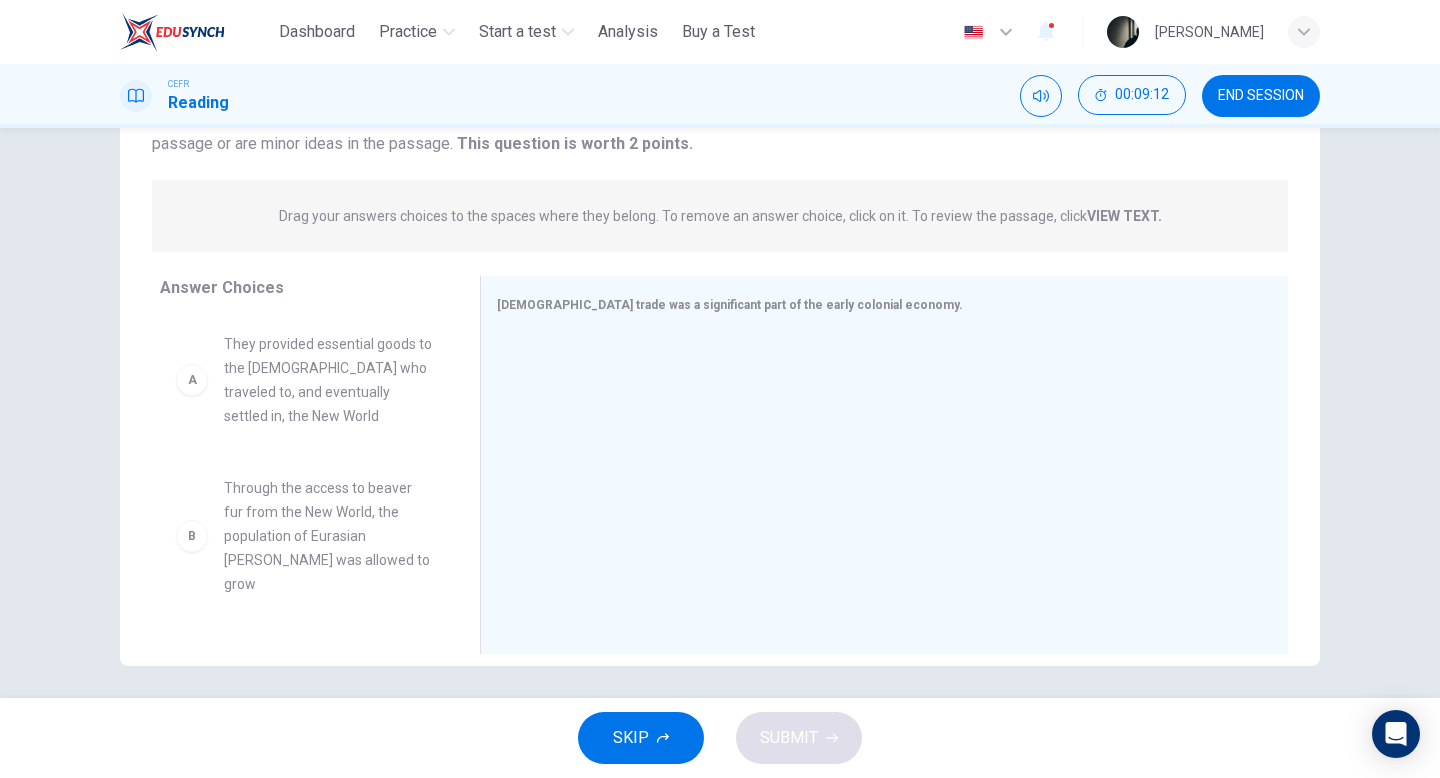 scroll, scrollTop: 205, scrollLeft: 0, axis: vertical 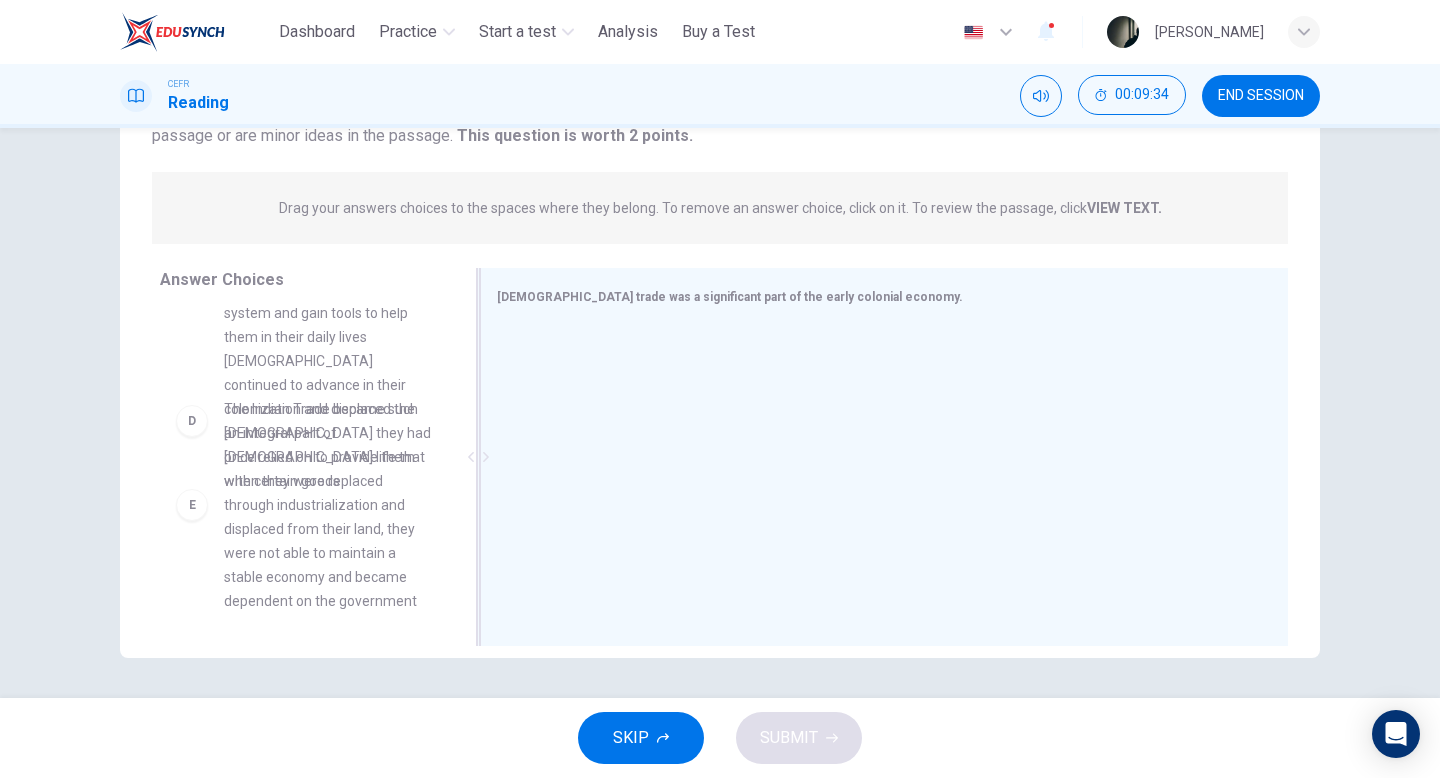drag, startPoint x: 321, startPoint y: 451, endPoint x: 596, endPoint y: 439, distance: 275.2617 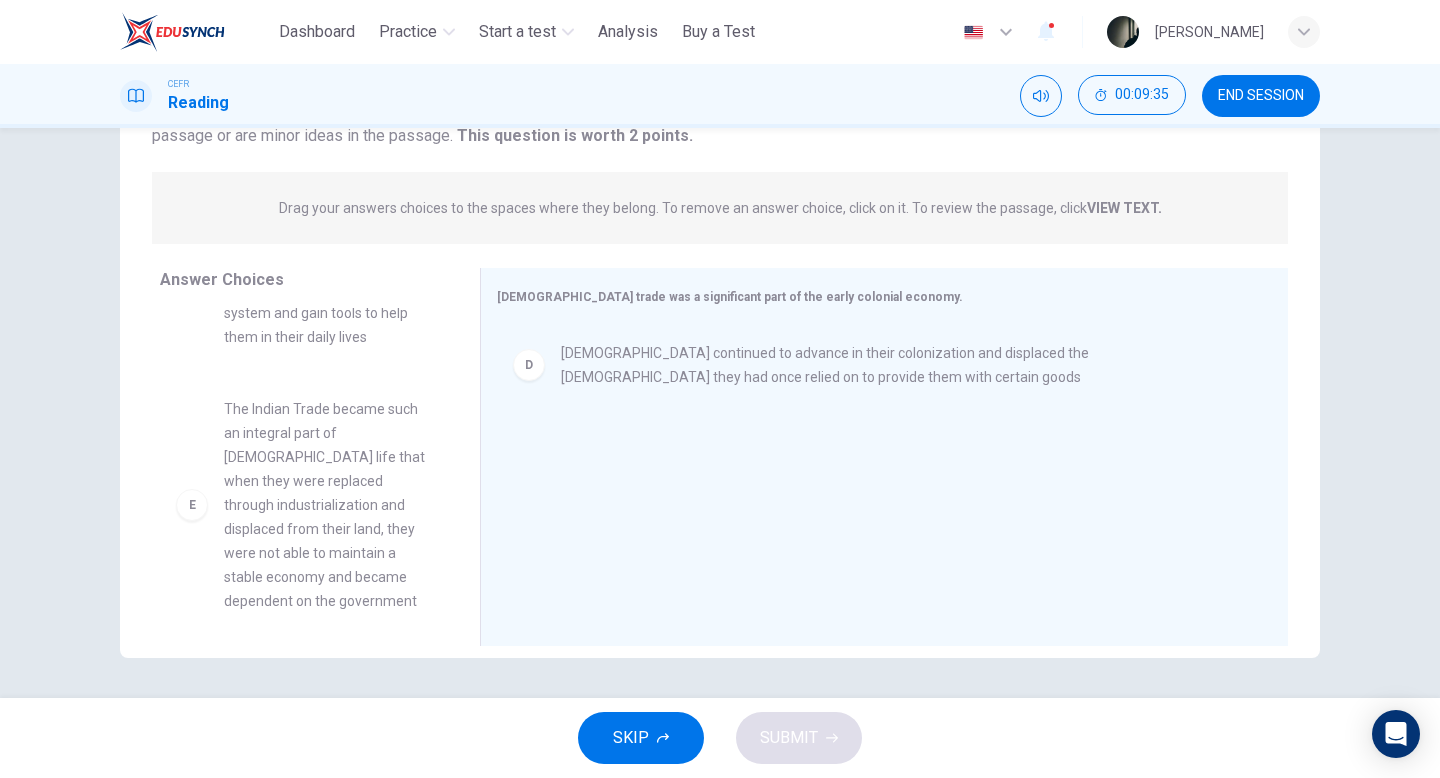 click on "The Indian Trade became such an integral part of Native American life that when they were replaced through industrialization and displaced from their land, they were not able to maintain a stable economy and became dependent on the government" at bounding box center (328, 505) 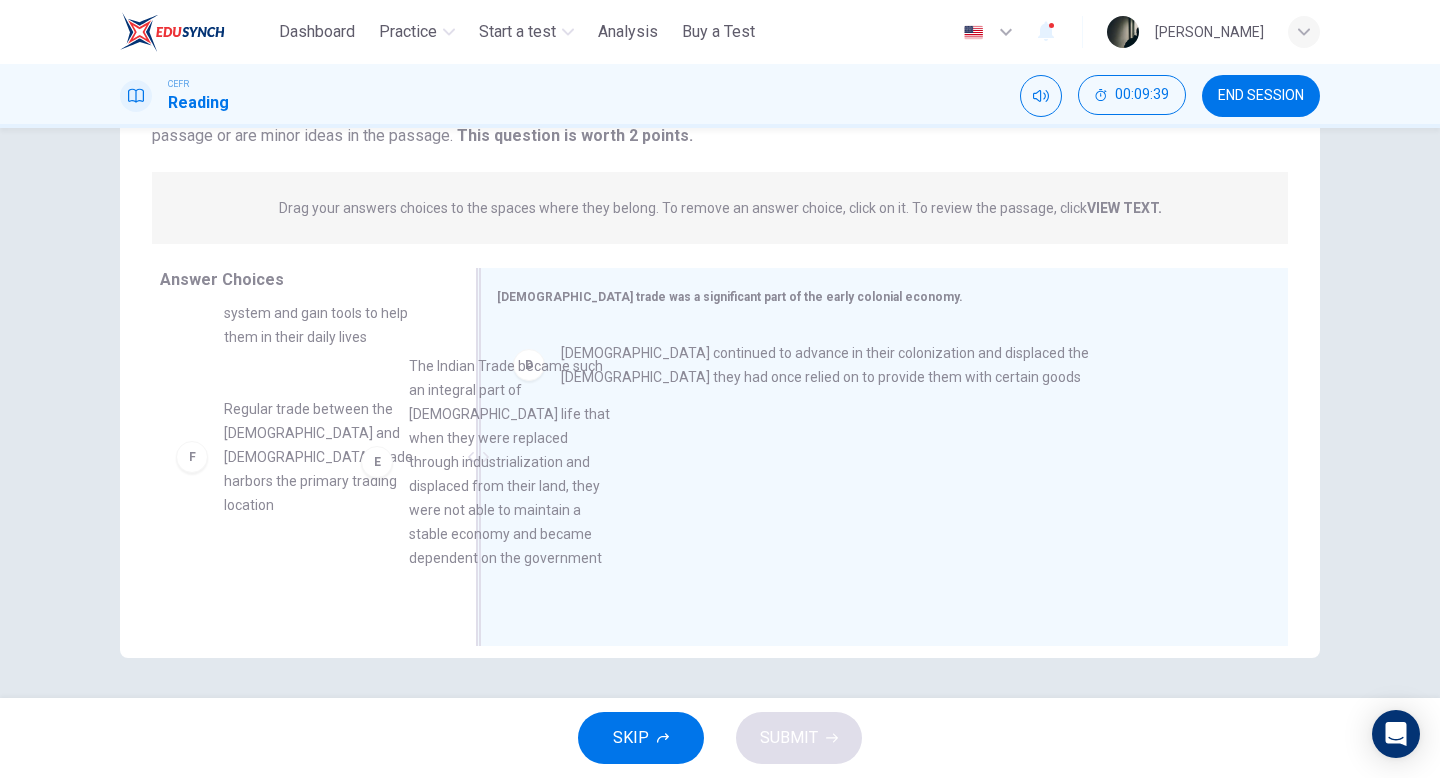 drag, startPoint x: 324, startPoint y: 433, endPoint x: 631, endPoint y: 465, distance: 308.66324 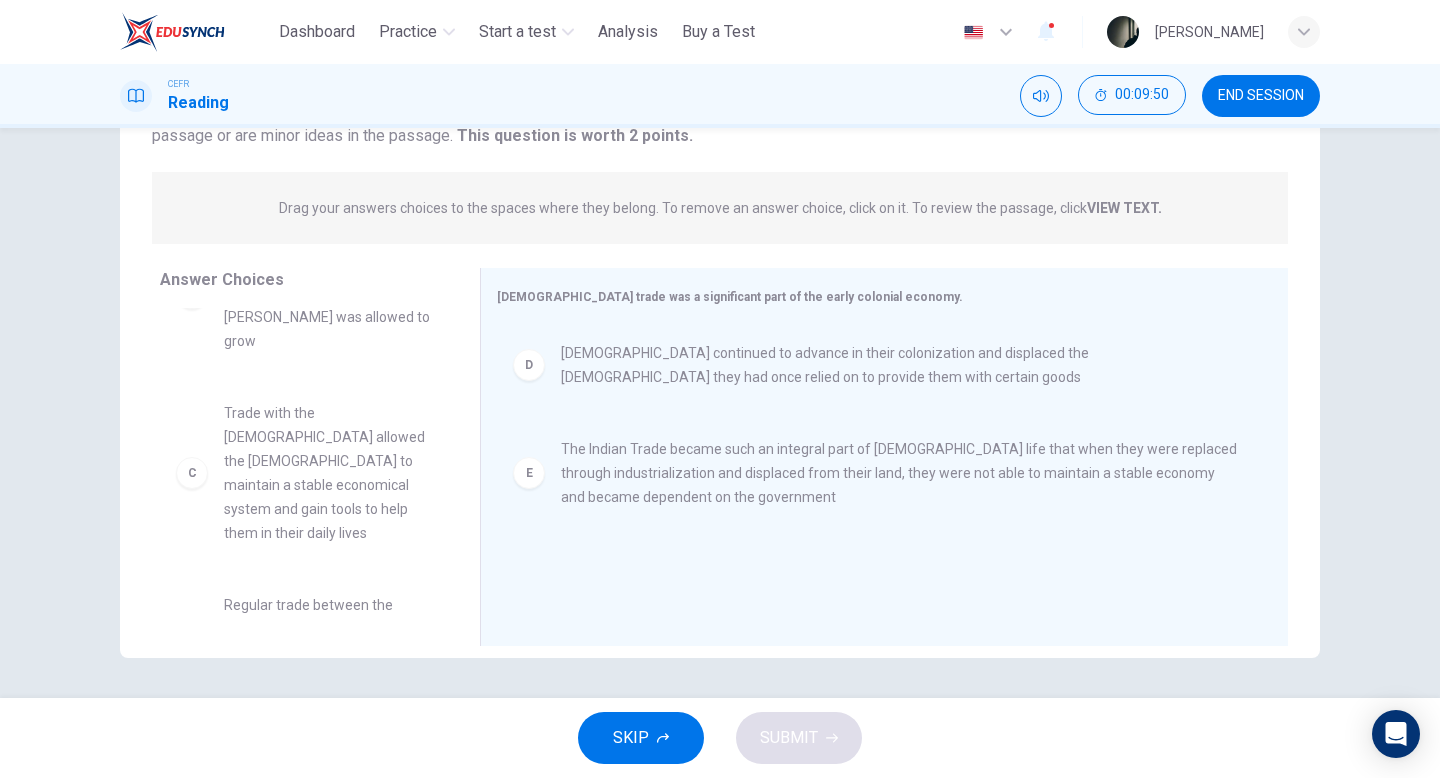 scroll, scrollTop: 276, scrollLeft: 0, axis: vertical 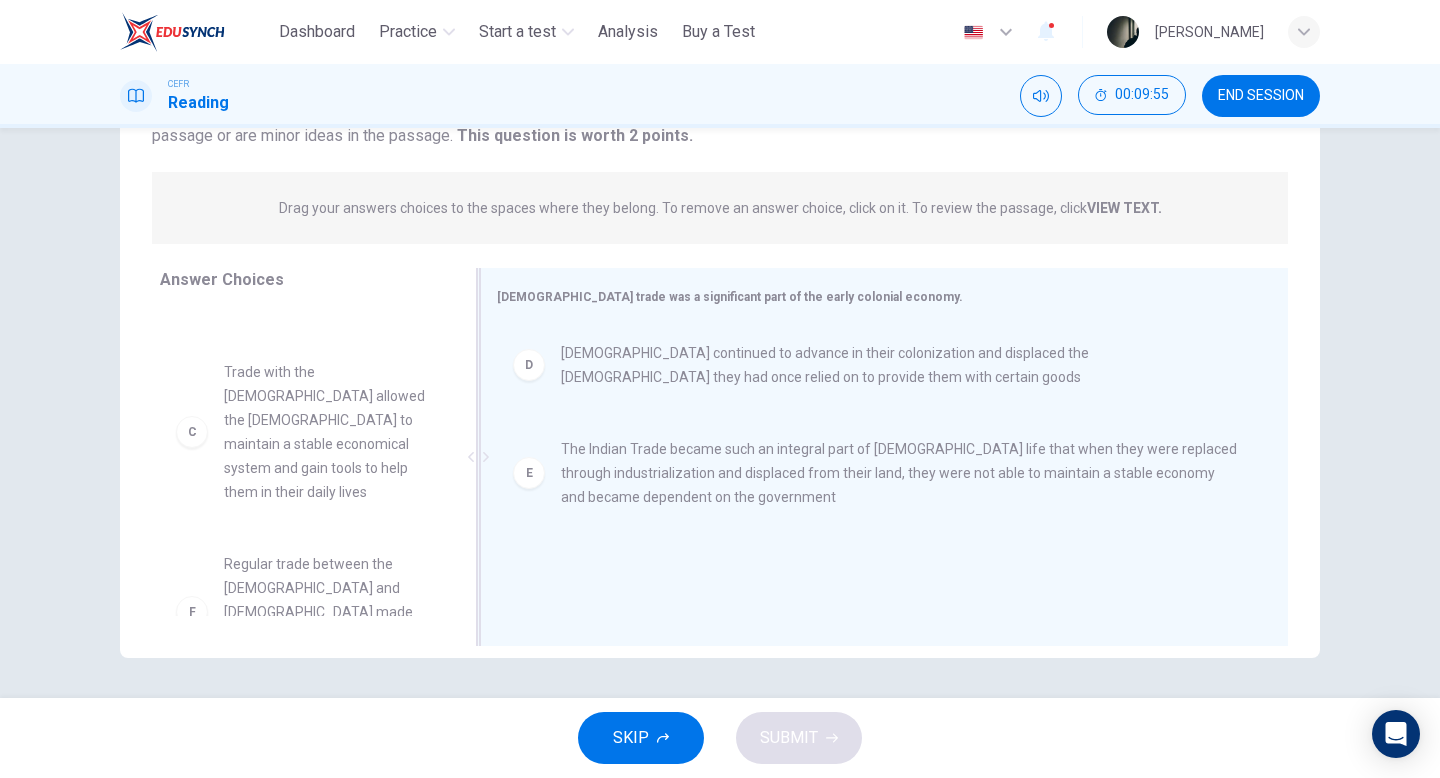 drag, startPoint x: 381, startPoint y: 574, endPoint x: 698, endPoint y: 561, distance: 317.26645 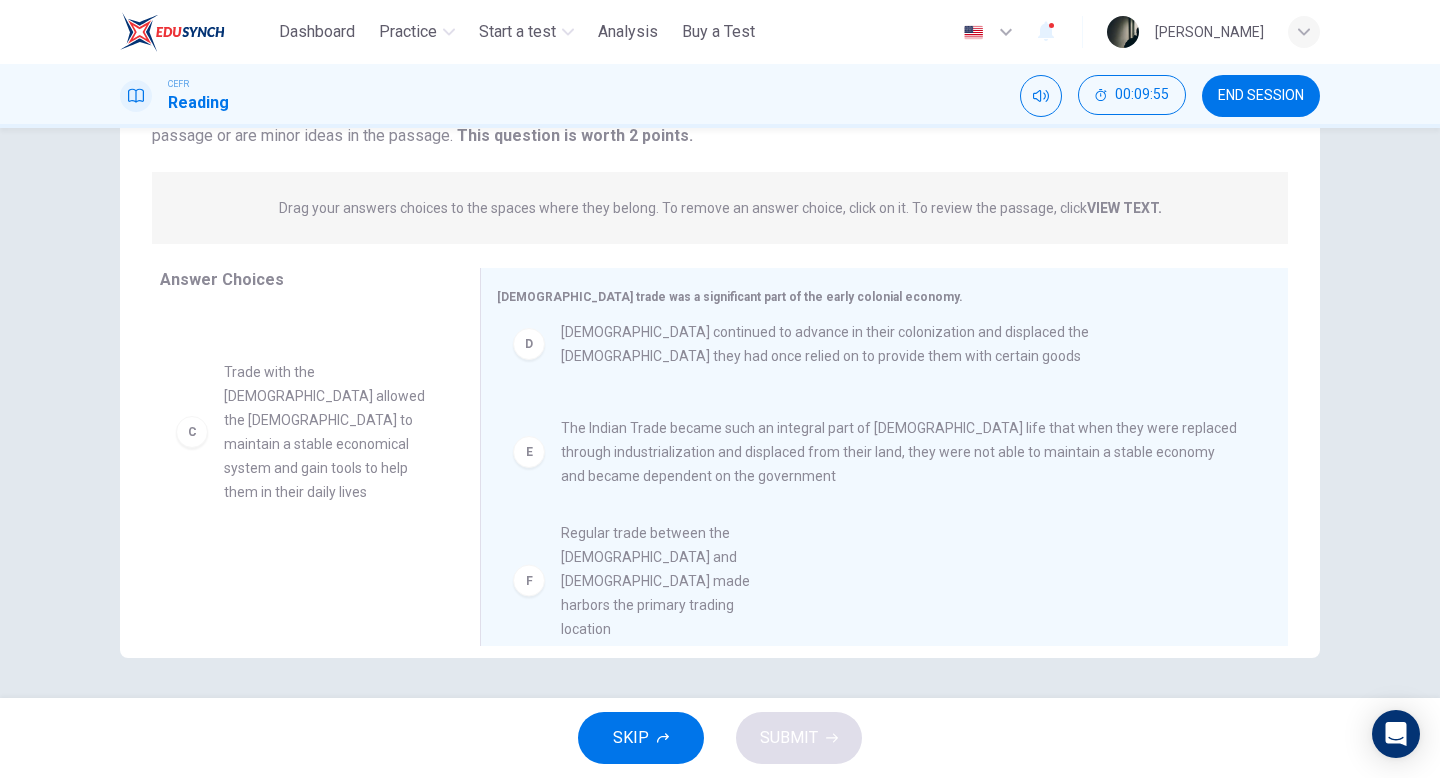 scroll, scrollTop: 12, scrollLeft: 0, axis: vertical 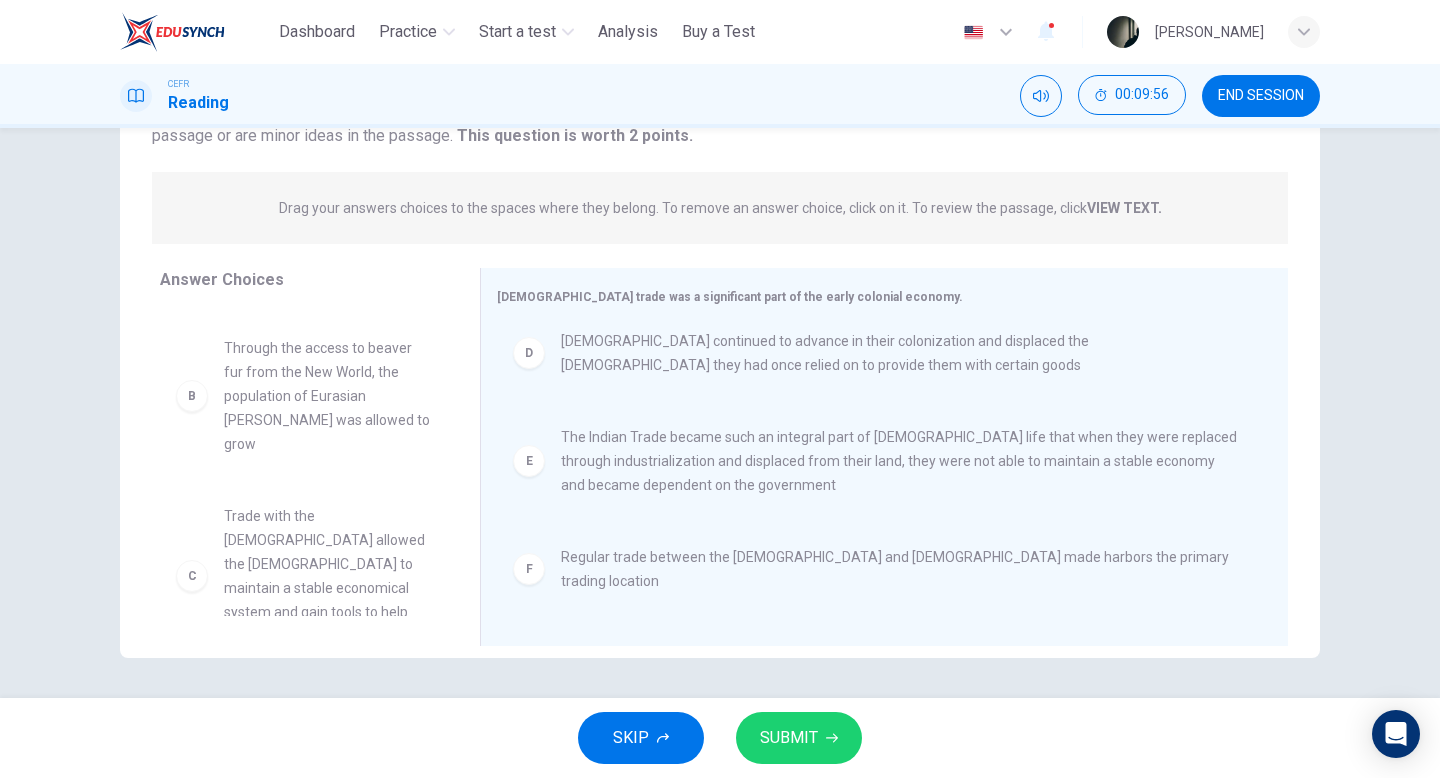 click on "SUBMIT" at bounding box center (789, 738) 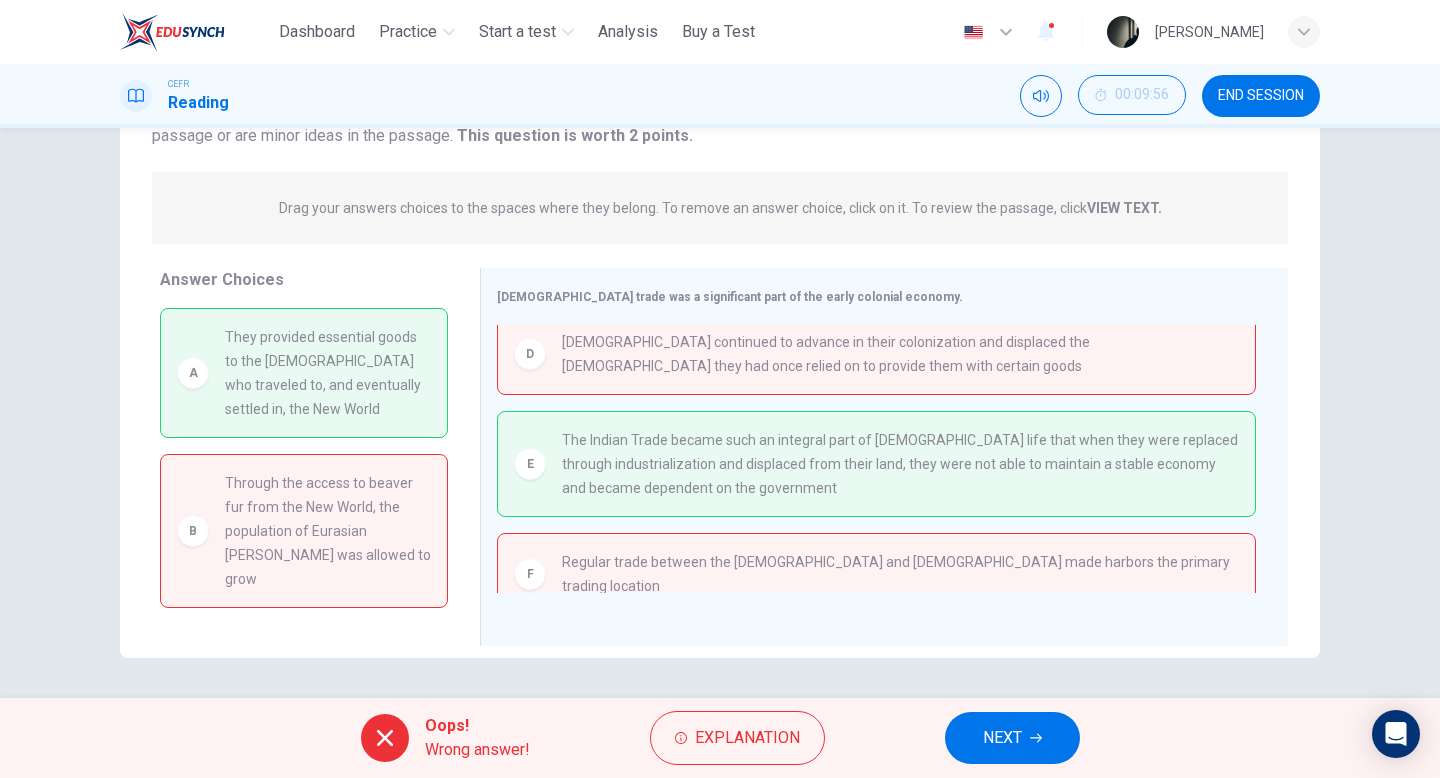scroll, scrollTop: 138, scrollLeft: 0, axis: vertical 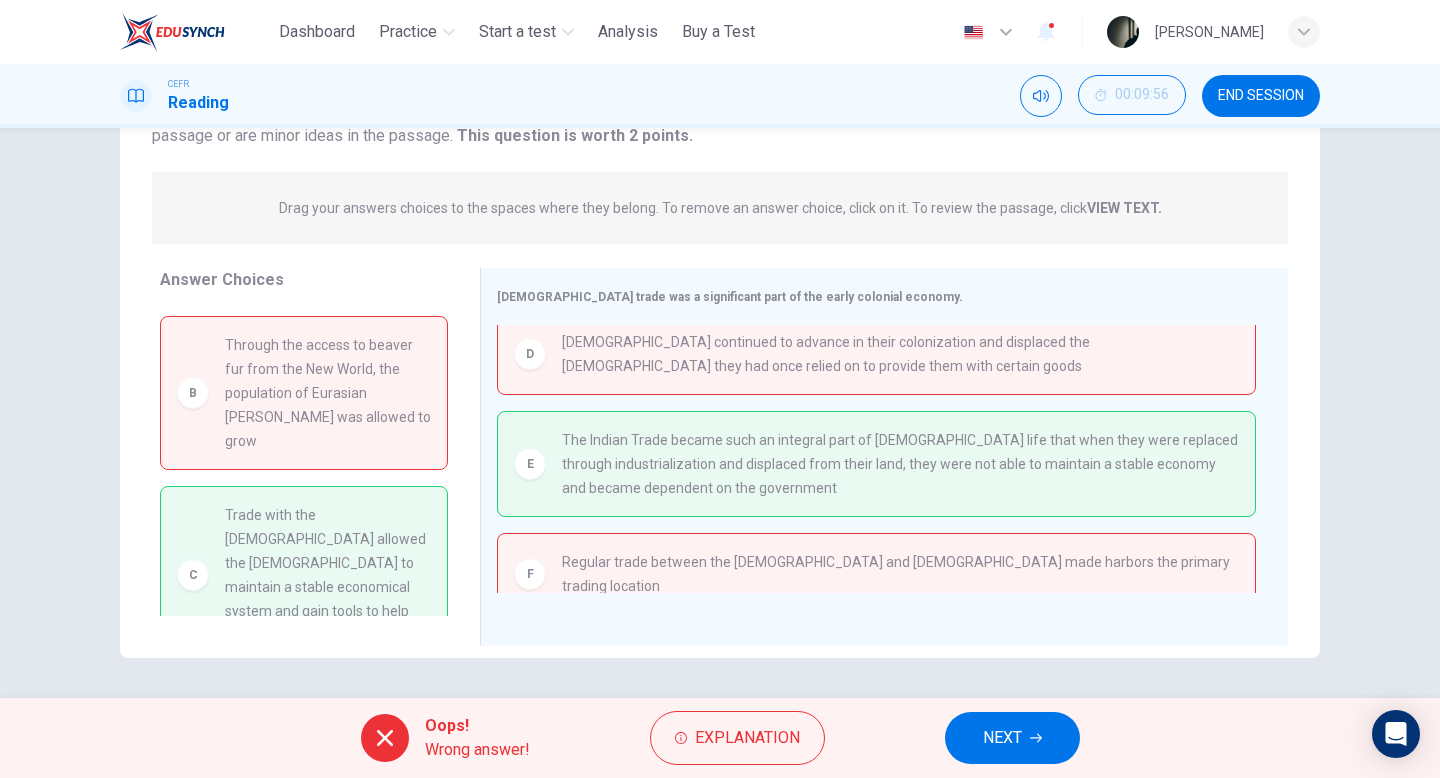 click on "NEXT" at bounding box center [1012, 738] 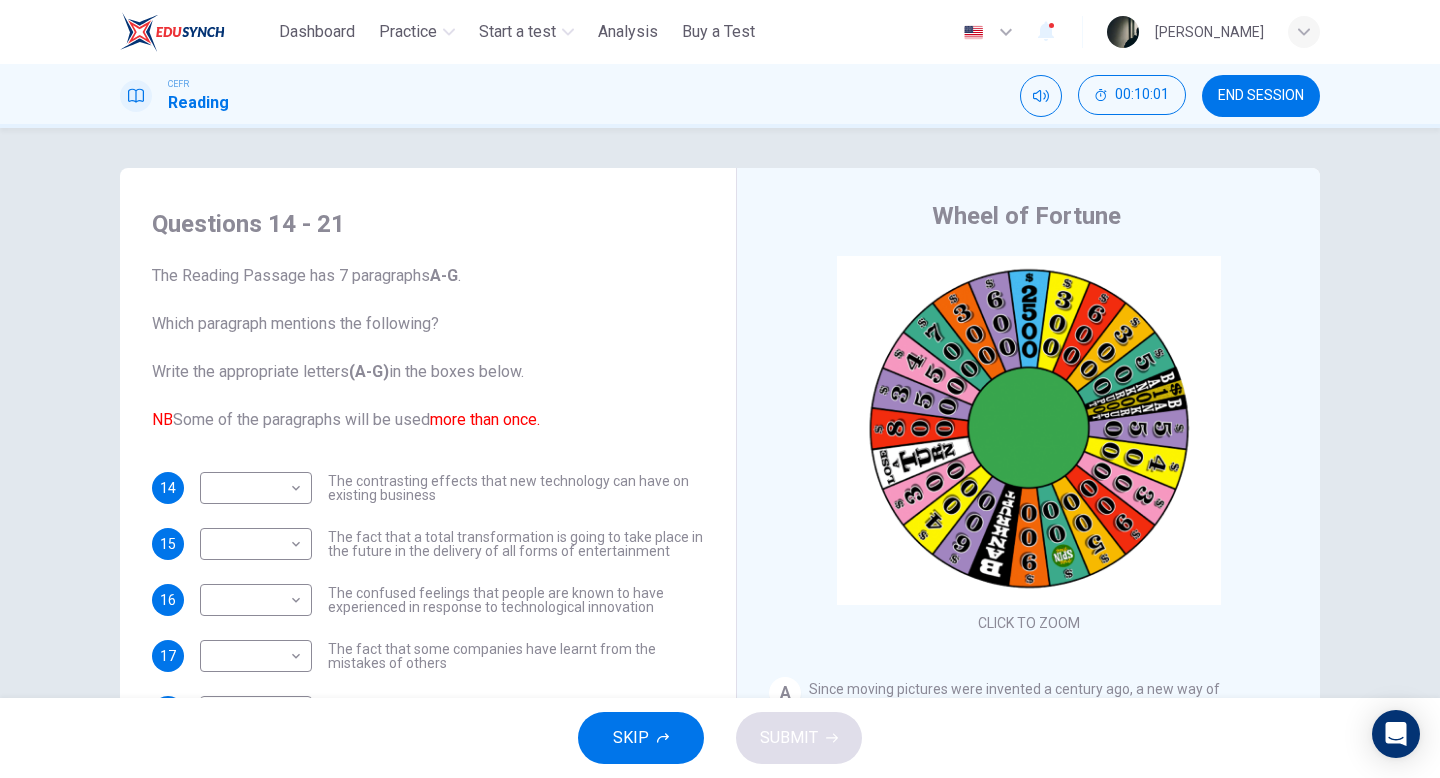 click on "CEFR Reading 00:10:01 END SESSION" at bounding box center [720, 96] 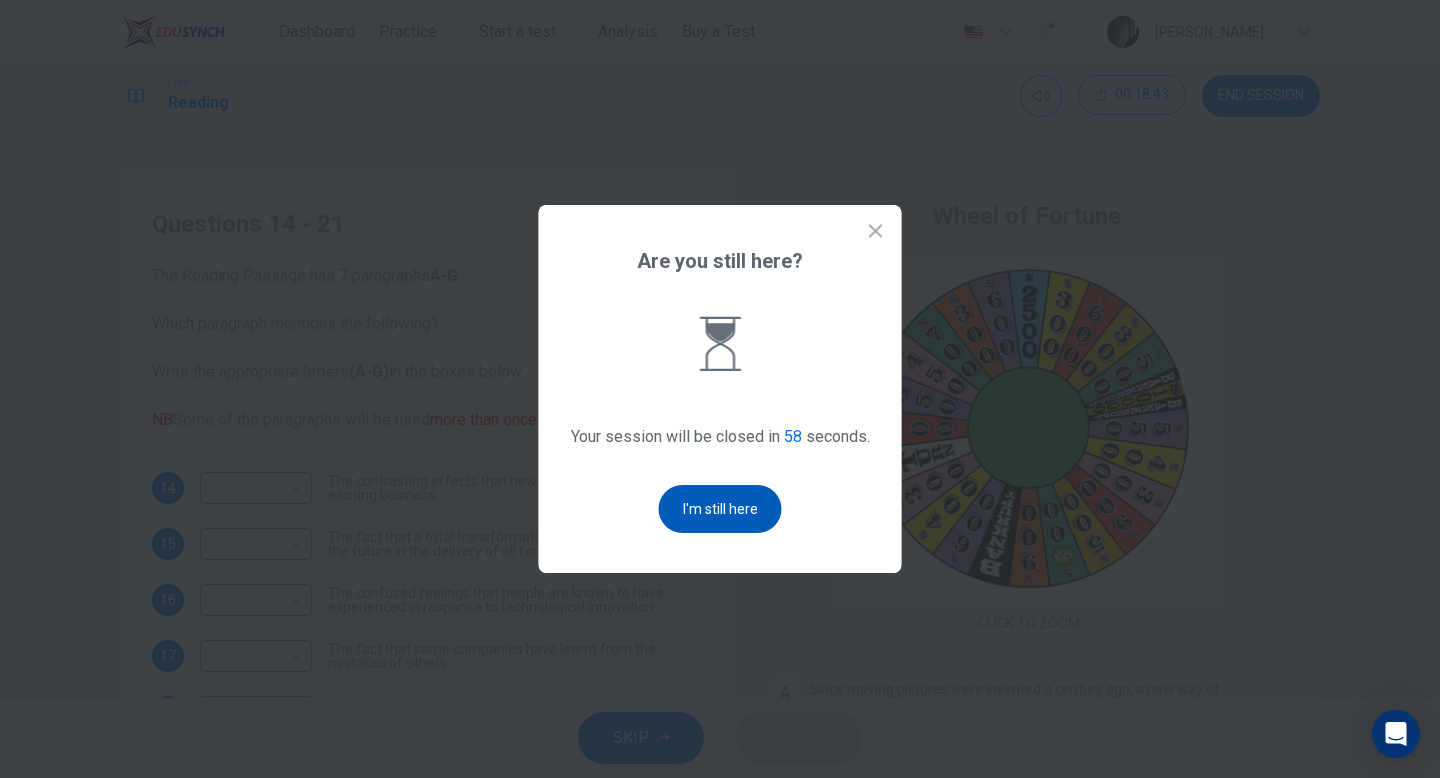 click on "I'm still here" at bounding box center (720, 509) 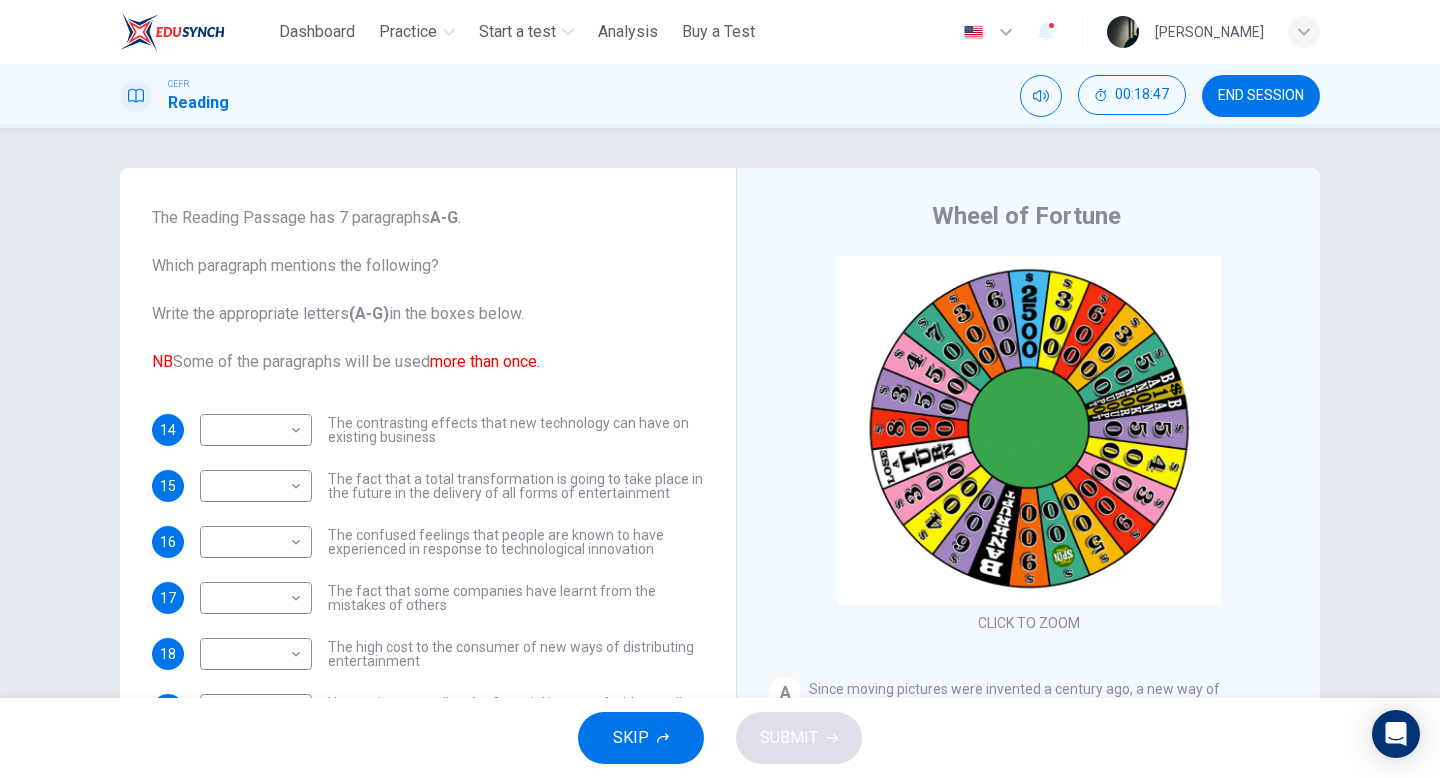 scroll, scrollTop: 73, scrollLeft: 0, axis: vertical 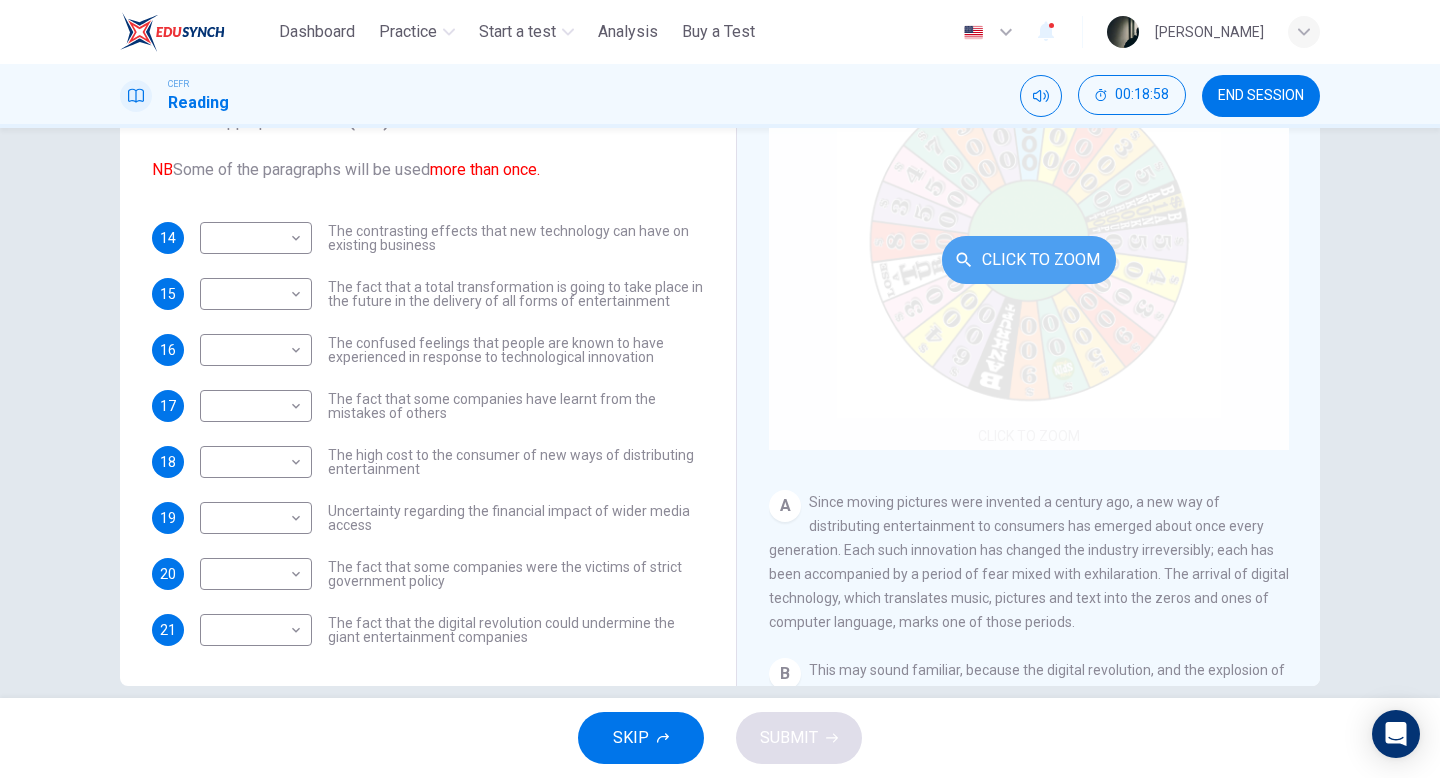 click on "Click to Zoom" at bounding box center (1029, 260) 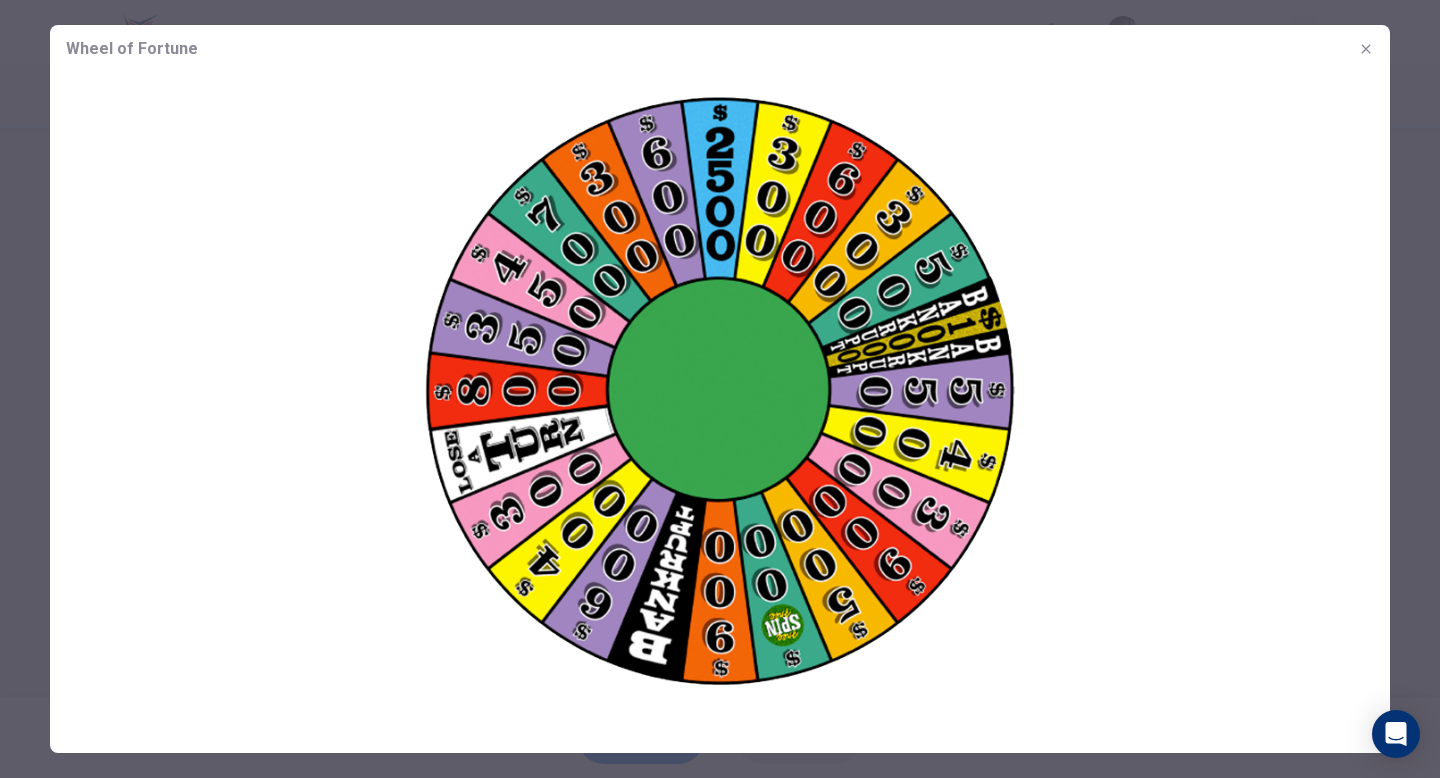 click 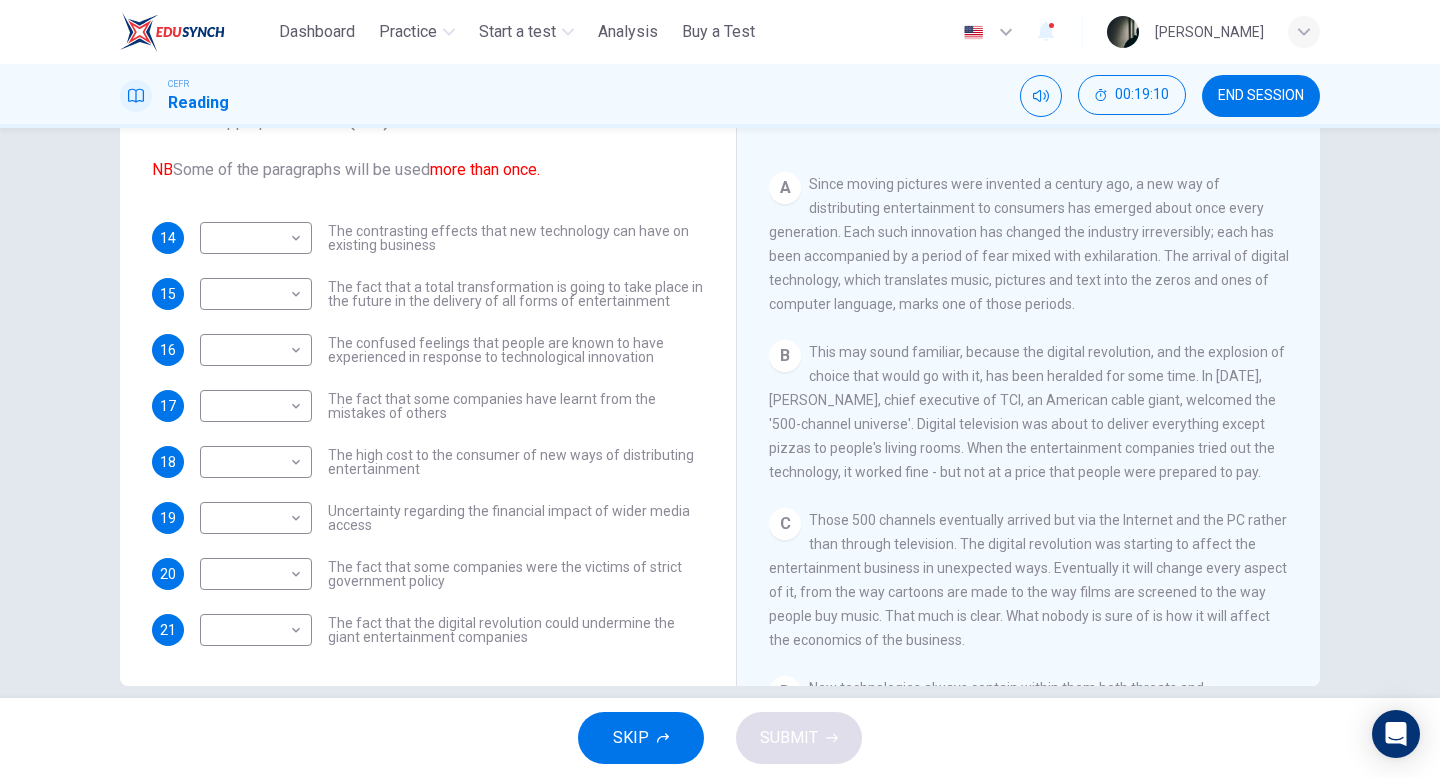 scroll, scrollTop: 332, scrollLeft: 0, axis: vertical 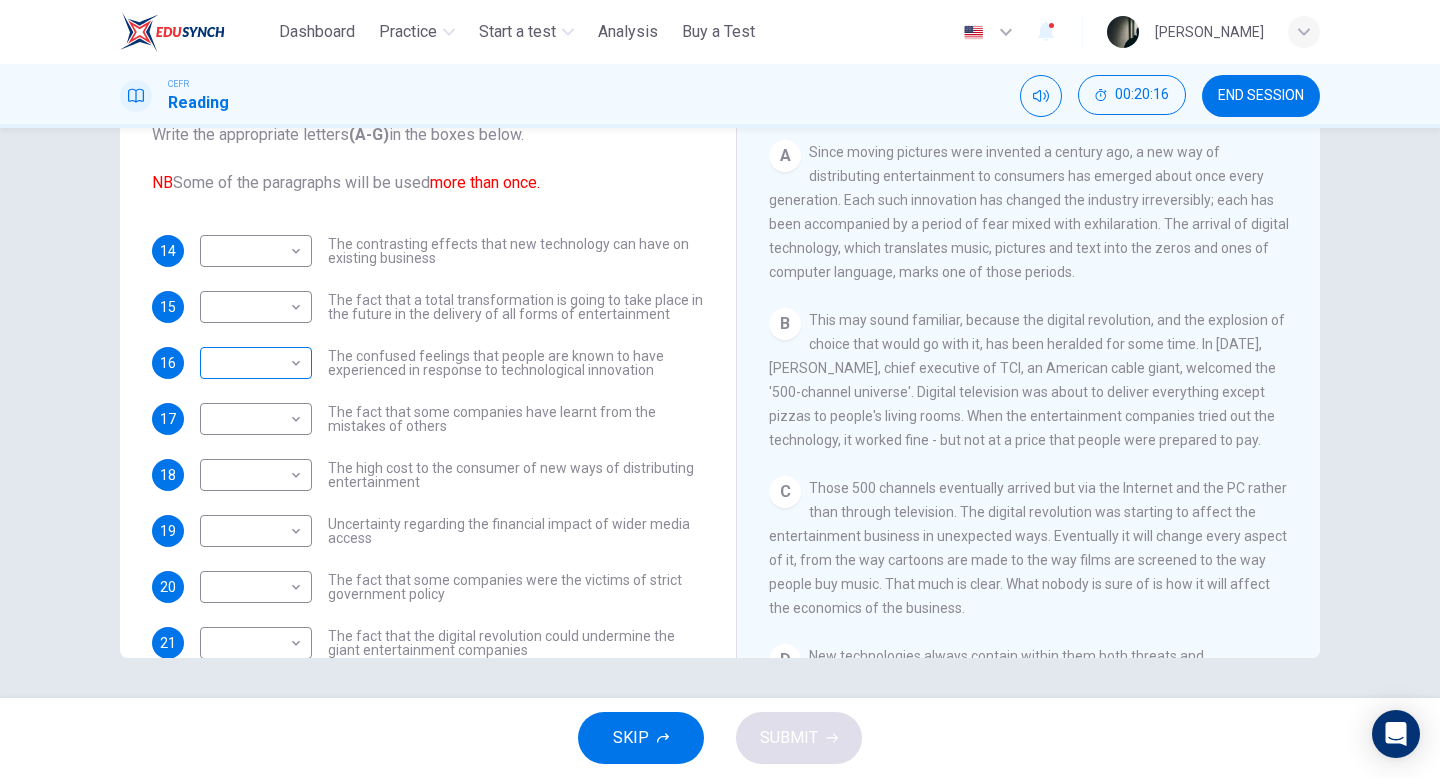 click on "This site uses cookies, as explained in our  Privacy Policy . If you agree to the use of cookies, please click the Accept button and continue to browse our site.   Privacy Policy Accept Dashboard Practice Start a test Analysis Buy a Test English ** ​ Grace Joyce CEFR Reading 00:20:16 END SESSION Questions 14 - 21 The Reading Passage has 7 paragraphs  A-G .
Which paragraph mentions the following?
Write the appropriate letters  (A-G)  in the boxes below.
NB  Some of the paragraphs will be used  more than once. 14 ​ ​ The contrasting effects that new technology can have on existing business 15 ​ ​ The fact that a total transformation is going to take place in the future in the delivery of all forms of entertainment 16 ​ ​ The confused feelings that people are known to have experienced in response to technological innovation 17 ​ ​ The fact that some companies have learnt from the mistakes of others 18 ​ ​ The high cost to the consumer of new ways of distributing entertainment 19 ​ ​" at bounding box center [720, 389] 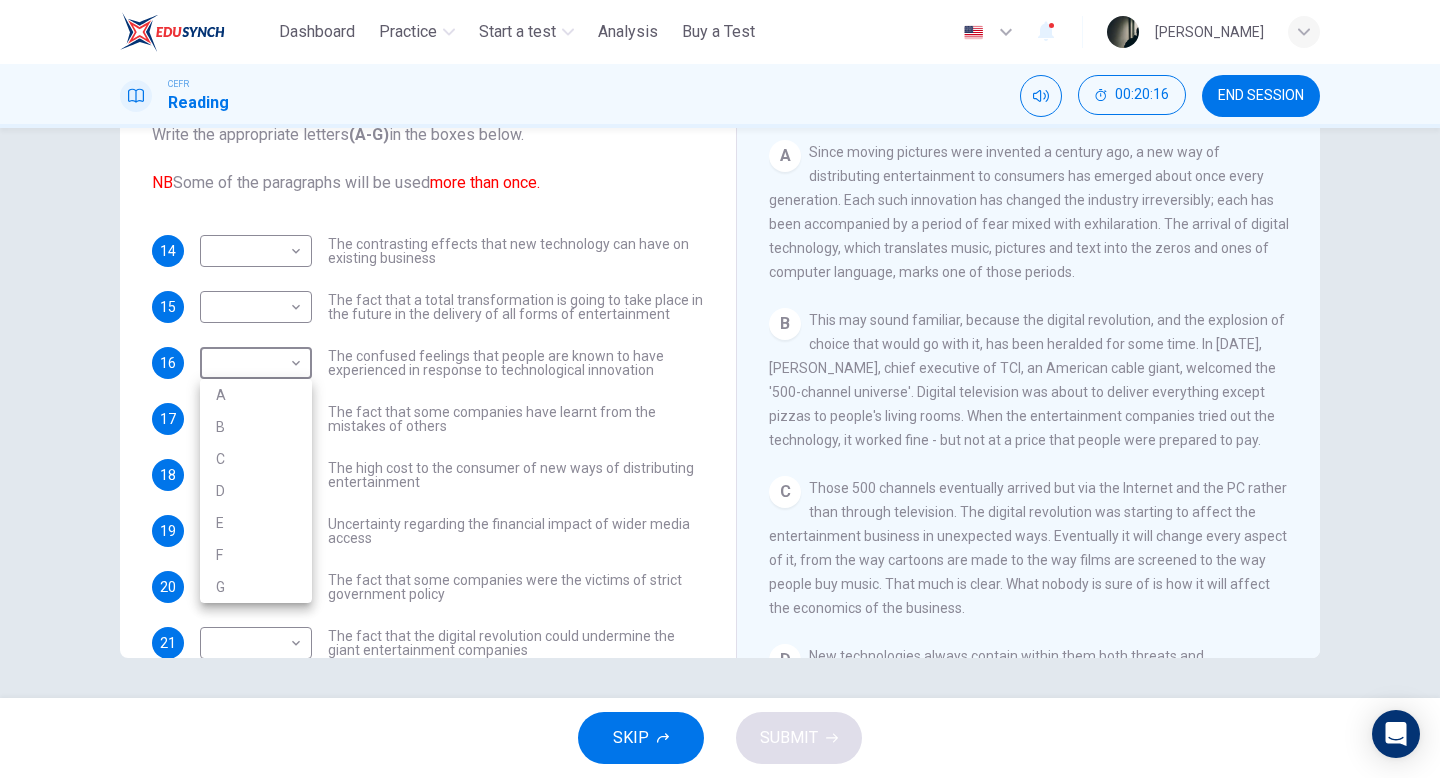 click on "A" at bounding box center (256, 395) 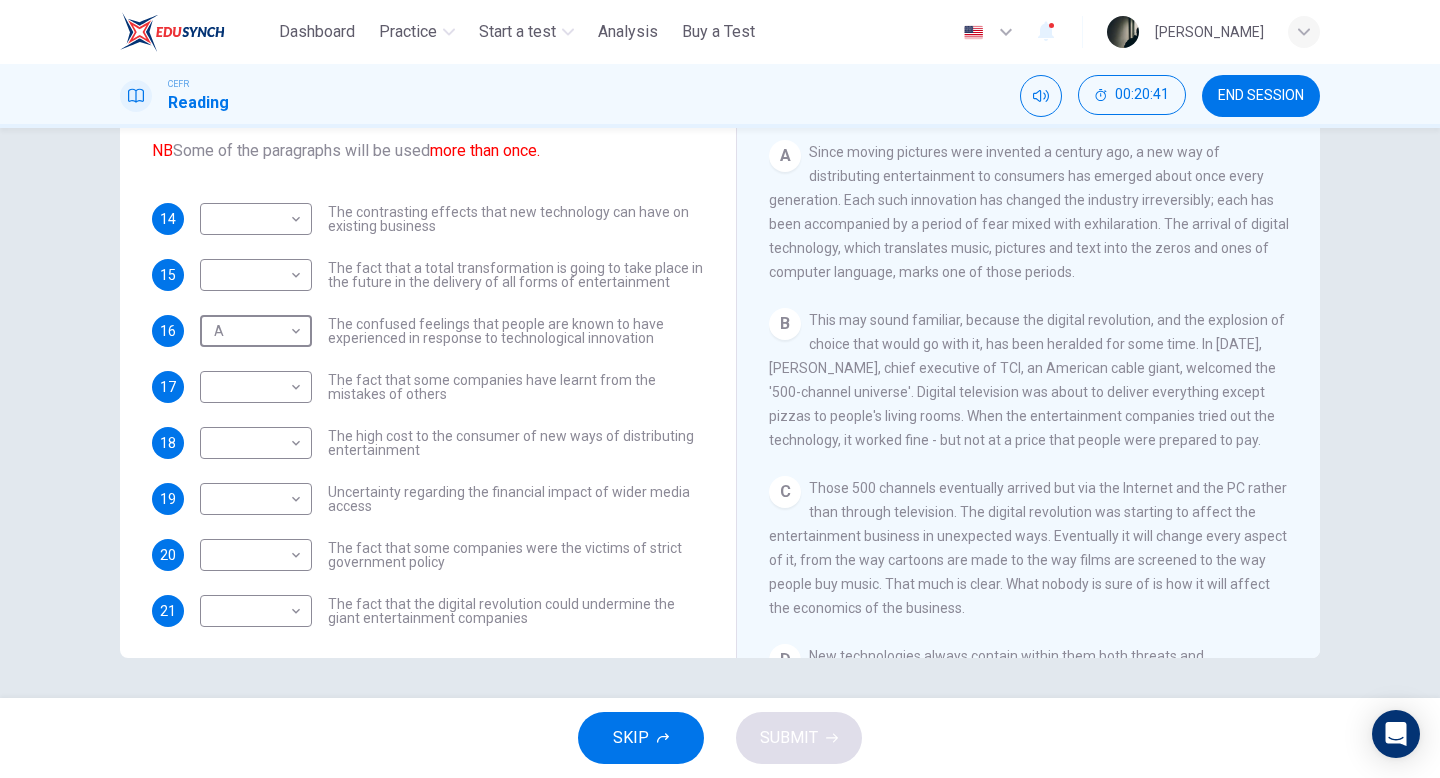 scroll, scrollTop: 73, scrollLeft: 0, axis: vertical 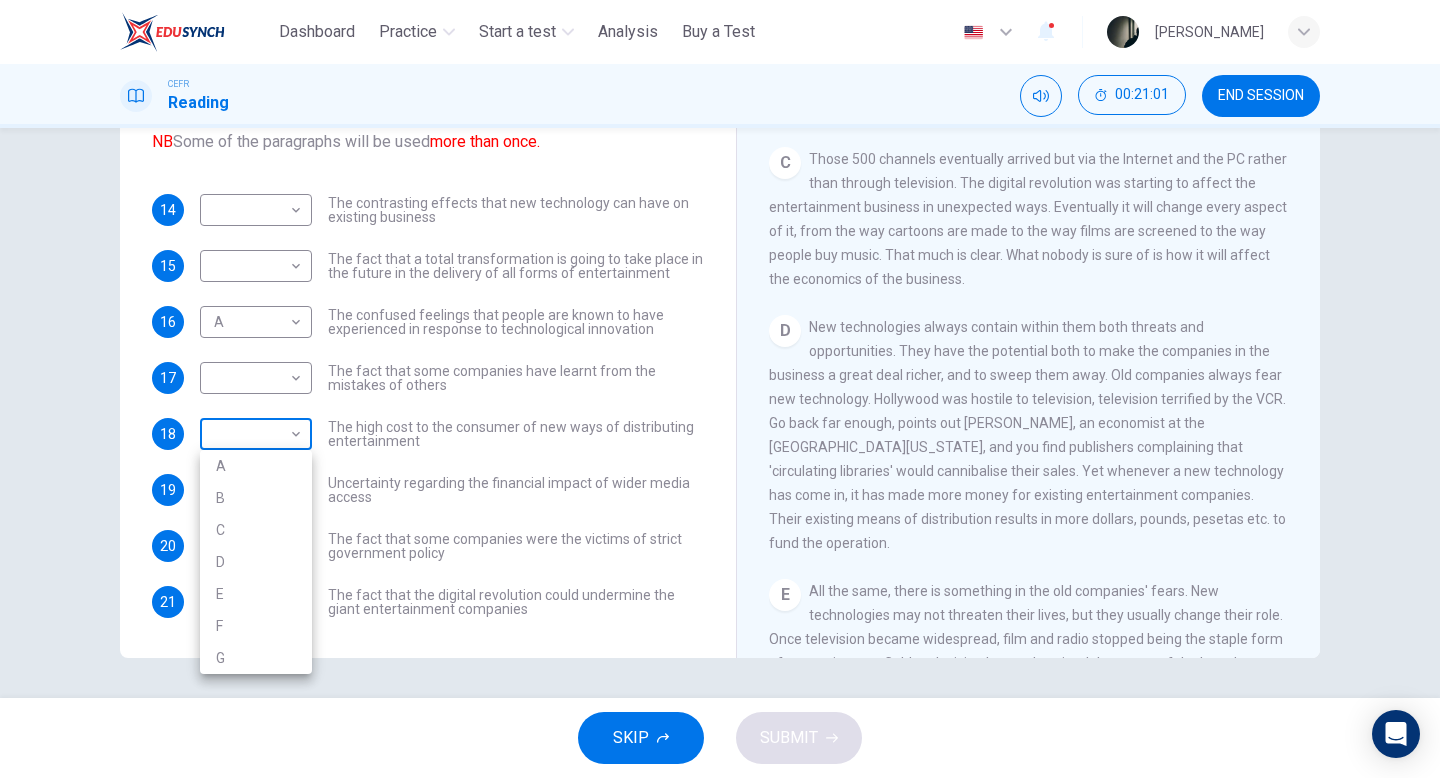 click on "This site uses cookies, as explained in our  Privacy Policy . If you agree to the use of cookies, please click the Accept button and continue to browse our site.   Privacy Policy Accept Dashboard Practice Start a test Analysis Buy a Test English ** ​ Grace Joyce CEFR Reading 00:21:01 END SESSION Questions 14 - 21 The Reading Passage has 7 paragraphs  A-G .
Which paragraph mentions the following?
Write the appropriate letters  (A-G)  in the boxes below.
NB  Some of the paragraphs will be used  more than once. 14 ​ ​ The contrasting effects that new technology can have on existing business 15 ​ ​ The fact that a total transformation is going to take place in the future in the delivery of all forms of entertainment 16 A * ​ The confused feelings that people are known to have experienced in response to technological innovation 17 ​ ​ The fact that some companies have learnt from the mistakes of others 18 ​ ​ The high cost to the consumer of new ways of distributing entertainment 19 ​ ​" at bounding box center [720, 389] 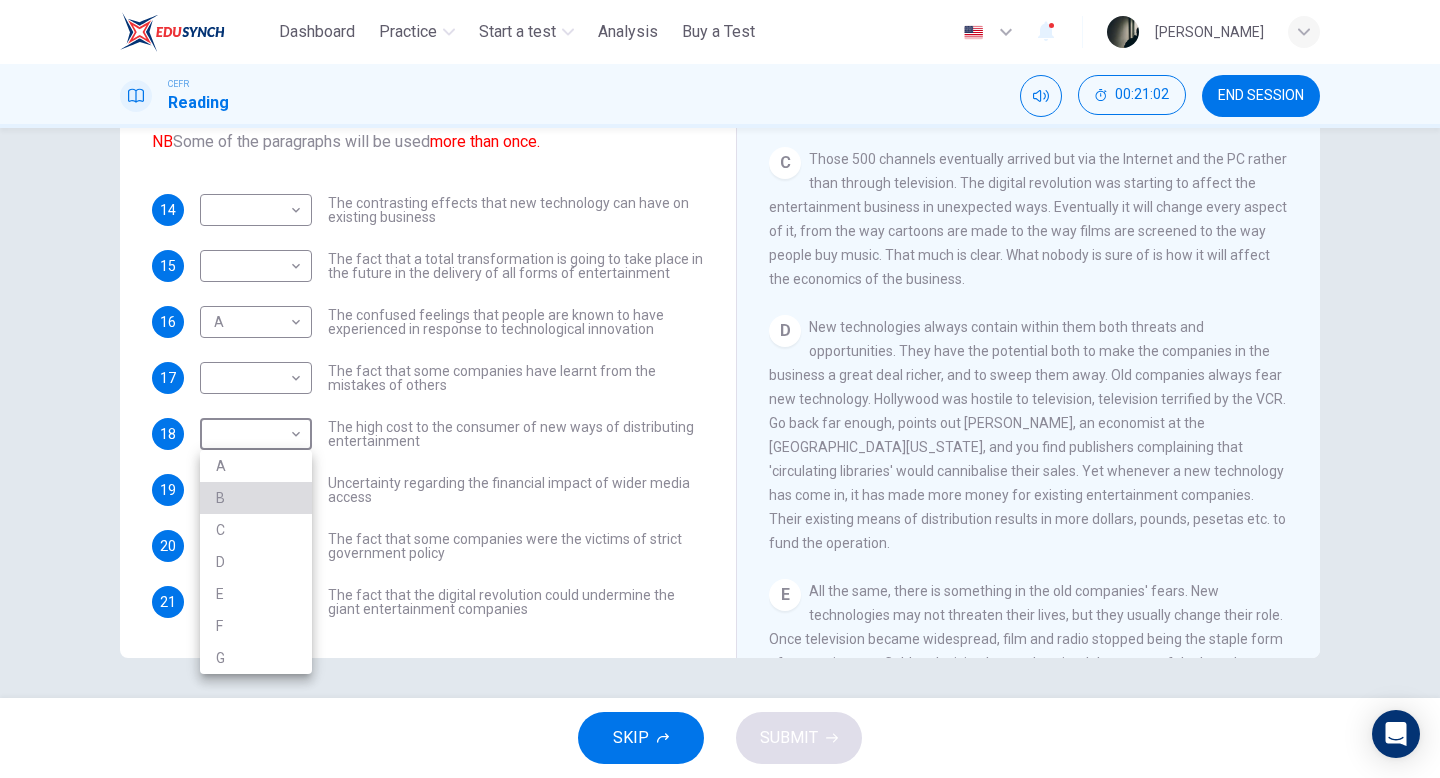 click on "B" at bounding box center [256, 498] 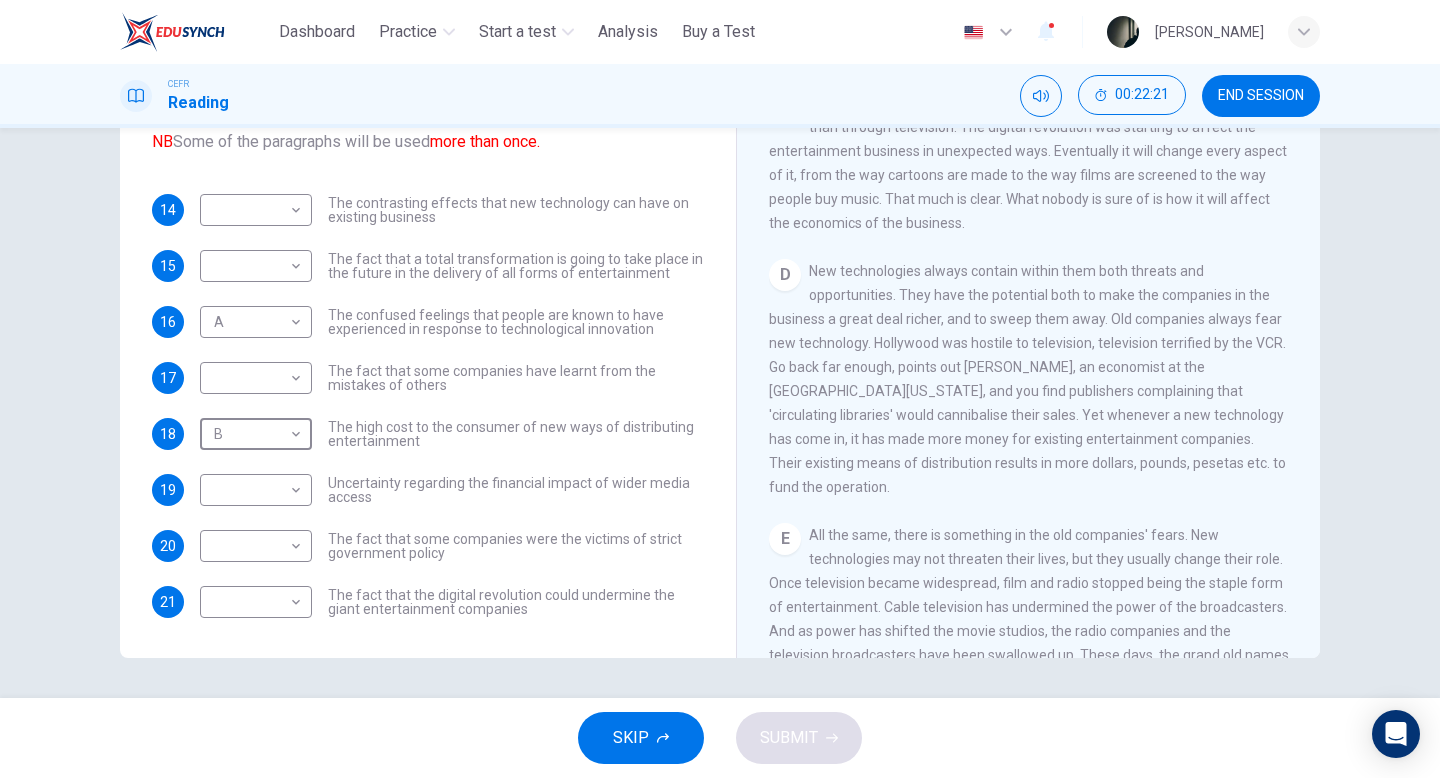 scroll, scrollTop: 721, scrollLeft: 0, axis: vertical 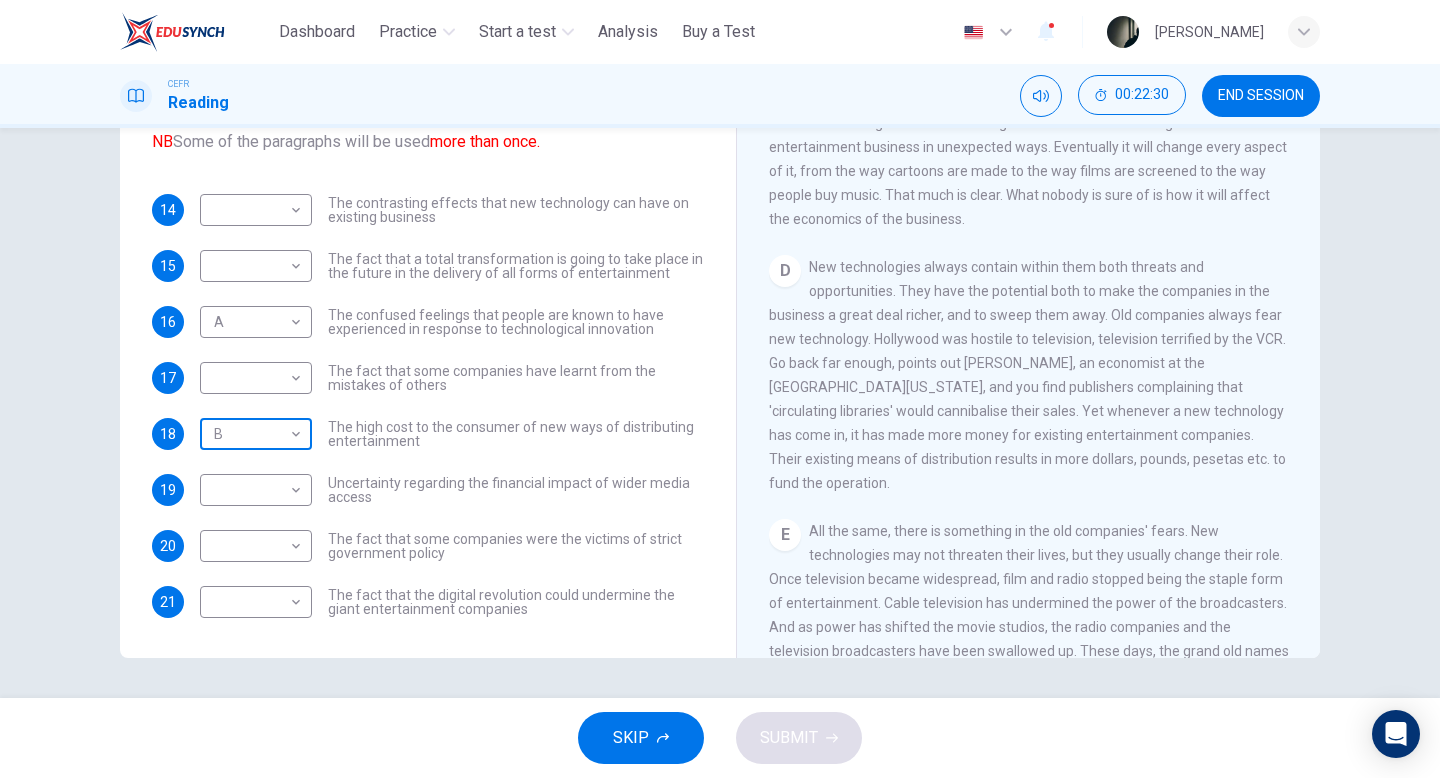click on "This site uses cookies, as explained in our  Privacy Policy . If you agree to the use of cookies, please click the Accept button and continue to browse our site.   Privacy Policy Accept Dashboard Practice Start a test Analysis Buy a Test English ** ​ Grace Joyce CEFR Reading 00:22:30 END SESSION Questions 14 - 21 The Reading Passage has 7 paragraphs  A-G .
Which paragraph mentions the following?
Write the appropriate letters  (A-G)  in the boxes below.
NB  Some of the paragraphs will be used  more than once. 14 ​ ​ The contrasting effects that new technology can have on existing business 15 ​ ​ The fact that a total transformation is going to take place in the future in the delivery of all forms of entertainment 16 A * ​ The confused feelings that people are known to have experienced in response to technological innovation 17 ​ ​ The fact that some companies have learnt from the mistakes of others 18 B * ​ The high cost to the consumer of new ways of distributing entertainment 19 ​ ​" at bounding box center [720, 389] 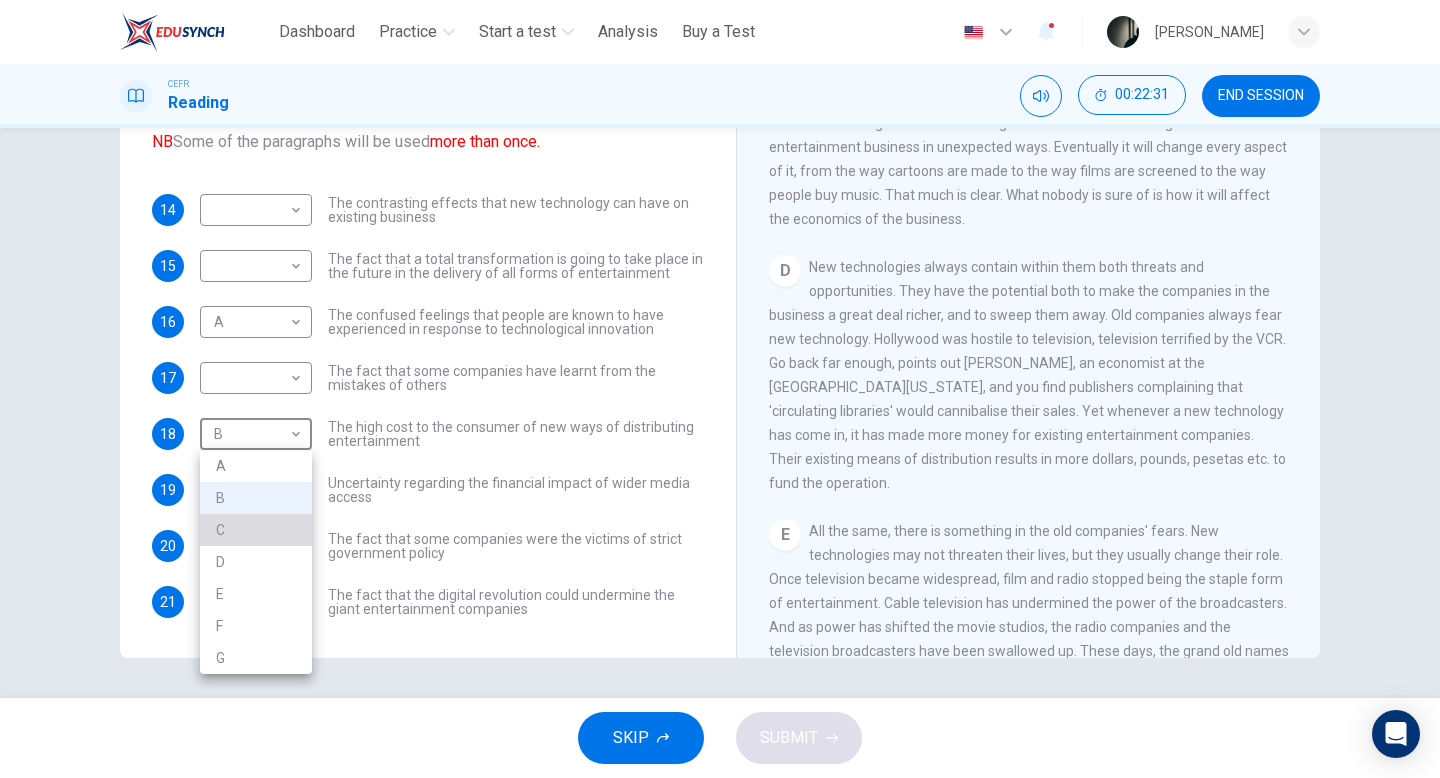 click on "C" at bounding box center (256, 530) 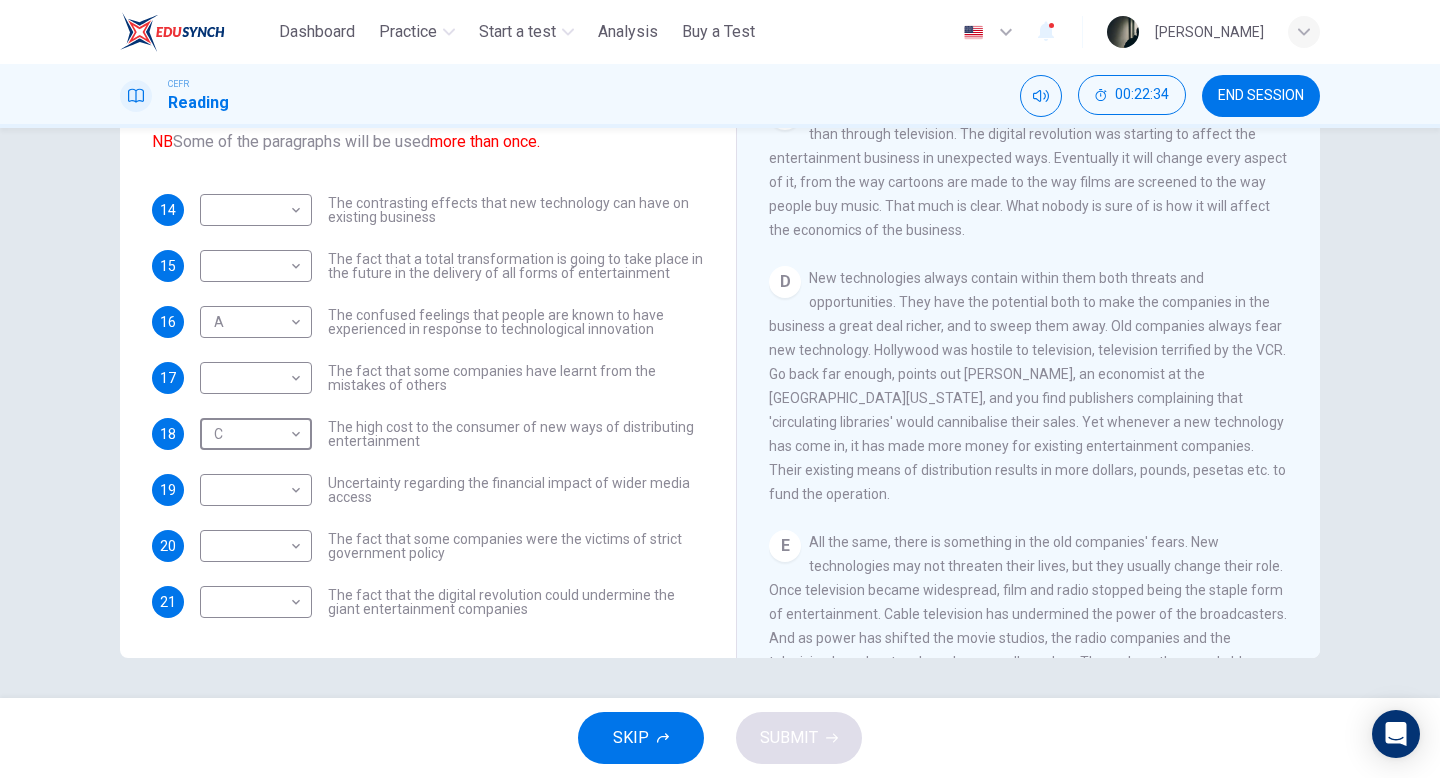 scroll, scrollTop: 644, scrollLeft: 0, axis: vertical 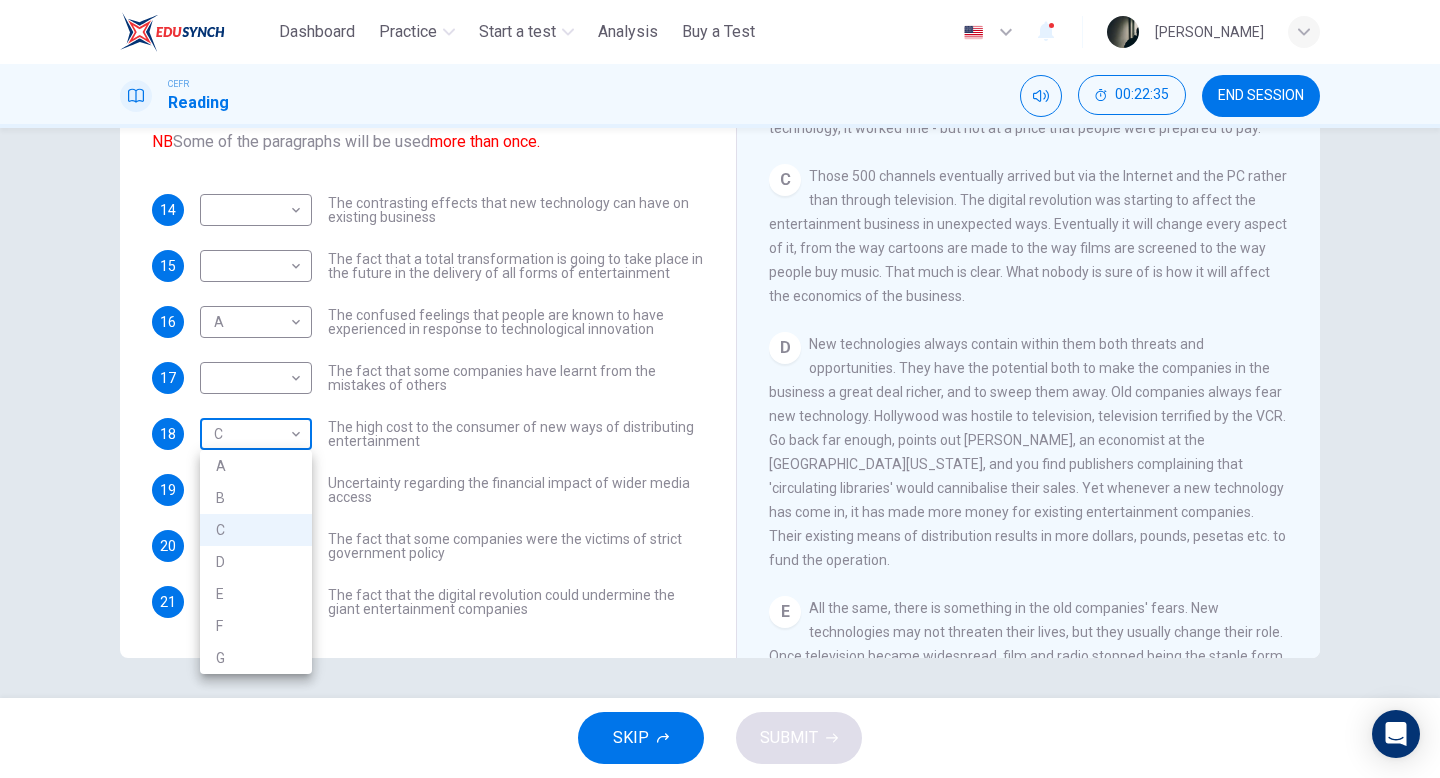 click on "This site uses cookies, as explained in our  Privacy Policy . If you agree to the use of cookies, please click the Accept button and continue to browse our site.   Privacy Policy Accept Dashboard Practice Start a test Analysis Buy a Test English ** ​ Grace Joyce CEFR Reading 00:22:35 END SESSION Questions 14 - 21 The Reading Passage has 7 paragraphs  A-G .
Which paragraph mentions the following?
Write the appropriate letters  (A-G)  in the boxes below.
NB  Some of the paragraphs will be used  more than once. 14 ​ ​ The contrasting effects that new technology can have on existing business 15 ​ ​ The fact that a total transformation is going to take place in the future in the delivery of all forms of entertainment 16 A * ​ The confused feelings that people are known to have experienced in response to technological innovation 17 ​ ​ The fact that some companies have learnt from the mistakes of others 18 C * ​ The high cost to the consumer of new ways of distributing entertainment 19 ​ ​" at bounding box center [720, 389] 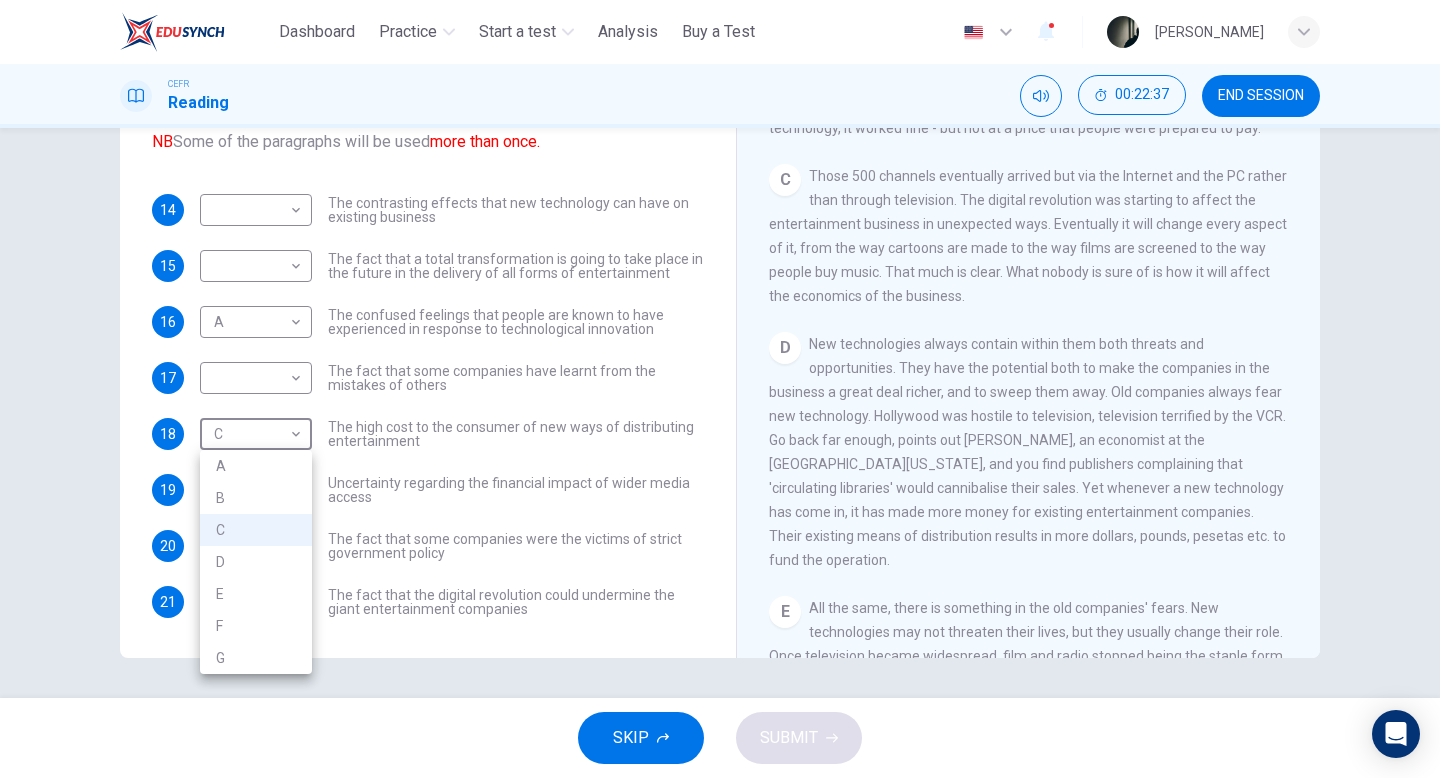 click on "D" at bounding box center [256, 562] 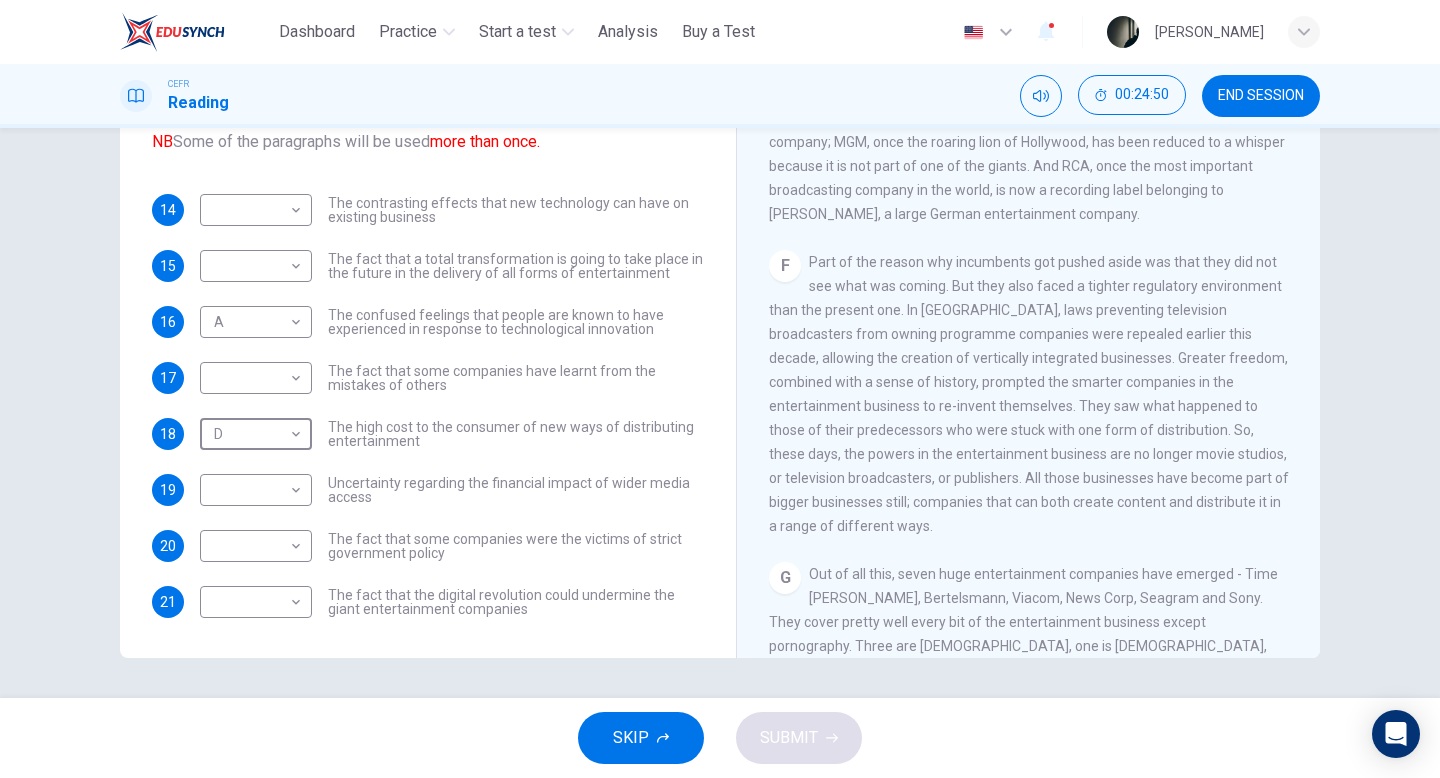 scroll, scrollTop: 1306, scrollLeft: 0, axis: vertical 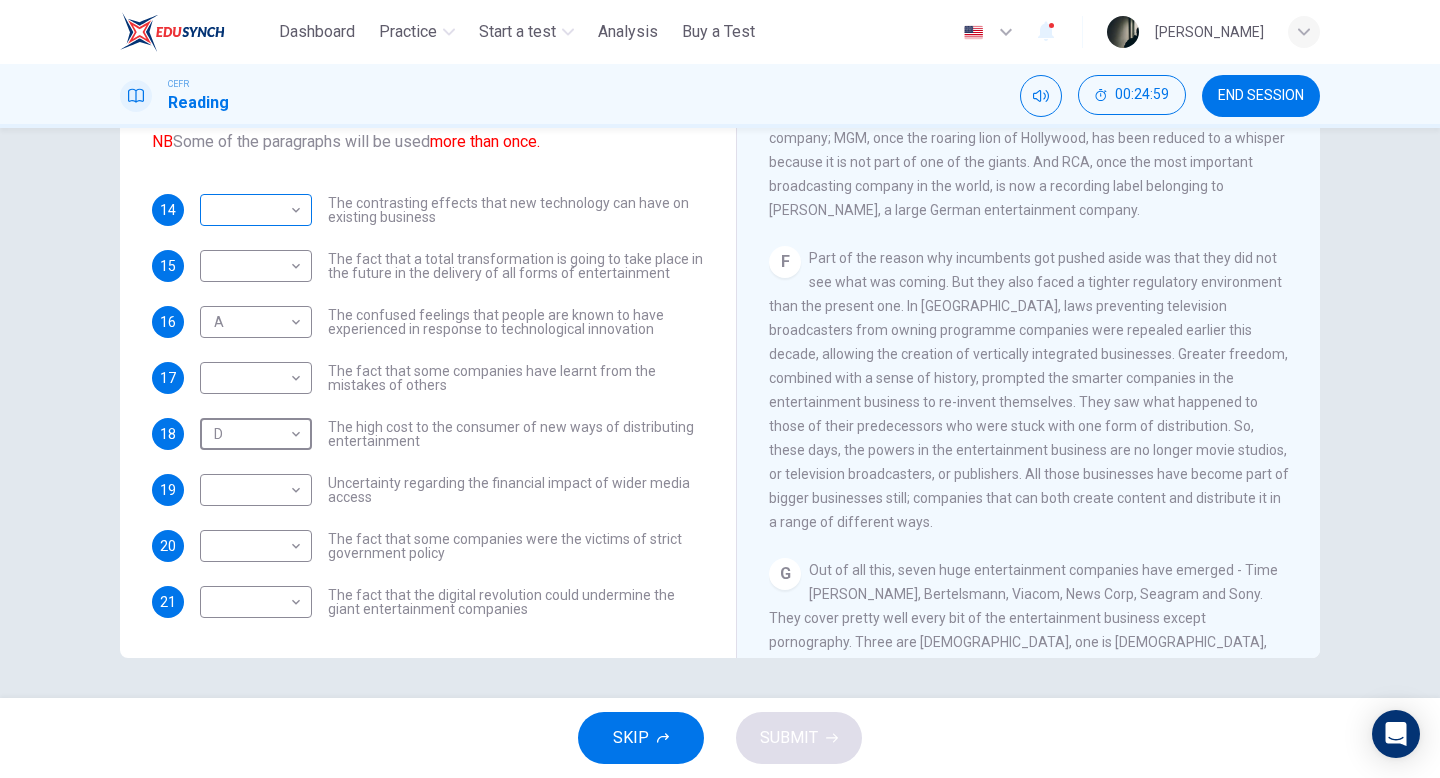 click on "This site uses cookies, as explained in our  Privacy Policy . If you agree to the use of cookies, please click the Accept button and continue to browse our site.   Privacy Policy Accept Dashboard Practice Start a test Analysis Buy a Test English ** ​ Grace Joyce CEFR Reading 00:24:59 END SESSION Questions 14 - 21 The Reading Passage has 7 paragraphs  A-G .
Which paragraph mentions the following?
Write the appropriate letters  (A-G)  in the boxes below.
NB  Some of the paragraphs will be used  more than once. 14 ​ ​ The contrasting effects that new technology can have on existing business 15 ​ ​ The fact that a total transformation is going to take place in the future in the delivery of all forms of entertainment 16 A * ​ The confused feelings that people are known to have experienced in response to technological innovation 17 ​ ​ The fact that some companies have learnt from the mistakes of others 18 D * ​ The high cost to the consumer of new ways of distributing entertainment 19 ​ ​" at bounding box center (720, 389) 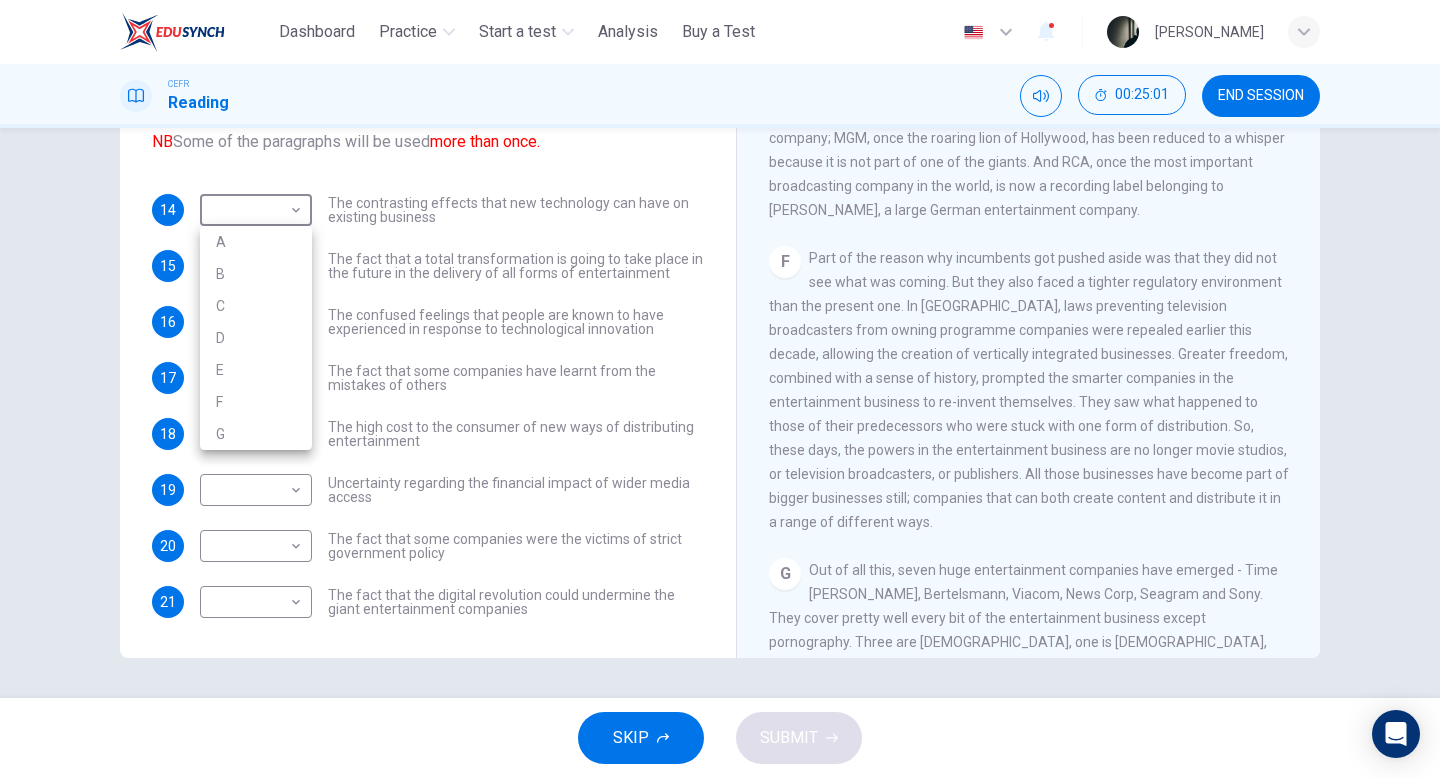 click on "E" at bounding box center [256, 370] 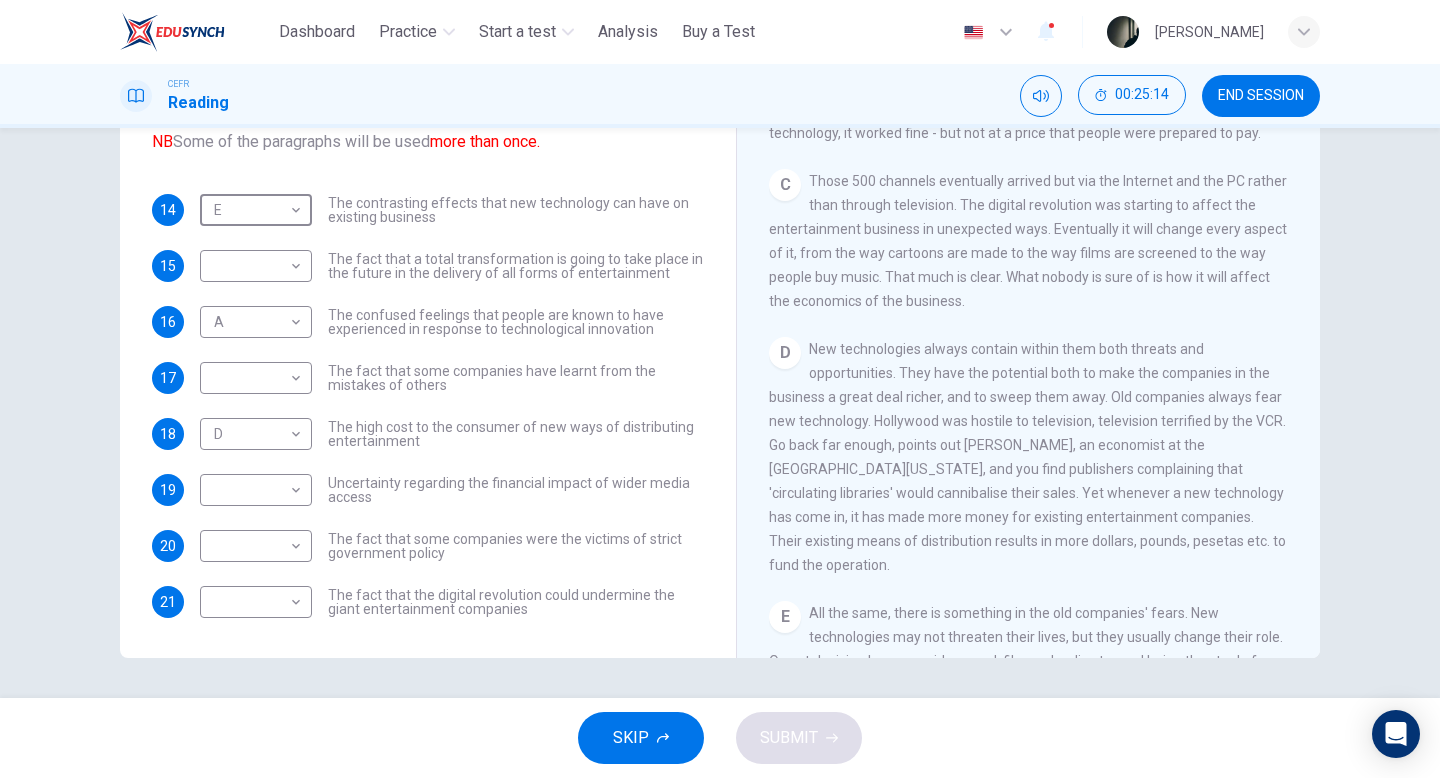 scroll, scrollTop: 640, scrollLeft: 0, axis: vertical 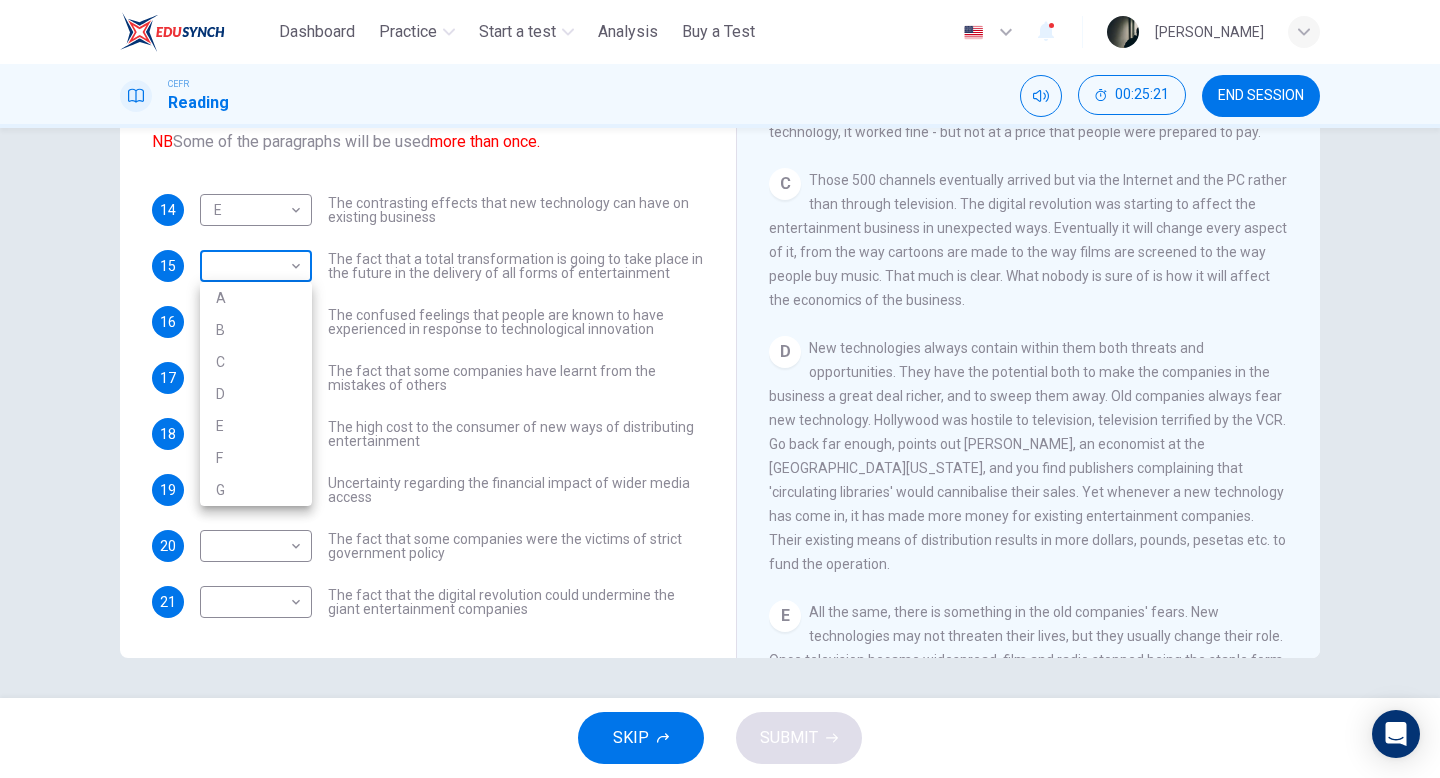 click on "This site uses cookies, as explained in our  Privacy Policy . If you agree to the use of cookies, please click the Accept button and continue to browse our site.   Privacy Policy Accept Dashboard Practice Start a test Analysis Buy a Test English ** ​ Grace Joyce CEFR Reading 00:25:21 END SESSION Questions 14 - 21 The Reading Passage has 7 paragraphs  A-G .
Which paragraph mentions the following?
Write the appropriate letters  (A-G)  in the boxes below.
NB  Some of the paragraphs will be used  more than once. 14 E * ​ The contrasting effects that new technology can have on existing business 15 ​ ​ The fact that a total transformation is going to take place in the future in the delivery of all forms of entertainment 16 A * ​ The confused feelings that people are known to have experienced in response to technological innovation 17 ​ ​ The fact that some companies have learnt from the mistakes of others 18 D * ​ The high cost to the consumer of new ways of distributing entertainment 19 ​ ​" at bounding box center (720, 389) 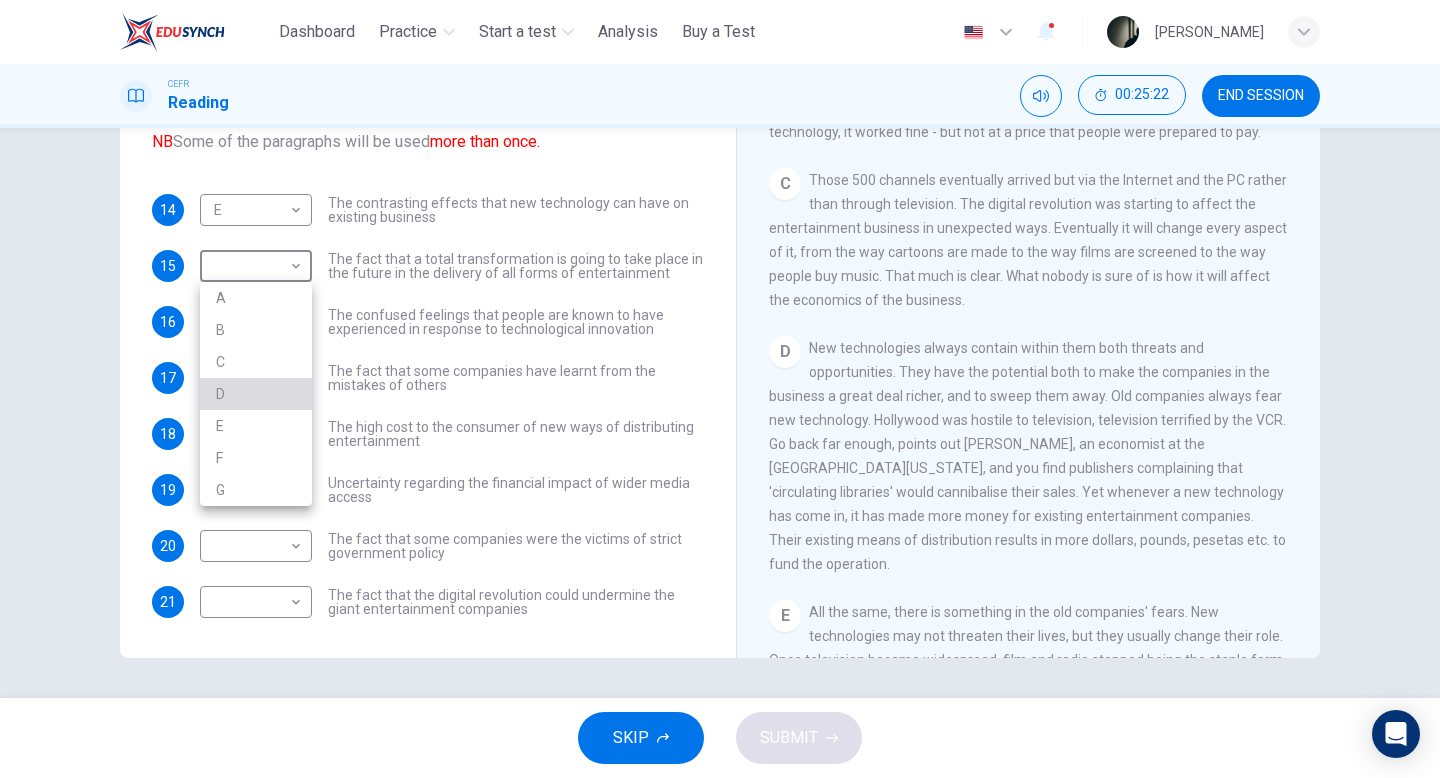 click on "D" at bounding box center [256, 394] 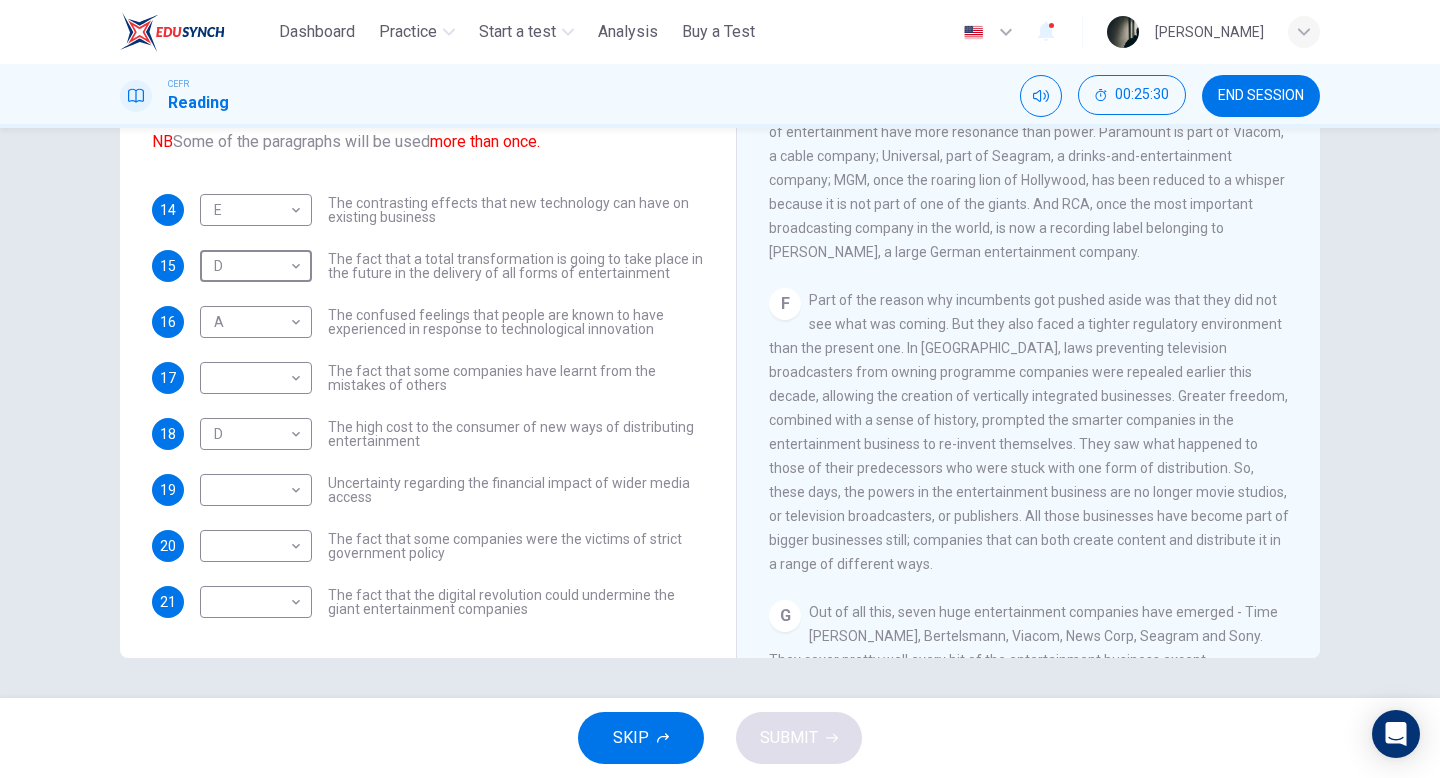 scroll, scrollTop: 1268, scrollLeft: 0, axis: vertical 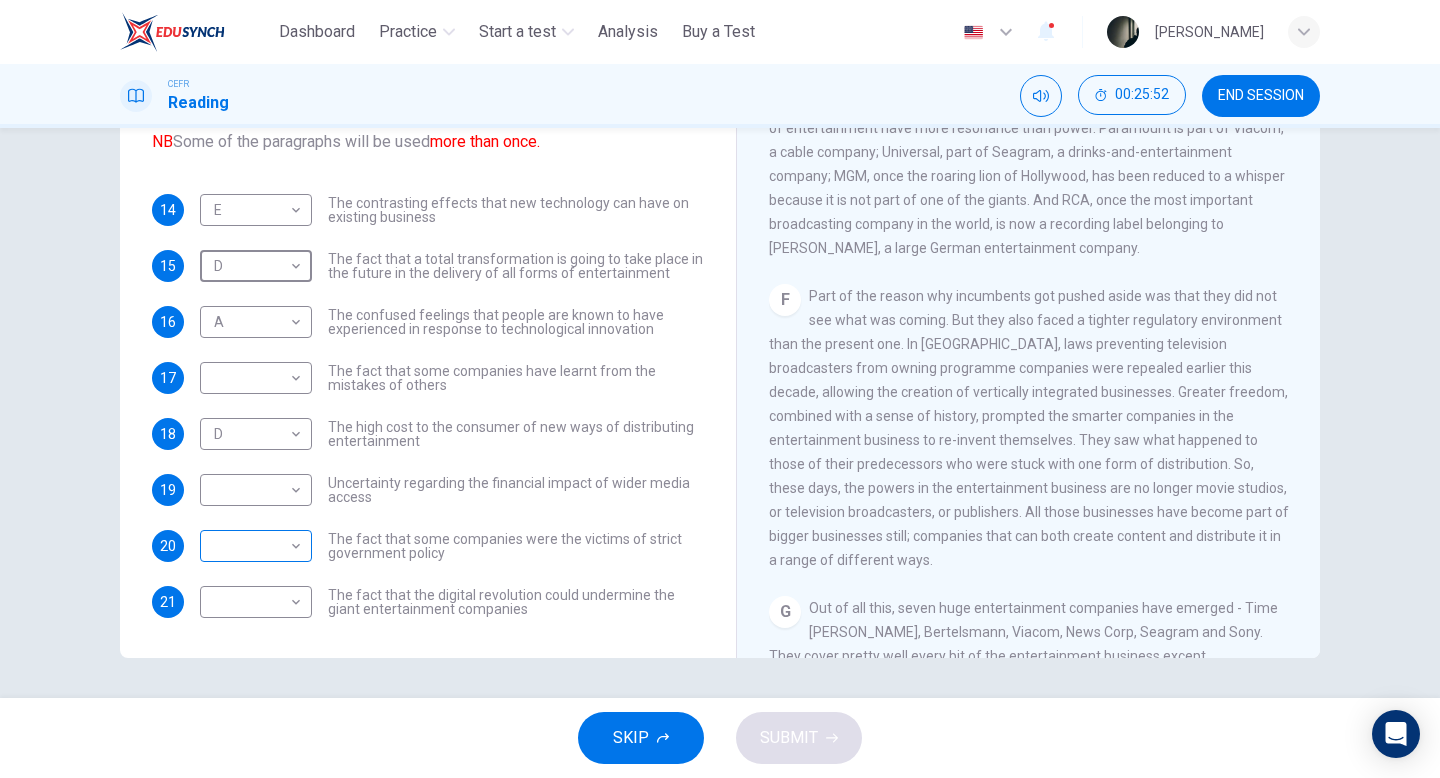 click on "This site uses cookies, as explained in our  Privacy Policy . If you agree to the use of cookies, please click the Accept button and continue to browse our site.   Privacy Policy Accept Dashboard Practice Start a test Analysis Buy a Test English ** ​ Grace Joyce CEFR Reading 00:25:52 END SESSION Questions 14 - 21 The Reading Passage has 7 paragraphs  A-G .
Which paragraph mentions the following?
Write the appropriate letters  (A-G)  in the boxes below.
NB  Some of the paragraphs will be used  more than once. 14 E * ​ The contrasting effects that new technology can have on existing business 15 D * ​ The fact that a total transformation is going to take place in the future in the delivery of all forms of entertainment 16 A * ​ The confused feelings that people are known to have experienced in response to technological innovation 17 ​ ​ The fact that some companies have learnt from the mistakes of others 18 D * ​ The high cost to the consumer of new ways of distributing entertainment 19 ​ ​" at bounding box center (720, 389) 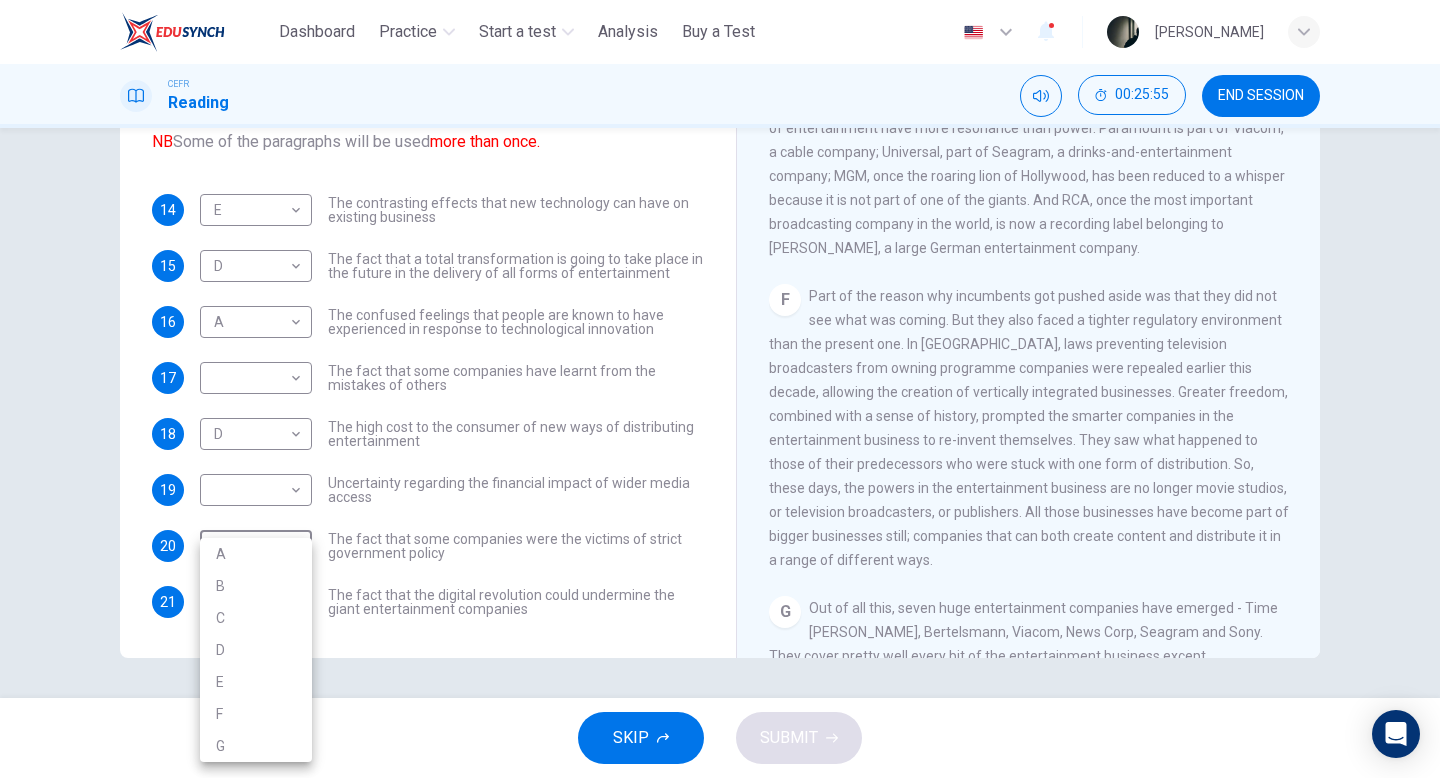 click on "F" at bounding box center [256, 714] 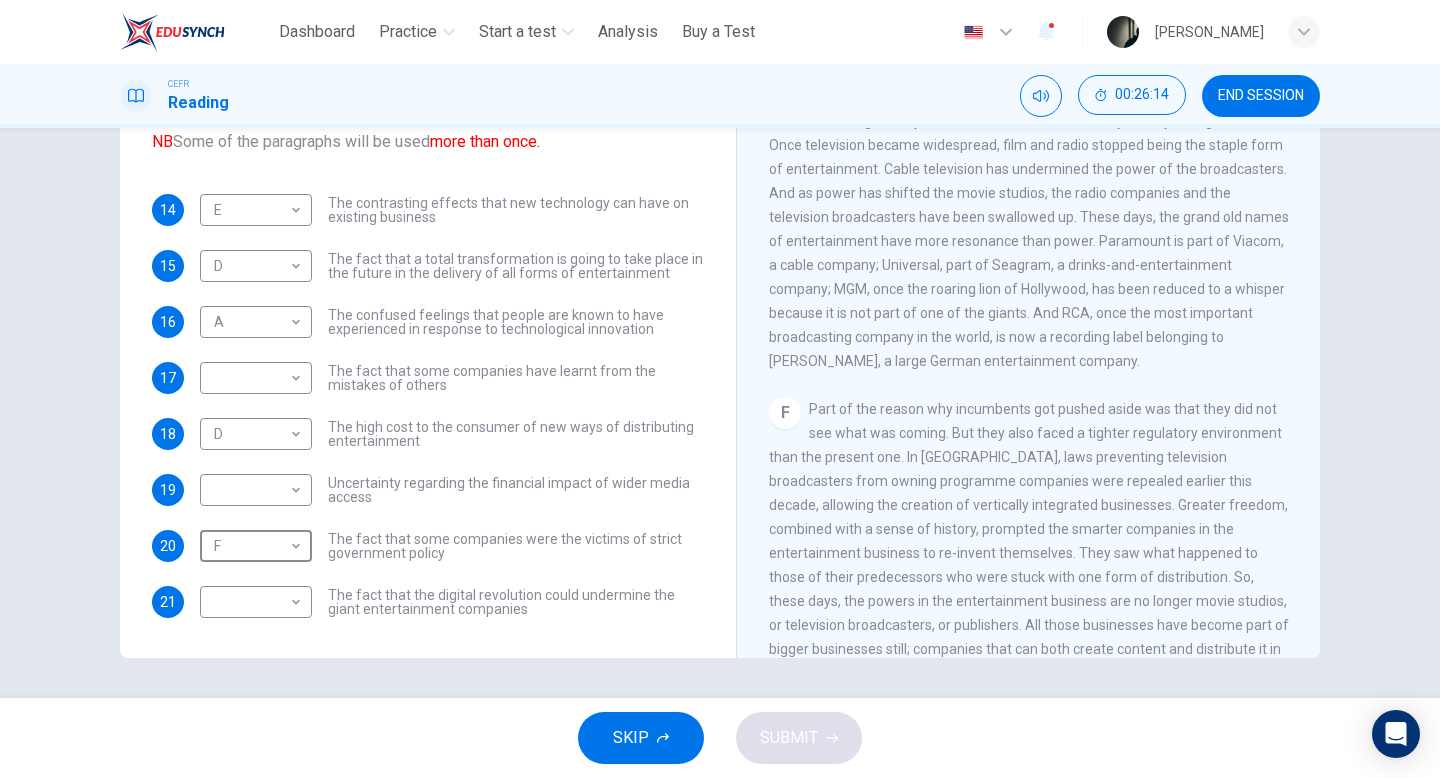 scroll, scrollTop: 1018, scrollLeft: 0, axis: vertical 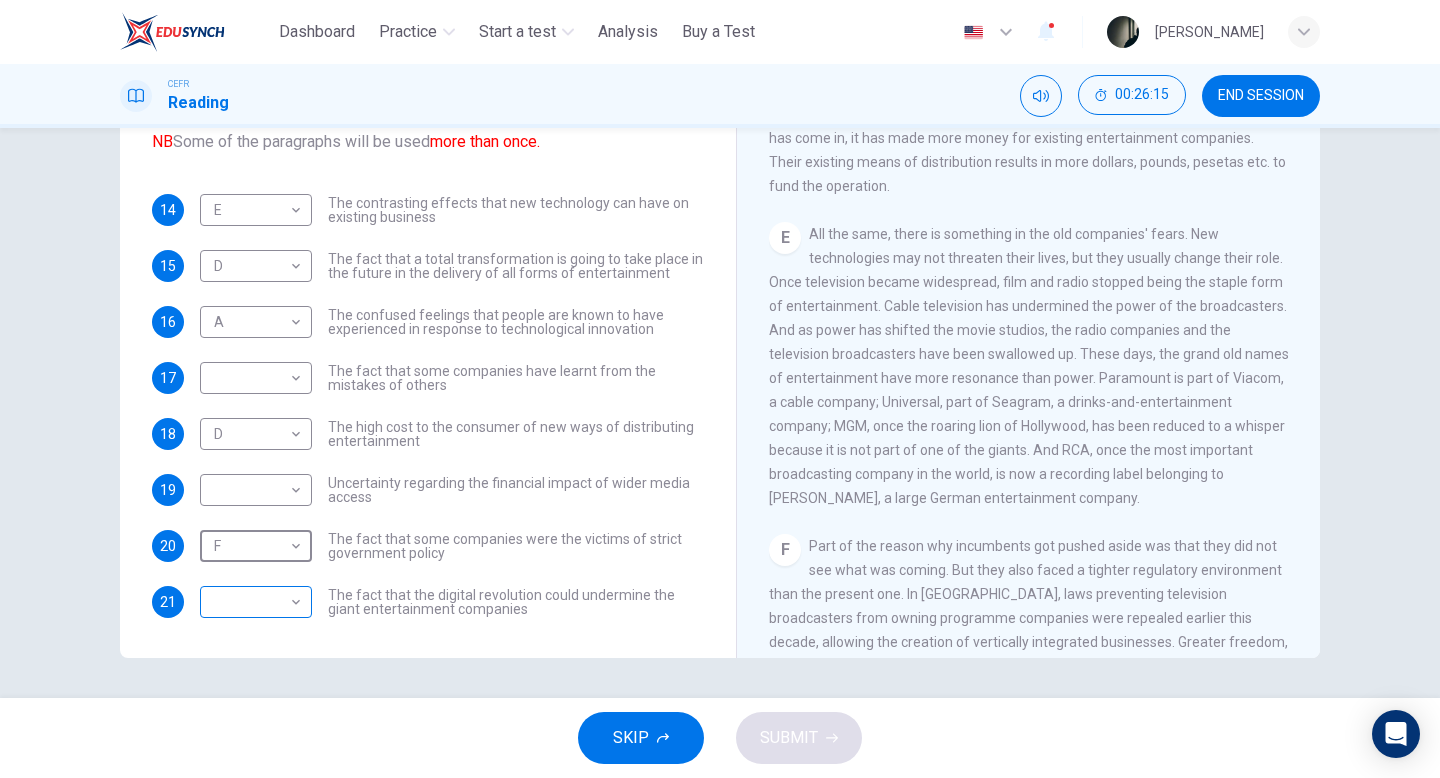 click on "This site uses cookies, as explained in our  Privacy Policy . If you agree to the use of cookies, please click the Accept button and continue to browse our site.   Privacy Policy Accept Dashboard Practice Start a test Analysis Buy a Test English ** ​ Grace Joyce CEFR Reading 00:26:15 END SESSION Questions 14 - 21 The Reading Passage has 7 paragraphs  A-G .
Which paragraph mentions the following?
Write the appropriate letters  (A-G)  in the boxes below.
NB  Some of the paragraphs will be used  more than once. 14 E * ​ The contrasting effects that new technology can have on existing business 15 D * ​ The fact that a total transformation is going to take place in the future in the delivery of all forms of entertainment 16 A * ​ The confused feelings that people are known to have experienced in response to technological innovation 17 ​ ​ The fact that some companies have learnt from the mistakes of others 18 D * ​ The high cost to the consumer of new ways of distributing entertainment 19 ​ ​" at bounding box center [720, 389] 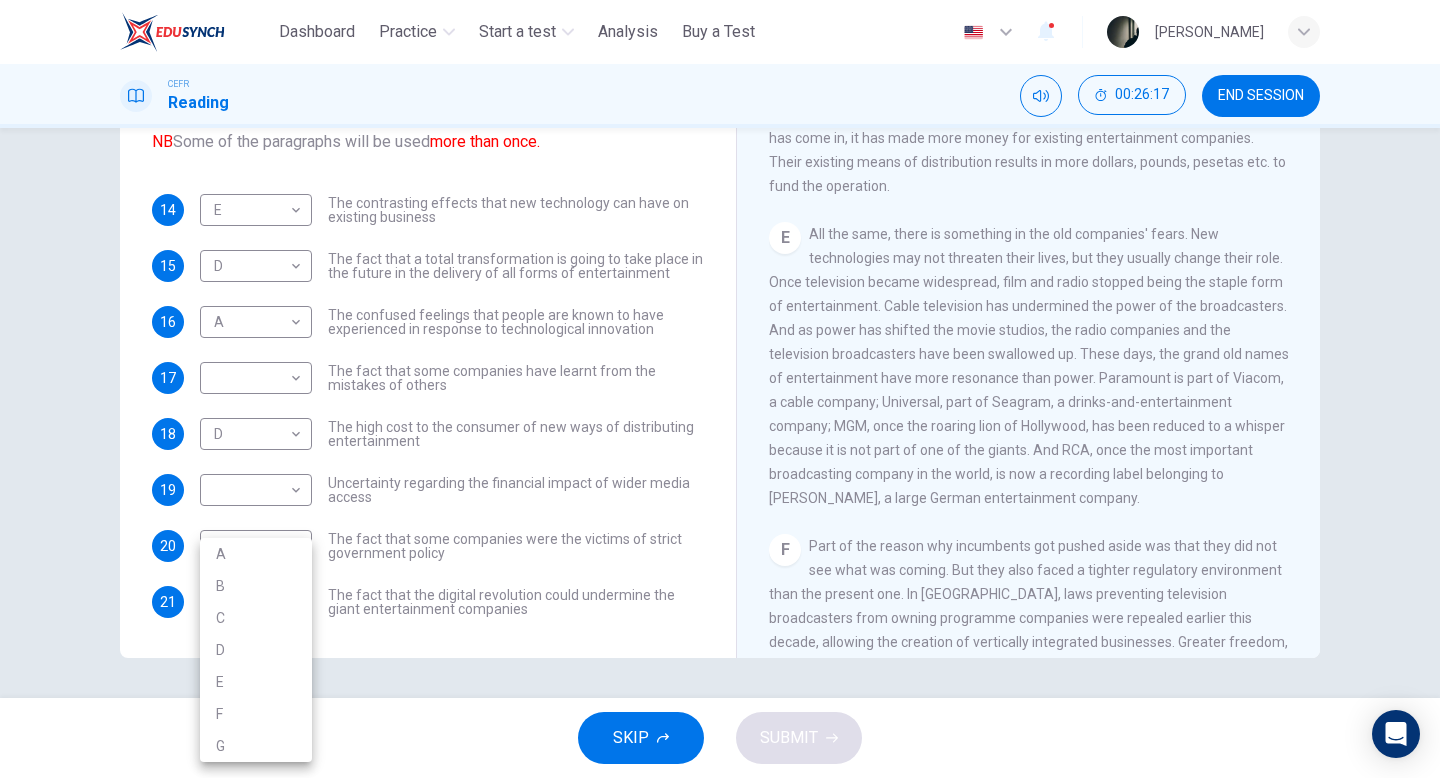click on "E" at bounding box center [256, 682] 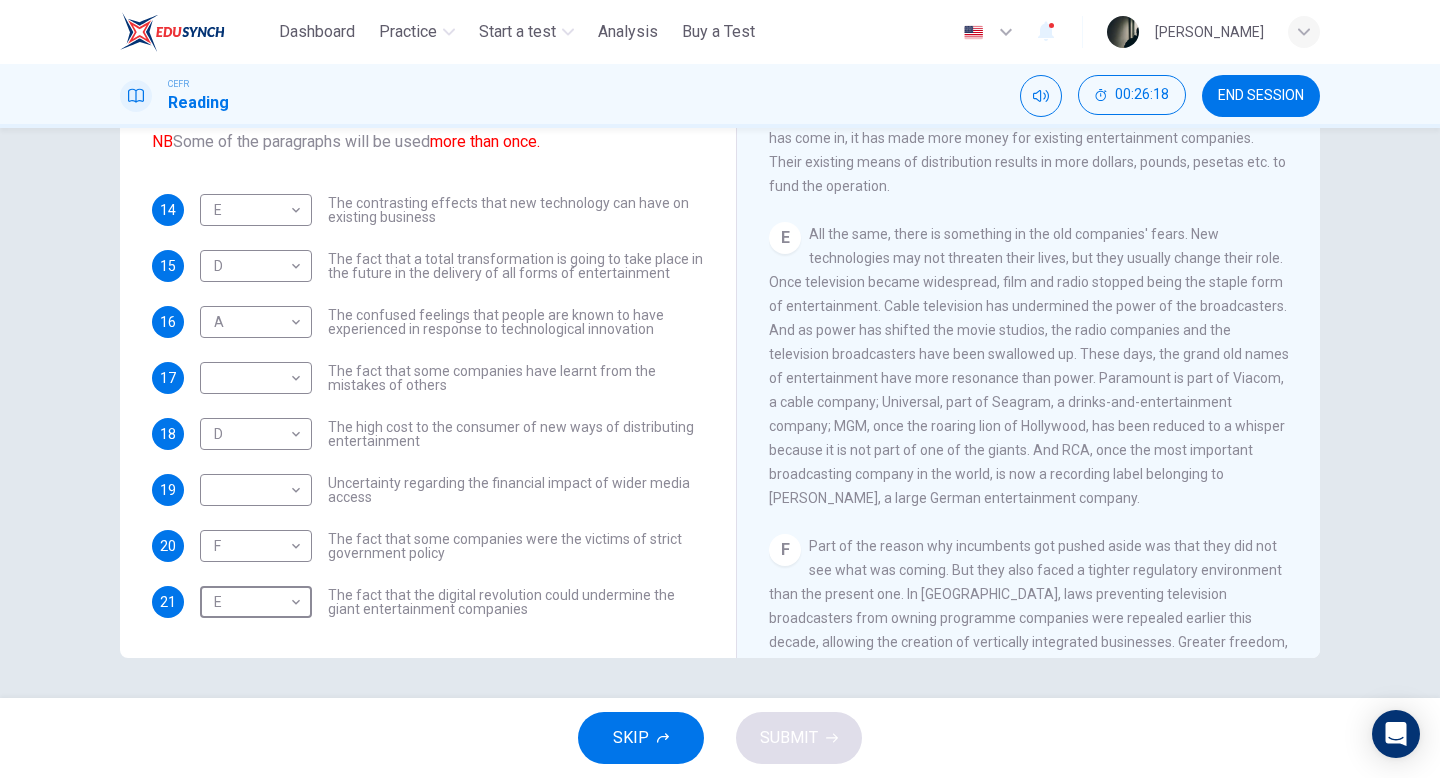 scroll, scrollTop: 0, scrollLeft: 0, axis: both 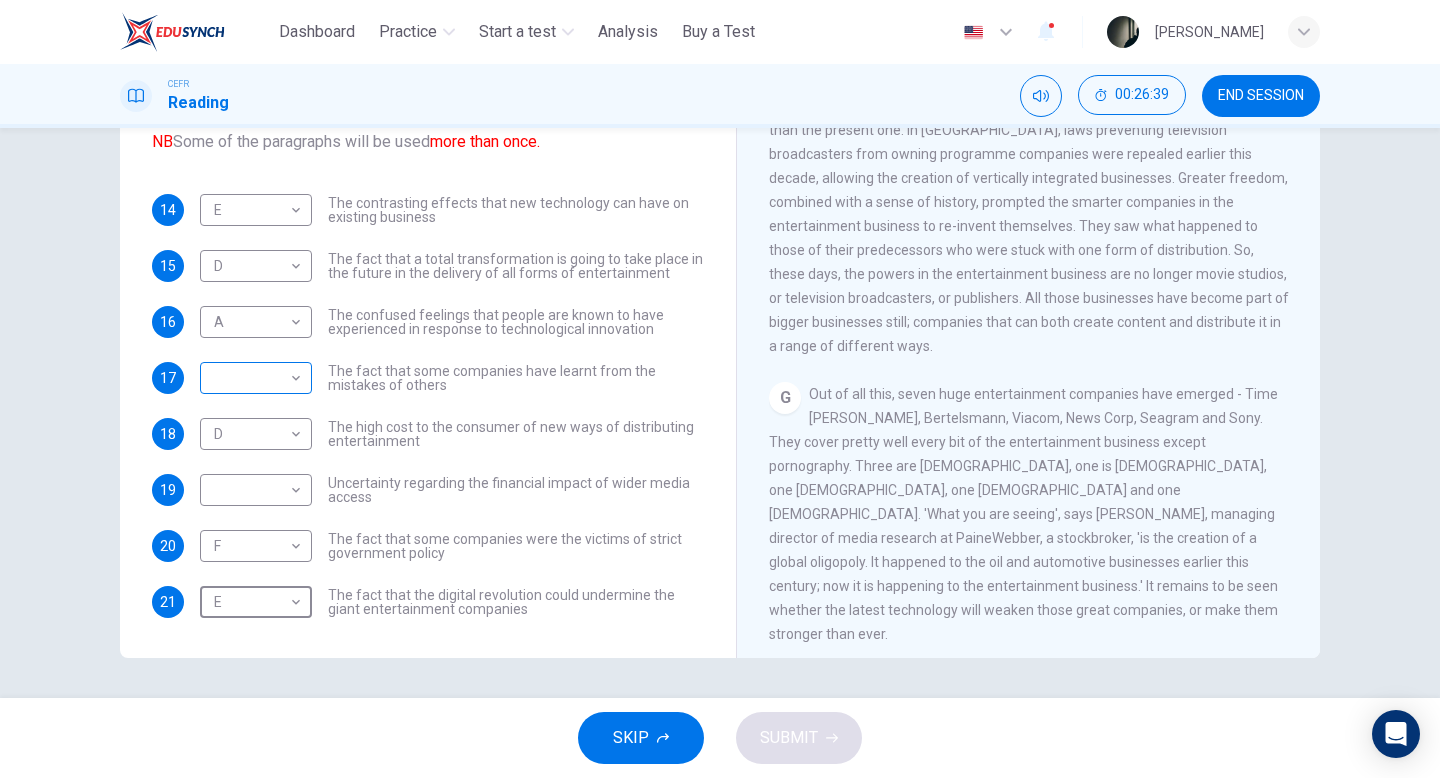 click on "This site uses cookies, as explained in our  Privacy Policy . If you agree to the use of cookies, please click the Accept button and continue to browse our site.   Privacy Policy Accept Dashboard Practice Start a test Analysis Buy a Test English ** ​ Grace Joyce CEFR Reading 00:26:39 END SESSION Questions 14 - 21 The Reading Passage has 7 paragraphs  A-G .
Which paragraph mentions the following?
Write the appropriate letters  (A-G)  in the boxes below.
NB  Some of the paragraphs will be used  more than once. 14 E * ​ The contrasting effects that new technology can have on existing business 15 D * ​ The fact that a total transformation is going to take place in the future in the delivery of all forms of entertainment 16 A * ​ The confused feelings that people are known to have experienced in response to technological innovation 17 ​ ​ The fact that some companies have learnt from the mistakes of others 18 D * ​ The high cost to the consumer of new ways of distributing entertainment 19 ​ ​" at bounding box center (720, 389) 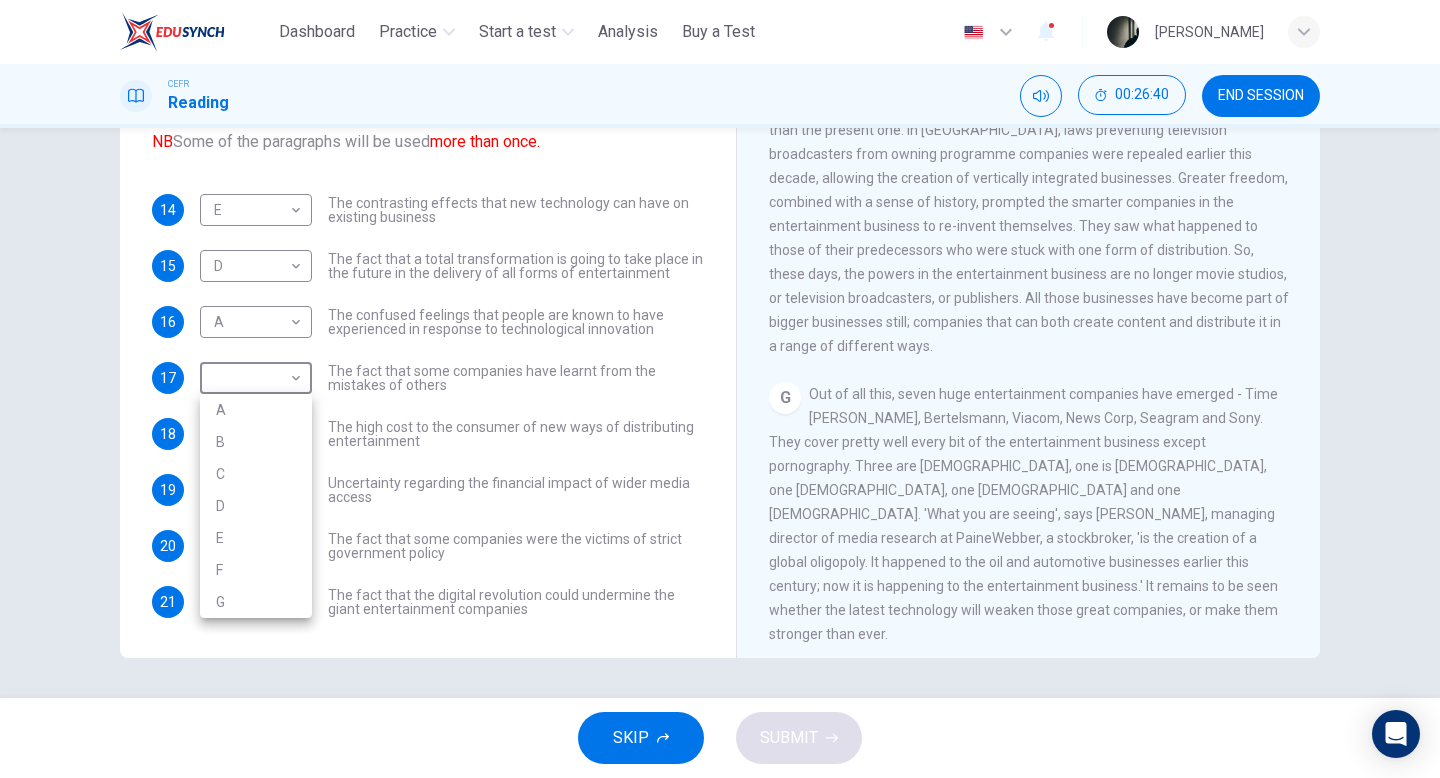 click on "G" at bounding box center (256, 602) 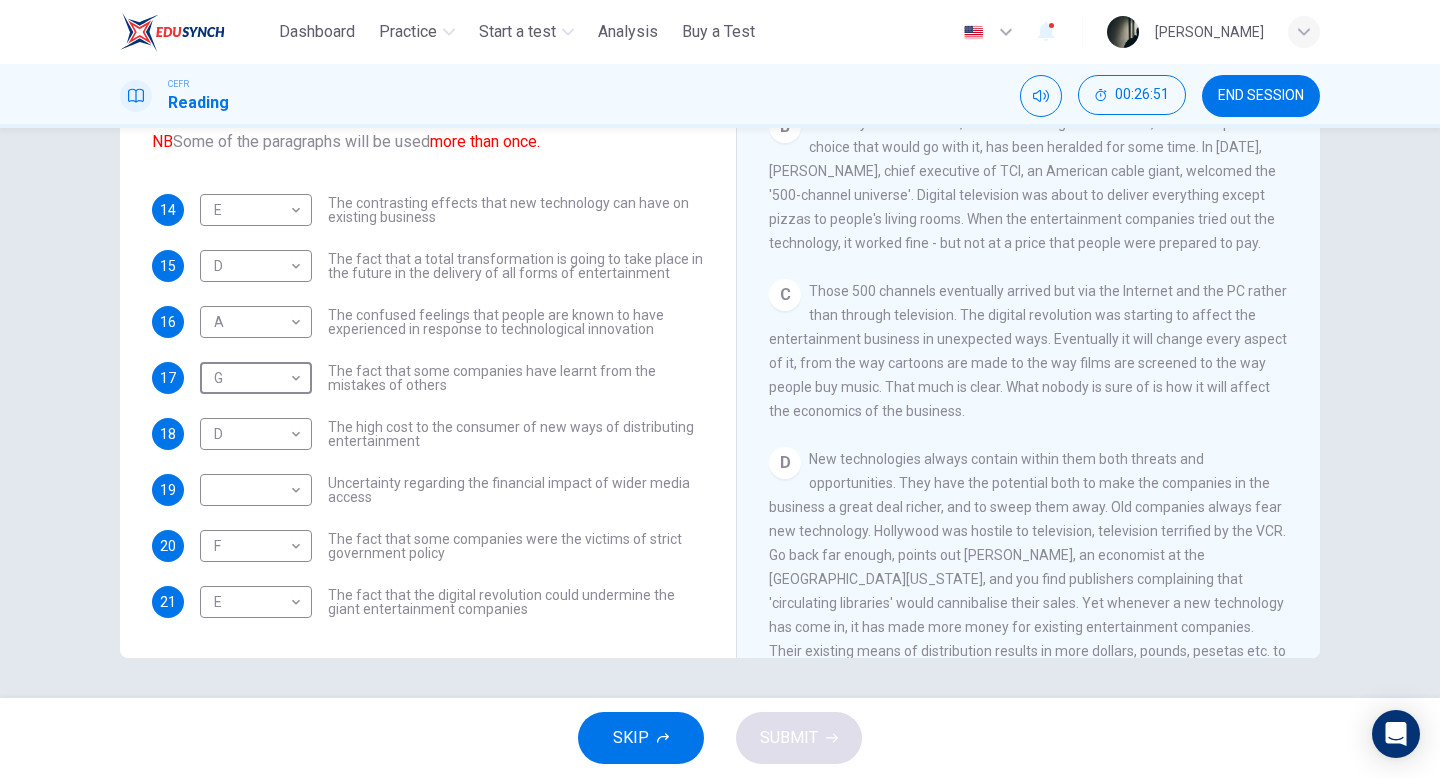 scroll, scrollTop: 527, scrollLeft: 0, axis: vertical 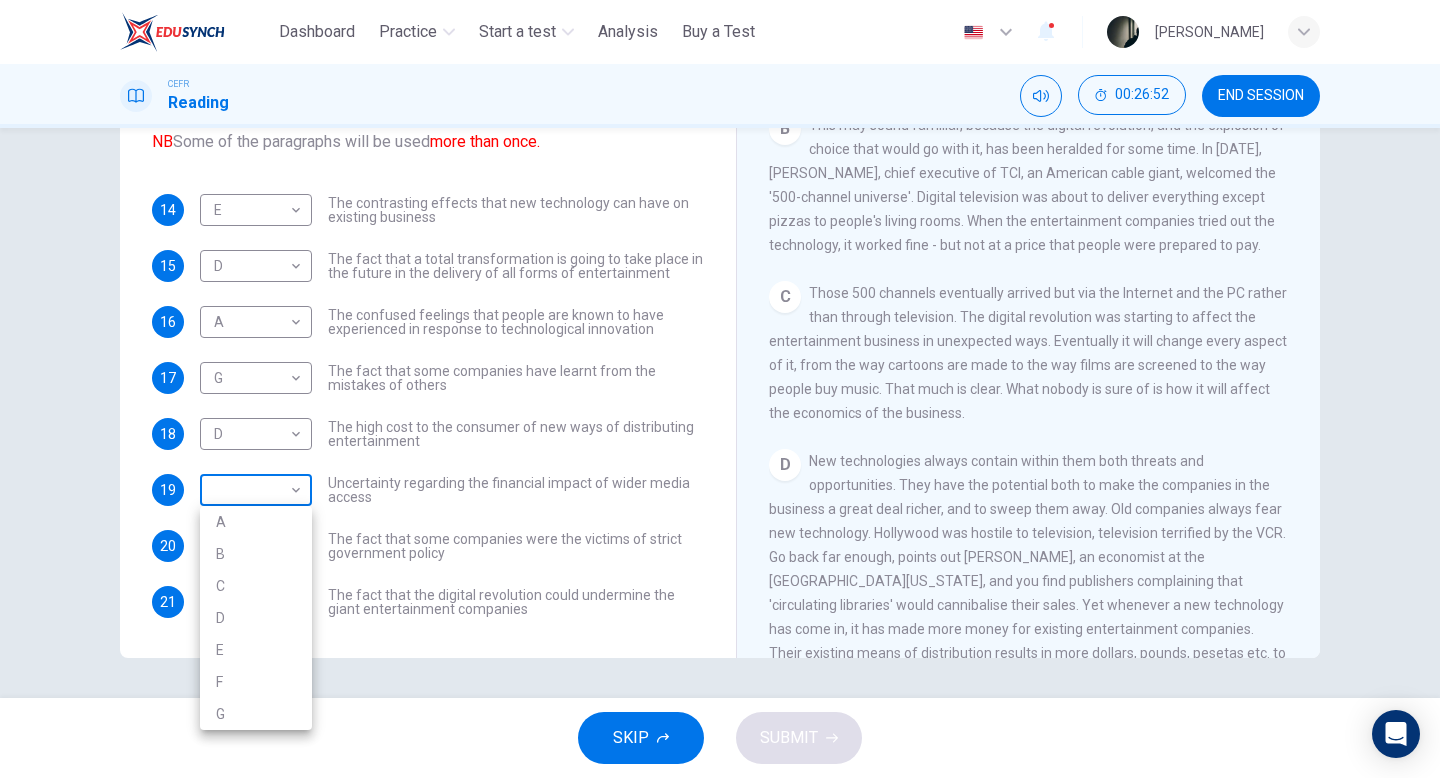 click on "This site uses cookies, as explained in our  Privacy Policy . If you agree to the use of cookies, please click the Accept button and continue to browse our site.   Privacy Policy Accept Dashboard Practice Start a test Analysis Buy a Test English ** ​ Grace Joyce CEFR Reading 00:26:52 END SESSION Questions 14 - 21 The Reading Passage has 7 paragraphs  A-G .
Which paragraph mentions the following?
Write the appropriate letters  (A-G)  in the boxes below.
NB  Some of the paragraphs will be used  more than once. 14 E * ​ The contrasting effects that new technology can have on existing business 15 D * ​ The fact that a total transformation is going to take place in the future in the delivery of all forms of entertainment 16 A * ​ The confused feelings that people are known to have experienced in response to technological innovation 17 G * ​ The fact that some companies have learnt from the mistakes of others 18 D * ​ The high cost to the consumer of new ways of distributing entertainment 19 ​ ​" at bounding box center (720, 389) 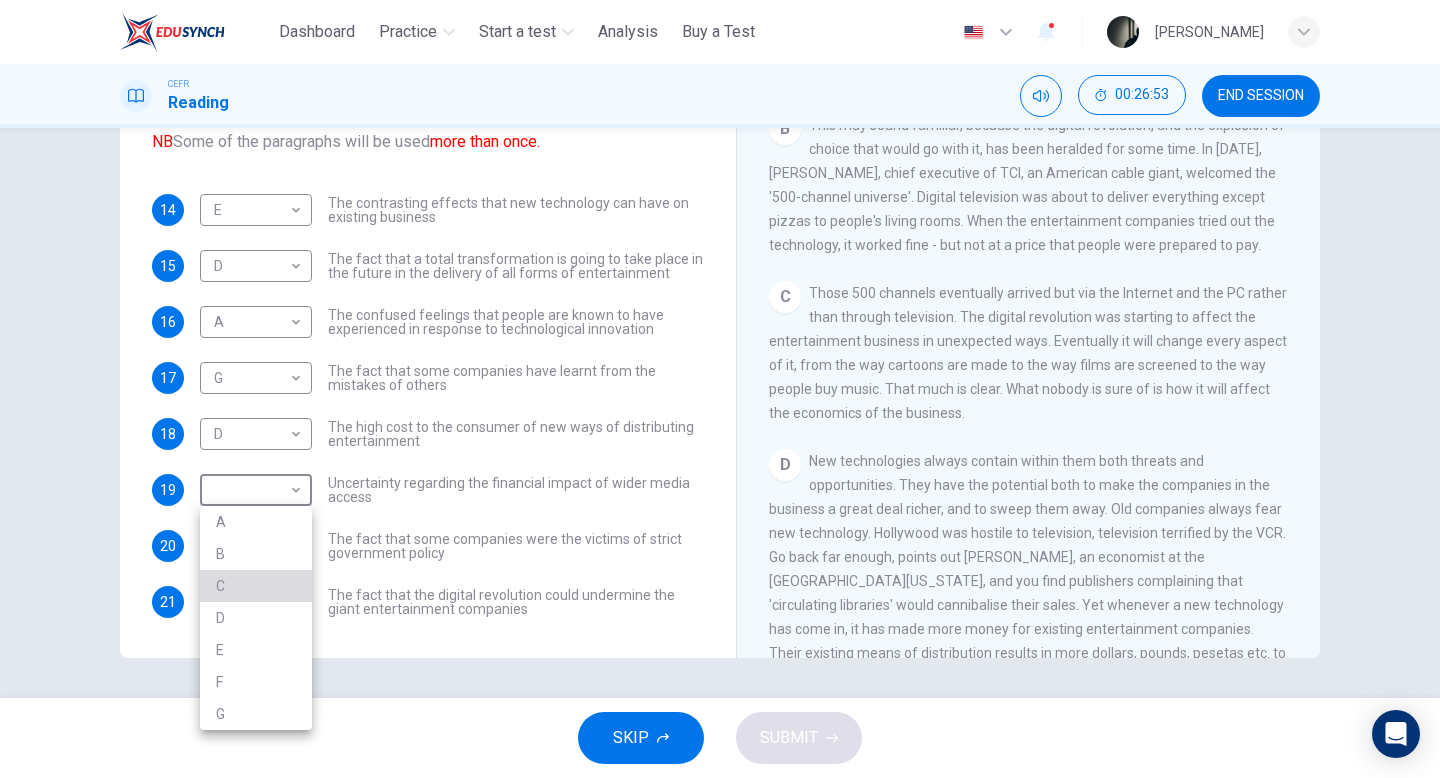 click on "C" at bounding box center (256, 586) 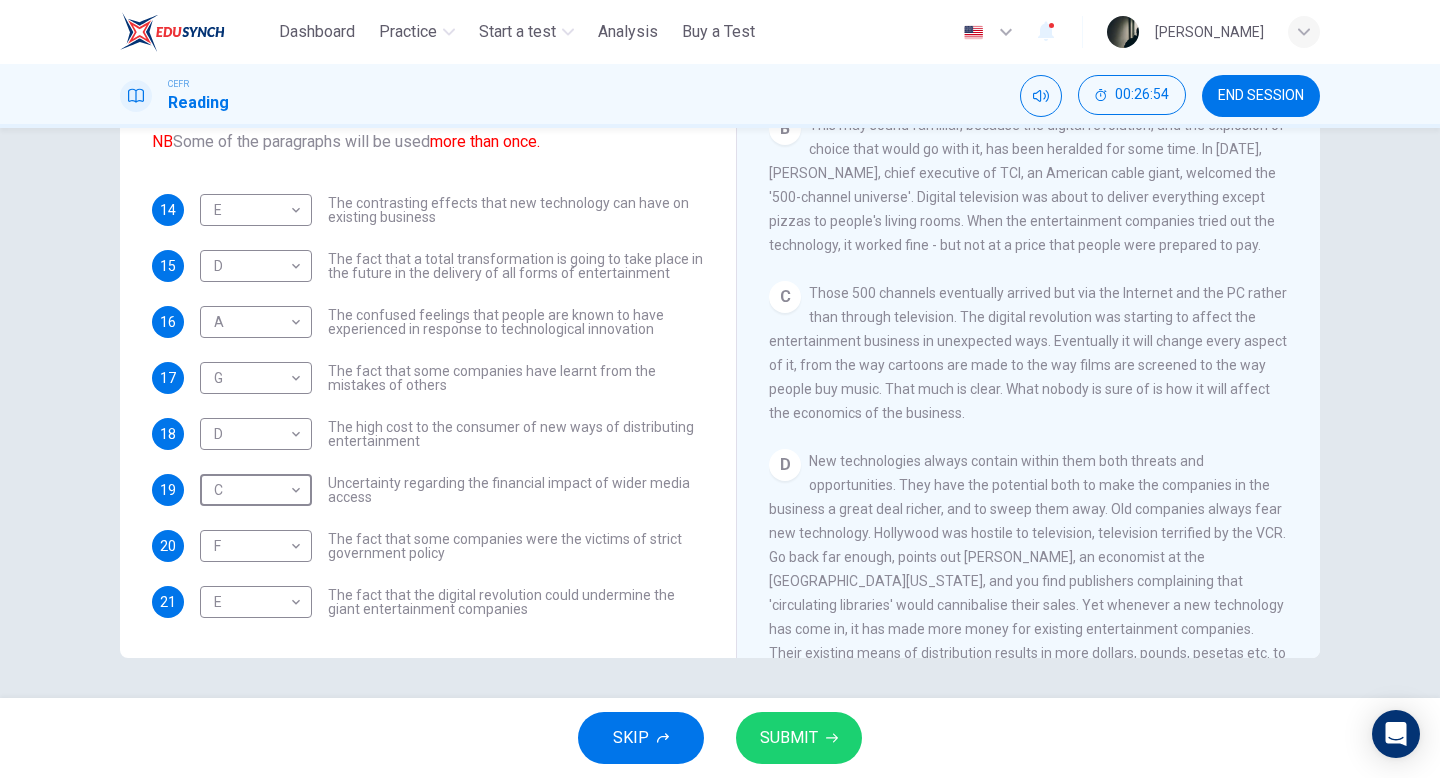 click on "SUBMIT" at bounding box center [789, 738] 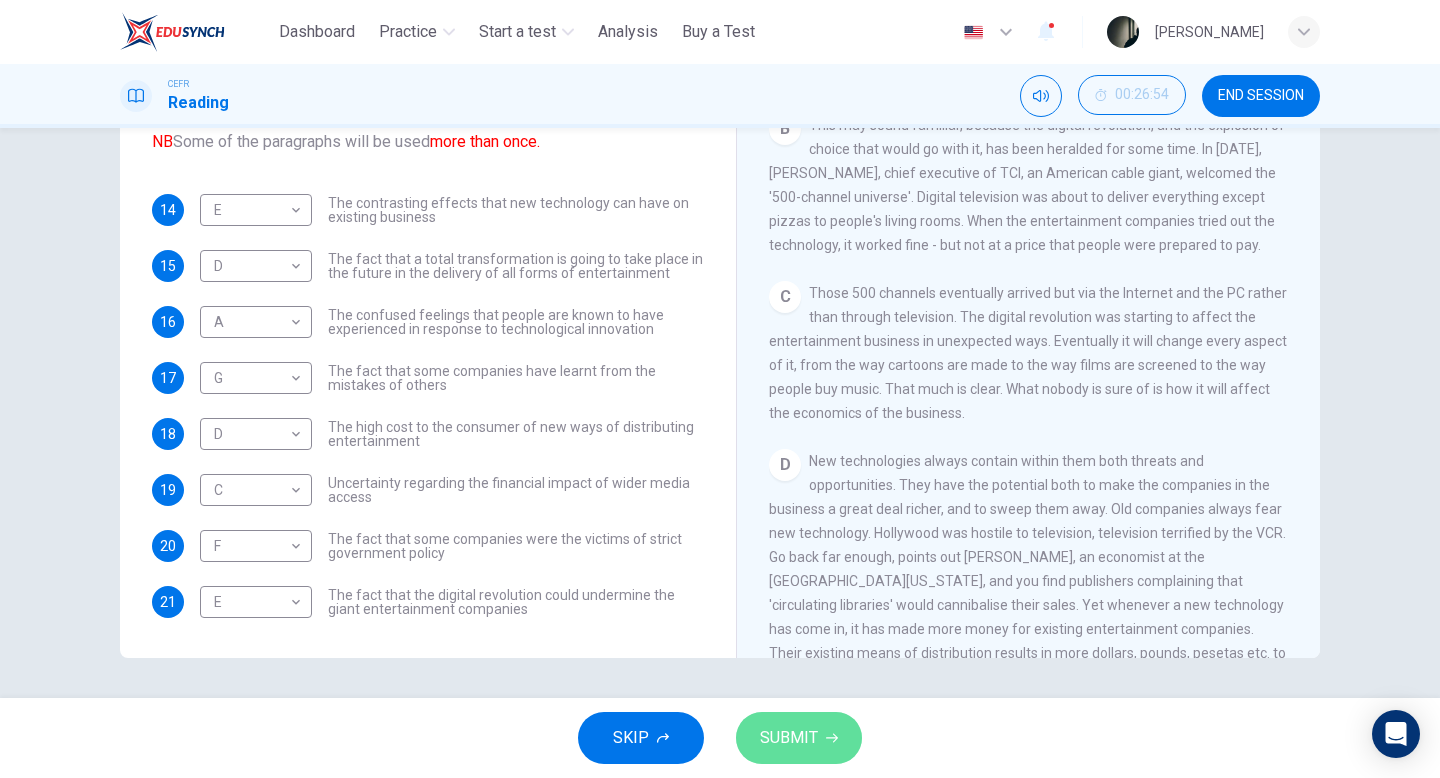 click on "SUBMIT" at bounding box center (799, 738) 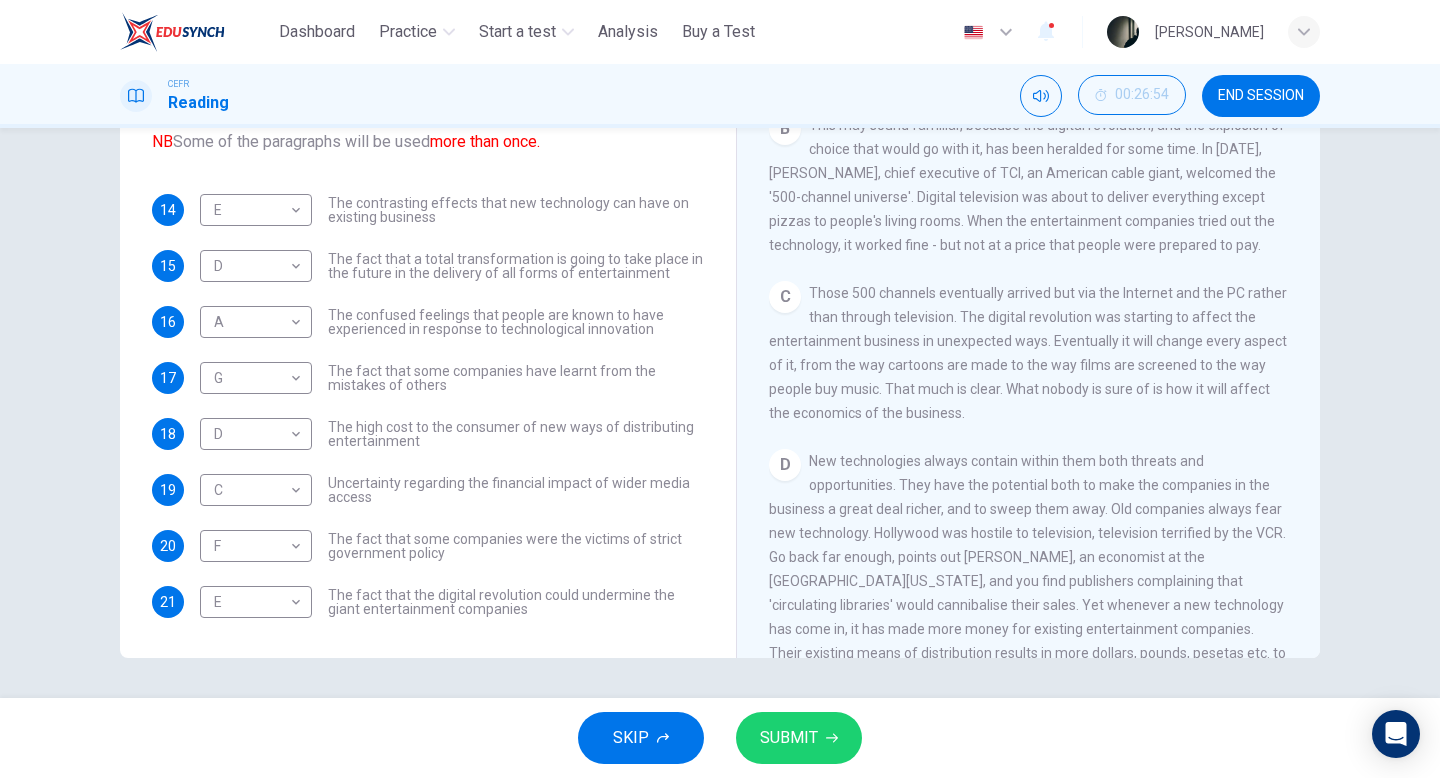 click on "SKIP SUBMIT" at bounding box center (720, 738) 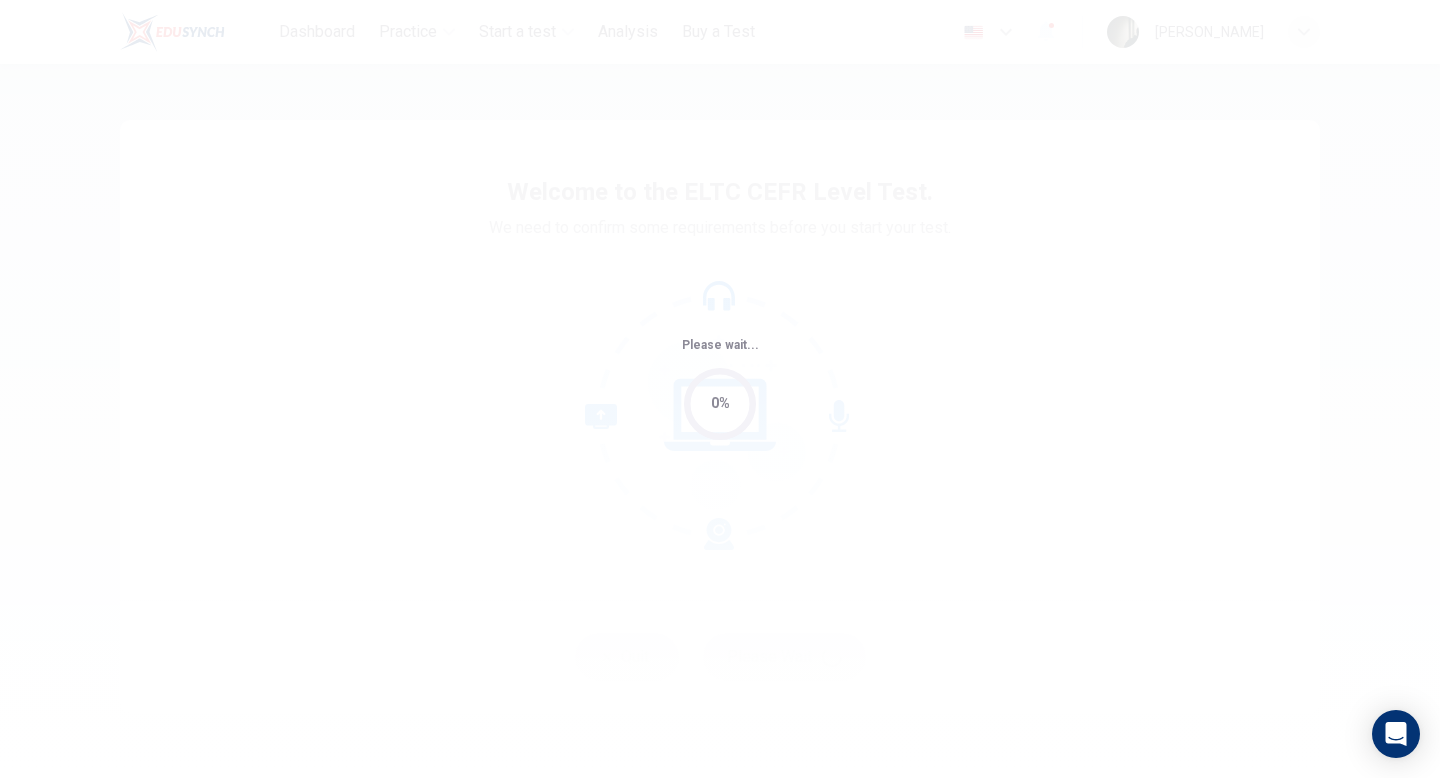 scroll, scrollTop: 0, scrollLeft: 0, axis: both 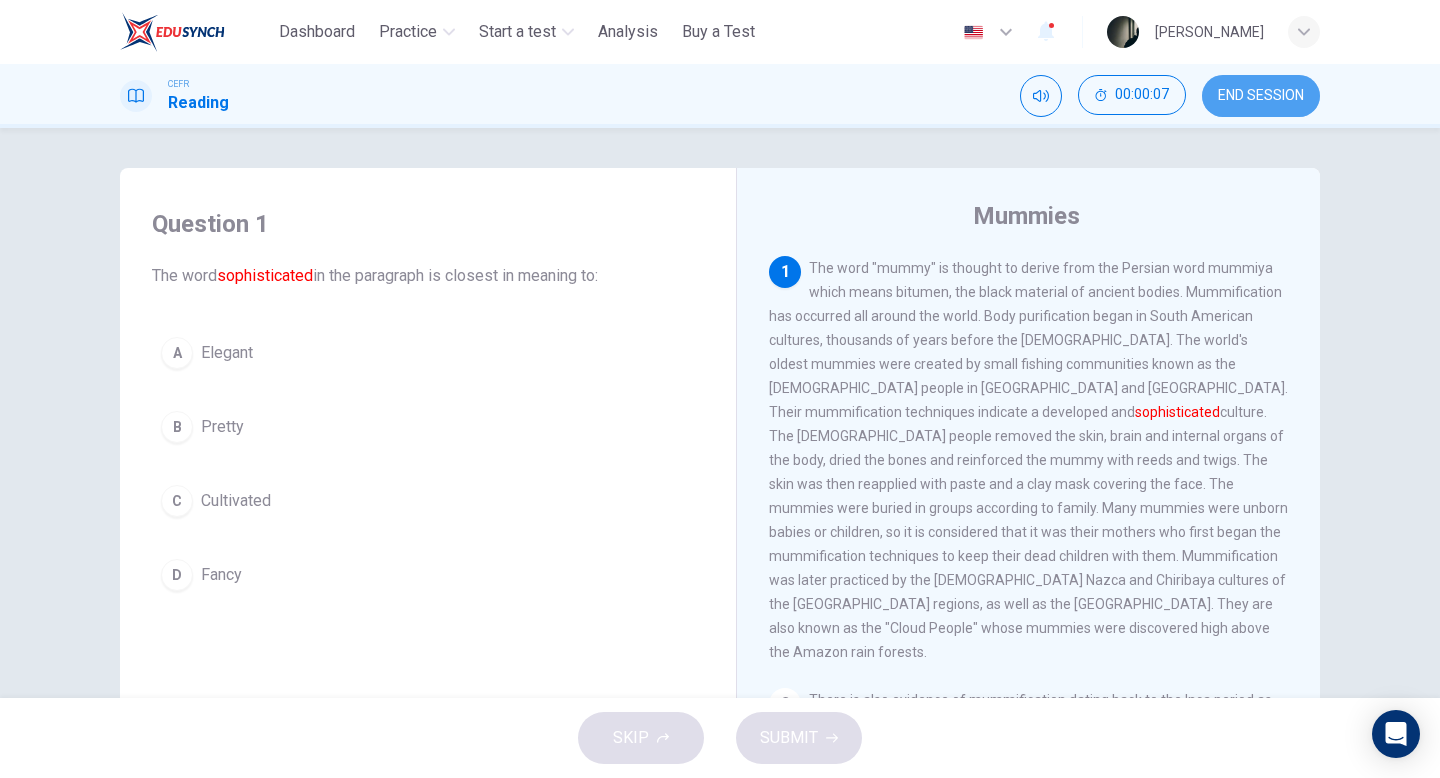 click on "END SESSION" at bounding box center (1261, 96) 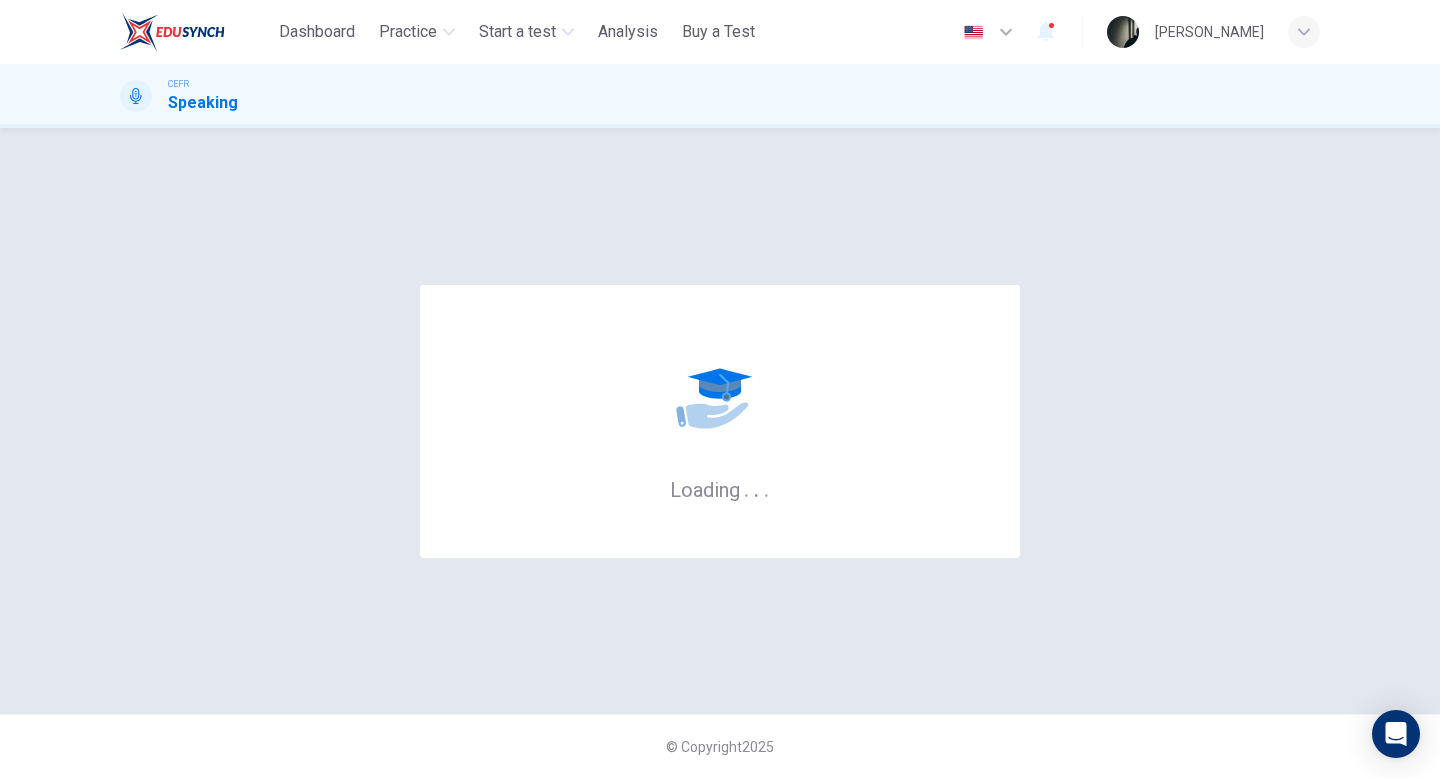 scroll, scrollTop: 0, scrollLeft: 0, axis: both 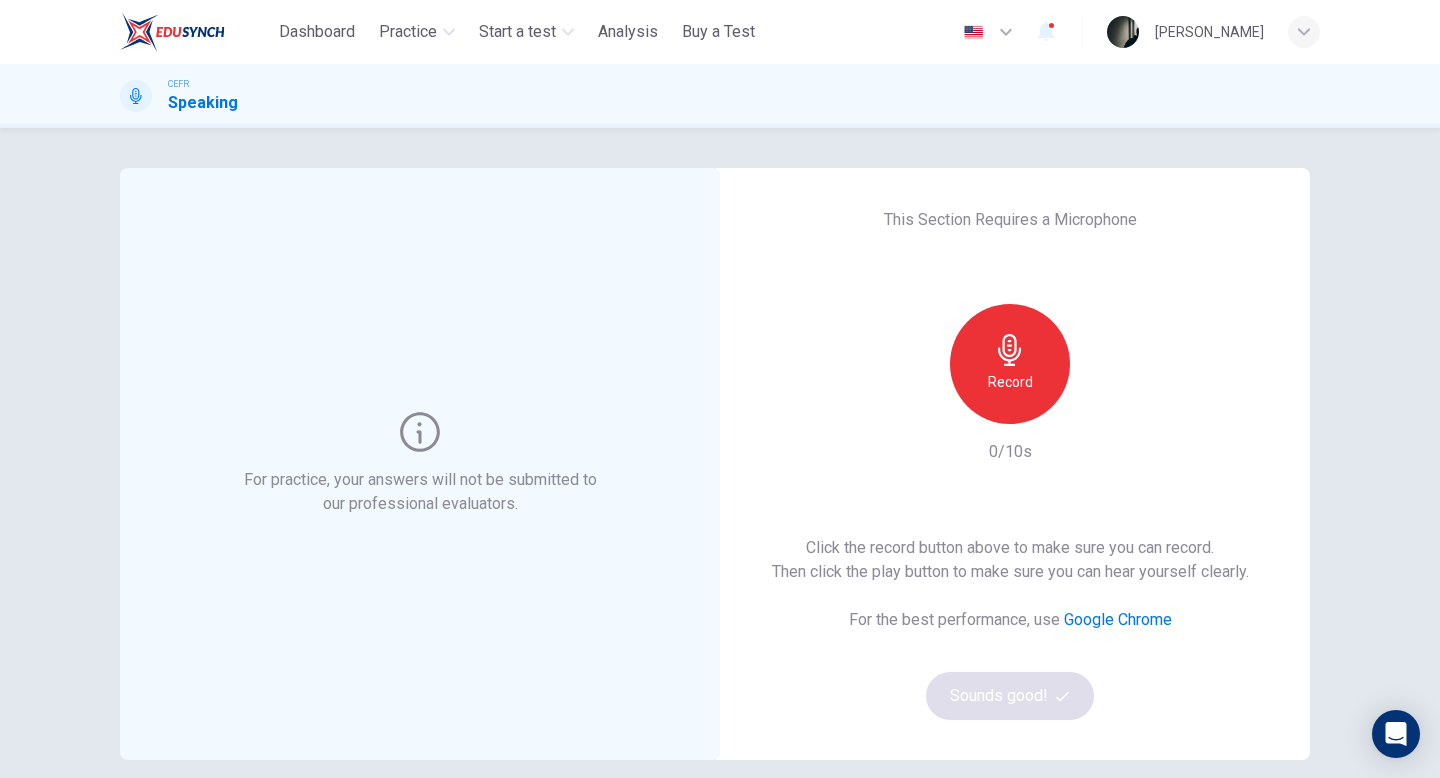 click on "Record" at bounding box center [1010, 364] 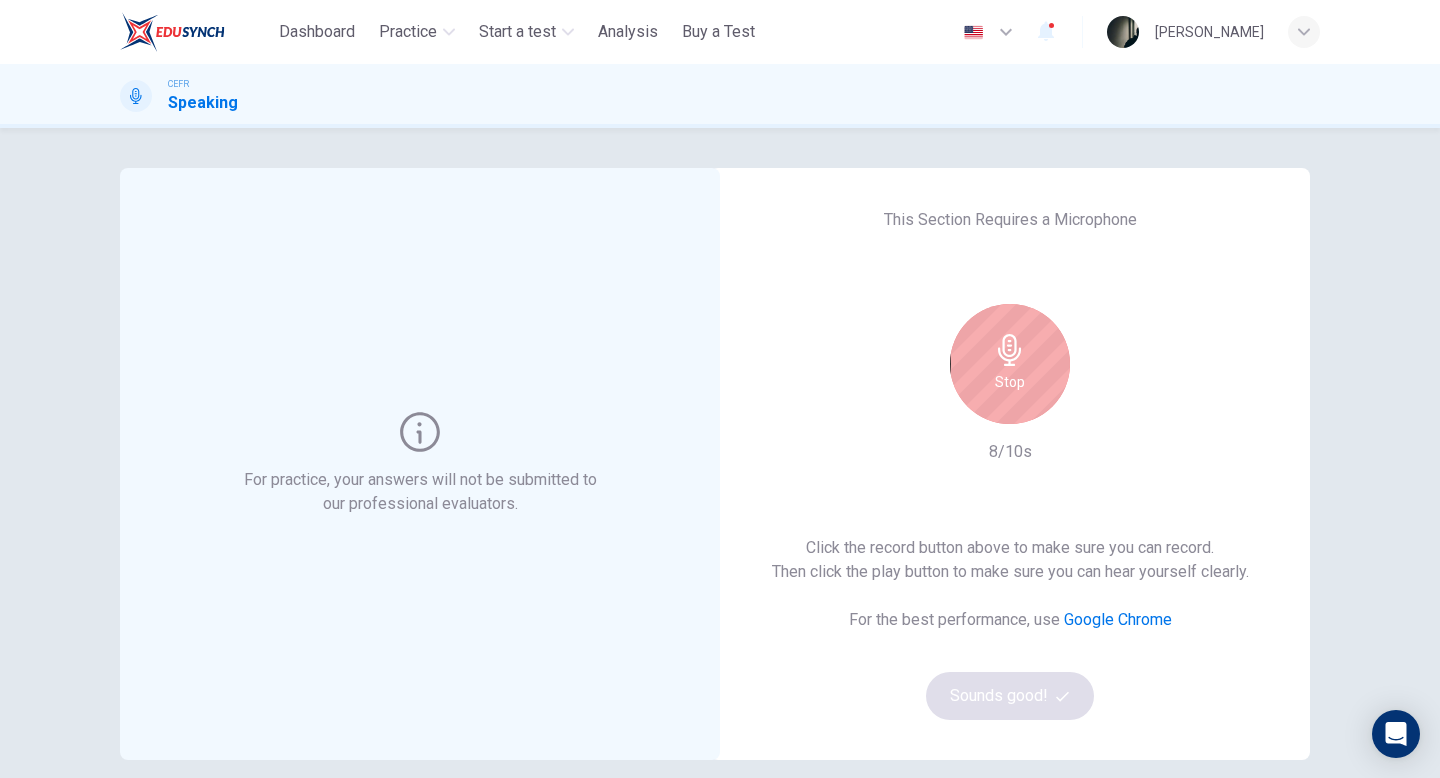 click on "Stop" at bounding box center [1010, 364] 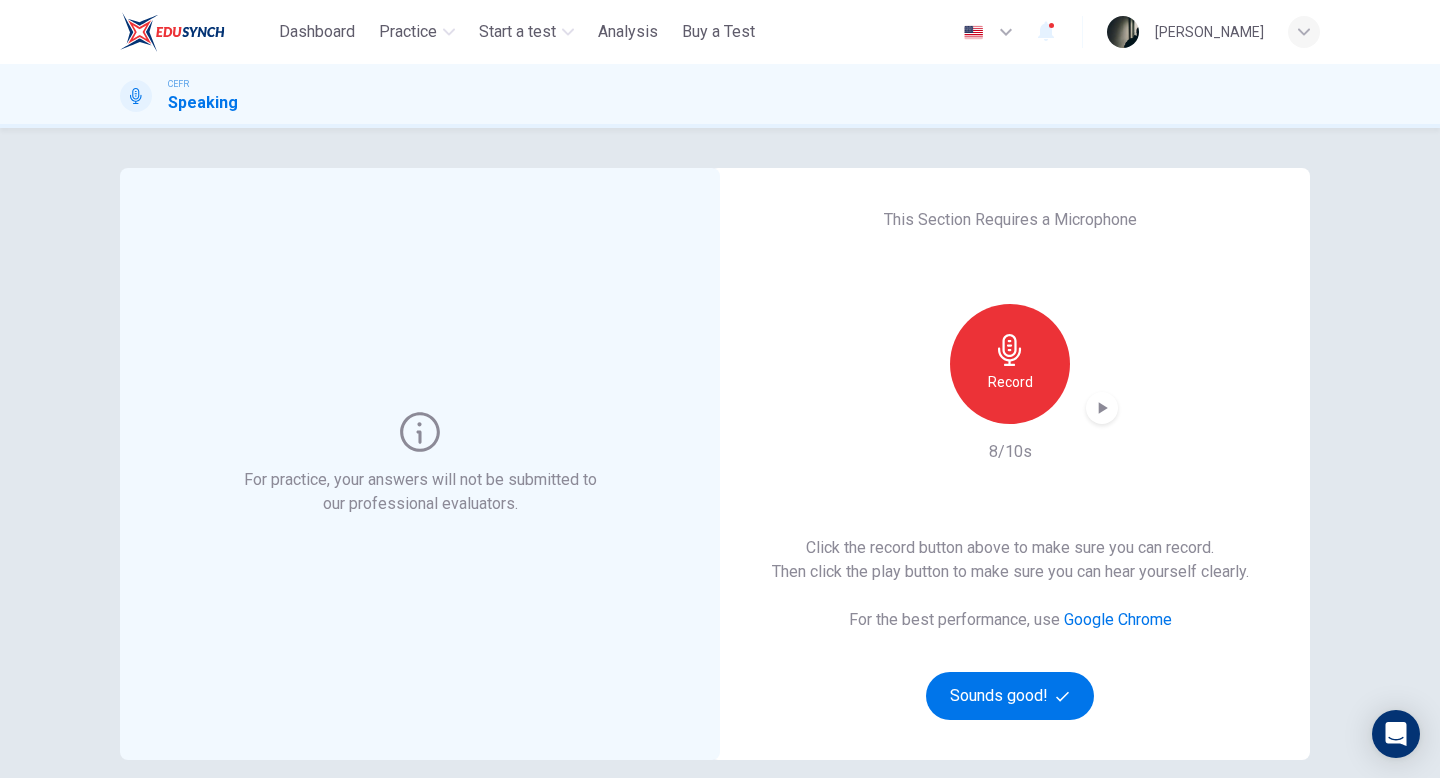 click 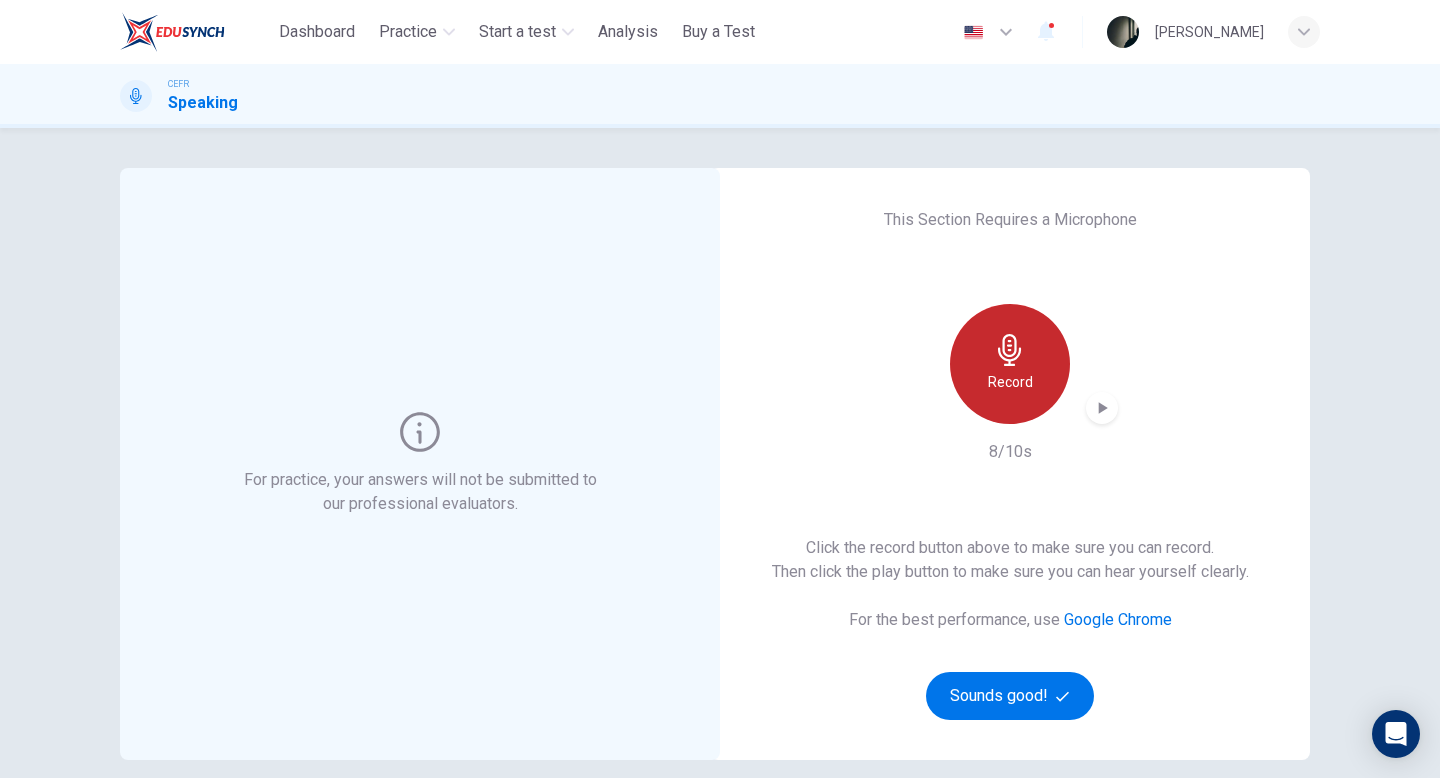 click on "Record" at bounding box center [1010, 364] 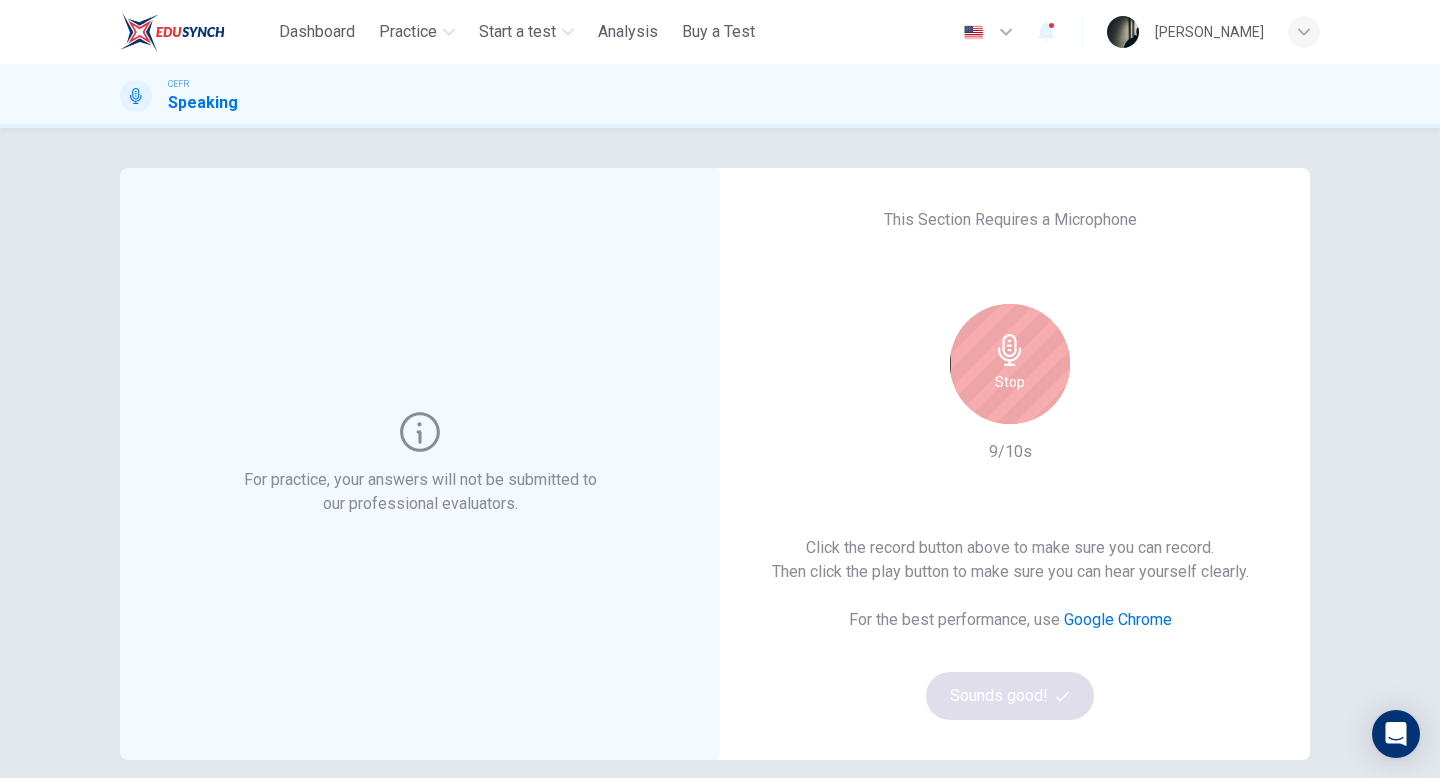 click on "Stop" at bounding box center (1010, 364) 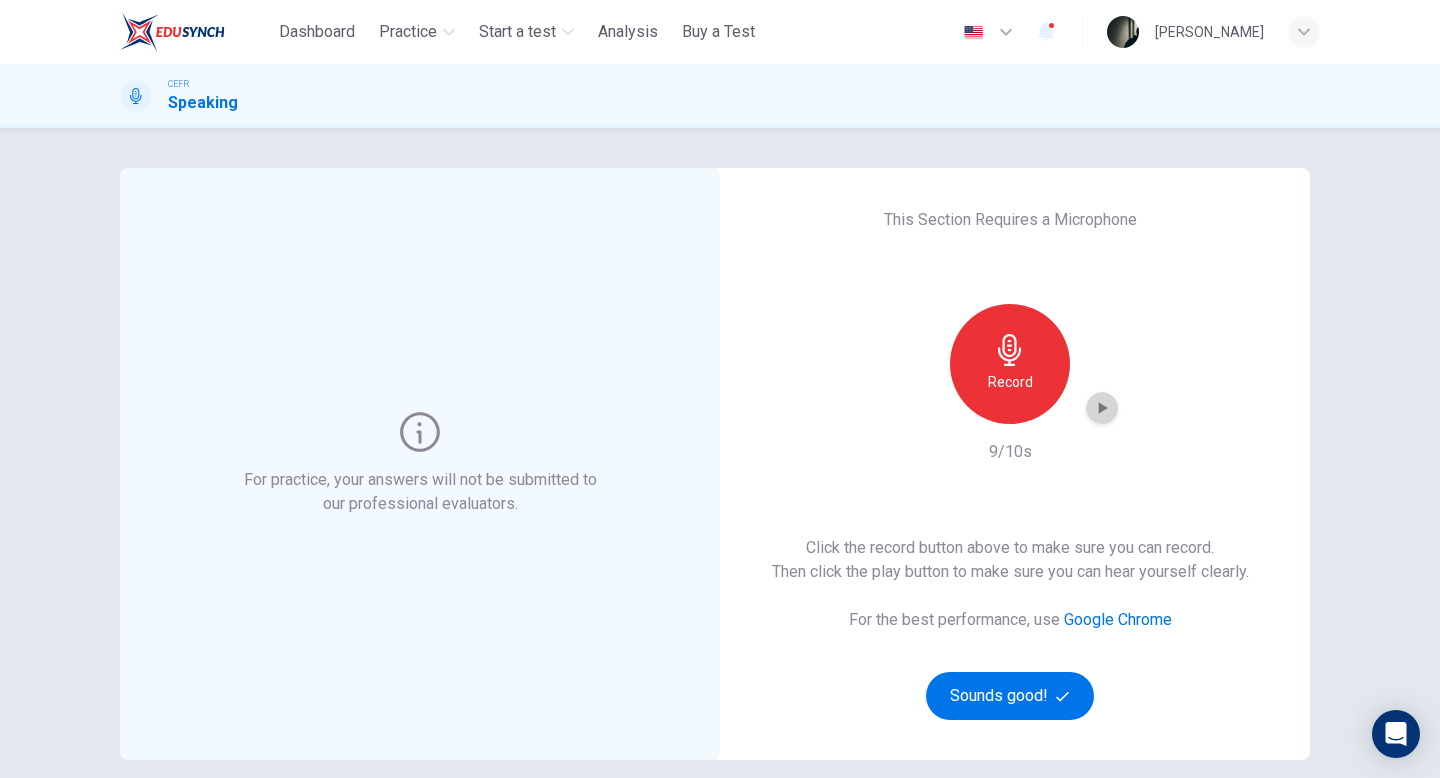 click 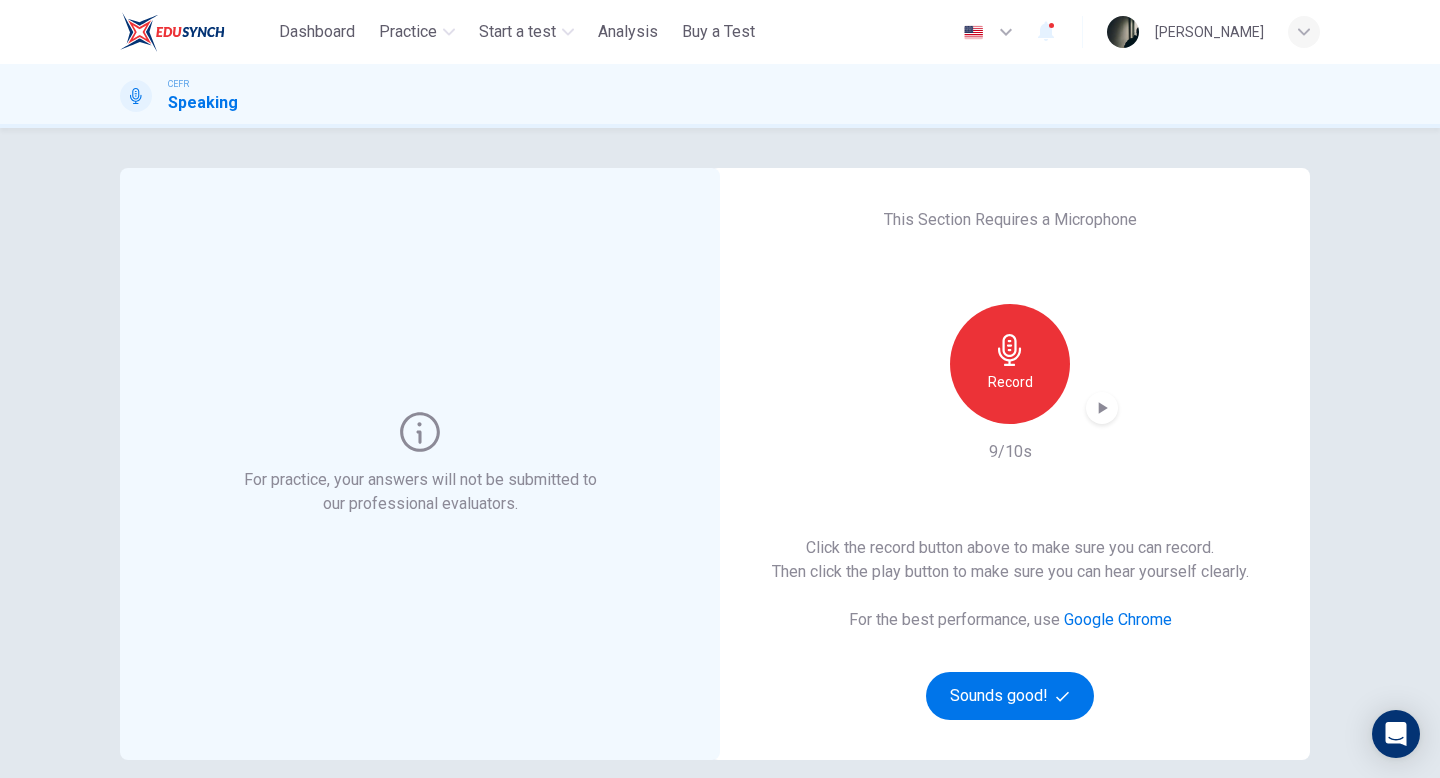 click 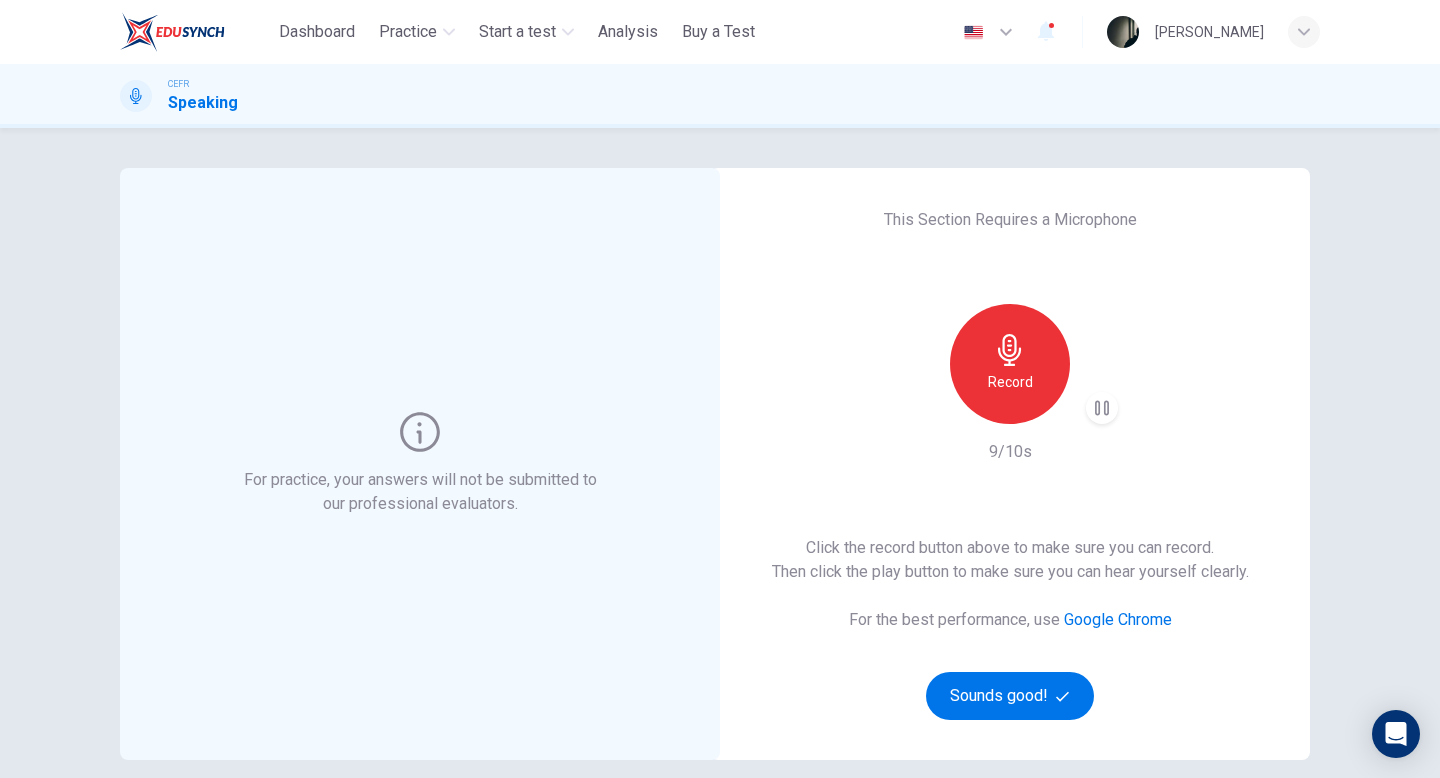click on "9/10s" at bounding box center (1010, 452) 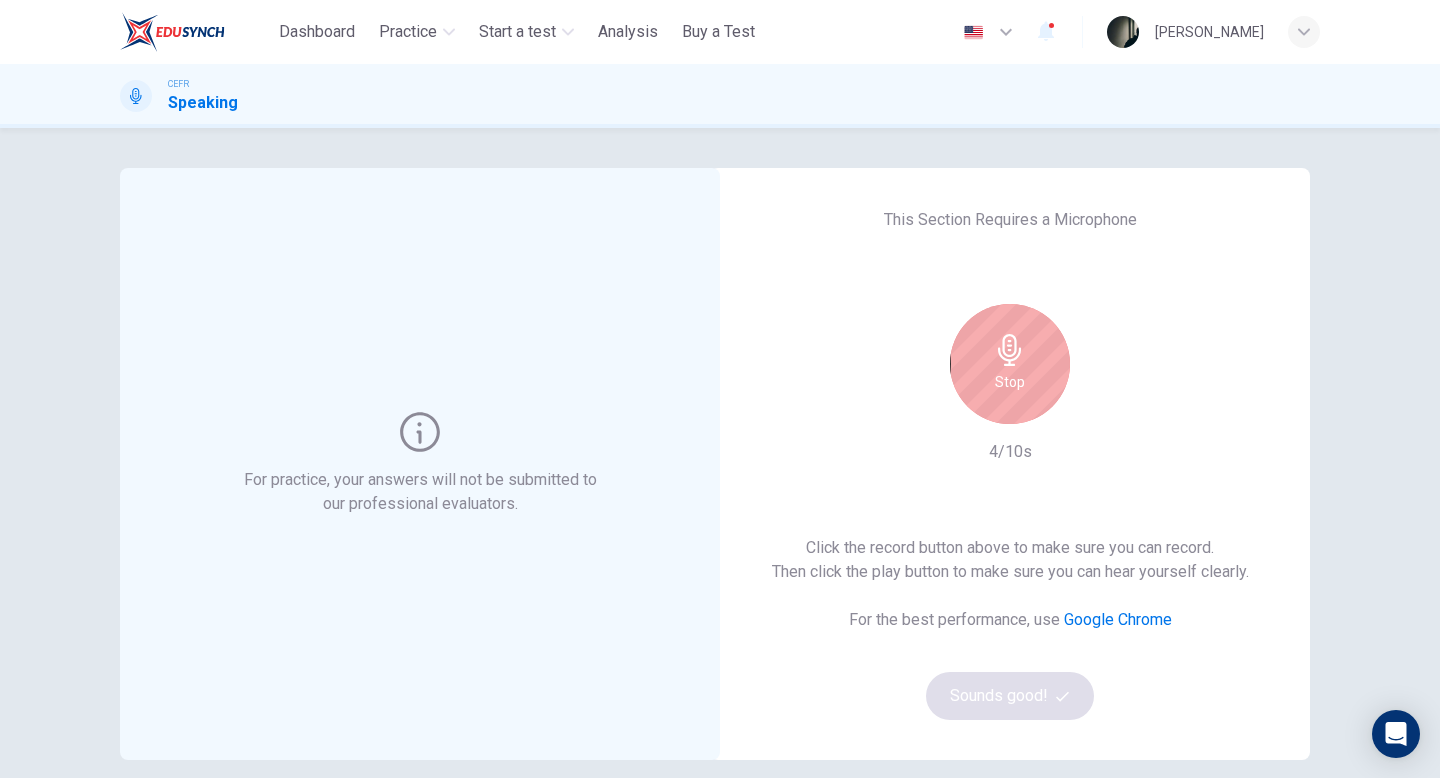 click on "This Section Requires a Microphone Stop 4/10s Click the record button above to make sure you can record.     Then click the play button to make sure you can hear yourself clearly. For the best performance, use   Google Chrome Sounds good!" at bounding box center [1010, 464] 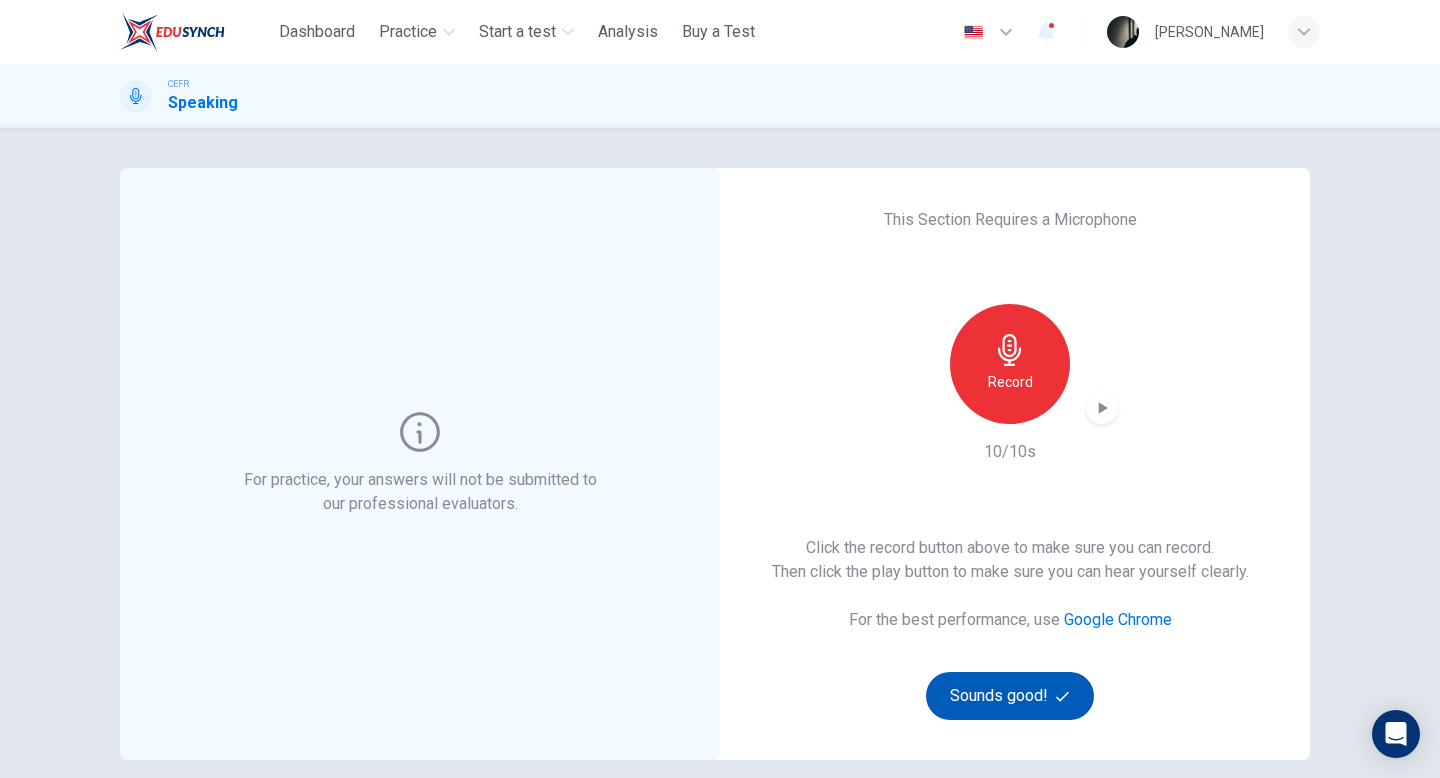 click on "Sounds good!" at bounding box center (1010, 696) 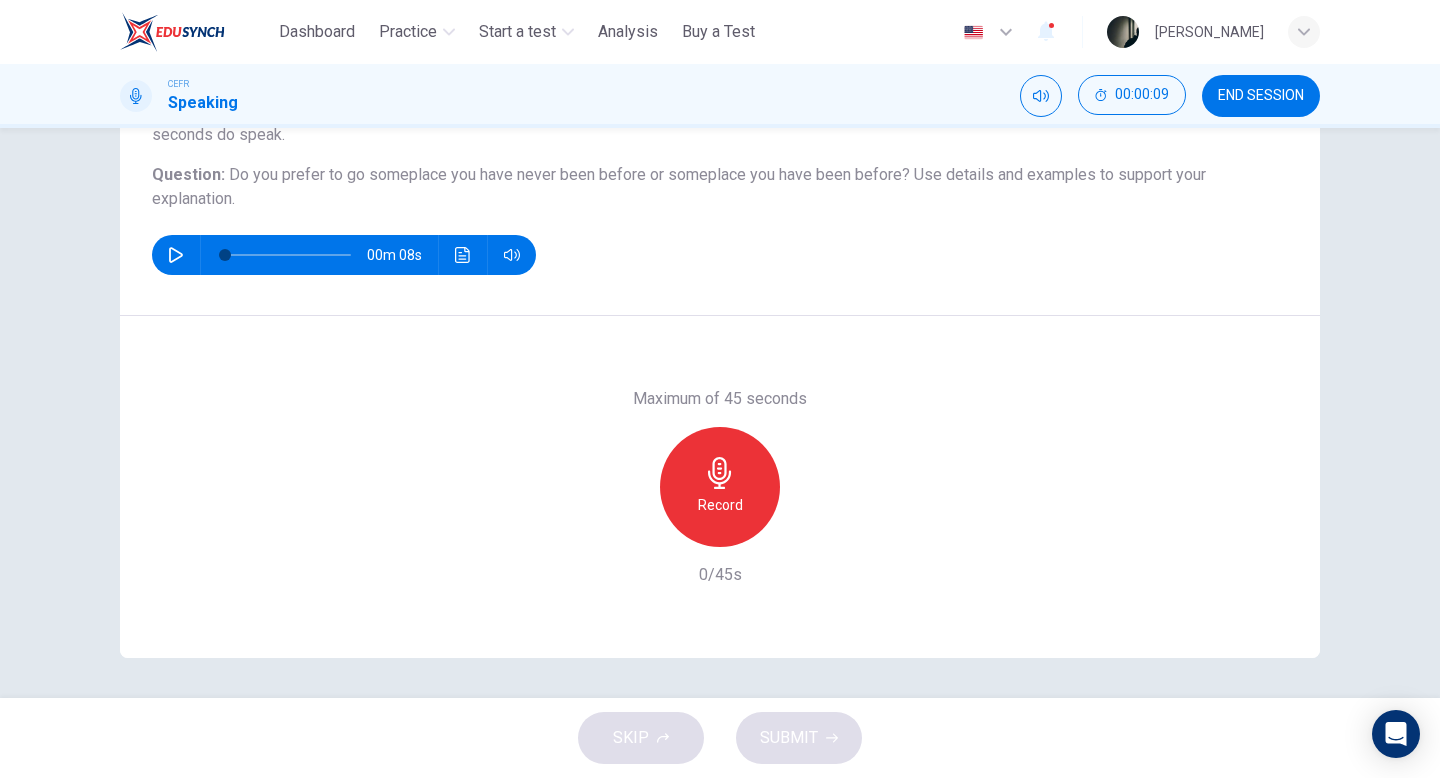 scroll, scrollTop: 203, scrollLeft: 0, axis: vertical 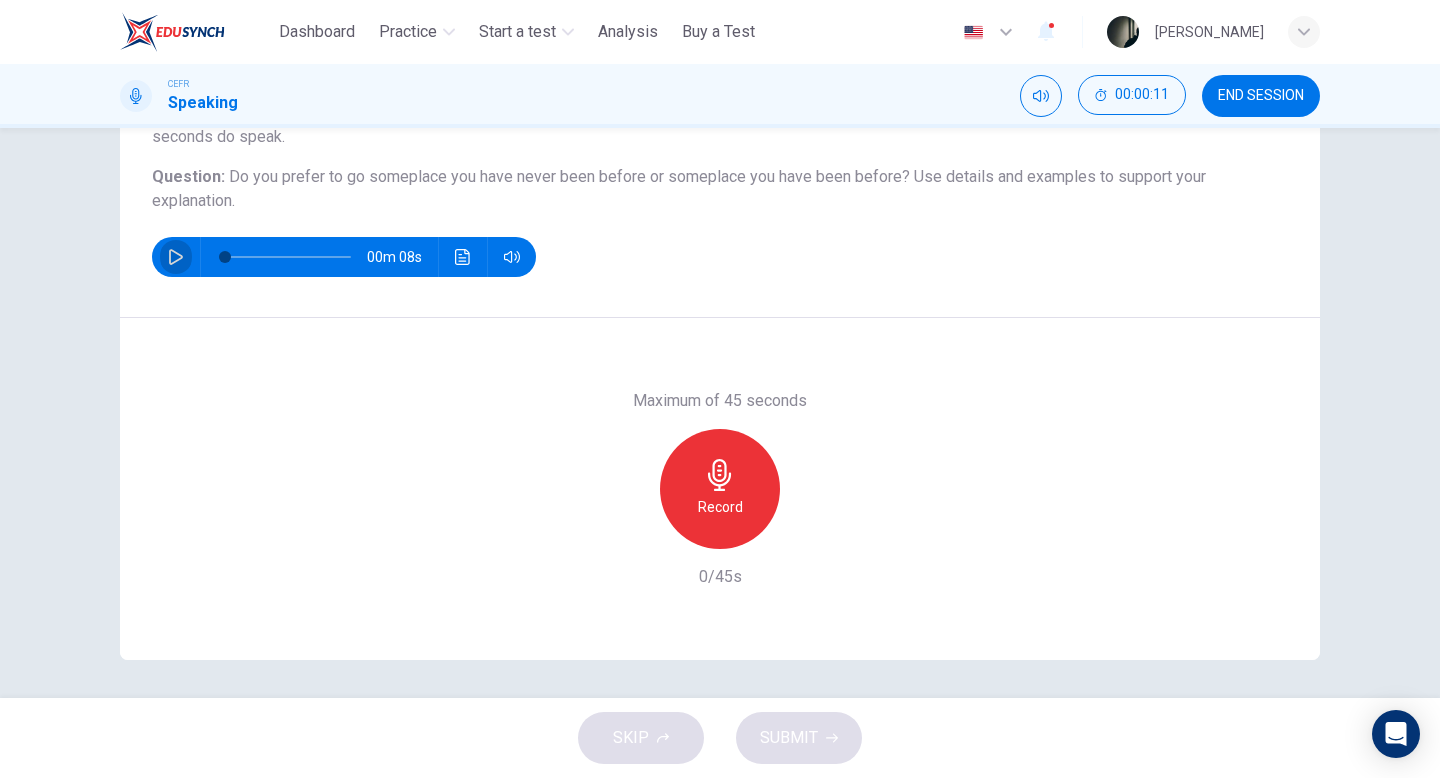 click 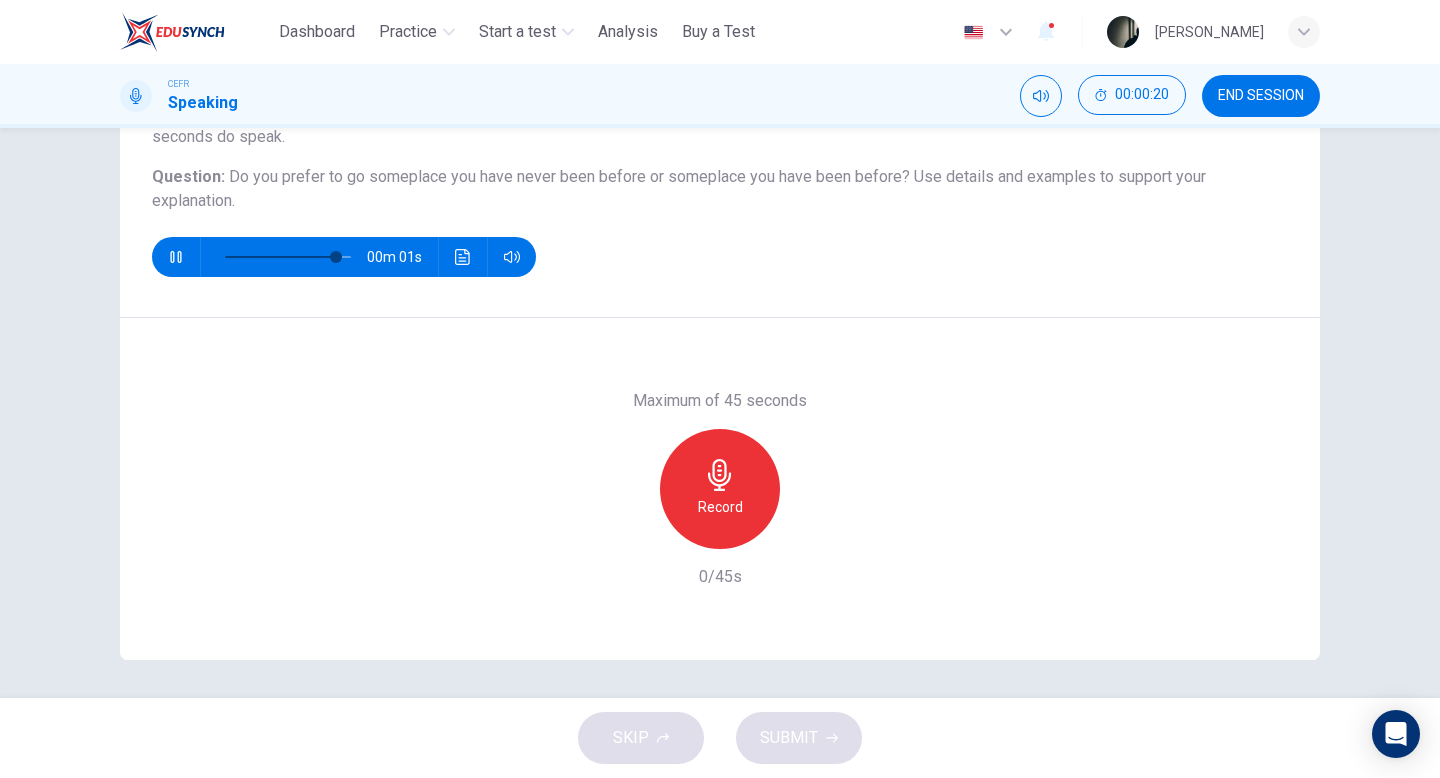 type on "*" 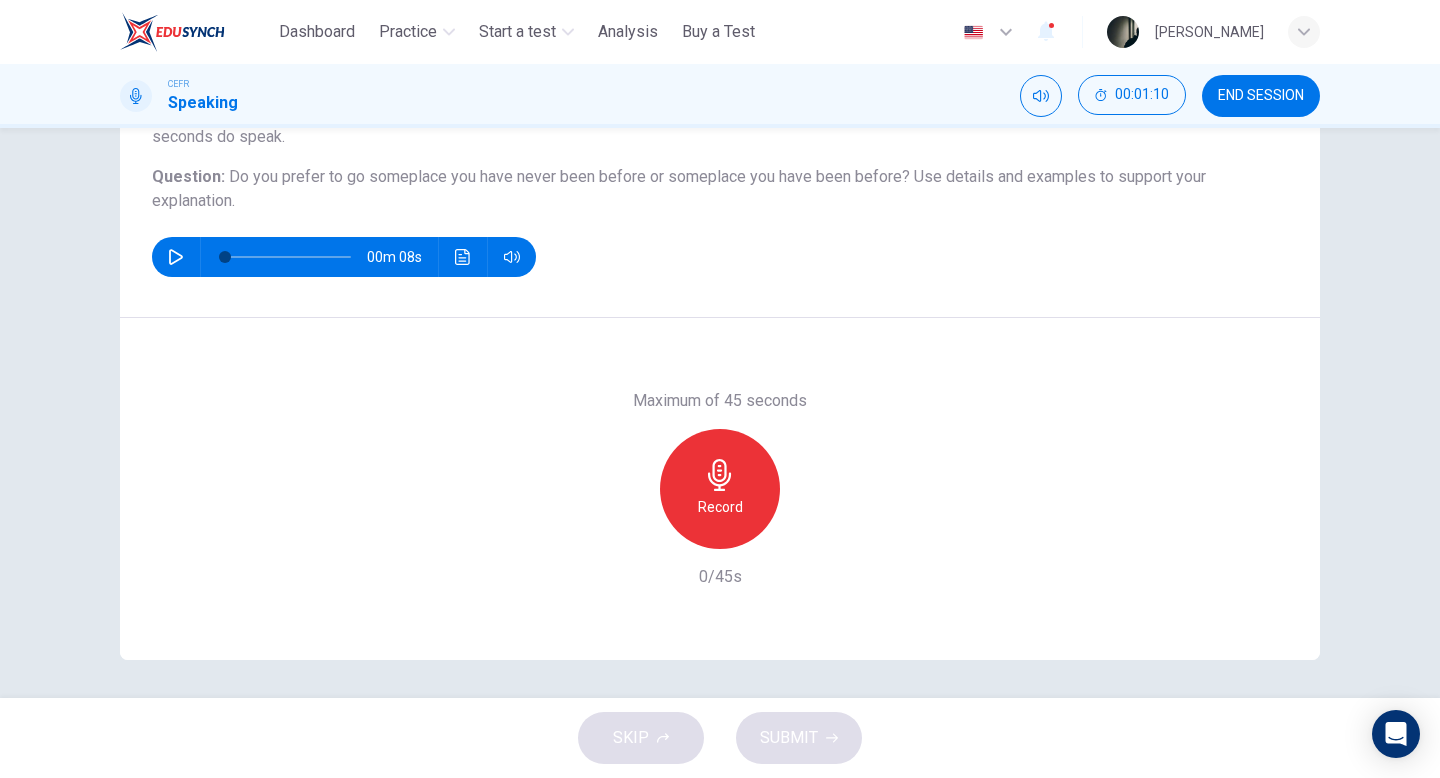 click on "Record" at bounding box center [720, 507] 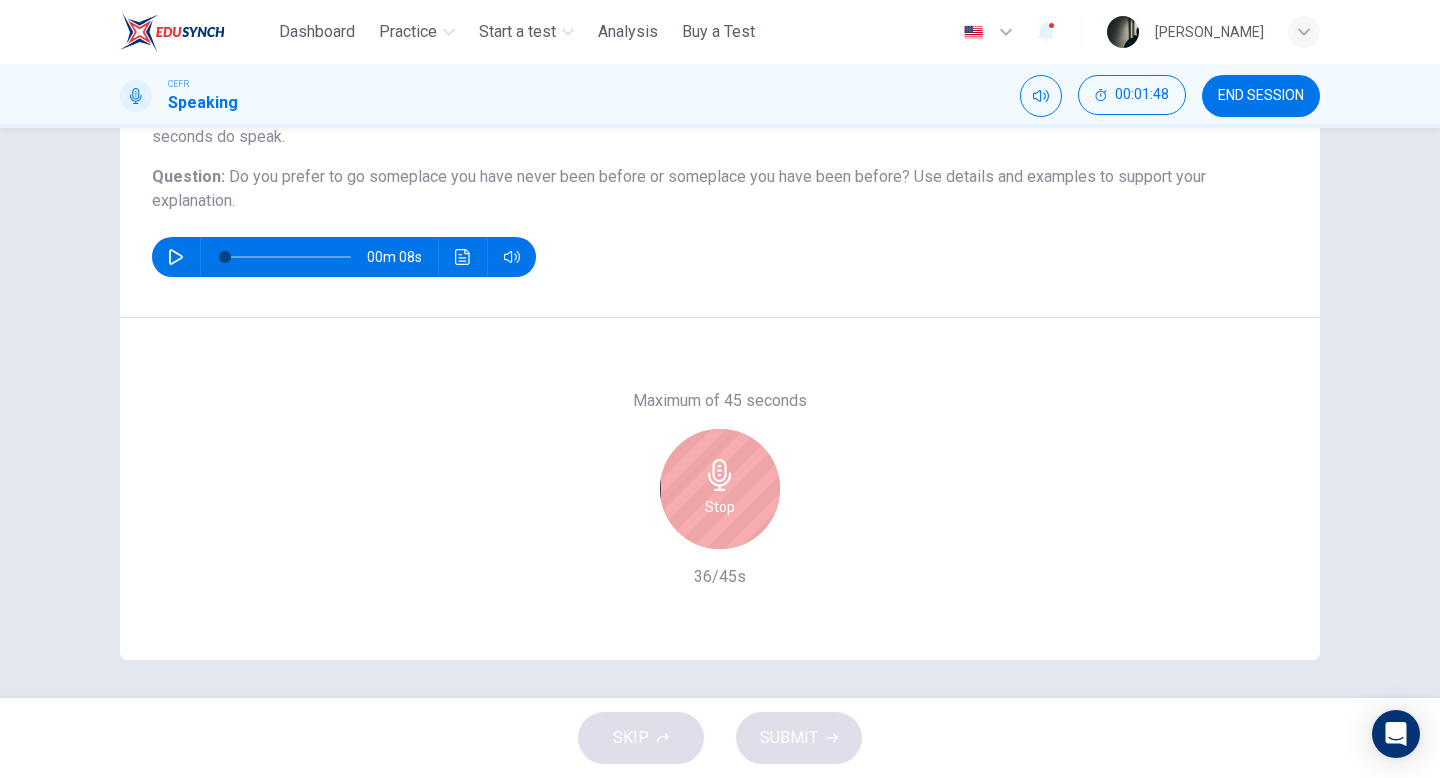 click on "Stop" at bounding box center [720, 489] 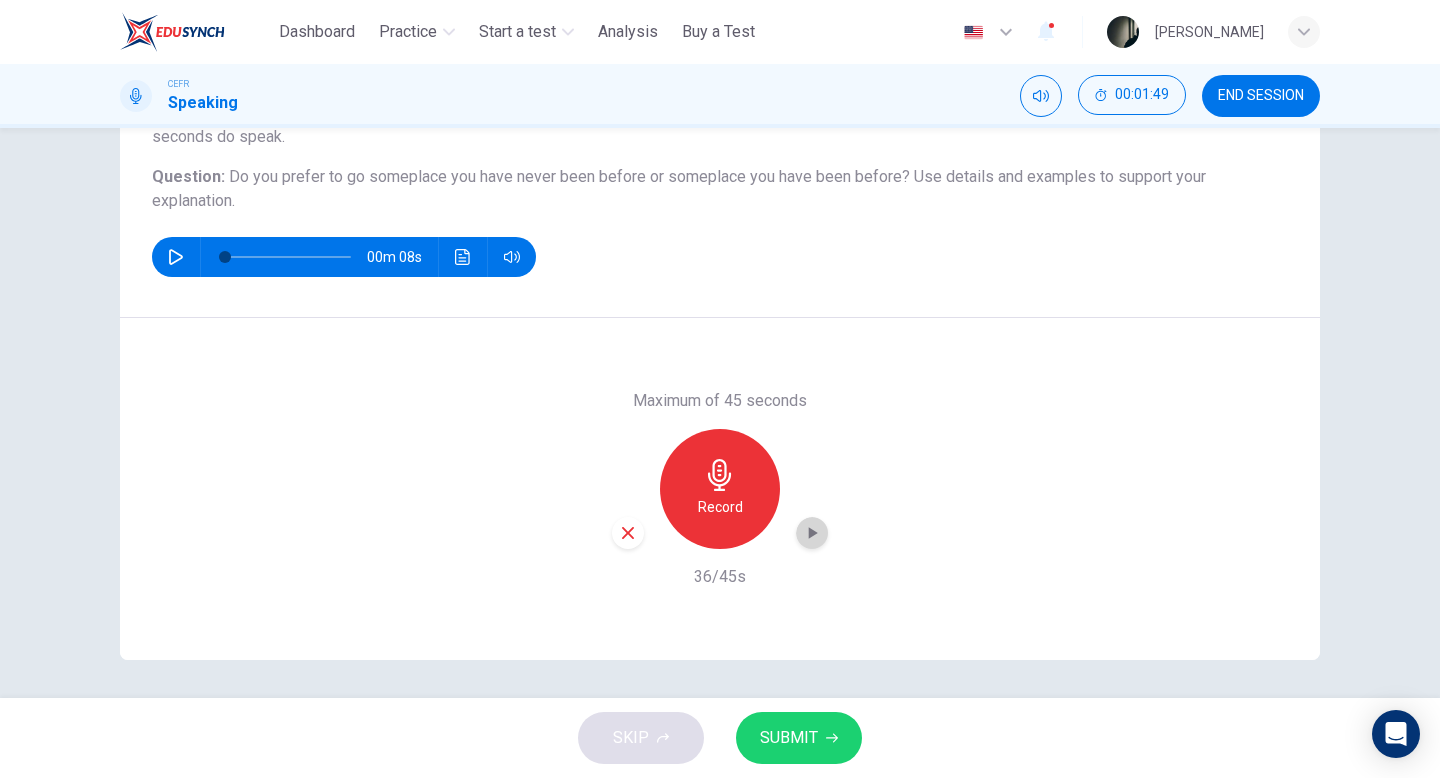 click 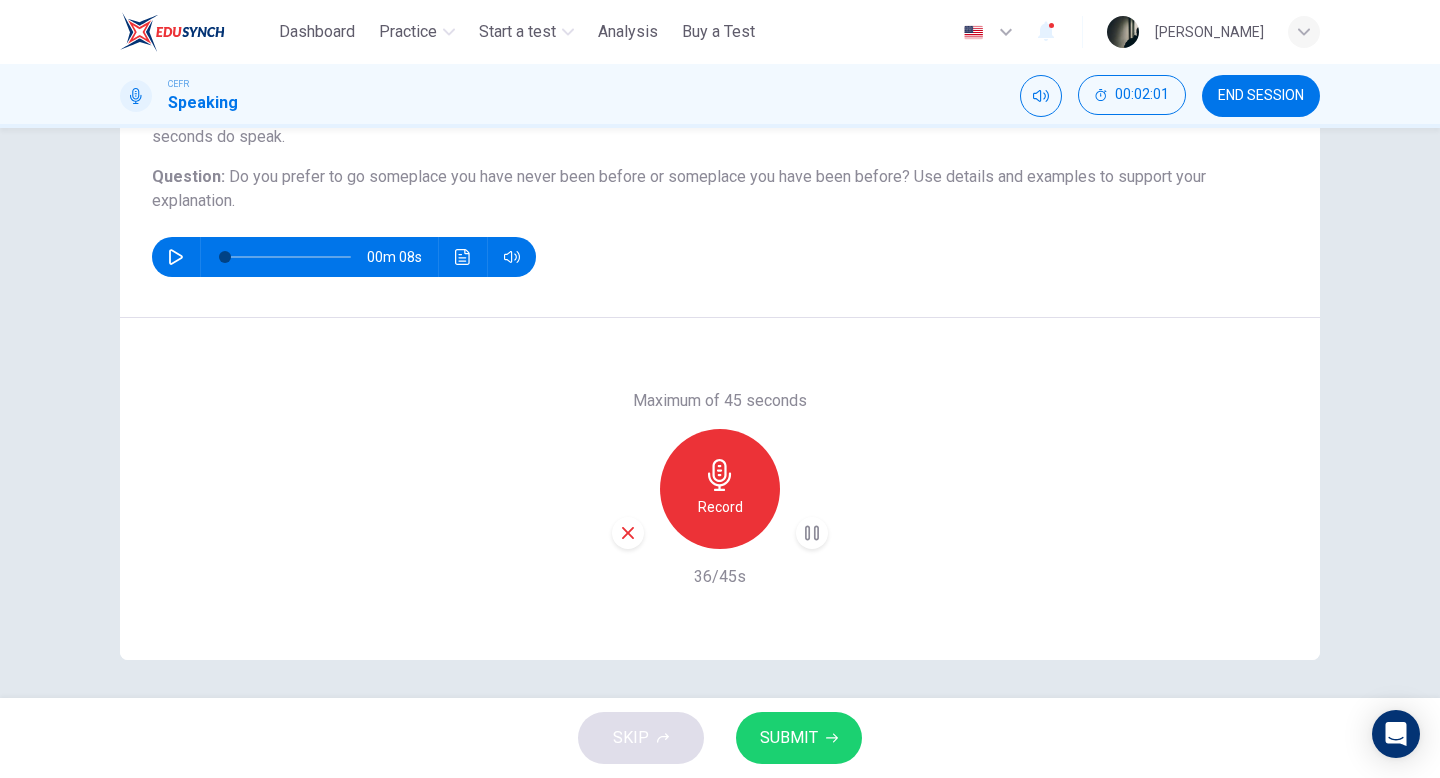click on "SUBMIT" at bounding box center (789, 738) 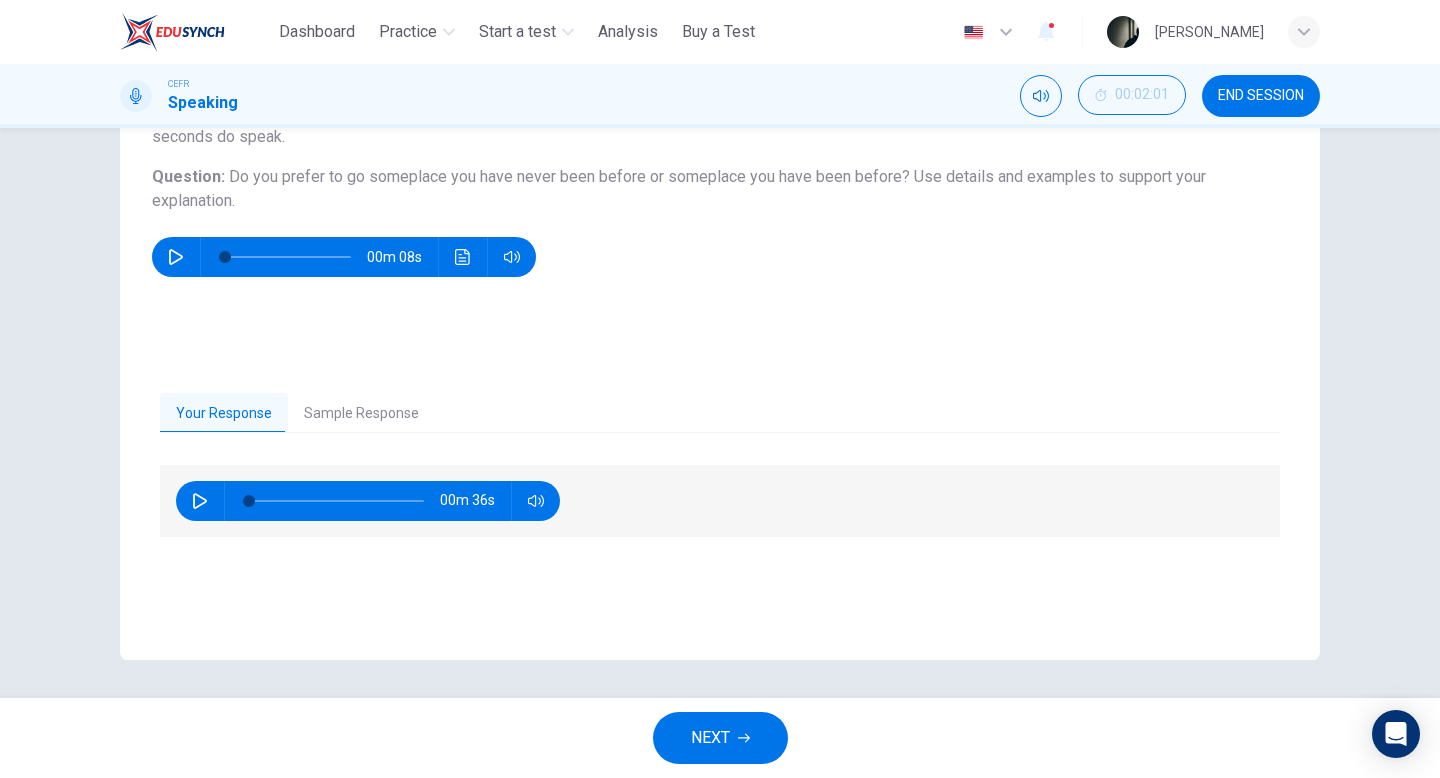 click on "Sample Response" at bounding box center (361, 414) 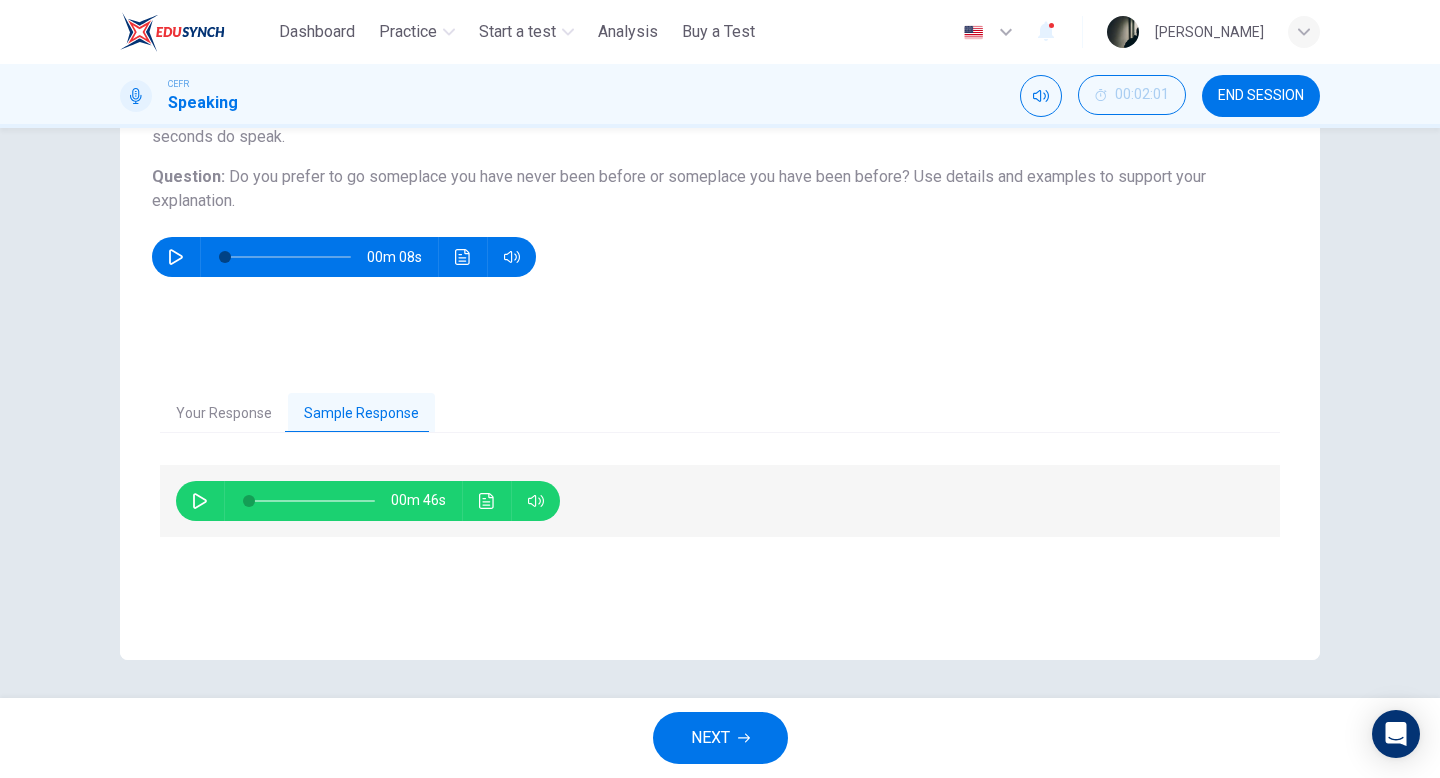 click 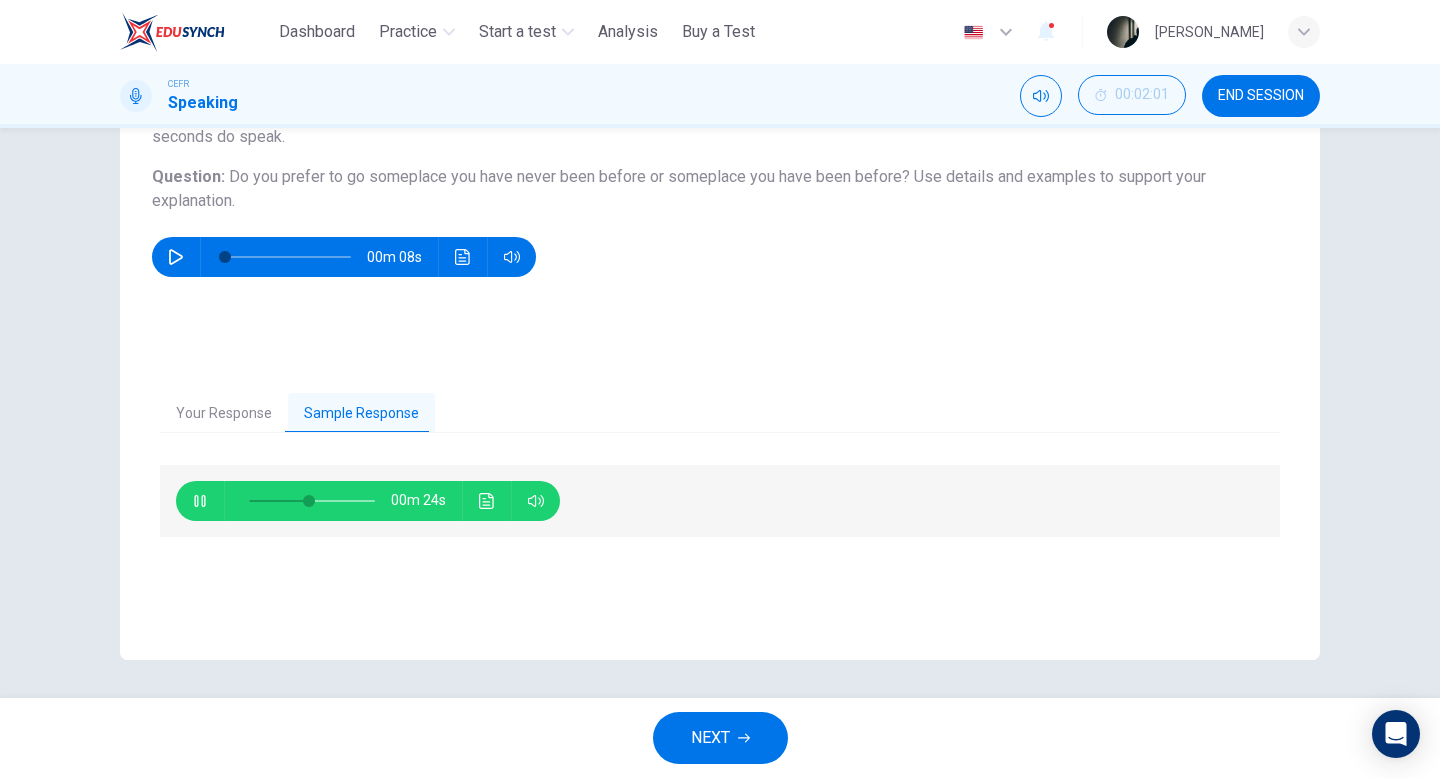 type on "**" 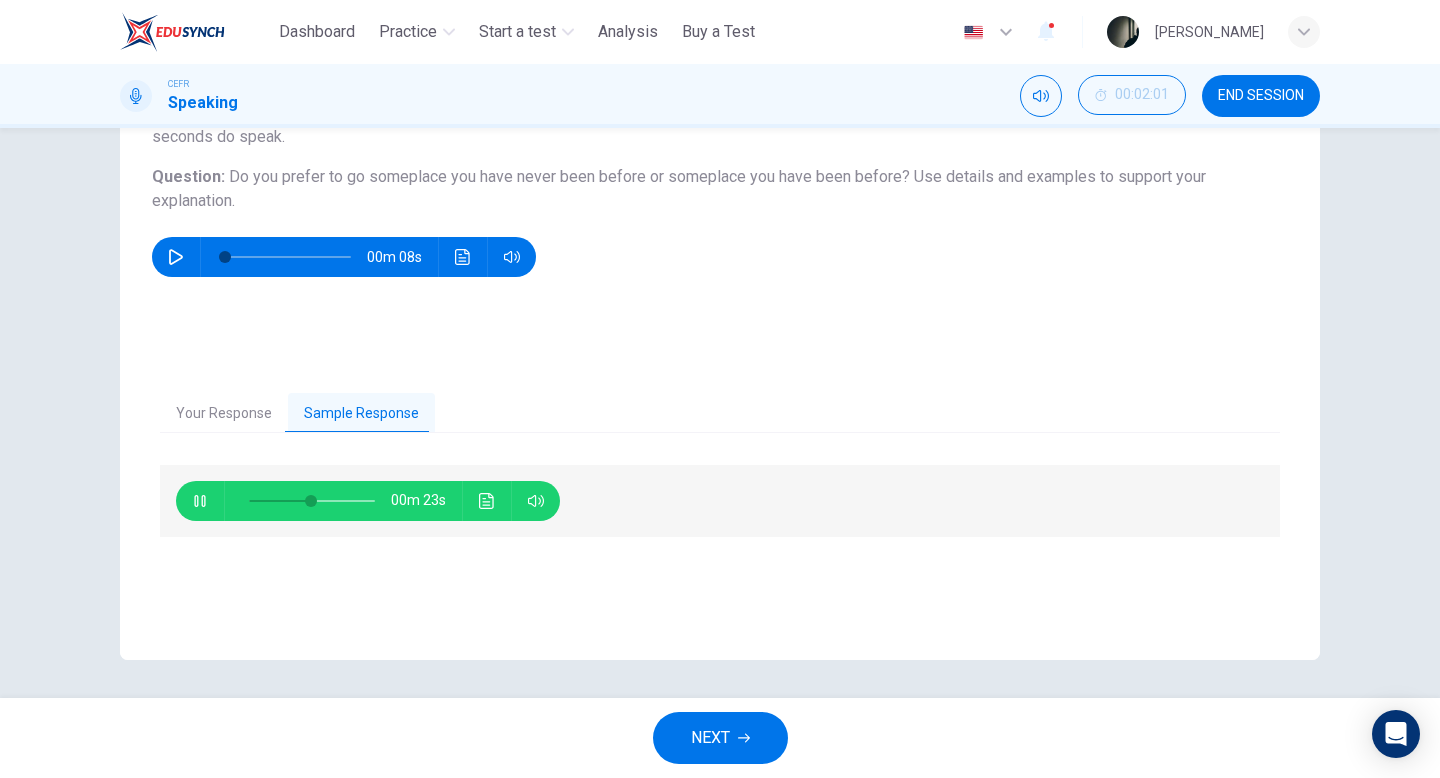 click on "Your Response" at bounding box center [224, 414] 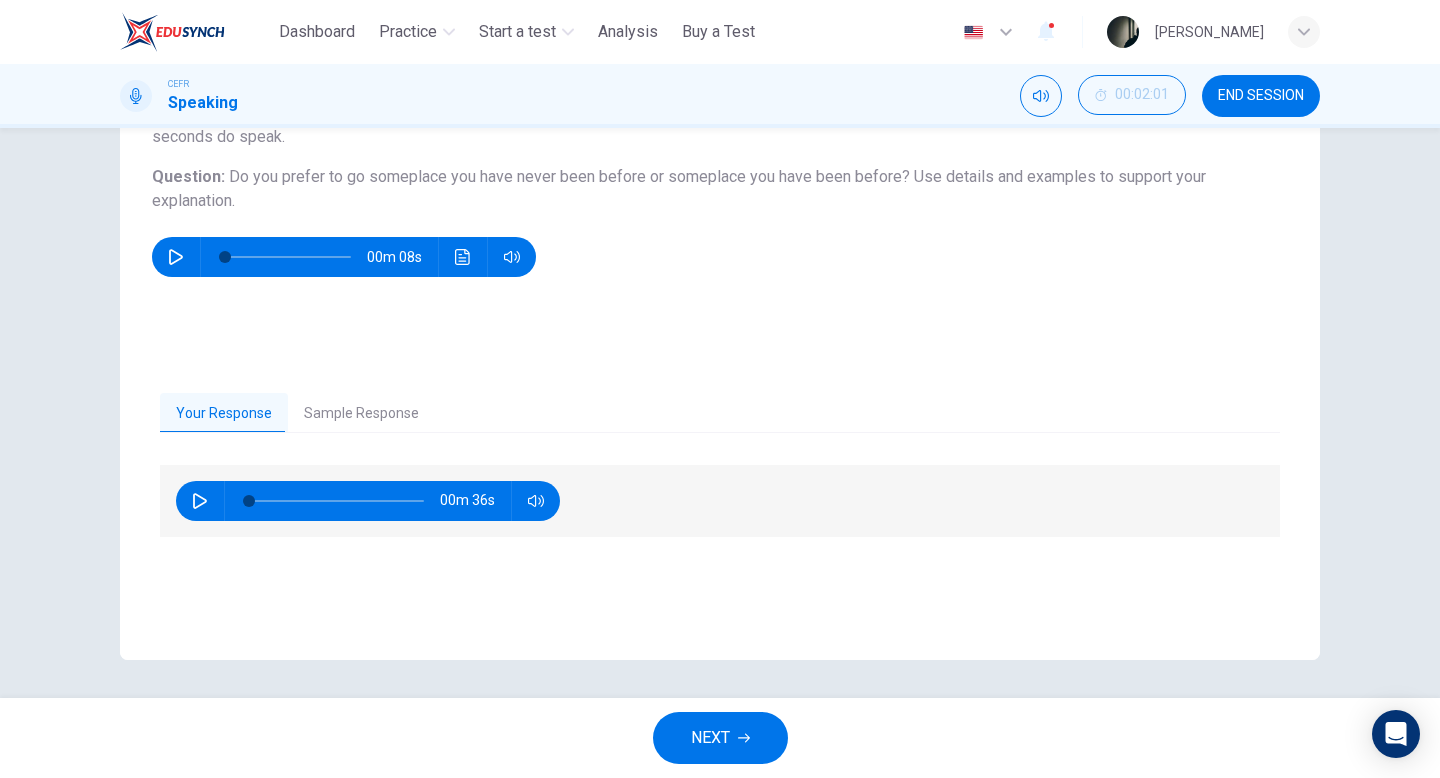 click on "NEXT" at bounding box center (710, 738) 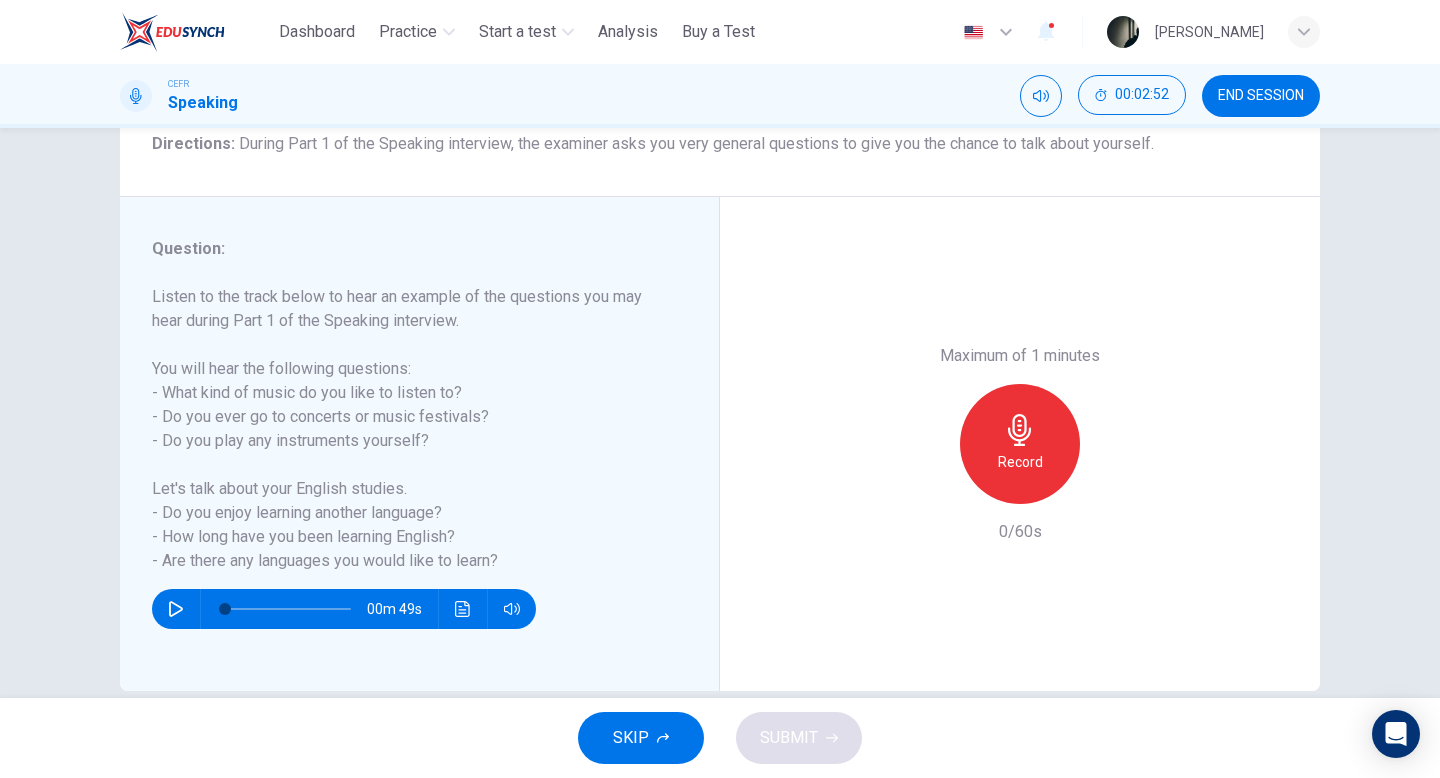 scroll, scrollTop: 205, scrollLeft: 0, axis: vertical 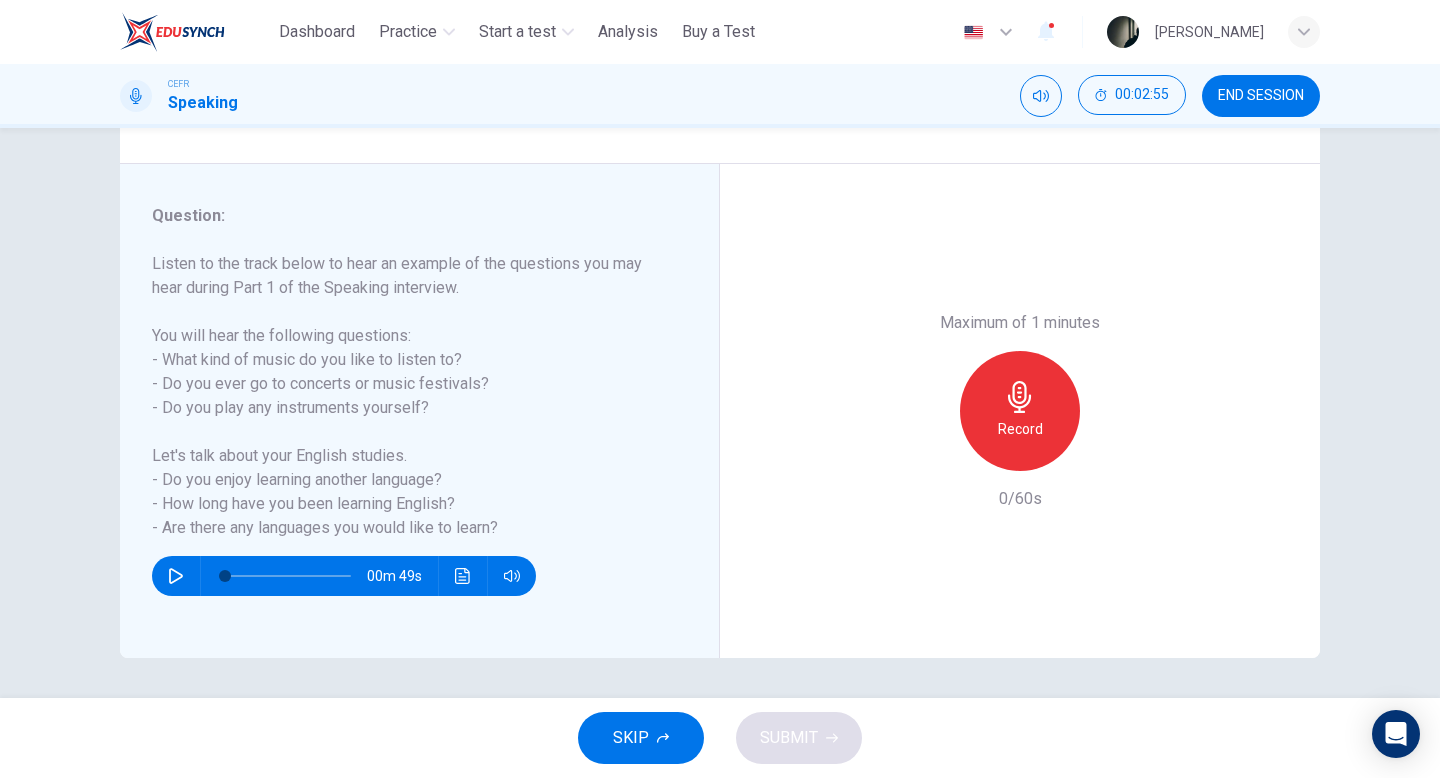 click at bounding box center [176, 576] 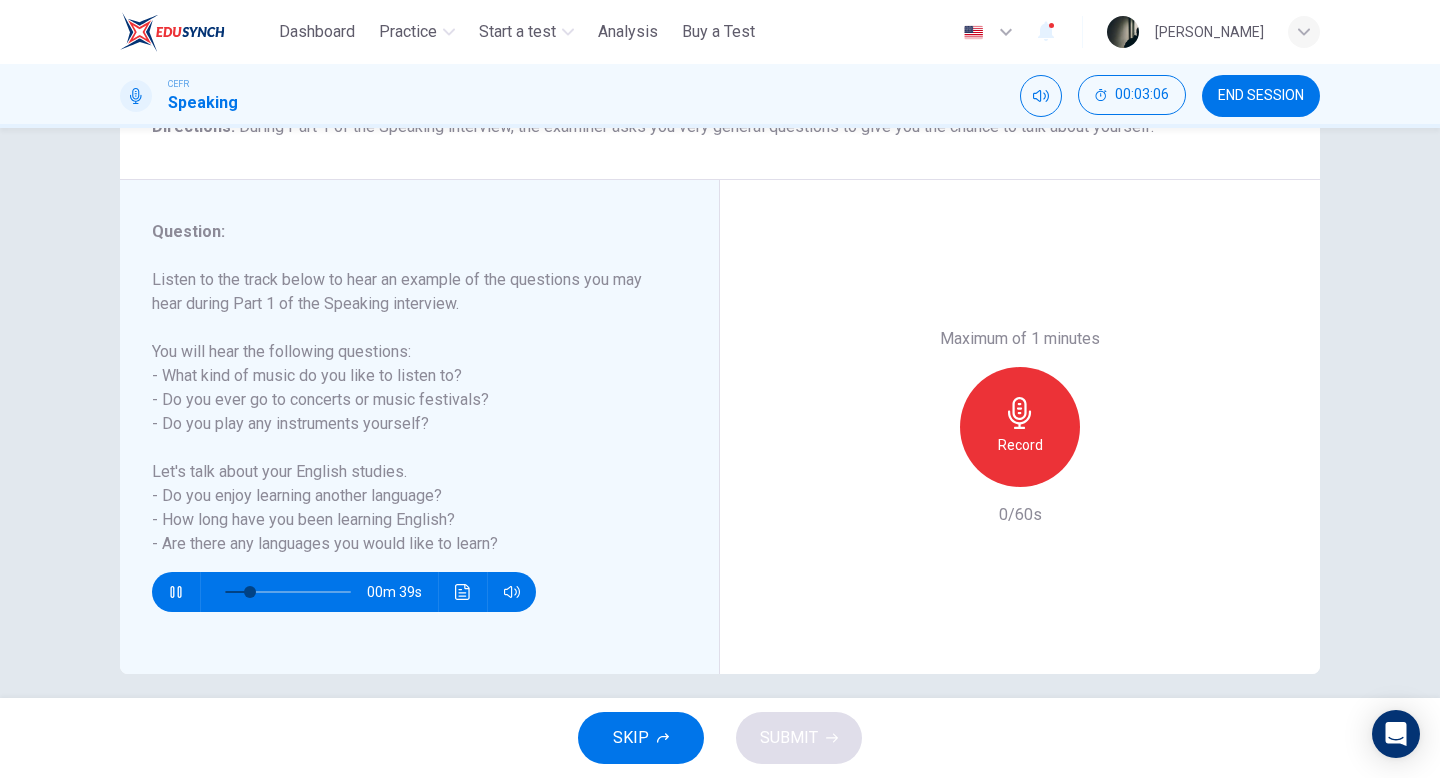 scroll, scrollTop: 186, scrollLeft: 0, axis: vertical 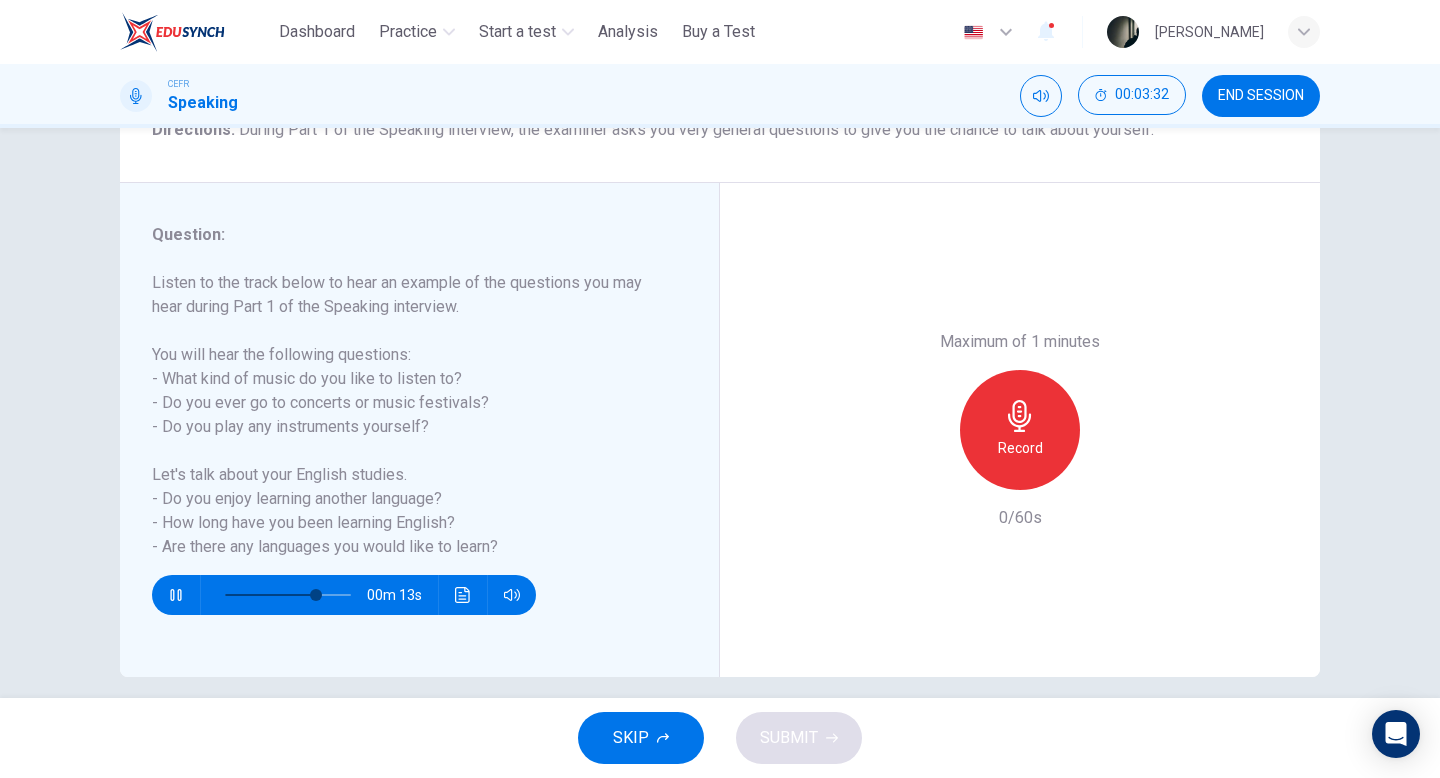 click 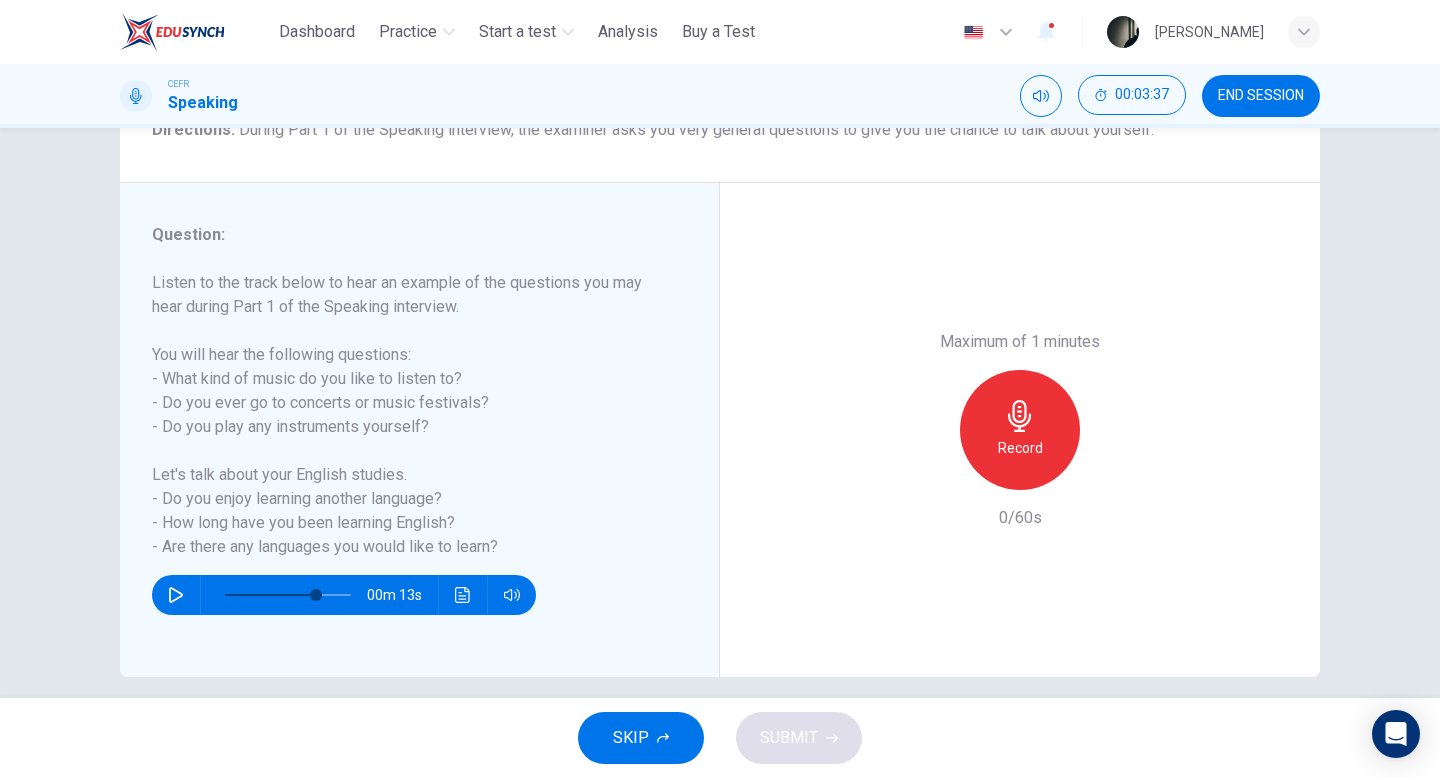 click on "Record" at bounding box center (1020, 430) 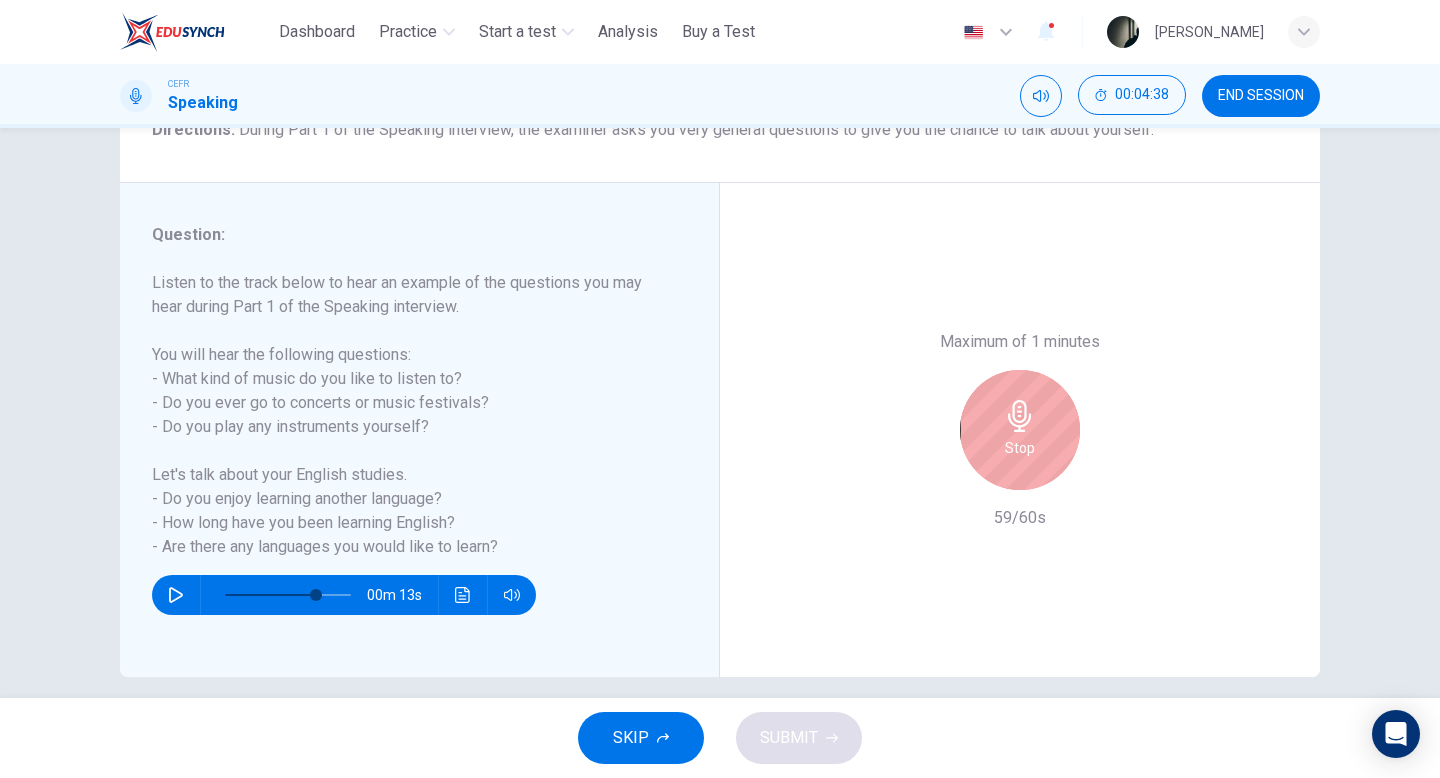 click on "Stop" at bounding box center [1020, 430] 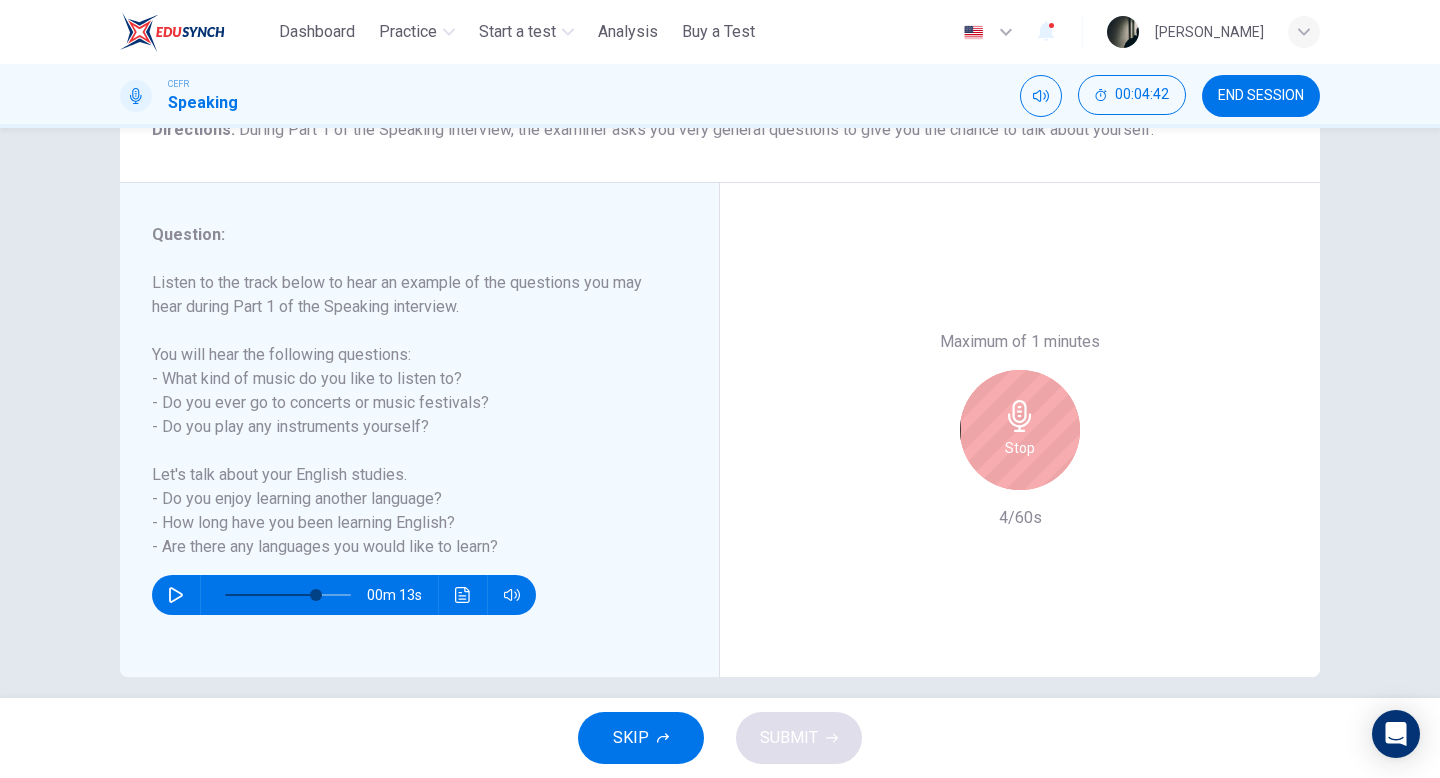 click on "Stop" at bounding box center (1020, 430) 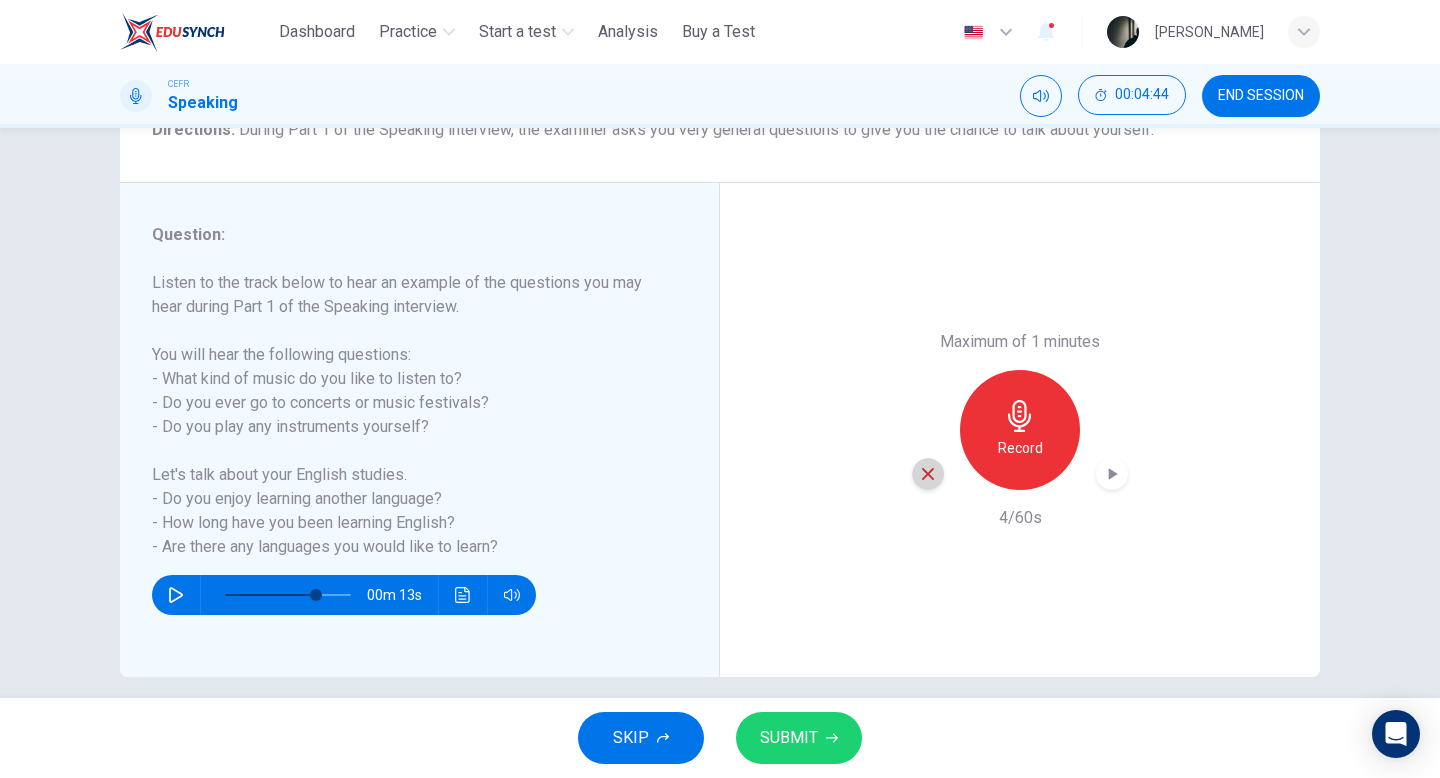 click 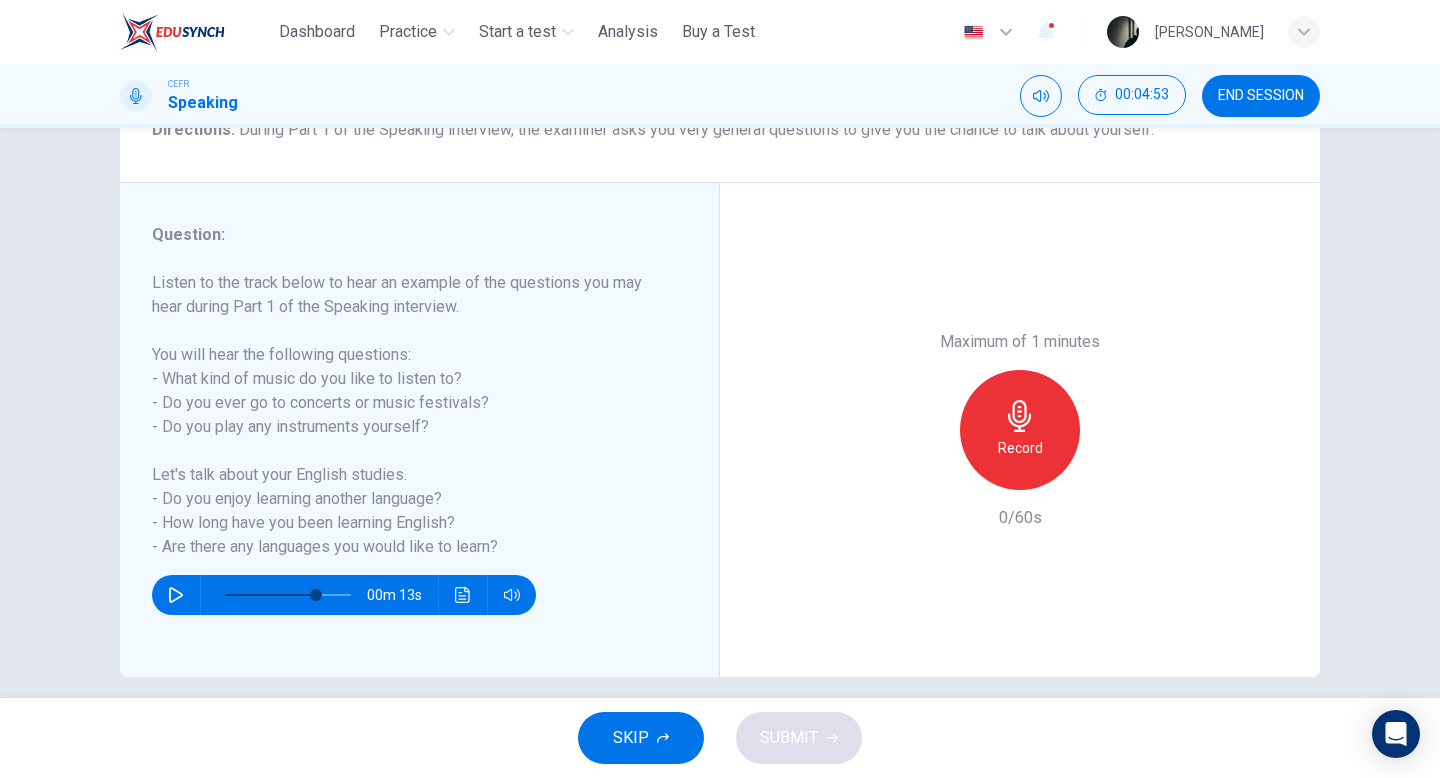 click on "Record" at bounding box center (1020, 448) 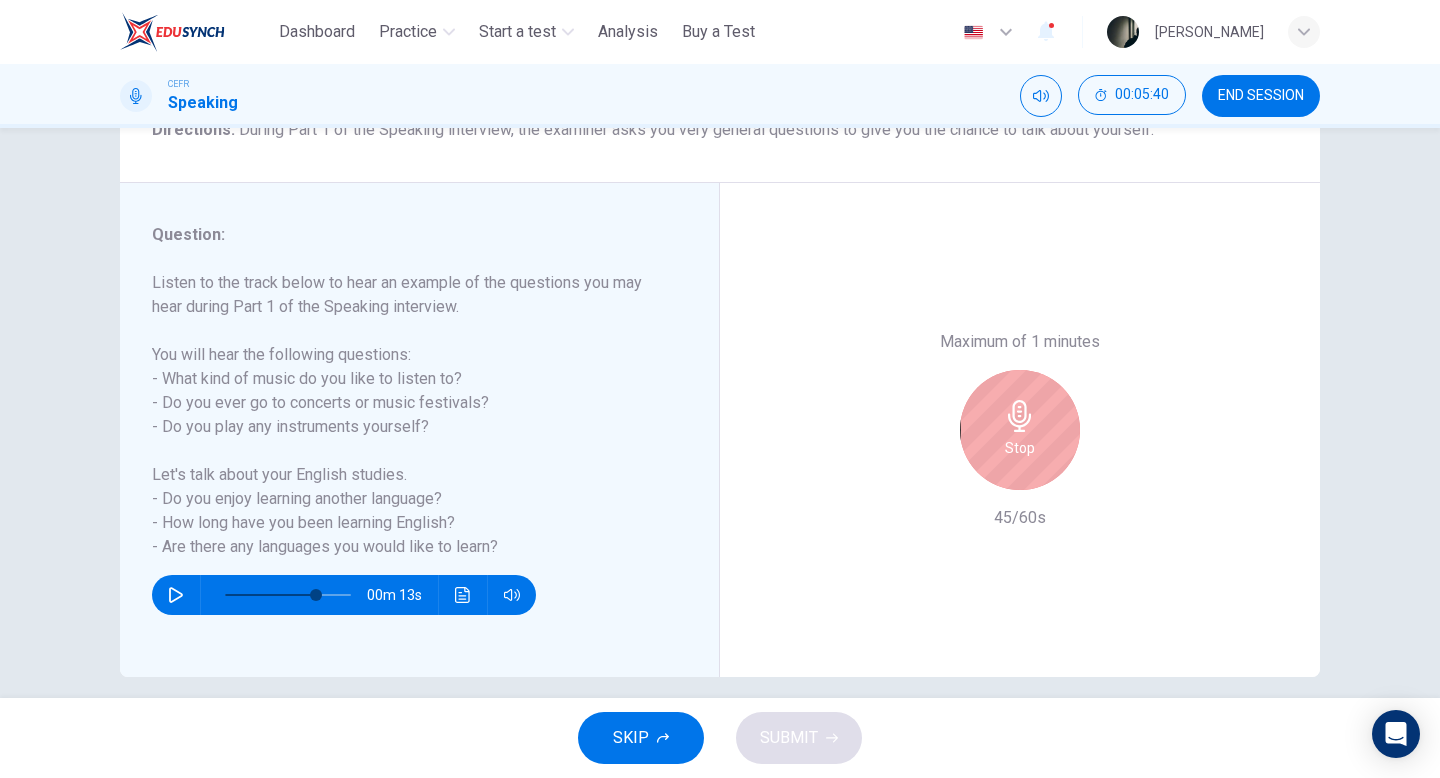 click on "Stop" at bounding box center (1020, 448) 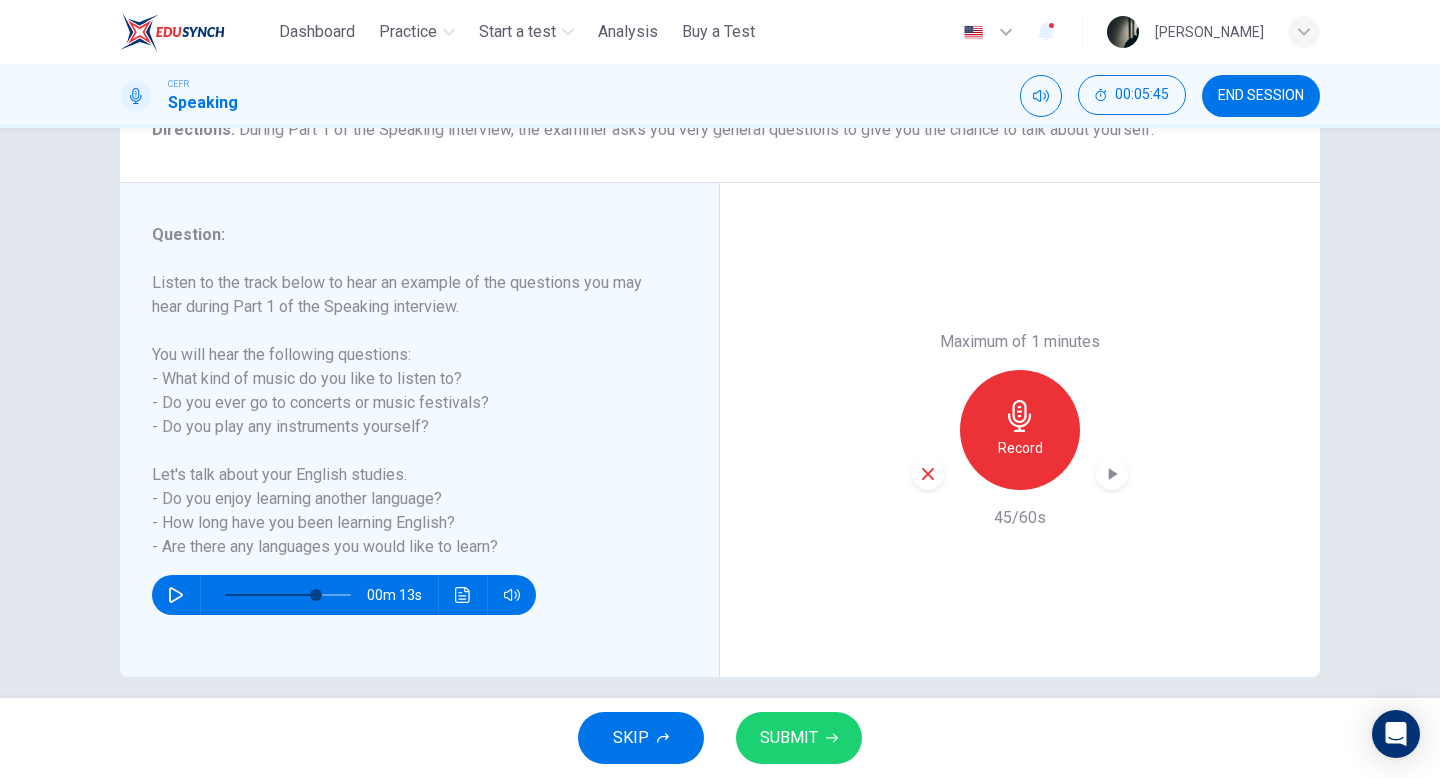 click 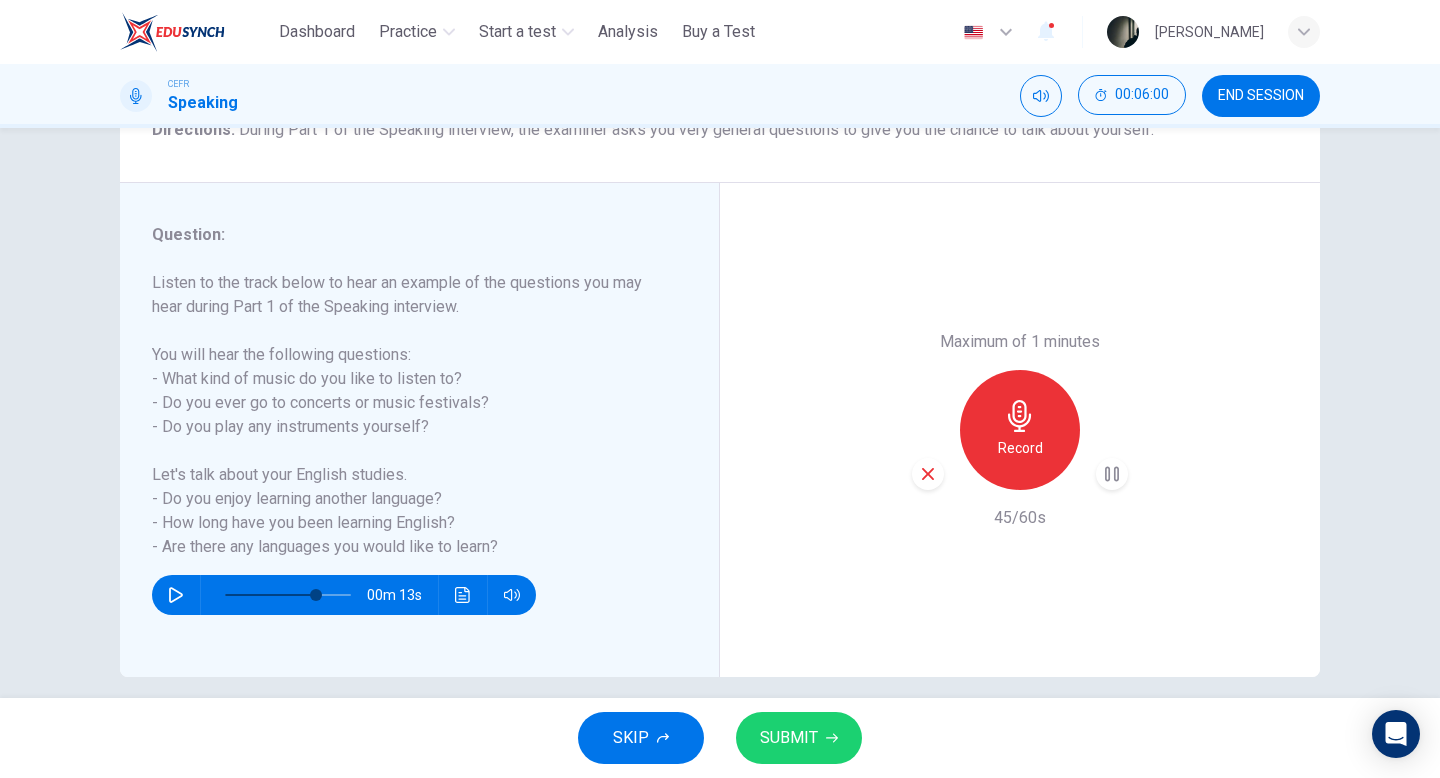 click 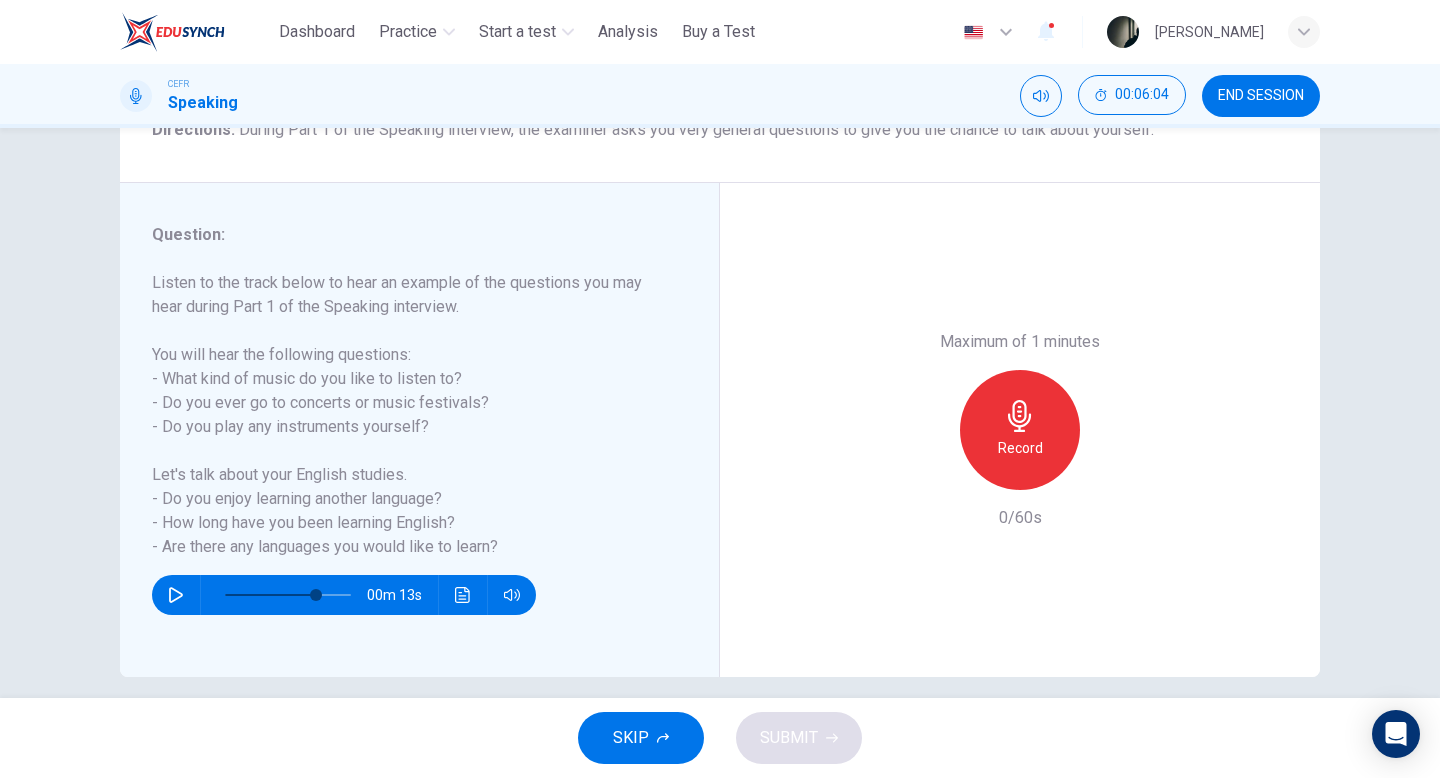 click on "Maximum of 1 minutes Record 0/60s" at bounding box center (1020, 430) 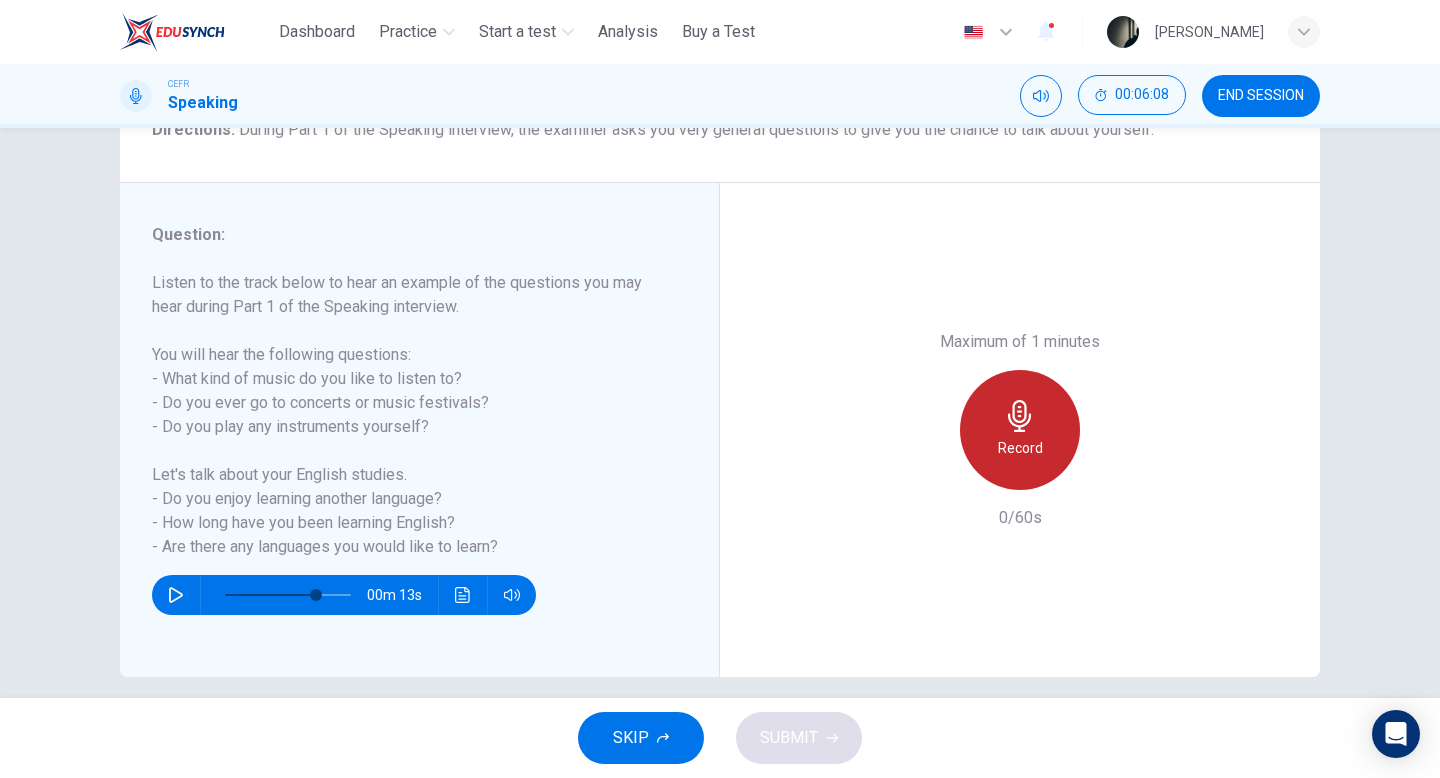 click on "Record" at bounding box center (1020, 430) 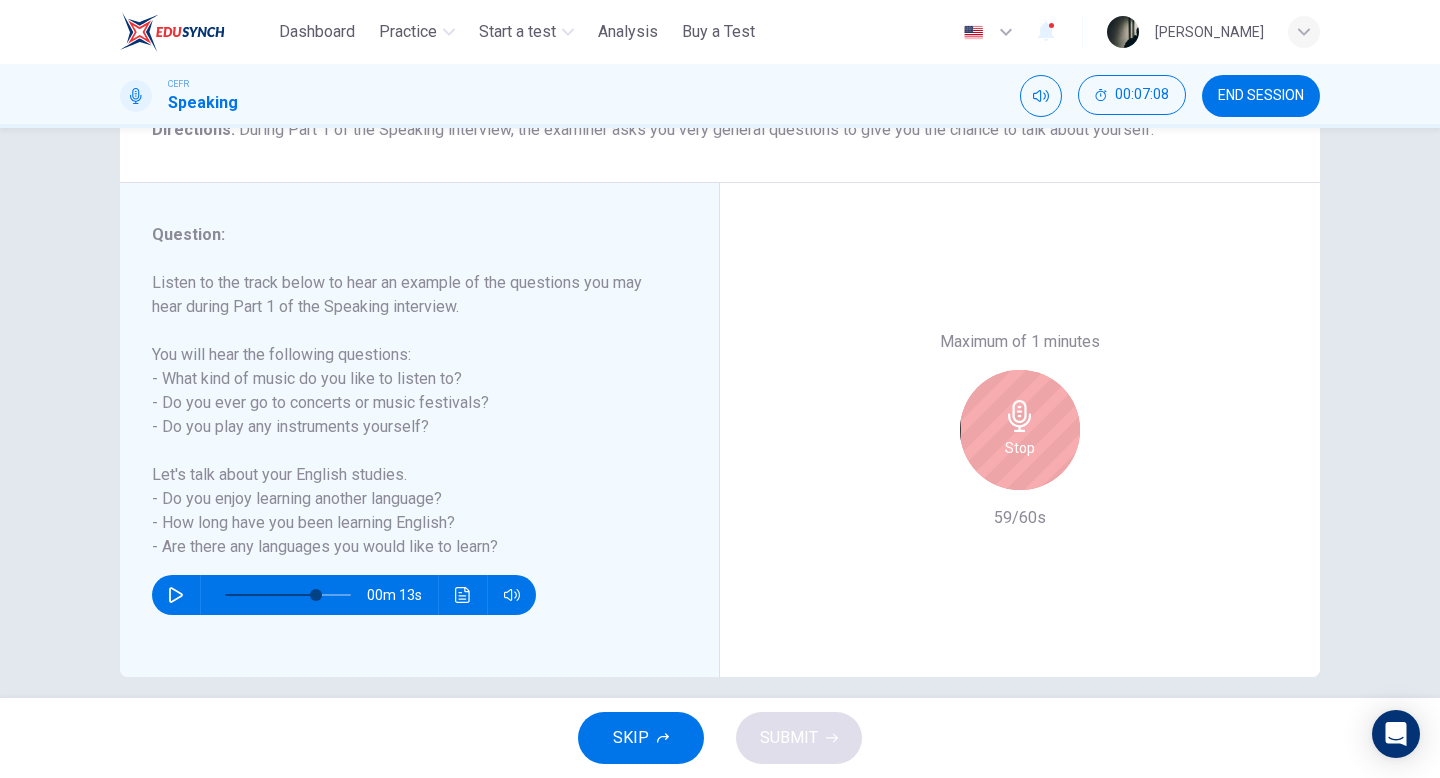 click 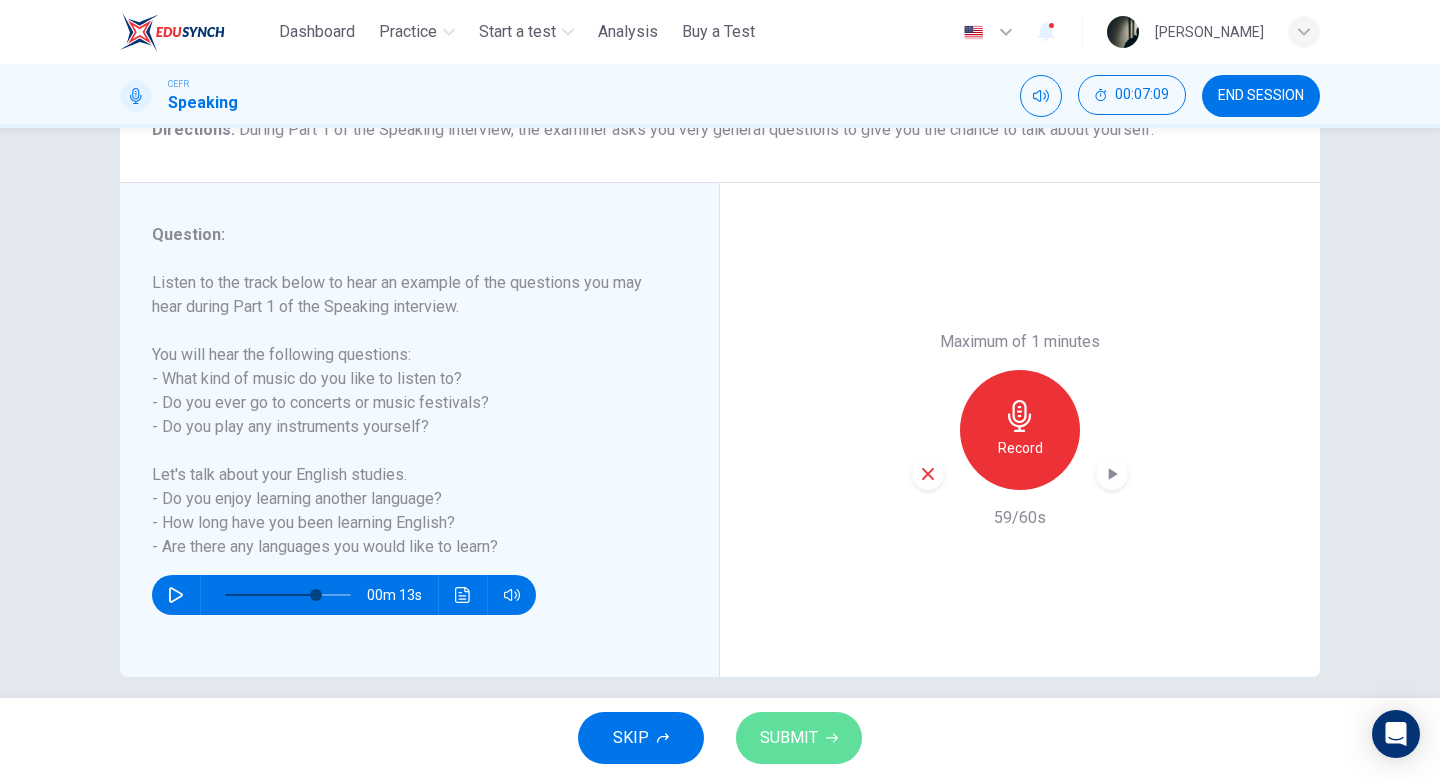 click on "SUBMIT" at bounding box center [799, 738] 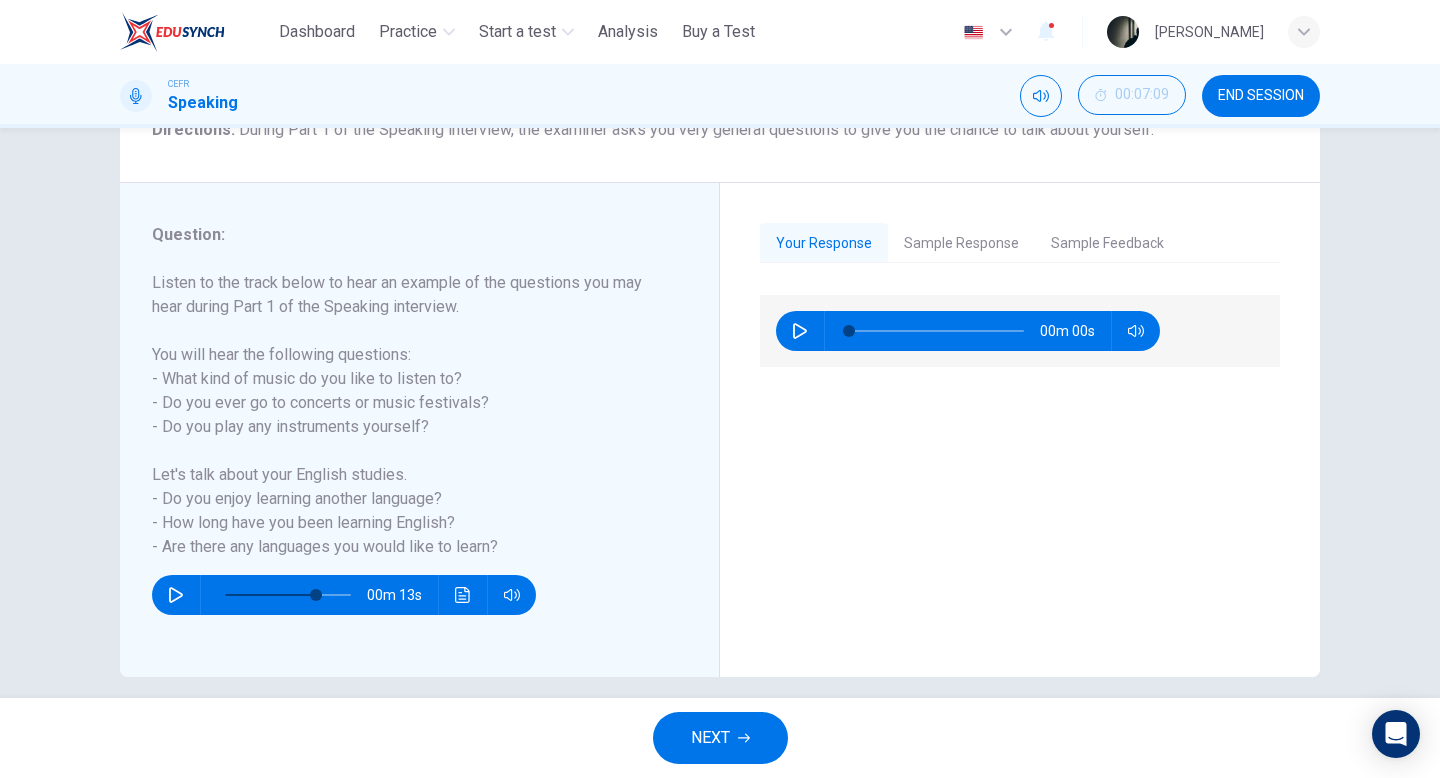 type on "*" 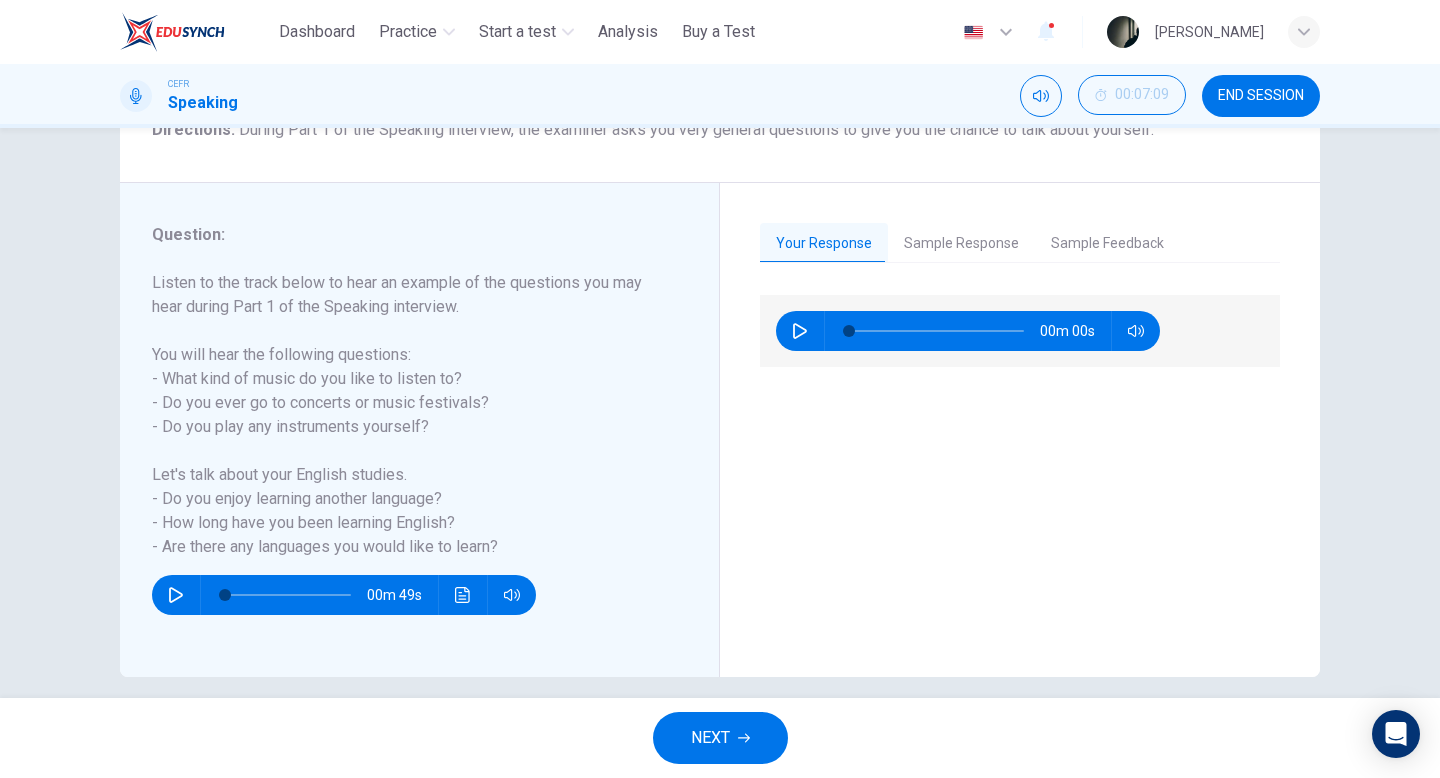 click 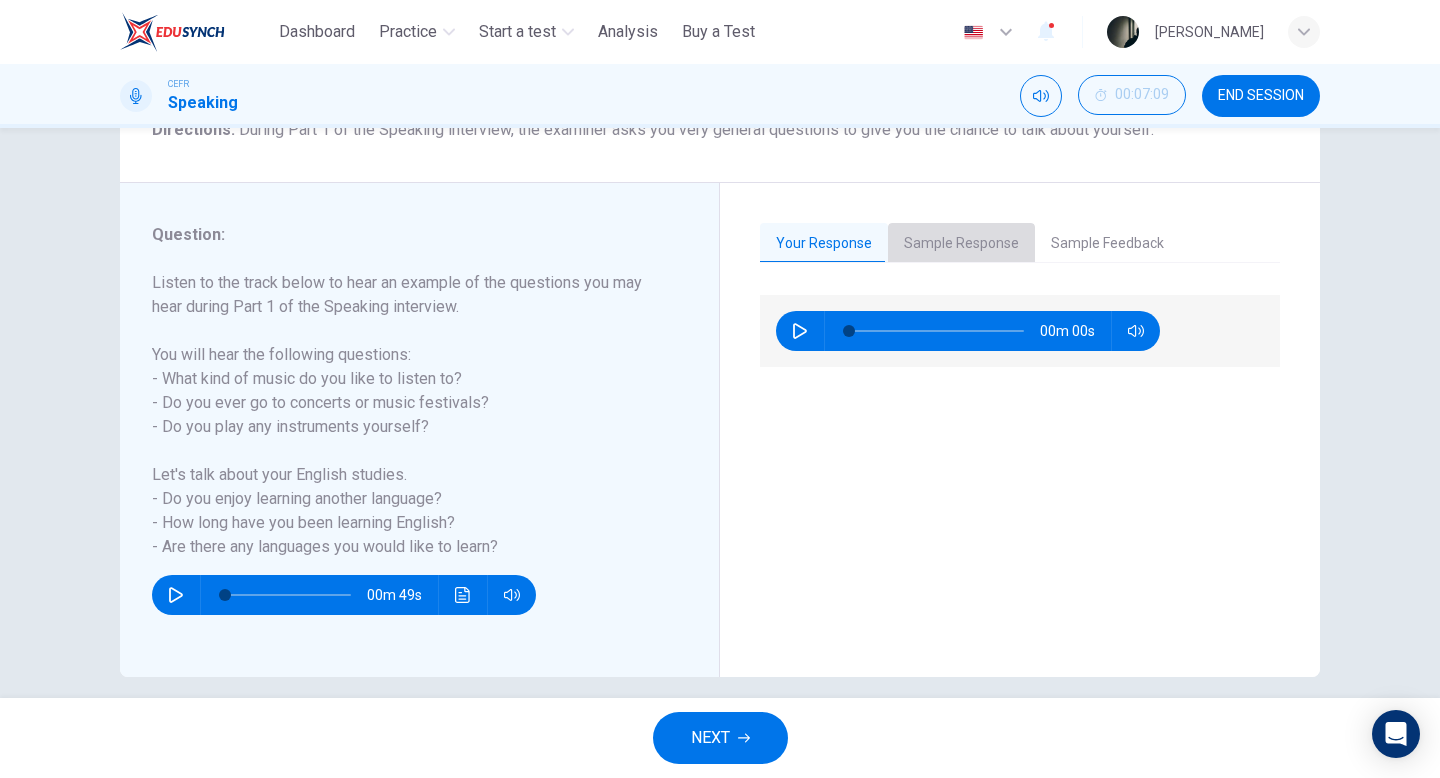 click on "Sample Response" at bounding box center [961, 244] 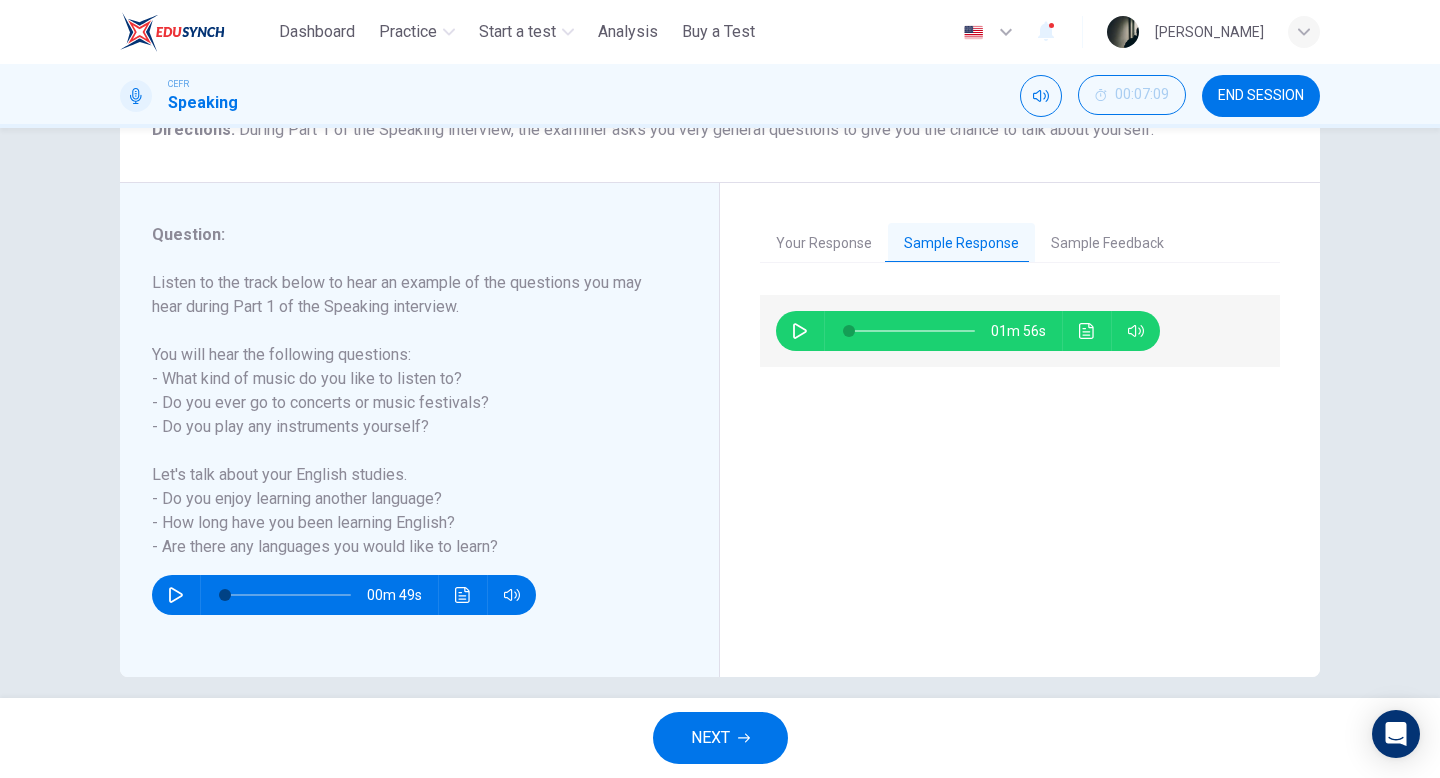 click at bounding box center (800, 331) 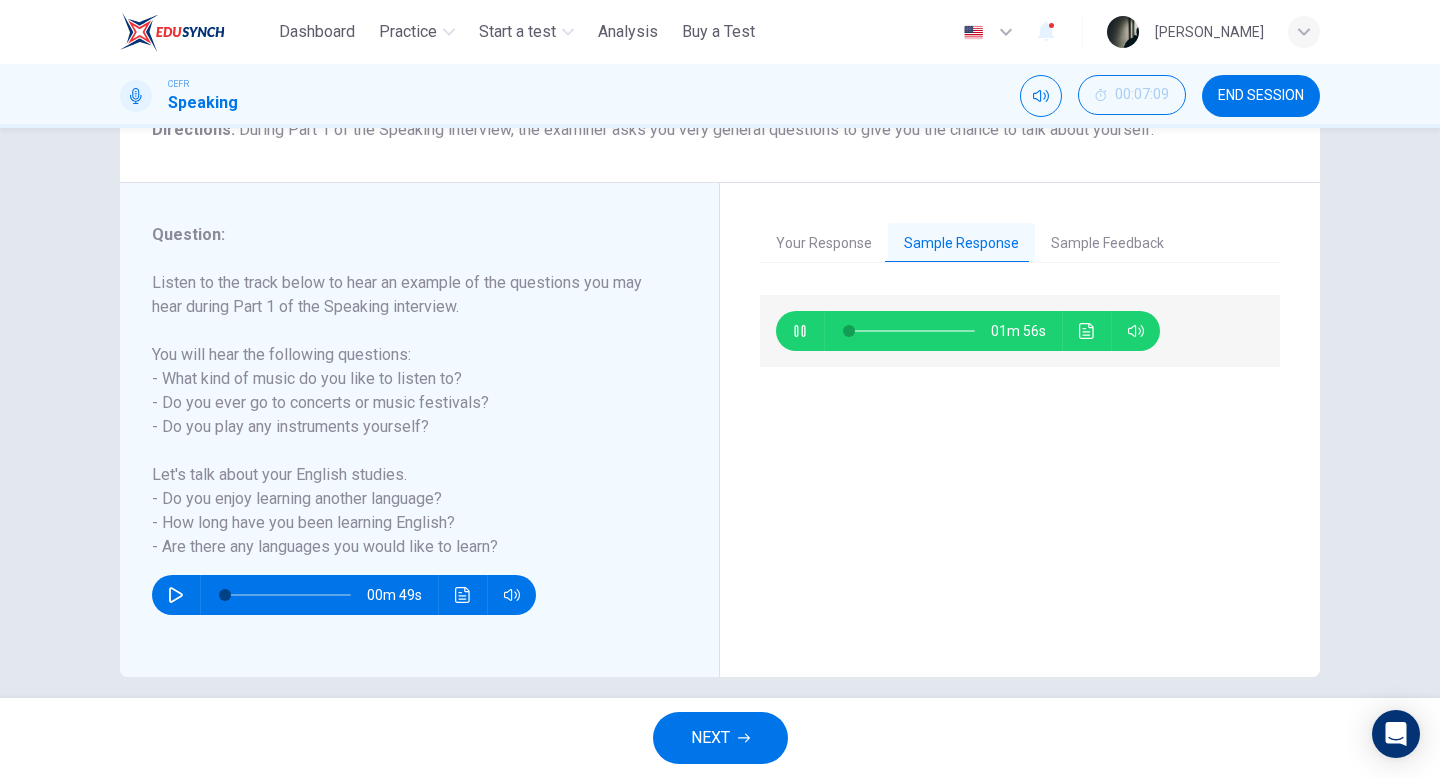 click on "Sample Feedback" at bounding box center [1107, 244] 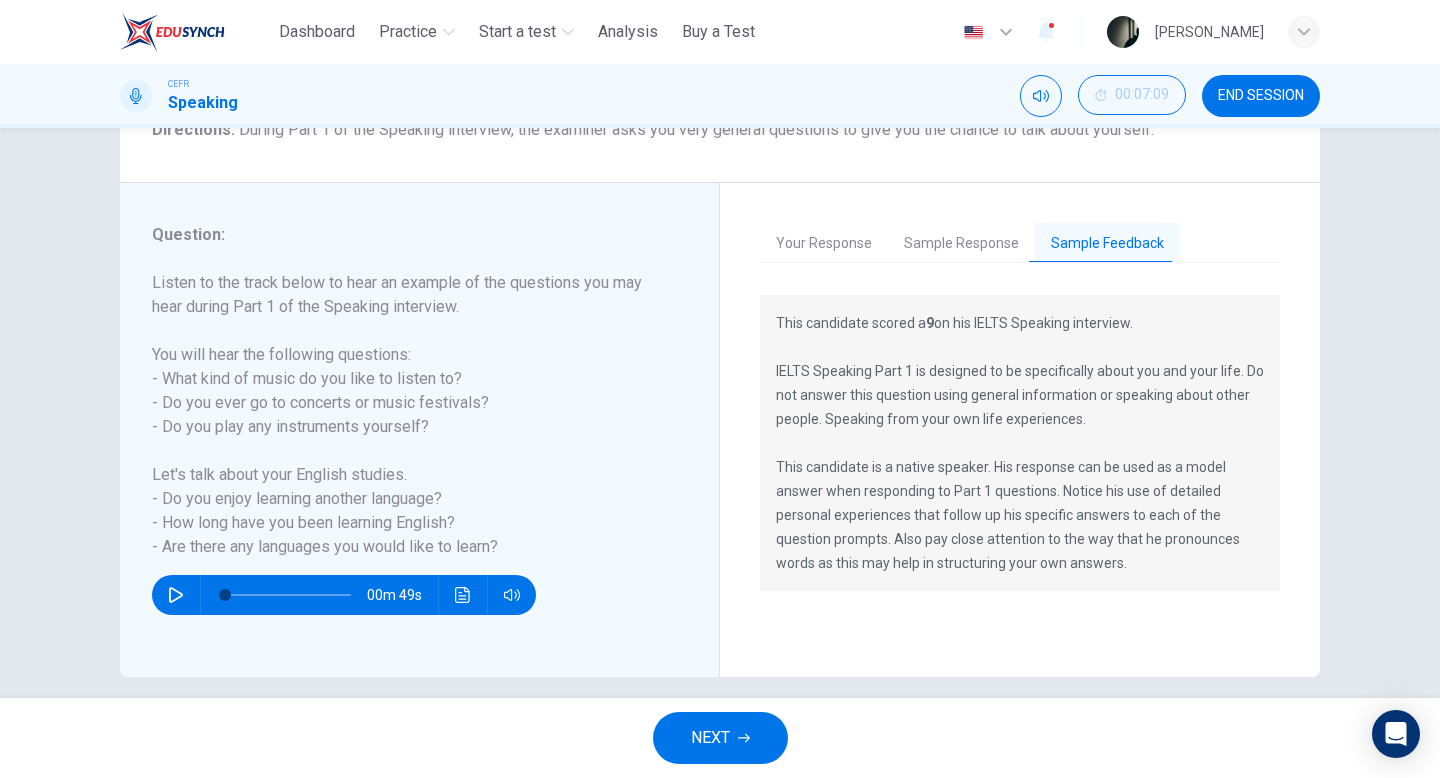 click on "Sample Response" at bounding box center (961, 244) 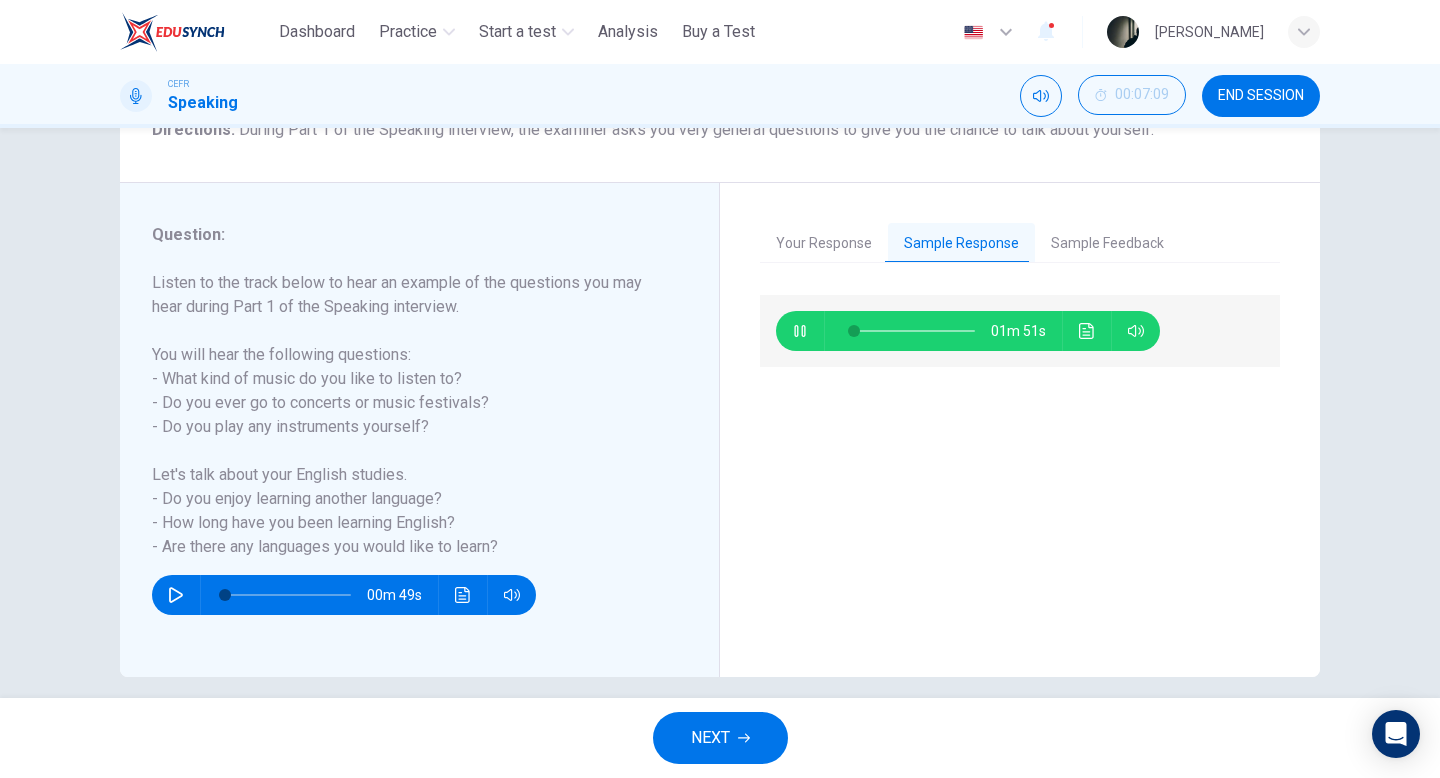 click 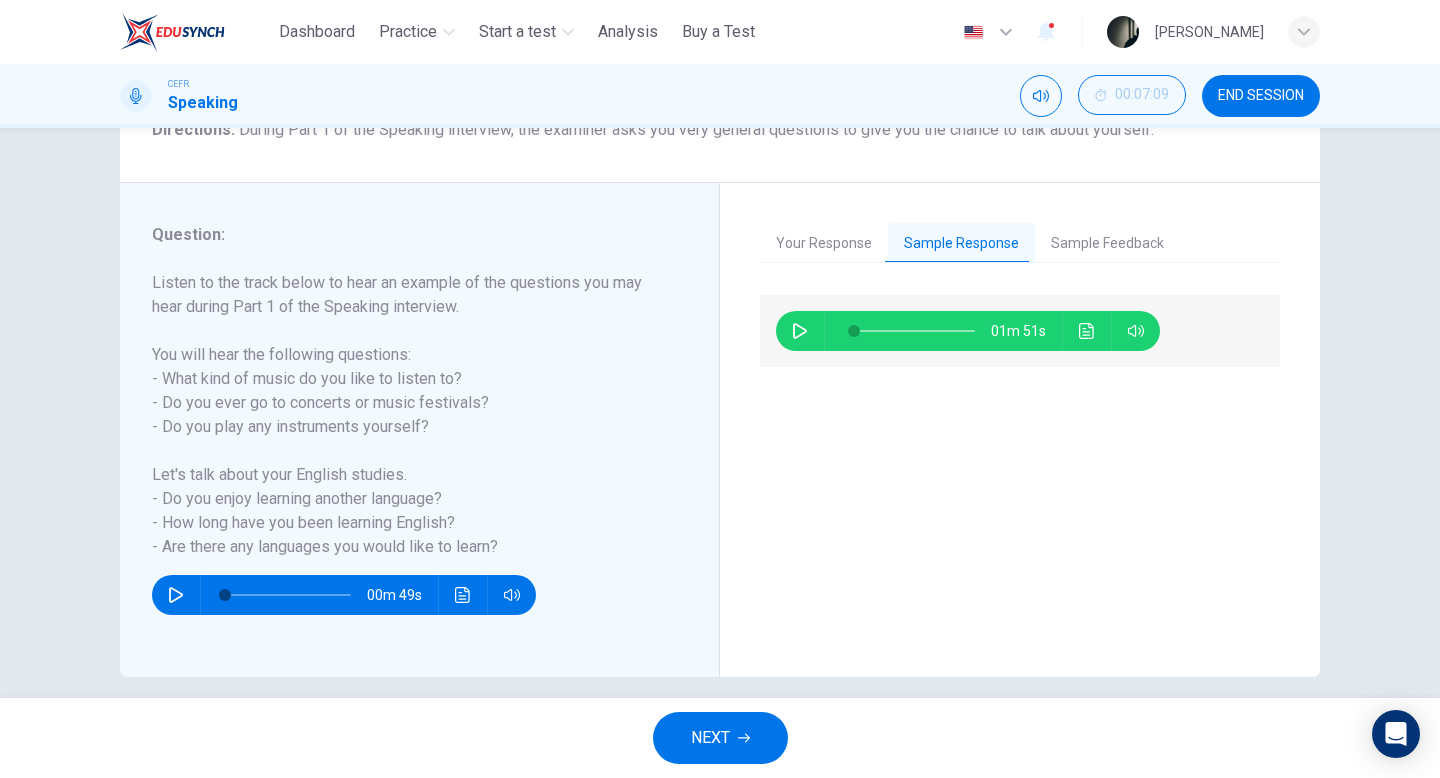 type on "*" 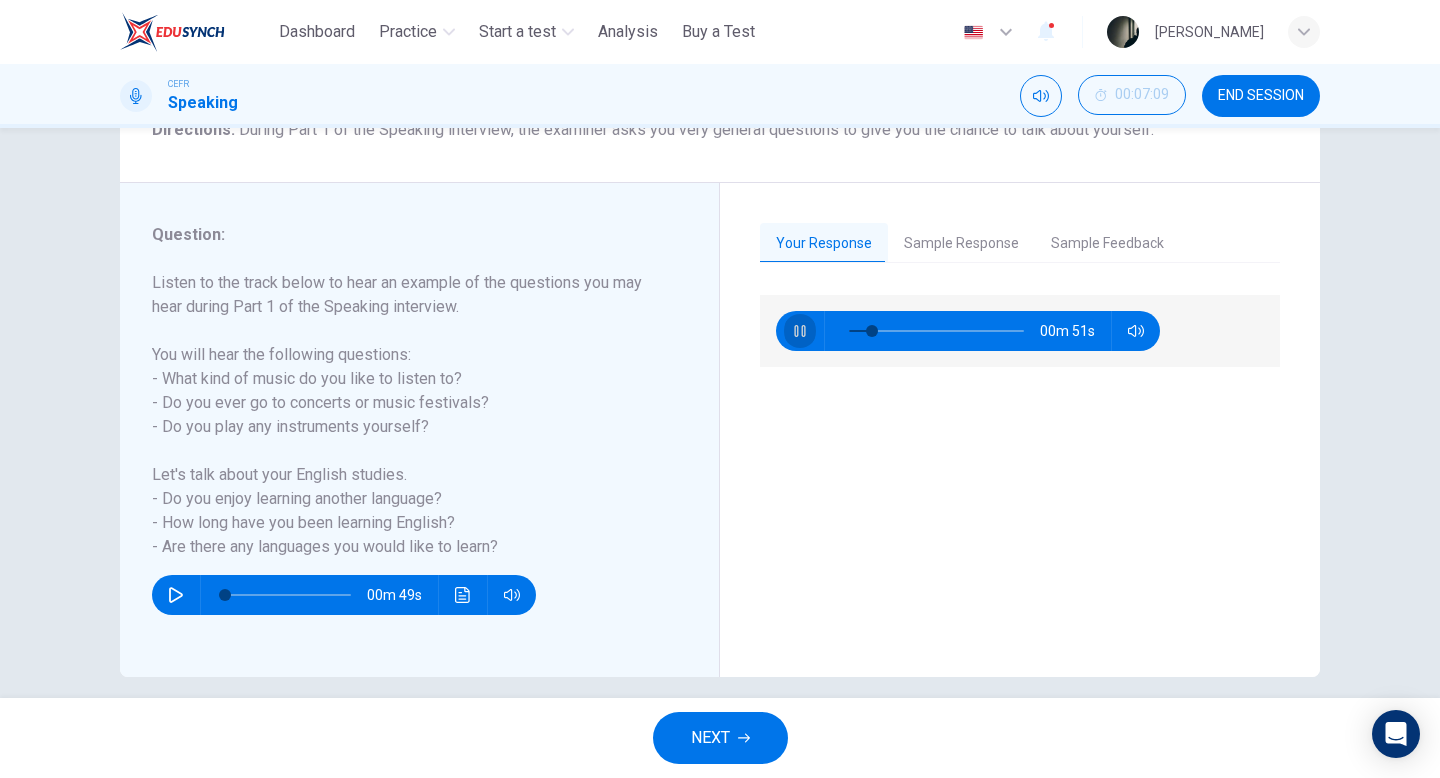 click at bounding box center [800, 331] 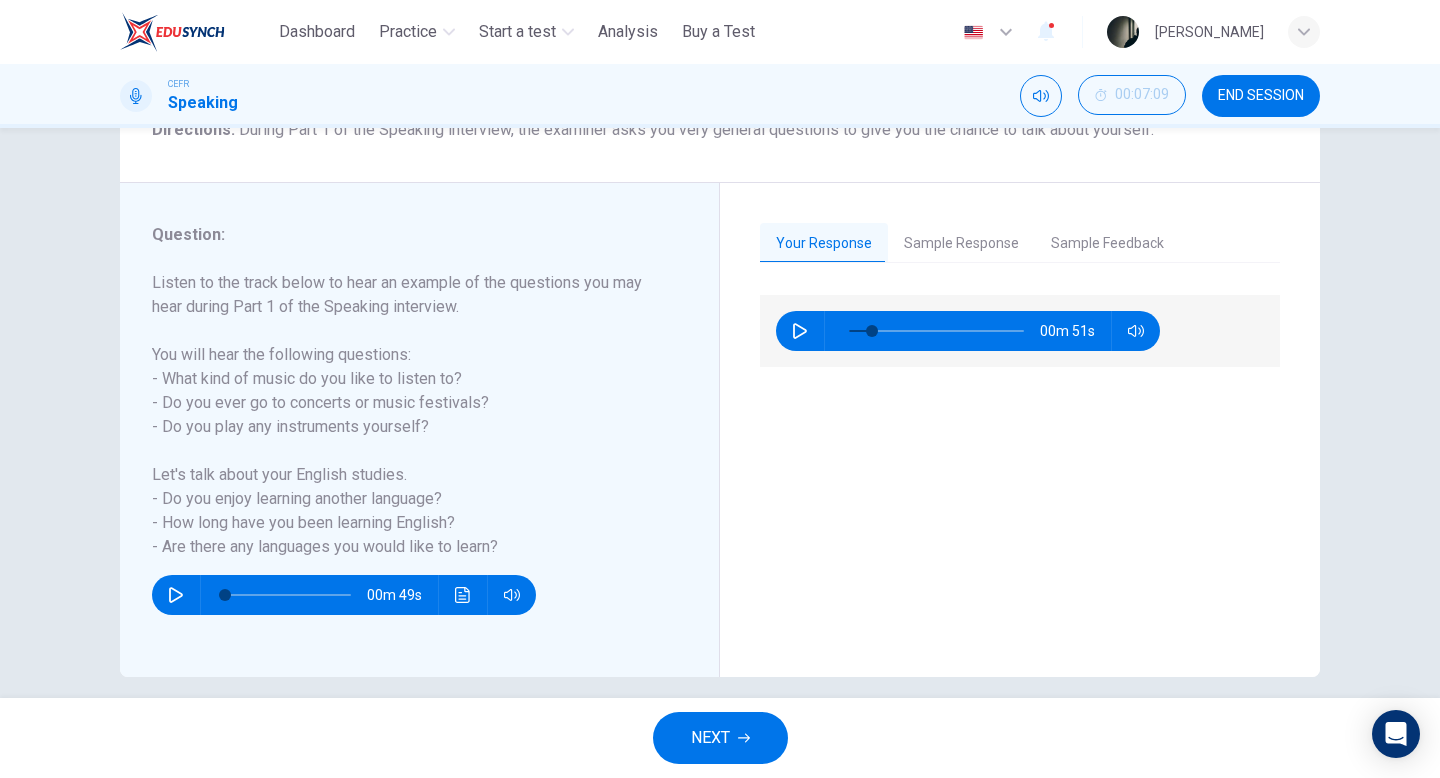 click on "Sample Response" at bounding box center [961, 244] 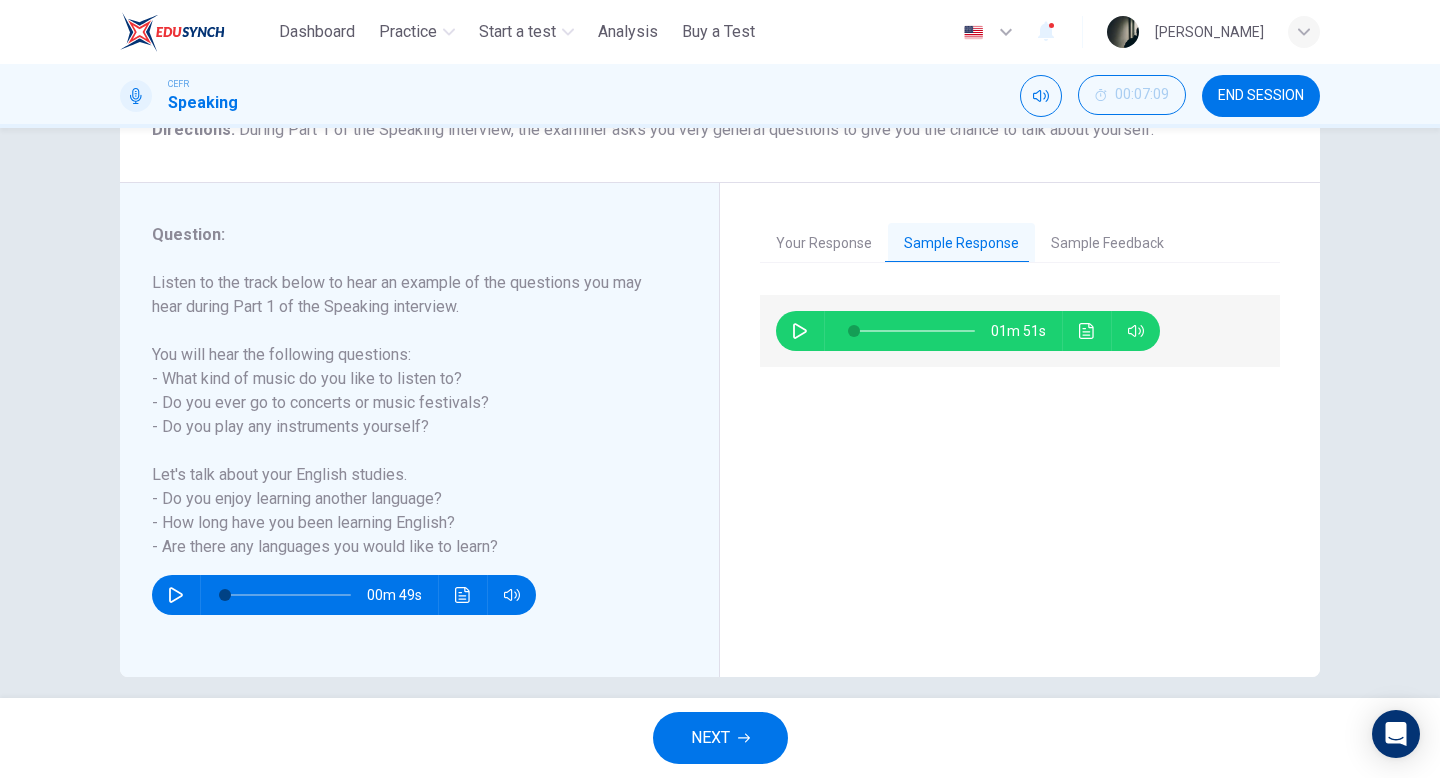 click 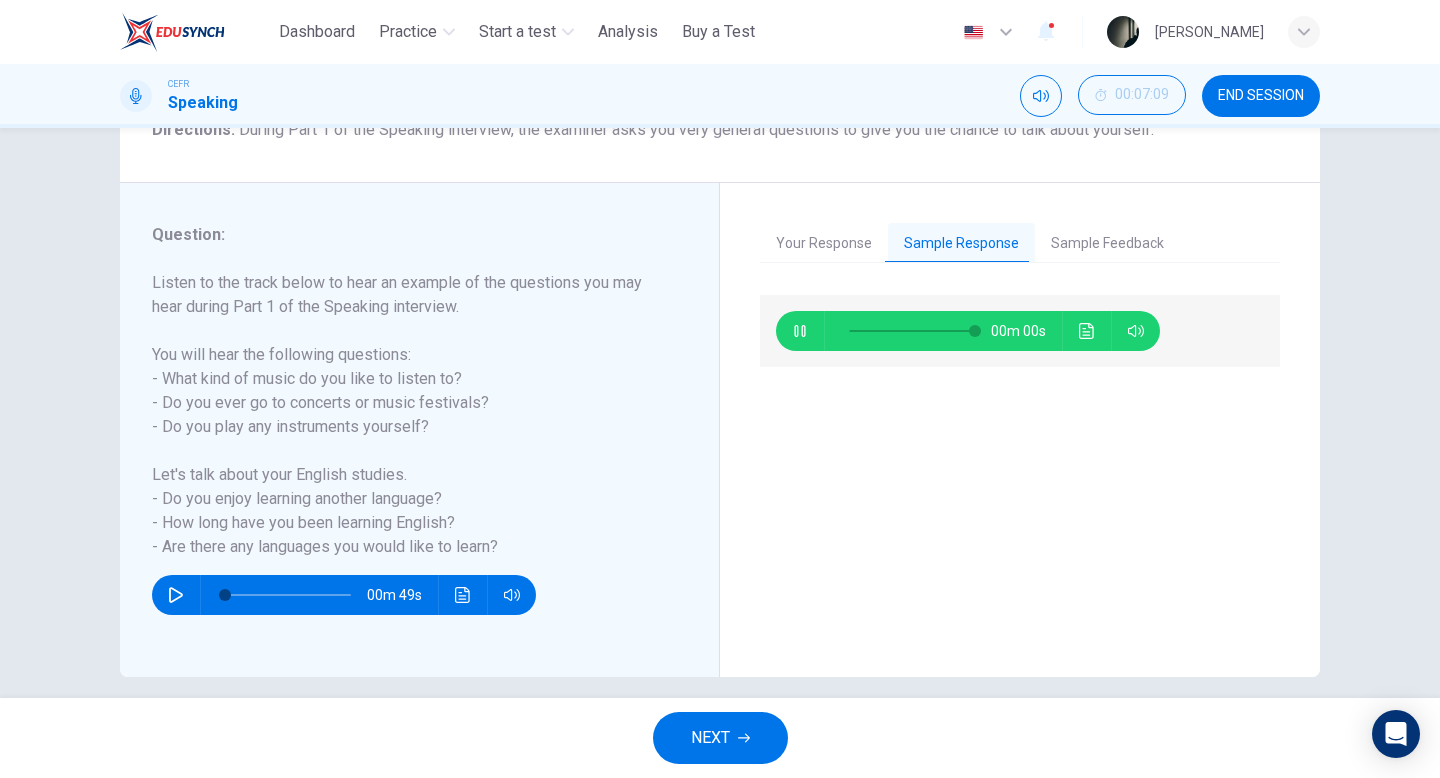 type on "*" 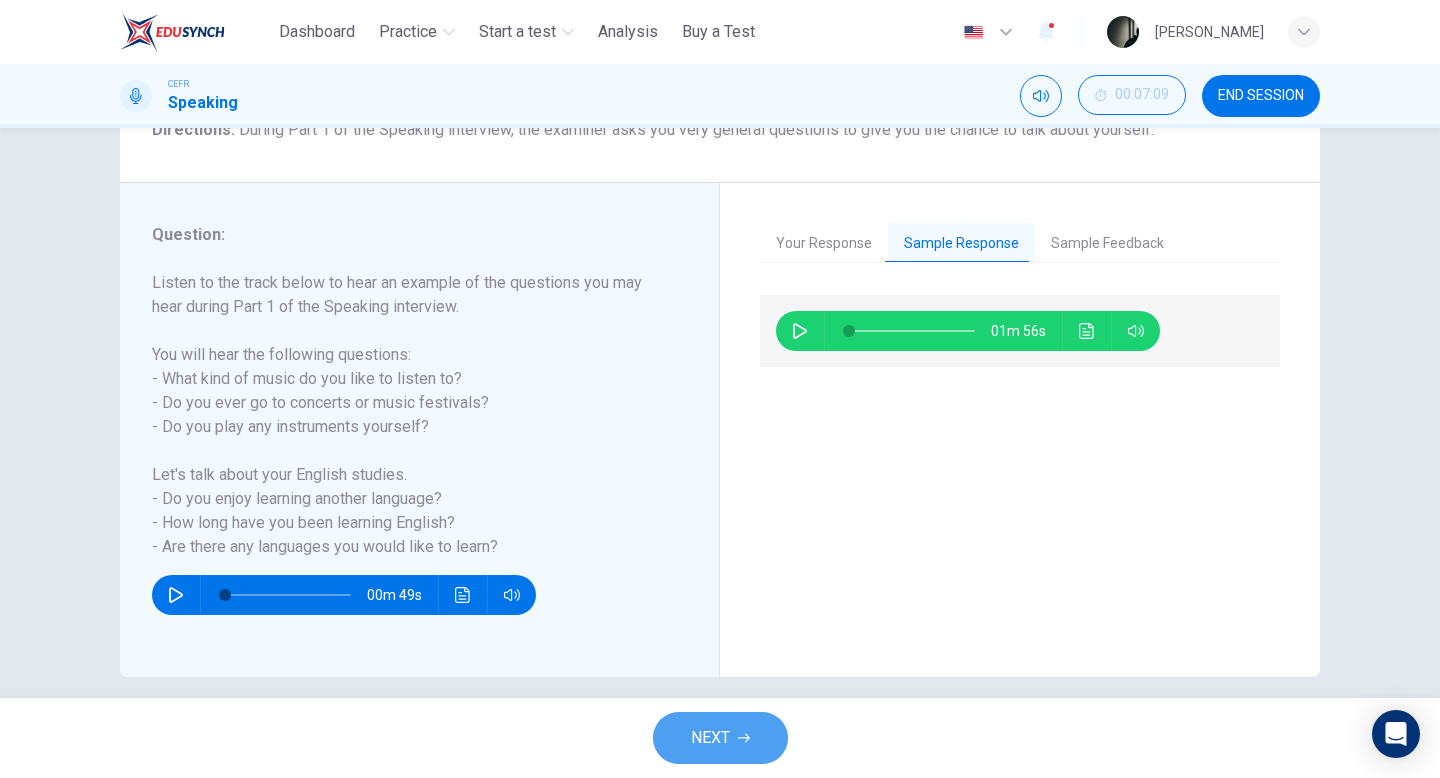 click on "NEXT" at bounding box center [720, 738] 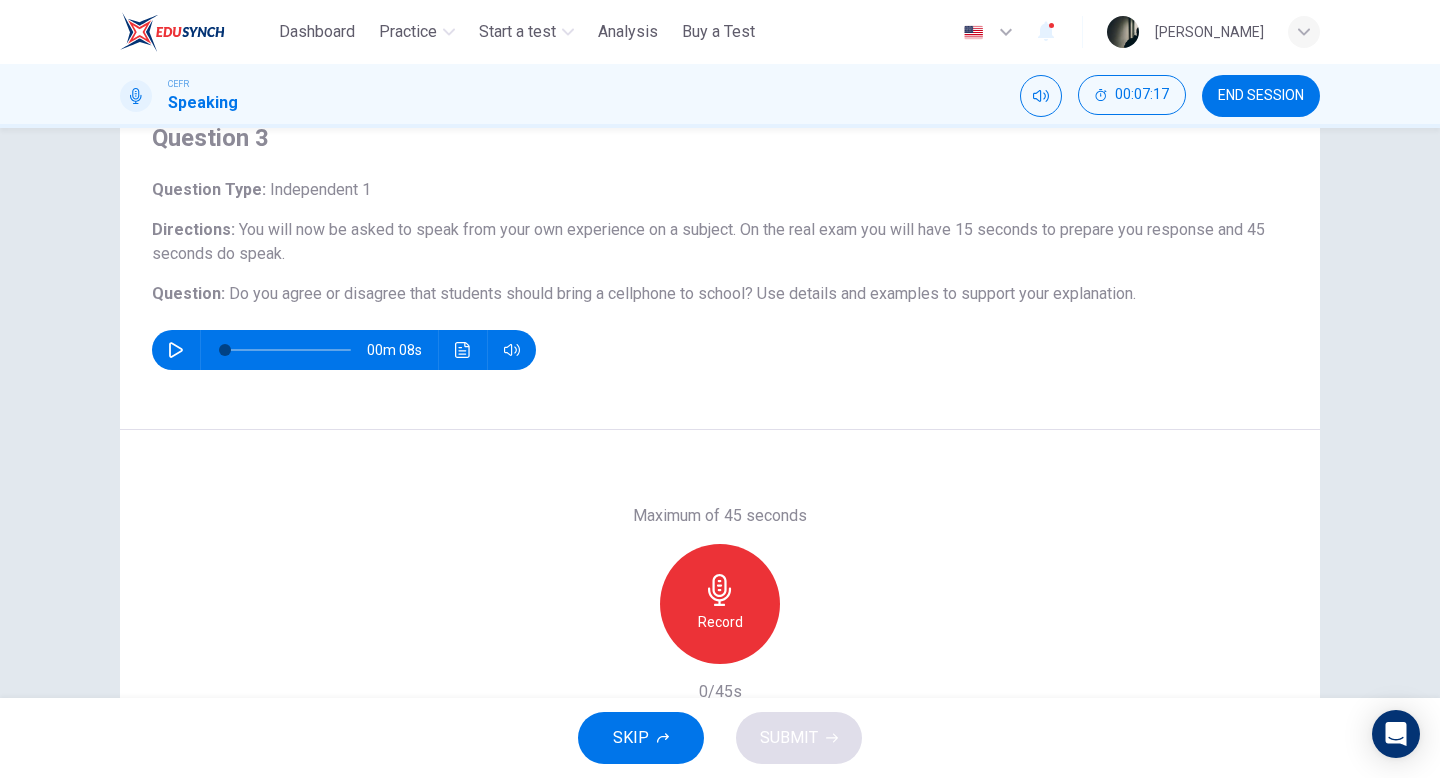 scroll, scrollTop: 89, scrollLeft: 0, axis: vertical 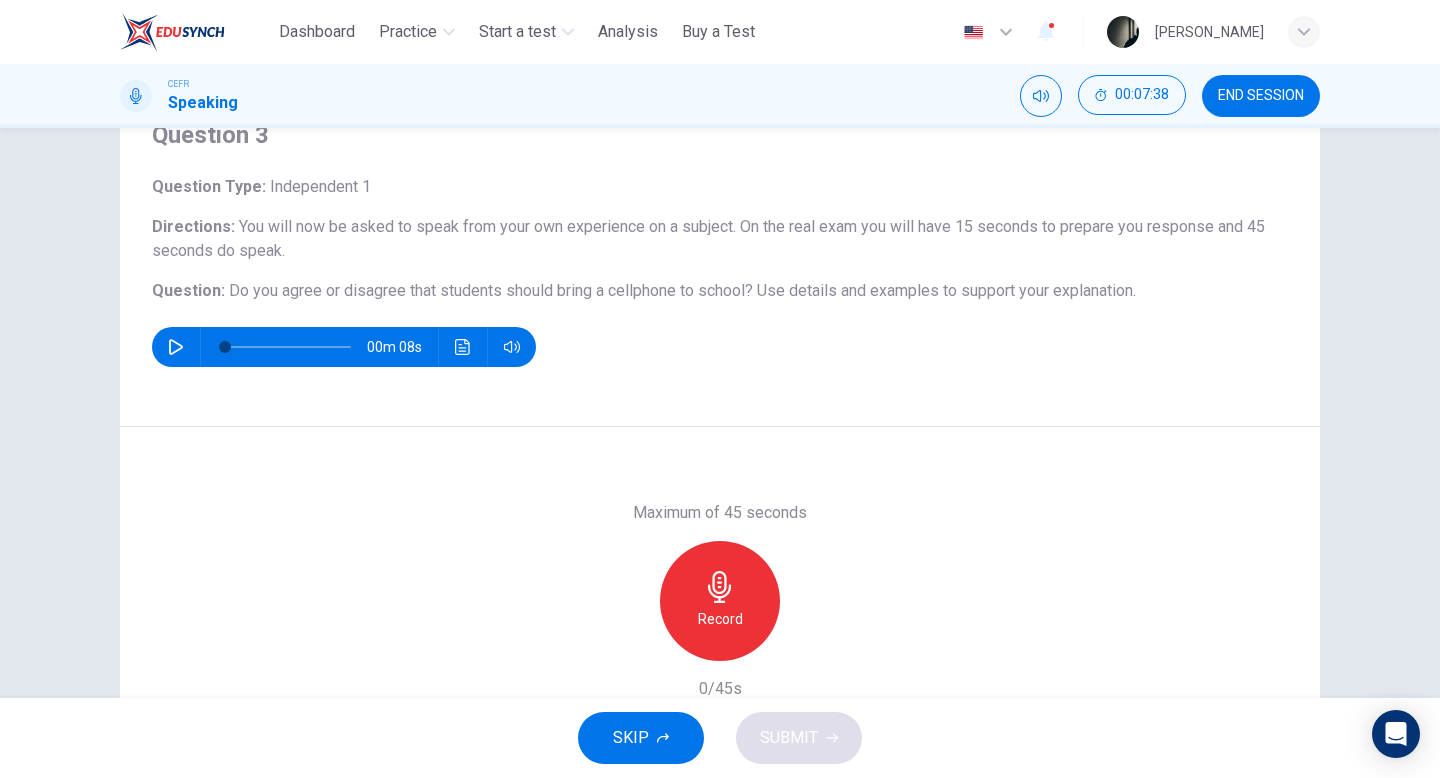 click on "Record" at bounding box center [720, 619] 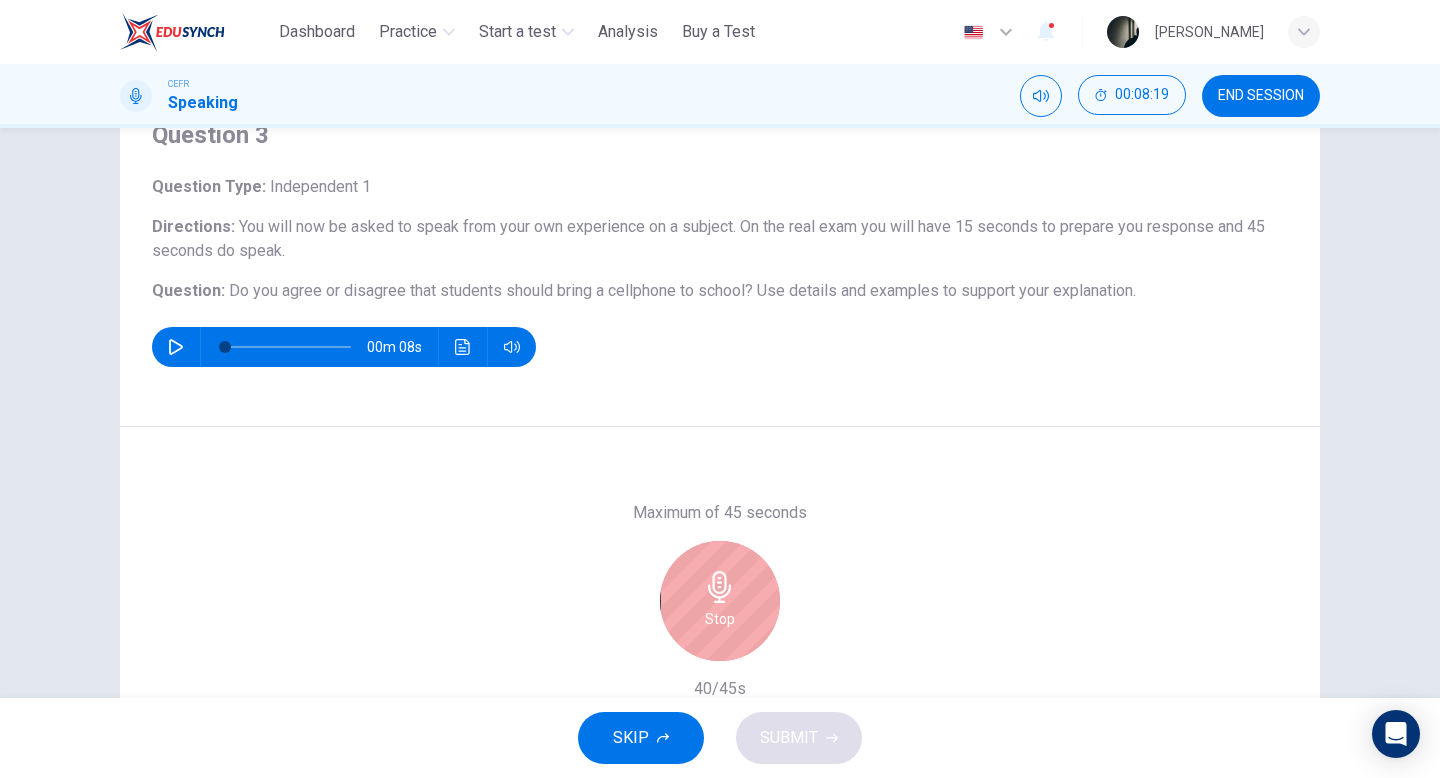 click on "Stop" at bounding box center [720, 619] 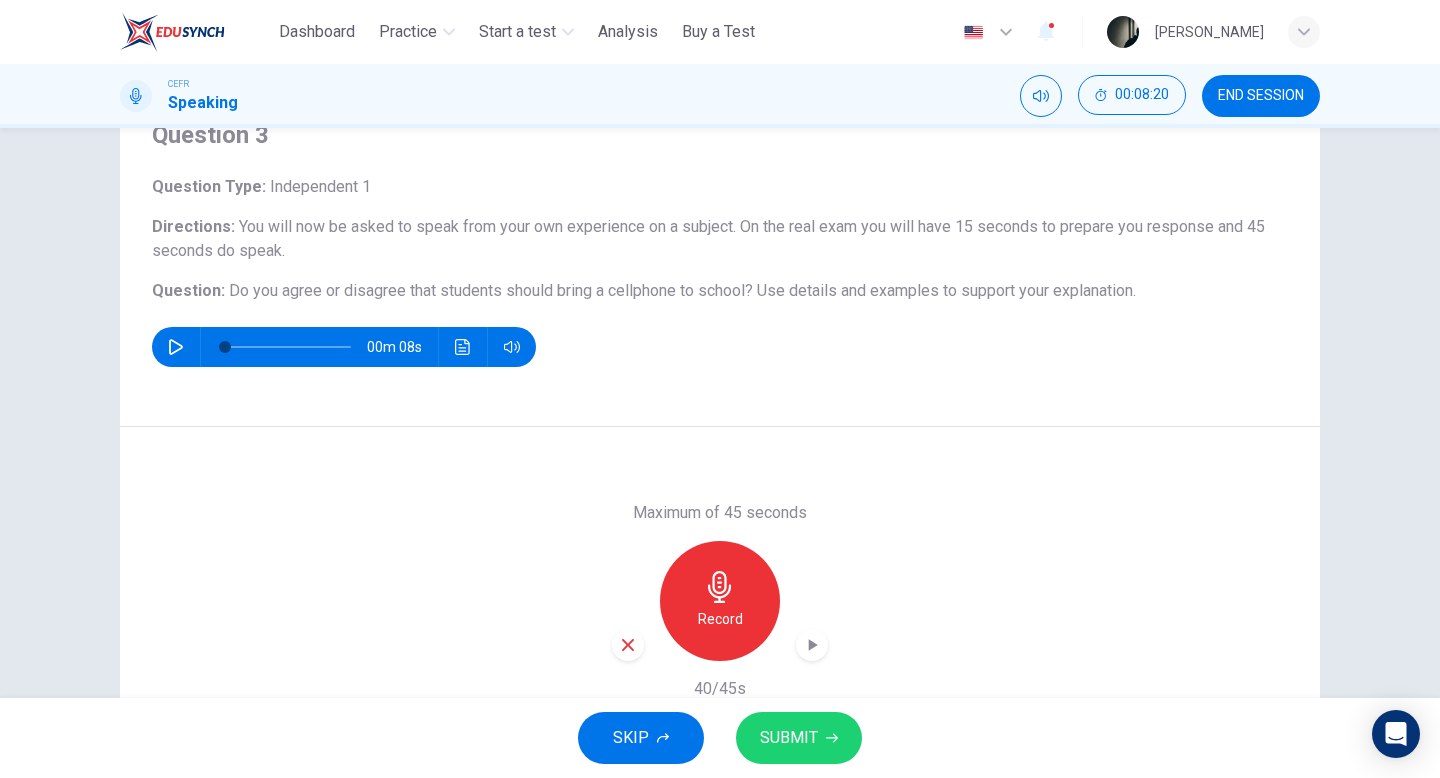 click on "SUBMIT" at bounding box center (799, 738) 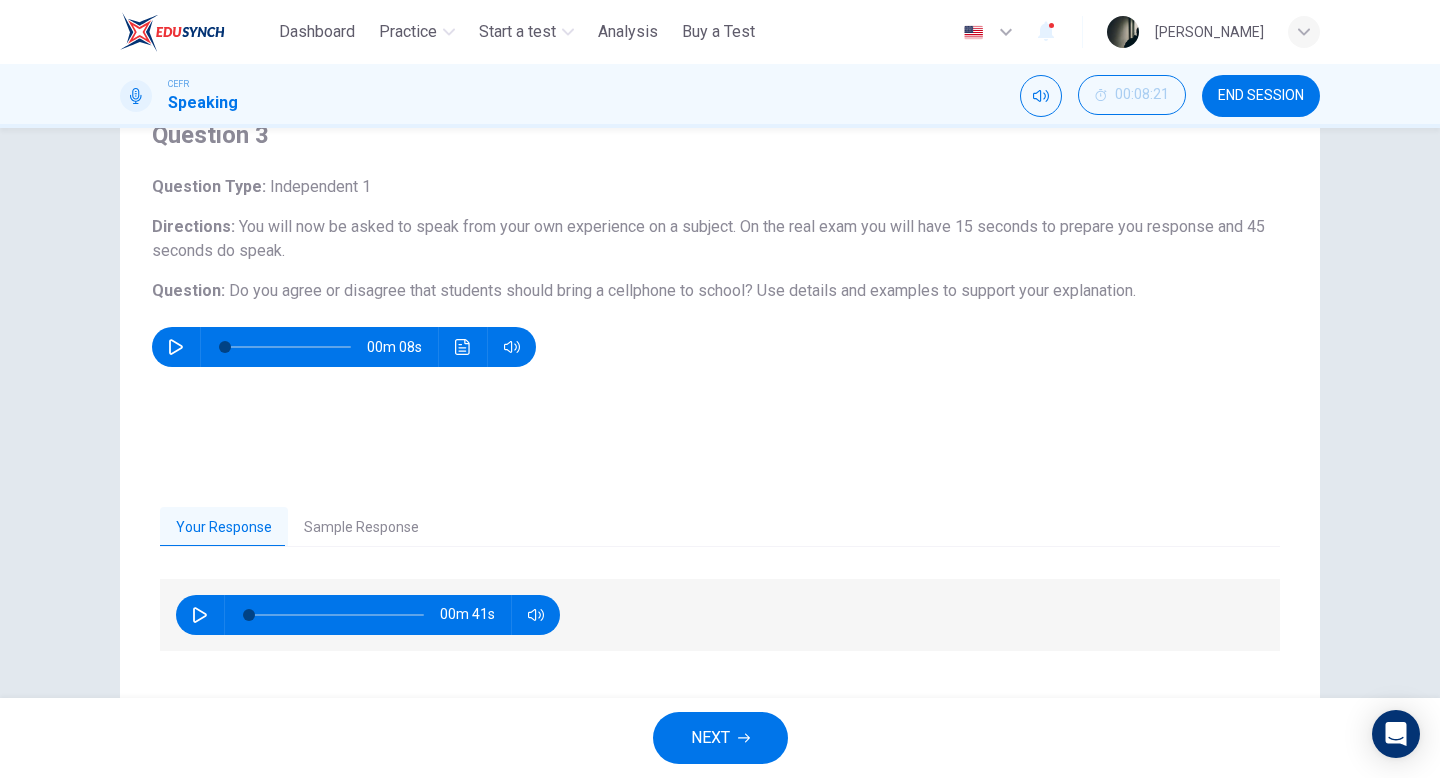 click on "NEXT" at bounding box center [720, 738] 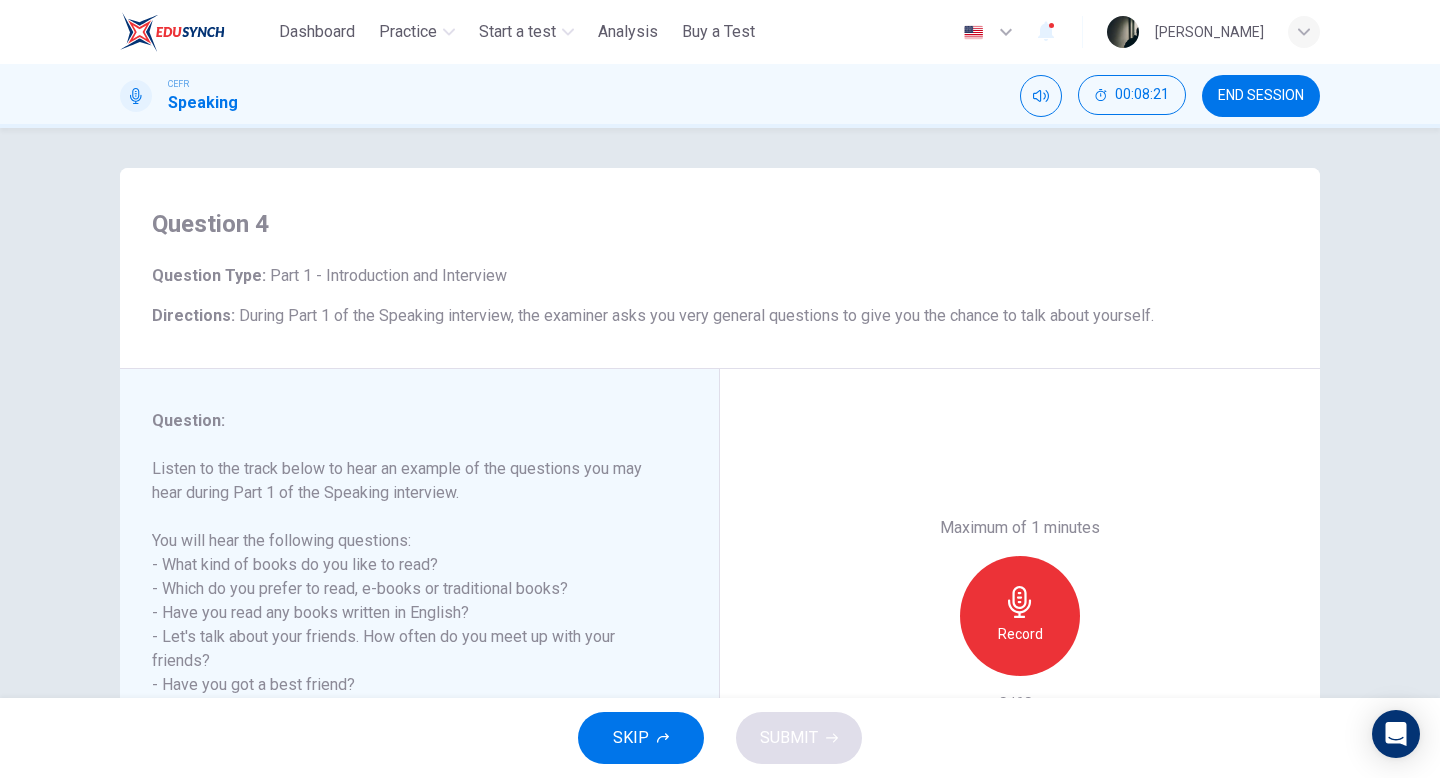 scroll, scrollTop: 205, scrollLeft: 0, axis: vertical 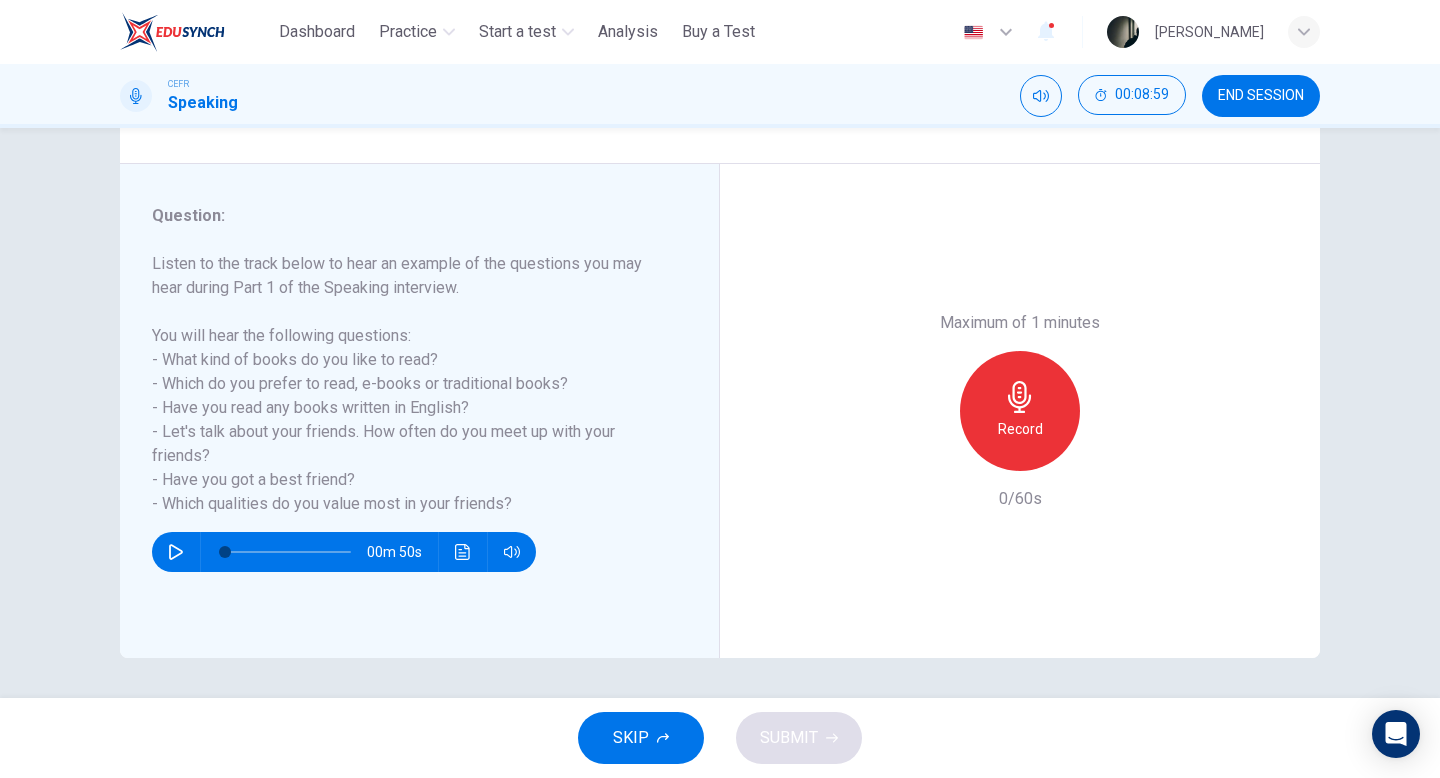 click on "Record" at bounding box center [1020, 411] 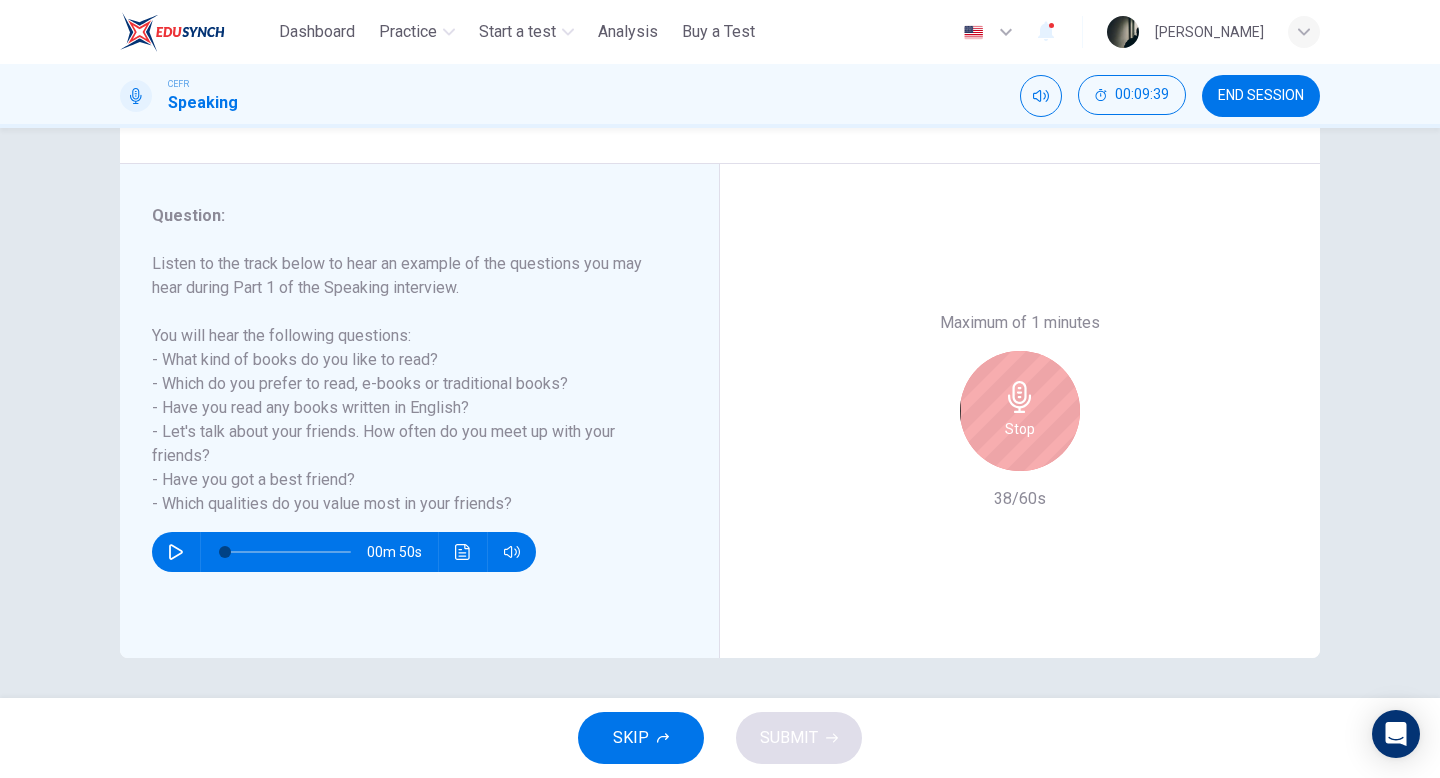 click on "Stop" at bounding box center [1020, 411] 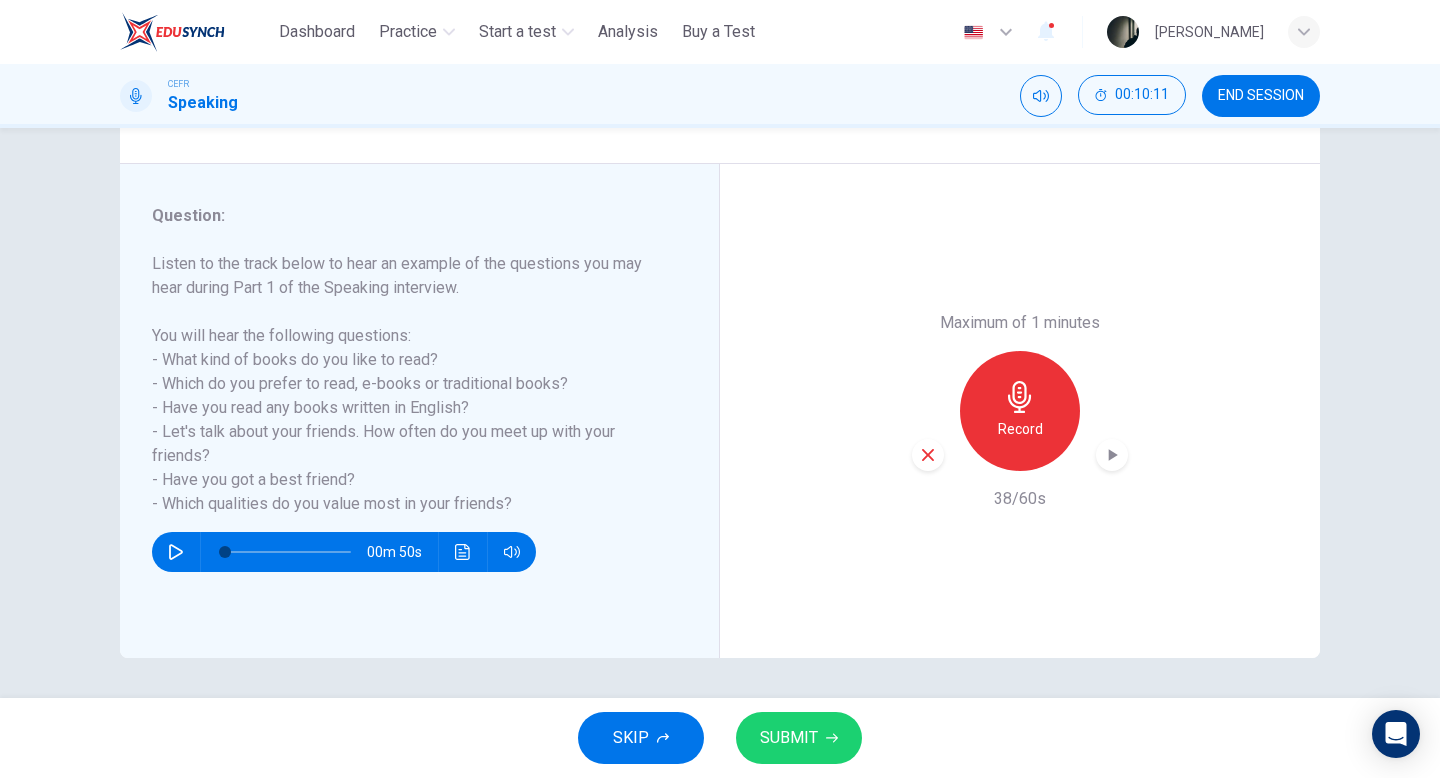 click on "END SESSION" at bounding box center (1261, 96) 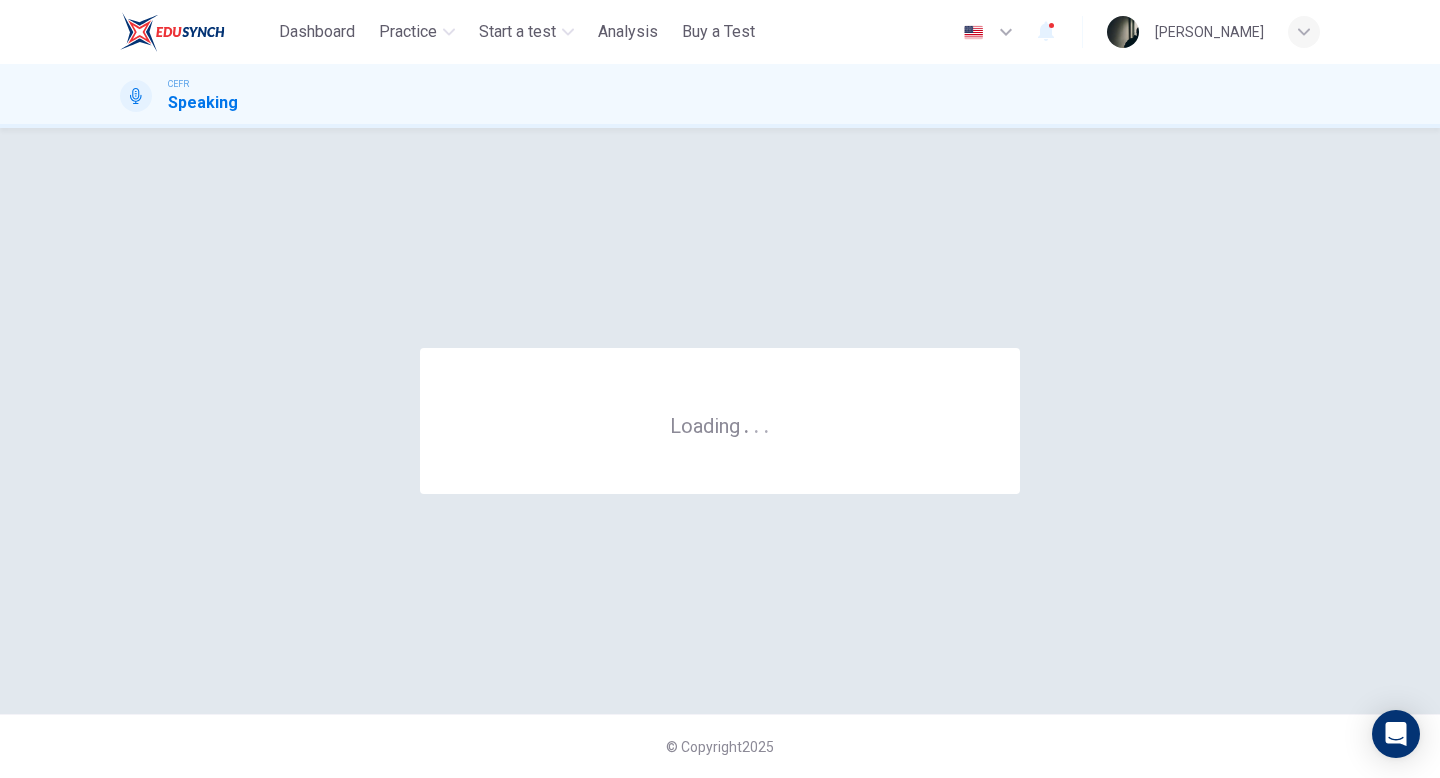 scroll, scrollTop: 0, scrollLeft: 0, axis: both 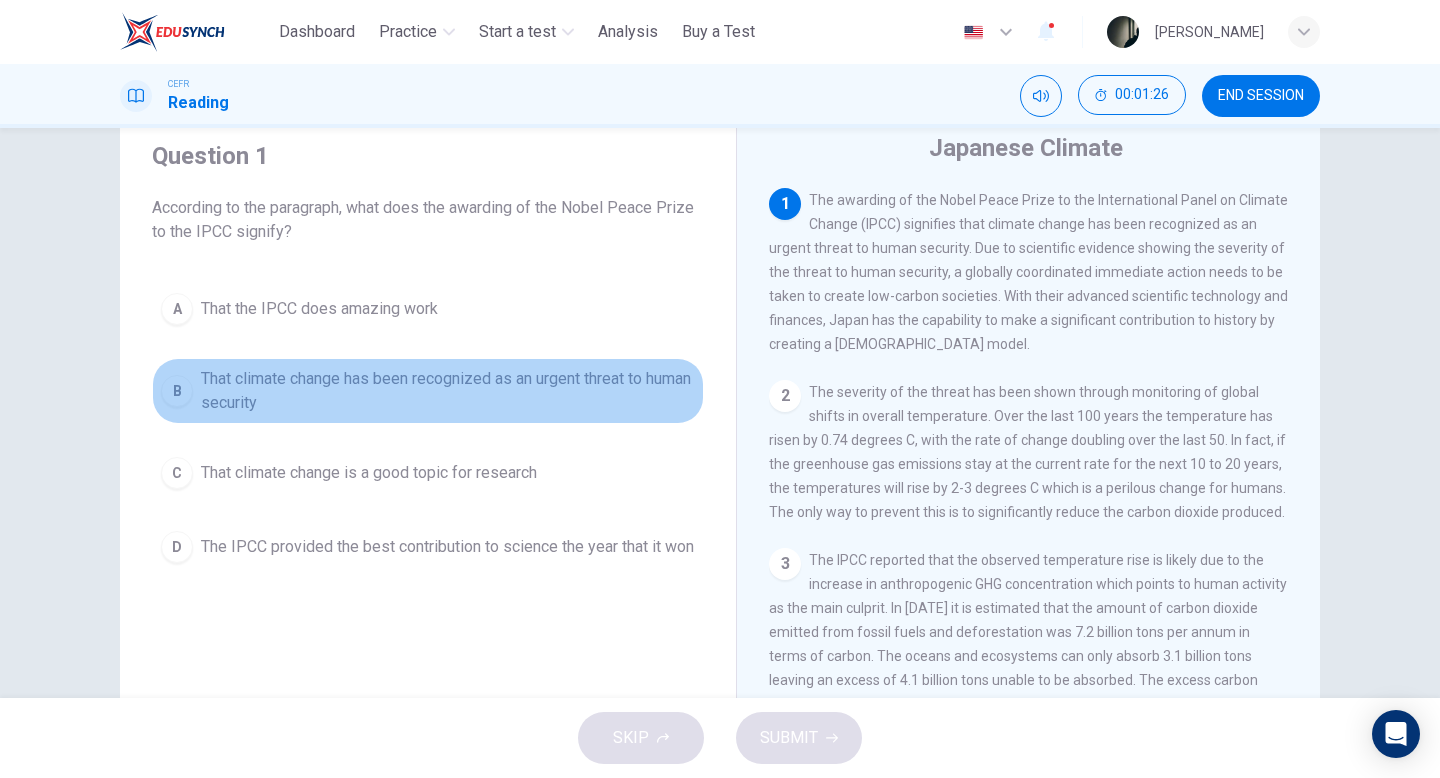 click on "B That climate change has been recognized as an urgent threat to human security" at bounding box center (428, 391) 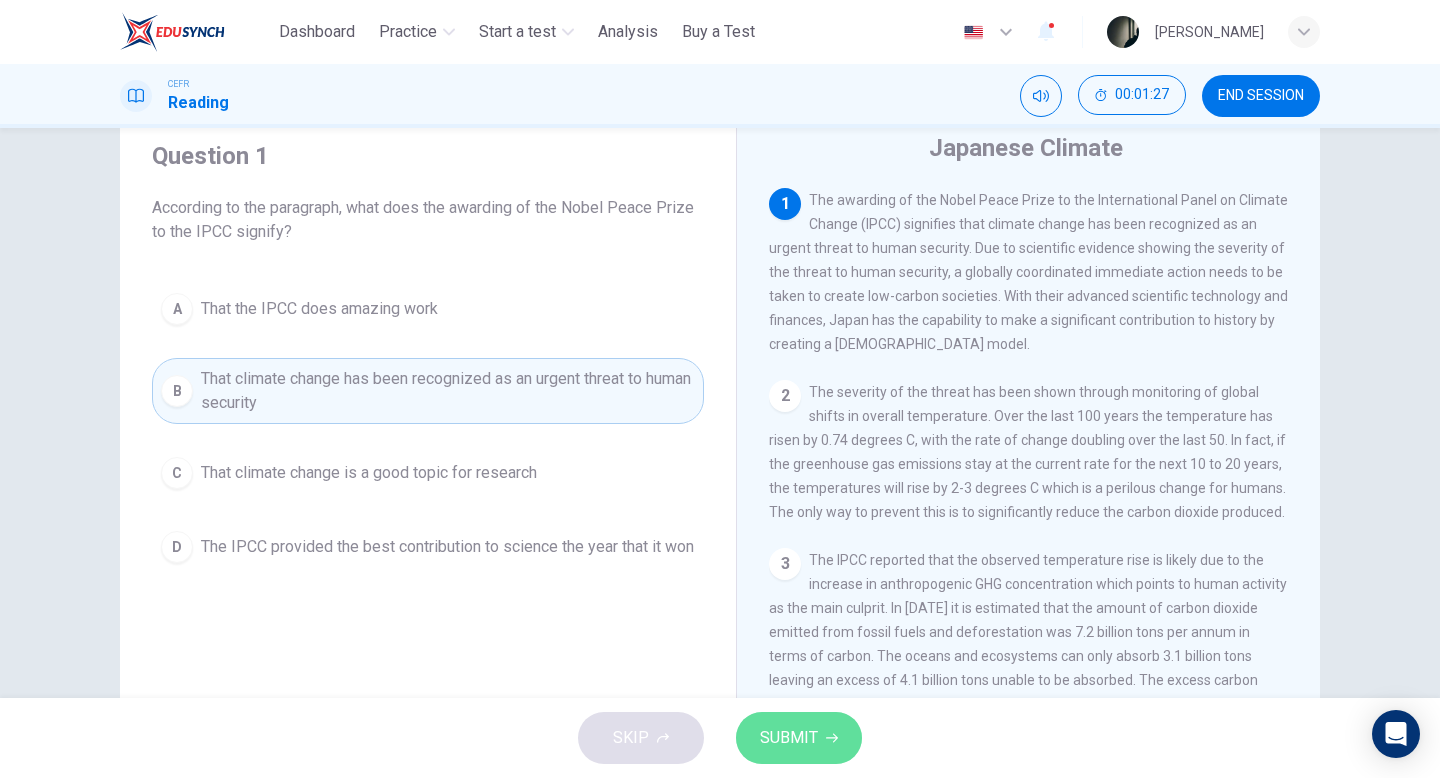 click on "SUBMIT" at bounding box center [789, 738] 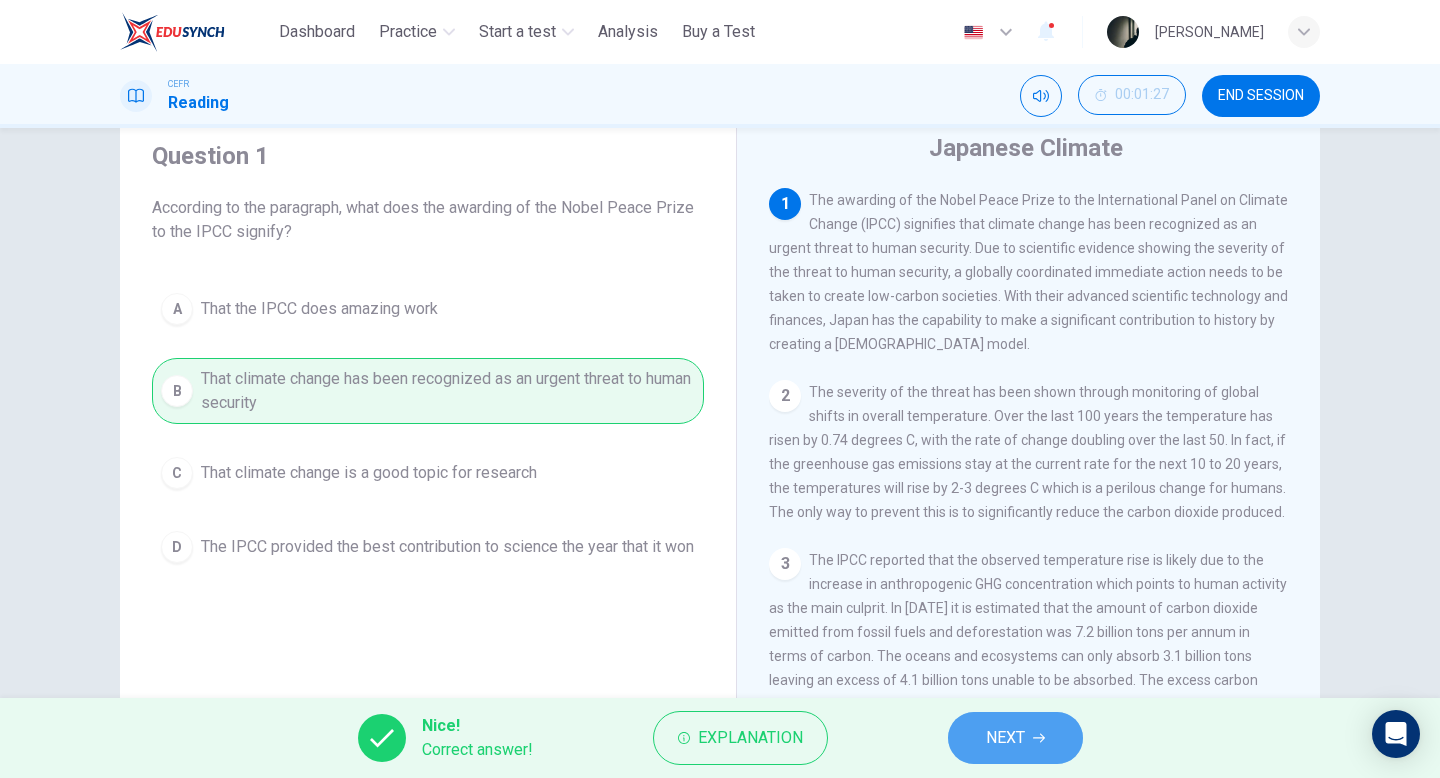click on "NEXT" at bounding box center (1015, 738) 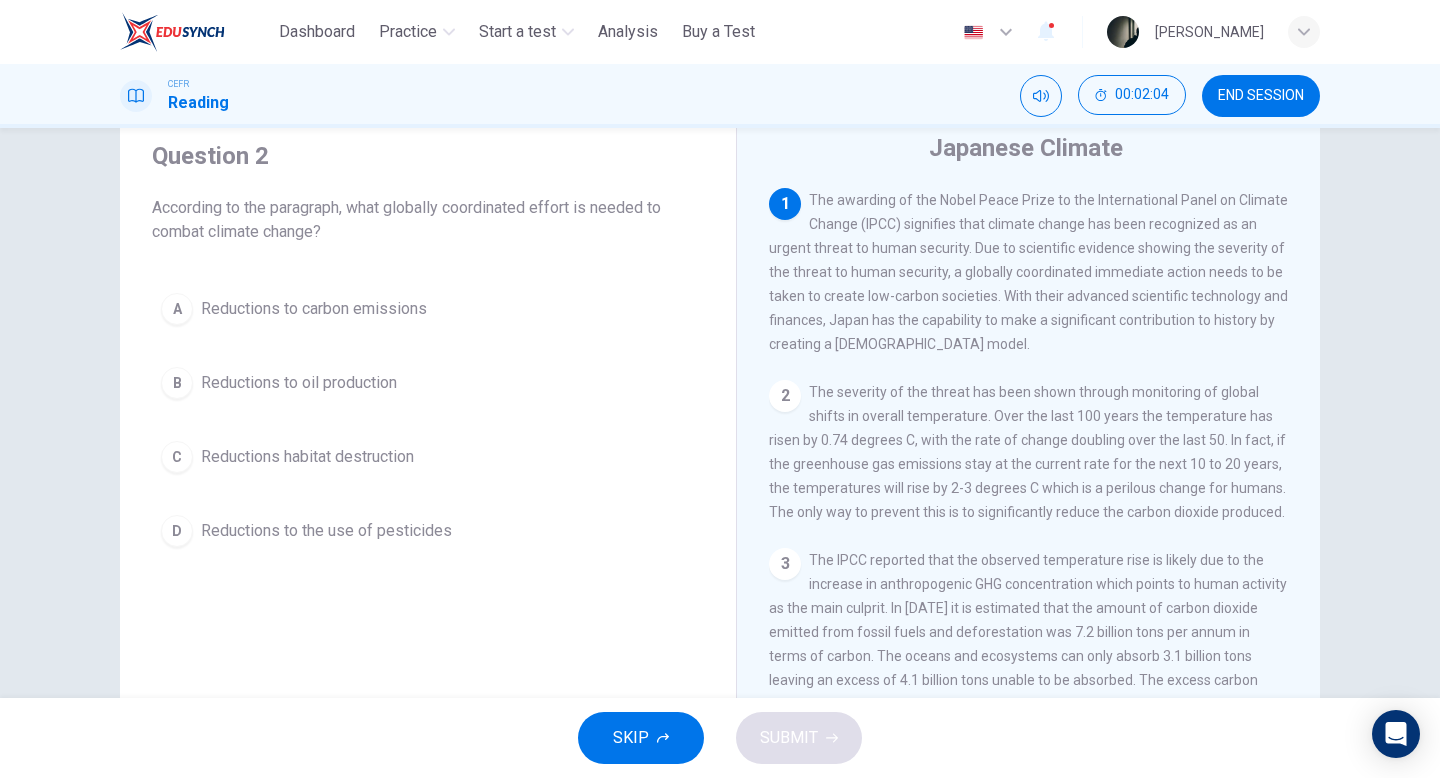 click on "A Reductions to carbon emissions" at bounding box center [428, 309] 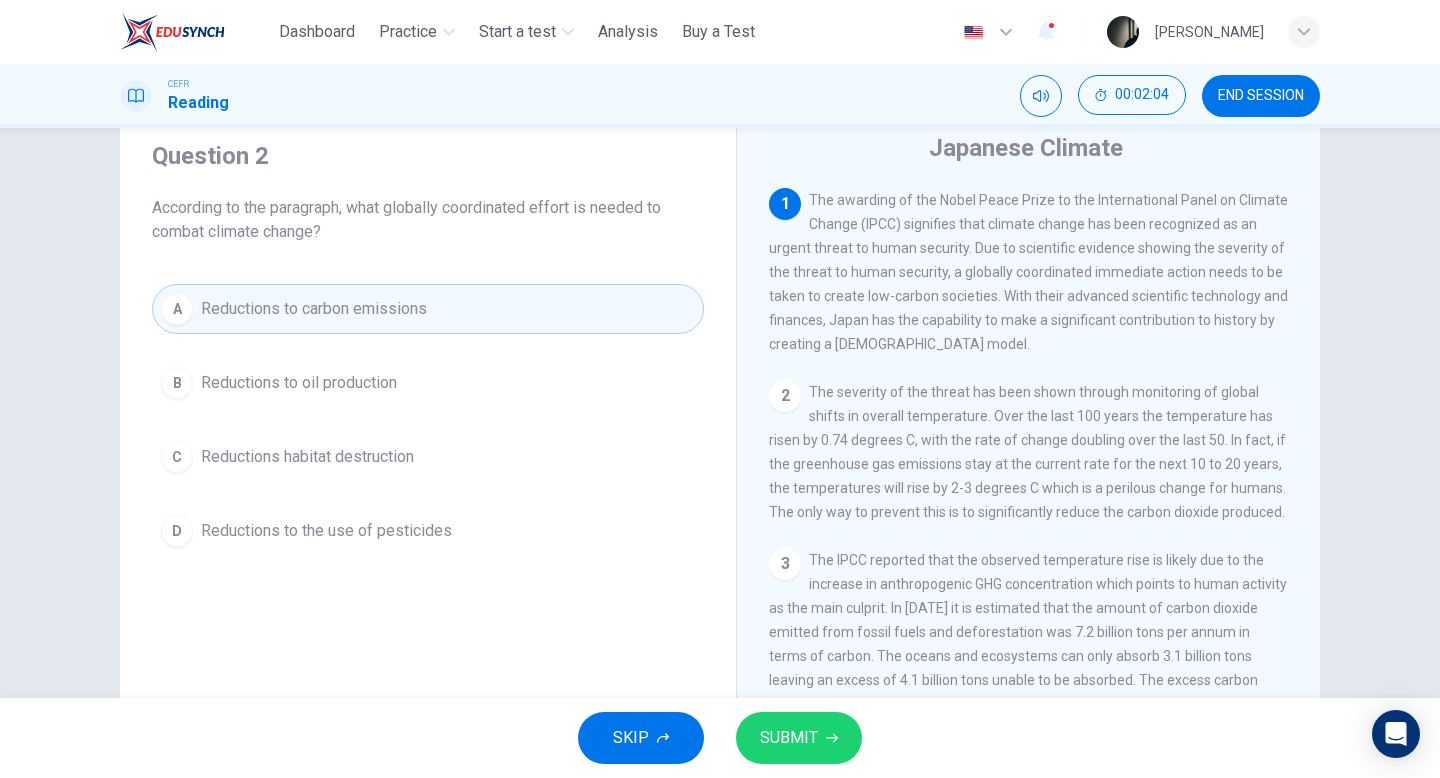 click on "SUBMIT" at bounding box center (789, 738) 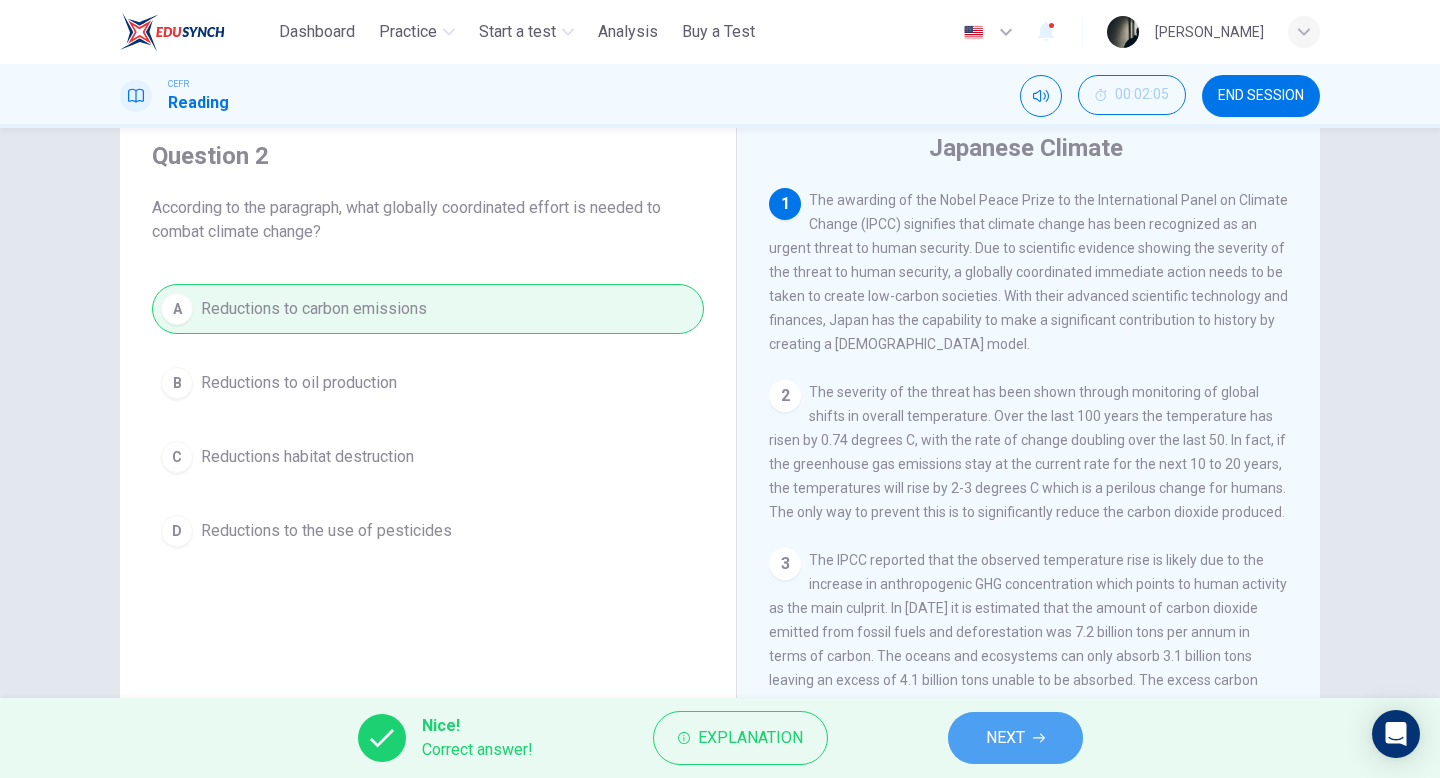 click on "NEXT" at bounding box center (1015, 738) 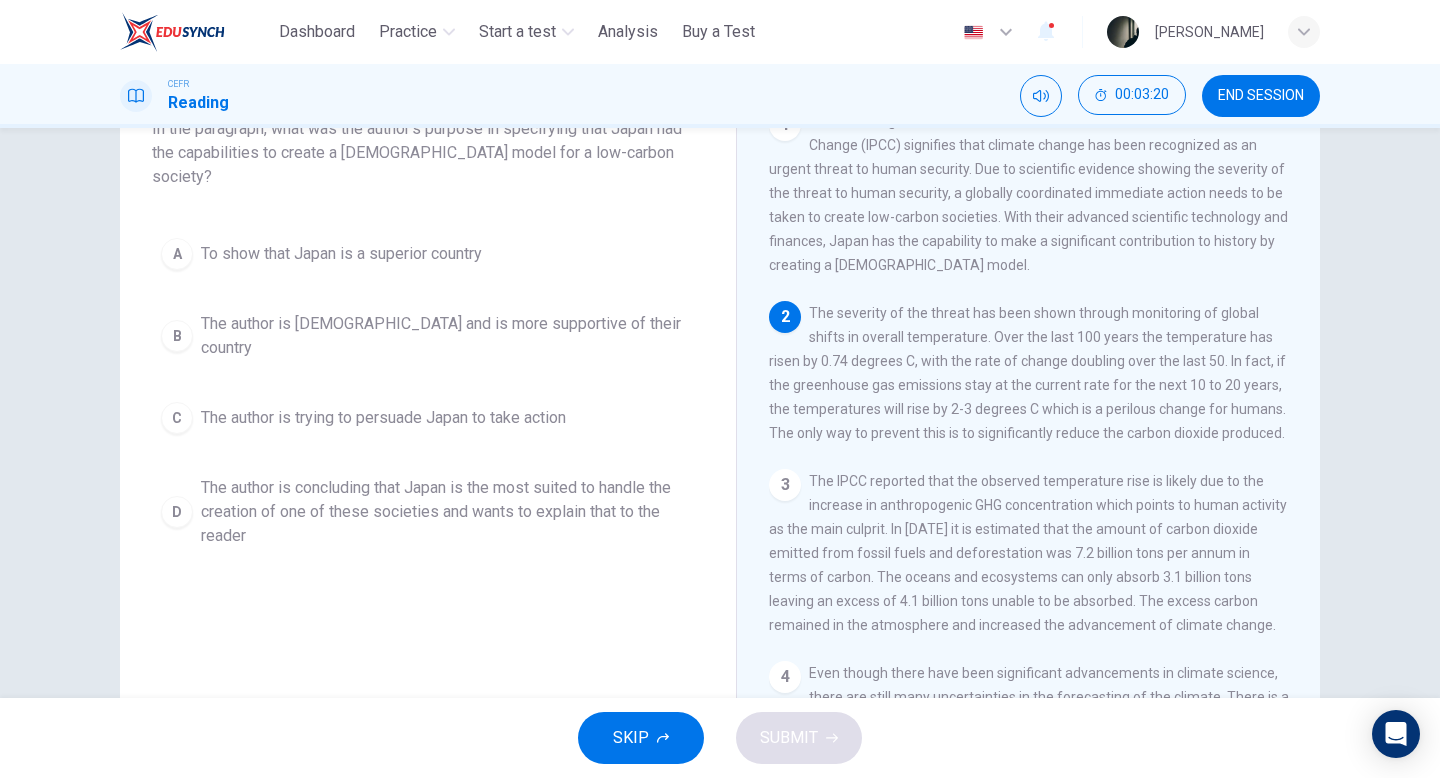 scroll, scrollTop: 205, scrollLeft: 0, axis: vertical 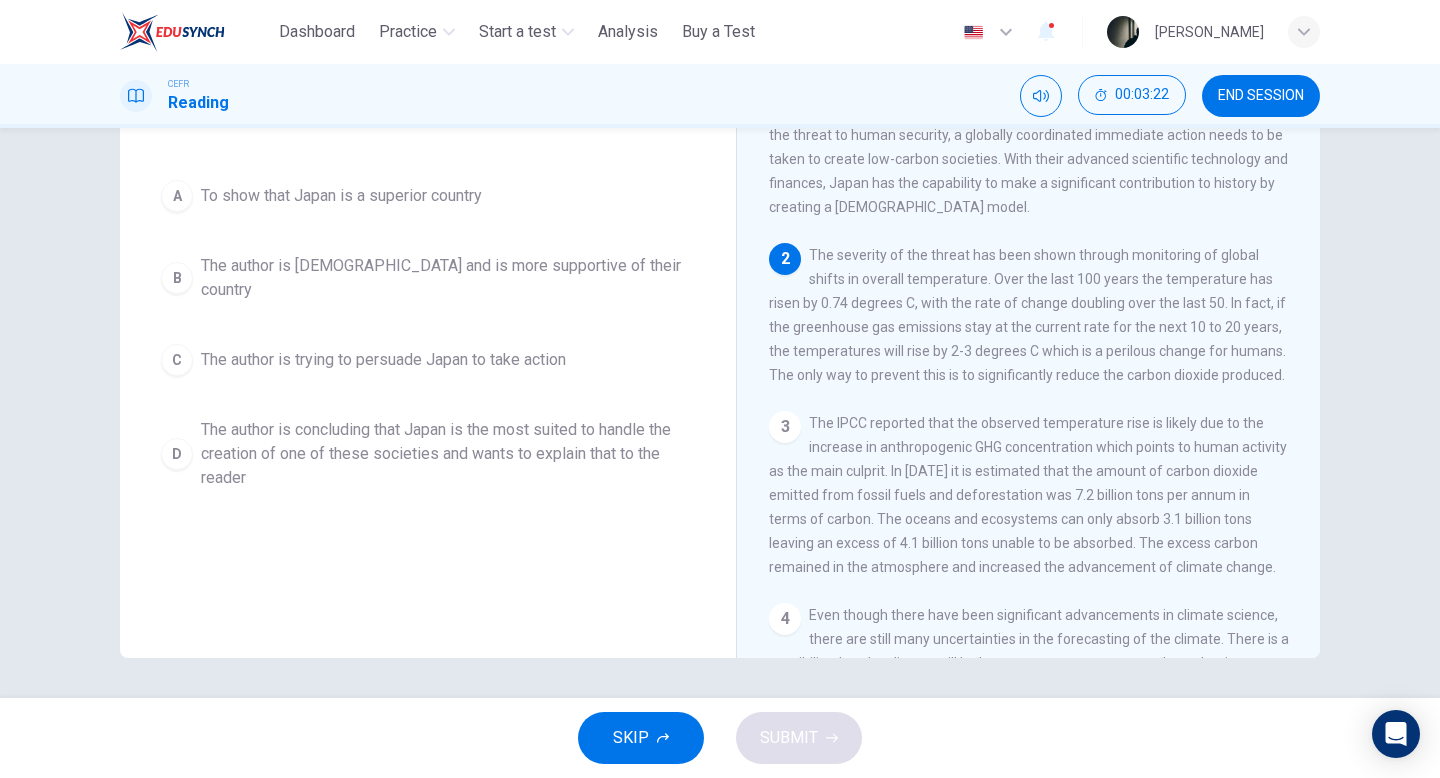 click on "The author is concluding that Japan is the most suited to handle the creation of one of these societies and wants to explain that to the reader" at bounding box center [448, 454] 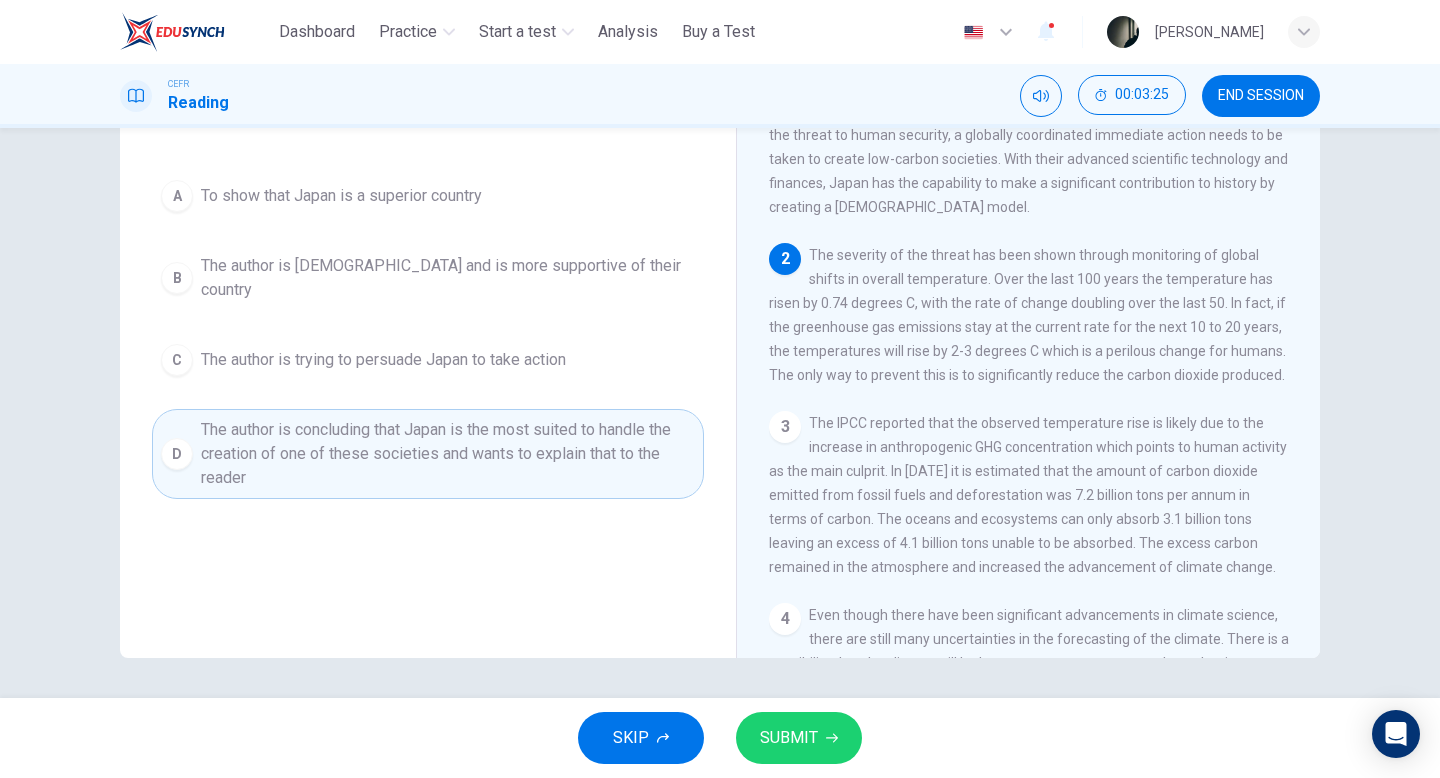 click on "SUBMIT" at bounding box center [789, 738] 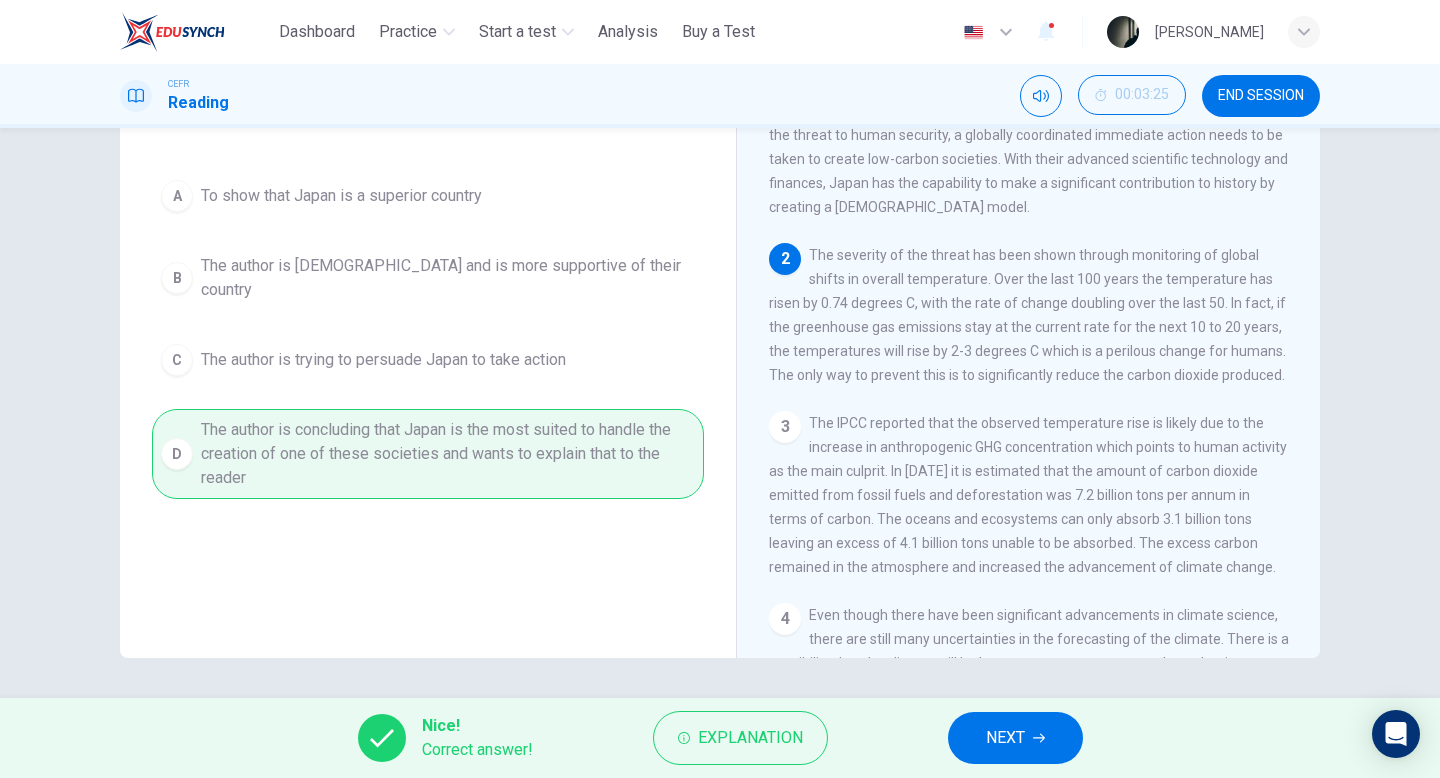 click on "NEXT" at bounding box center (1005, 738) 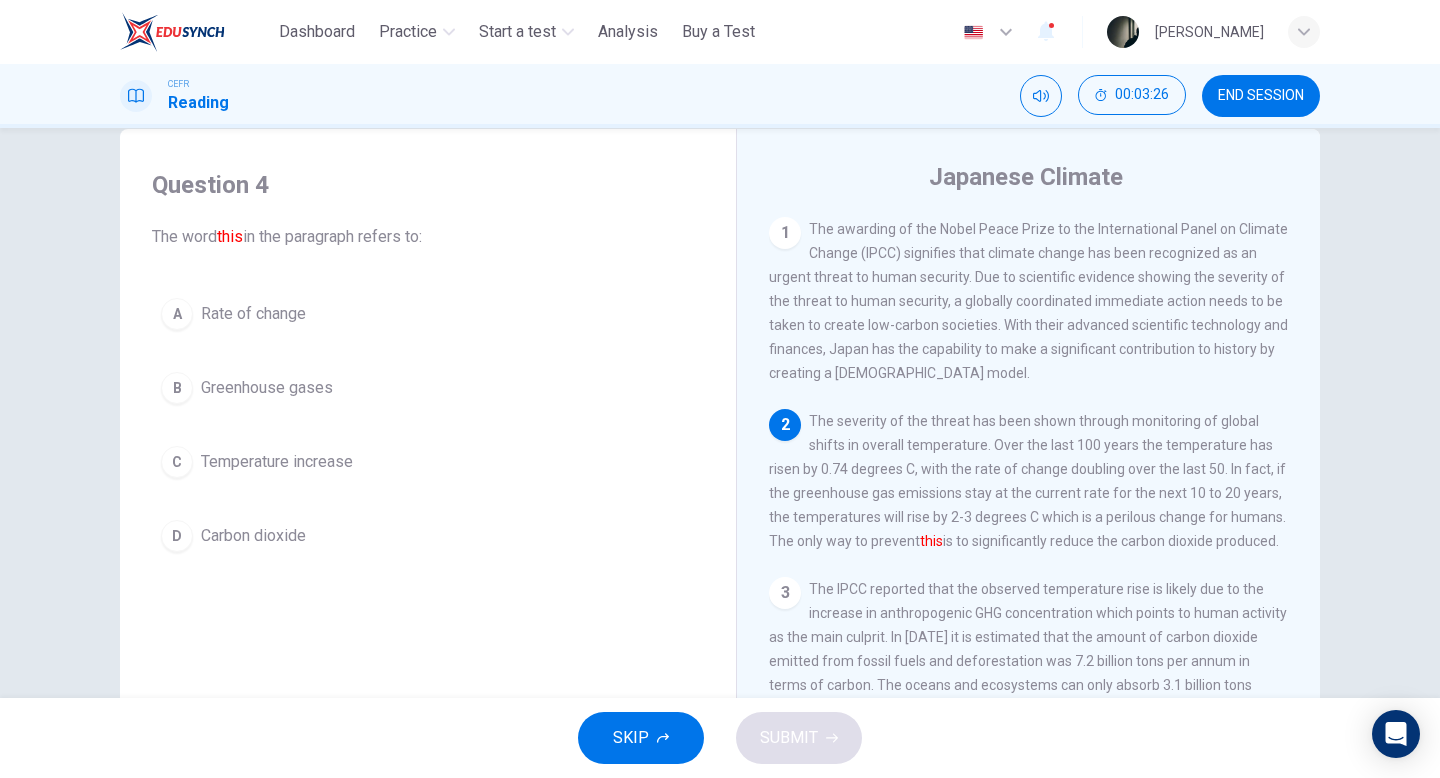 scroll, scrollTop: 35, scrollLeft: 0, axis: vertical 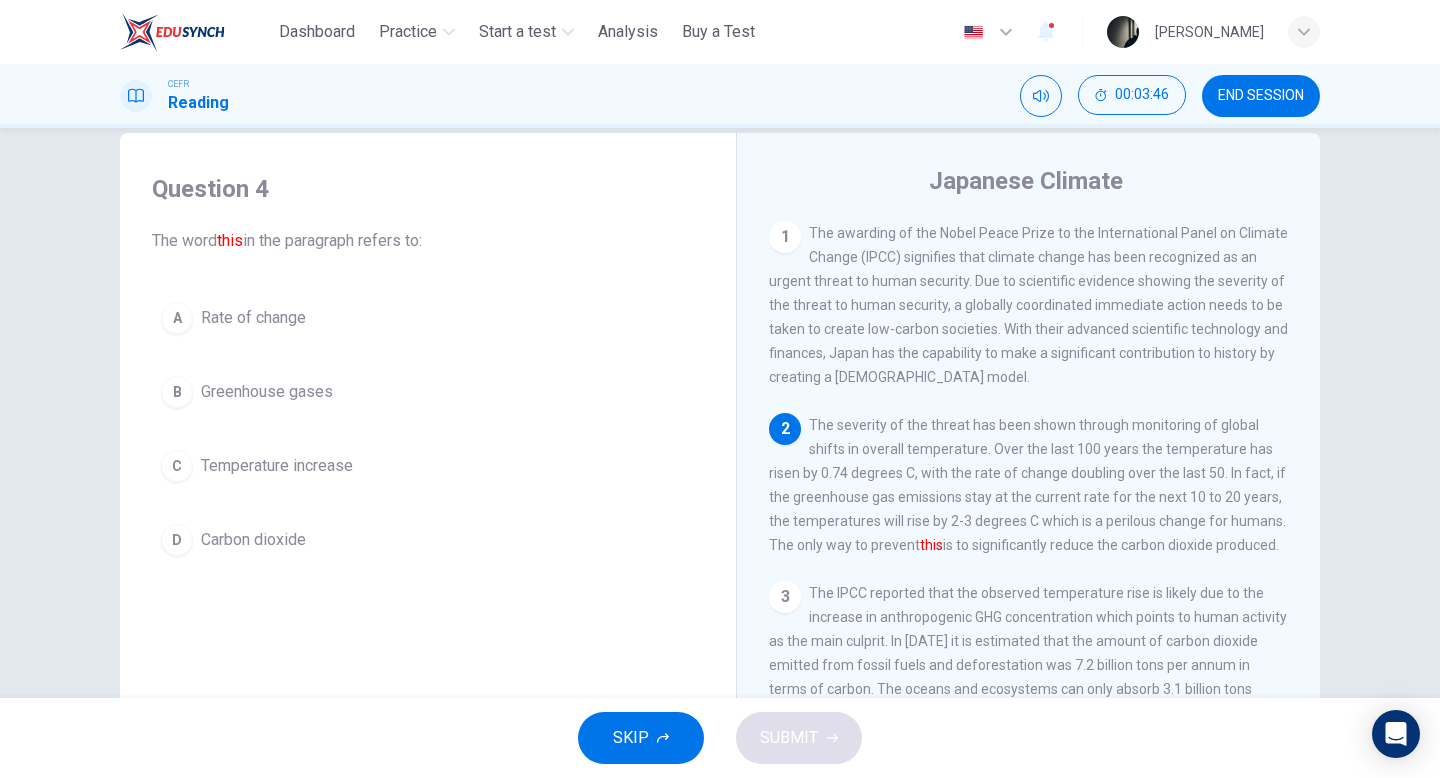 click on "Temperature increase" at bounding box center (277, 466) 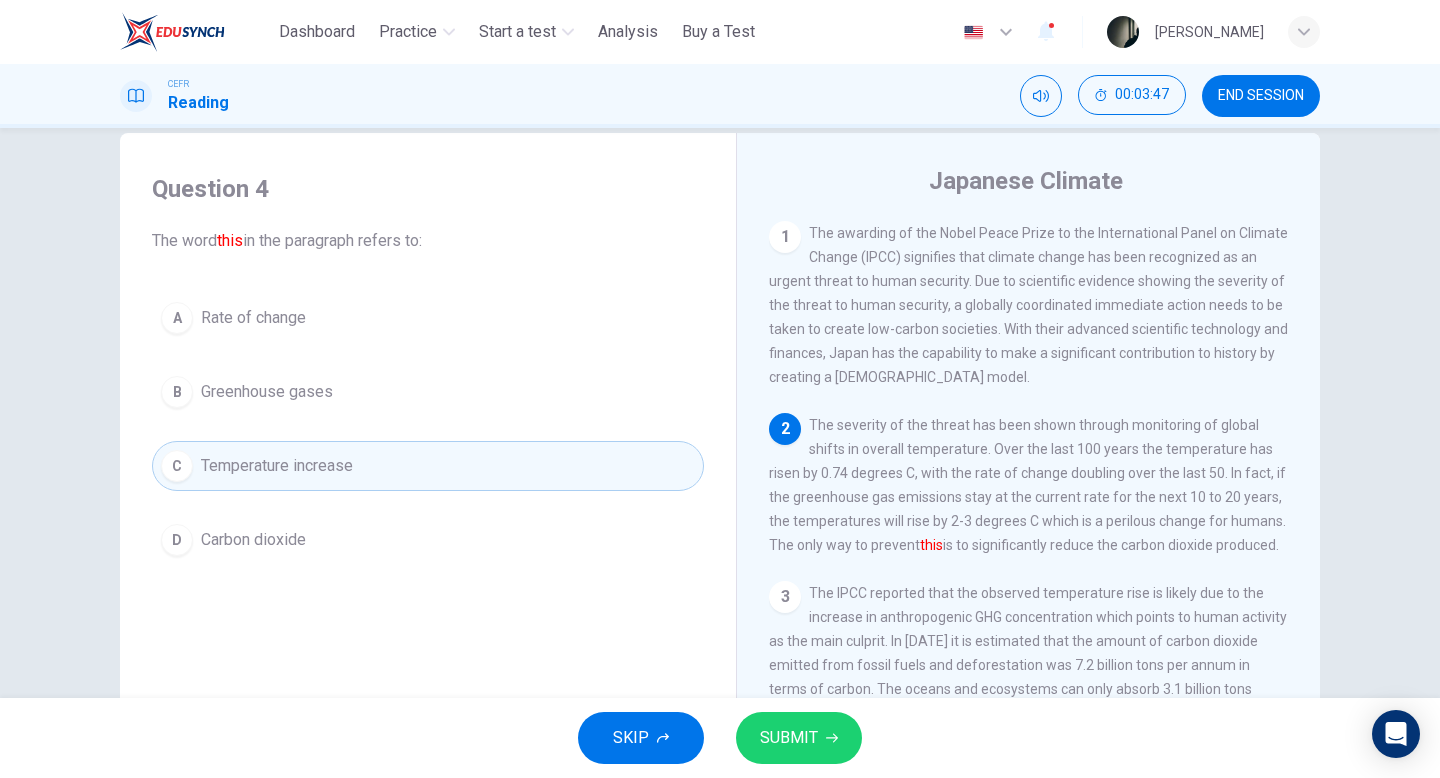 click on "SUBMIT" at bounding box center (799, 738) 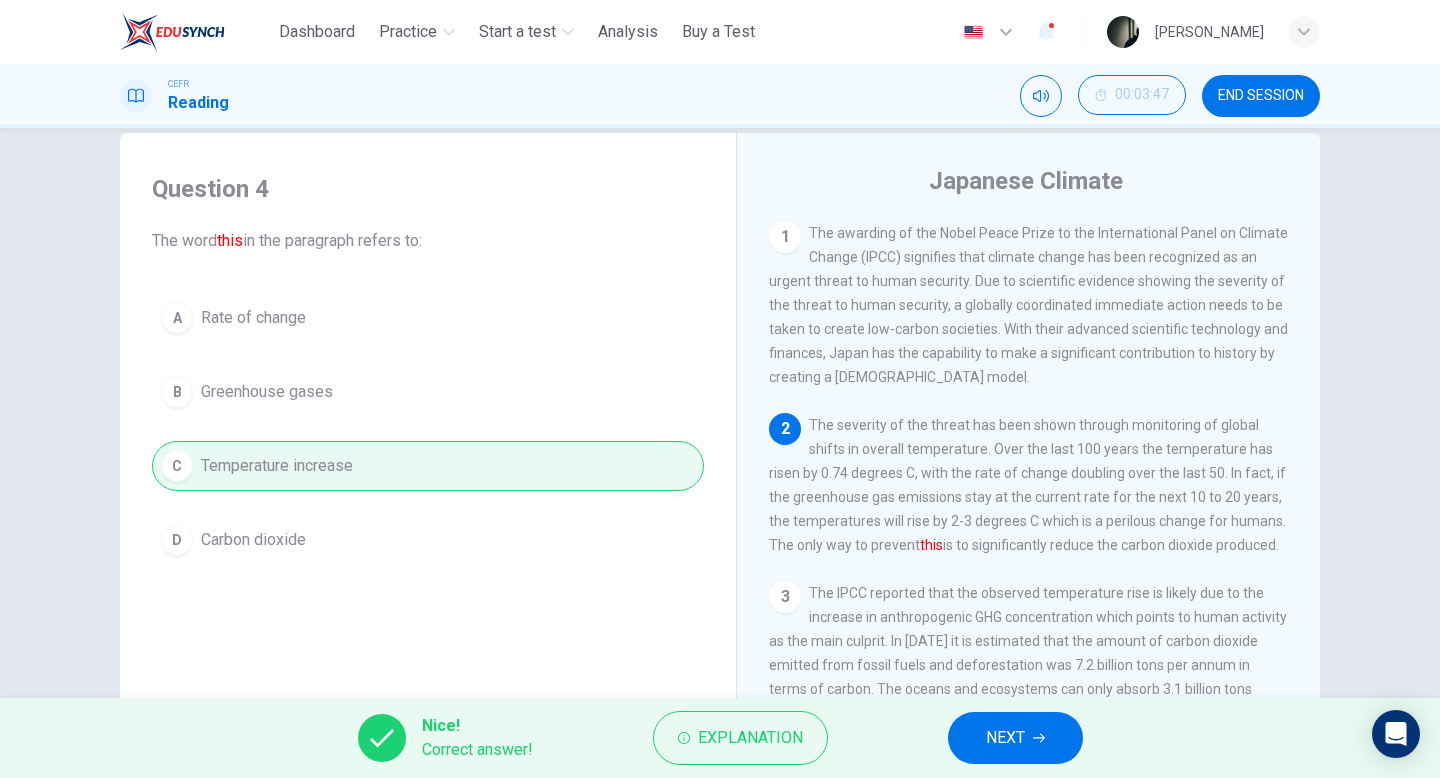 click on "NEXT" at bounding box center [1005, 738] 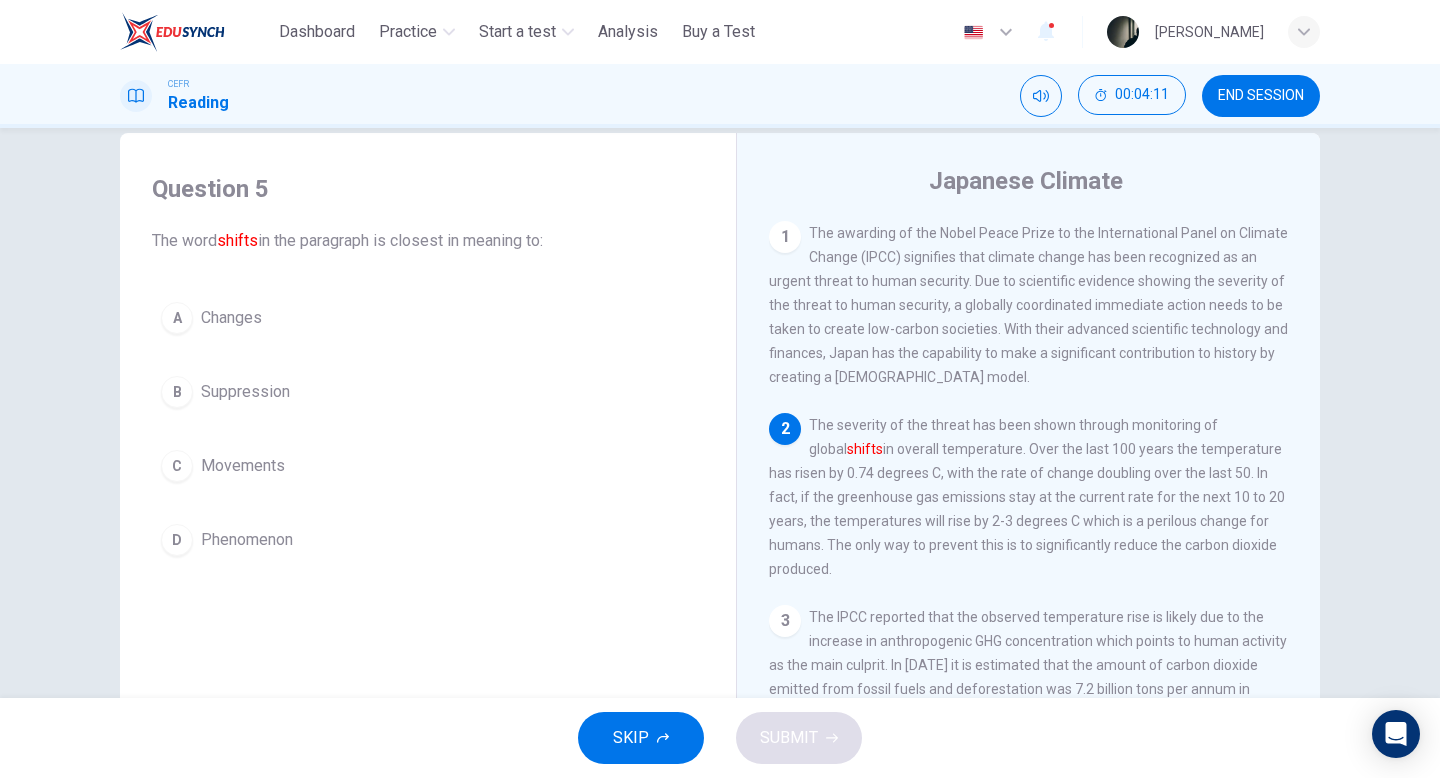 click on "Changes" at bounding box center (231, 318) 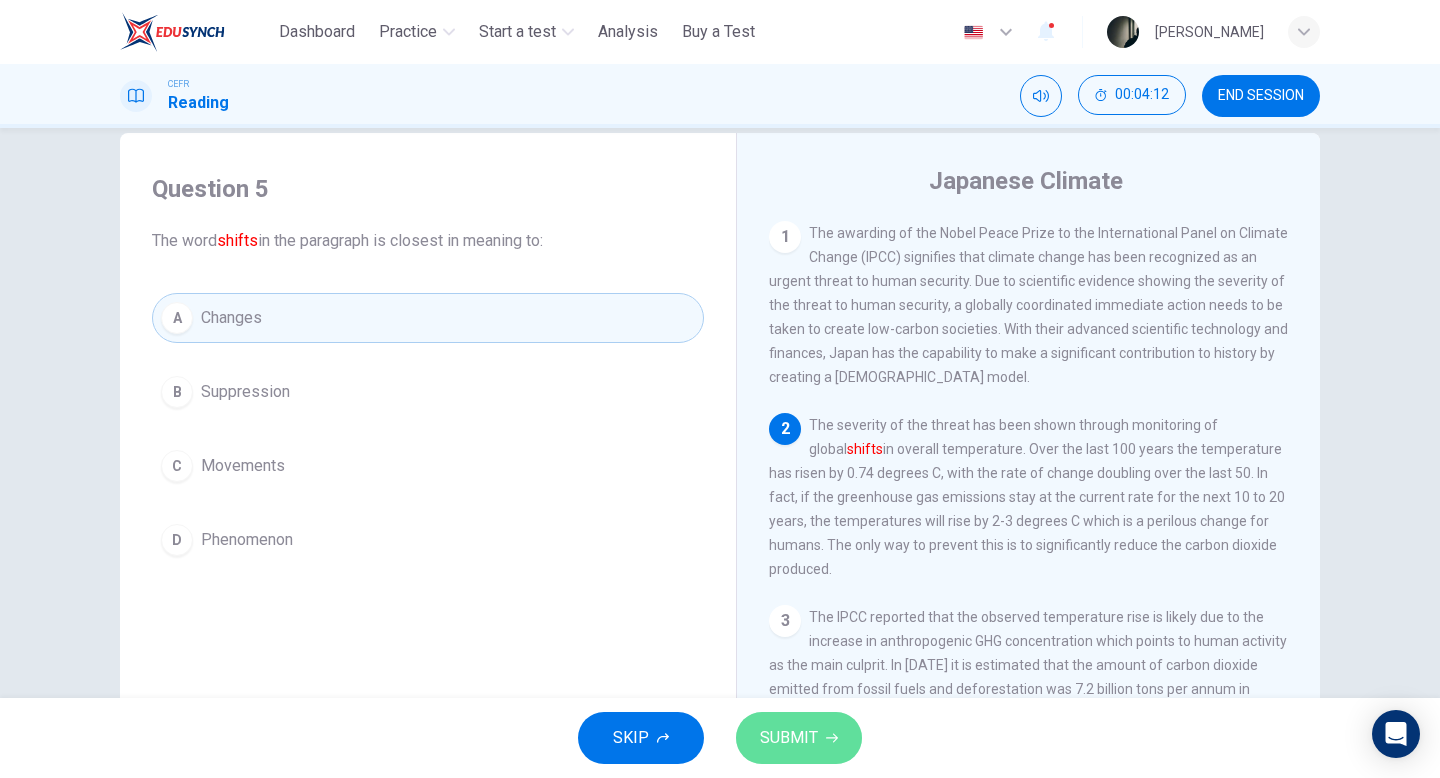 click on "SUBMIT" at bounding box center [789, 738] 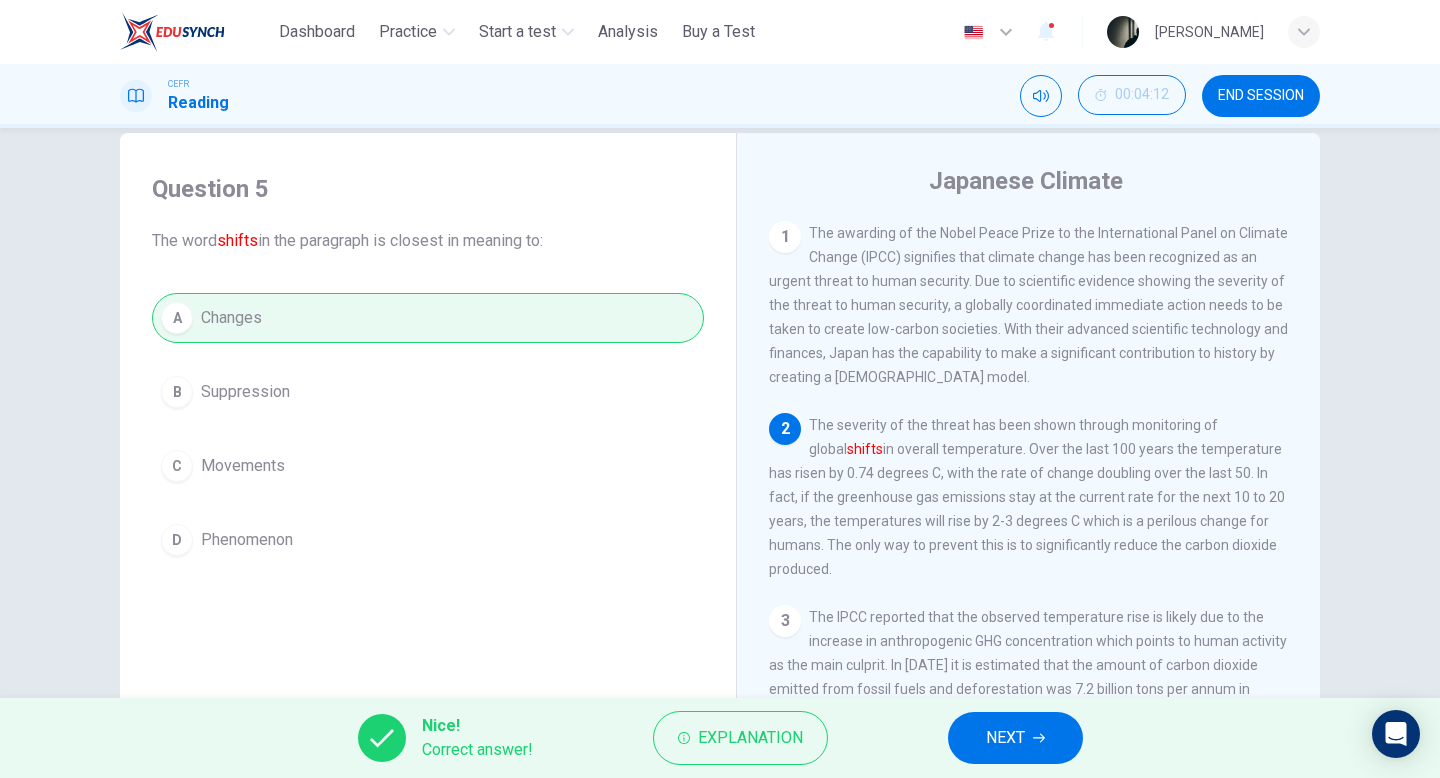 click on "NEXT" at bounding box center [1005, 738] 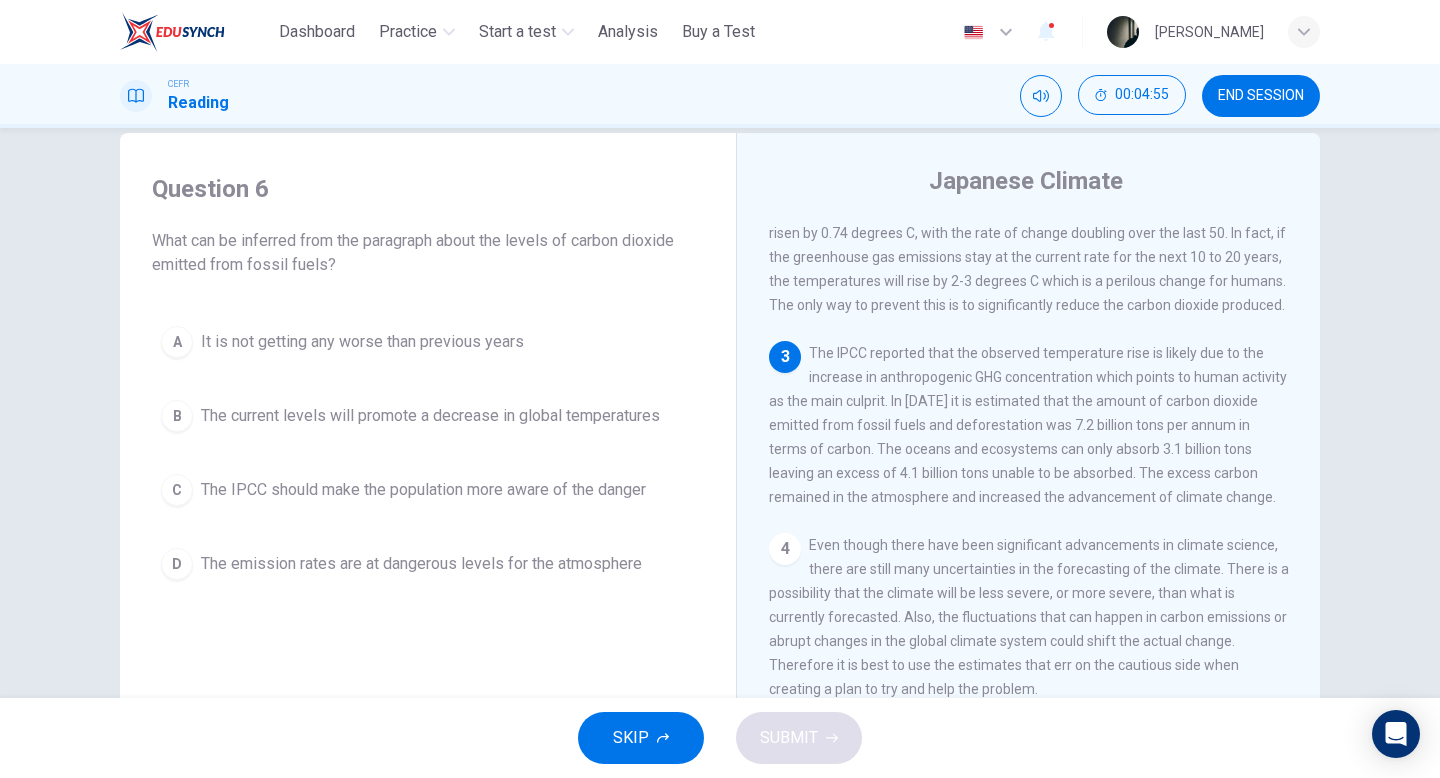 scroll, scrollTop: 250, scrollLeft: 0, axis: vertical 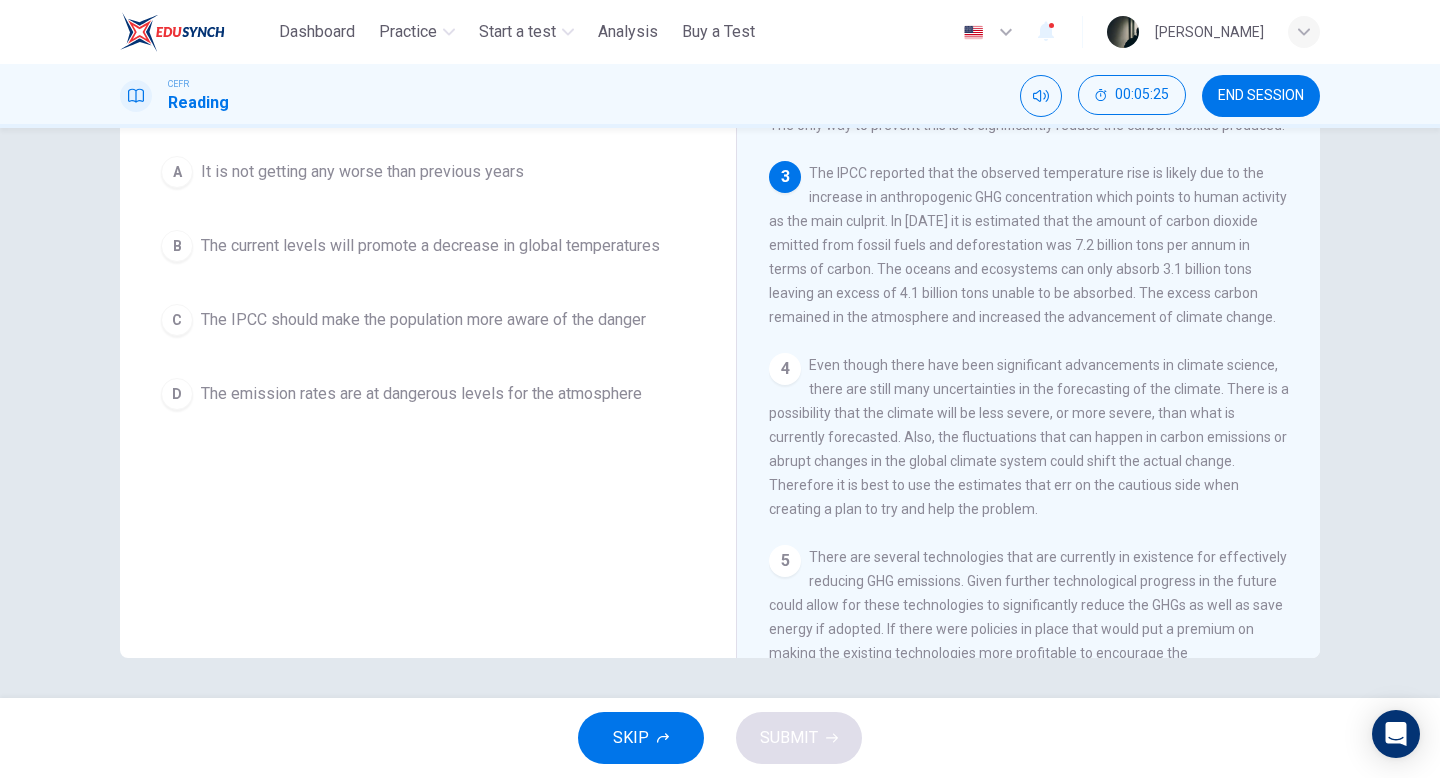 click on "D The emission rates are at dangerous levels for the atmosphere" at bounding box center (428, 394) 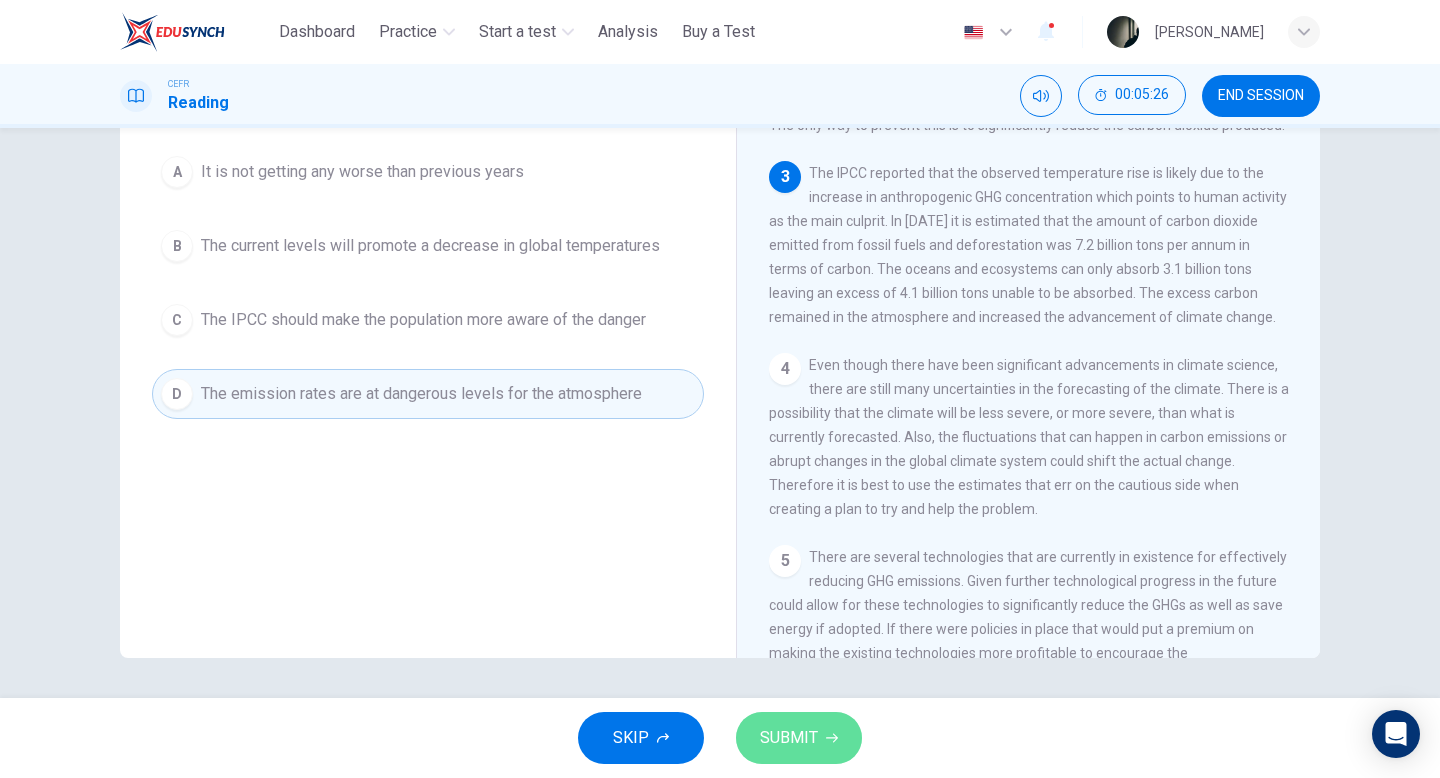 click on "SUBMIT" at bounding box center [789, 738] 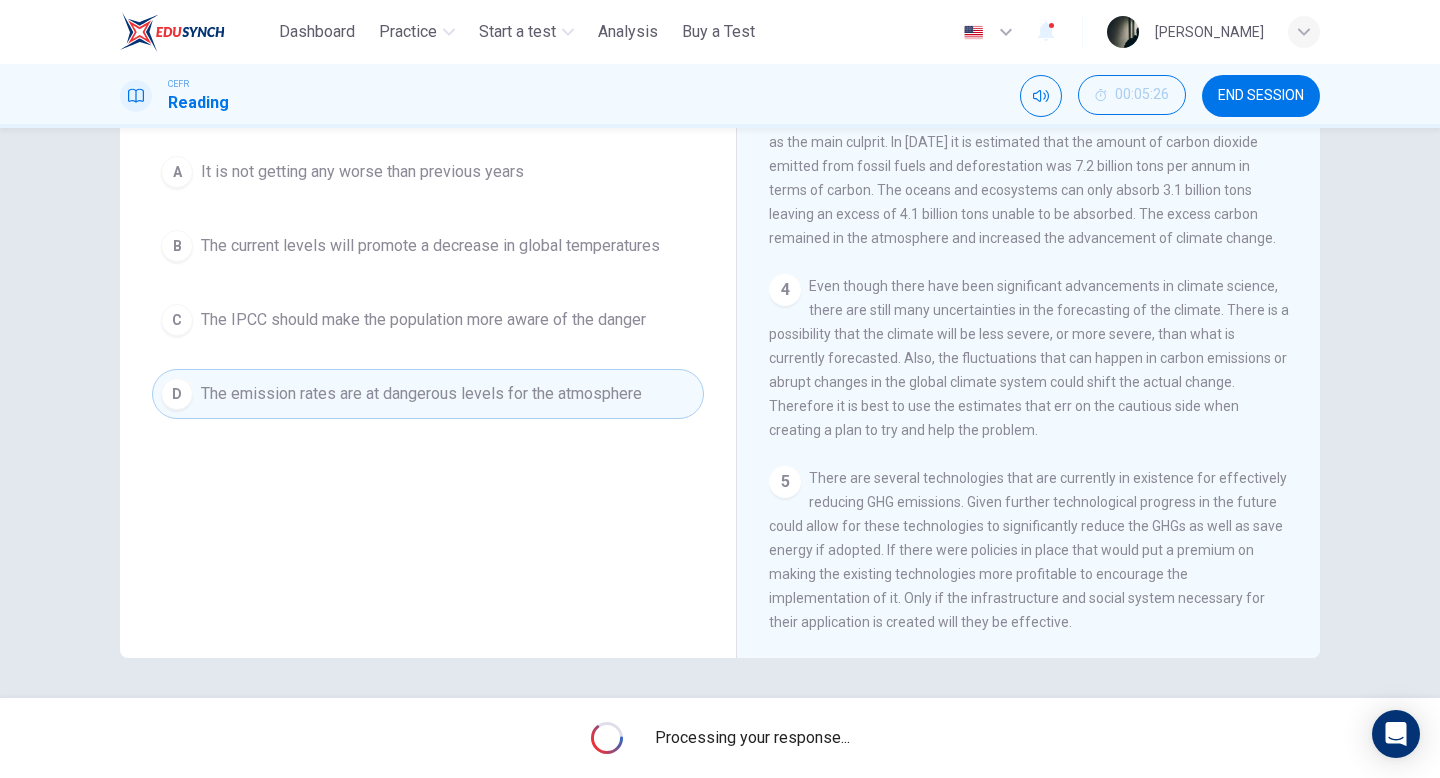 scroll, scrollTop: 363, scrollLeft: 0, axis: vertical 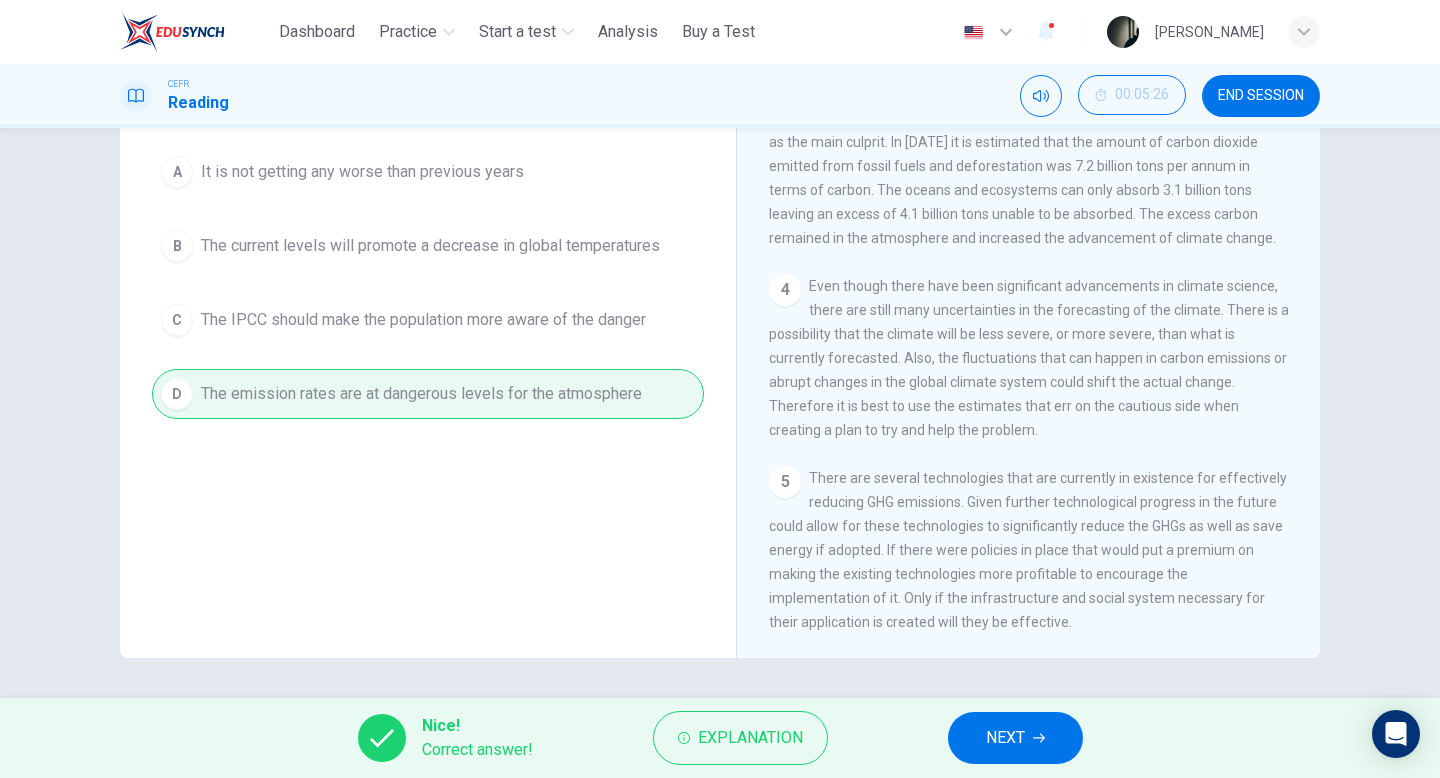 click on "NEXT" at bounding box center [1005, 738] 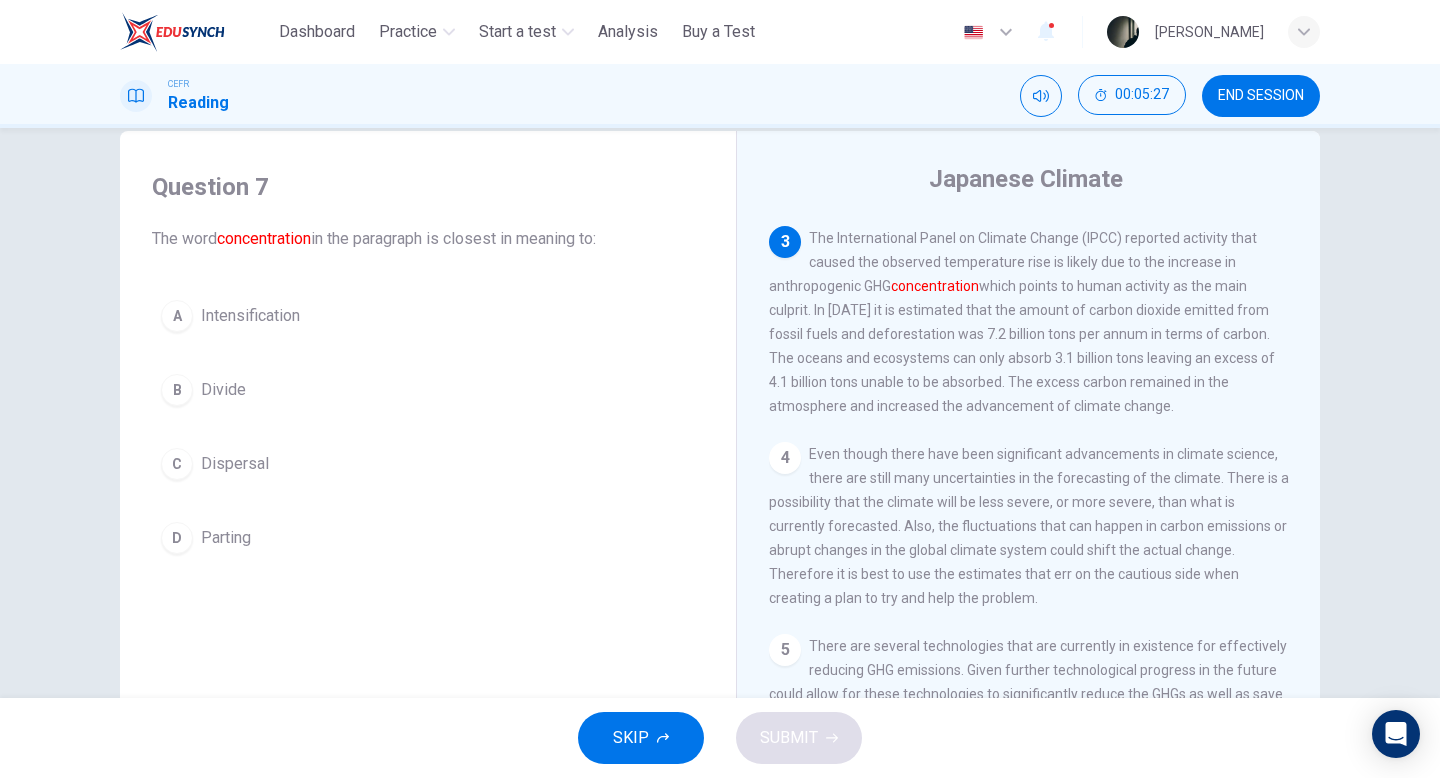 scroll, scrollTop: 14, scrollLeft: 0, axis: vertical 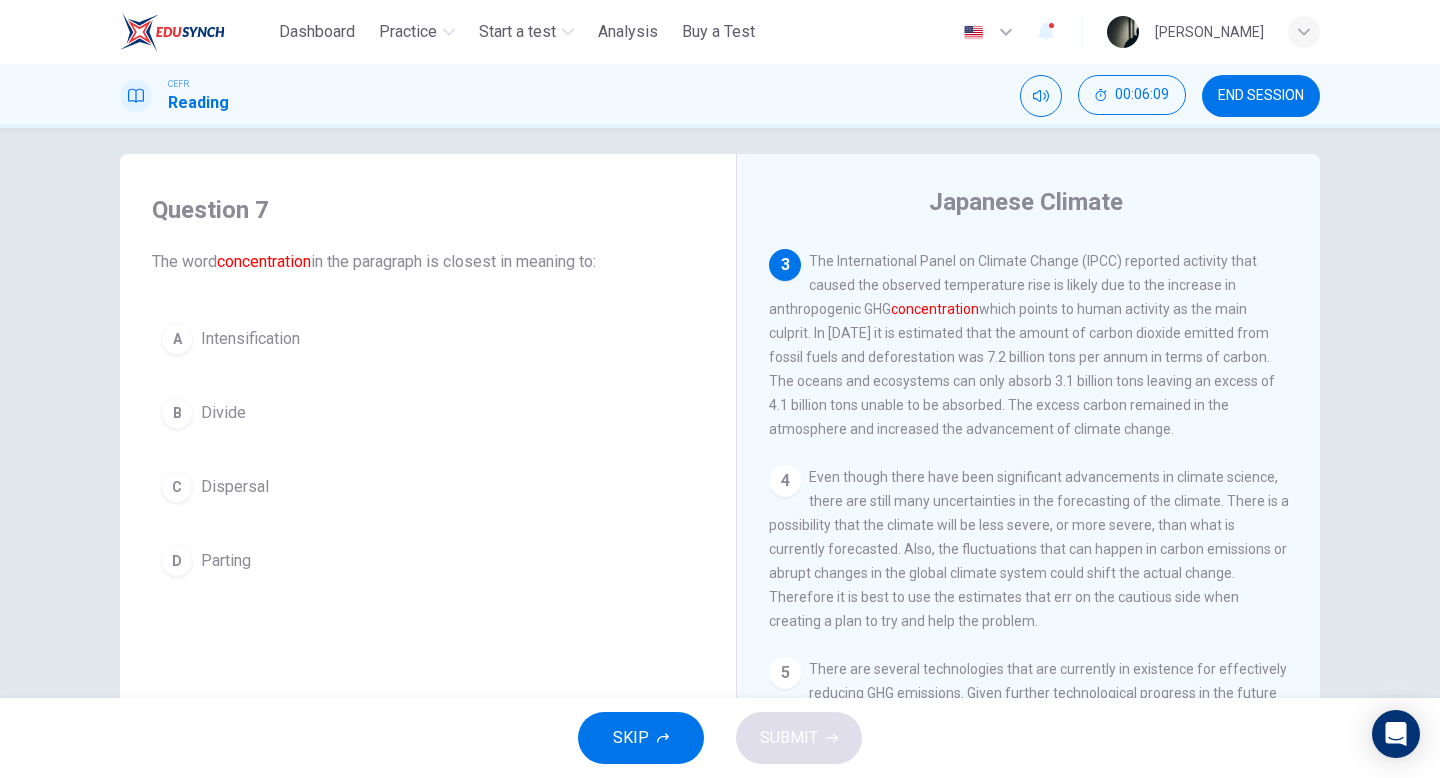 click on "Question 7 The word  concentration  in the paragraph is closest in meaning to: A Intensification B Divide C Dispersal D Parting" at bounding box center [428, 390] 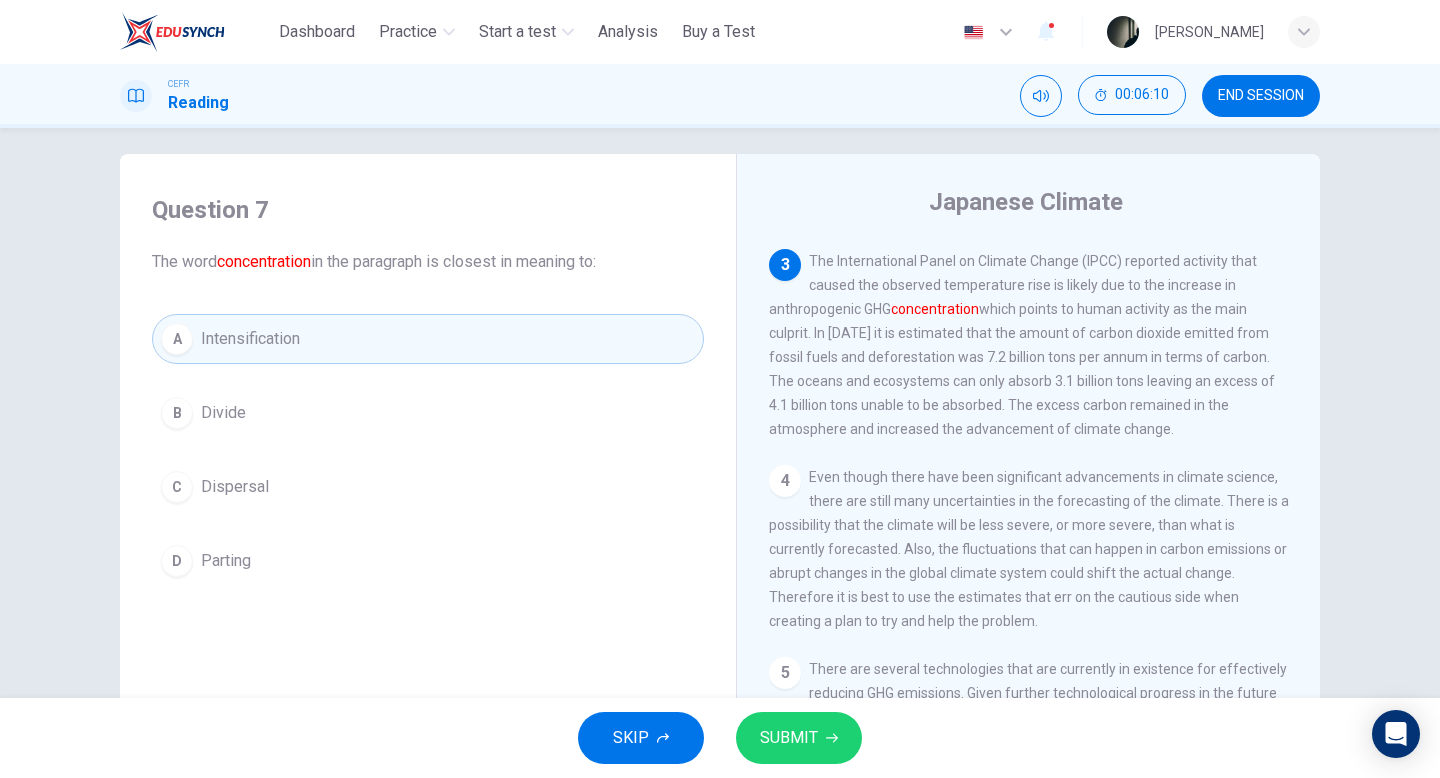 click on "SUBMIT" at bounding box center (799, 738) 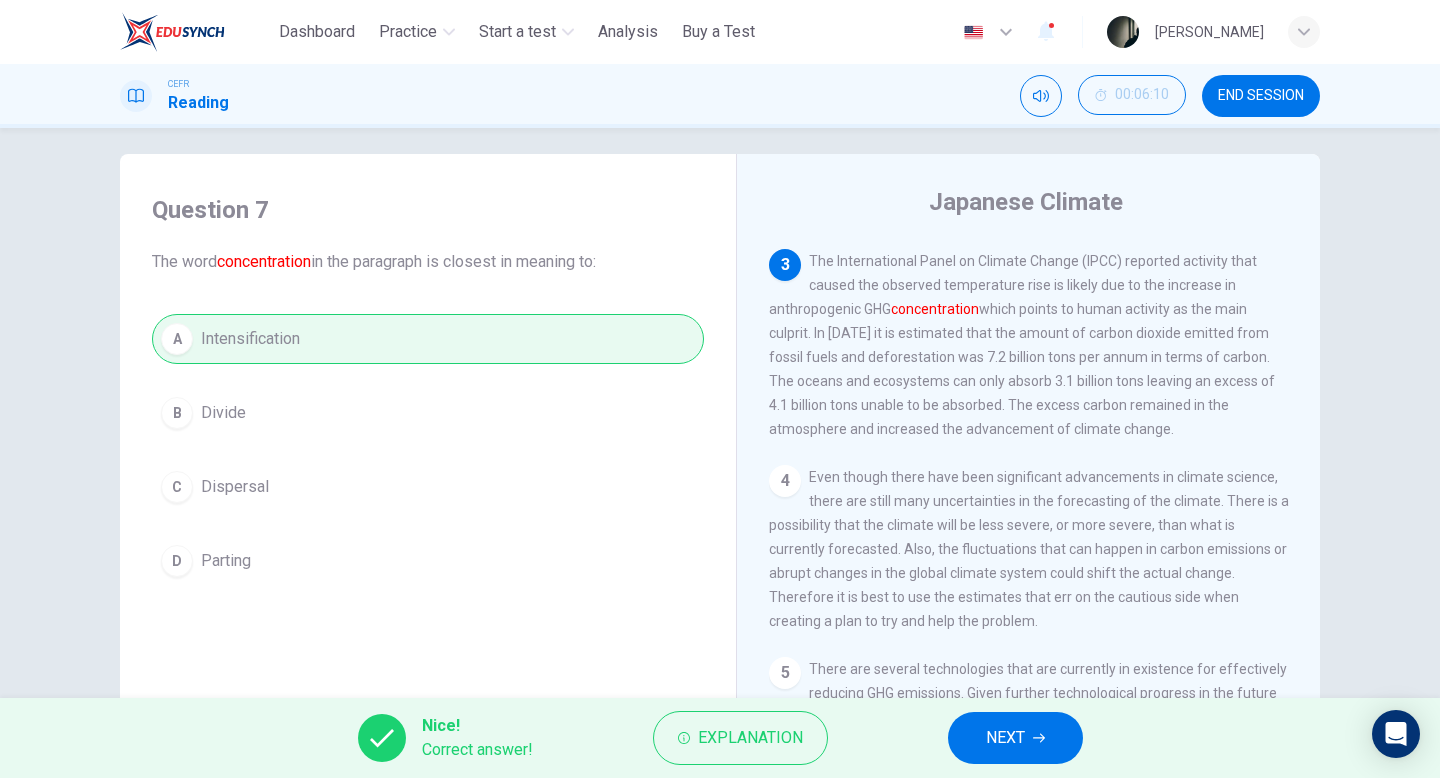 click on "Nice! Correct answer! Explanation NEXT" at bounding box center [720, 738] 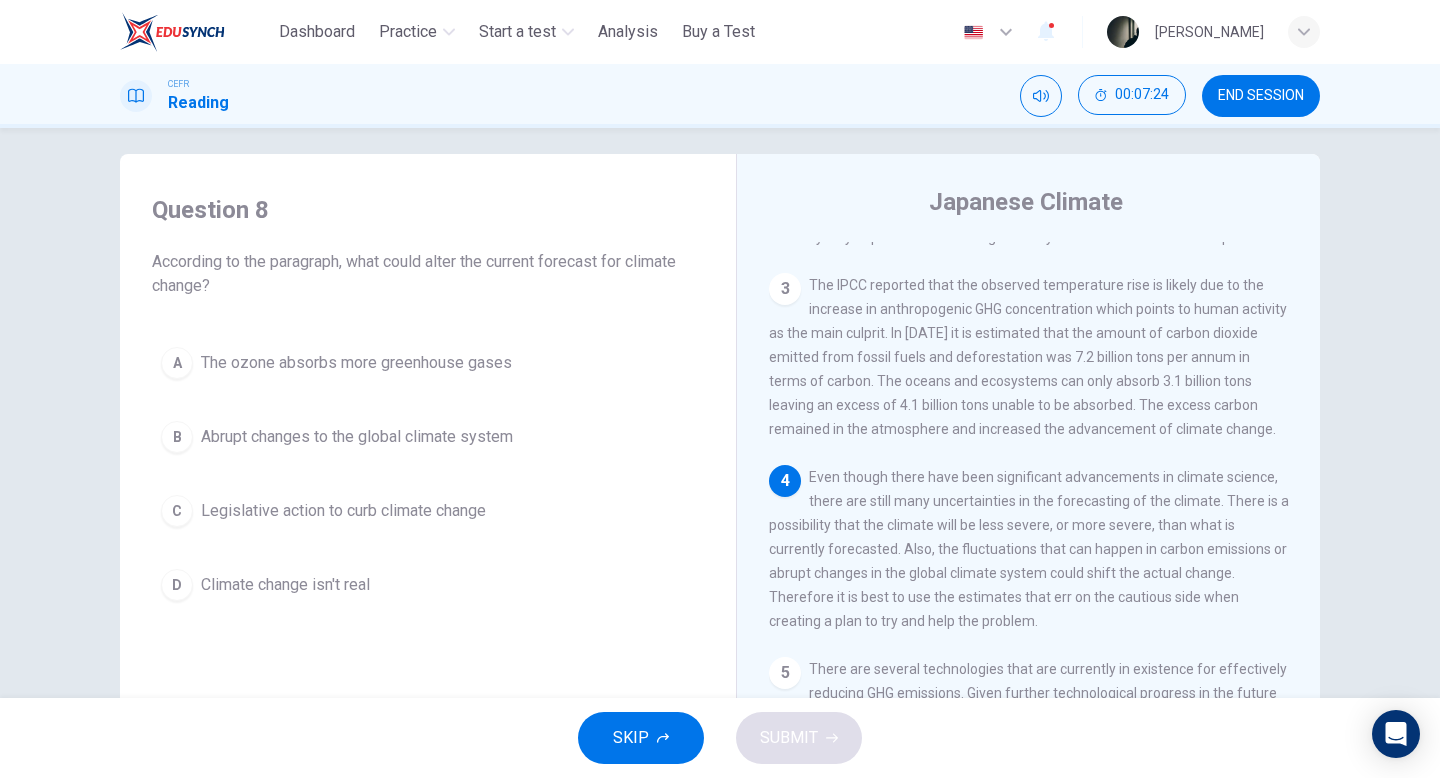 click on "B Abrupt changes to the global climate system" at bounding box center [428, 437] 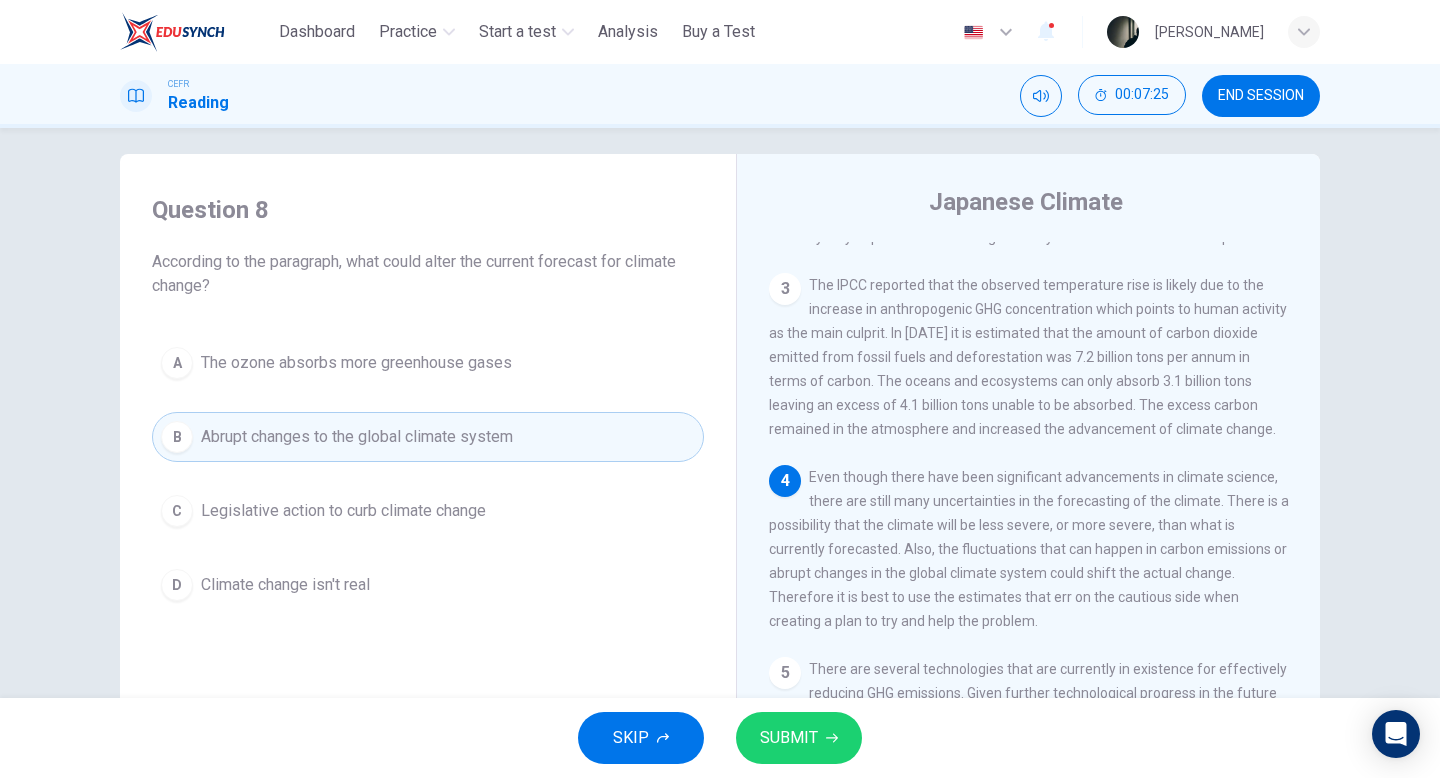 click on "SUBMIT" at bounding box center (799, 738) 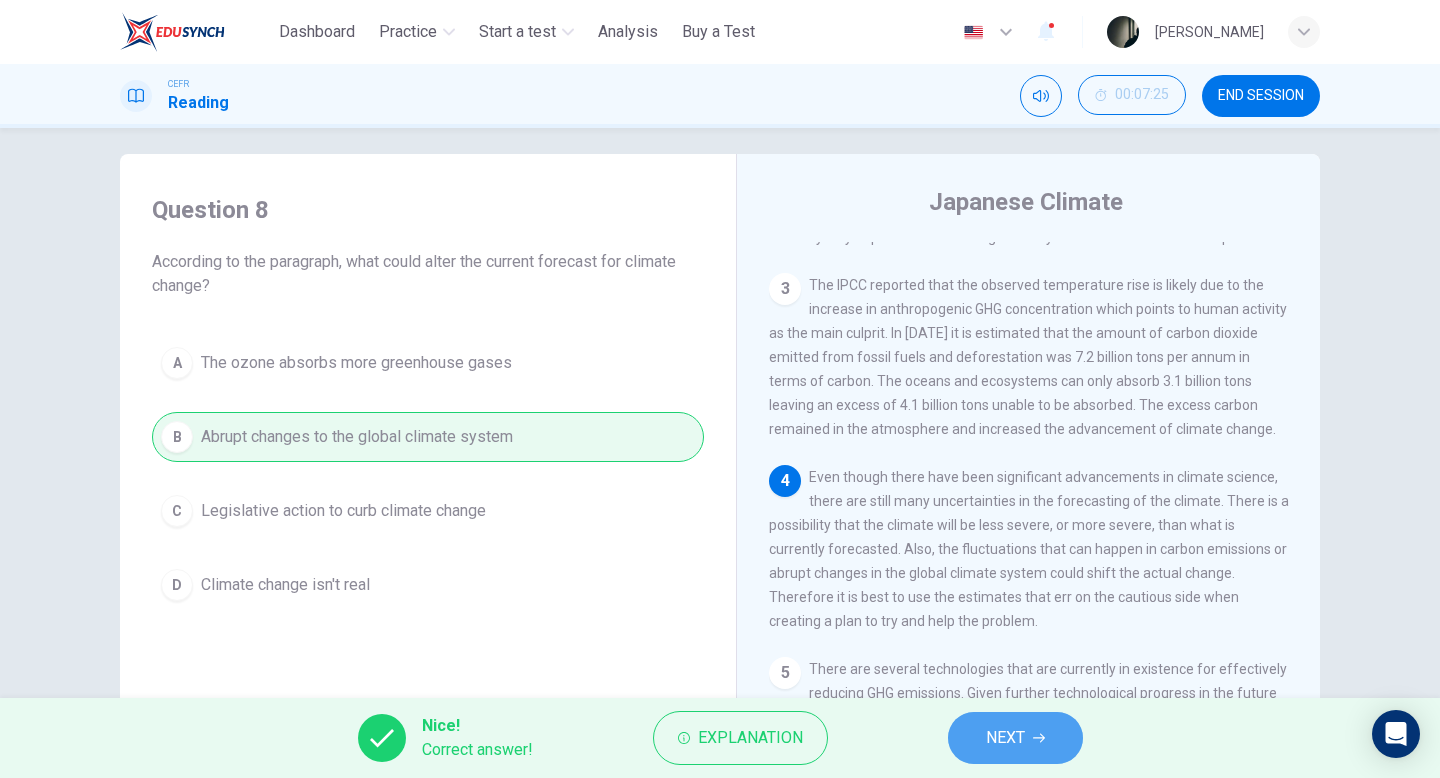 click on "NEXT" at bounding box center [1005, 738] 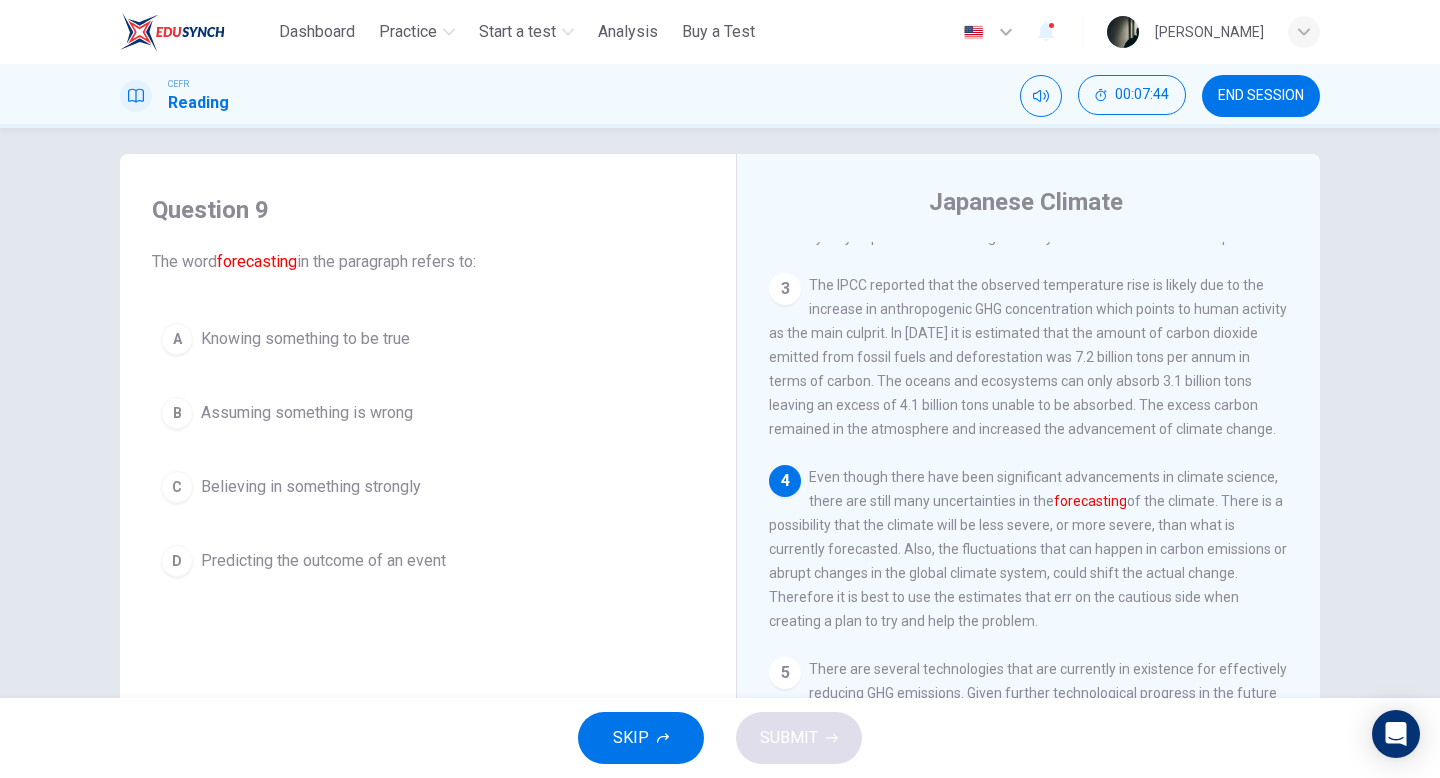 click on "D Predicting the outcome of an event" at bounding box center (428, 561) 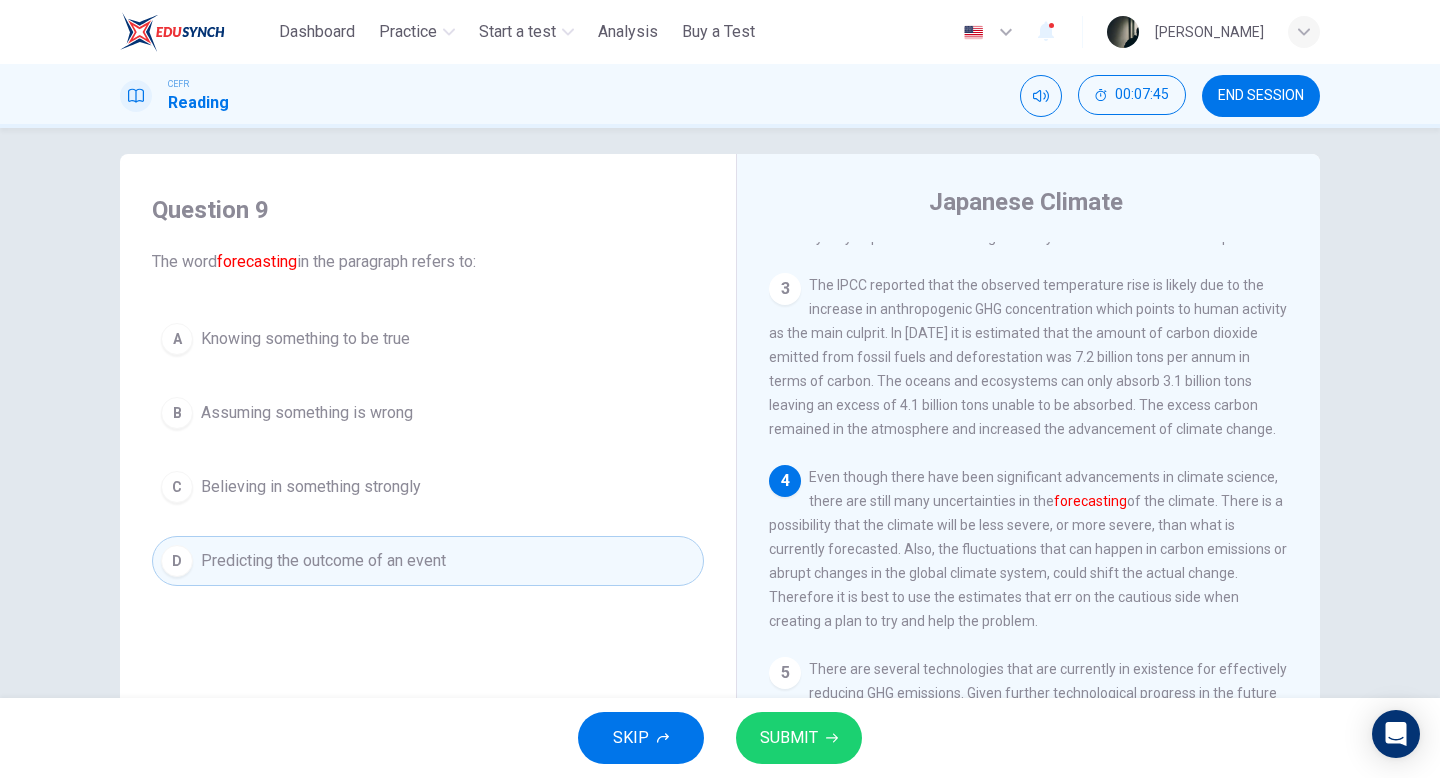 click on "SKIP SUBMIT" at bounding box center (720, 738) 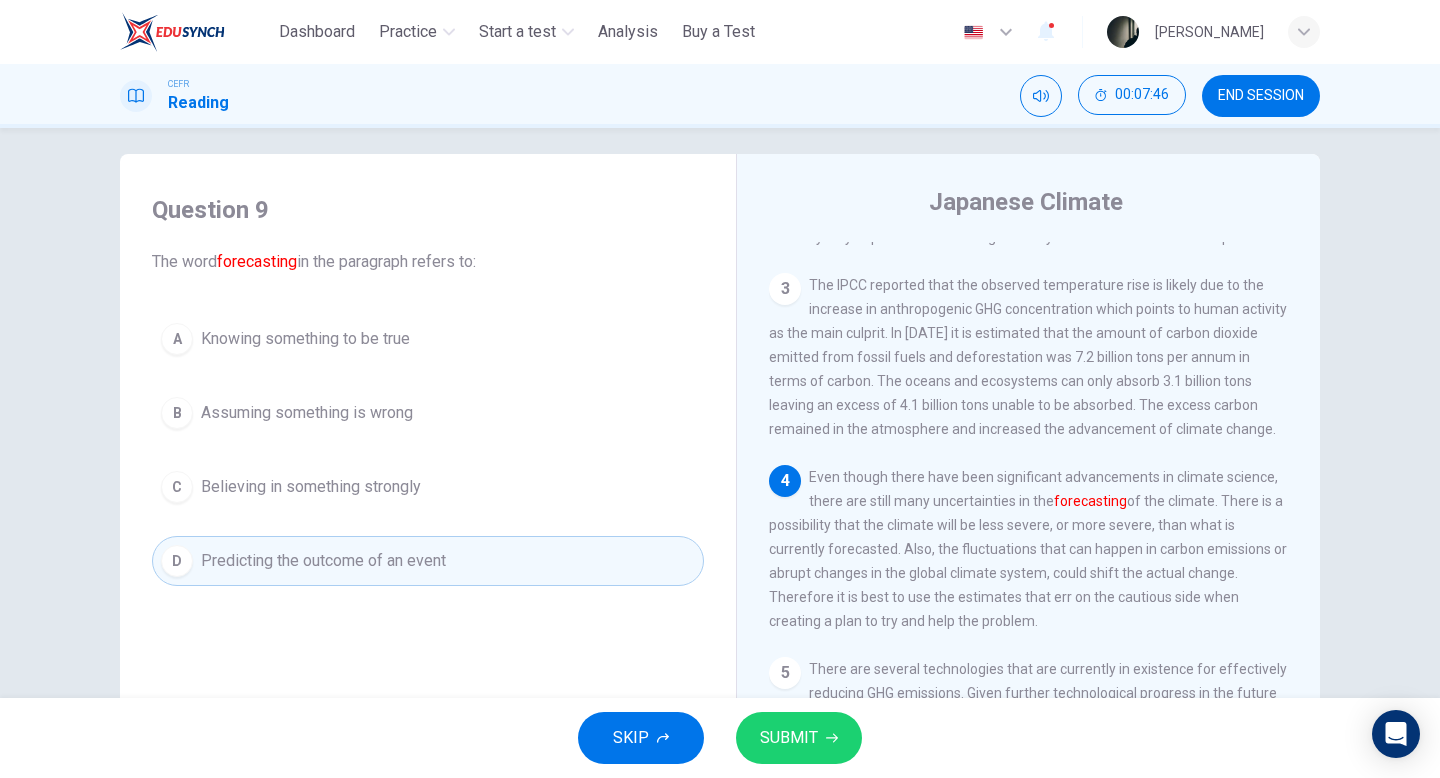 click on "SUBMIT" at bounding box center [789, 738] 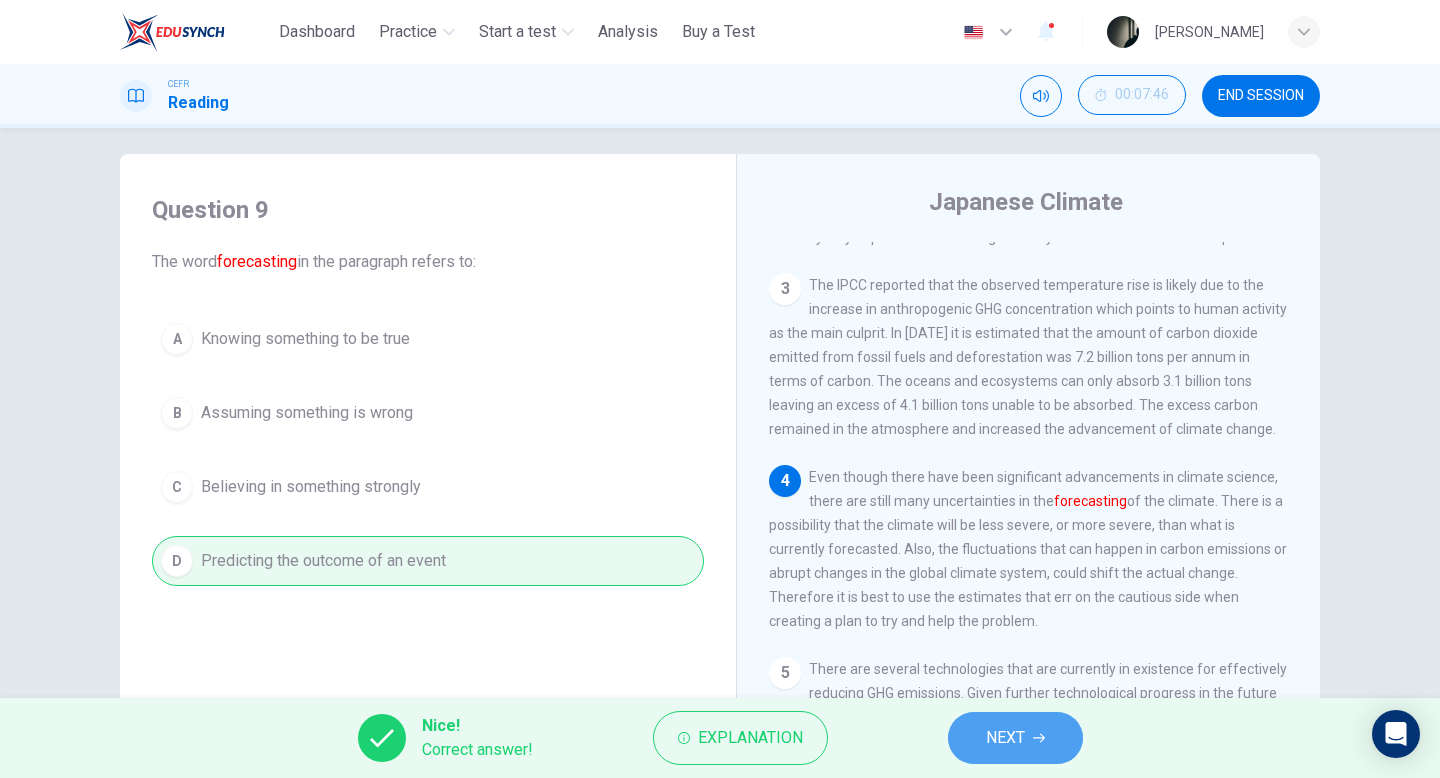 click on "NEXT" at bounding box center [1015, 738] 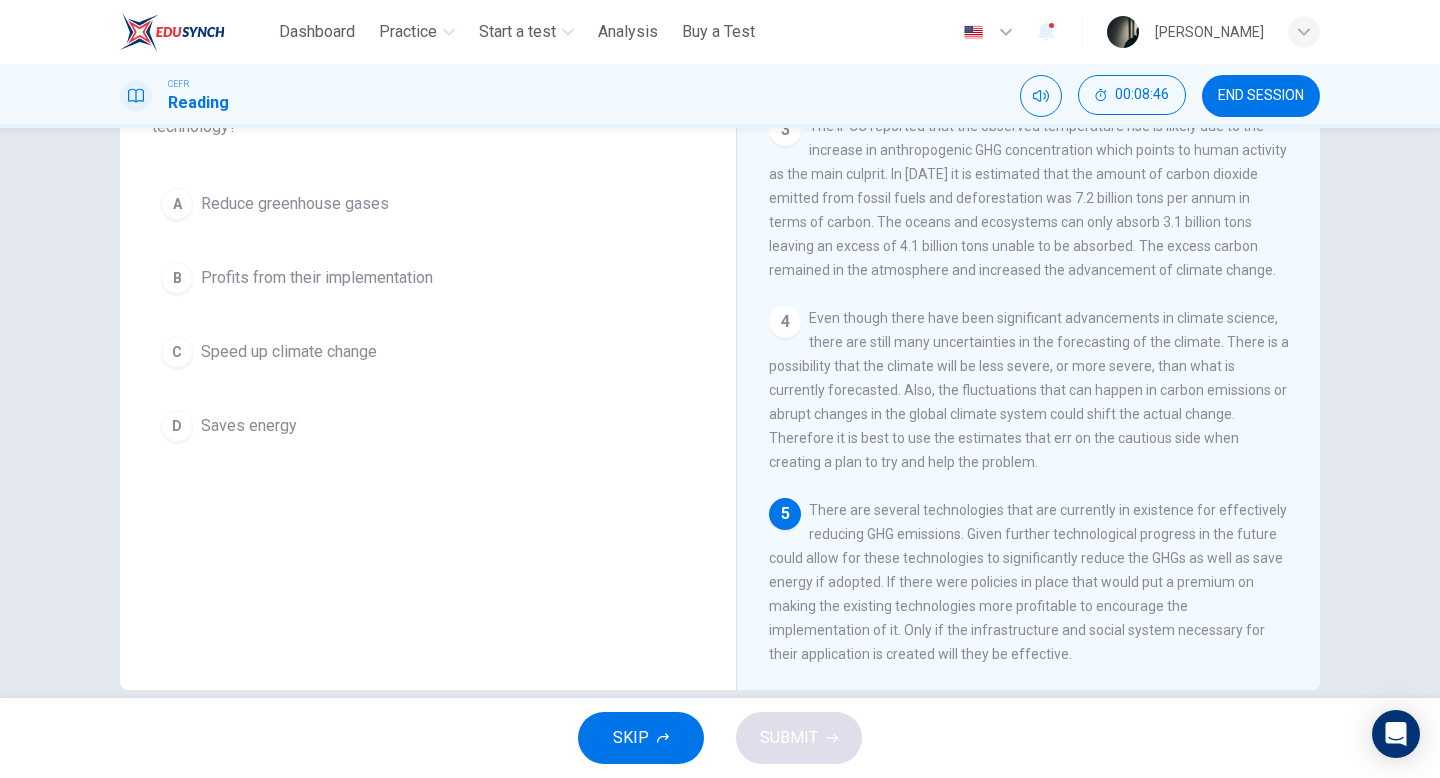 scroll, scrollTop: 205, scrollLeft: 0, axis: vertical 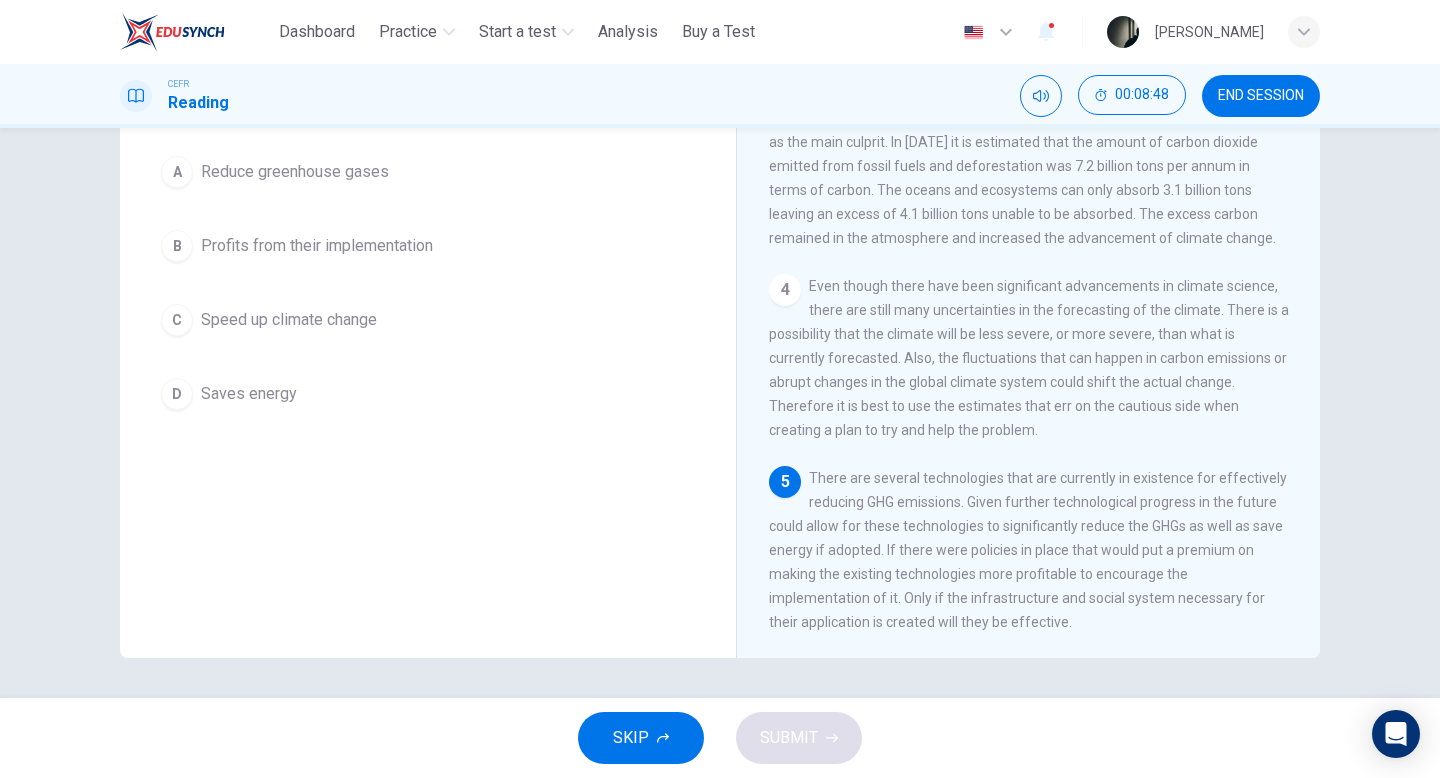 click on "C Speed up climate change" at bounding box center [428, 320] 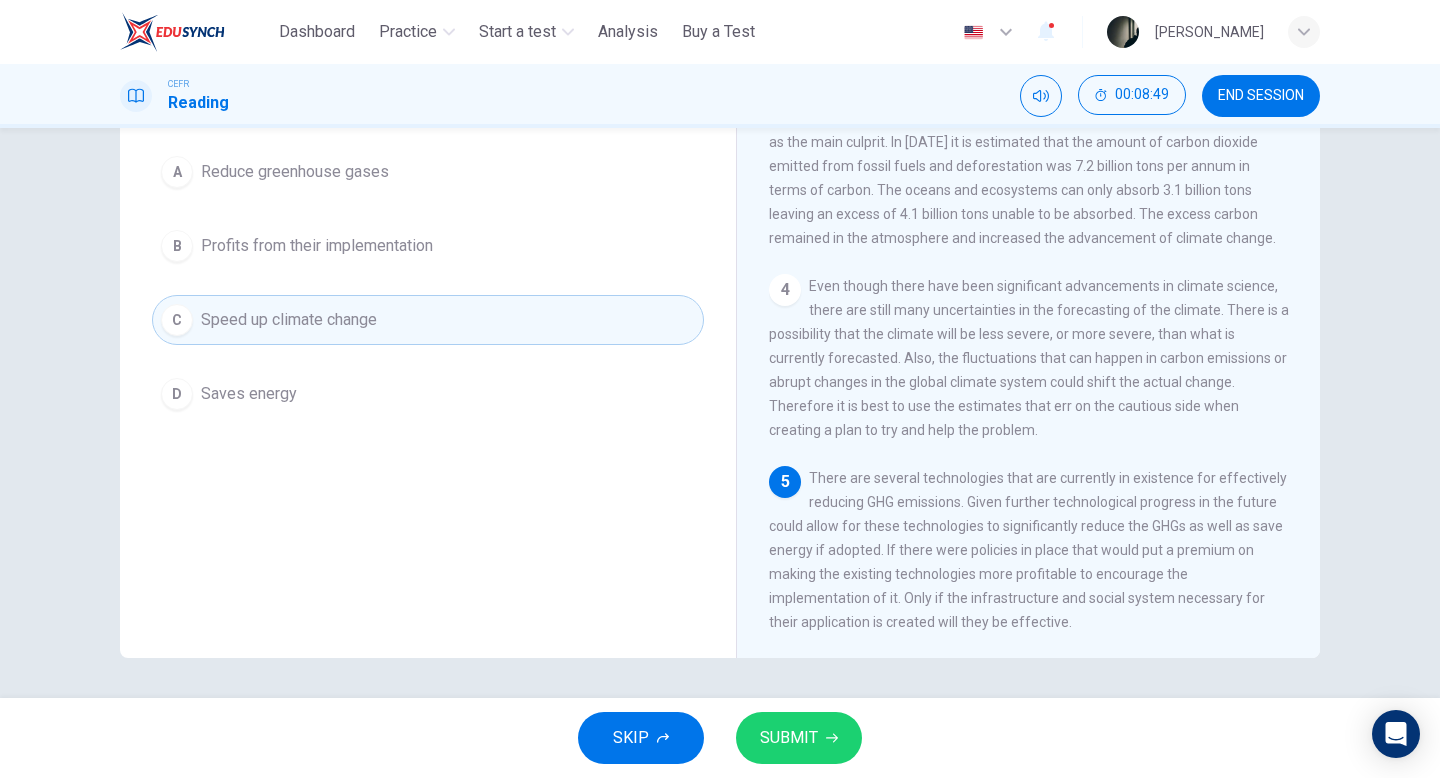 click on "SUBMIT" at bounding box center (789, 738) 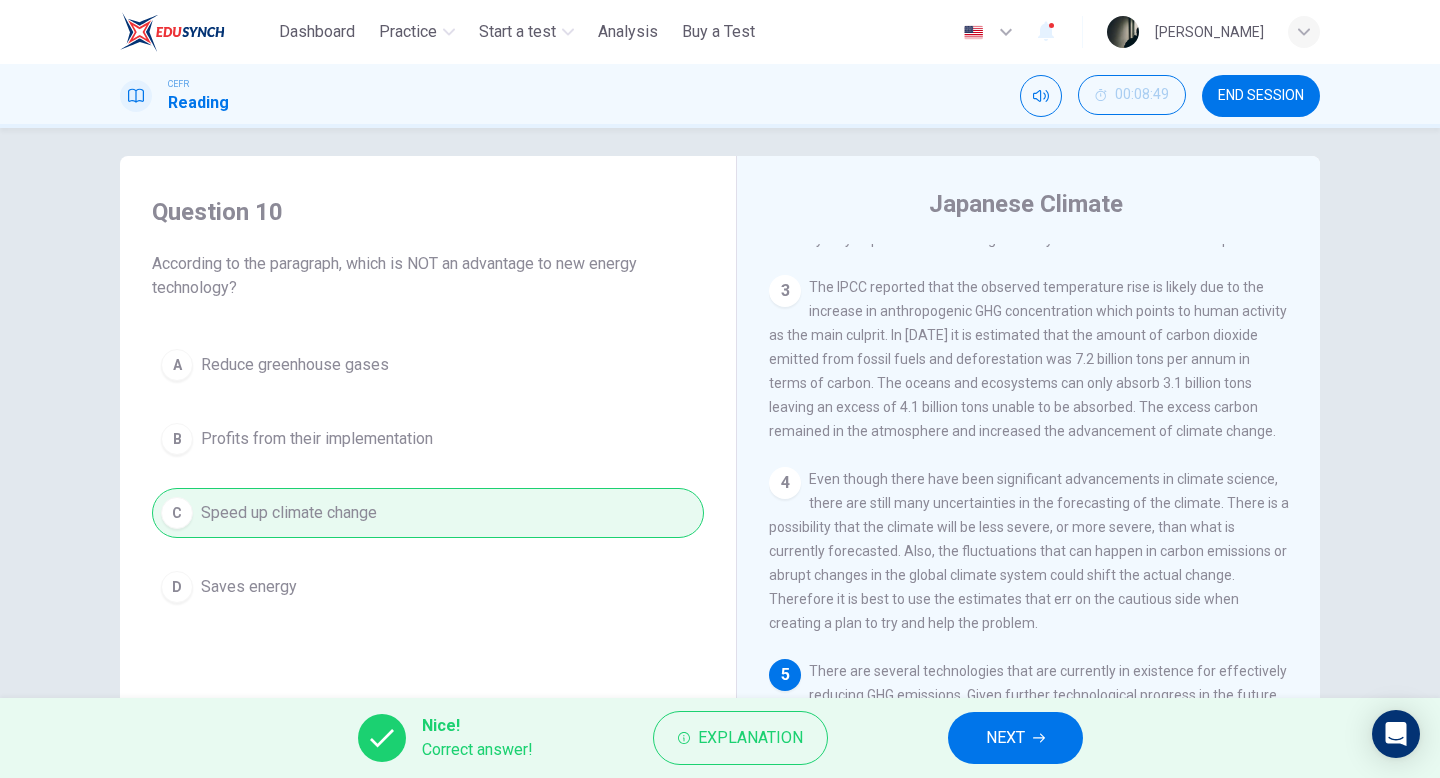 scroll, scrollTop: 0, scrollLeft: 0, axis: both 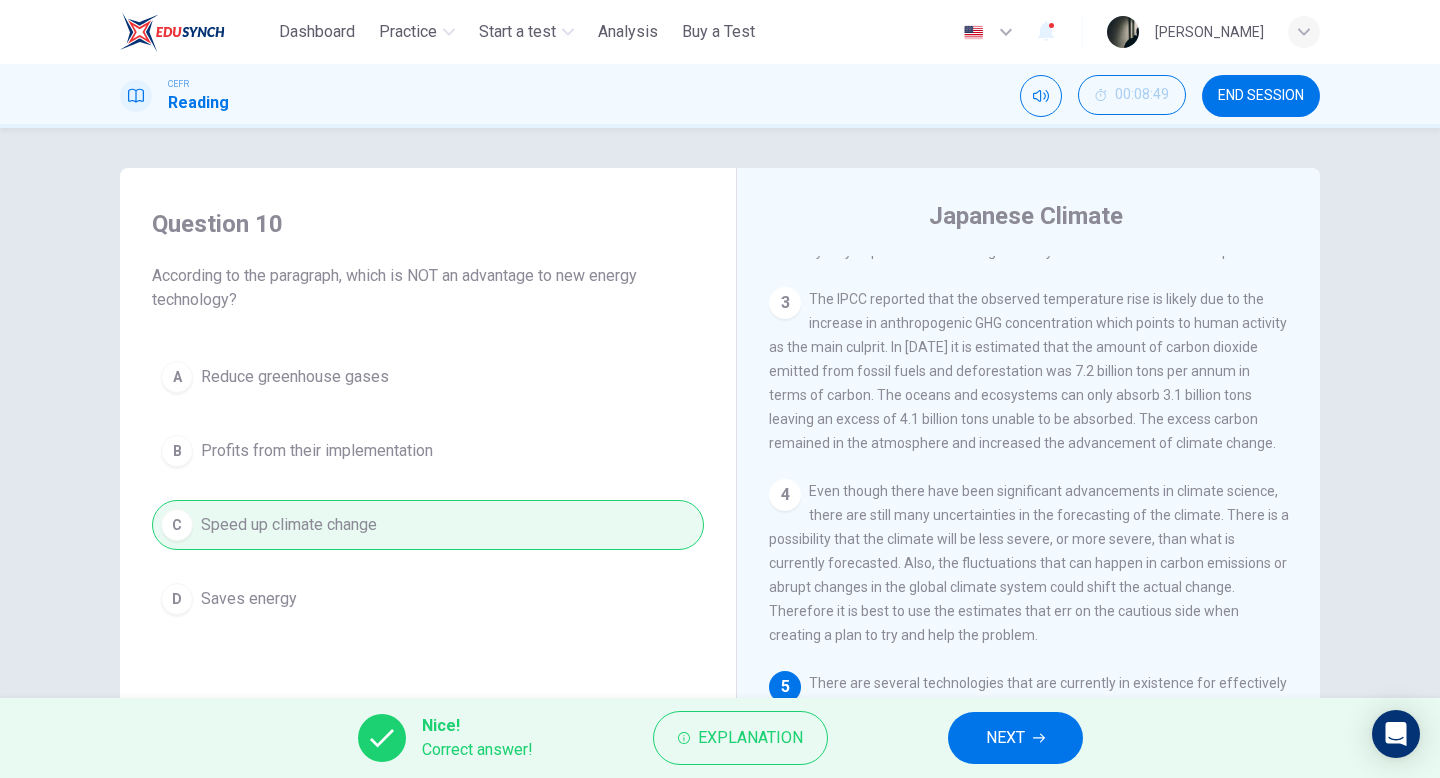 click on "NEXT" at bounding box center [1005, 738] 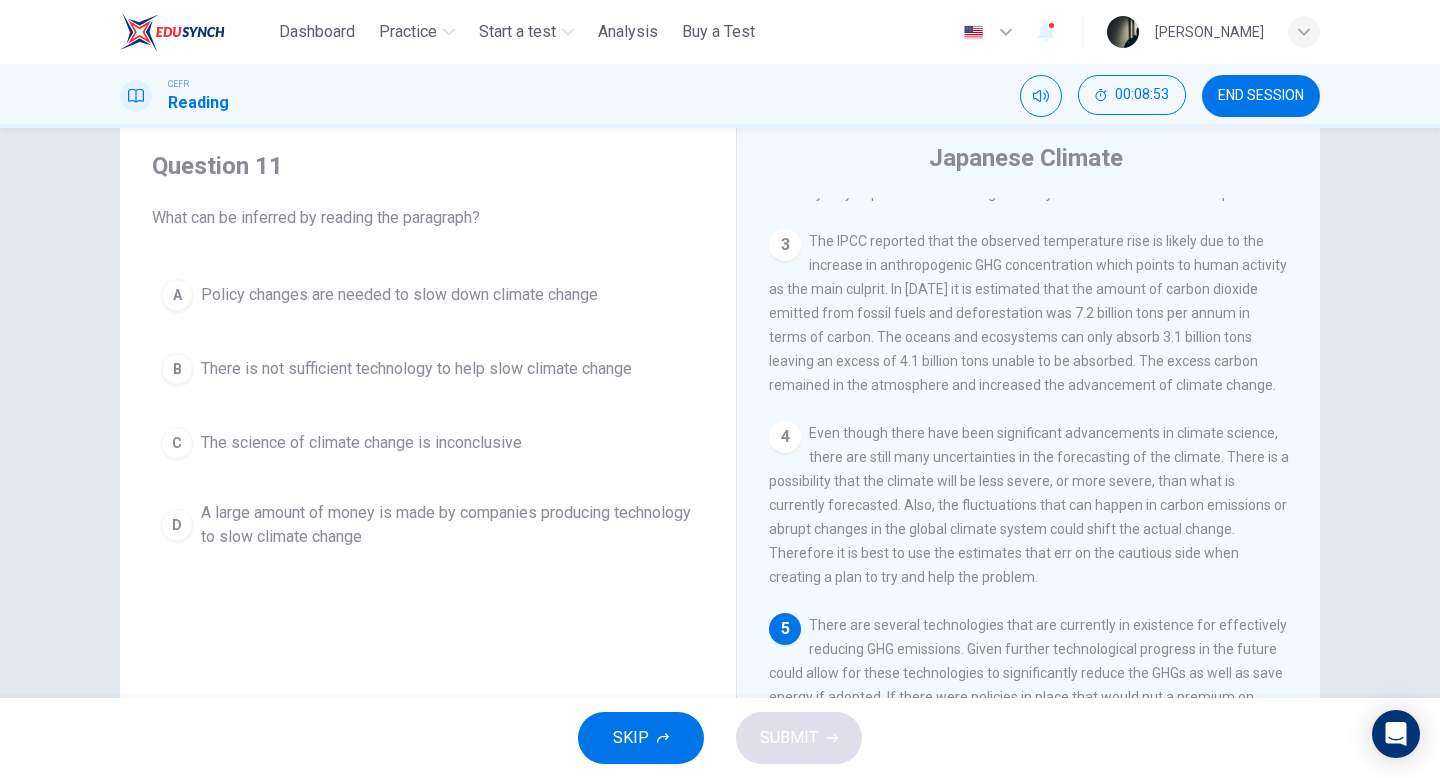scroll, scrollTop: 0, scrollLeft: 0, axis: both 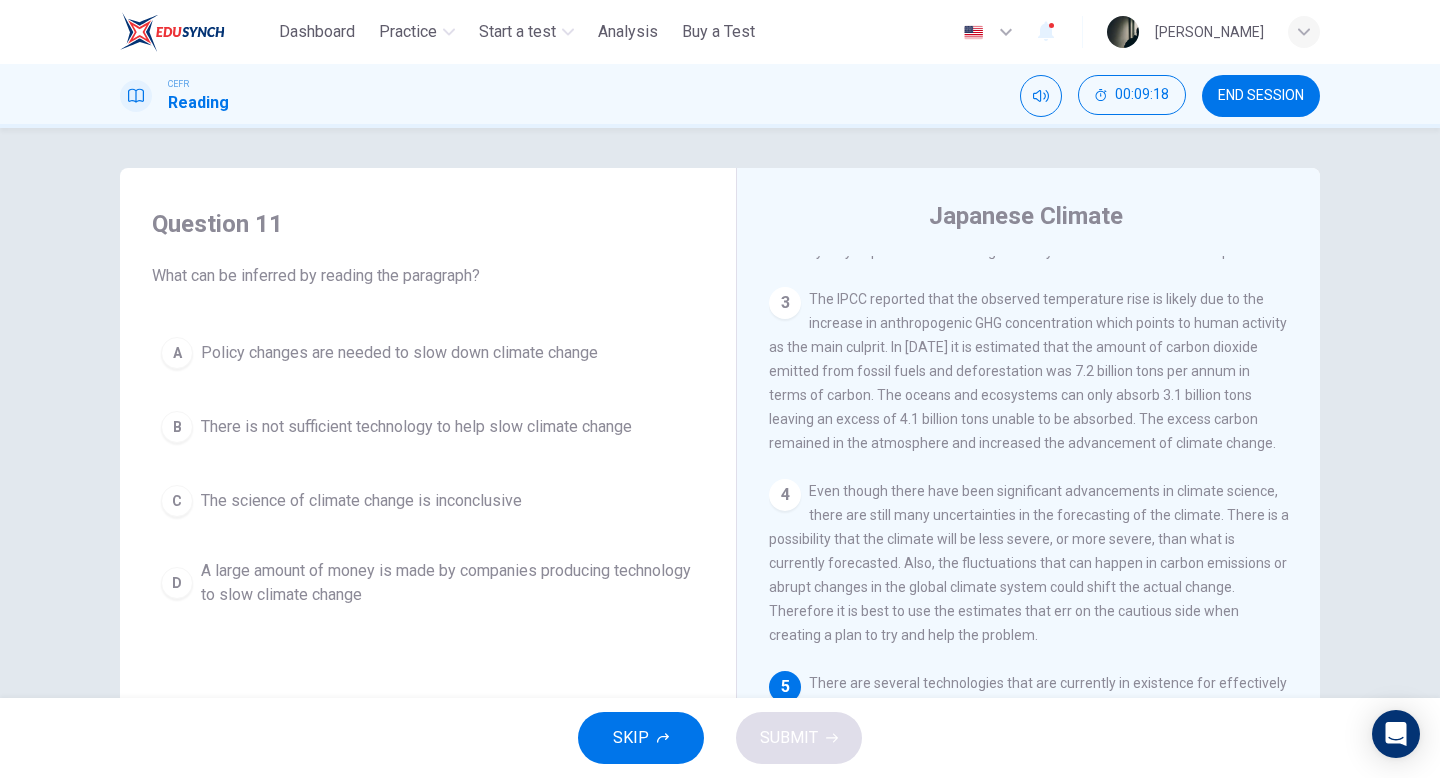 click on "Policy changes are needed to slow down climate change" at bounding box center (399, 353) 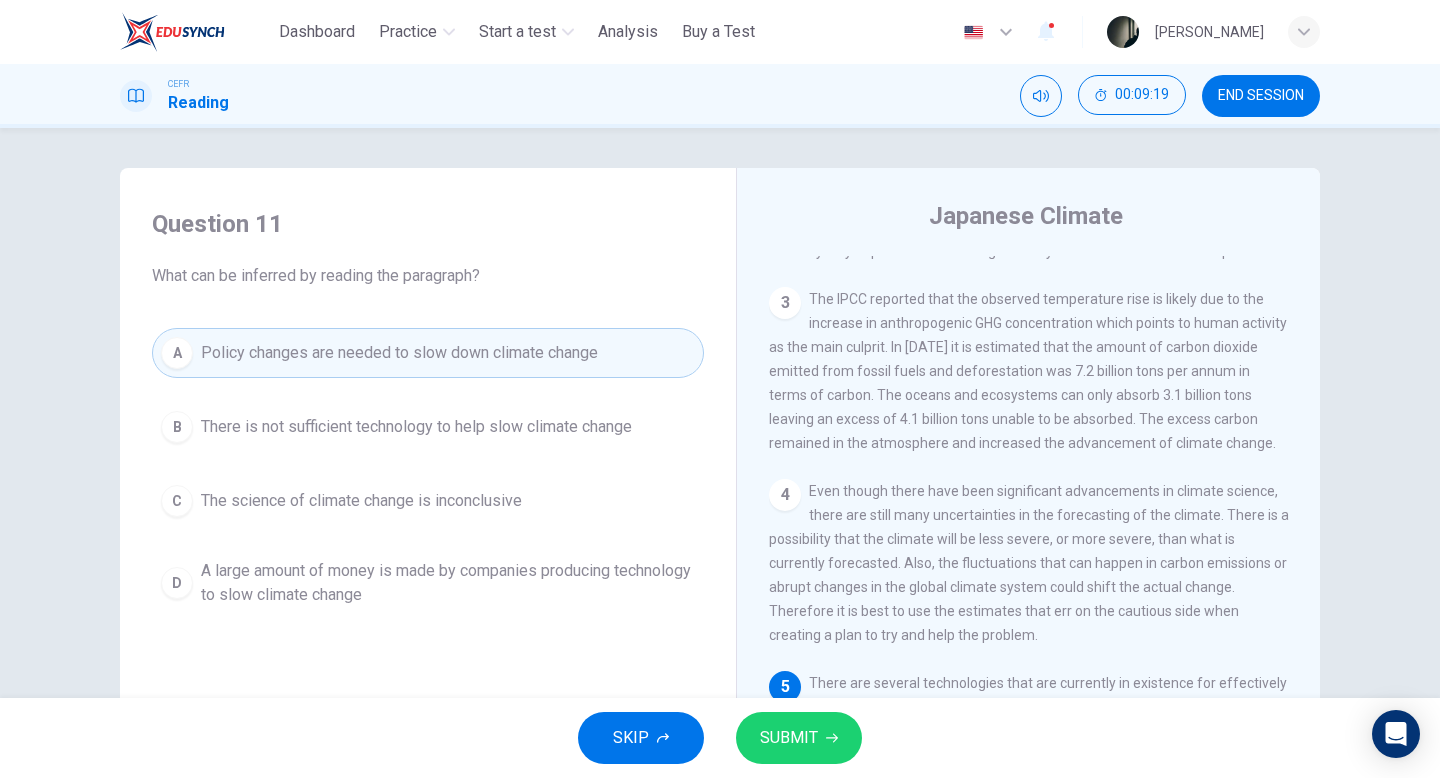 click on "SUBMIT" at bounding box center (789, 738) 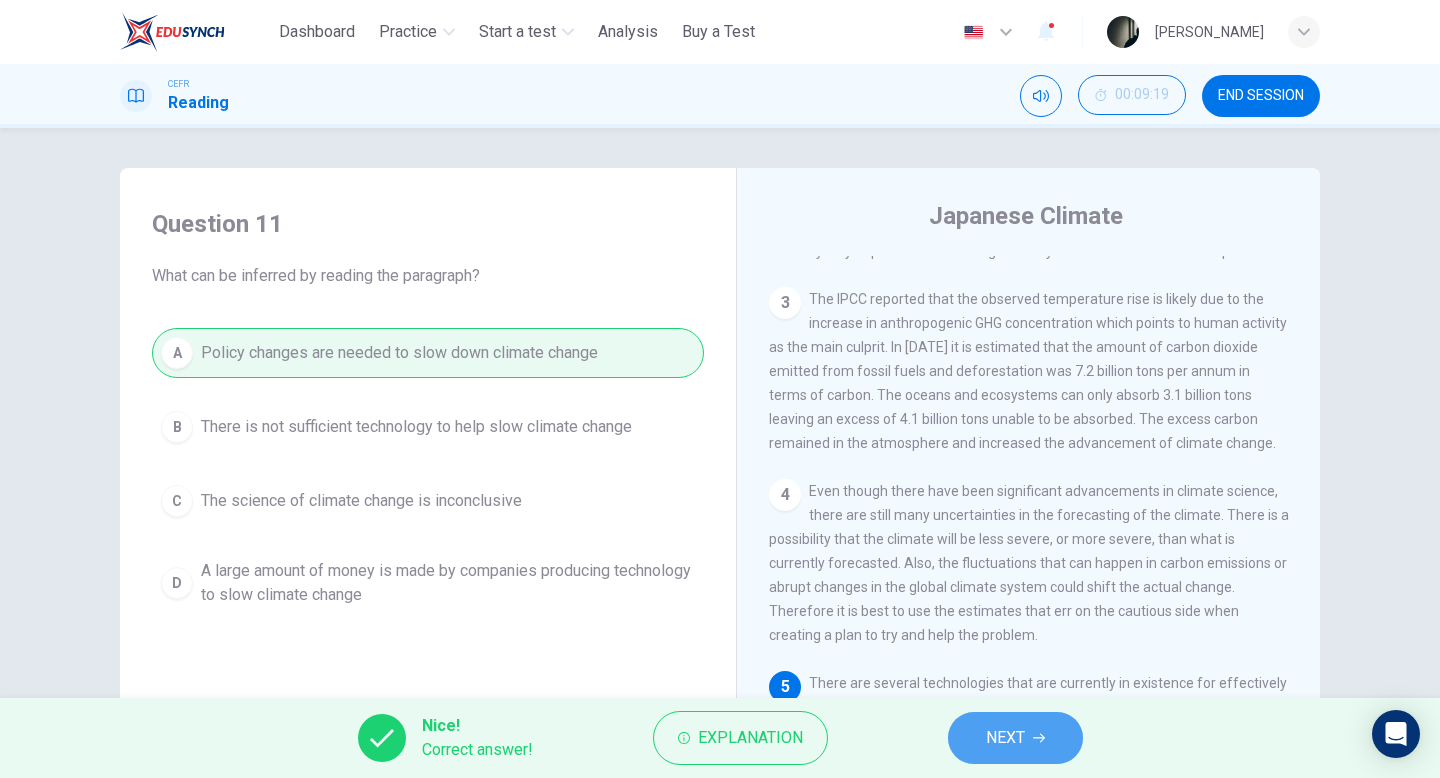 click on "NEXT" at bounding box center (1005, 738) 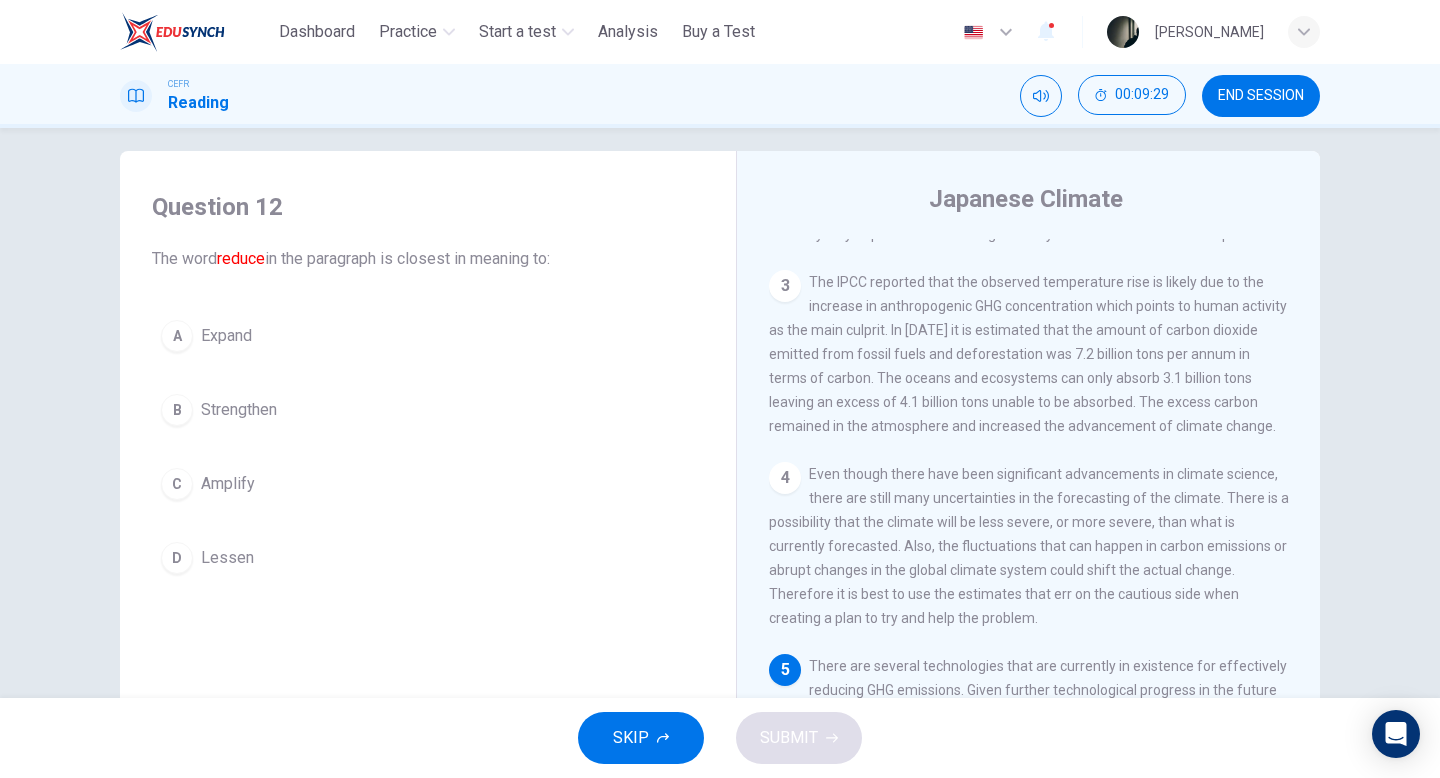scroll, scrollTop: 21, scrollLeft: 0, axis: vertical 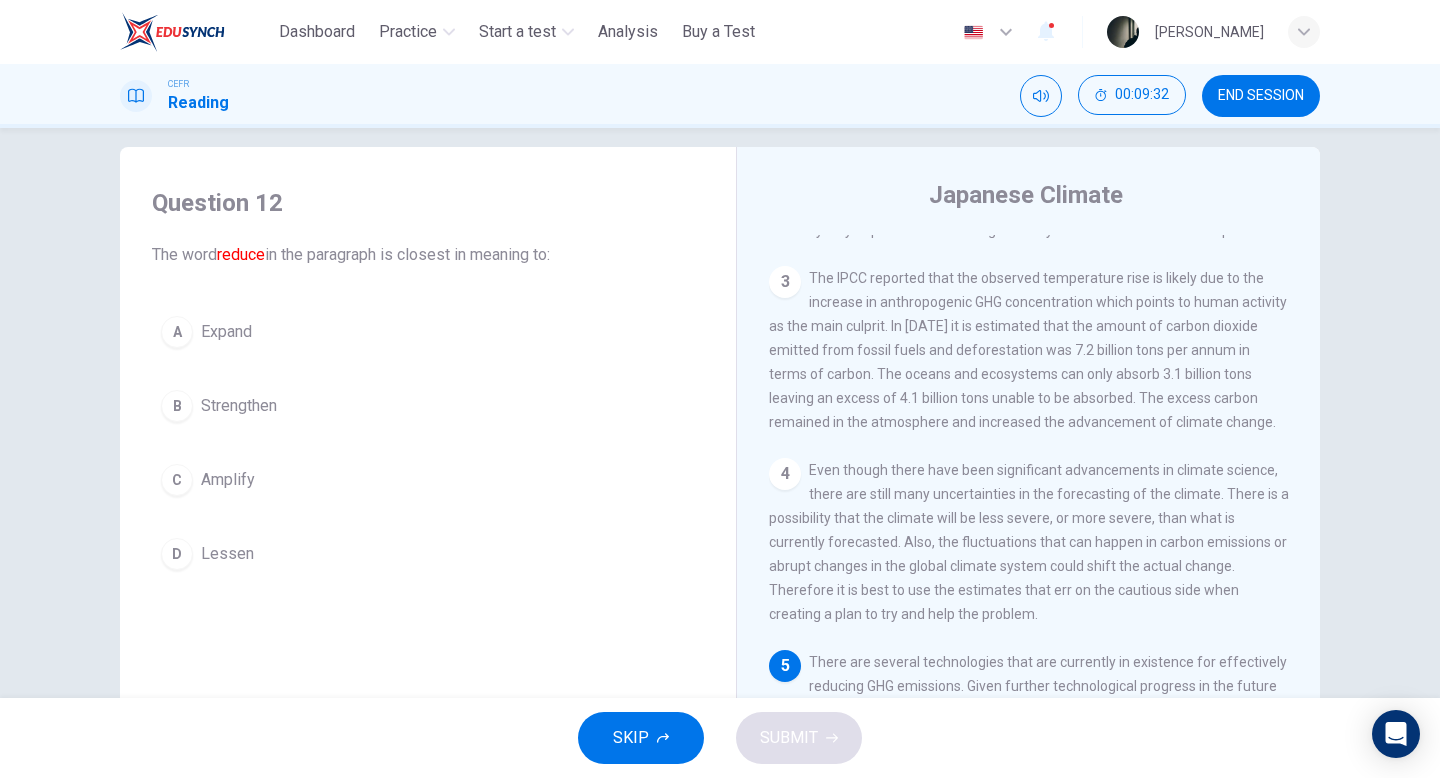 click on "D Lessen" at bounding box center (428, 554) 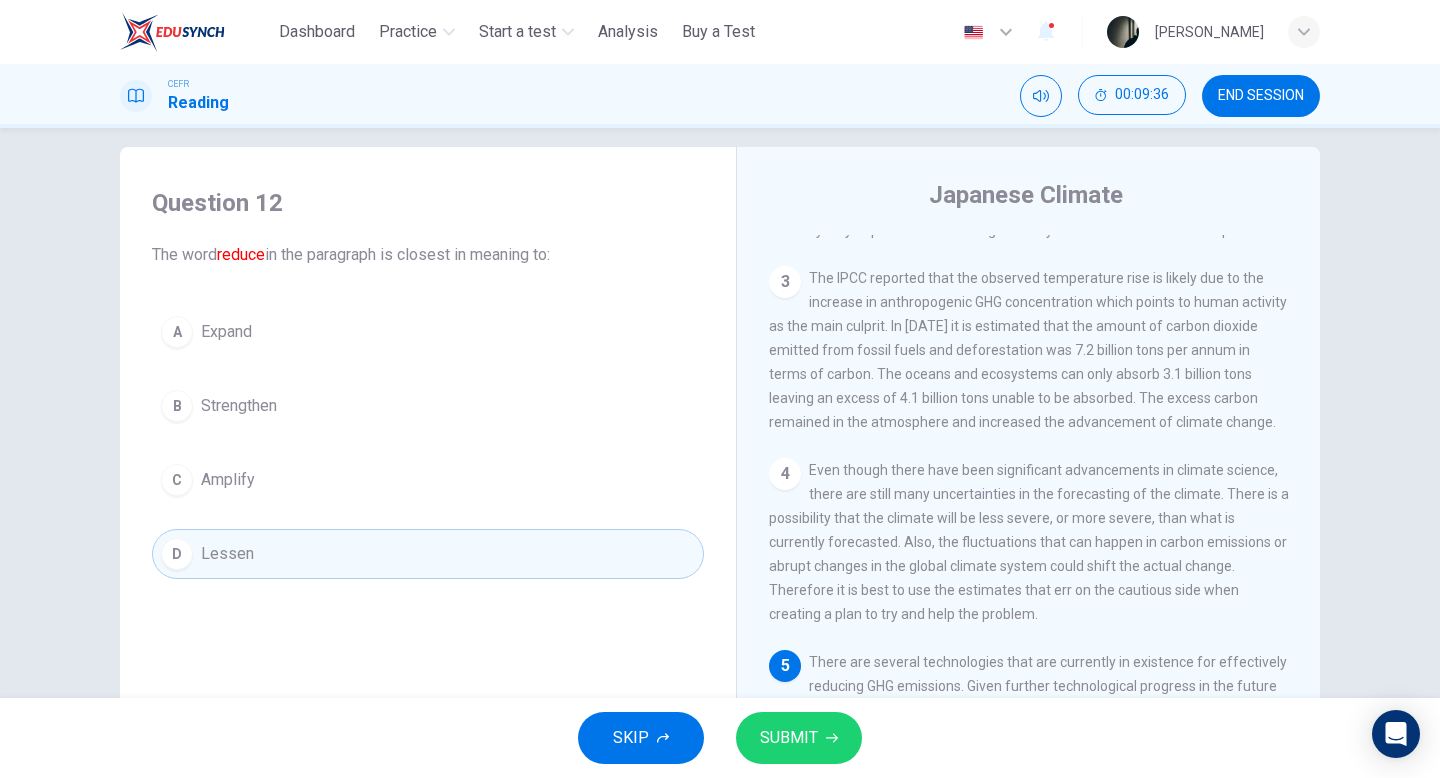 click on "C Amplify" at bounding box center [428, 480] 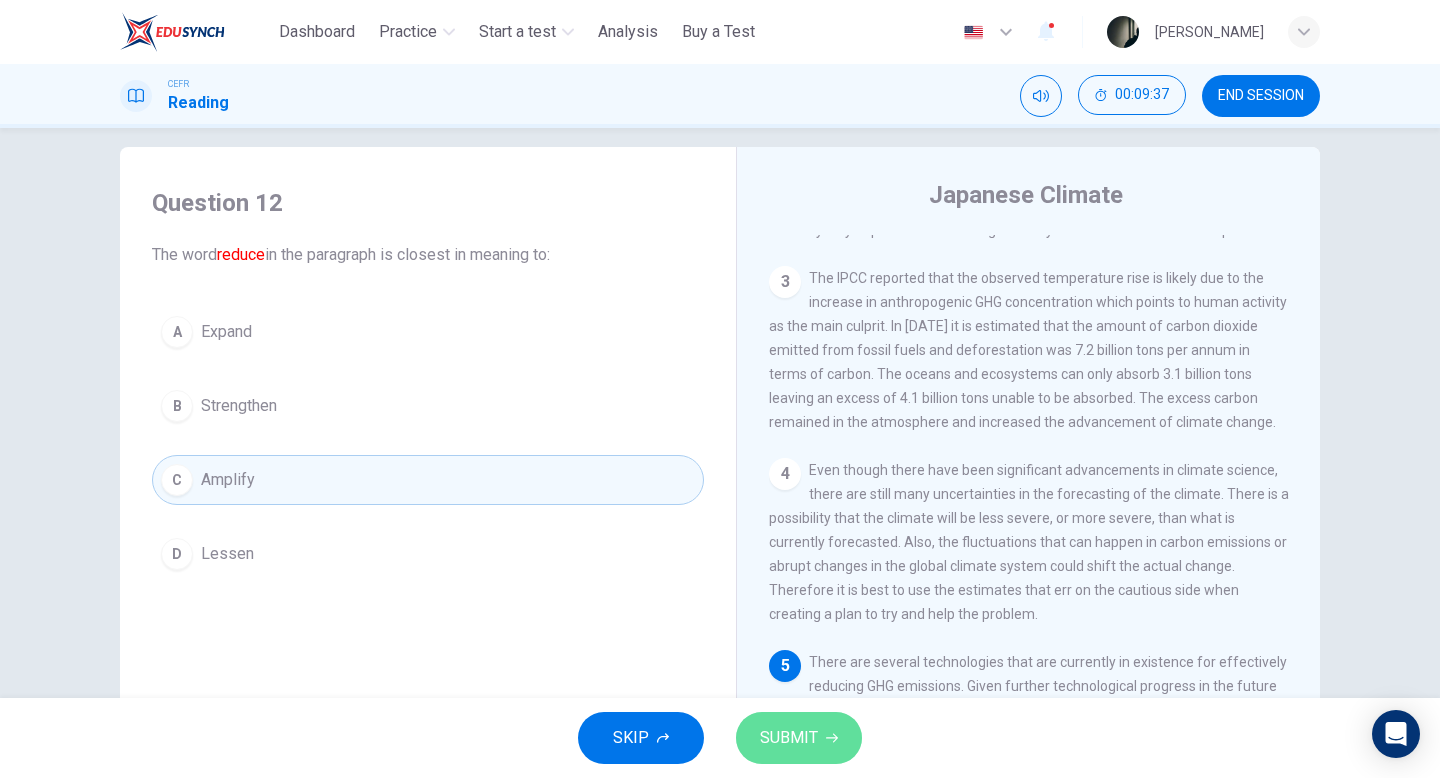 click on "SUBMIT" at bounding box center (799, 738) 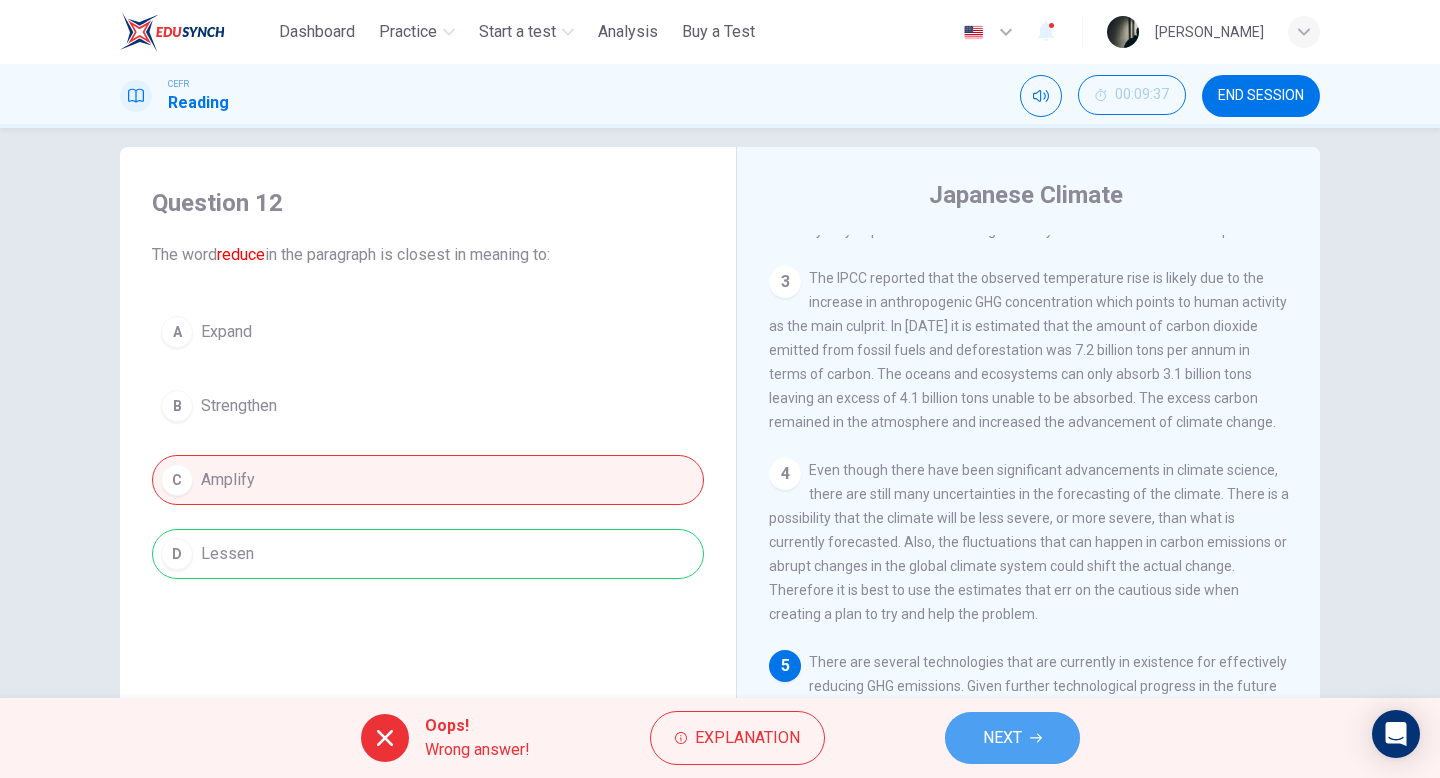 click on "NEXT" at bounding box center (1012, 738) 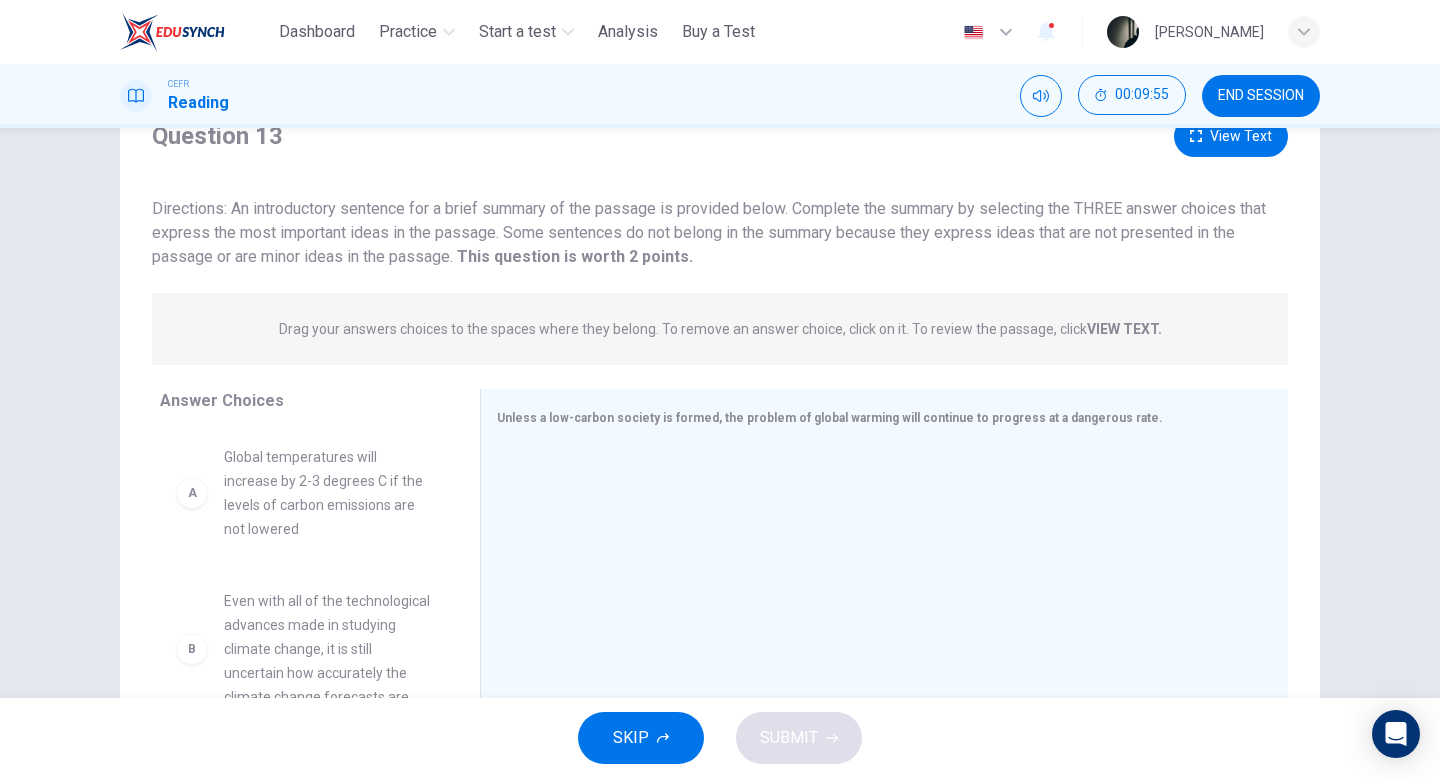 scroll, scrollTop: 85, scrollLeft: 0, axis: vertical 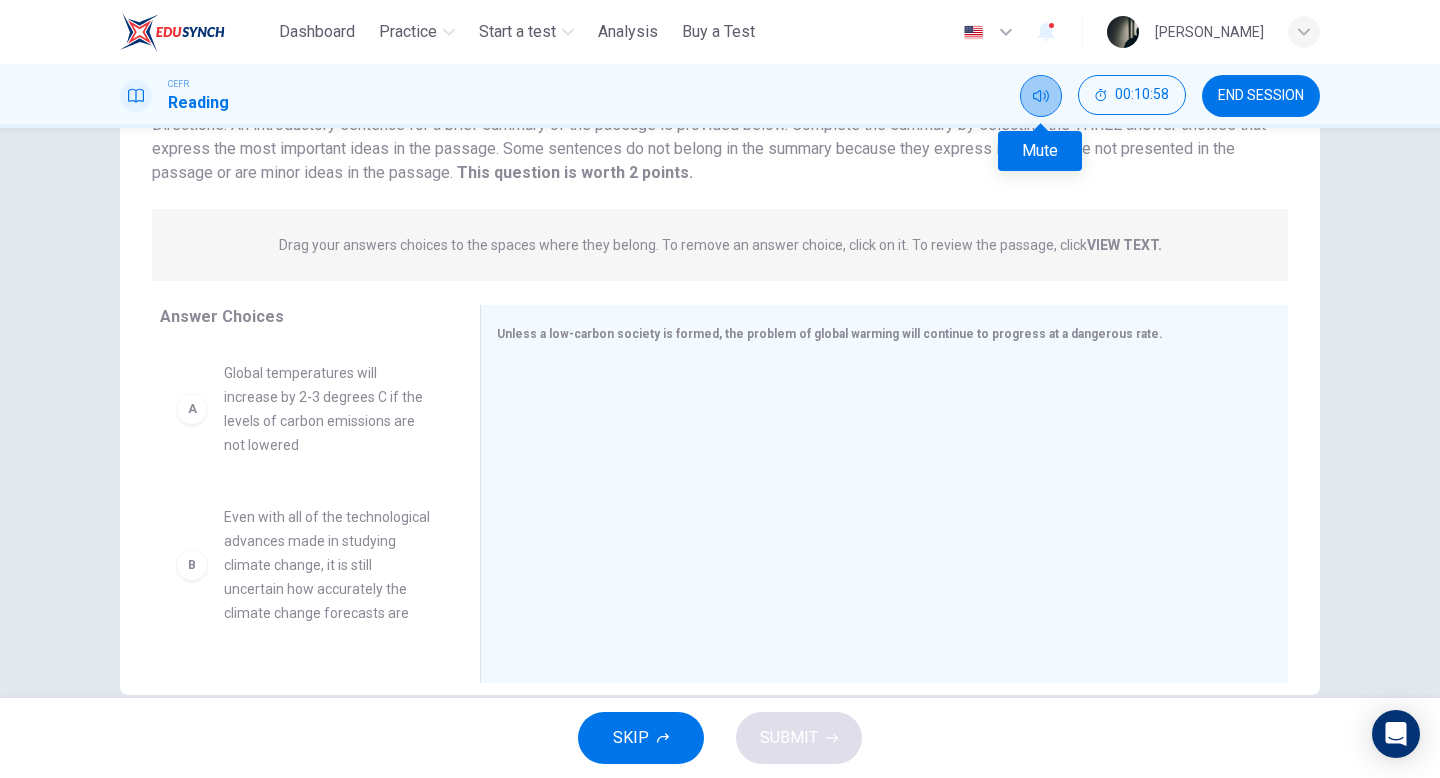 click at bounding box center (1041, 96) 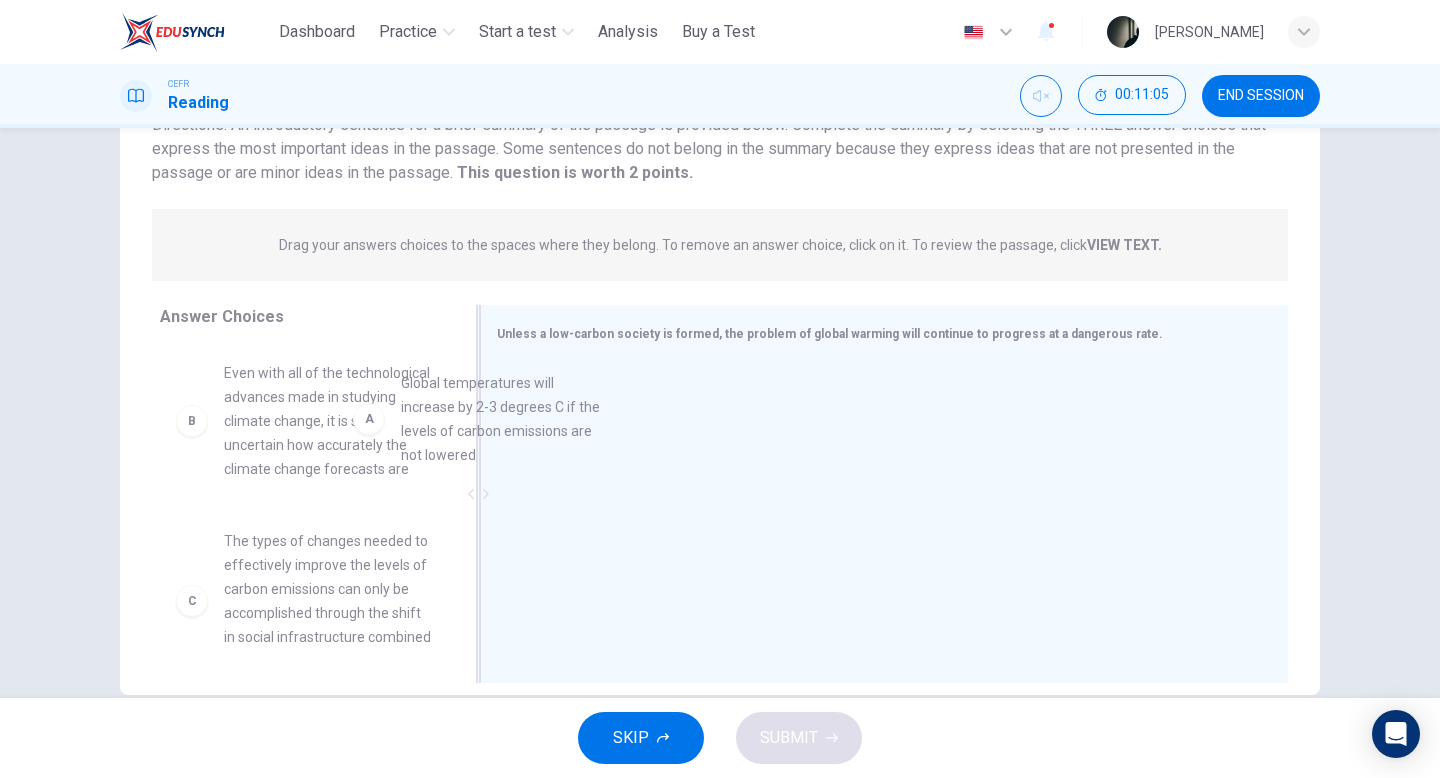 drag, startPoint x: 252, startPoint y: 407, endPoint x: 619, endPoint y: 458, distance: 370.52664 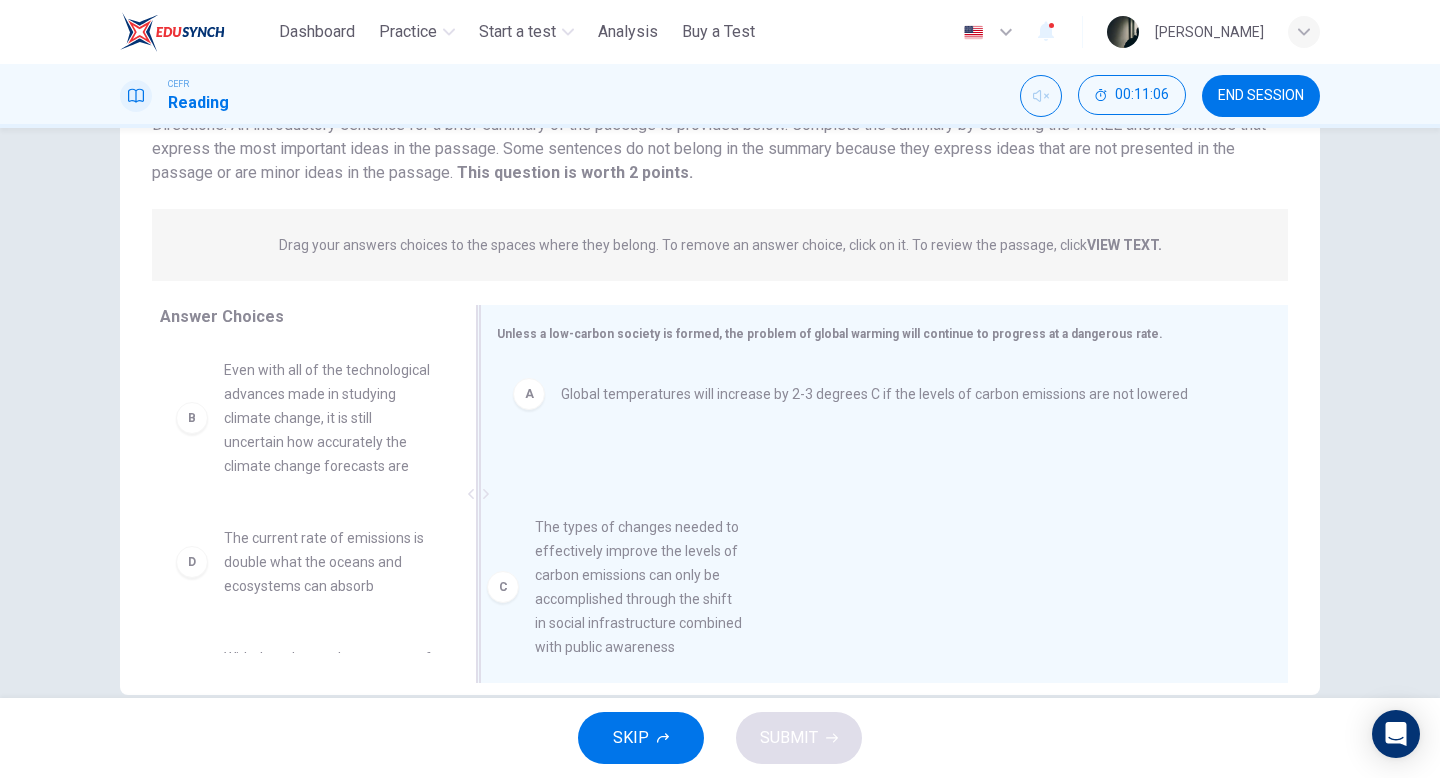 drag, startPoint x: 370, startPoint y: 584, endPoint x: 707, endPoint y: 570, distance: 337.29068 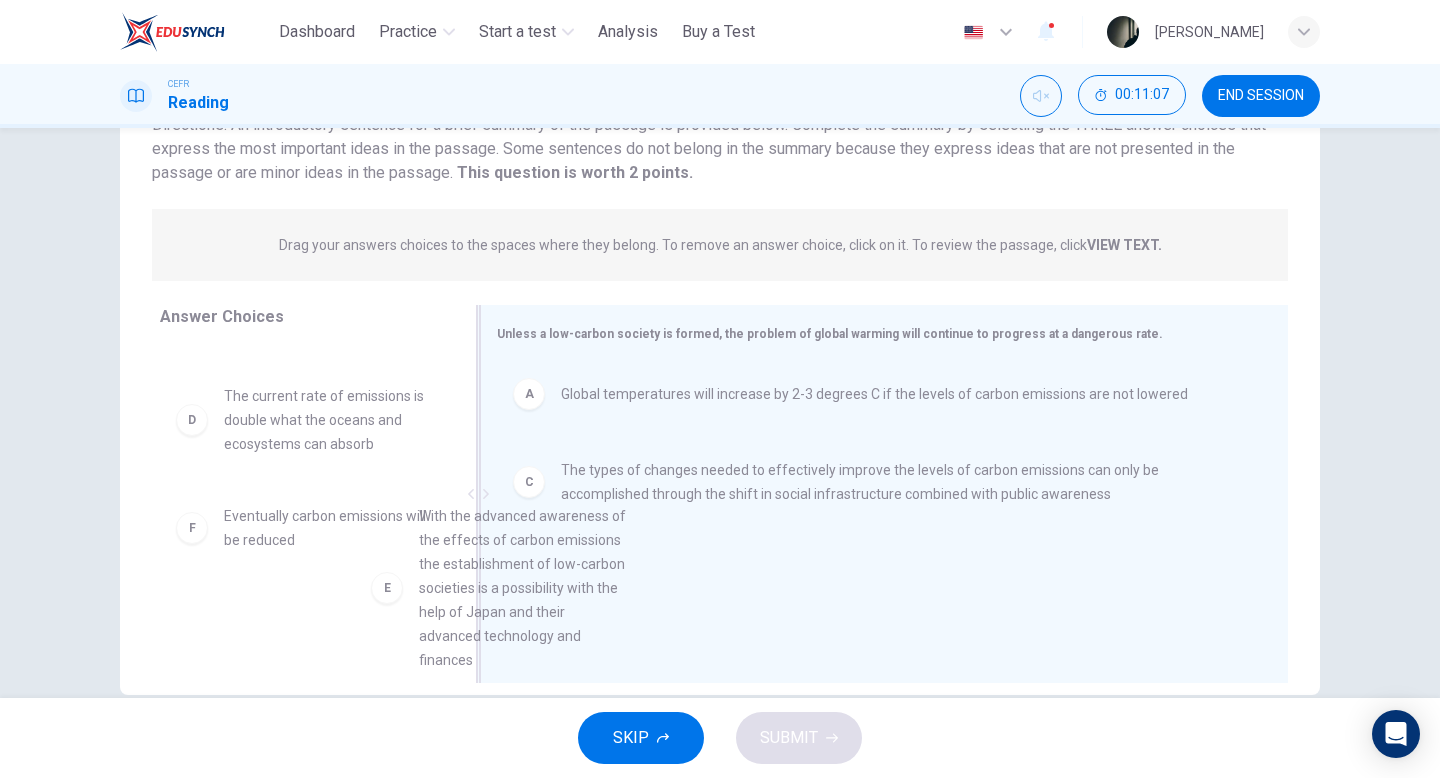 scroll, scrollTop: 149, scrollLeft: 0, axis: vertical 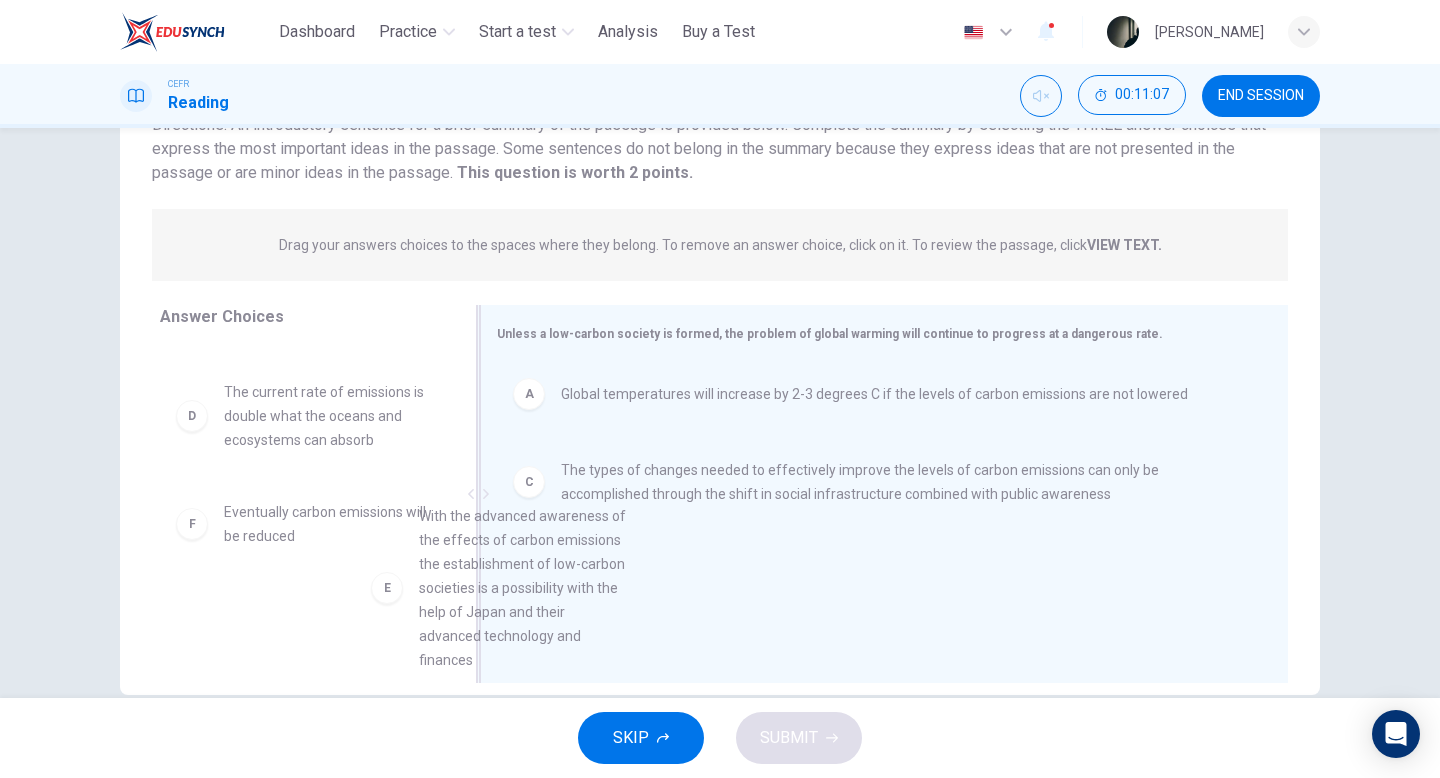 drag, startPoint x: 352, startPoint y: 567, endPoint x: 628, endPoint y: 568, distance: 276.0018 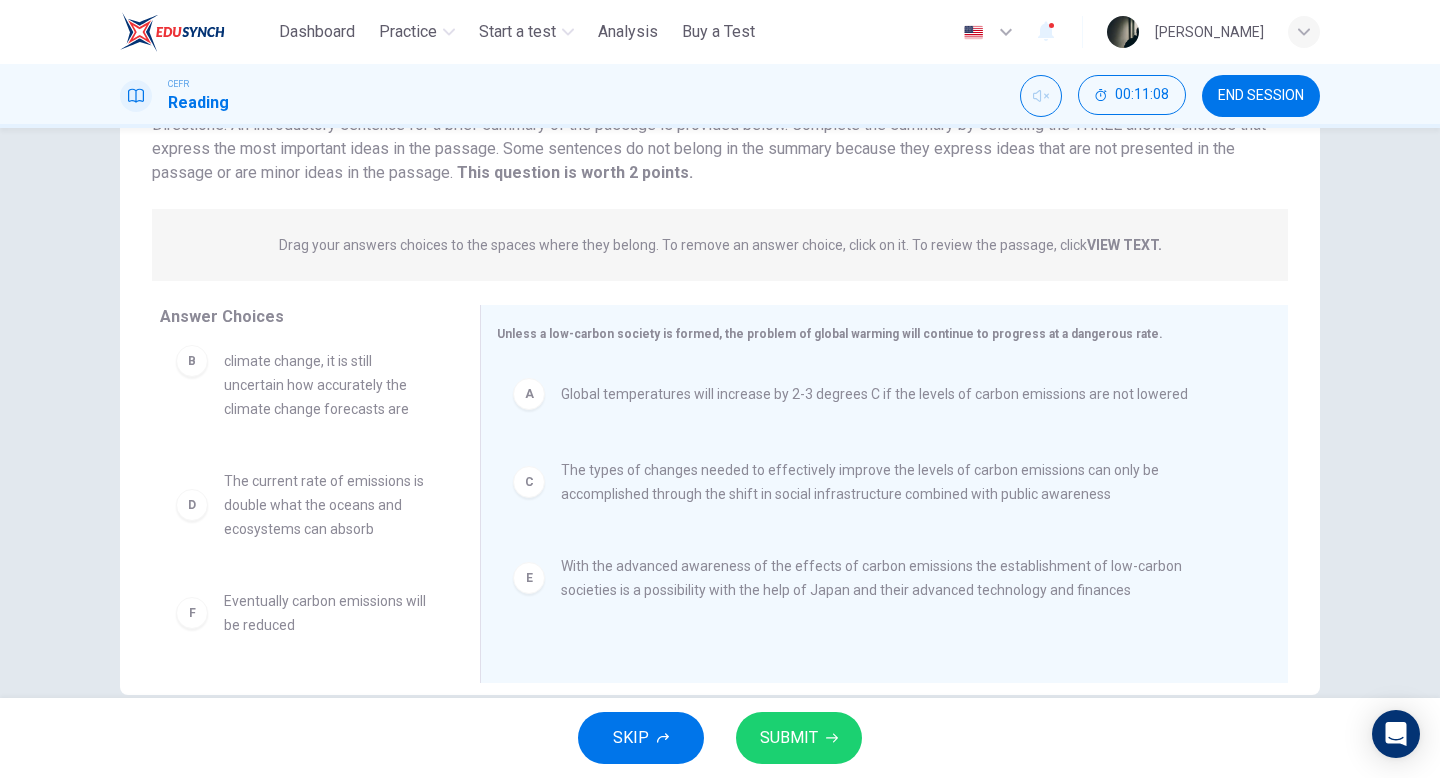 scroll, scrollTop: 0, scrollLeft: 0, axis: both 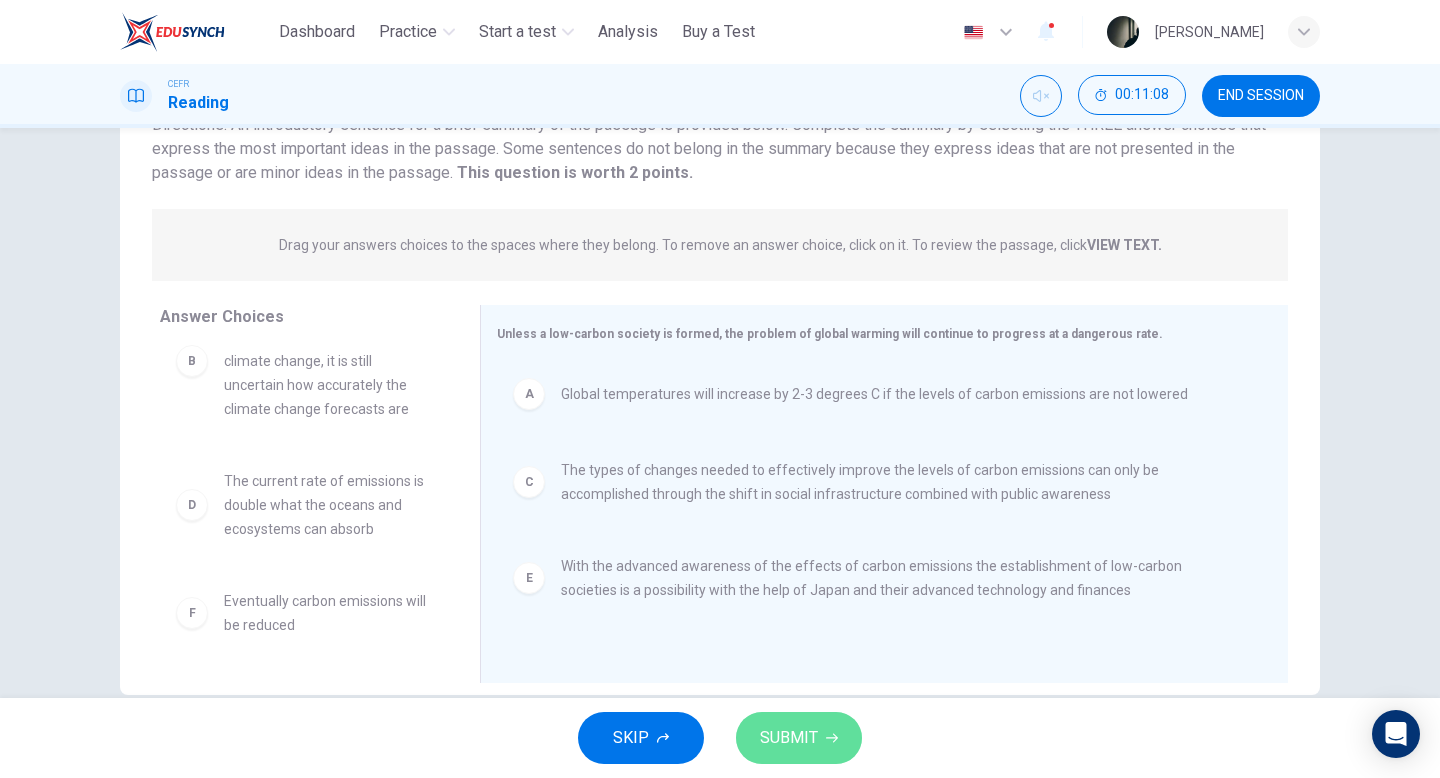 click on "SUBMIT" at bounding box center [789, 738] 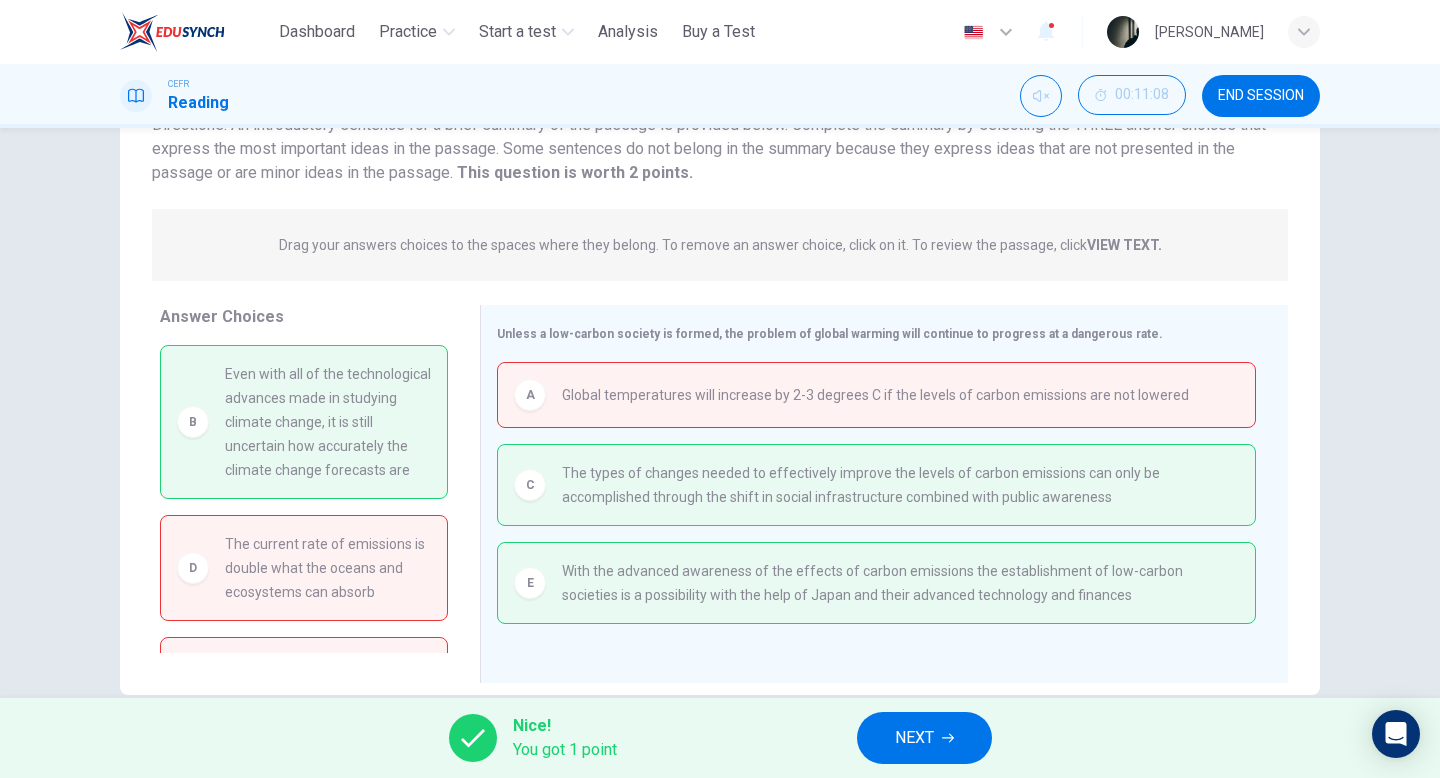 scroll, scrollTop: 66, scrollLeft: 0, axis: vertical 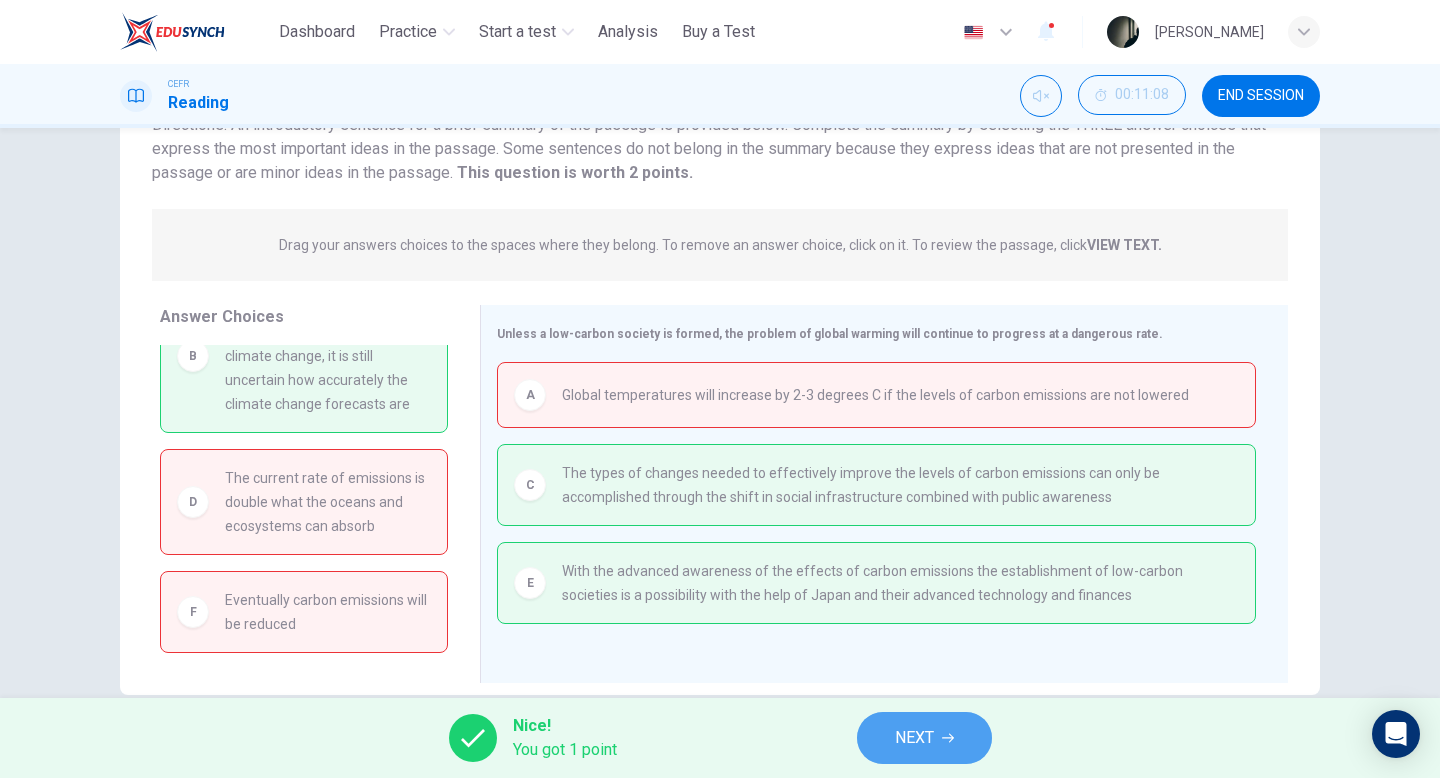 click on "NEXT" at bounding box center [924, 738] 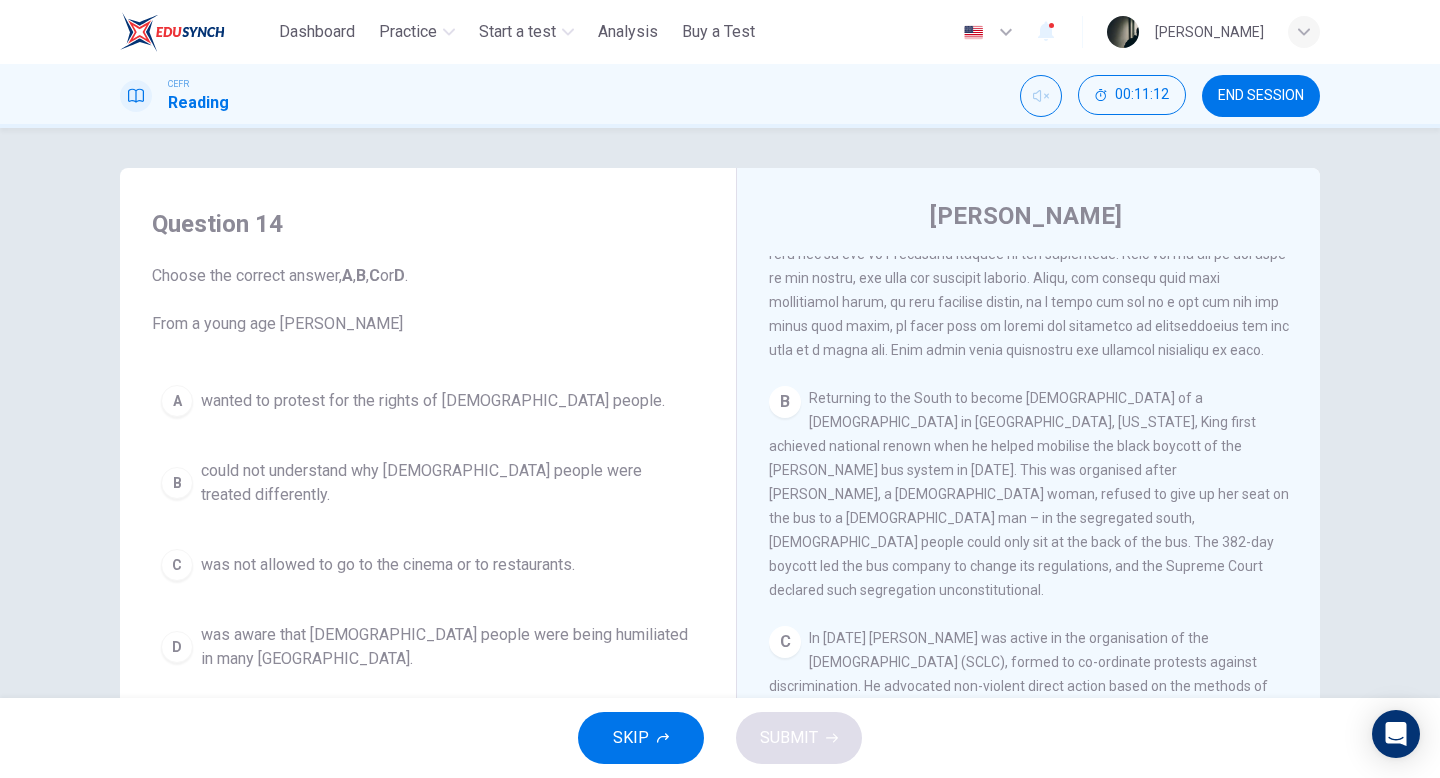 scroll, scrollTop: 629, scrollLeft: 0, axis: vertical 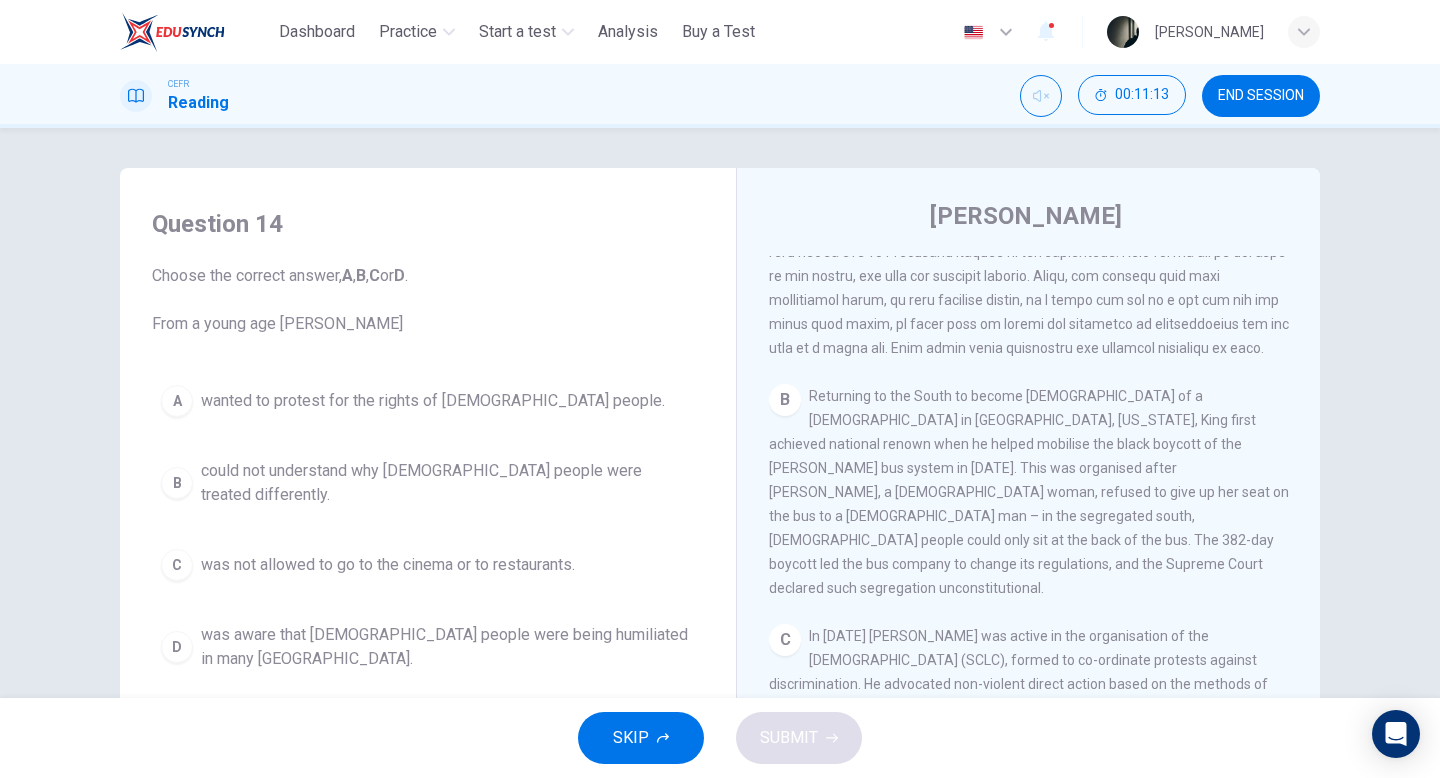 click on "END SESSION" at bounding box center [1261, 96] 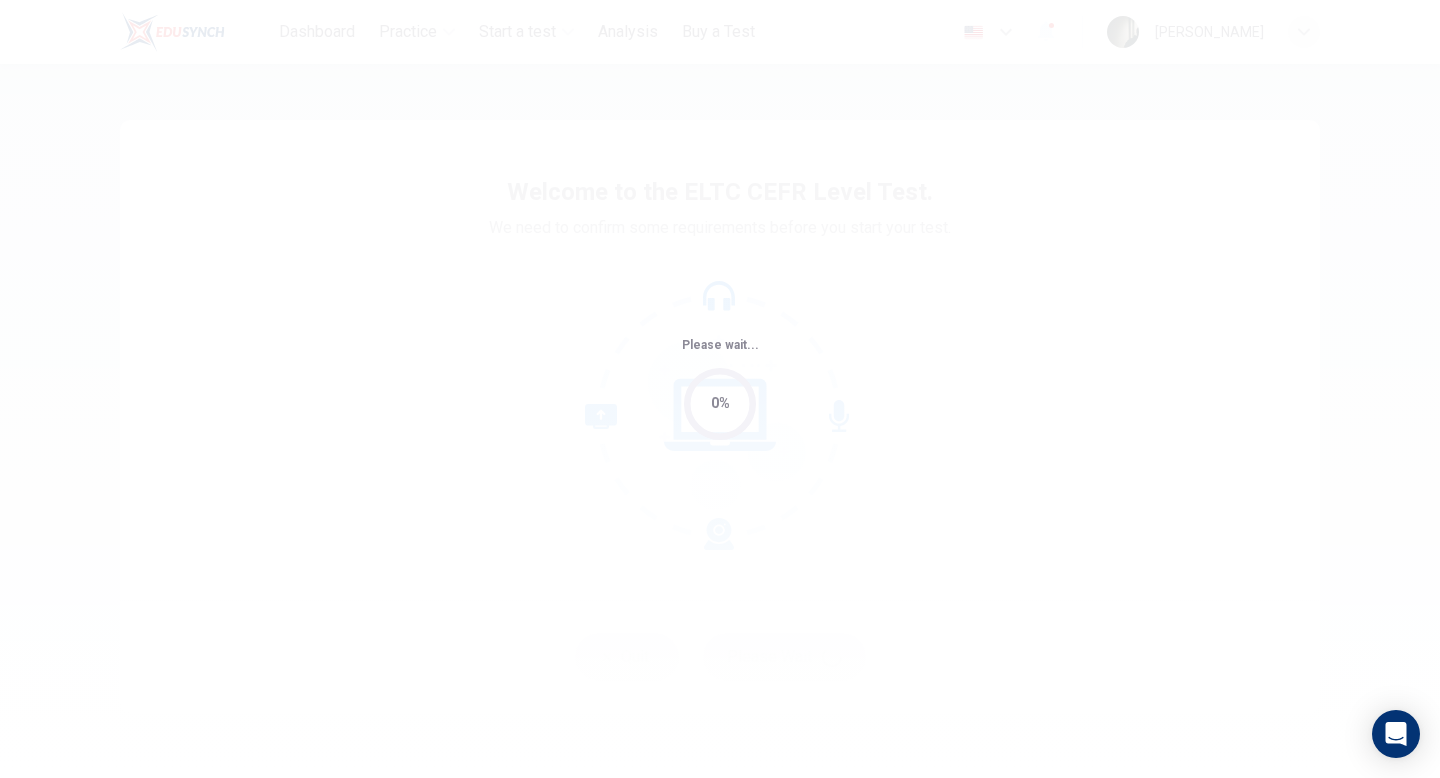 scroll, scrollTop: 0, scrollLeft: 0, axis: both 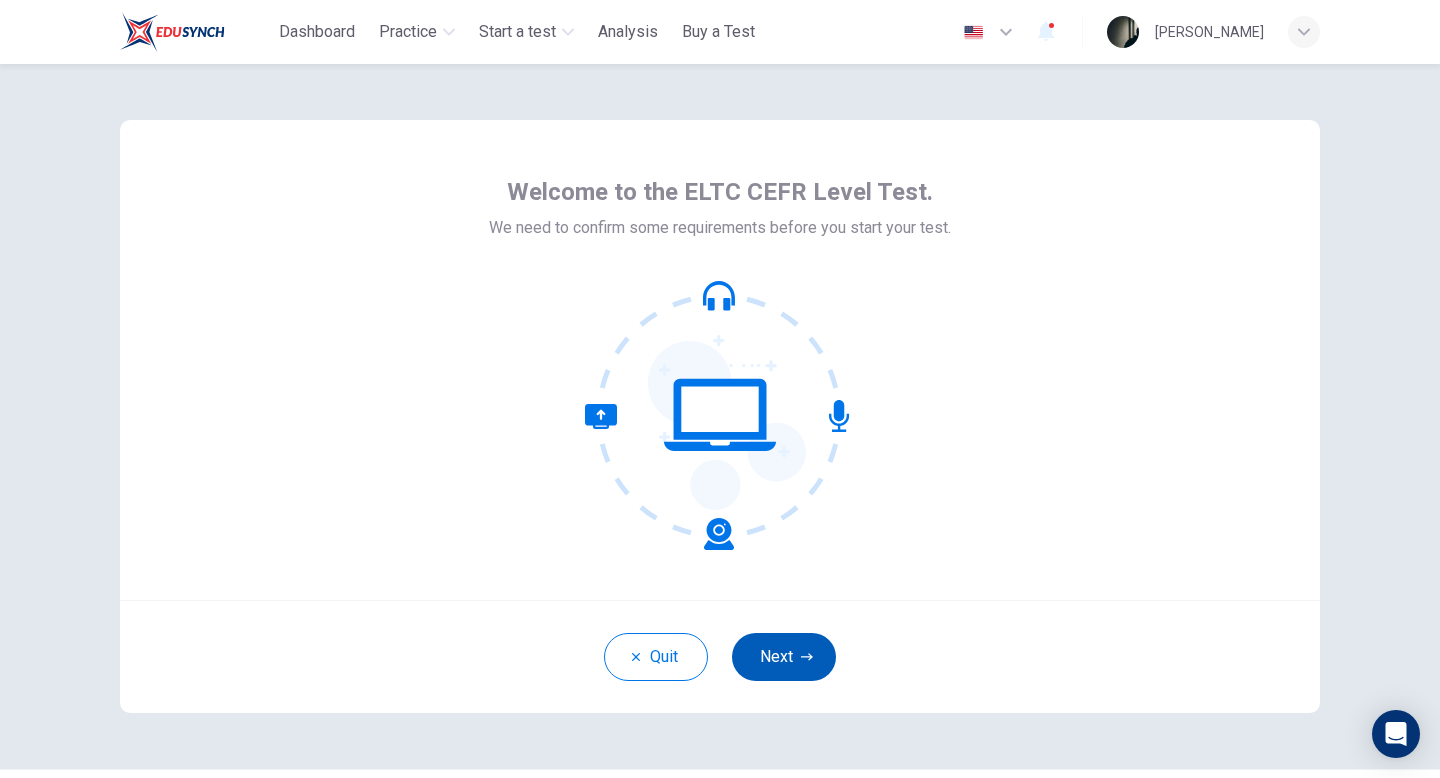 click on "Next" at bounding box center [784, 657] 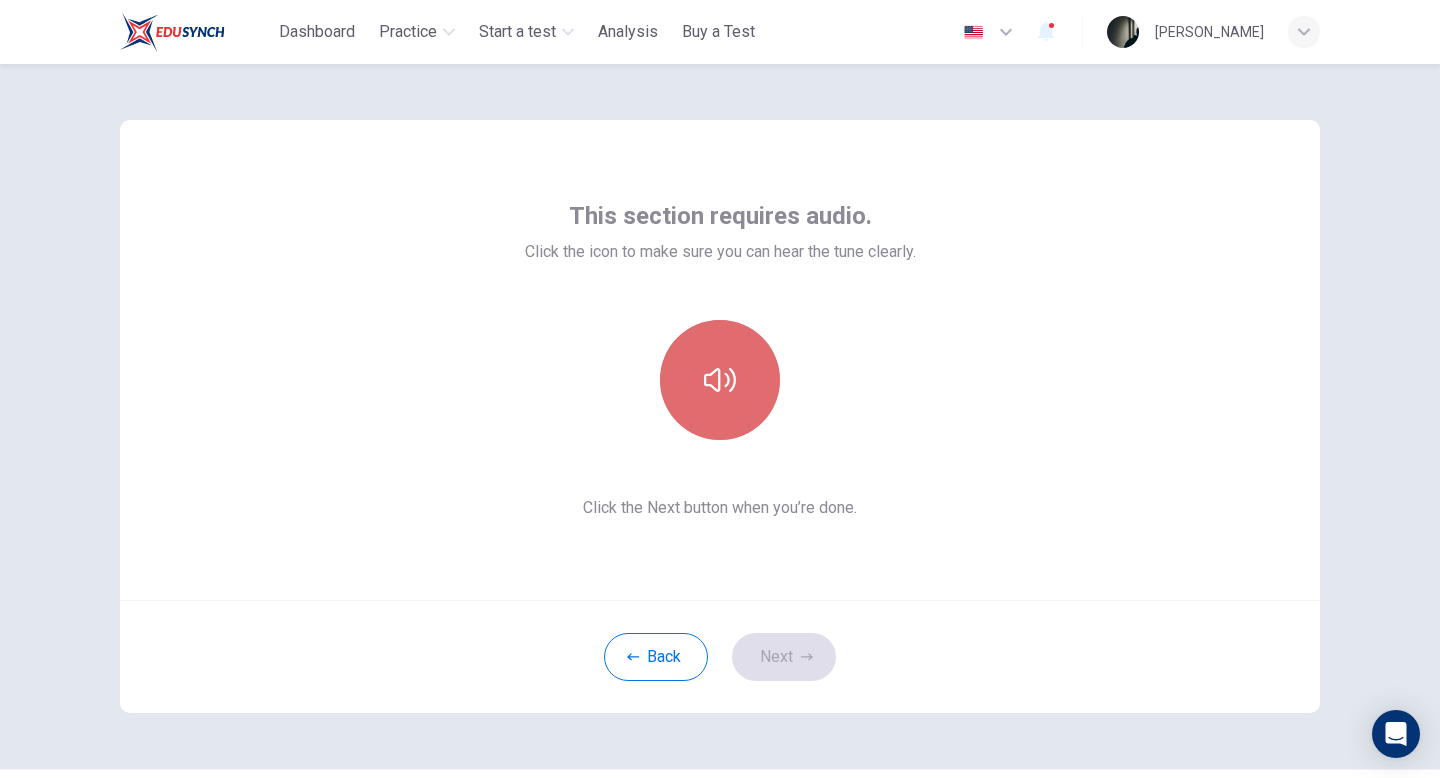 click at bounding box center [720, 380] 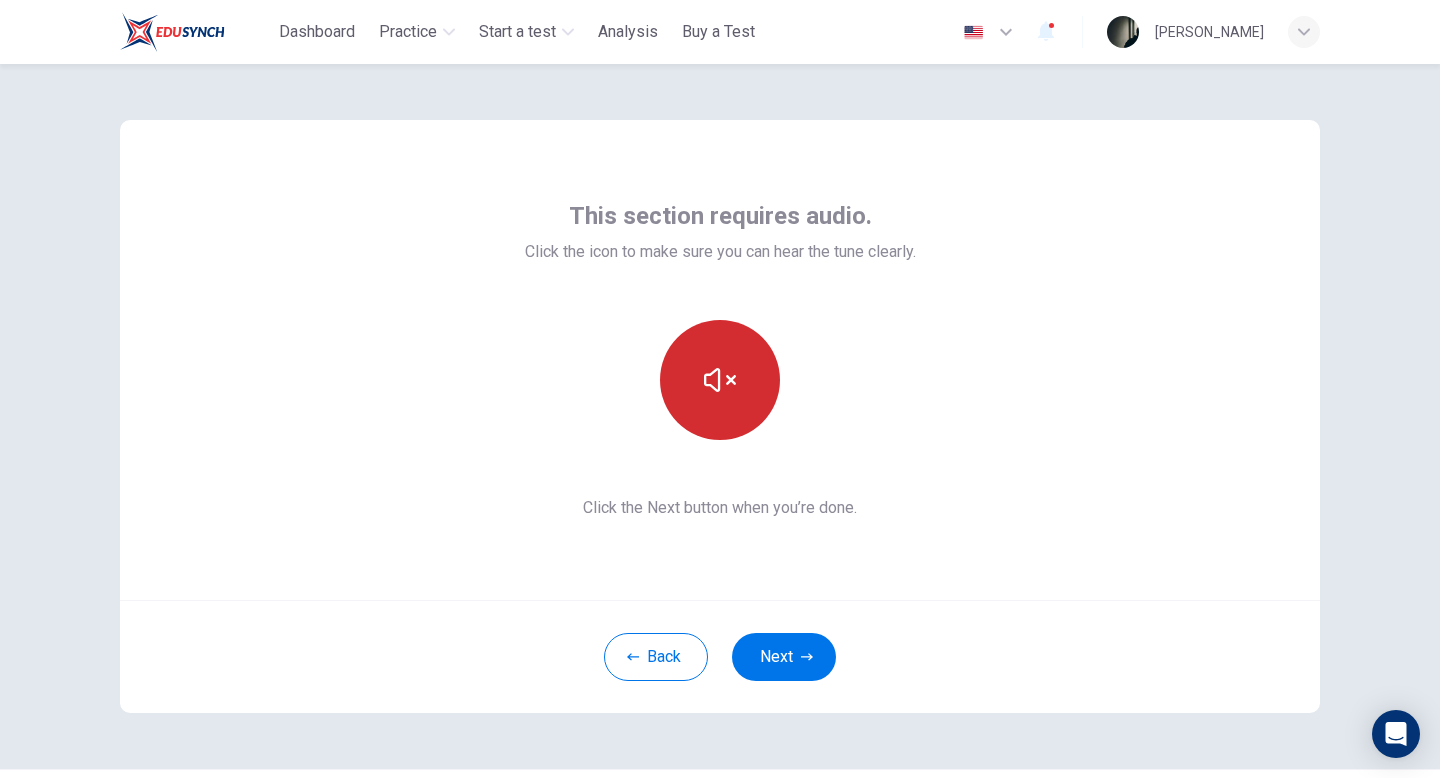click at bounding box center [720, 380] 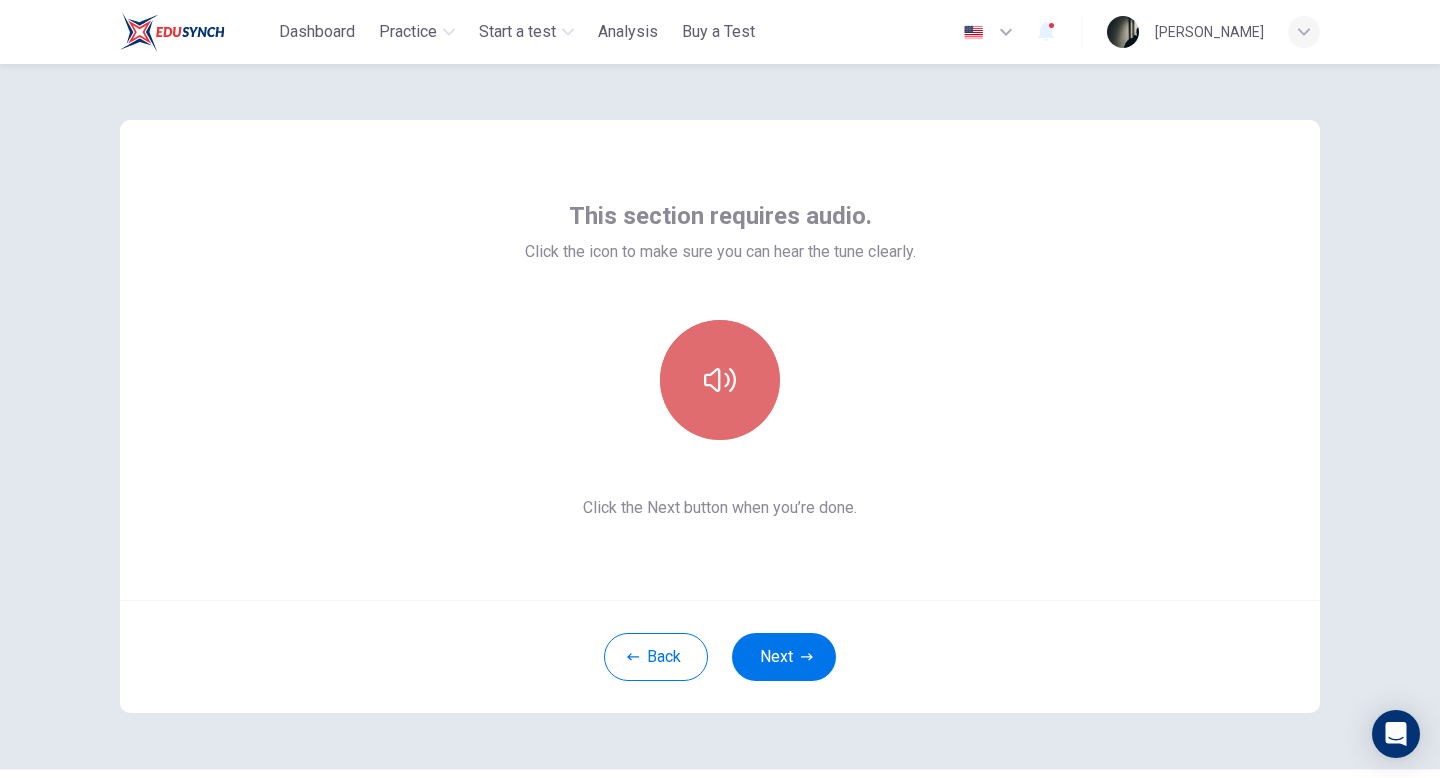 click at bounding box center (720, 380) 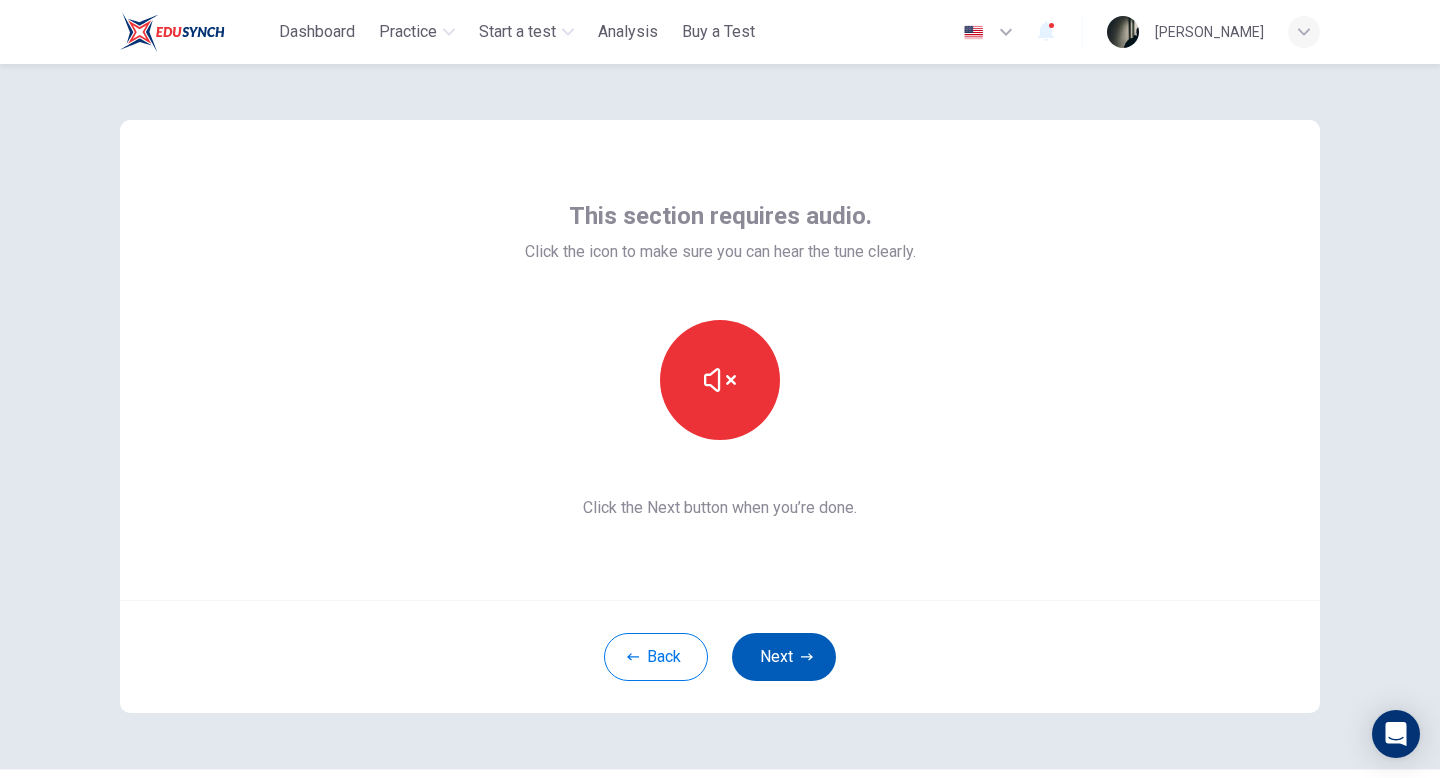 click on "Next" at bounding box center (784, 657) 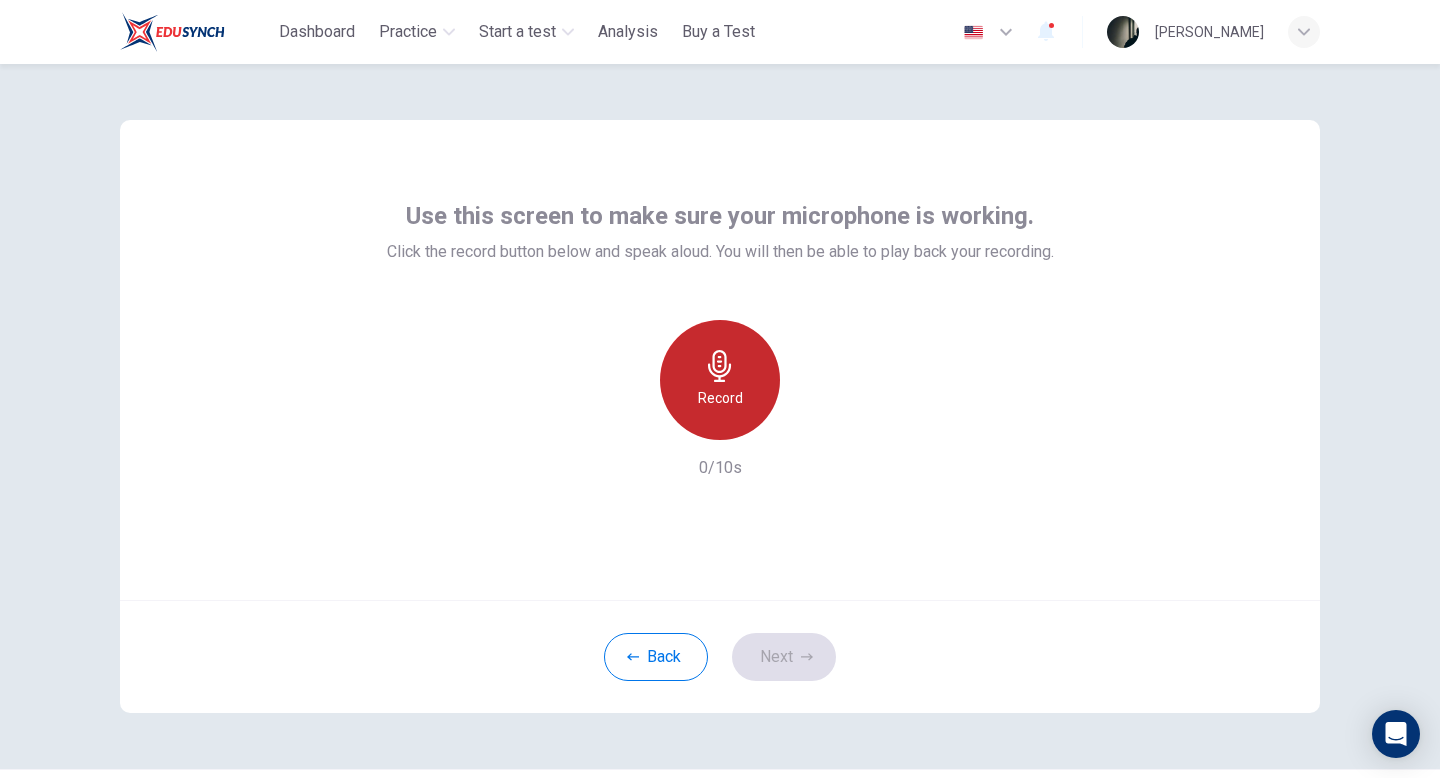 click on "Record" at bounding box center [720, 380] 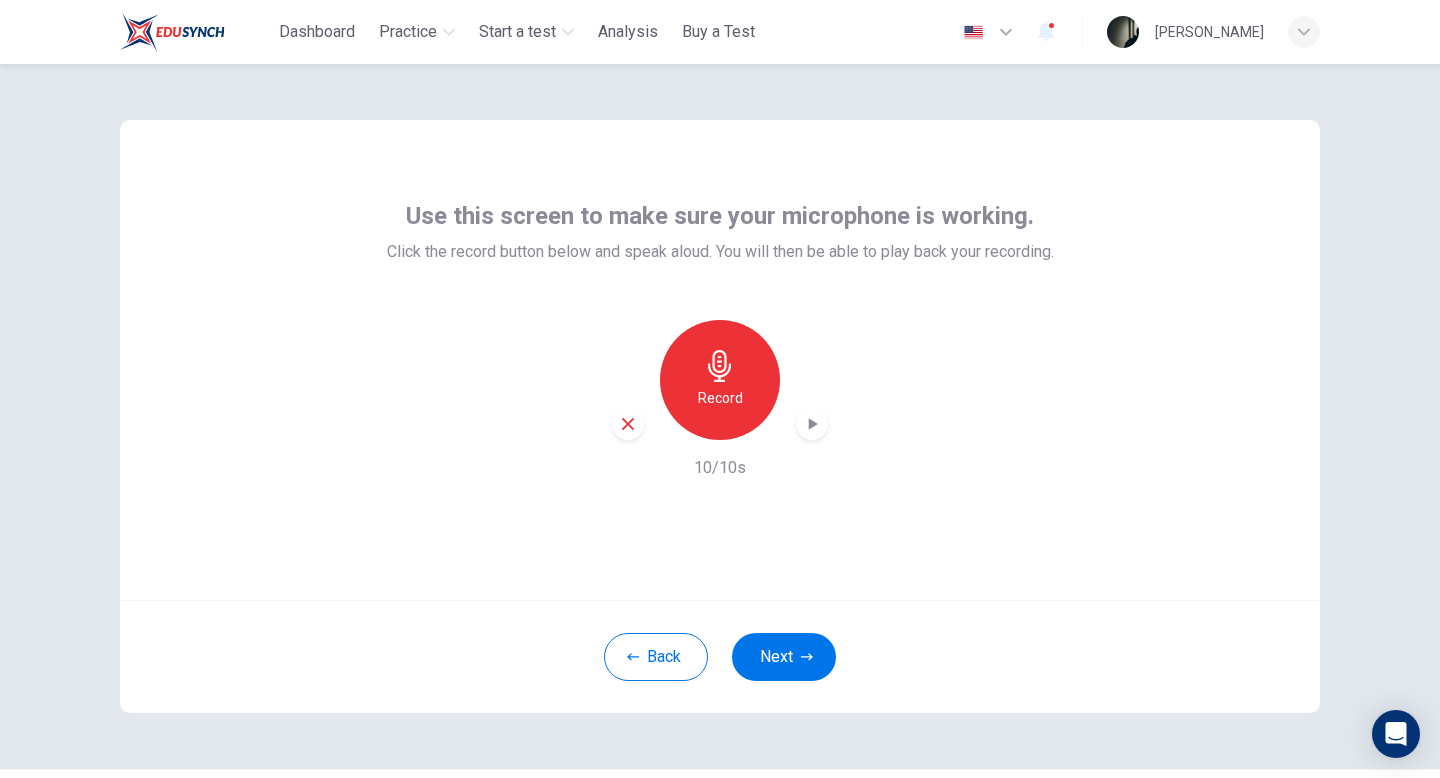 click 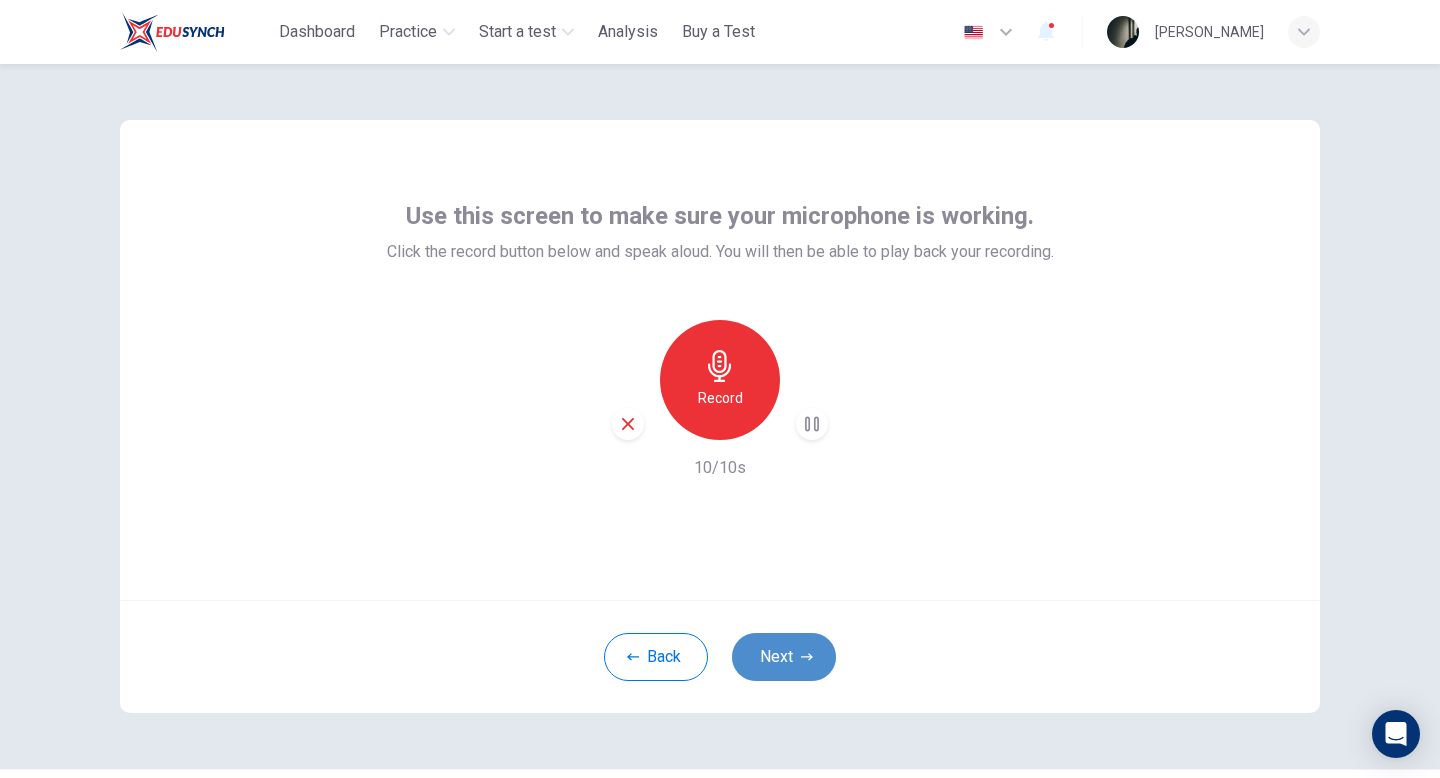 click on "Next" at bounding box center (784, 657) 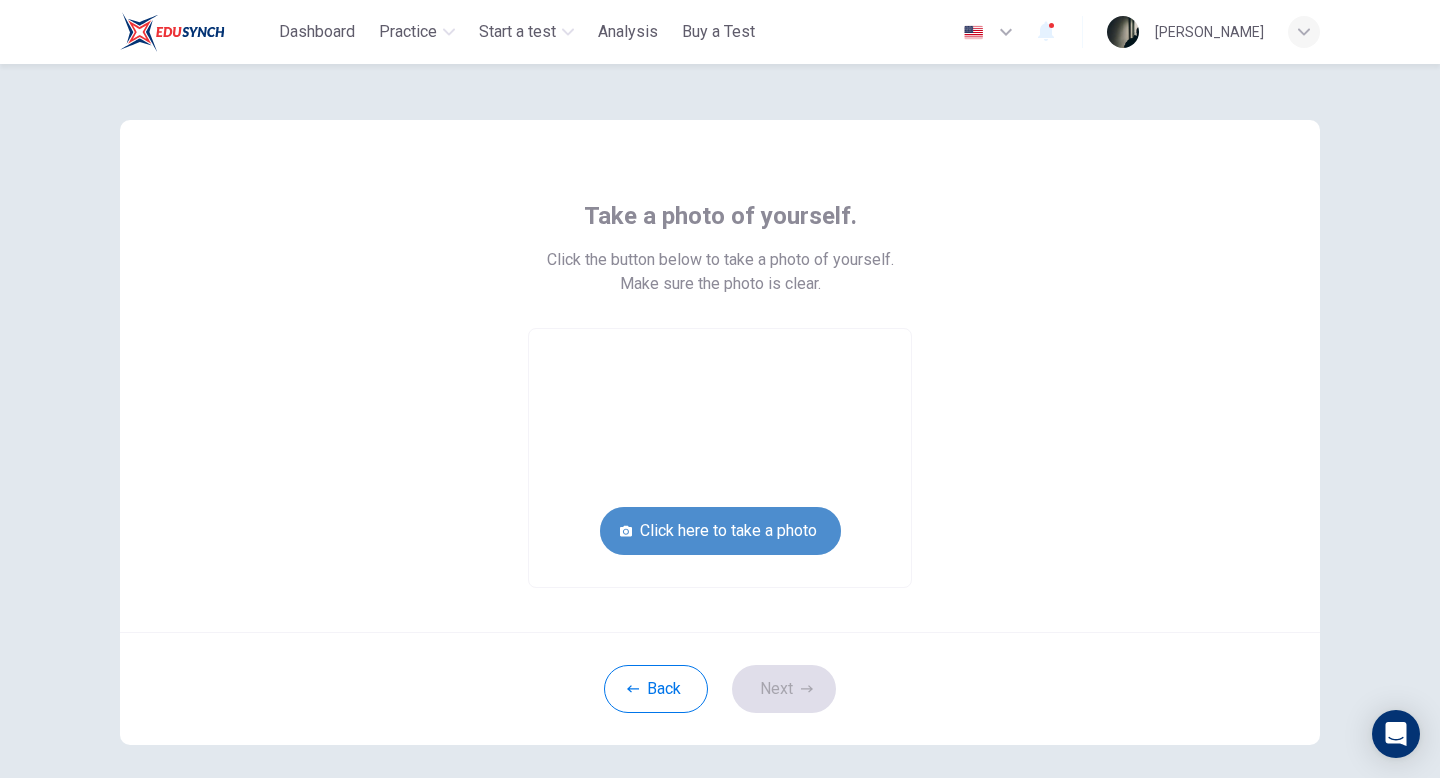 click on "Click here to take a photo" at bounding box center (720, 531) 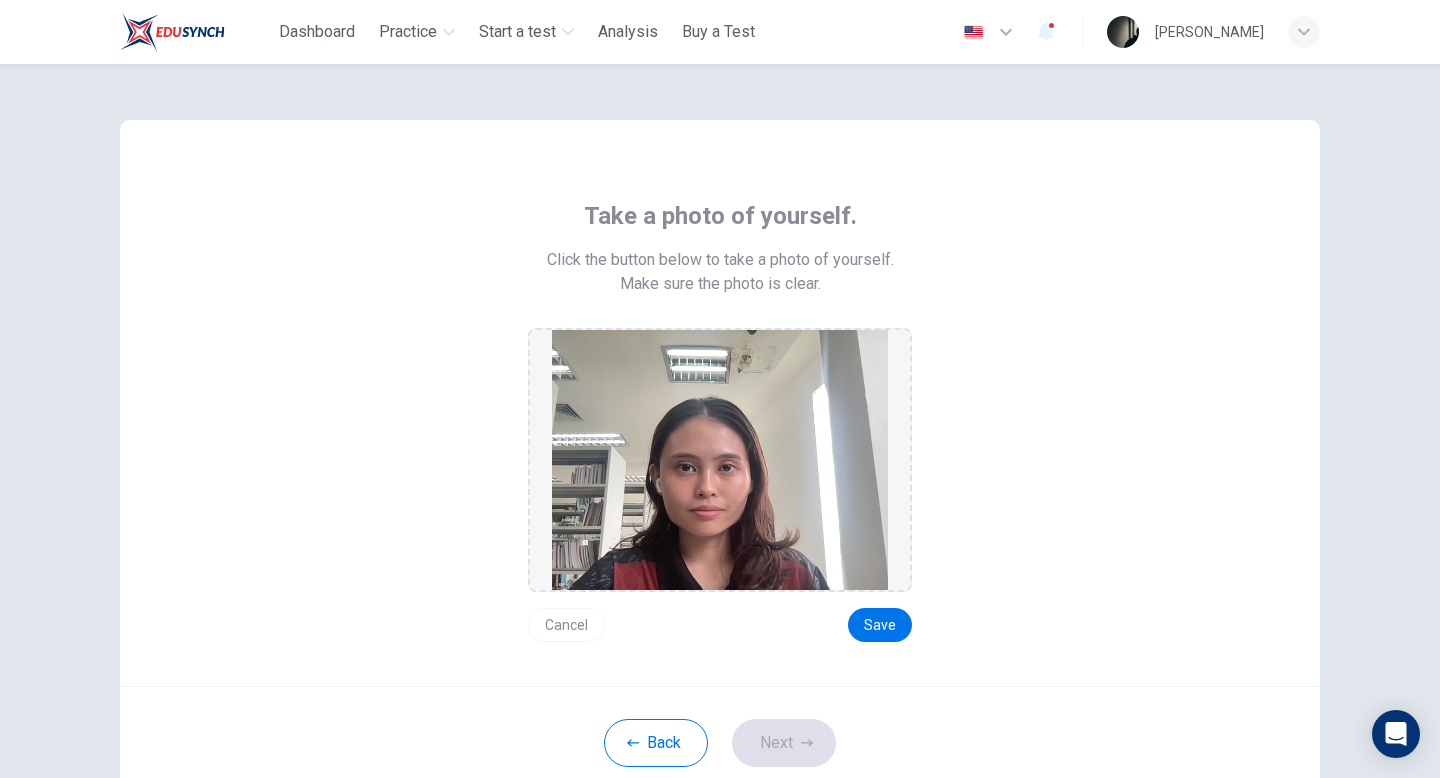 click on "Cancel" at bounding box center (566, 625) 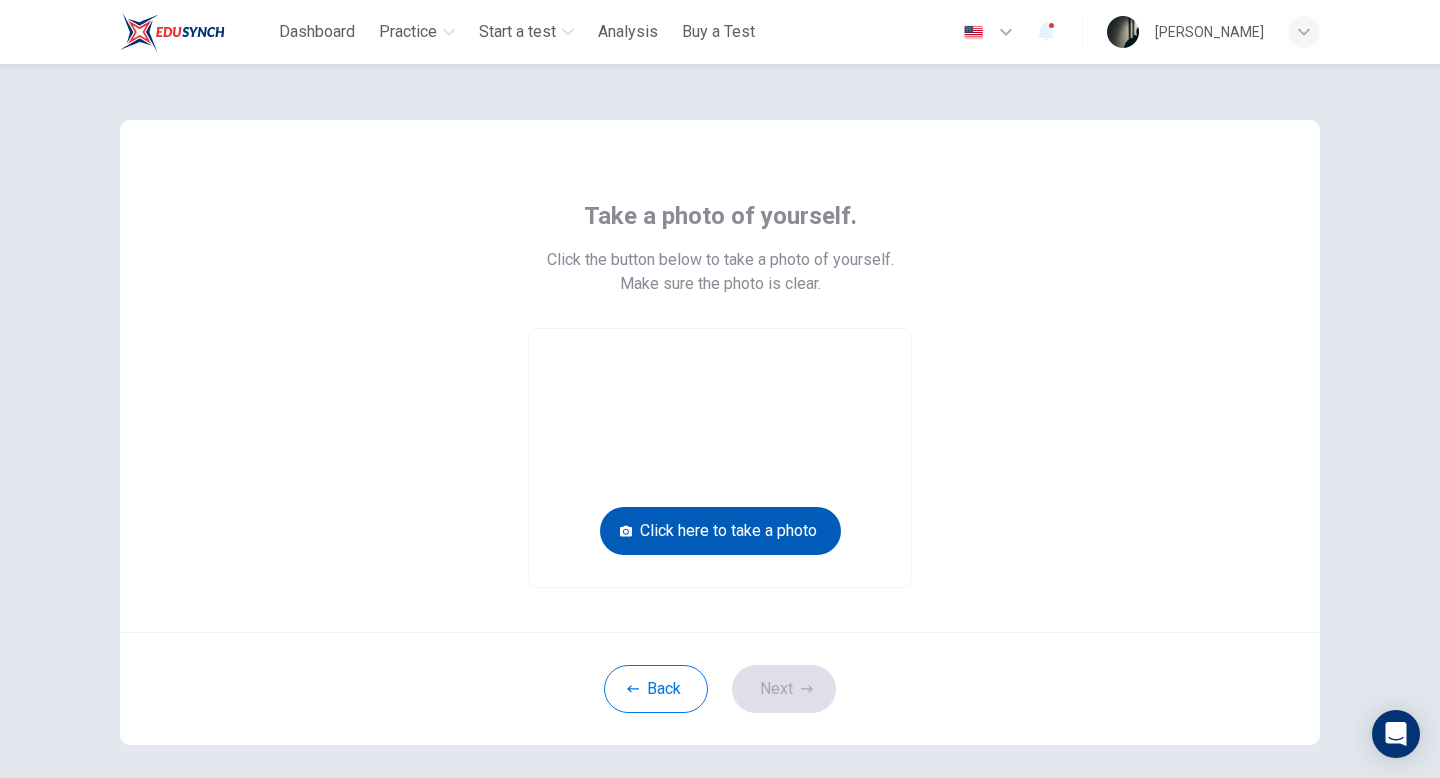 click on "Click here to take a photo" at bounding box center (720, 531) 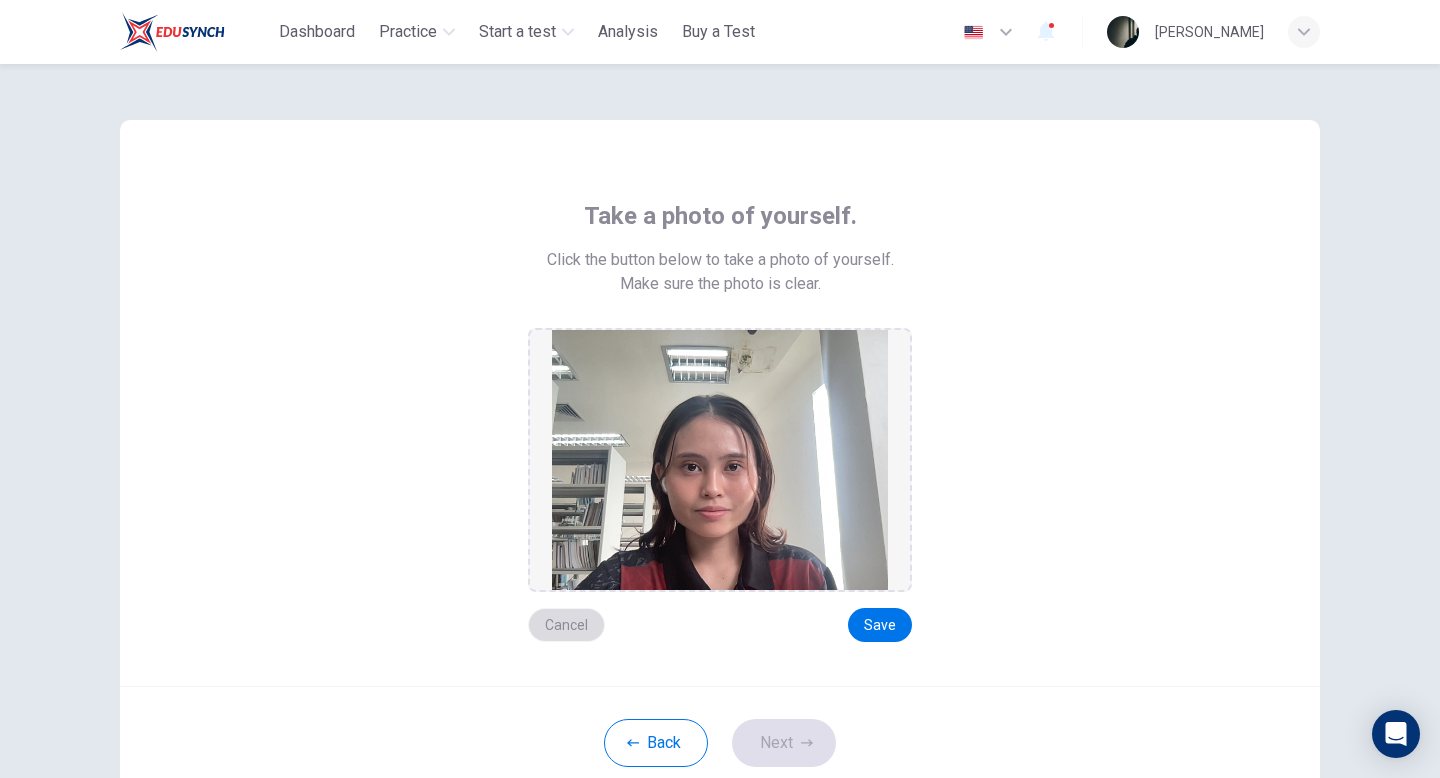 click on "Cancel" at bounding box center [566, 625] 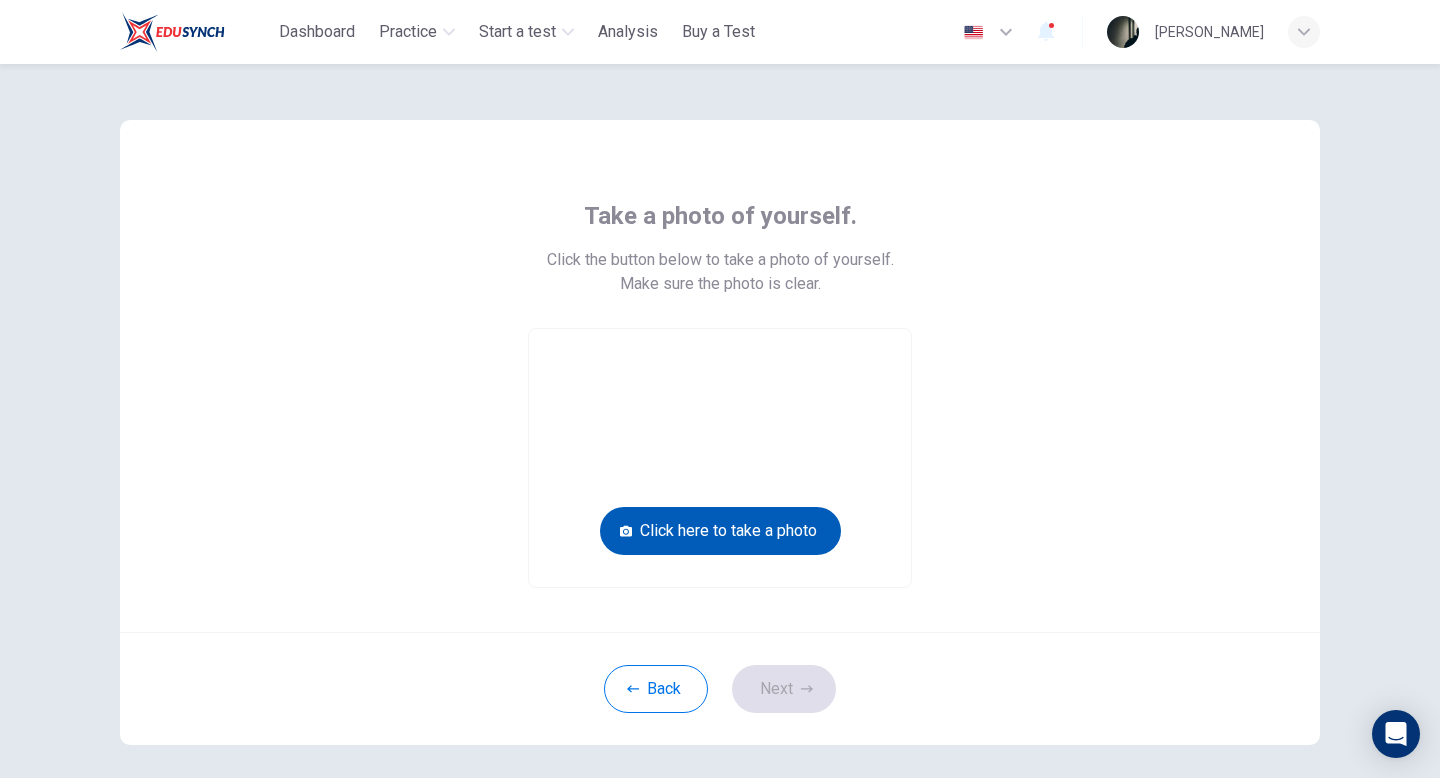 click on "Click here to take a photo" at bounding box center [720, 531] 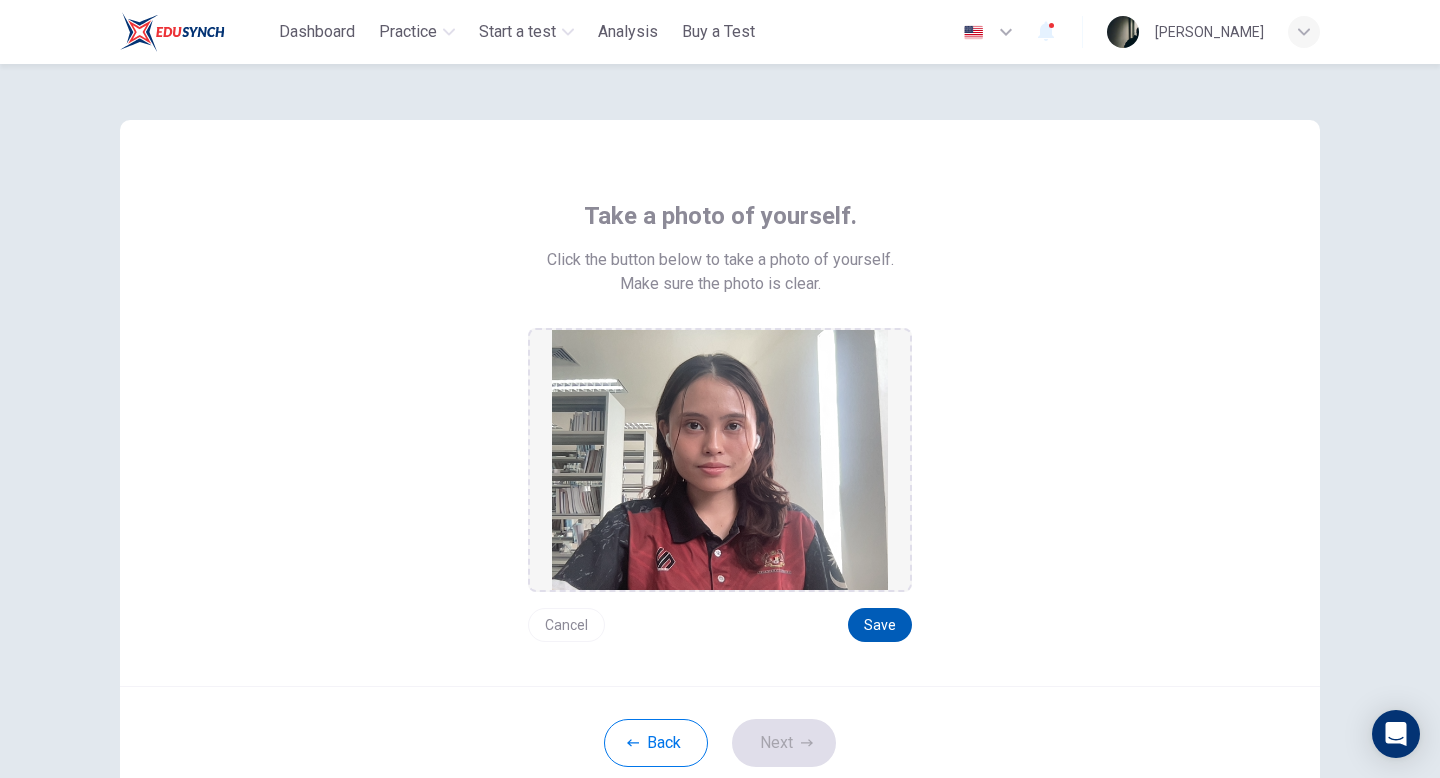 click on "Save" at bounding box center [880, 625] 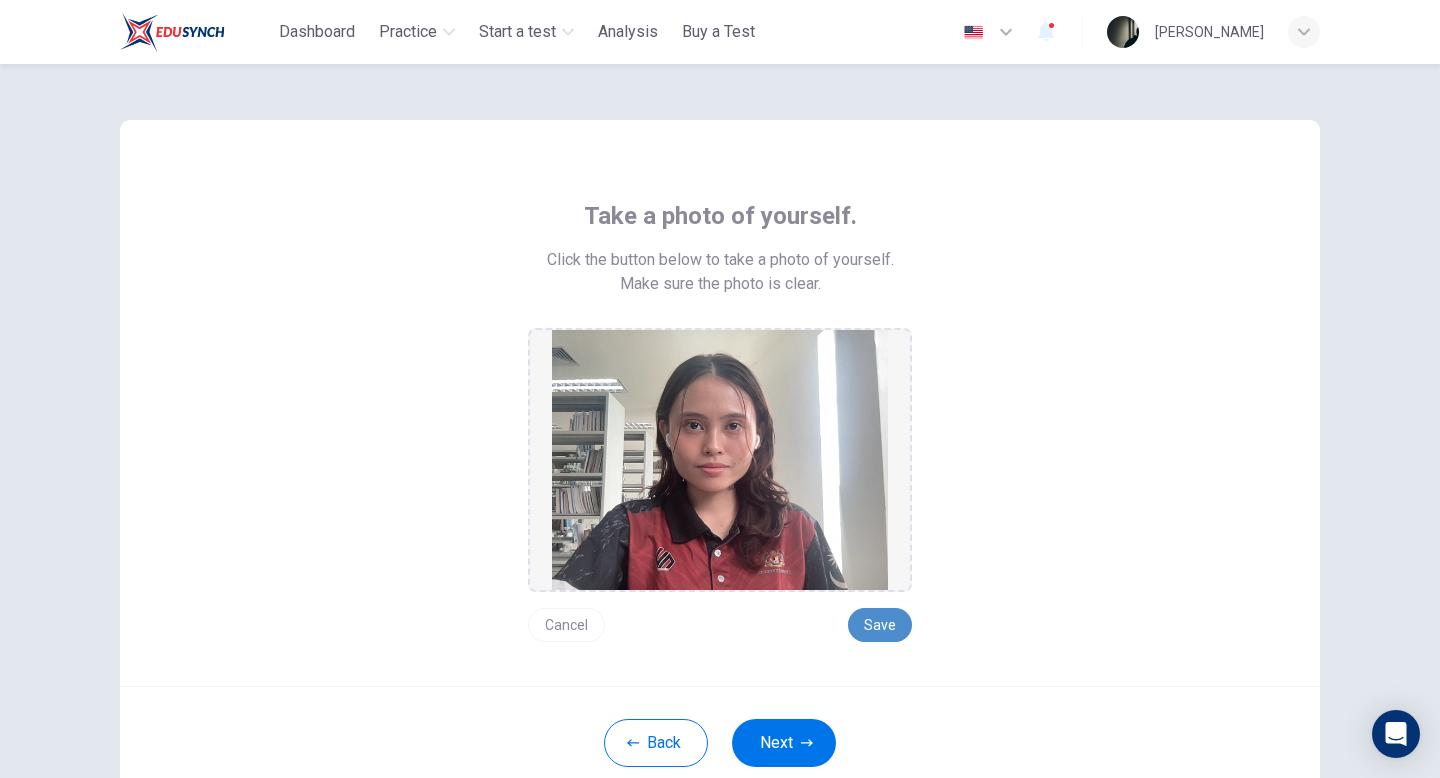 click on "Save" at bounding box center [880, 625] 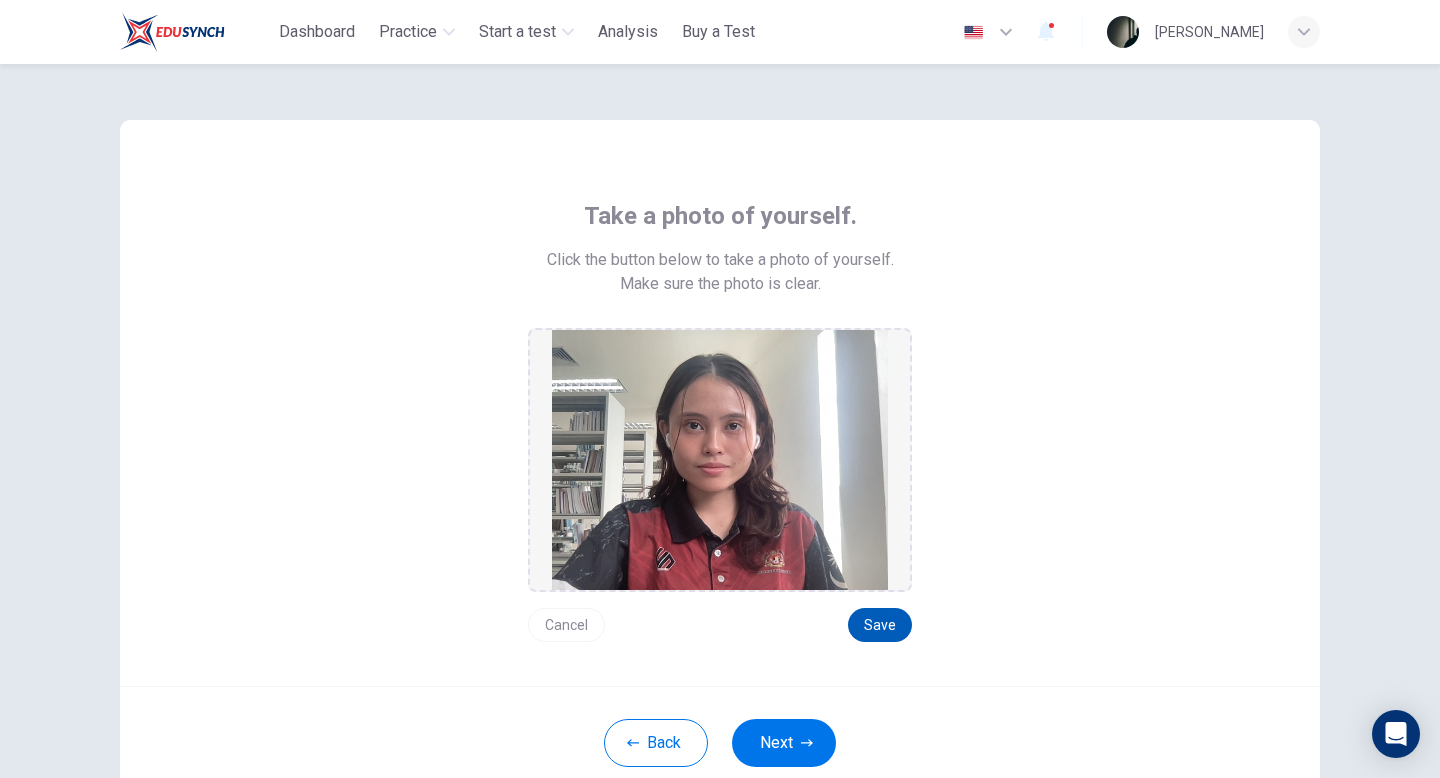 click on "Save" at bounding box center (880, 625) 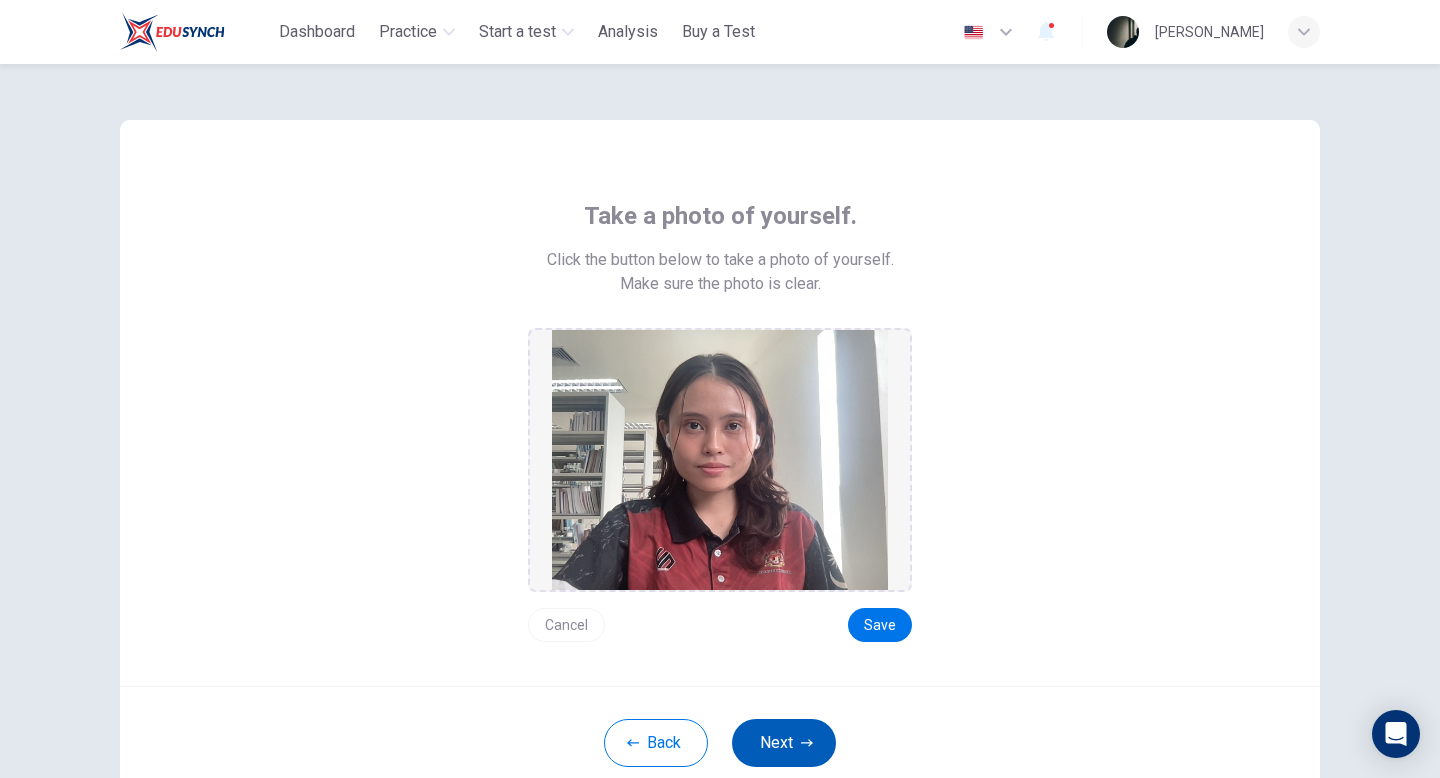 click on "Next" at bounding box center (784, 743) 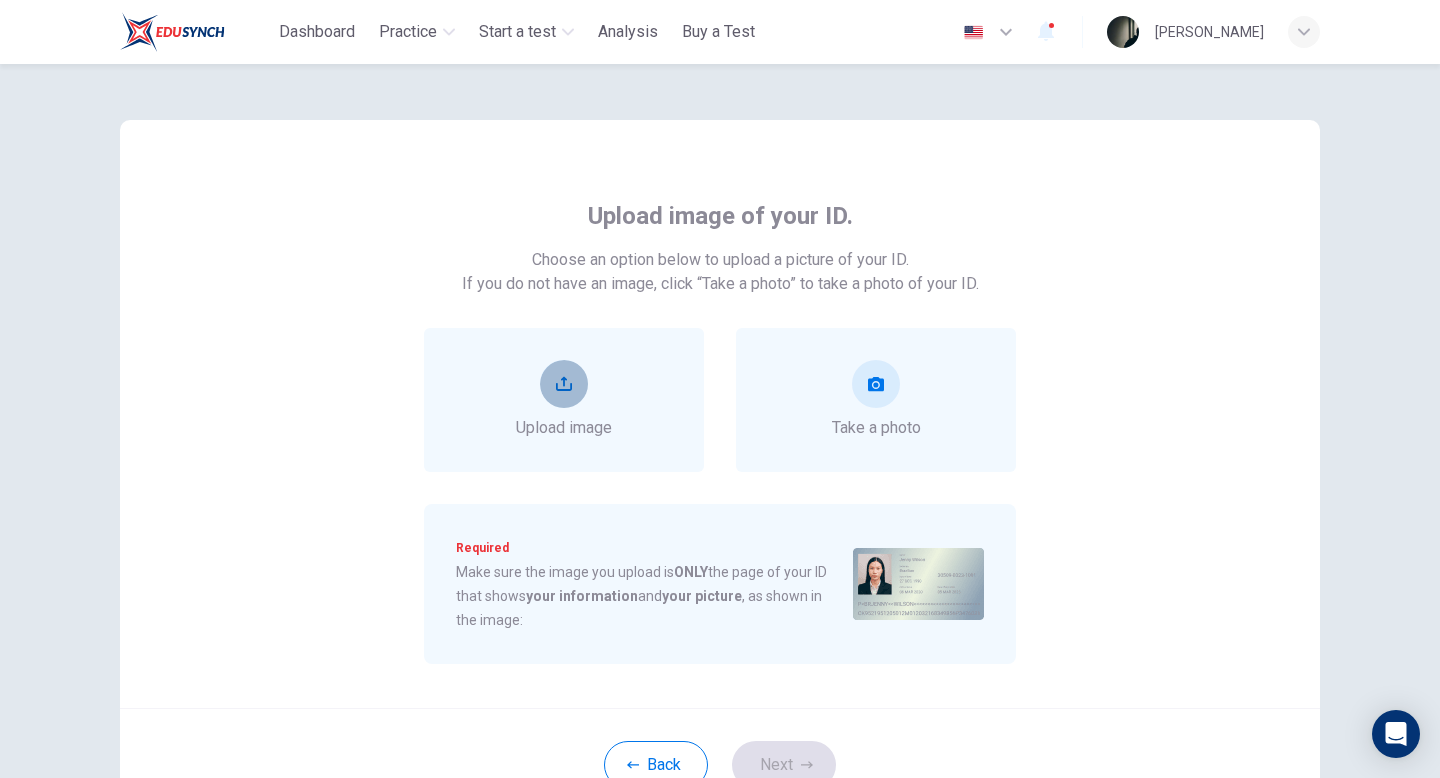 click at bounding box center (564, 384) 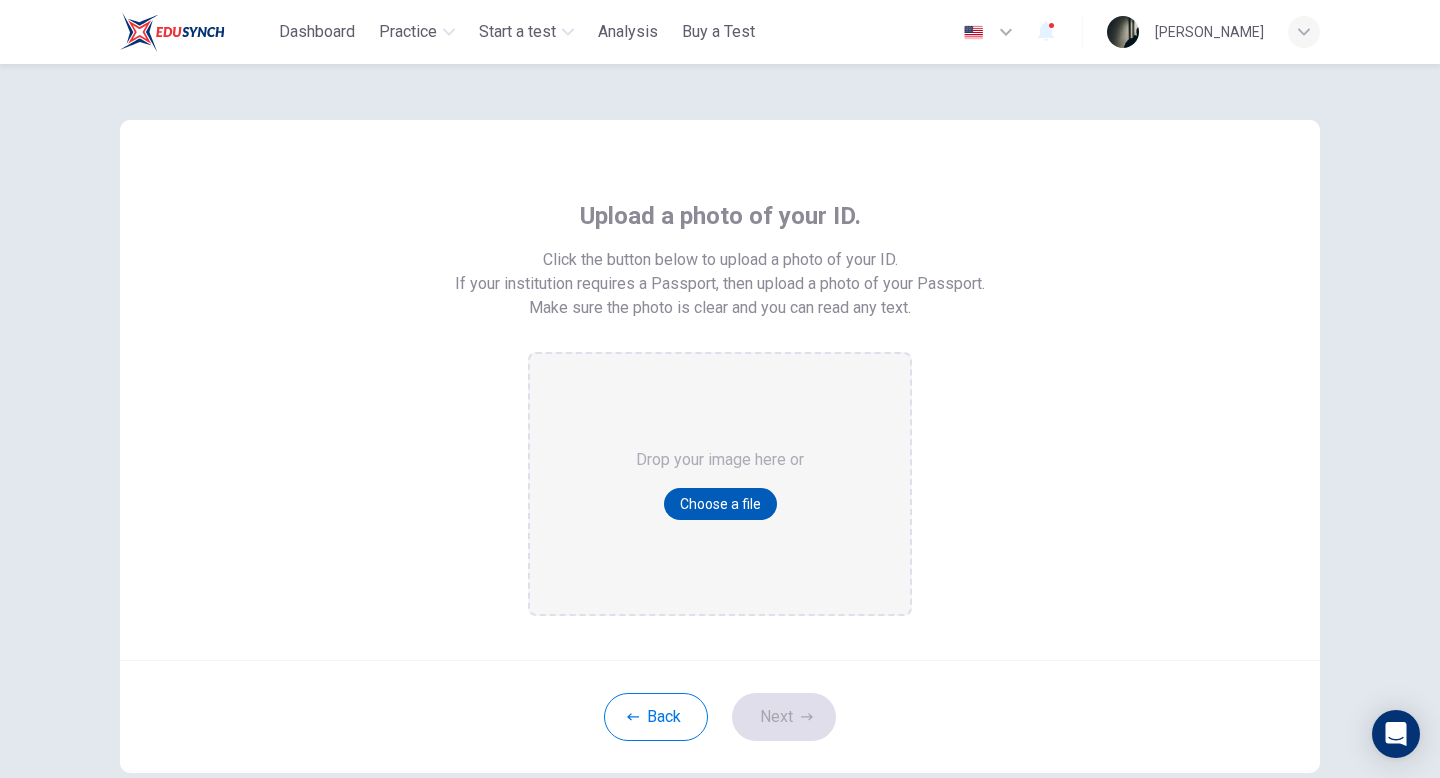 click on "Choose a file" at bounding box center (720, 504) 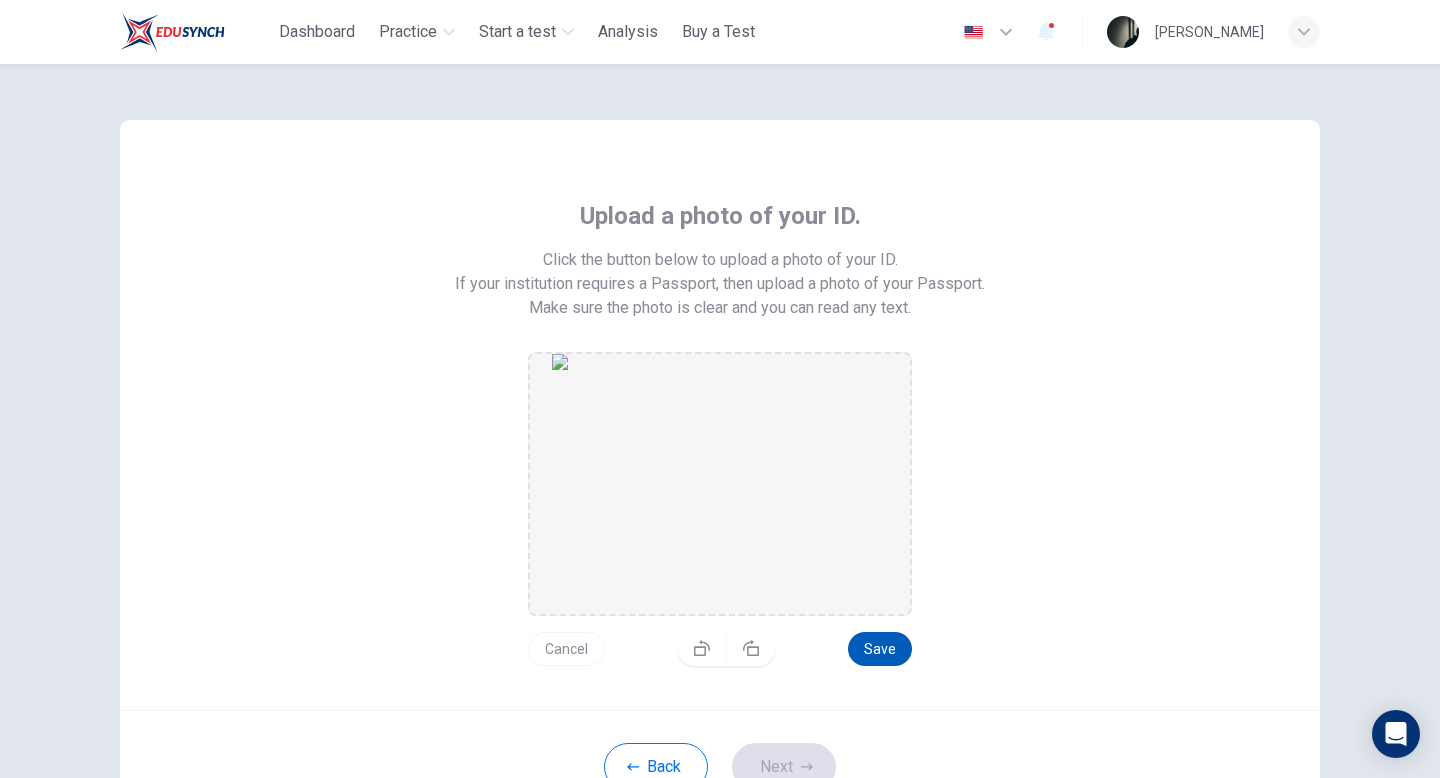 click on "Save" at bounding box center [880, 649] 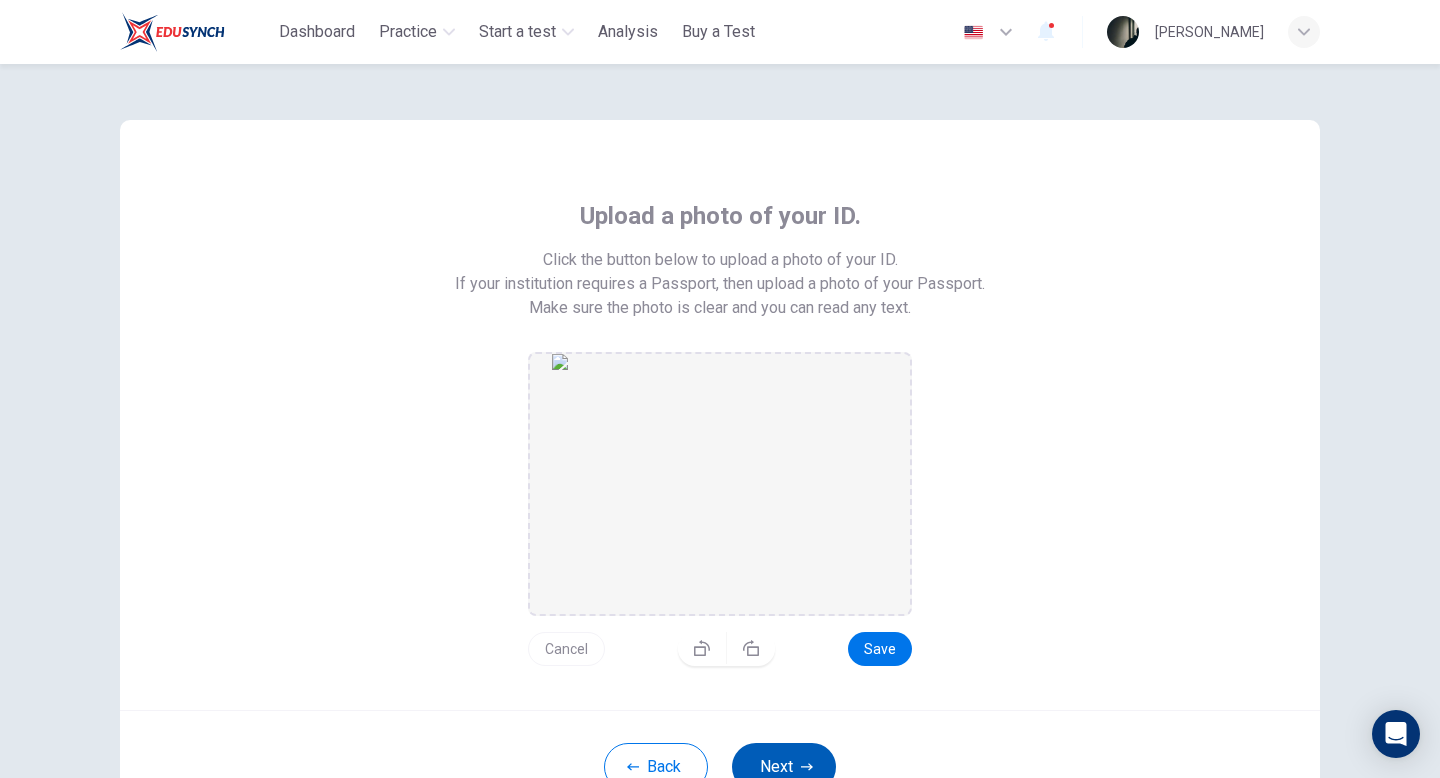 click on "Next" at bounding box center [784, 767] 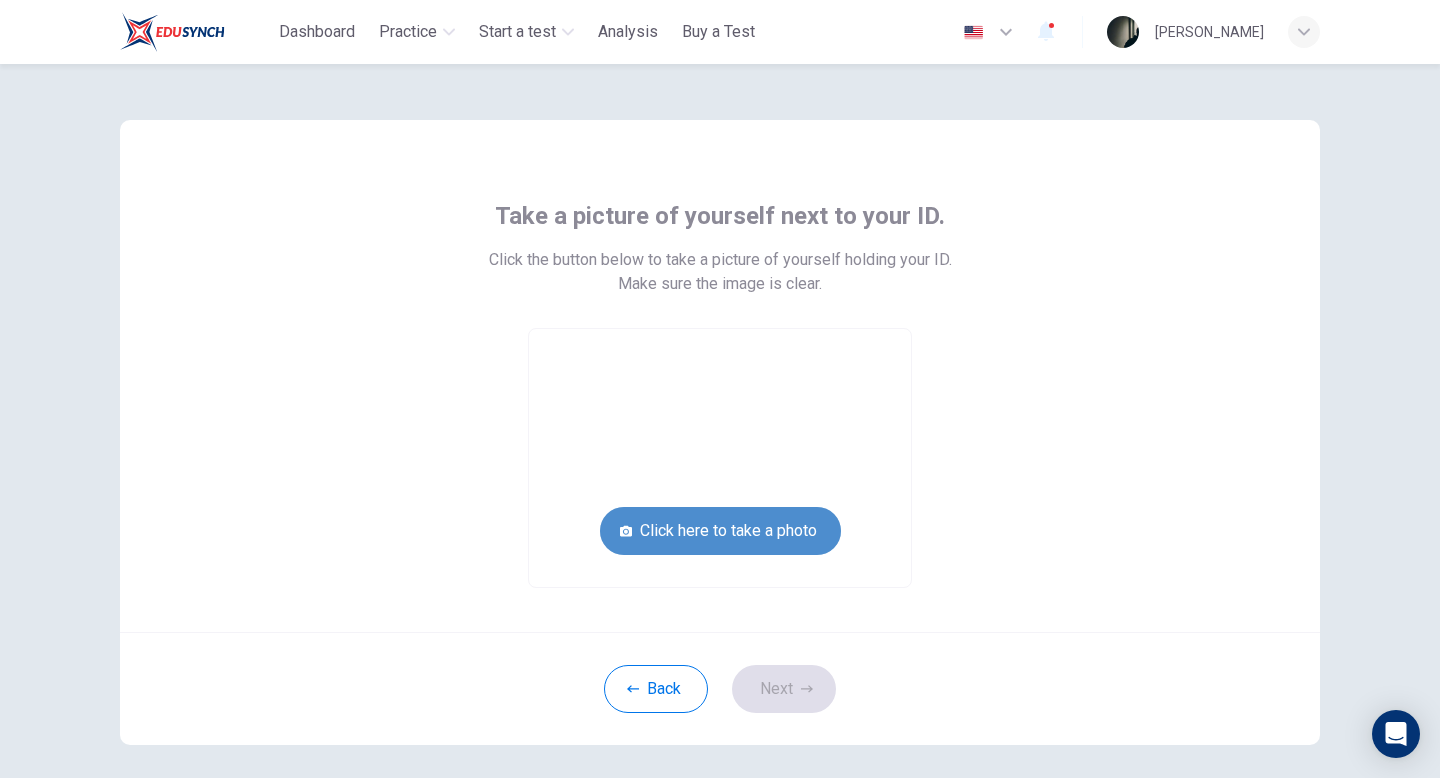 click on "Click here to take a photo" at bounding box center [720, 531] 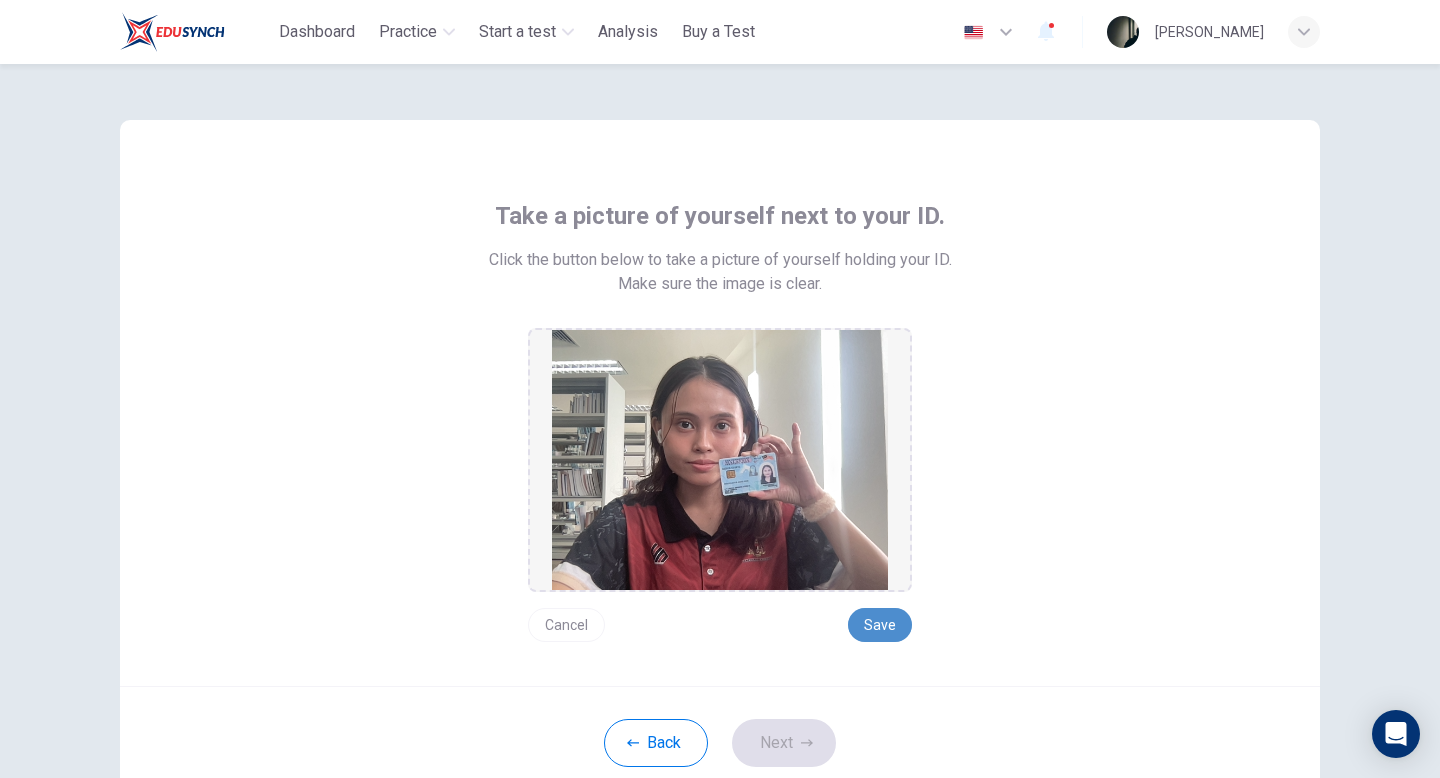 click on "Save" at bounding box center [880, 625] 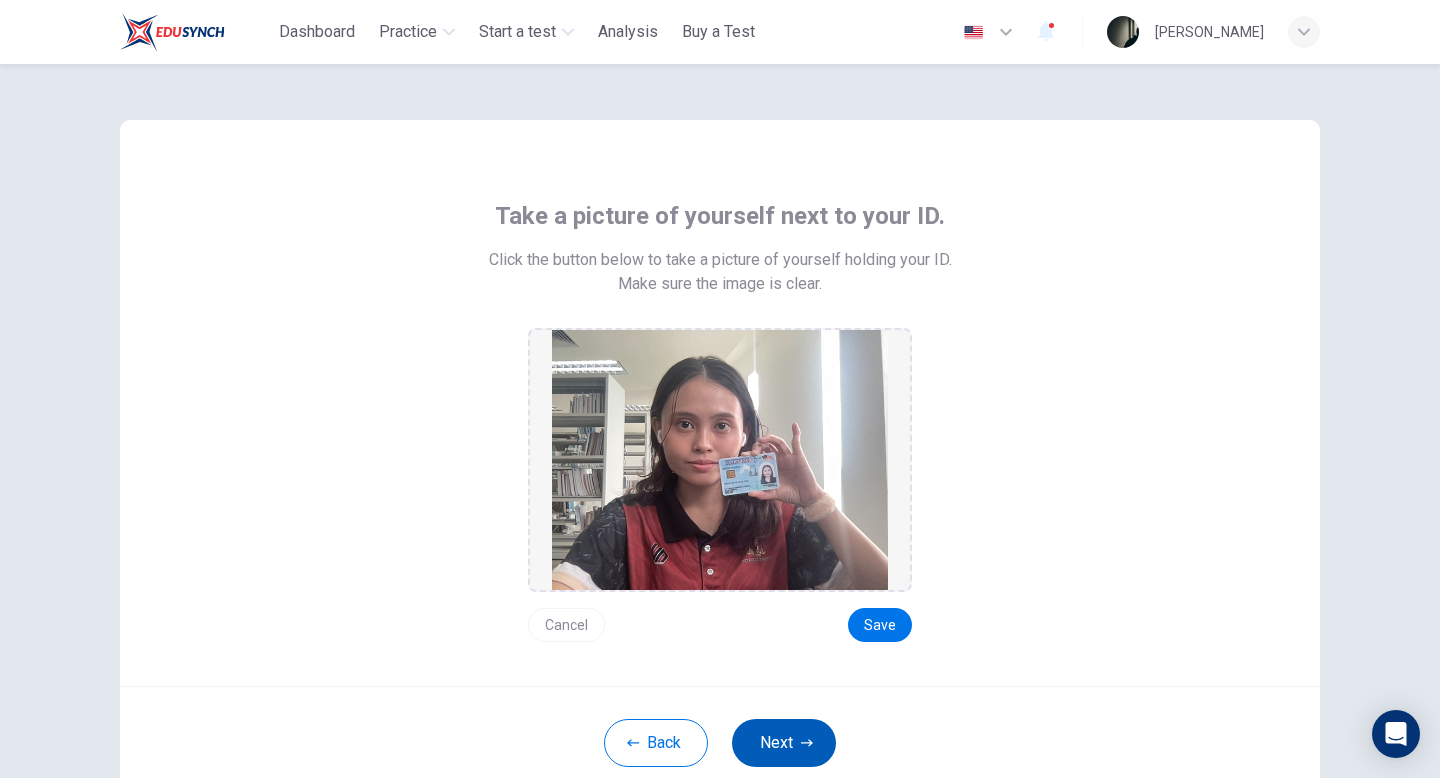 click 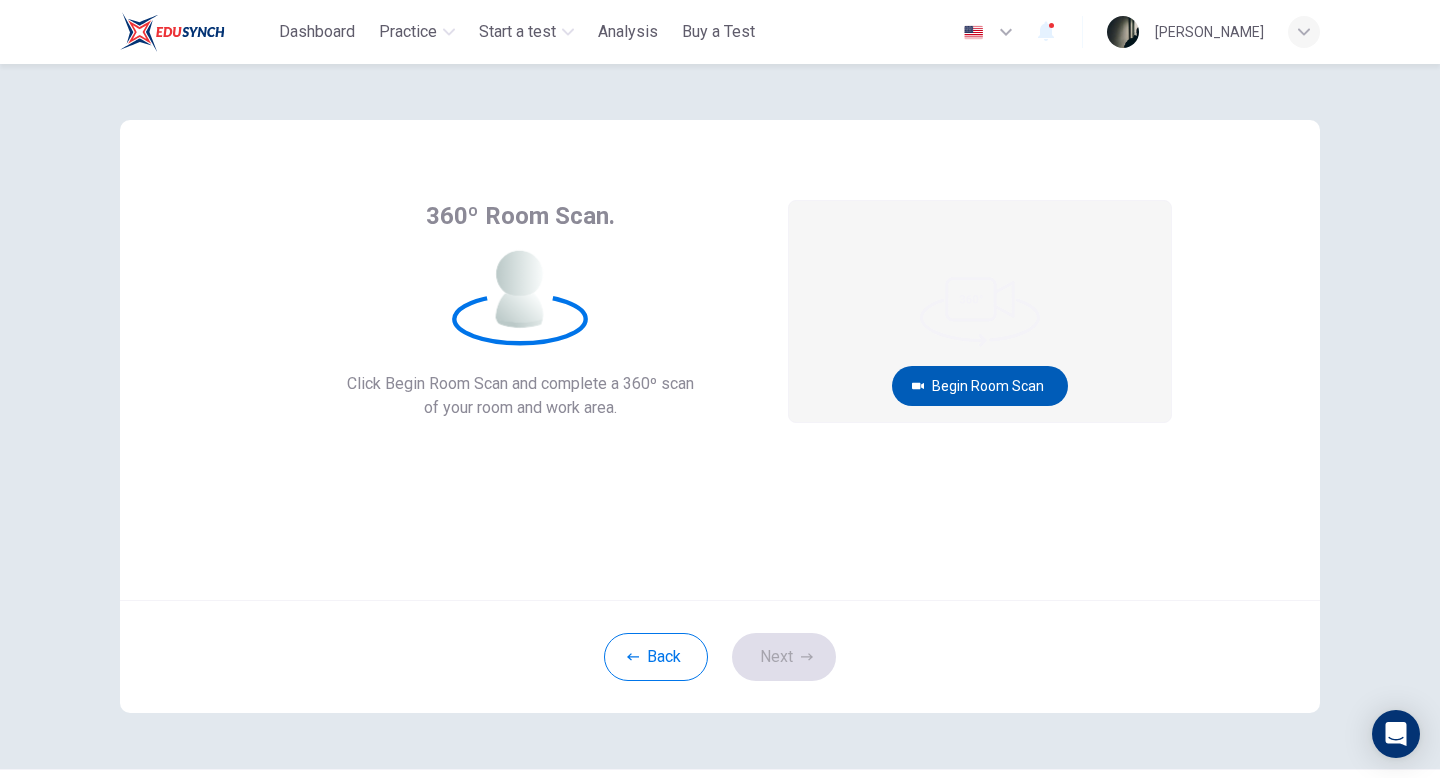 click on "Begin Room Scan" at bounding box center [980, 386] 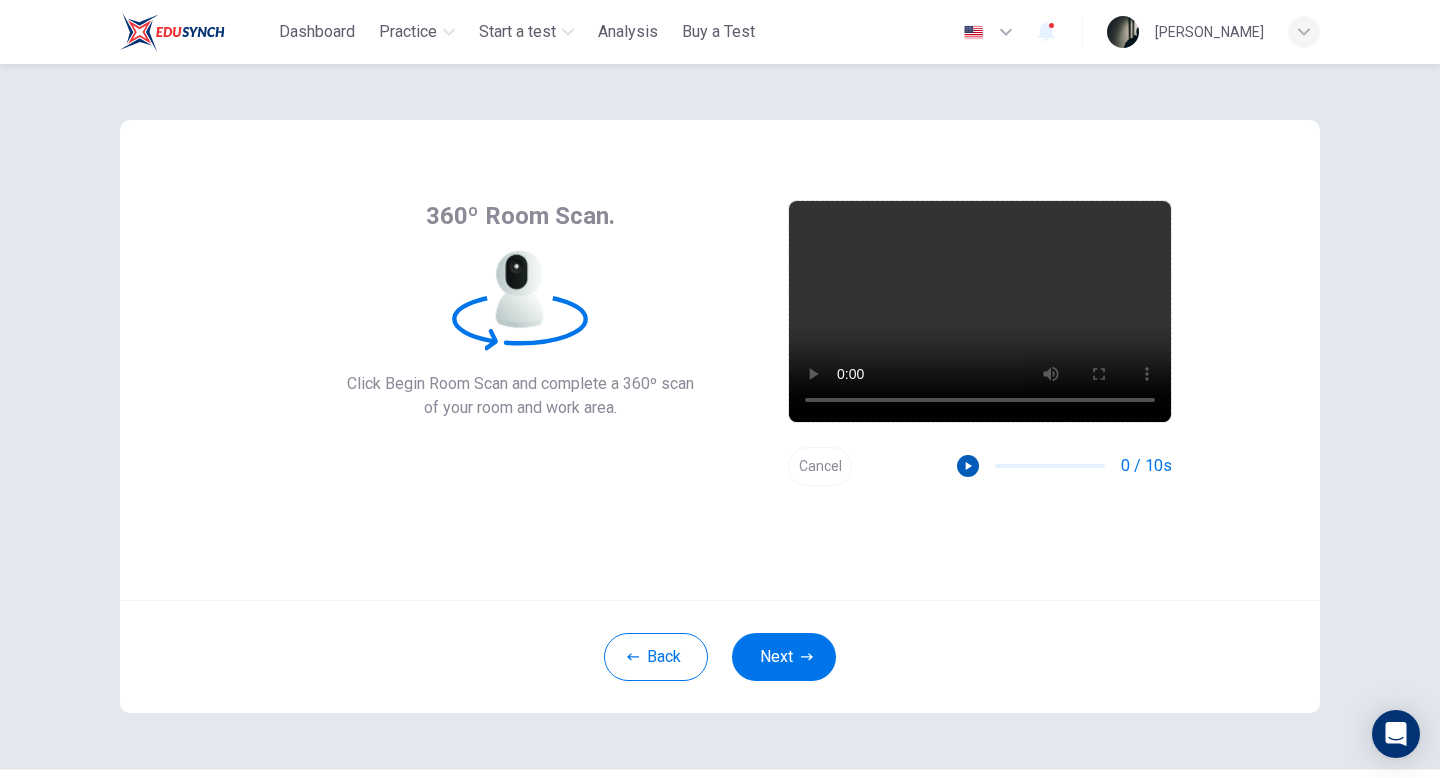 click at bounding box center (968, 466) 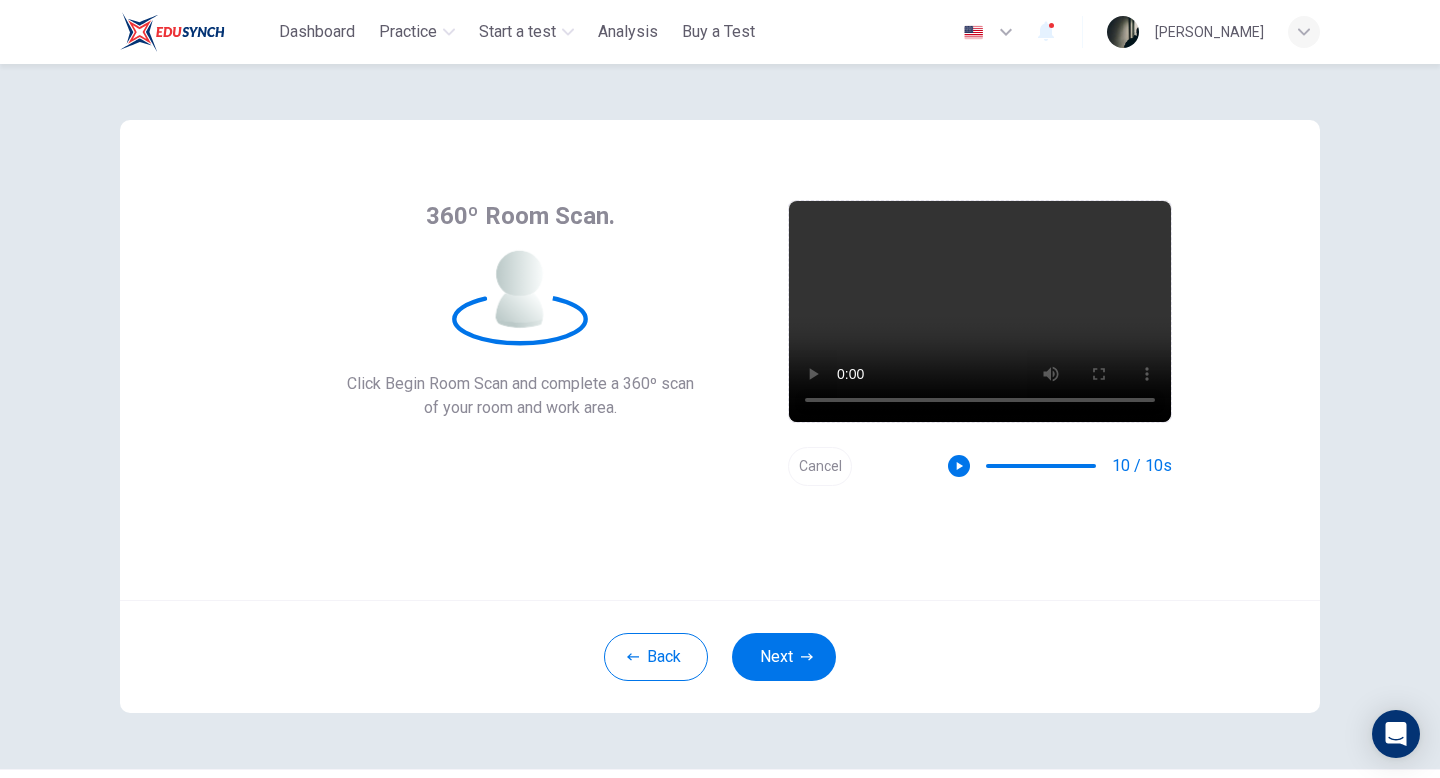 click on "Cancel" at bounding box center [820, 466] 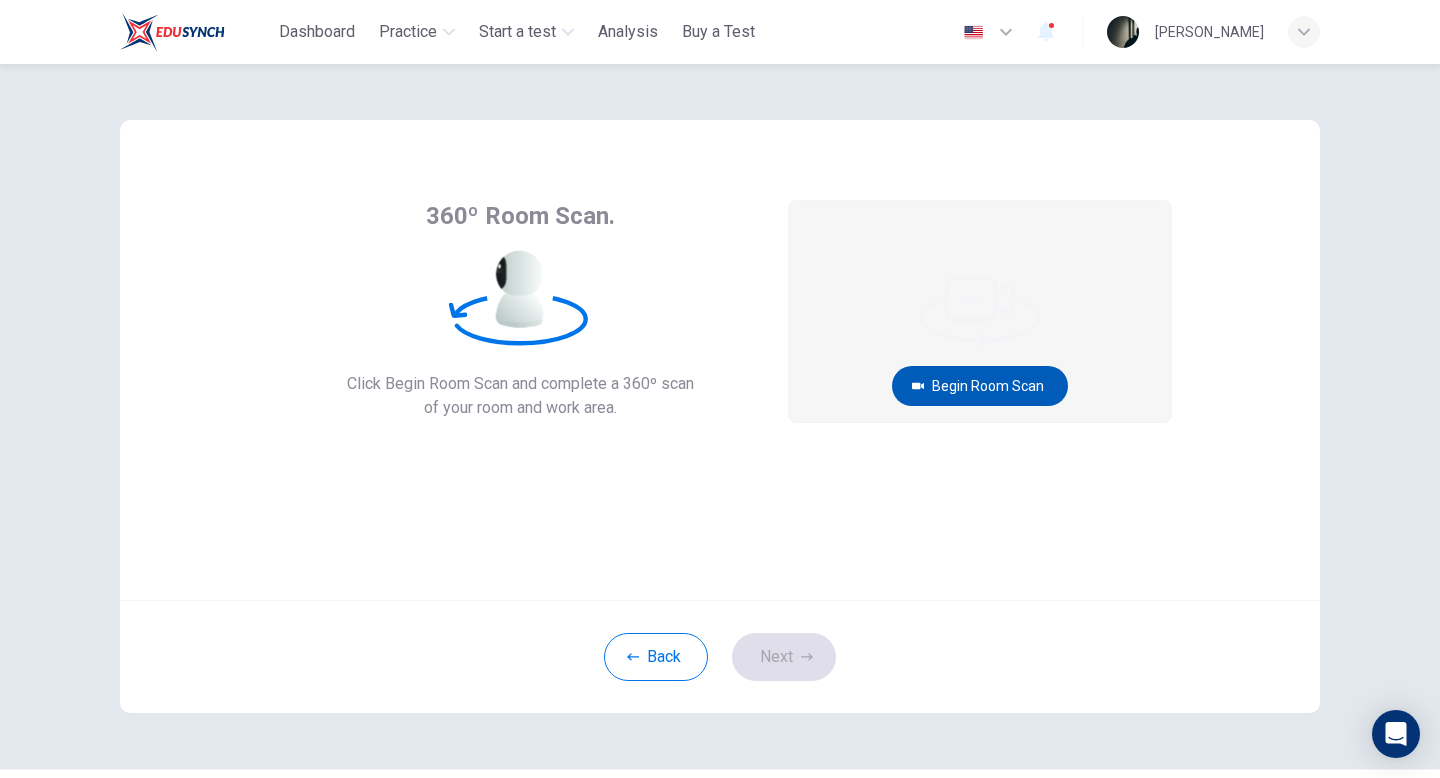 click on "Begin Room Scan" at bounding box center [980, 386] 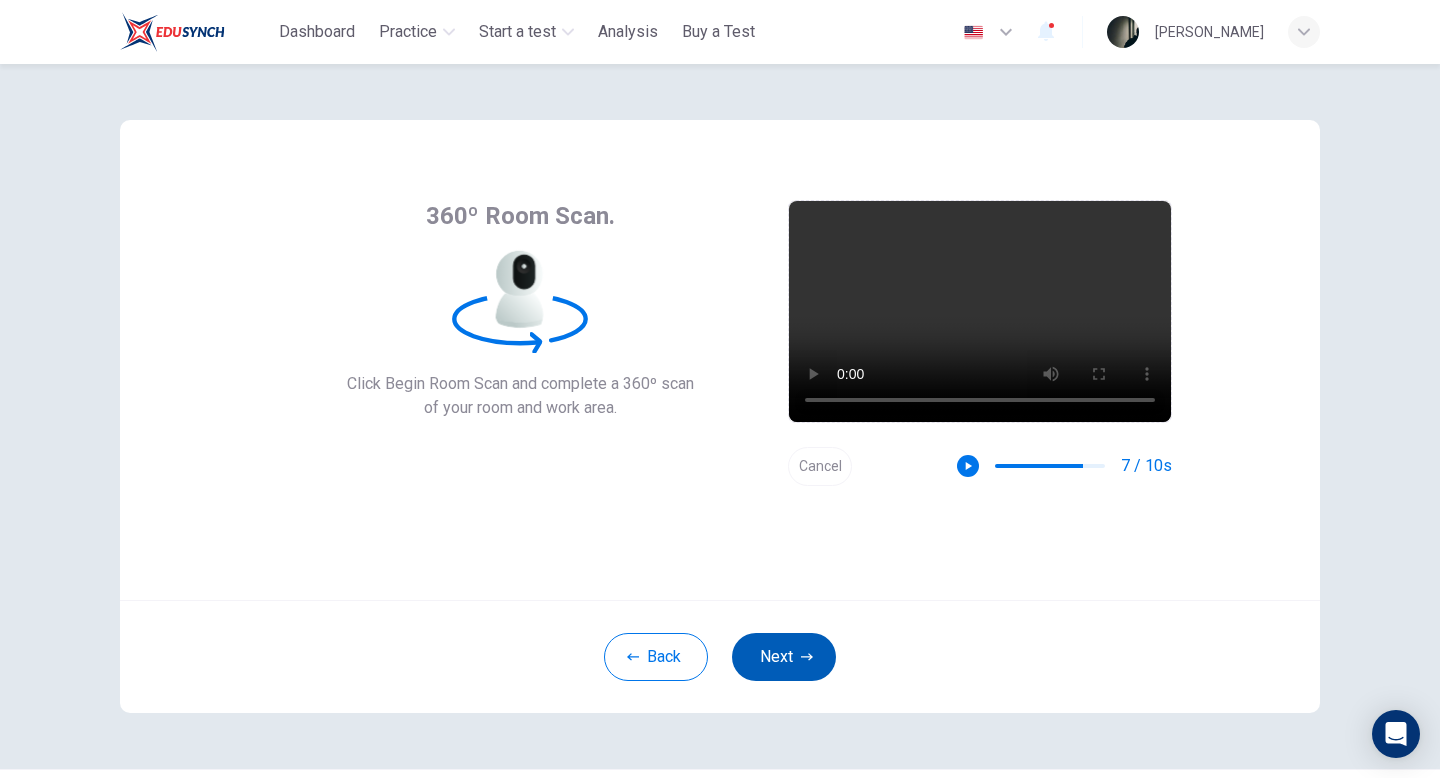 click on "Next" at bounding box center (784, 657) 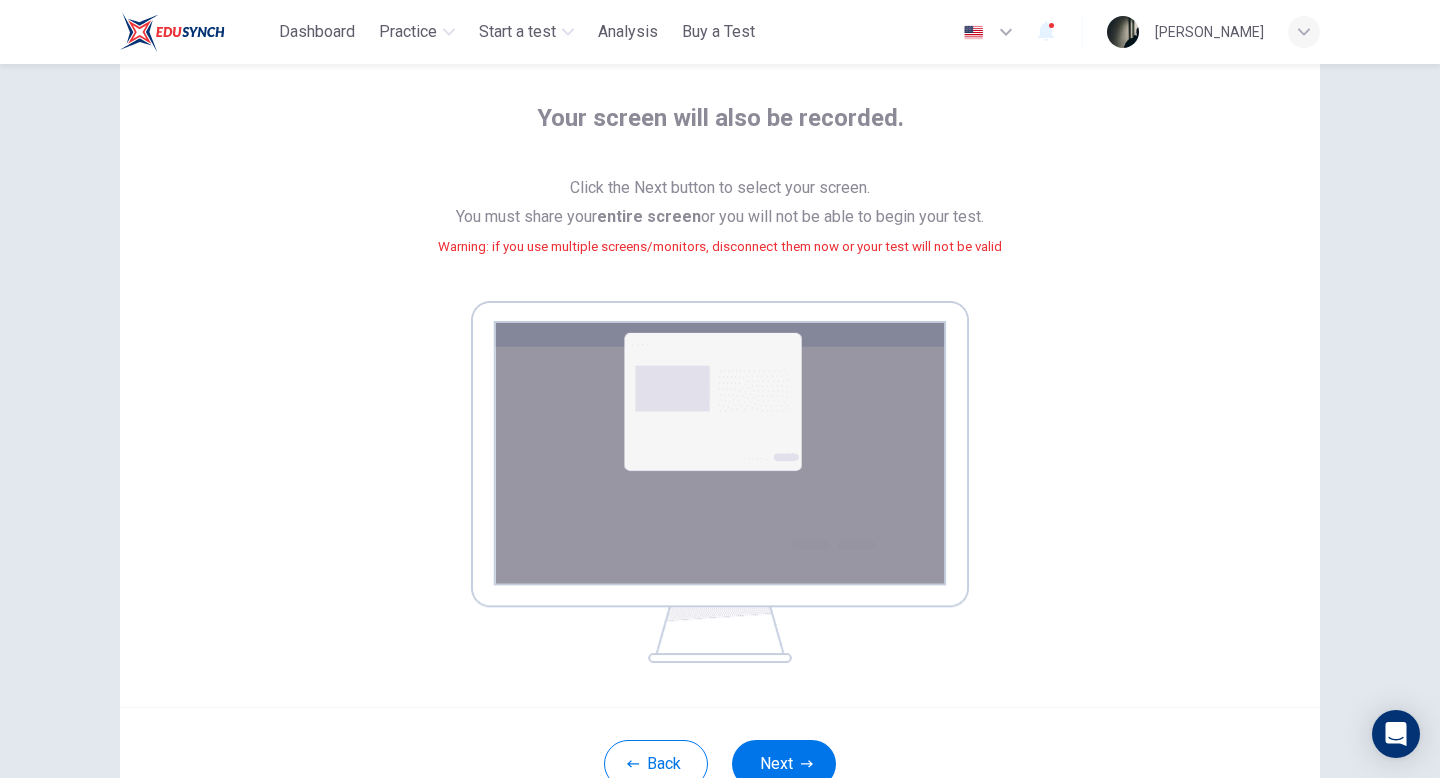 scroll, scrollTop: 194, scrollLeft: 0, axis: vertical 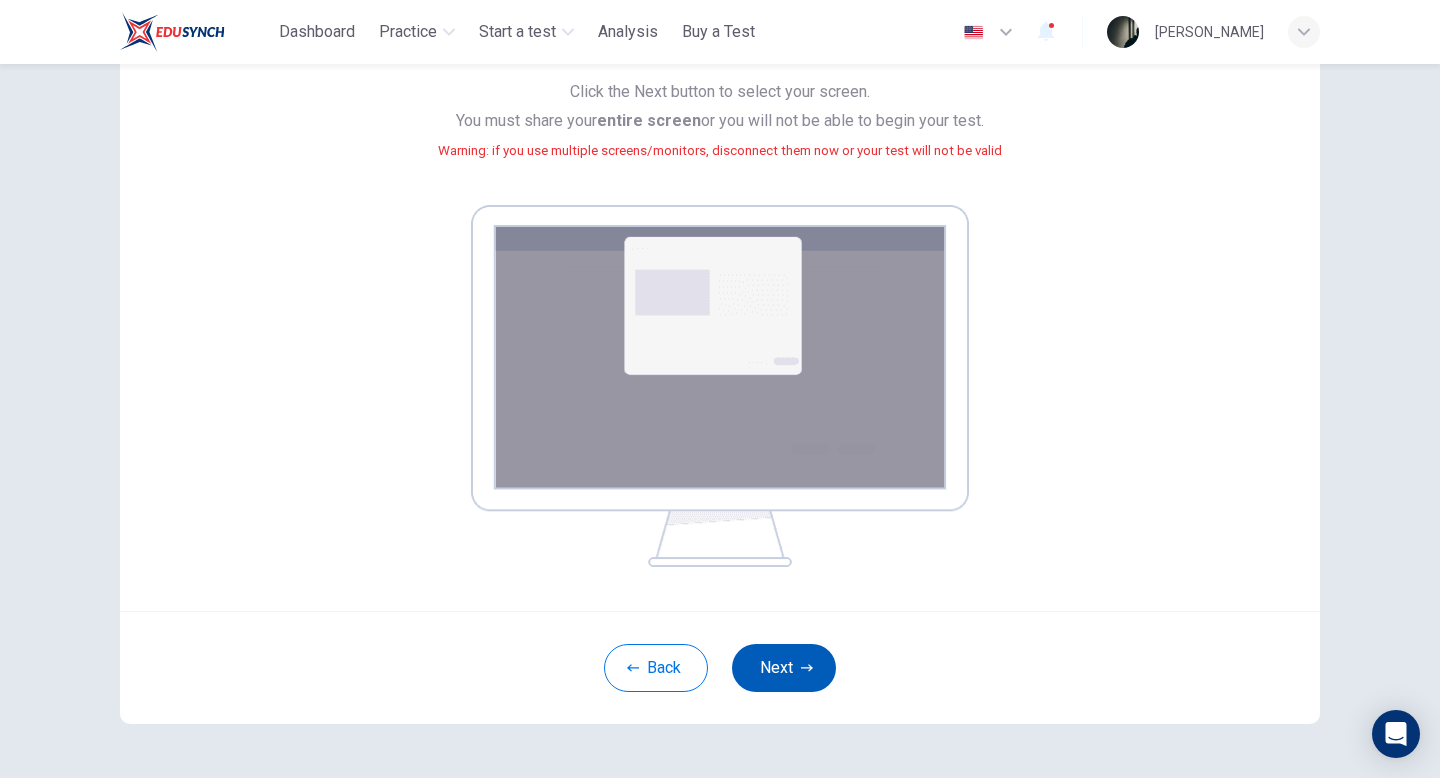 click on "Next" at bounding box center [784, 668] 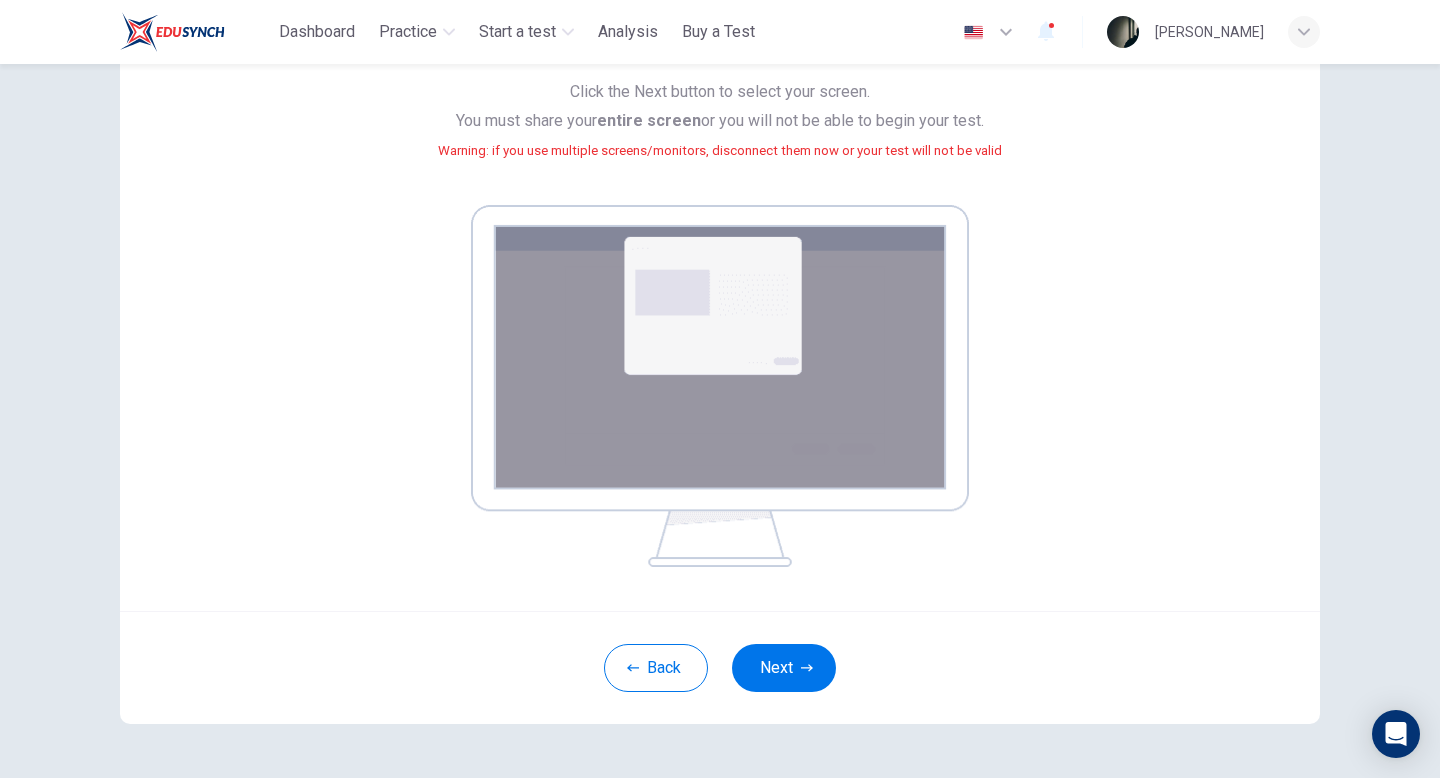 scroll, scrollTop: 55, scrollLeft: 0, axis: vertical 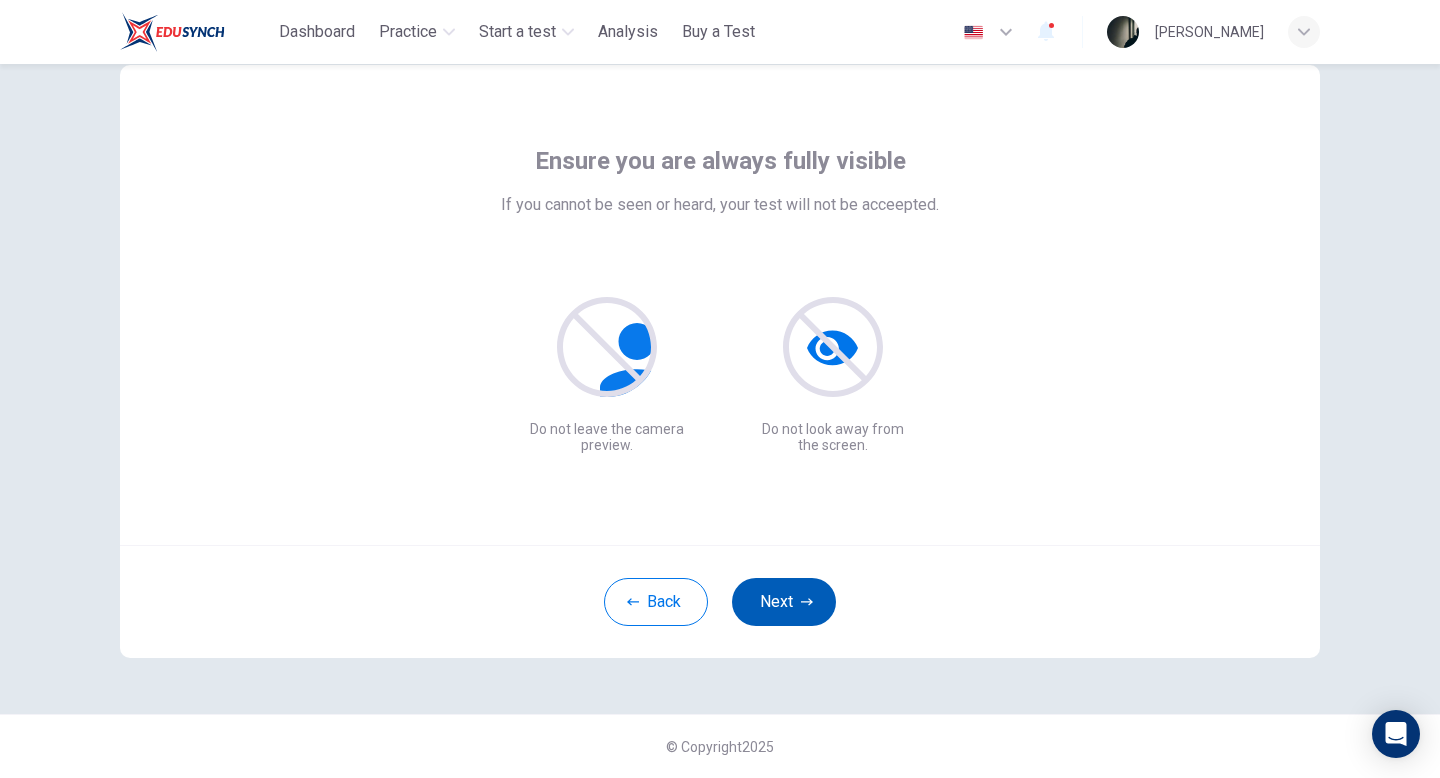 click on "Next" at bounding box center (784, 602) 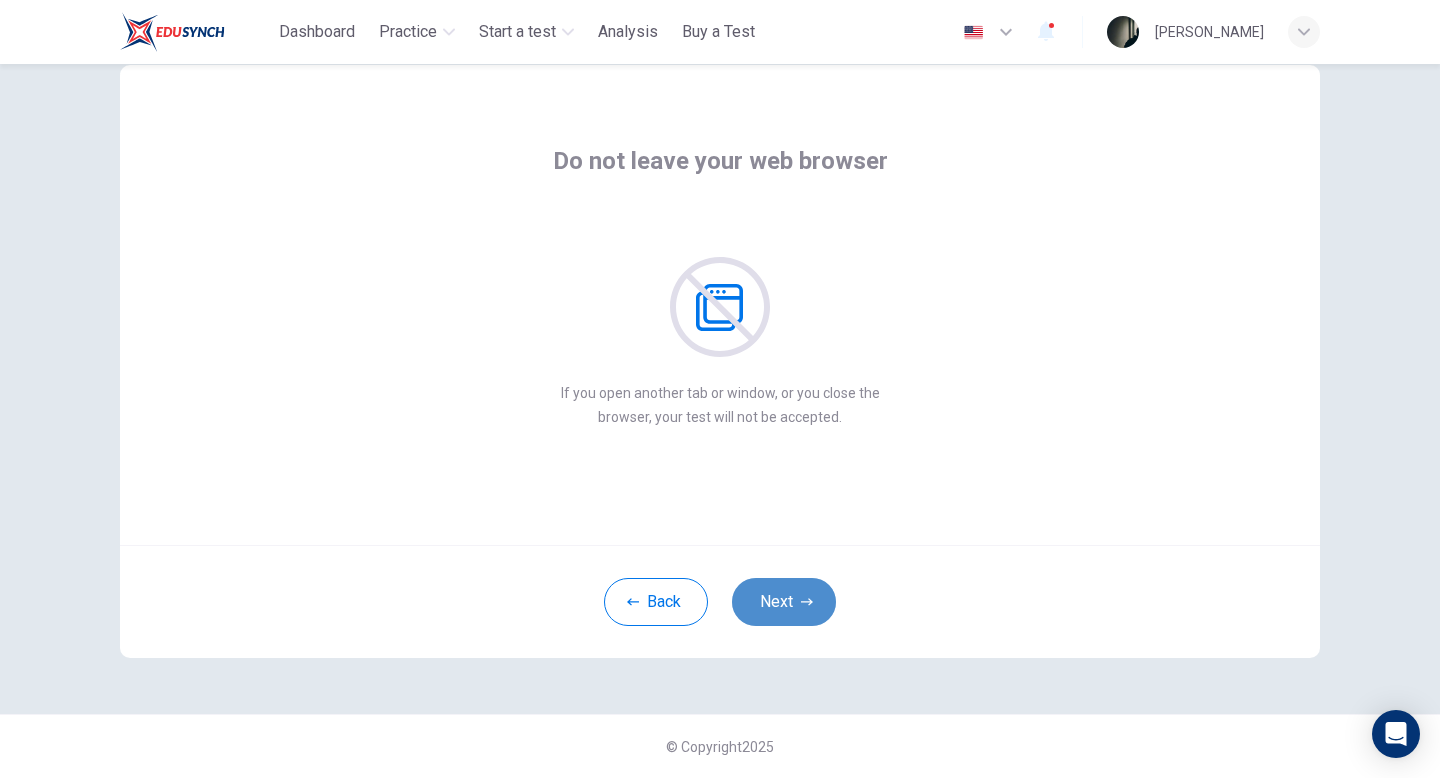 click on "Next" at bounding box center [784, 602] 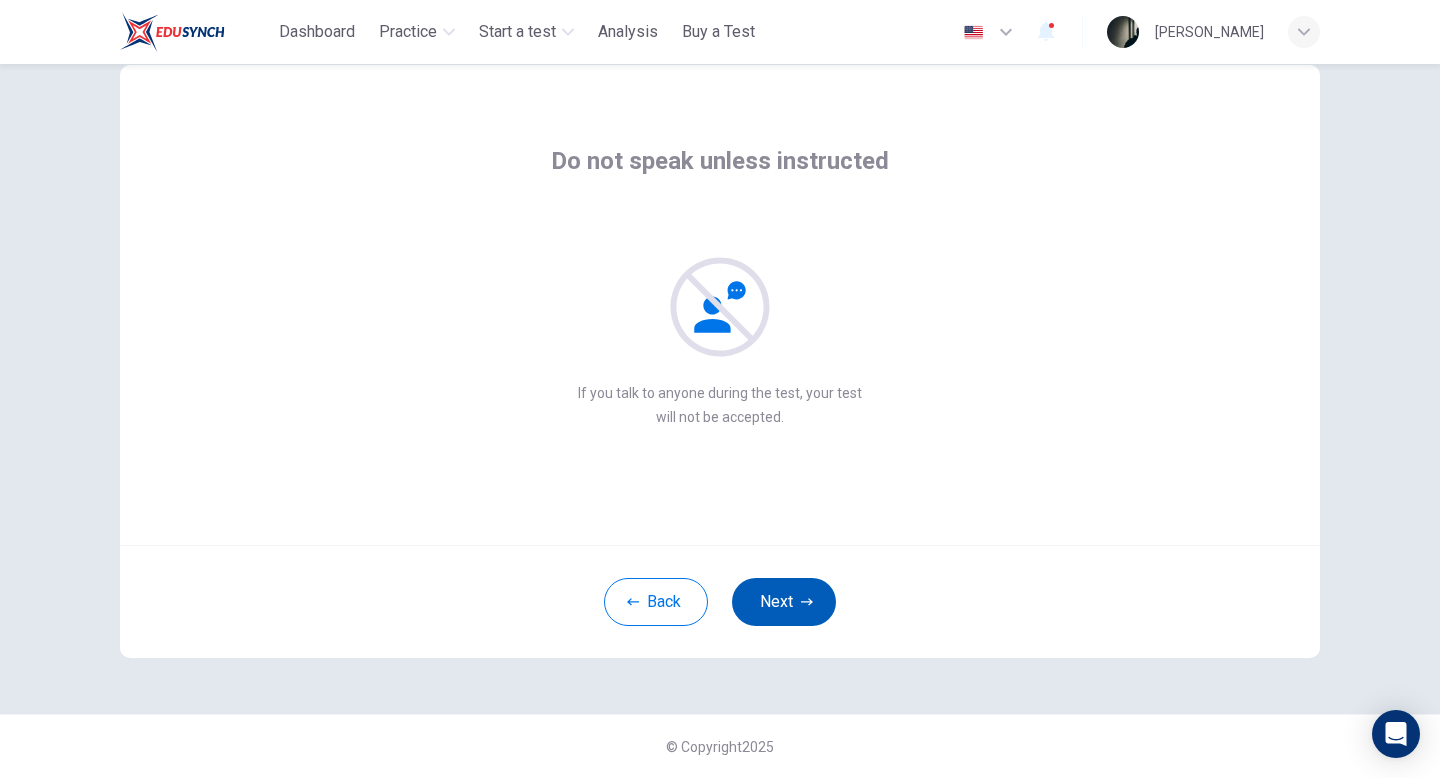 click on "Next" at bounding box center [784, 602] 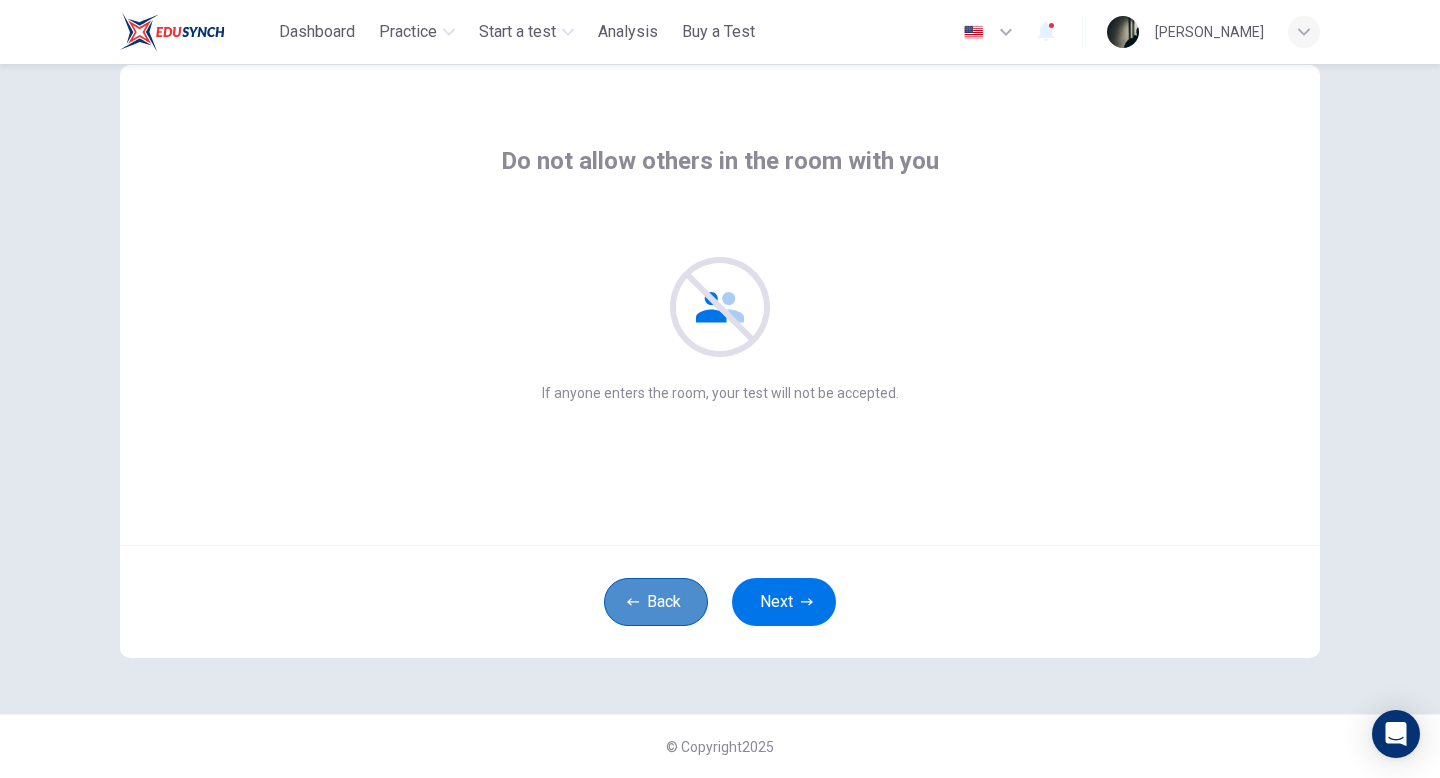click on "Back" at bounding box center (656, 602) 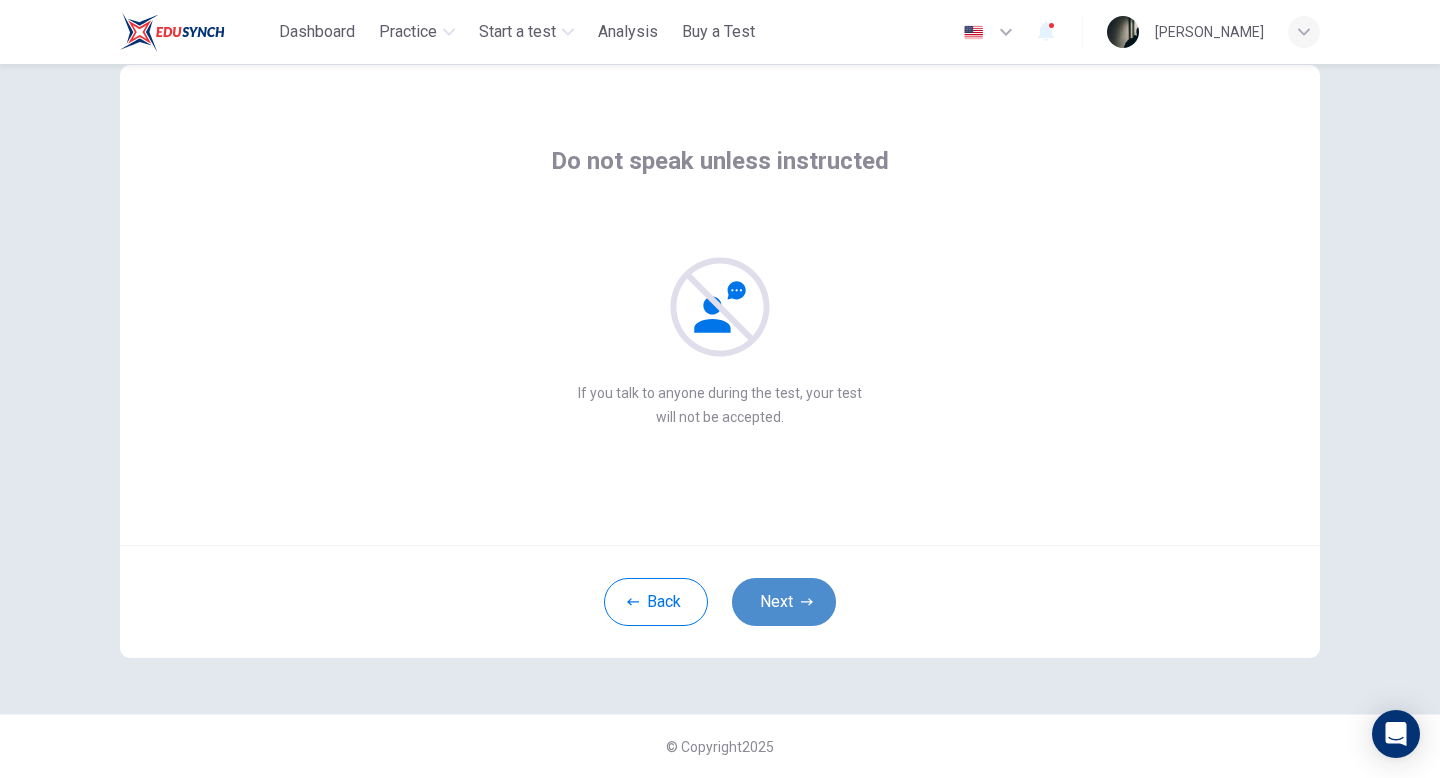 click on "Next" at bounding box center [784, 602] 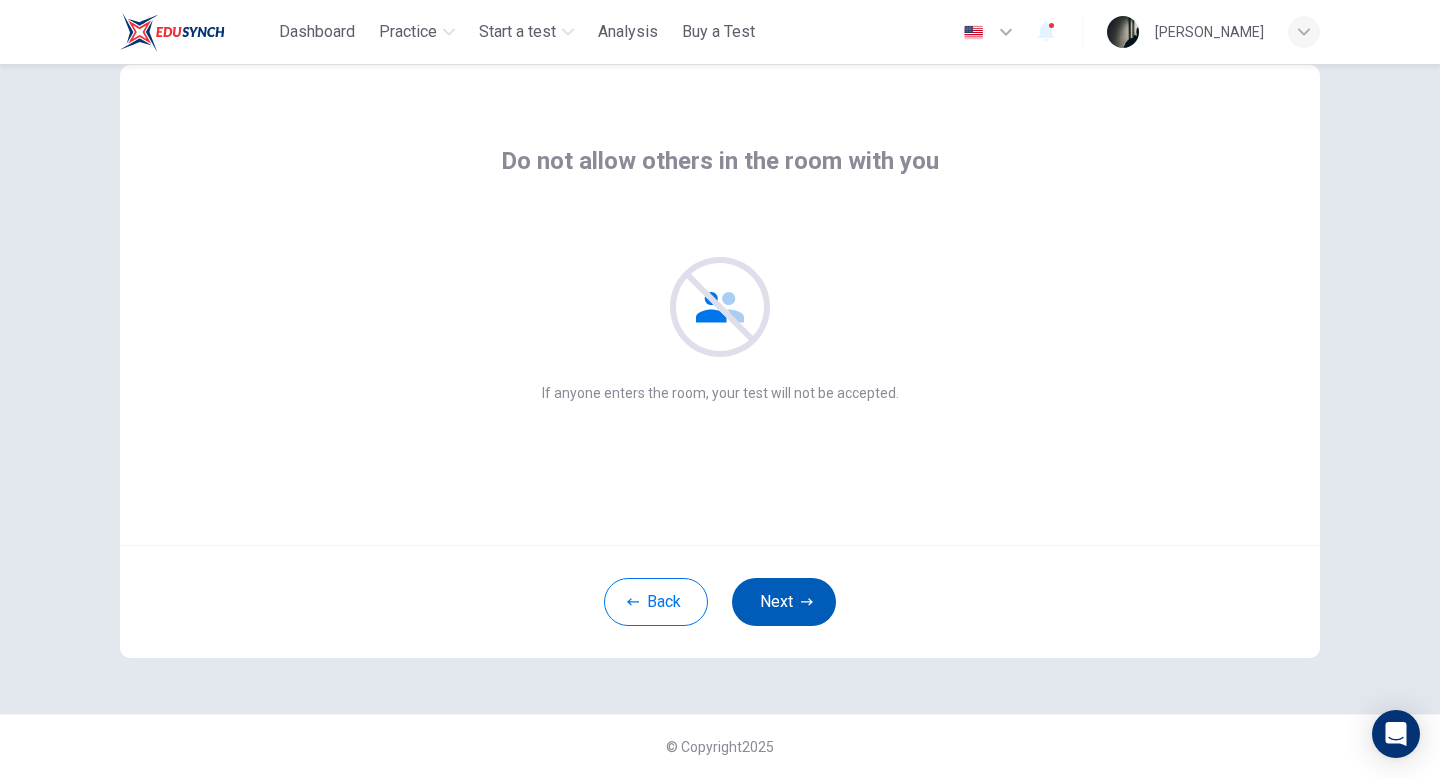 click on "Next" at bounding box center (784, 602) 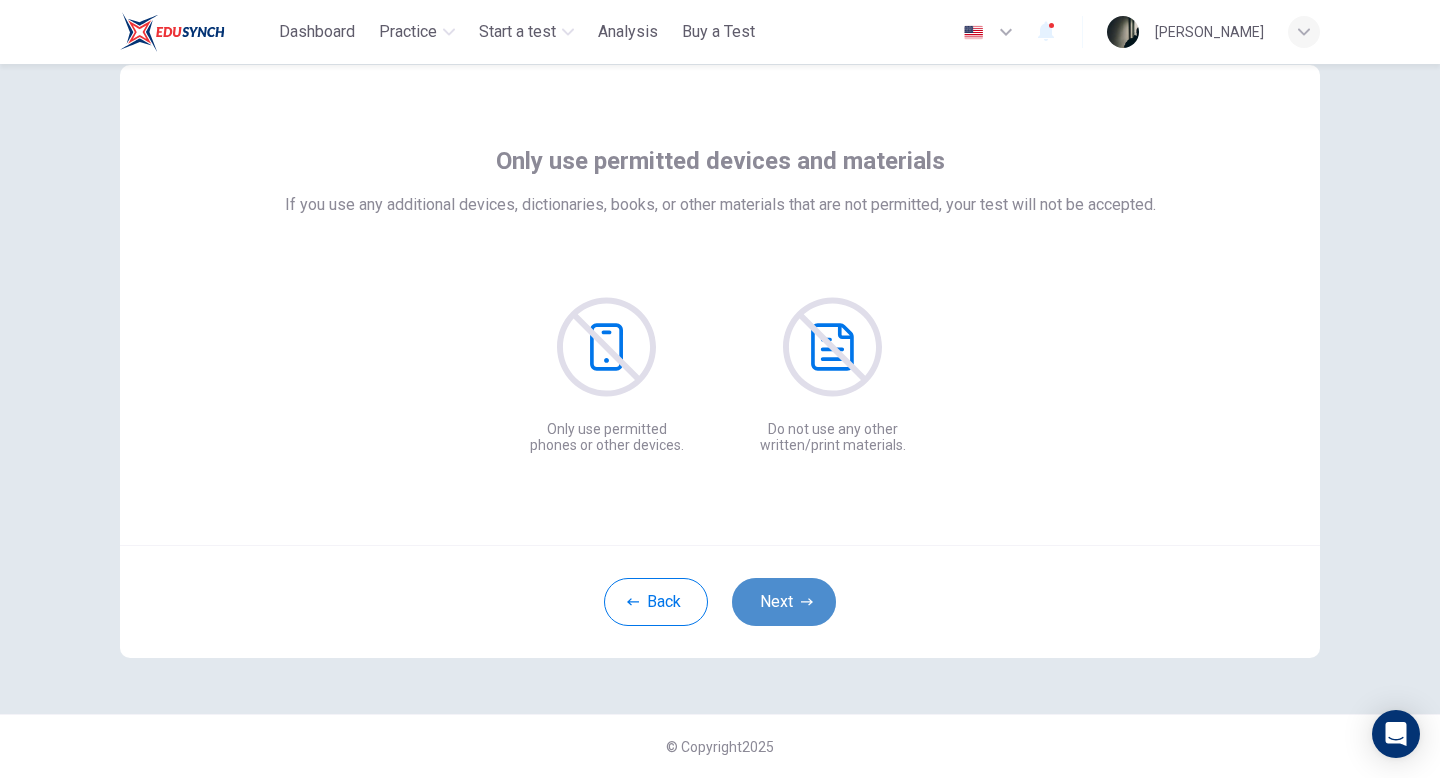 click 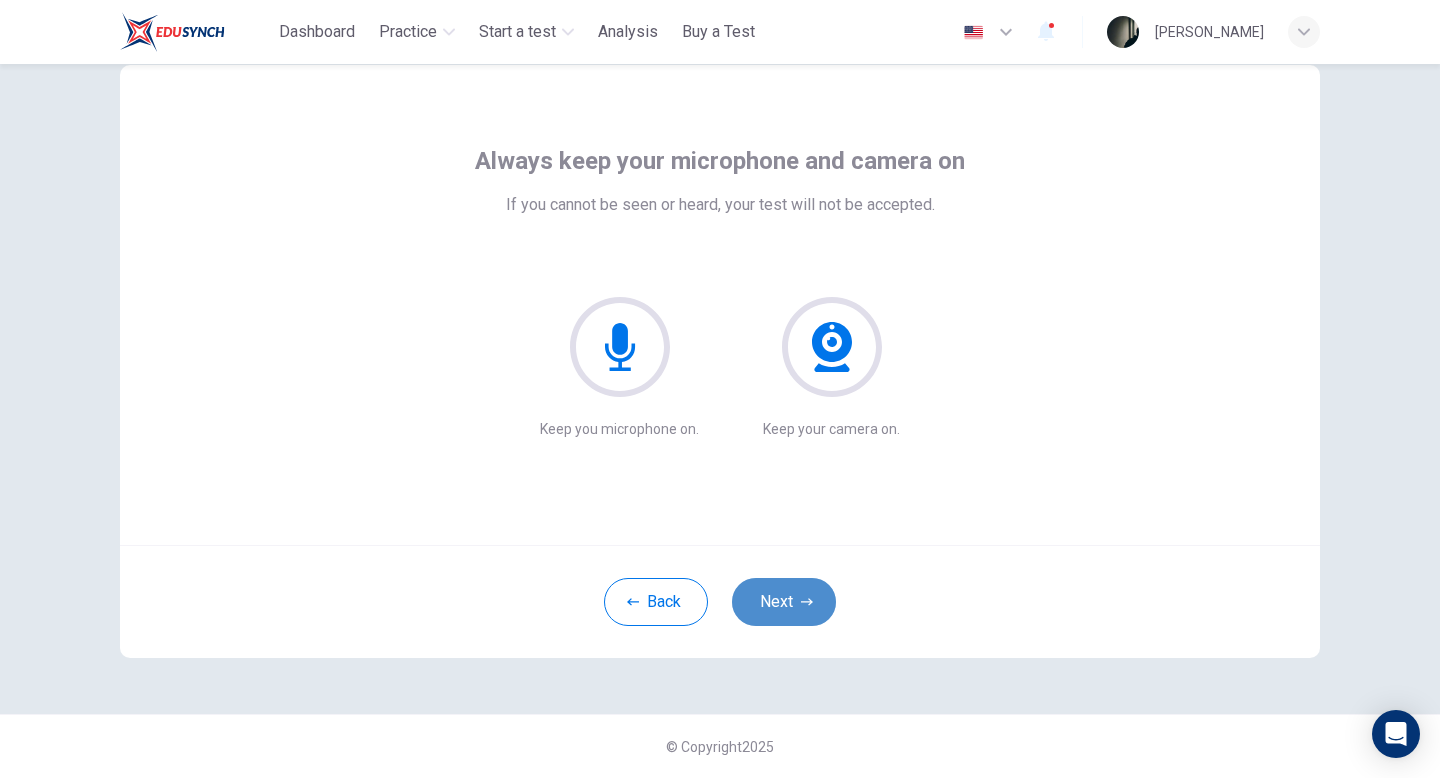 click on "Next" at bounding box center [784, 602] 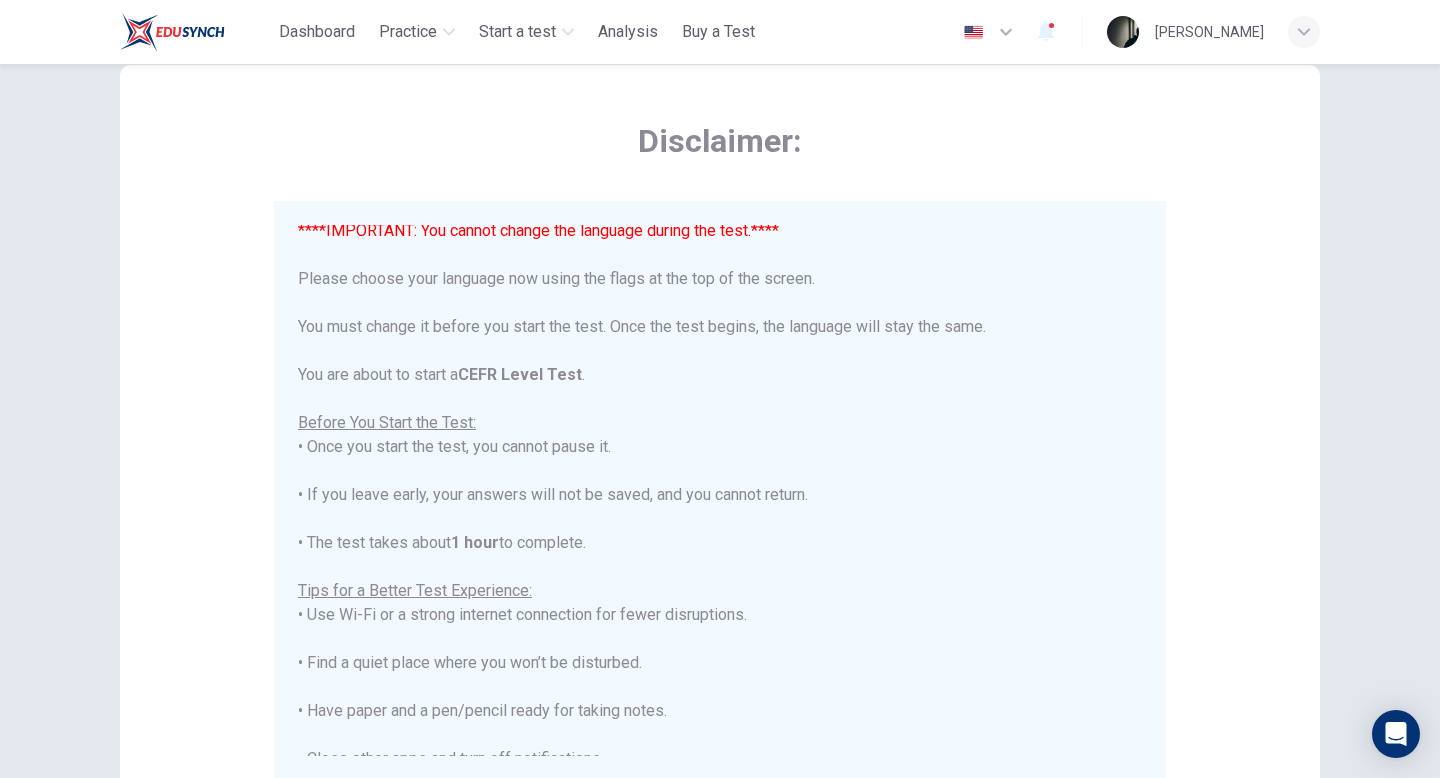 scroll, scrollTop: 191, scrollLeft: 0, axis: vertical 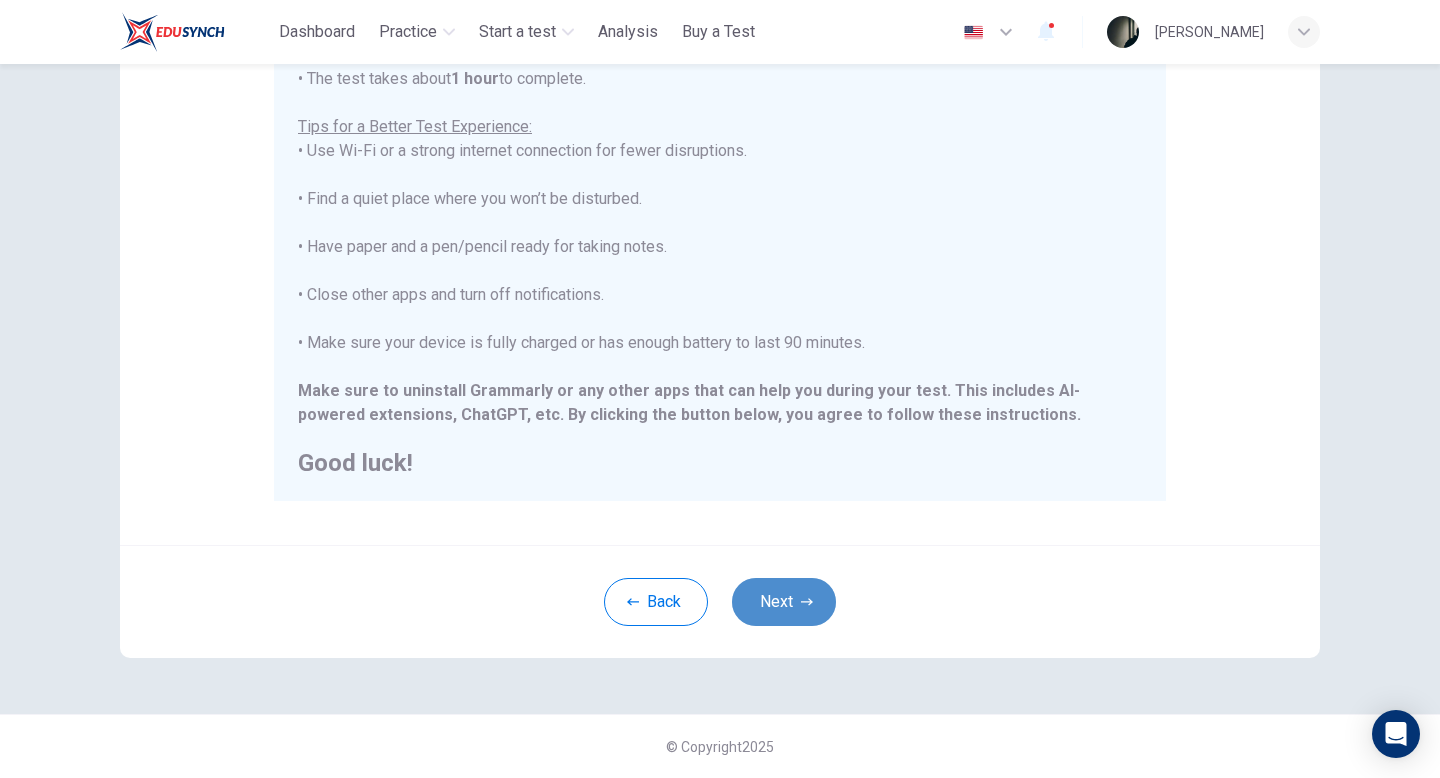 click on "Next" at bounding box center [784, 602] 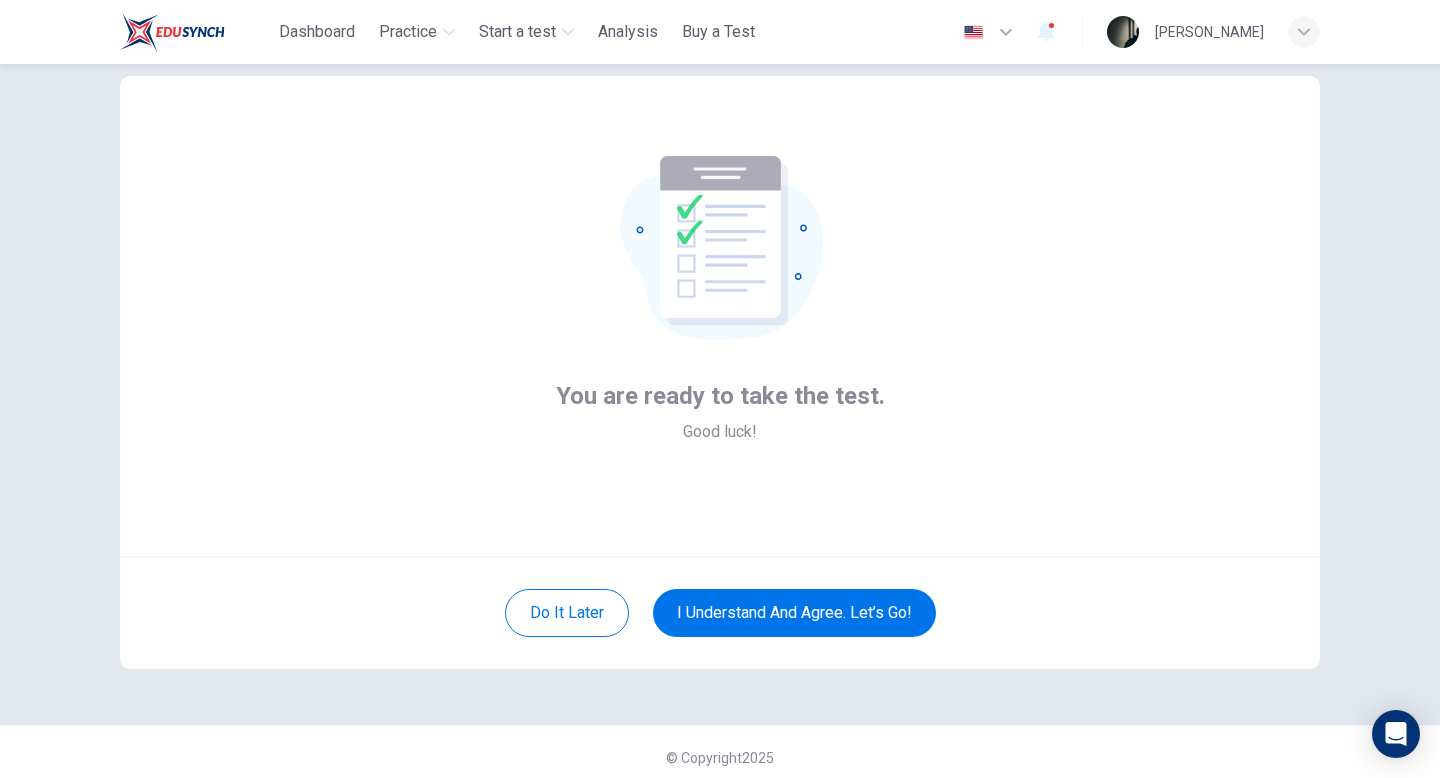 scroll, scrollTop: 55, scrollLeft: 0, axis: vertical 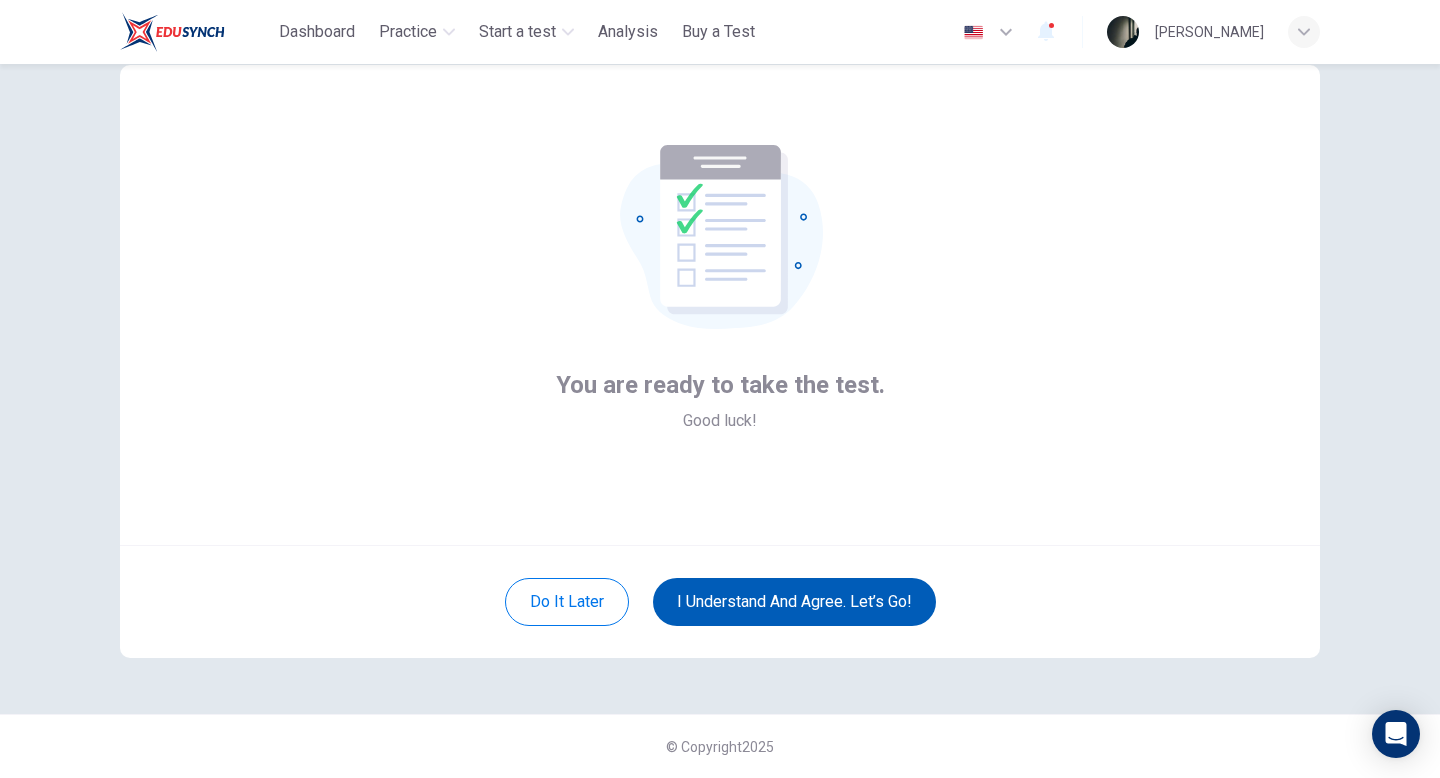 click on "I understand and agree. Let’s go!" at bounding box center (794, 602) 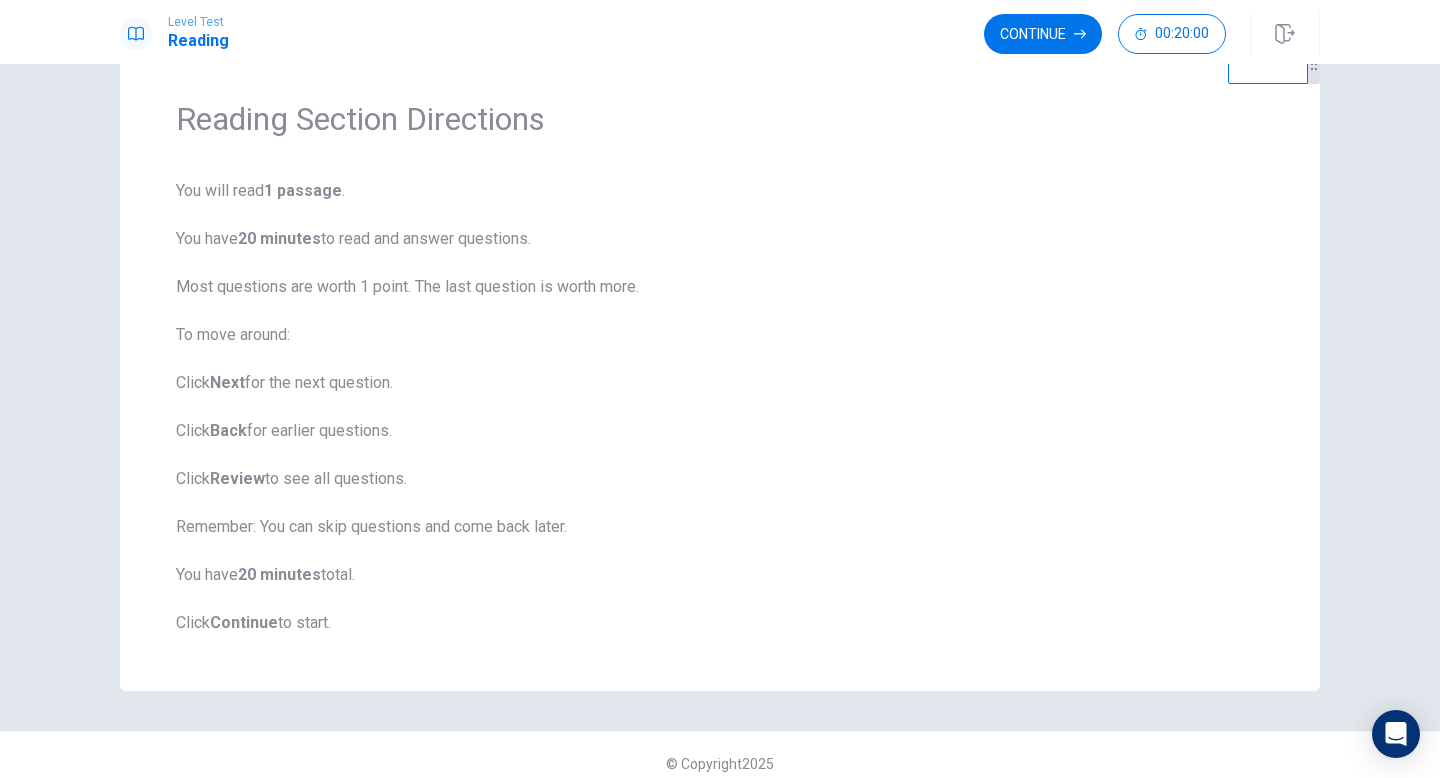 scroll, scrollTop: 0, scrollLeft: 0, axis: both 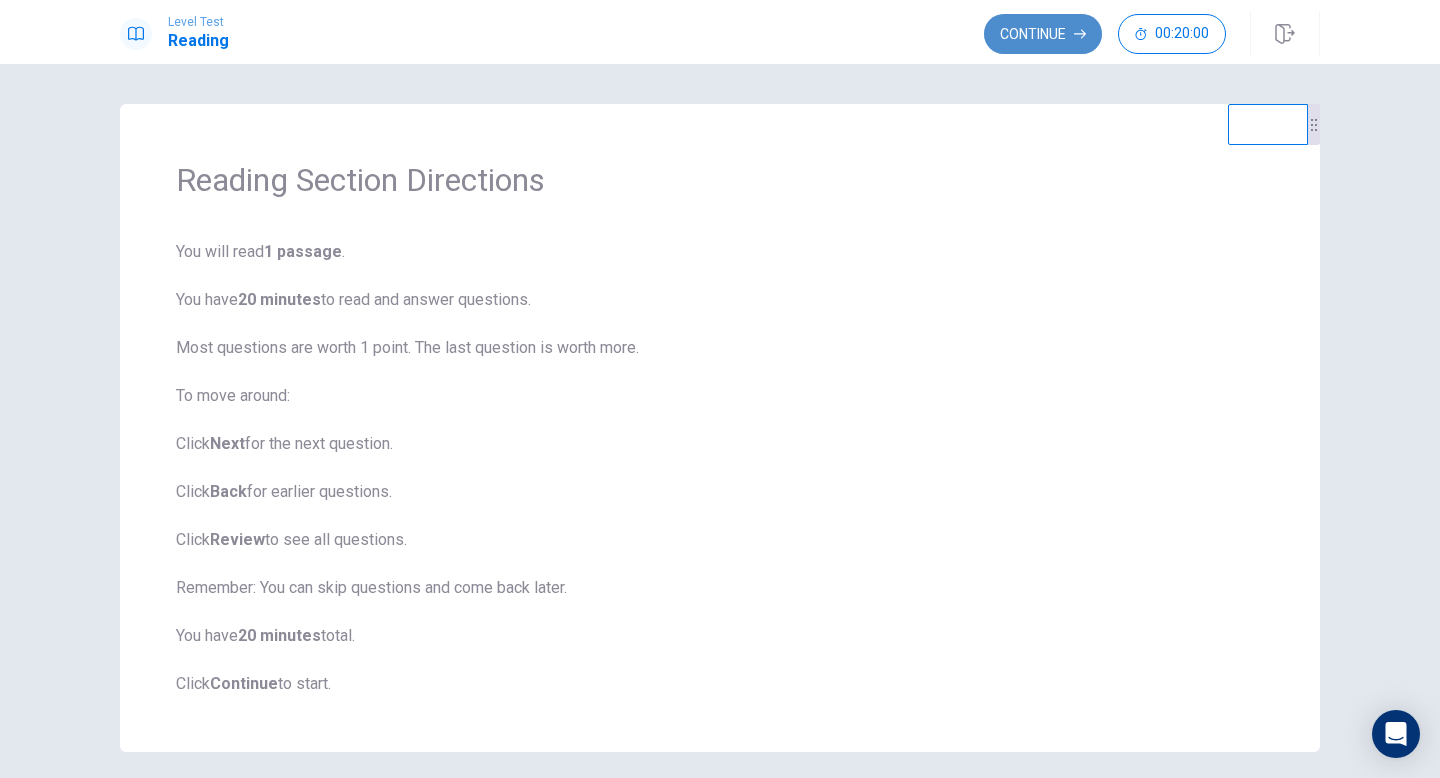 click on "Continue" at bounding box center (1043, 34) 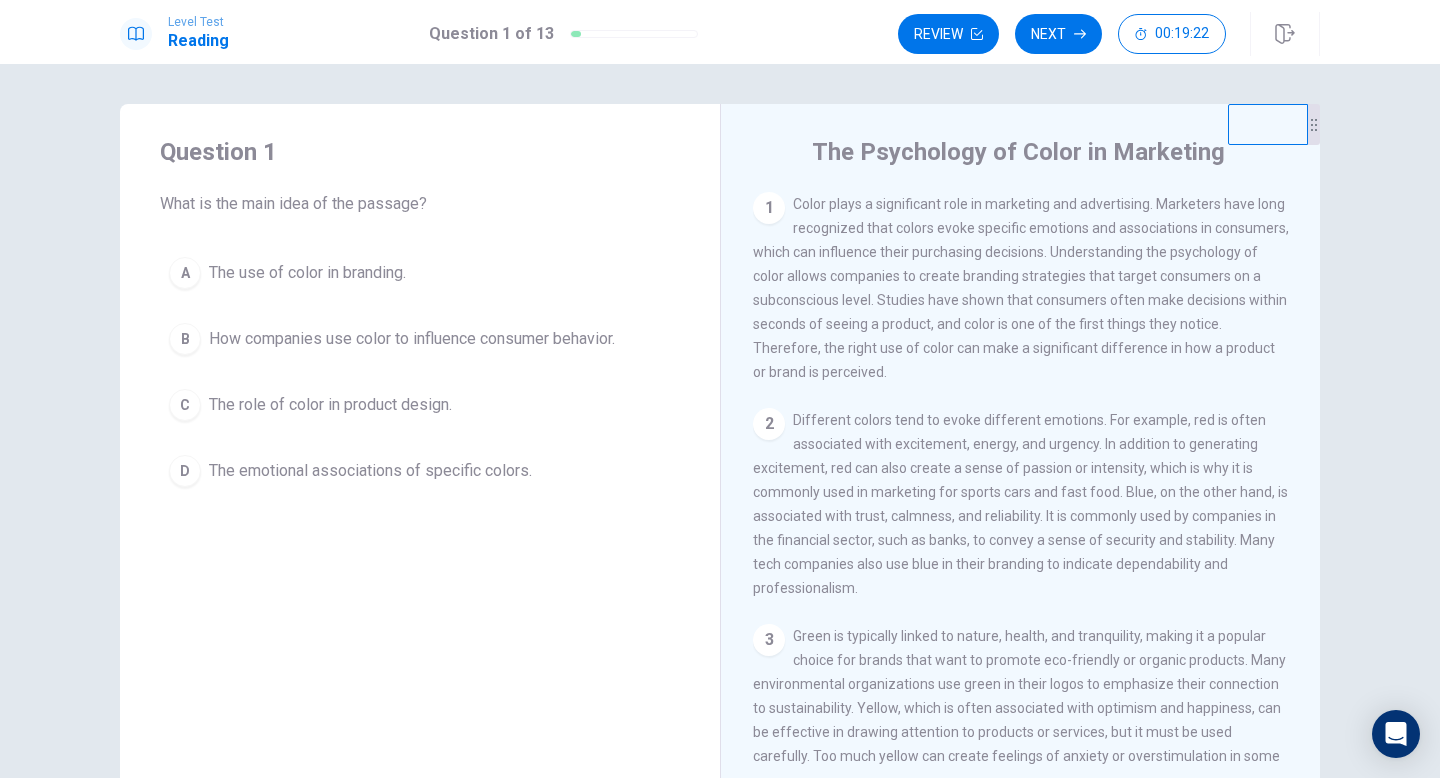 click on "B How companies use color to influence consumer behavior." at bounding box center (420, 339) 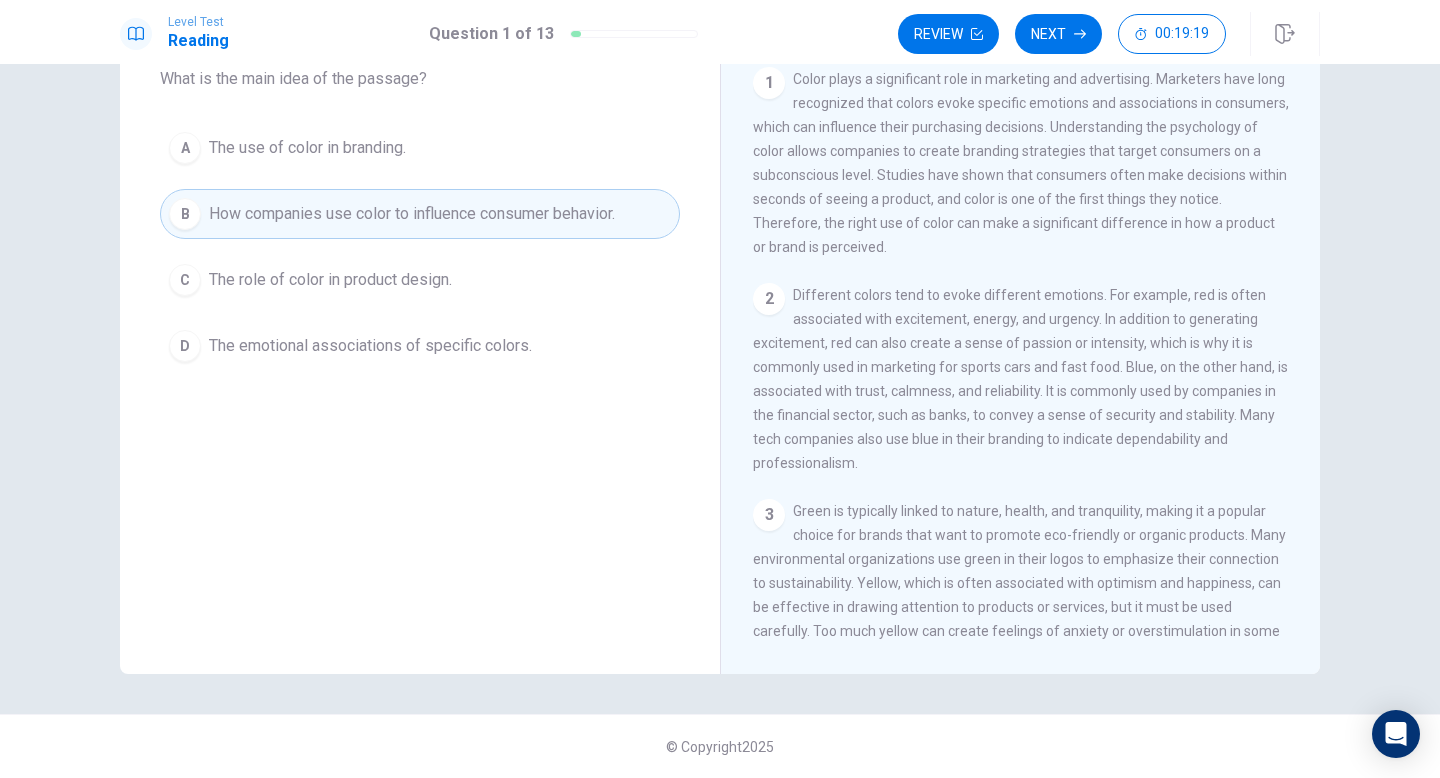 scroll, scrollTop: 0, scrollLeft: 0, axis: both 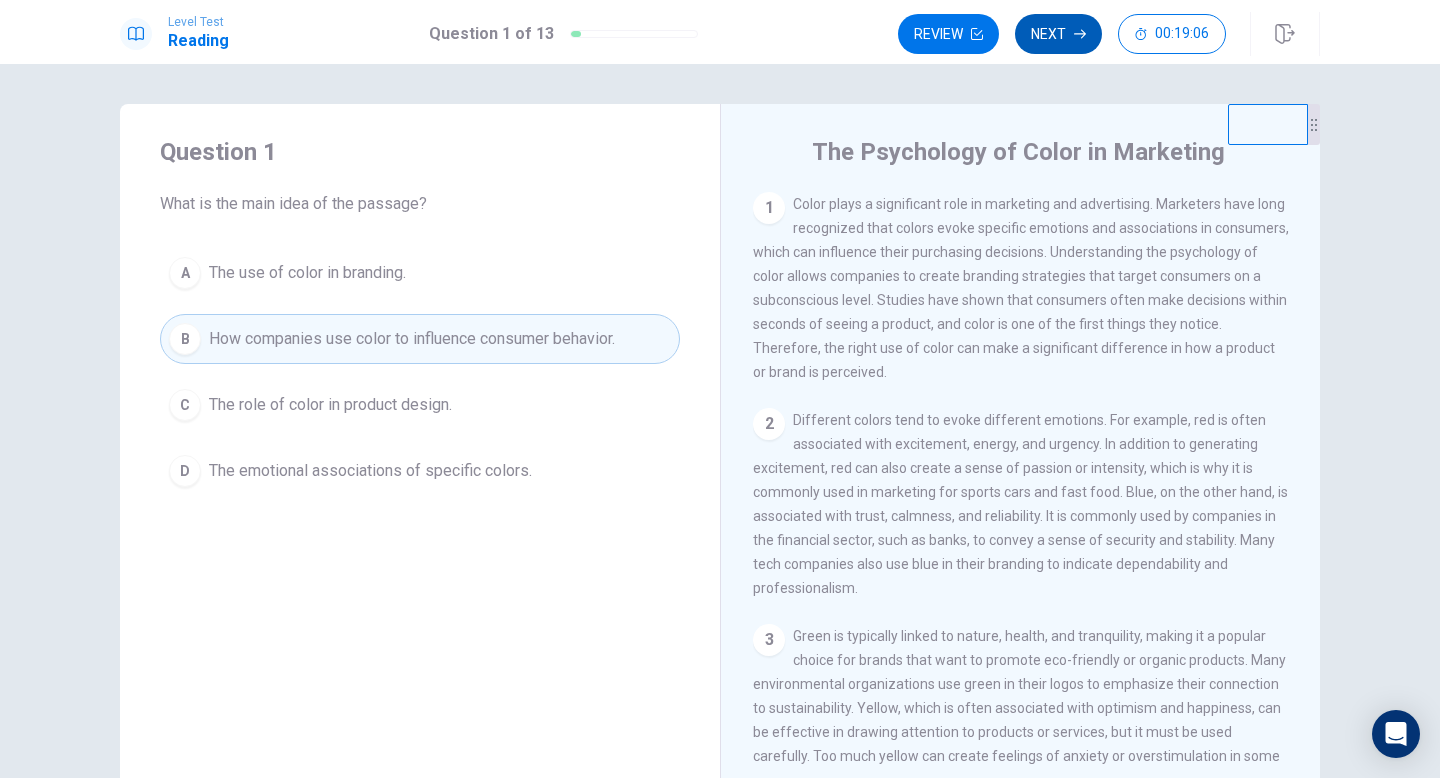 click on "Next" at bounding box center (1058, 34) 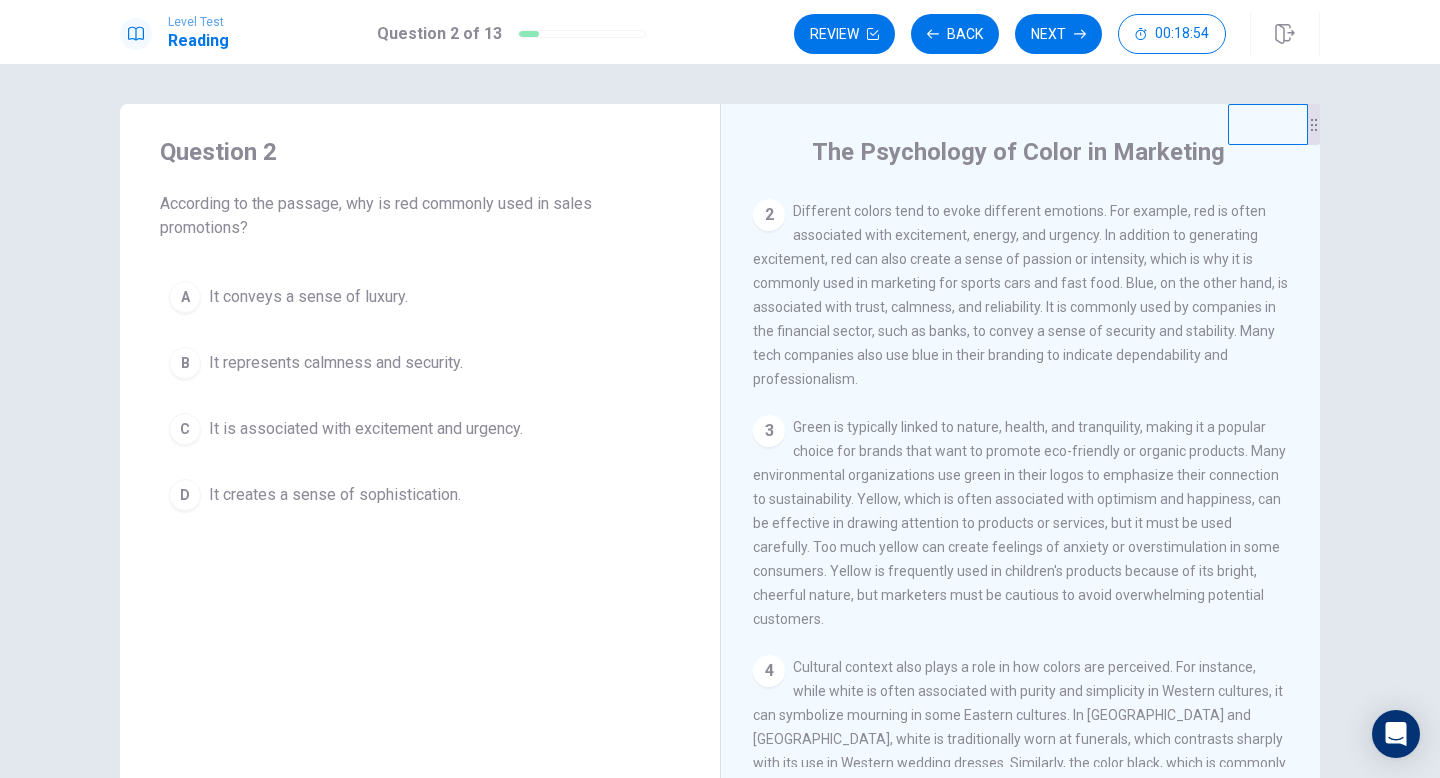 scroll, scrollTop: 207, scrollLeft: 0, axis: vertical 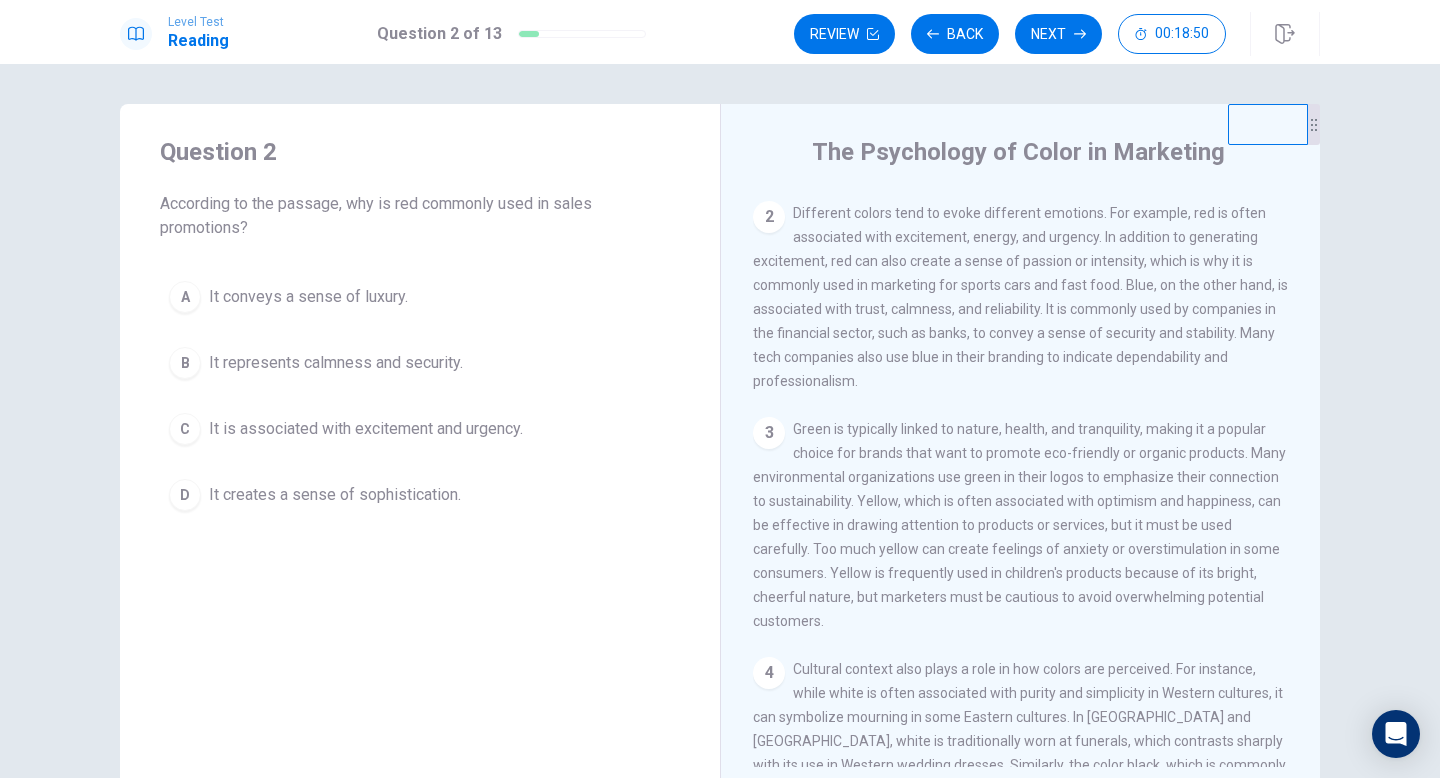 click on "C It is associated with excitement and urgency." at bounding box center [420, 429] 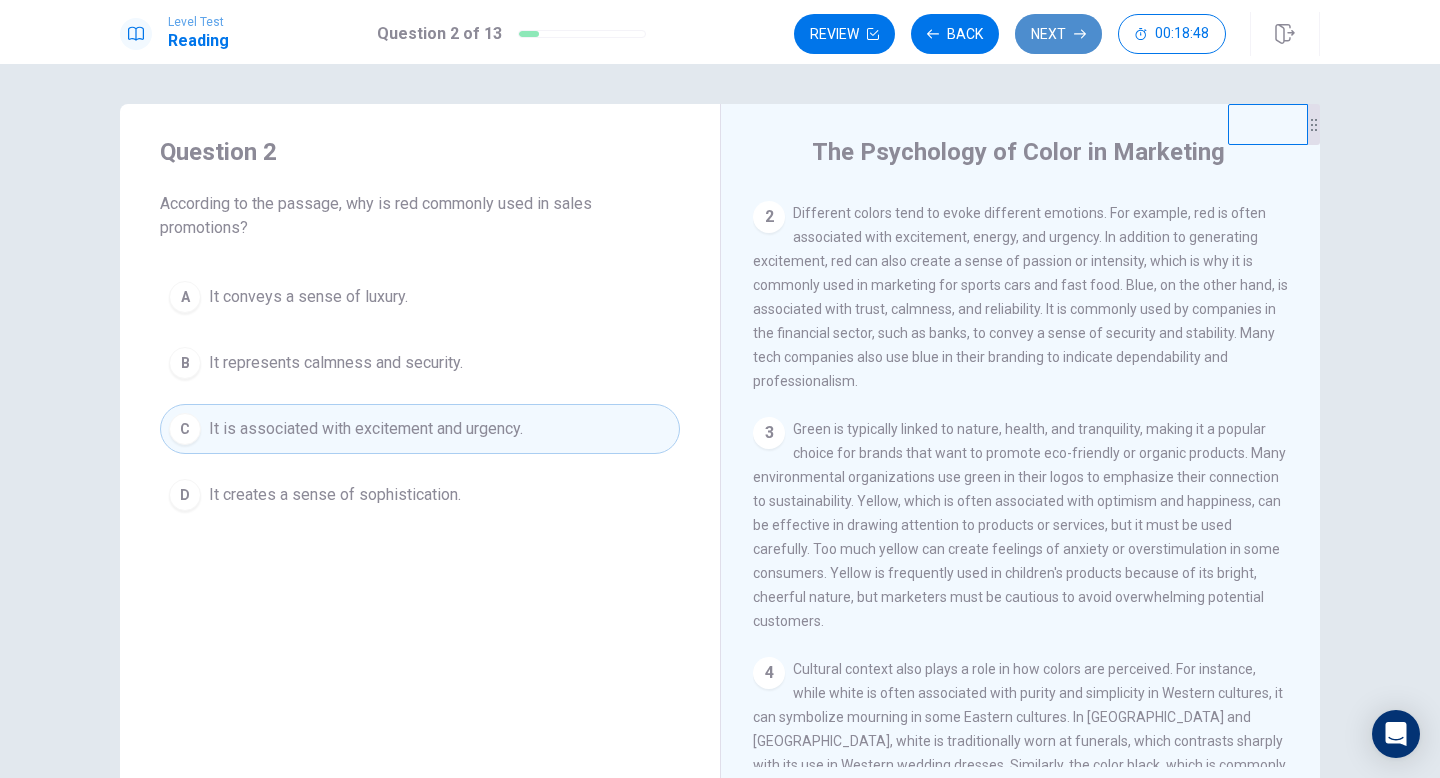 click on "Next" at bounding box center [1058, 34] 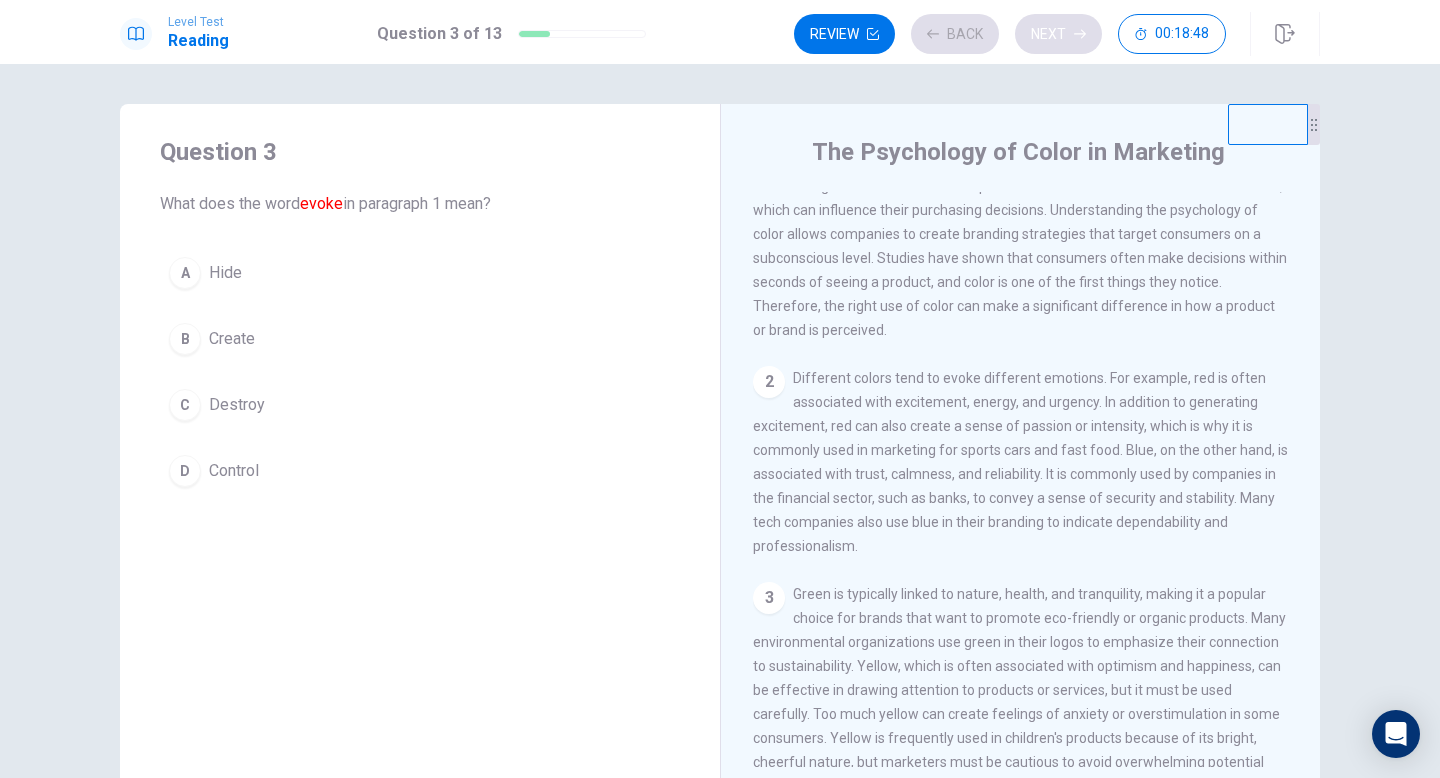 scroll, scrollTop: 0, scrollLeft: 0, axis: both 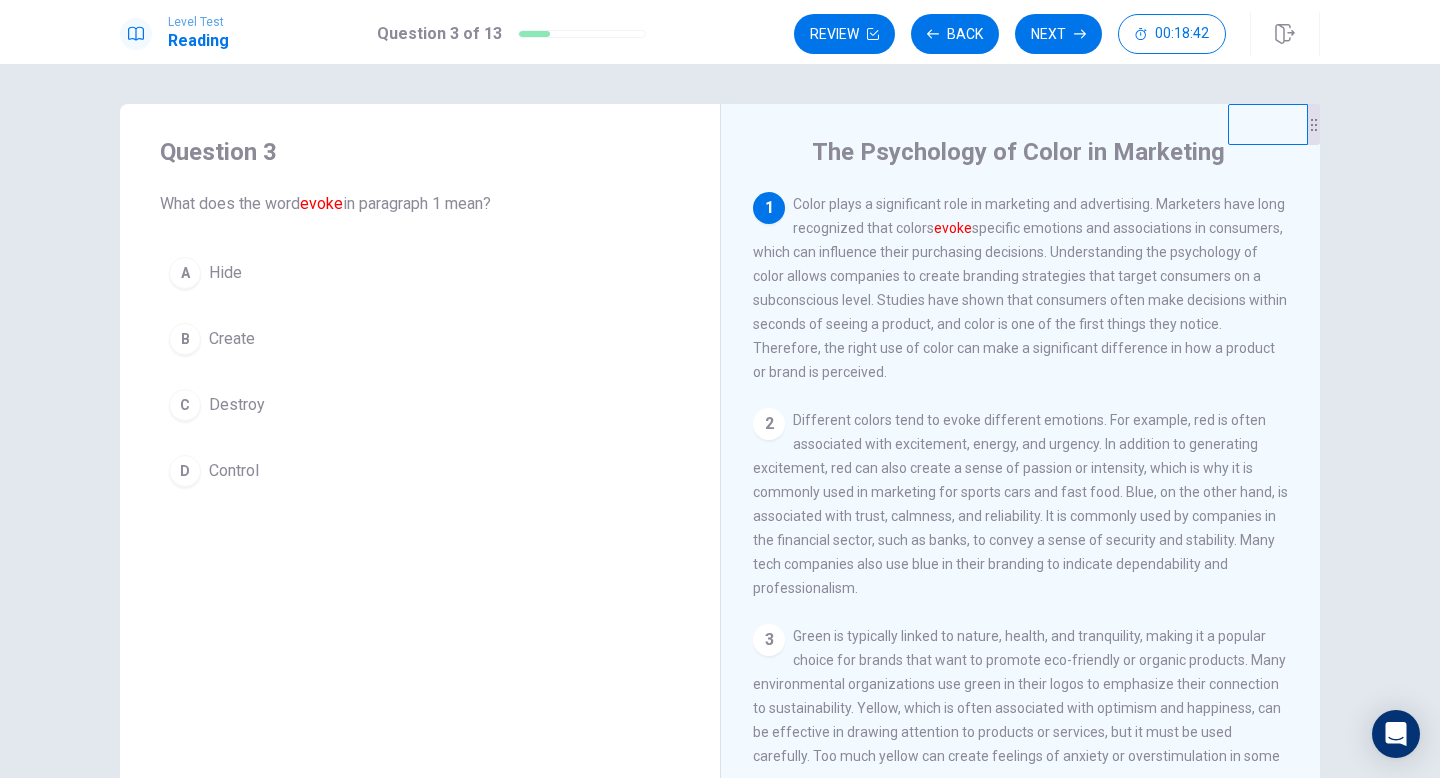 click on "Create" at bounding box center [232, 339] 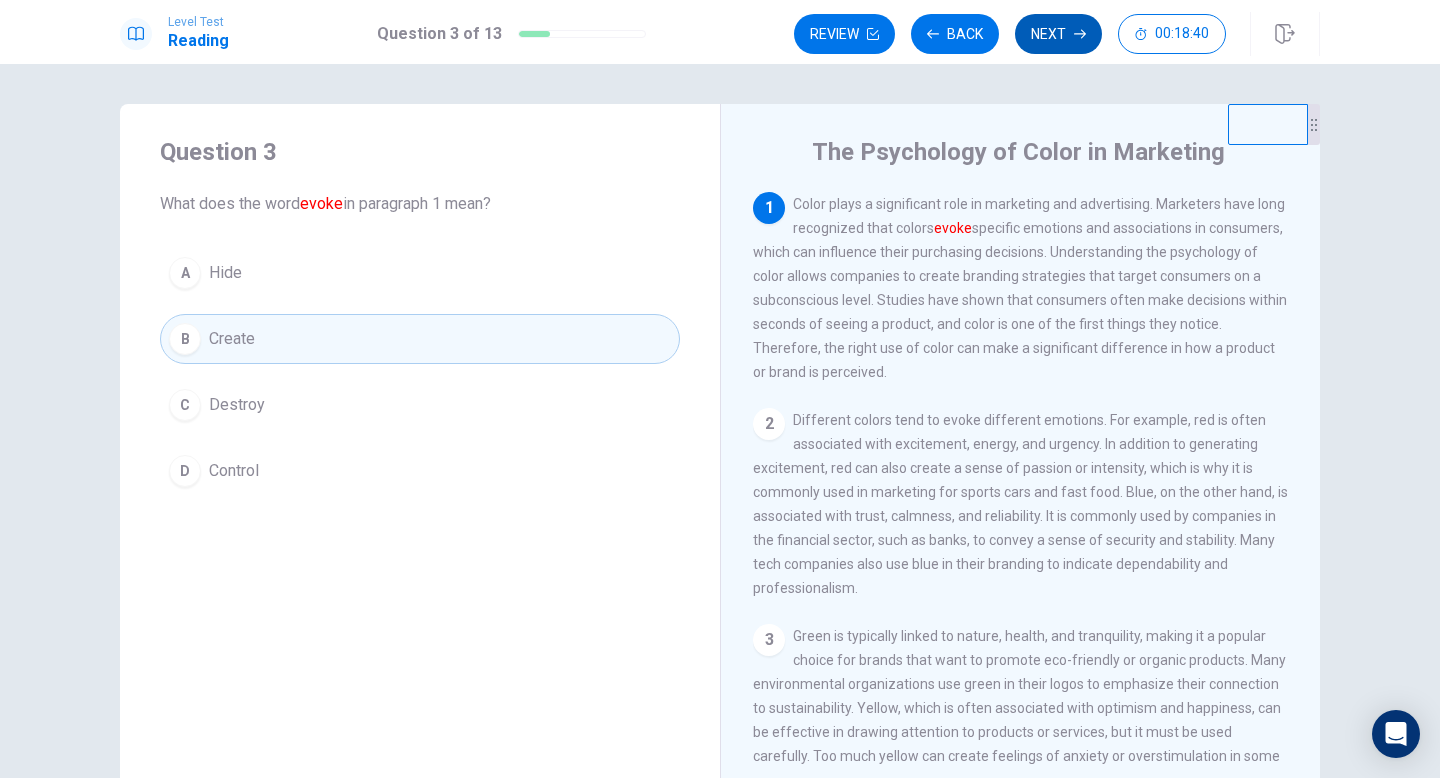 click on "Next" at bounding box center (1058, 34) 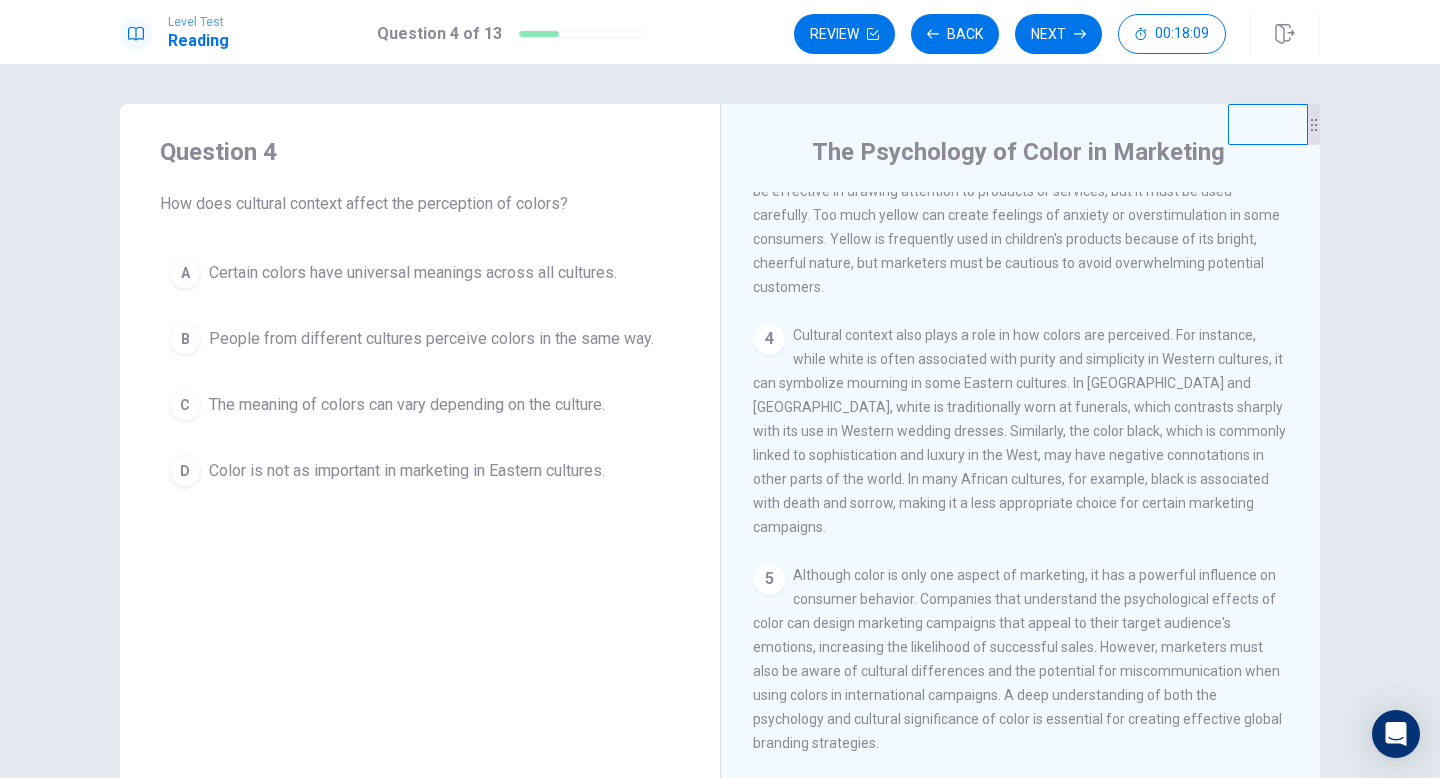scroll, scrollTop: 545, scrollLeft: 0, axis: vertical 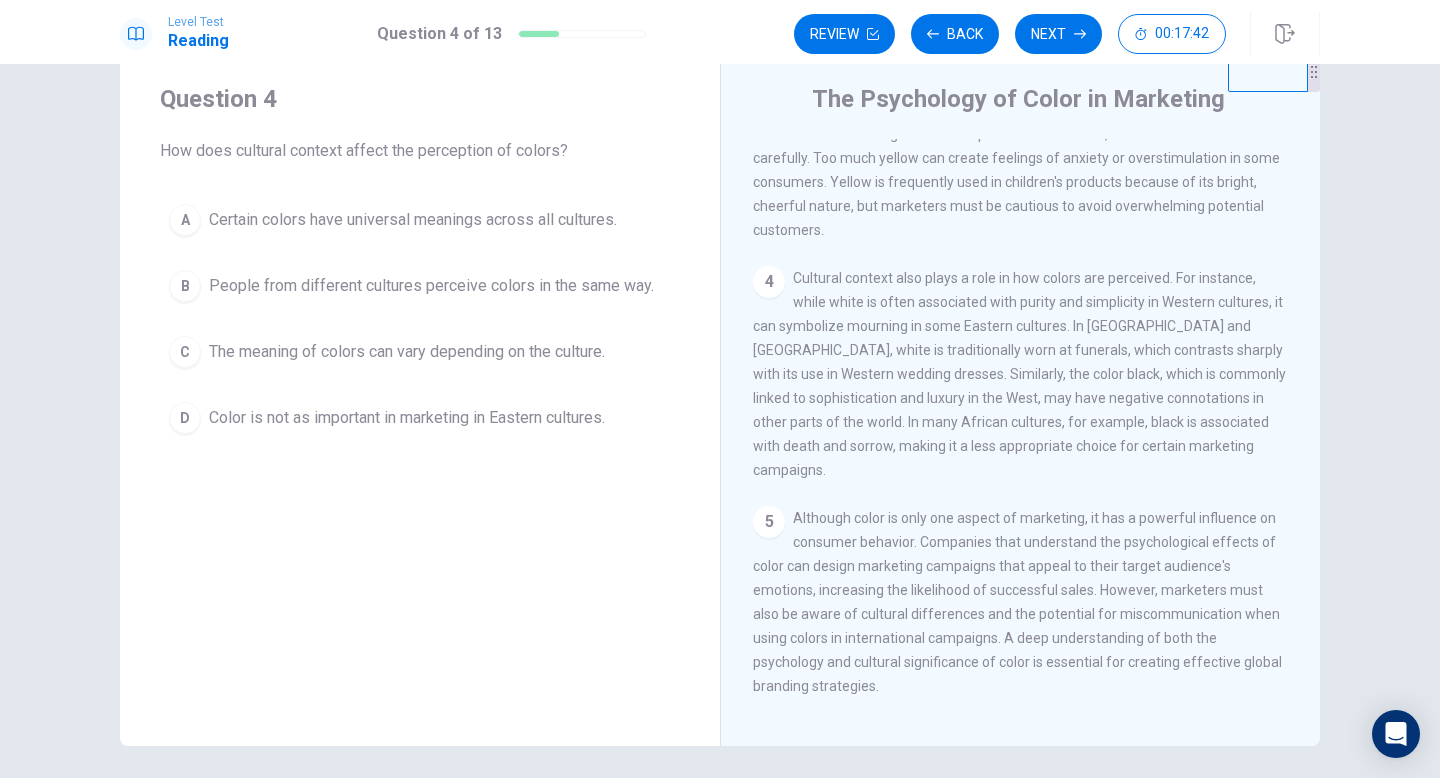 click on "People from different cultures perceive colors in the same way." at bounding box center [431, 286] 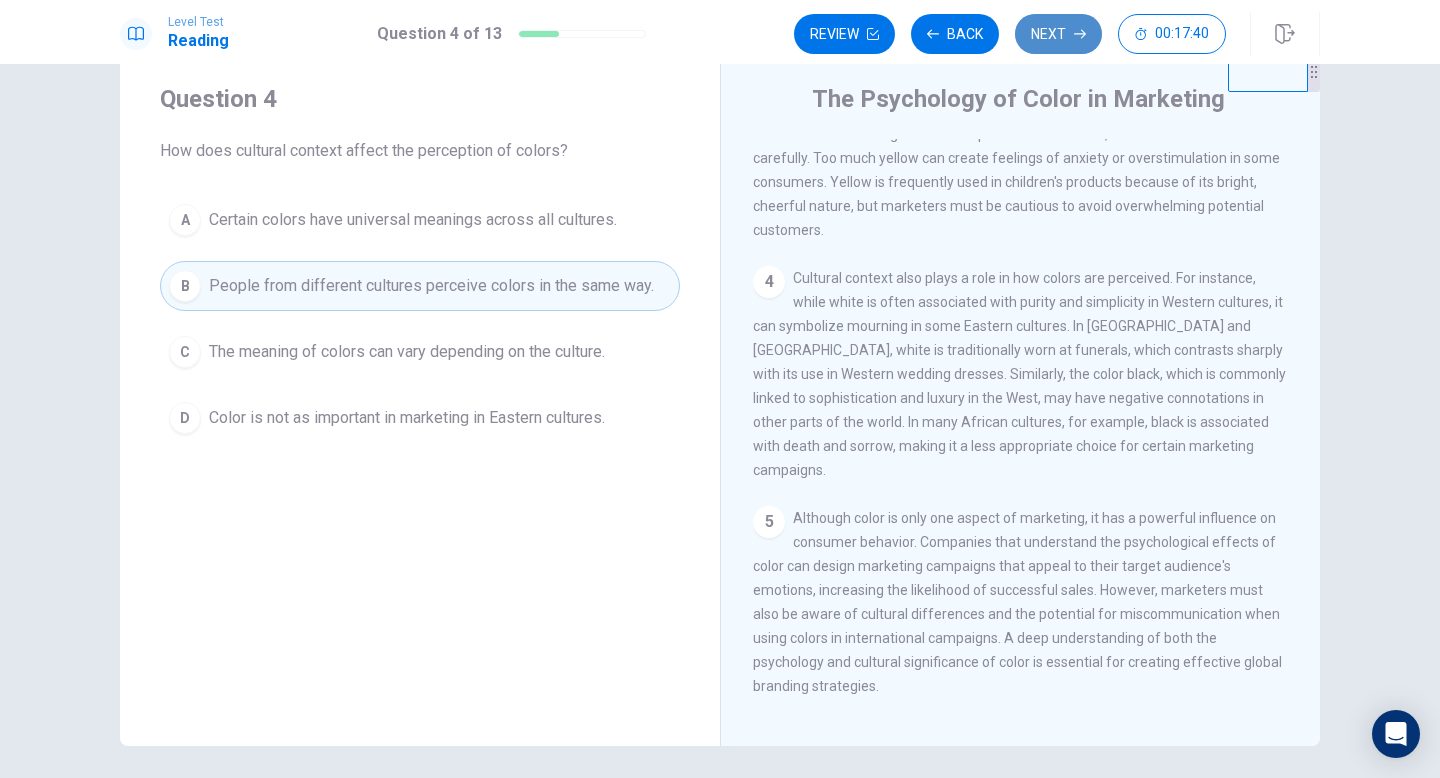 click on "Next" at bounding box center (1058, 34) 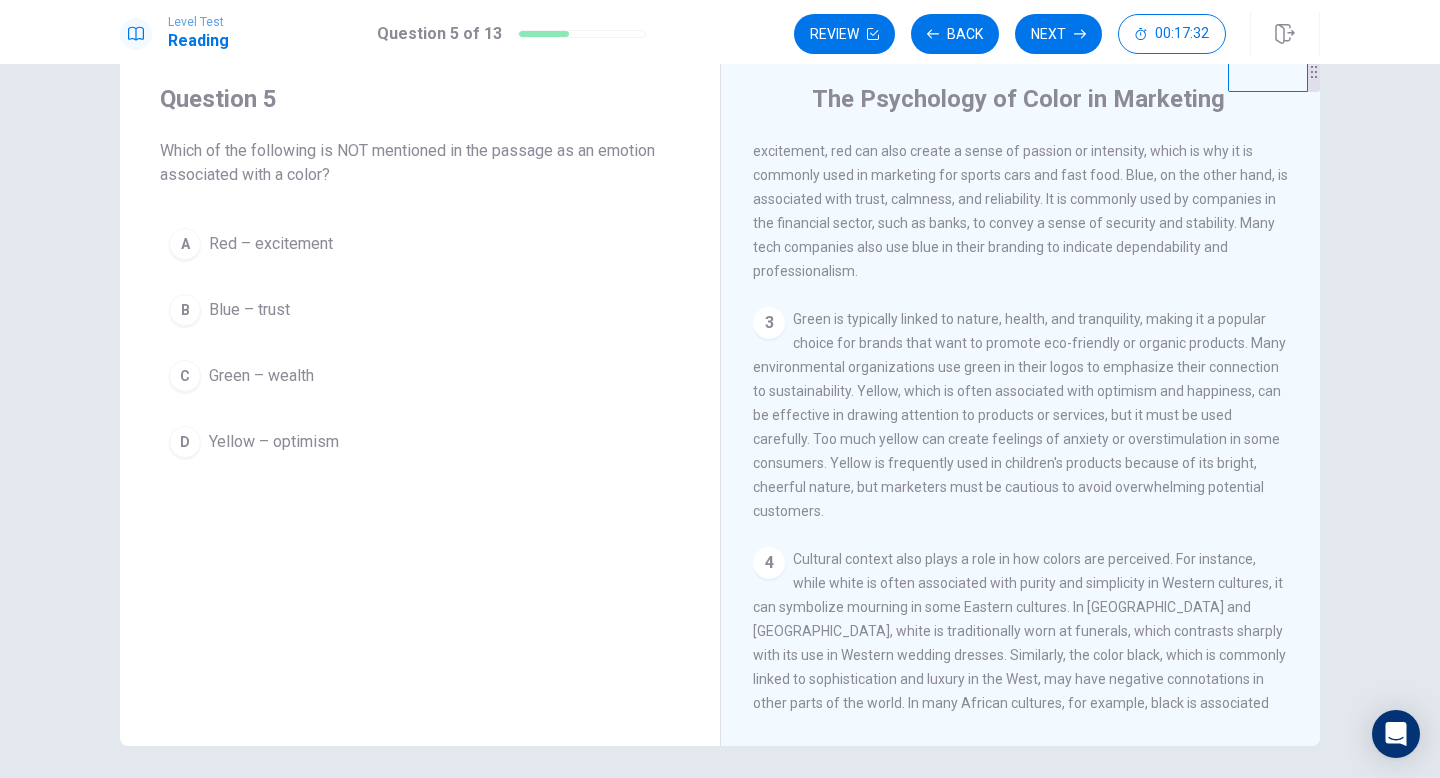 scroll, scrollTop: 252, scrollLeft: 0, axis: vertical 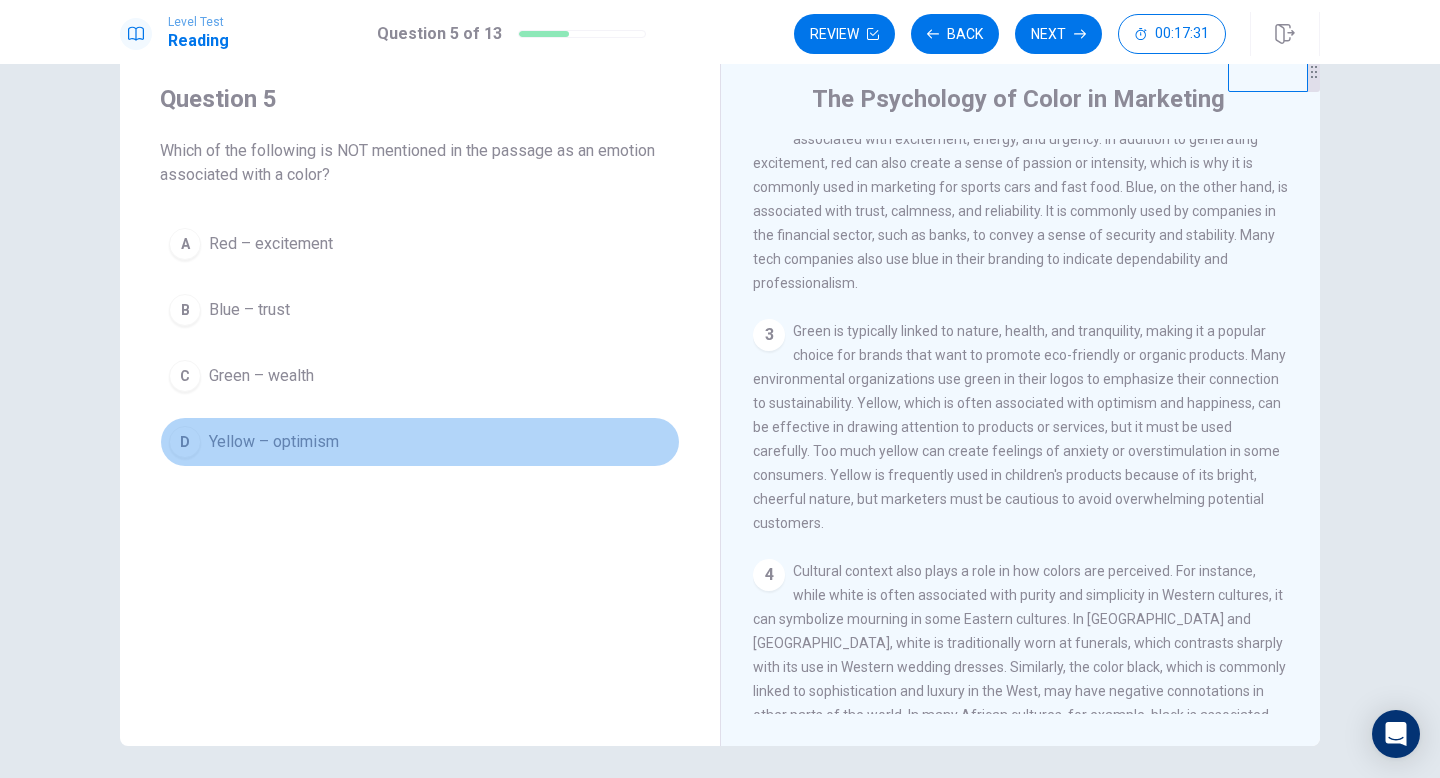 click on "D Yellow – optimism" at bounding box center (420, 442) 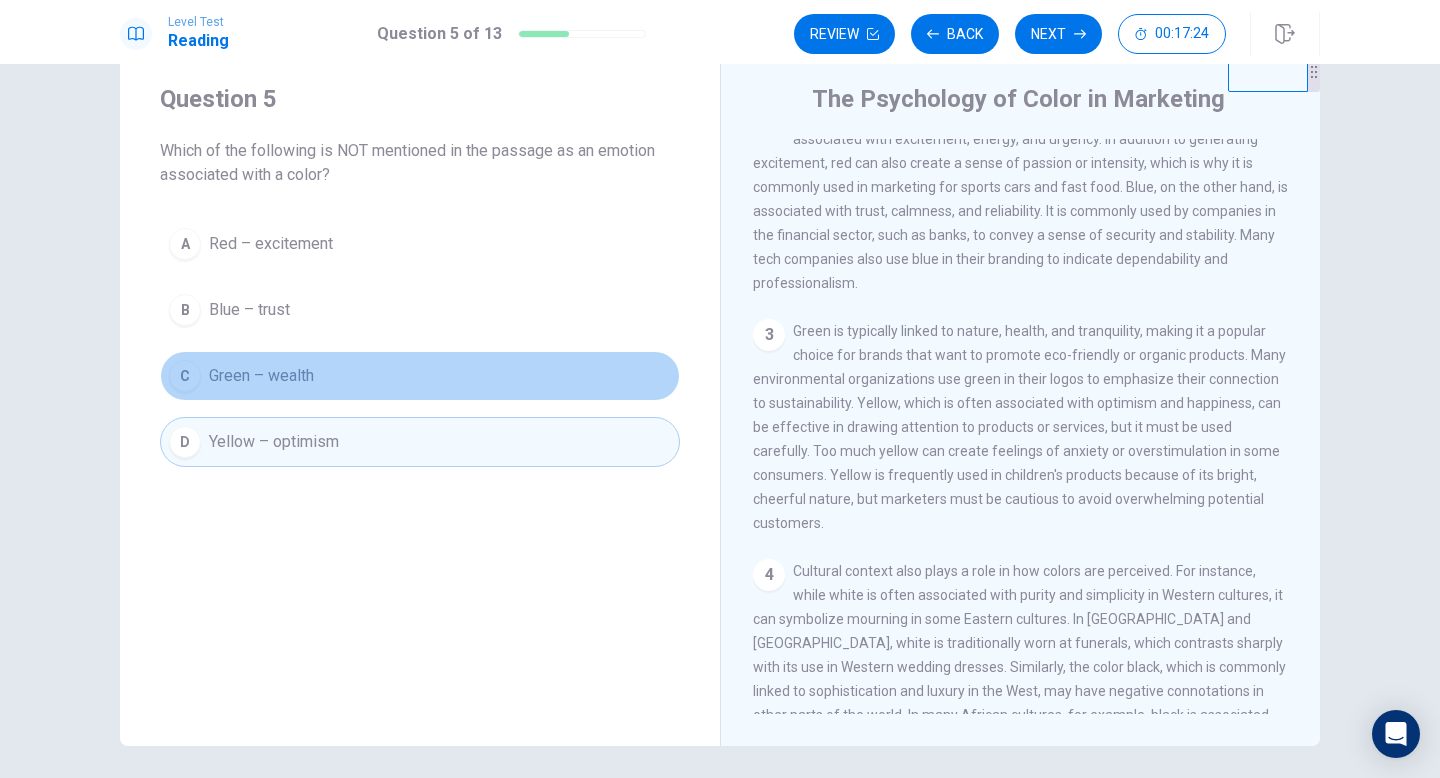 click on "C Green – wealth" at bounding box center [420, 376] 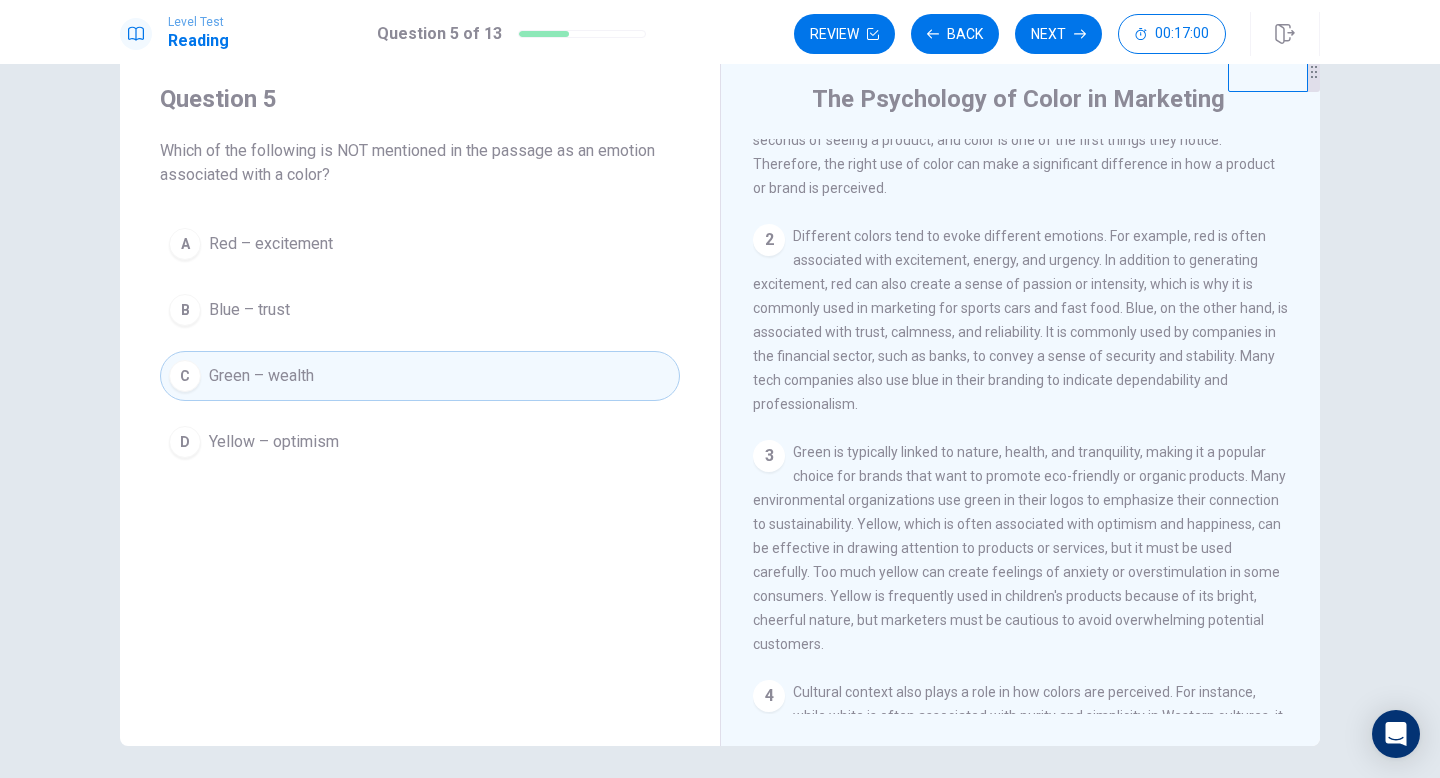 scroll, scrollTop: 140, scrollLeft: 0, axis: vertical 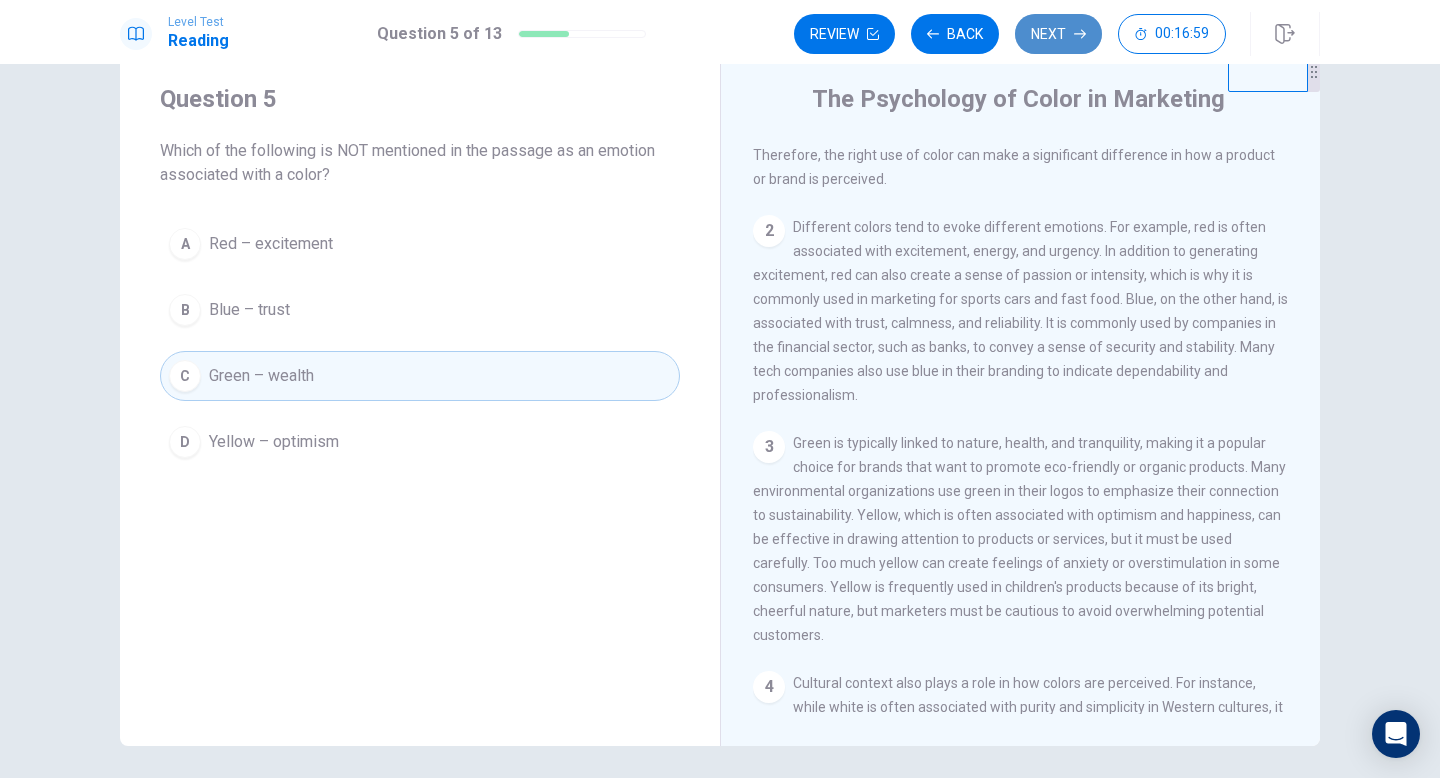 click on "Next" at bounding box center [1058, 34] 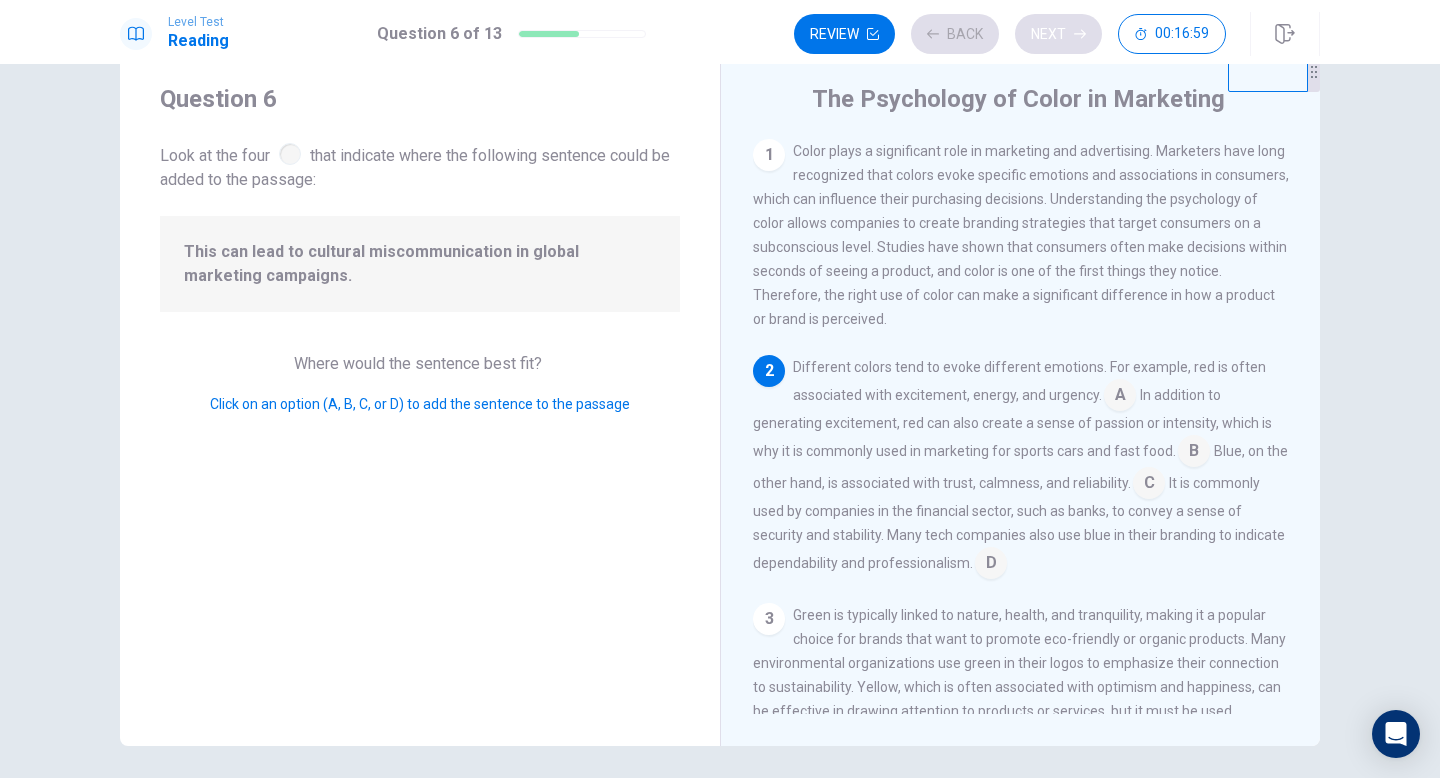 scroll, scrollTop: 73, scrollLeft: 0, axis: vertical 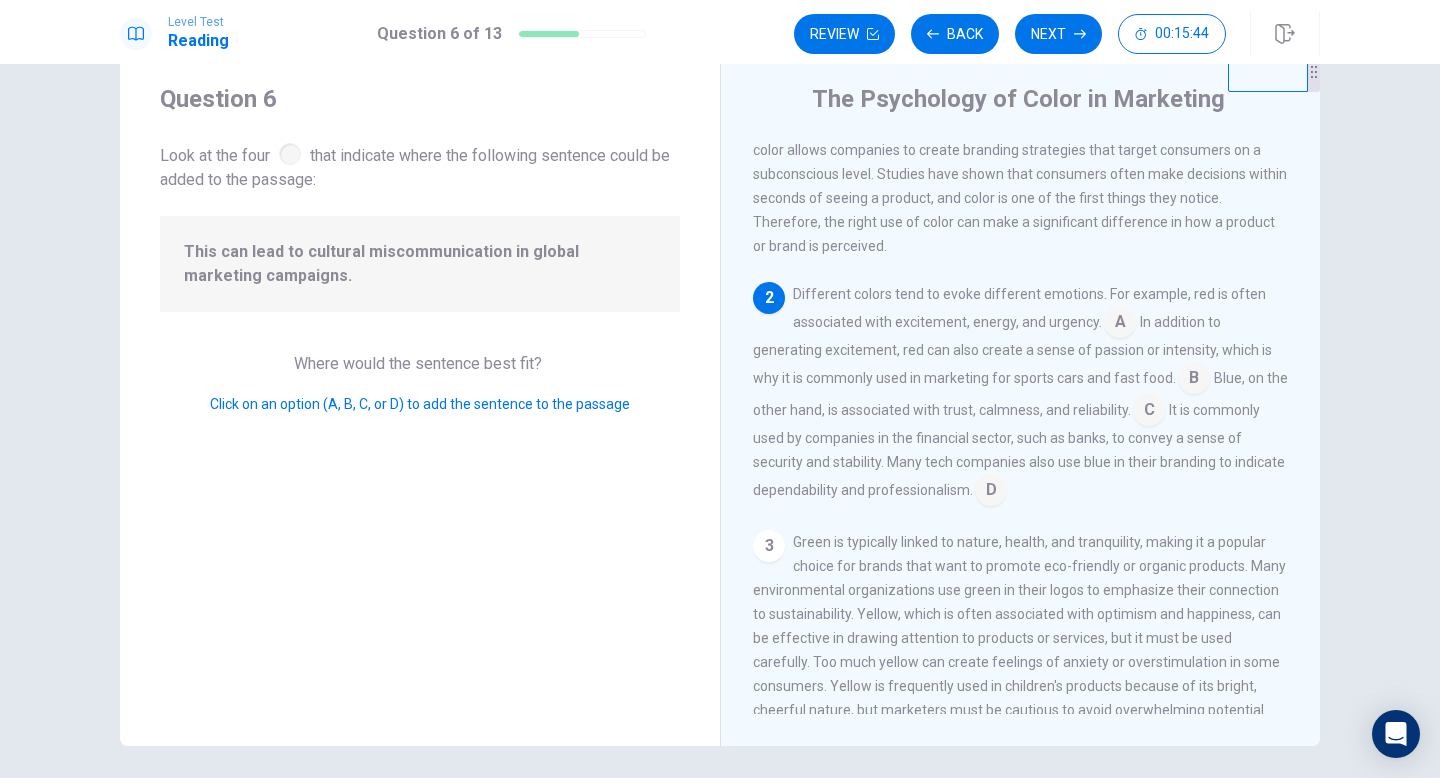 click at bounding box center (1120, 324) 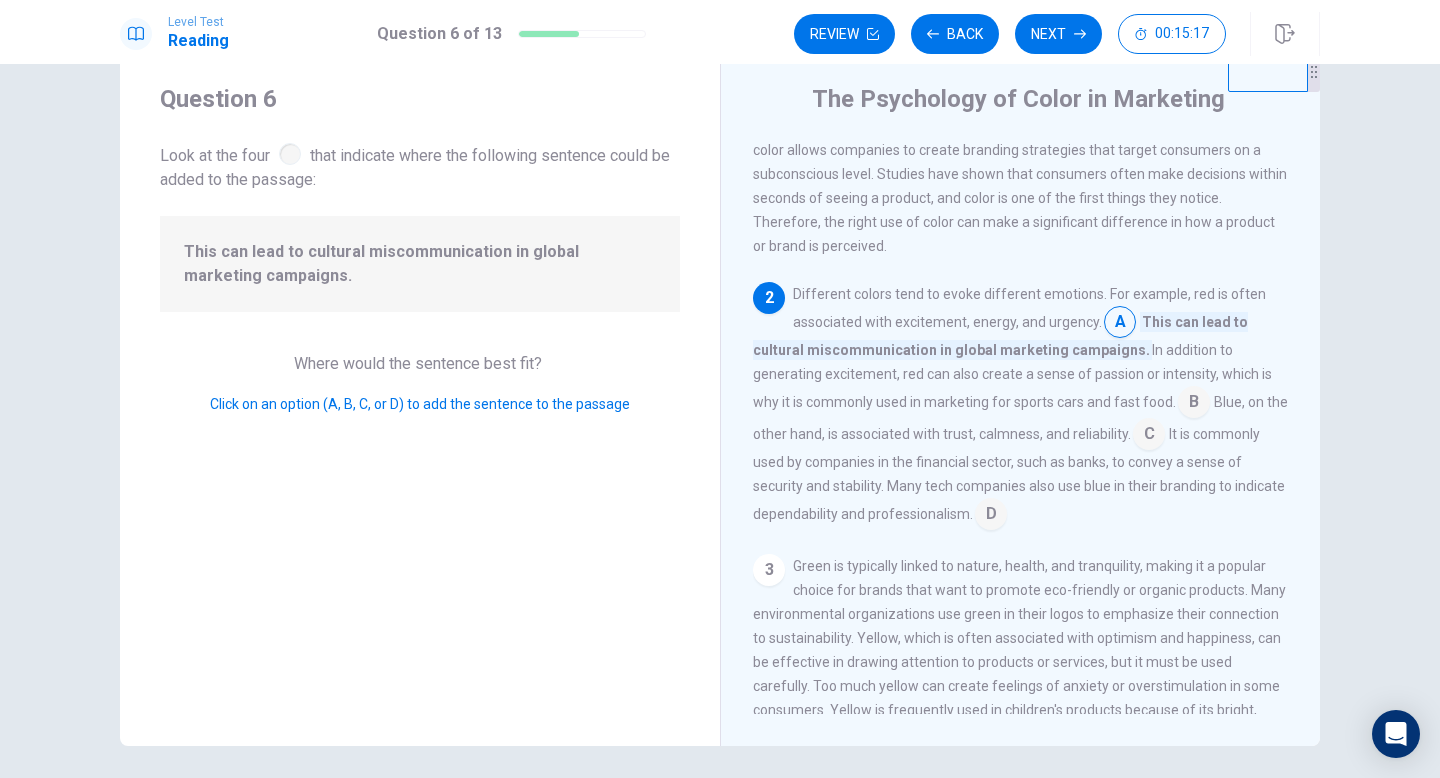 click at bounding box center (1149, 436) 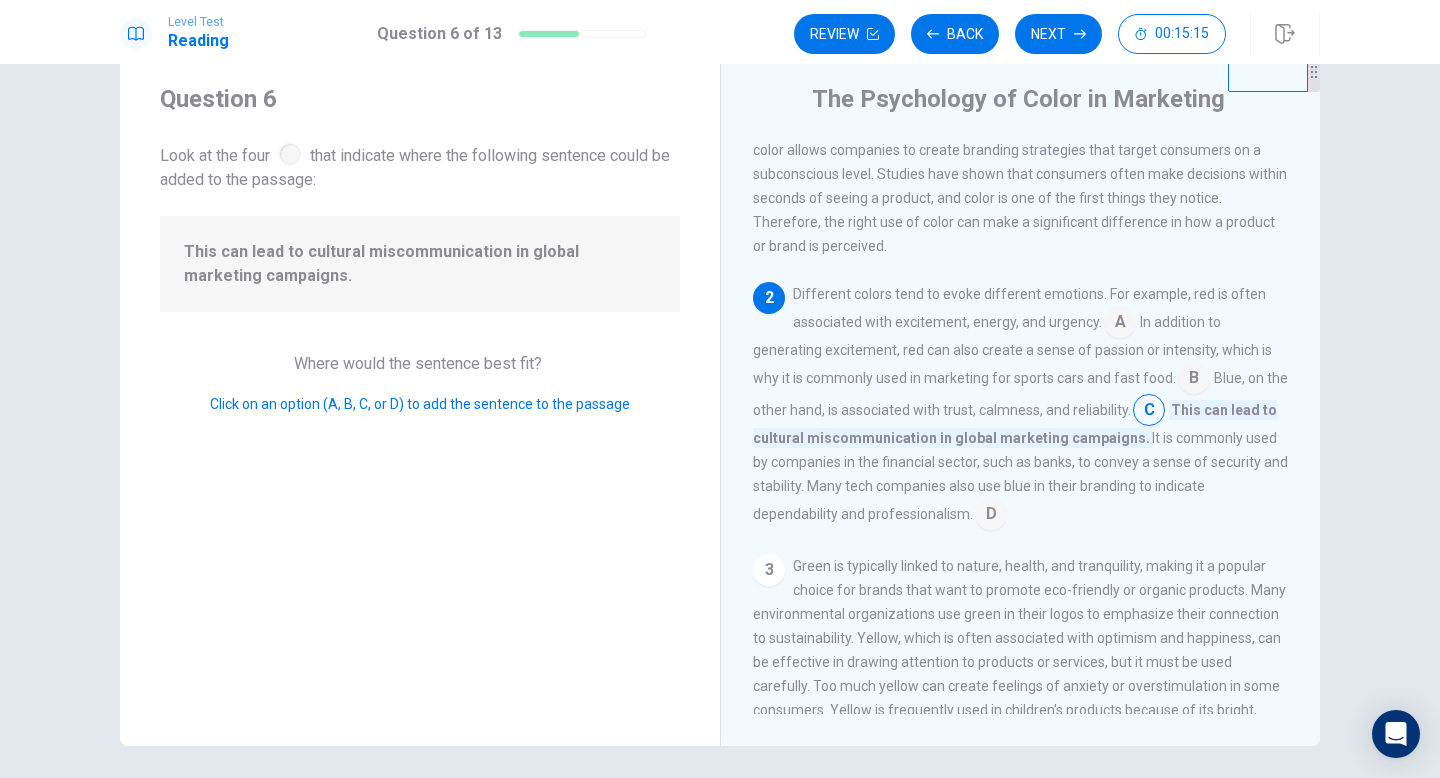click at bounding box center [1194, 380] 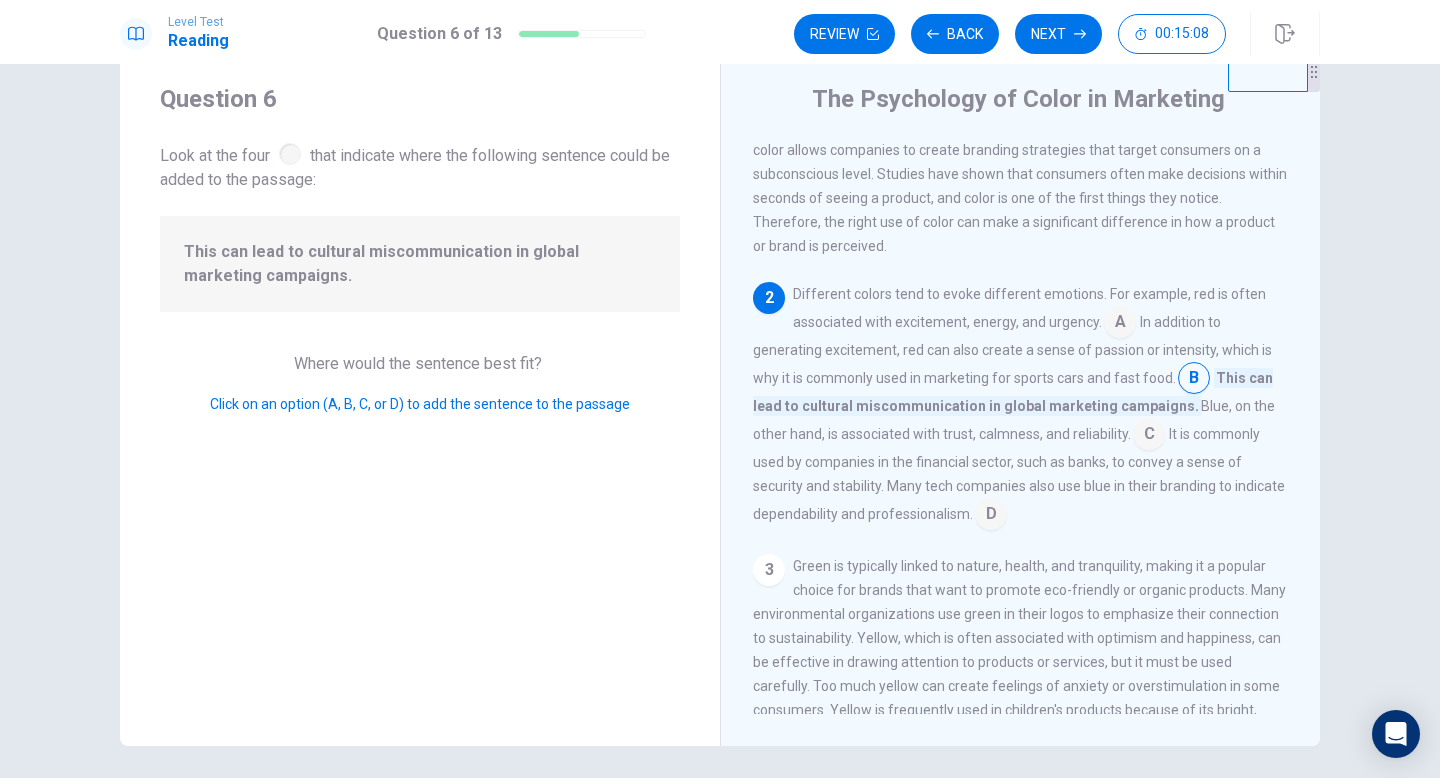 click at bounding box center [991, 516] 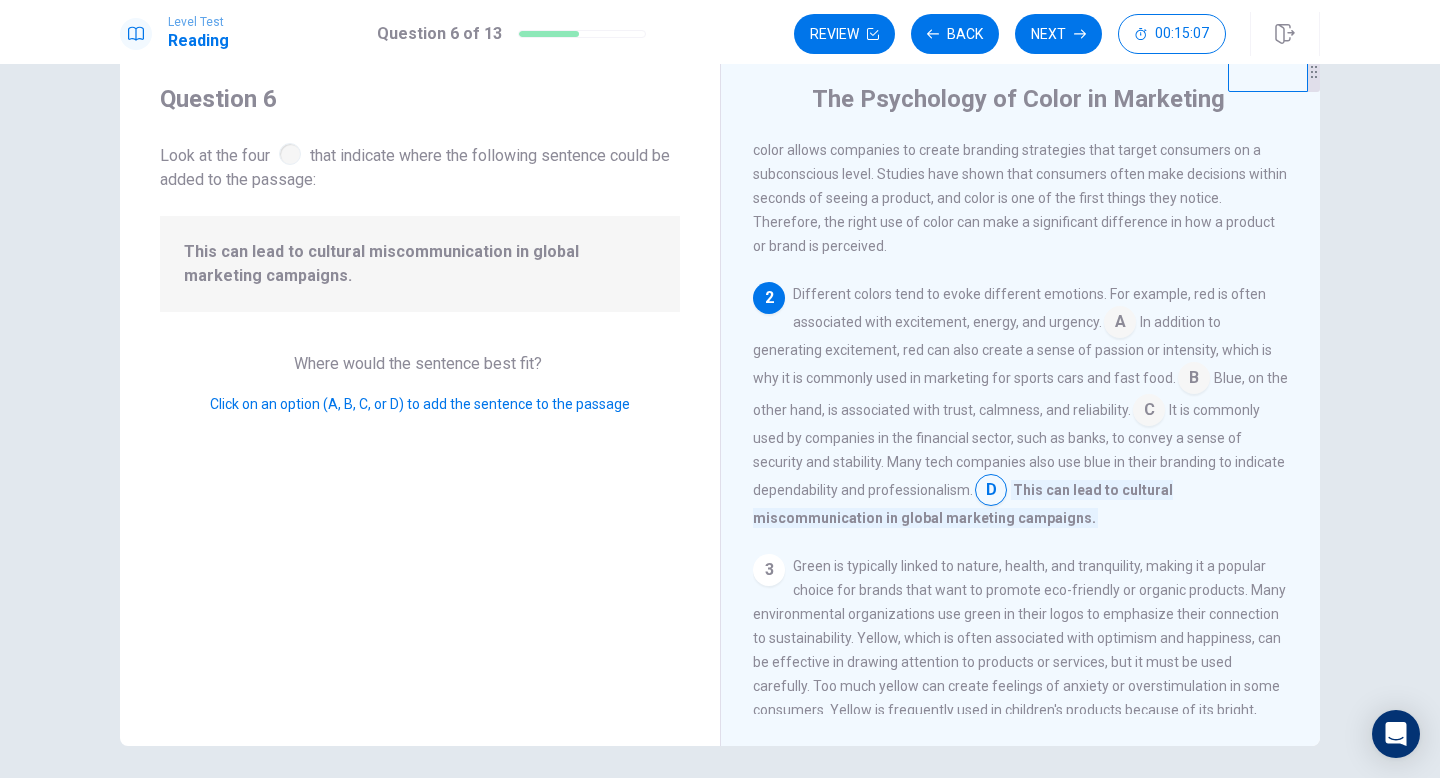 click at bounding box center [991, 492] 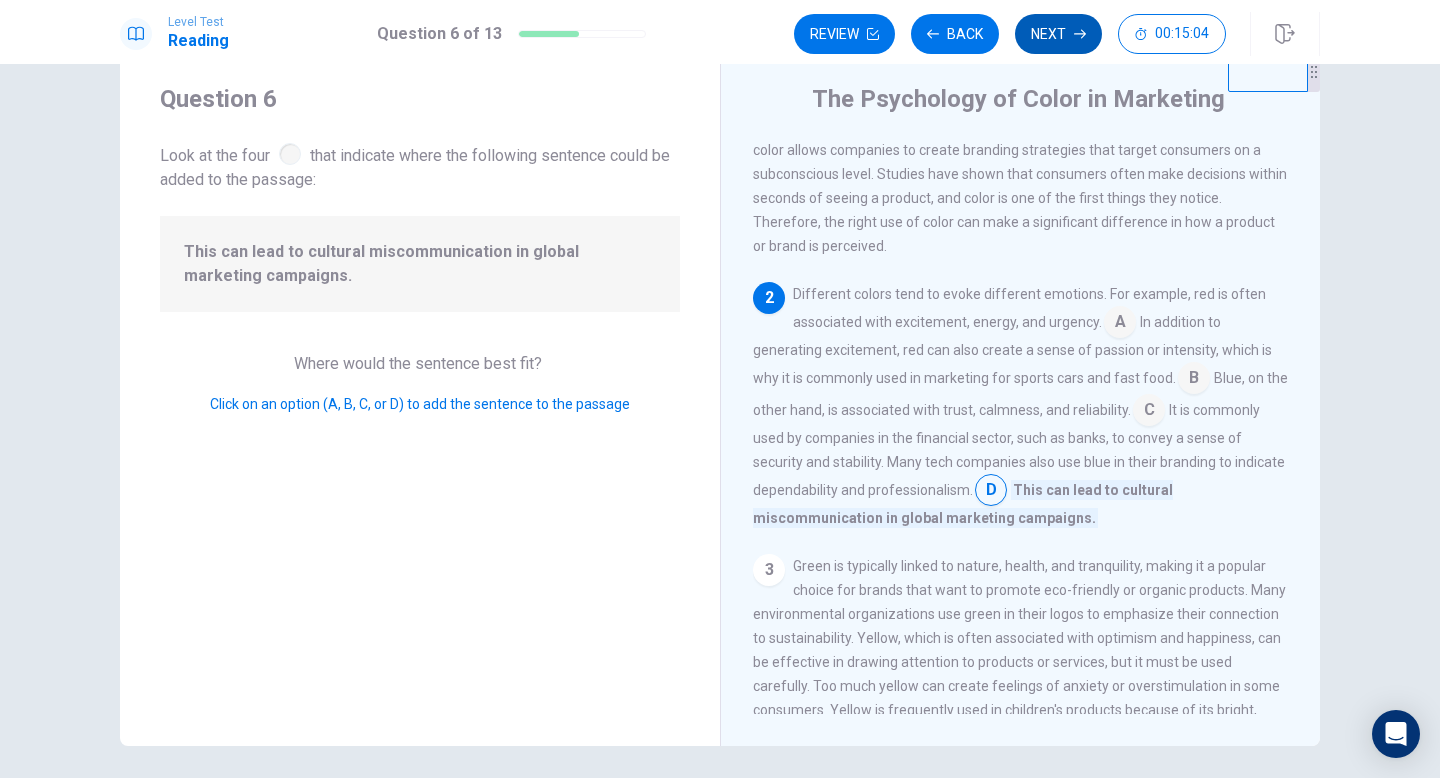 click on "Next" at bounding box center [1058, 34] 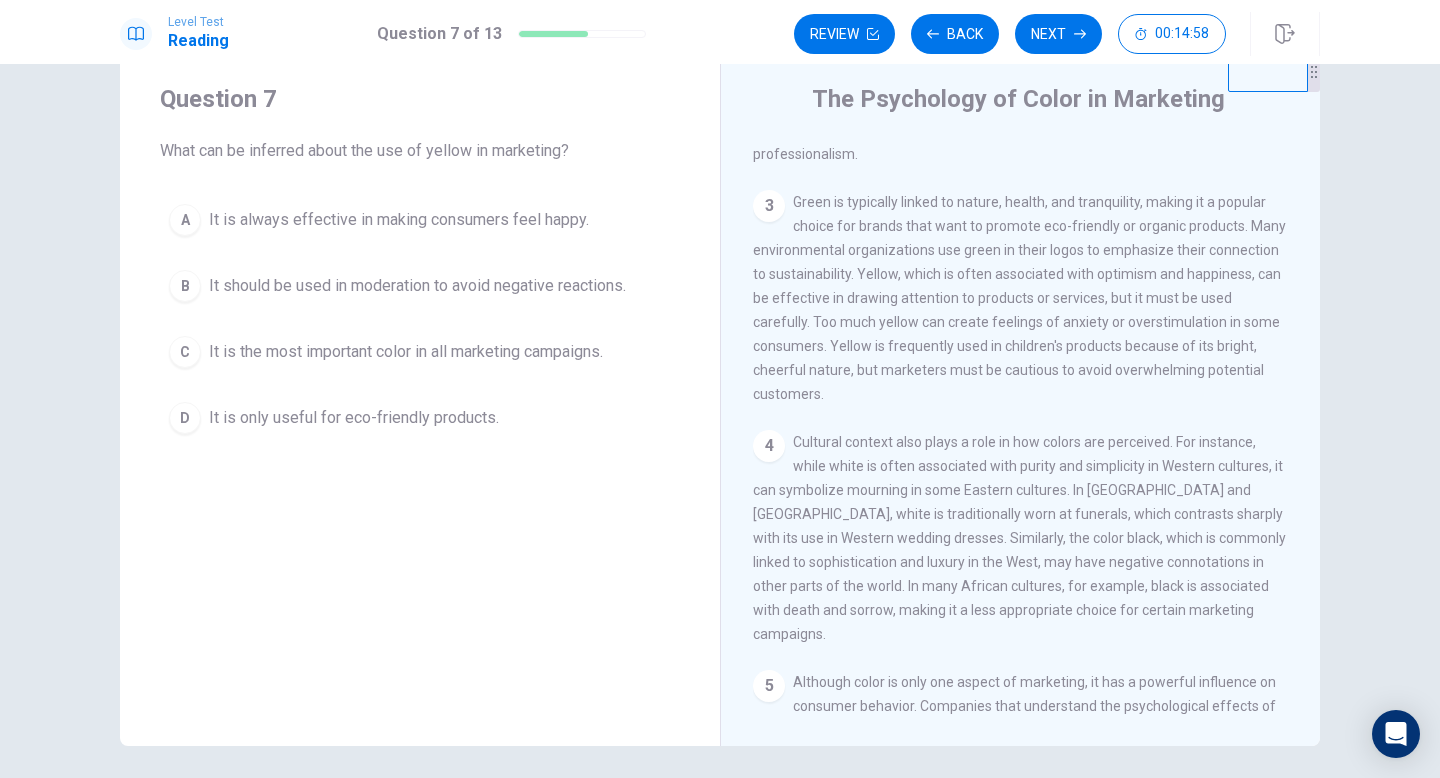 scroll, scrollTop: 261, scrollLeft: 0, axis: vertical 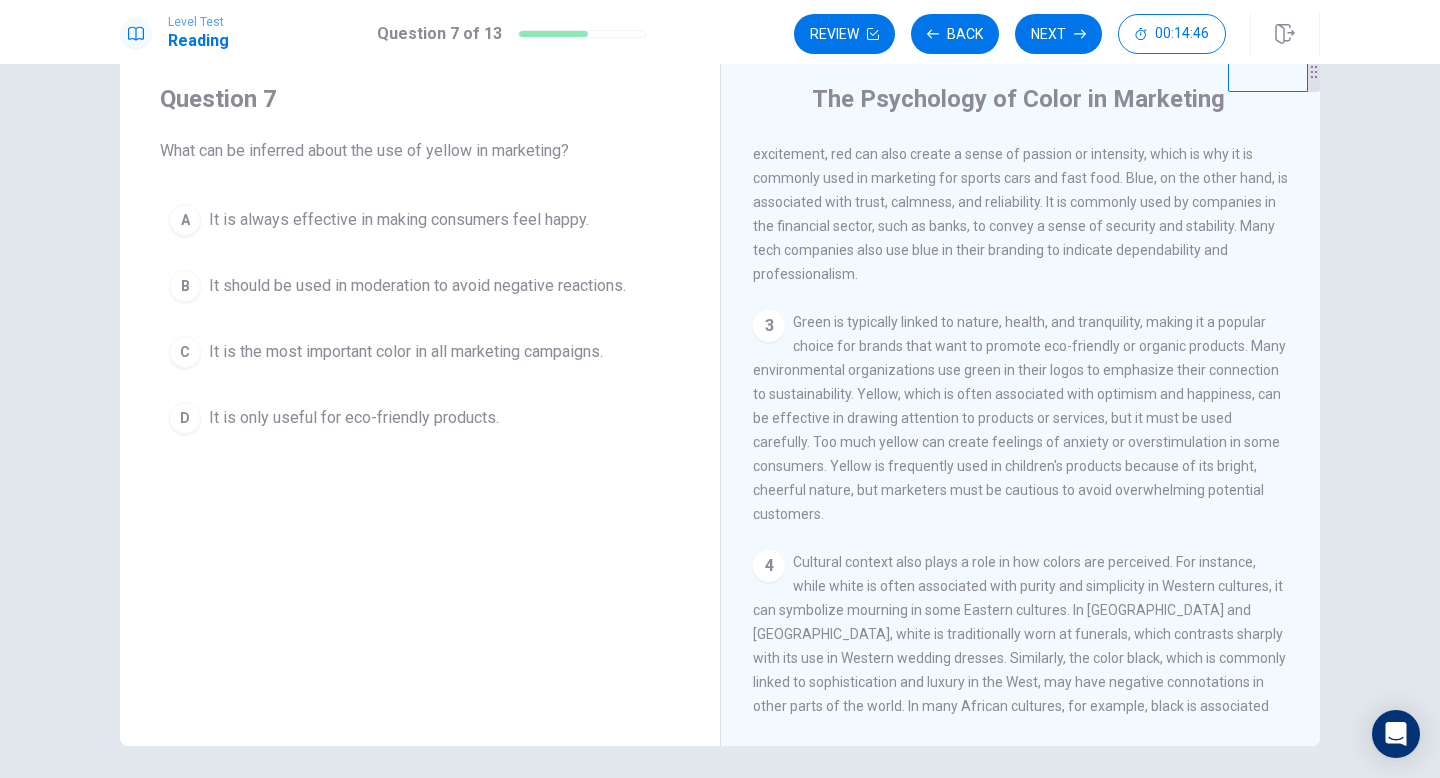 click on "It should be used in moderation to avoid negative reactions." at bounding box center (417, 286) 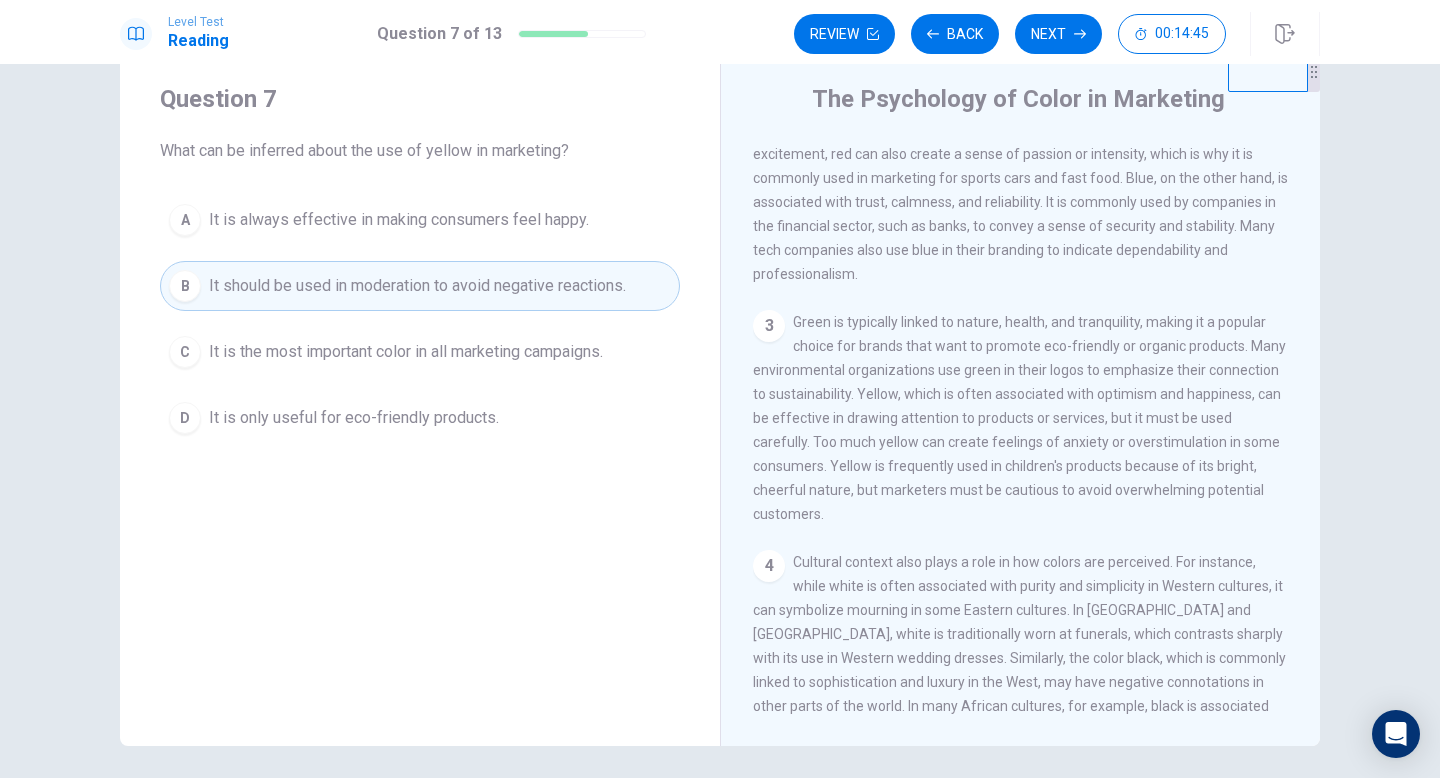 click on "Question 7 What can be inferred about the use of yellow in marketing? A It is always effective in making consumers feel happy.
B It should be used in moderation to avoid negative reactions.
C It is the most important color in all marketing campaigns.
D It is only useful for eco-friendly products." at bounding box center (420, 263) 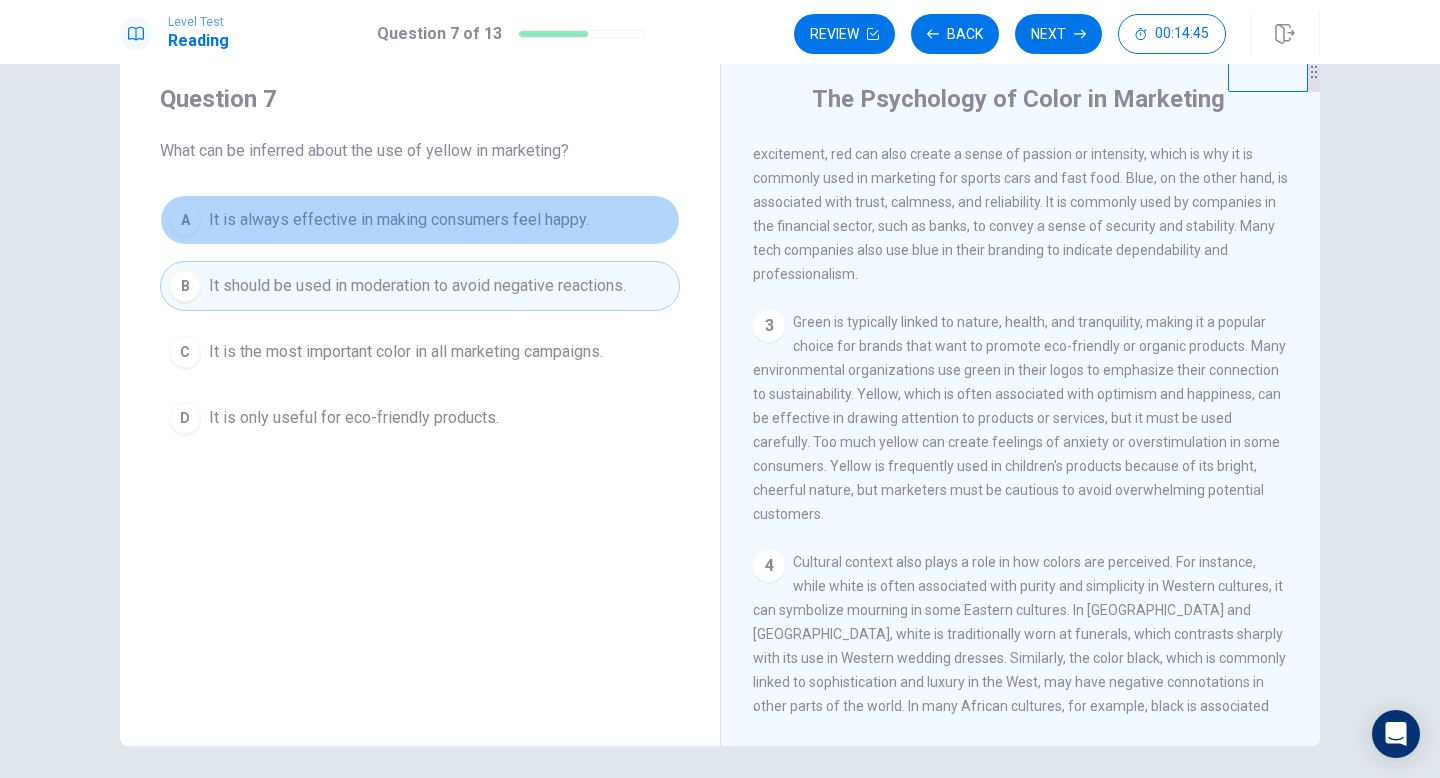 click on "It is always effective in making consumers feel happy." at bounding box center [399, 220] 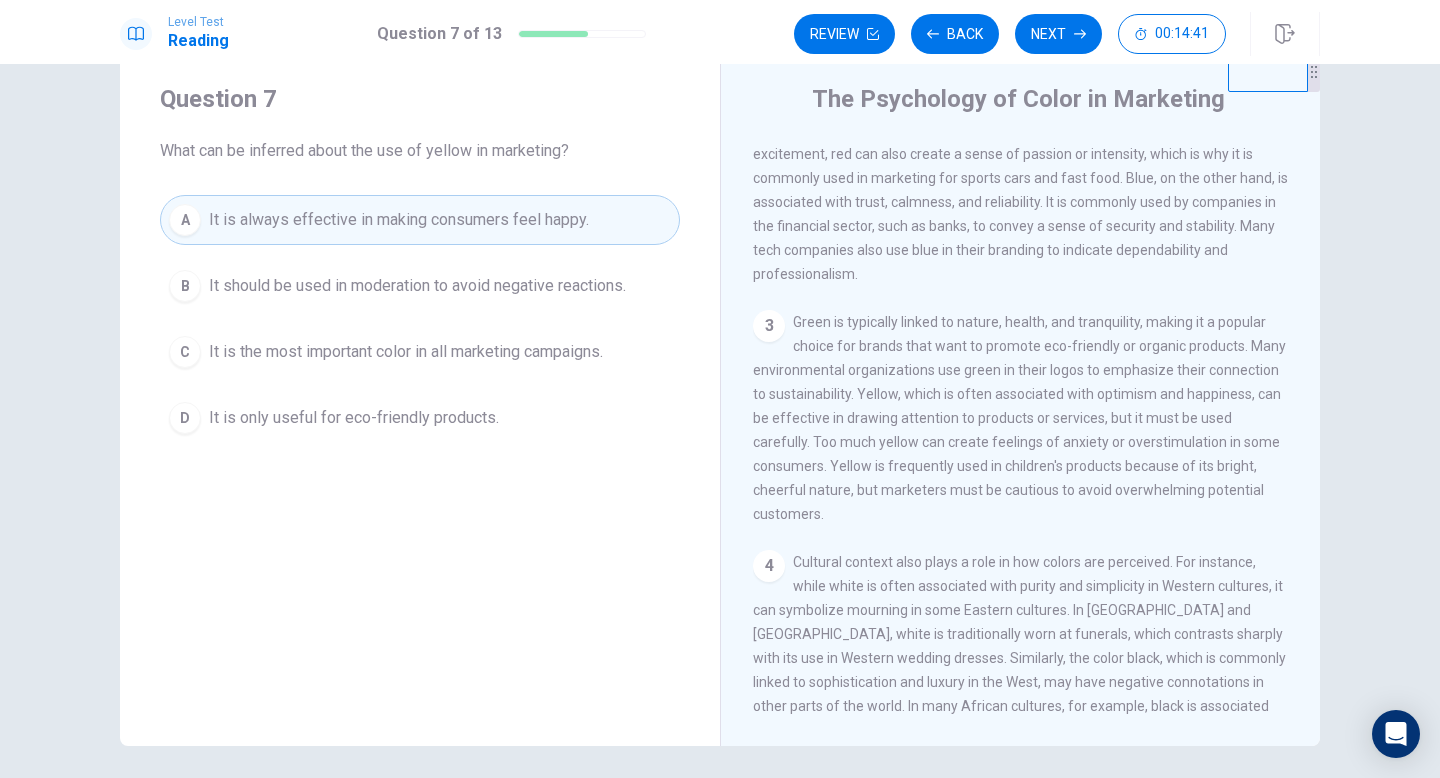 click on "Review Back Next 00:14:41" at bounding box center [1057, 34] 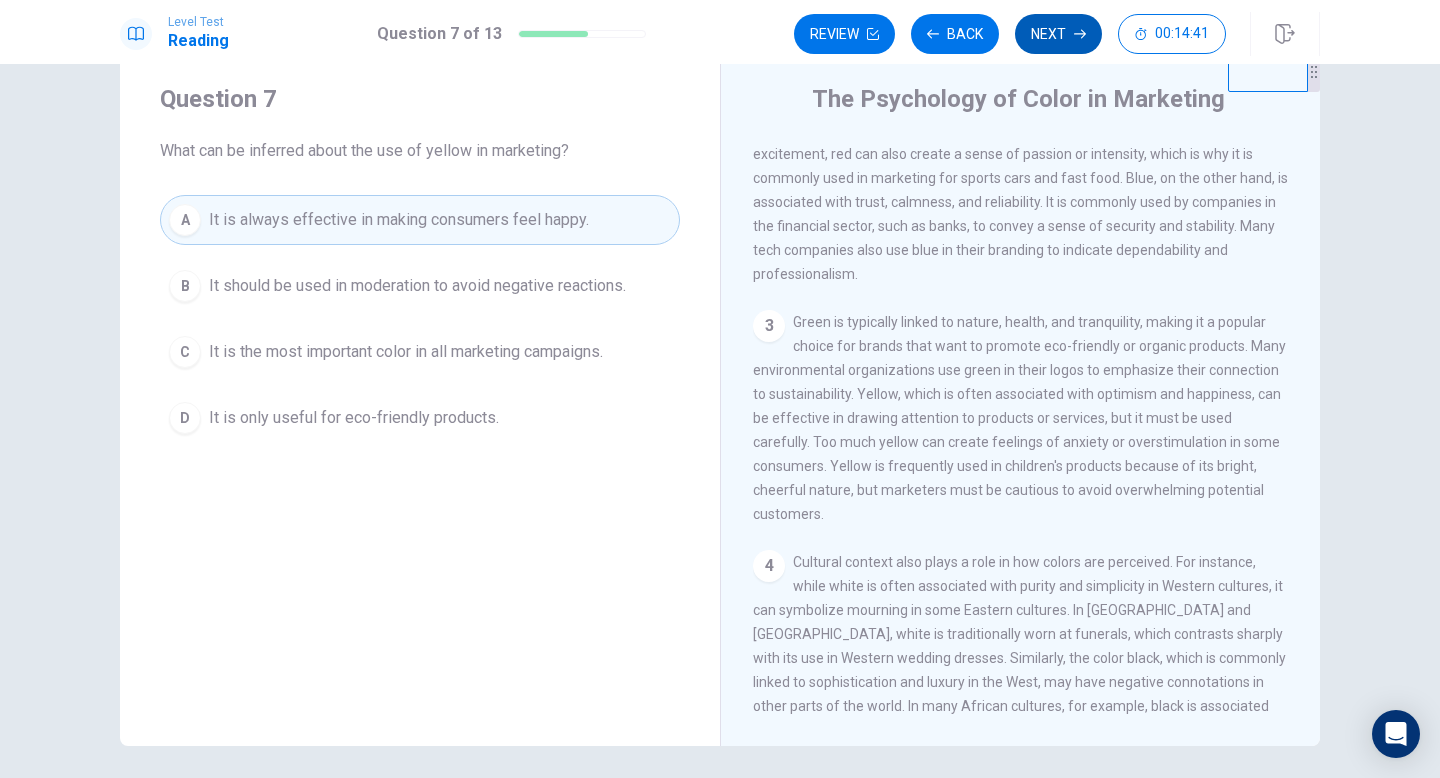 click on "Next" at bounding box center [1058, 34] 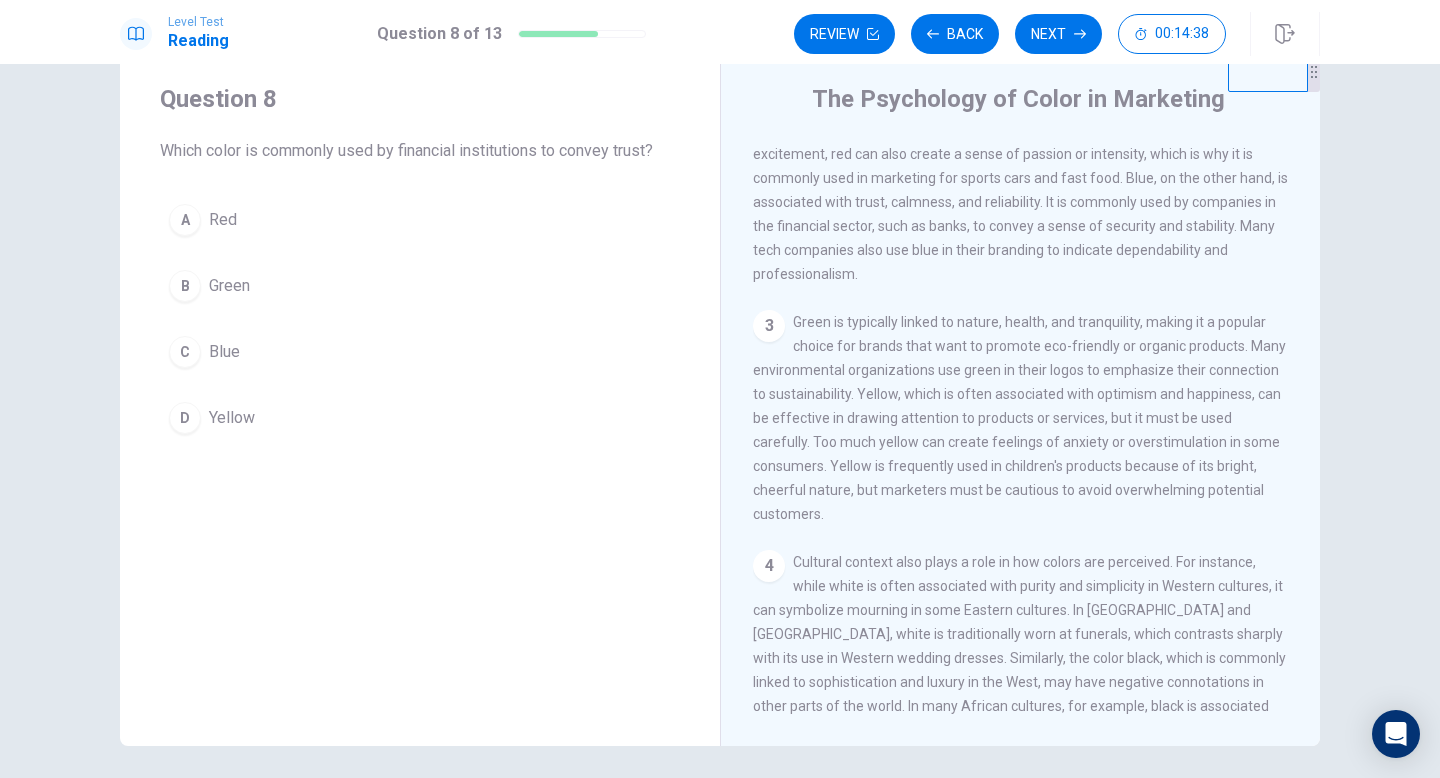 click on "Blue" at bounding box center [224, 352] 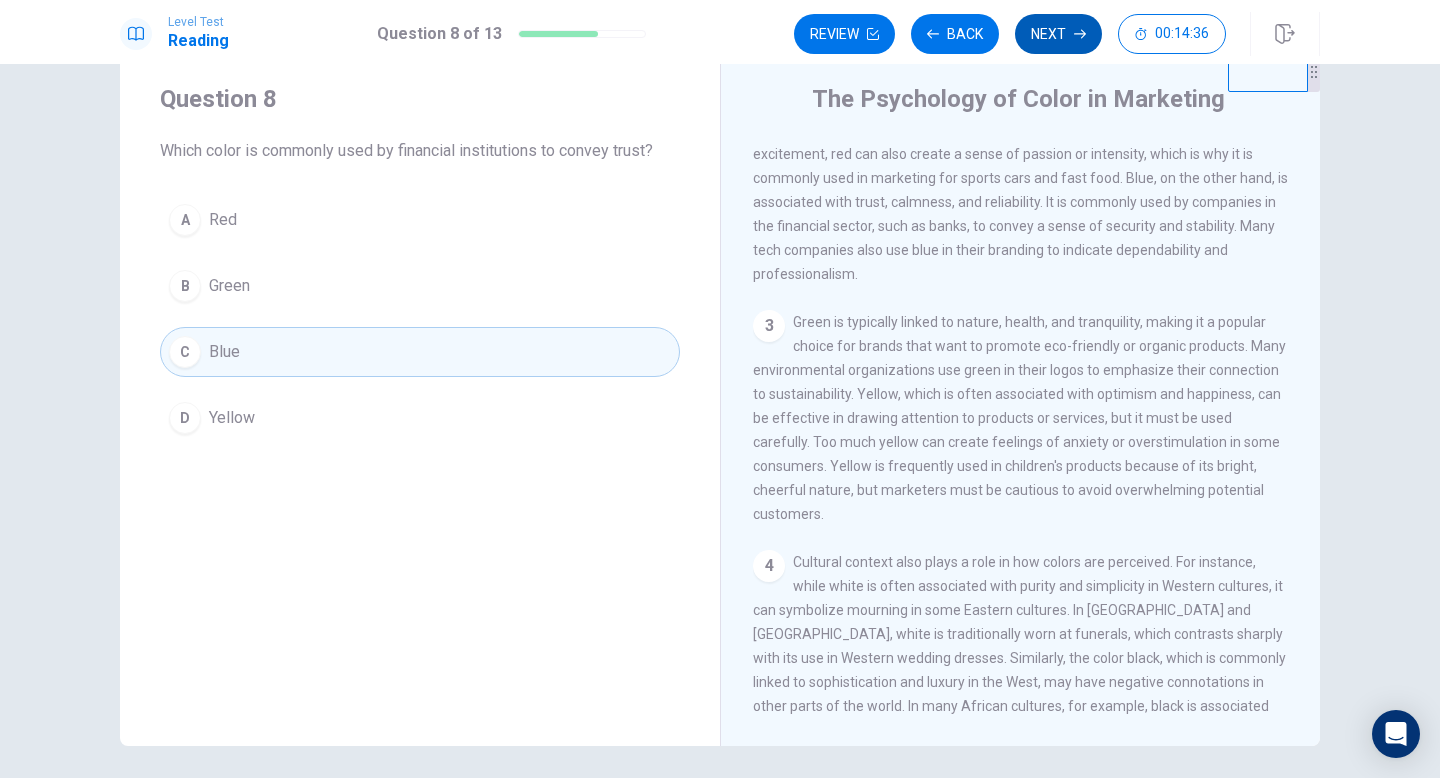 click on "Next" at bounding box center [1058, 34] 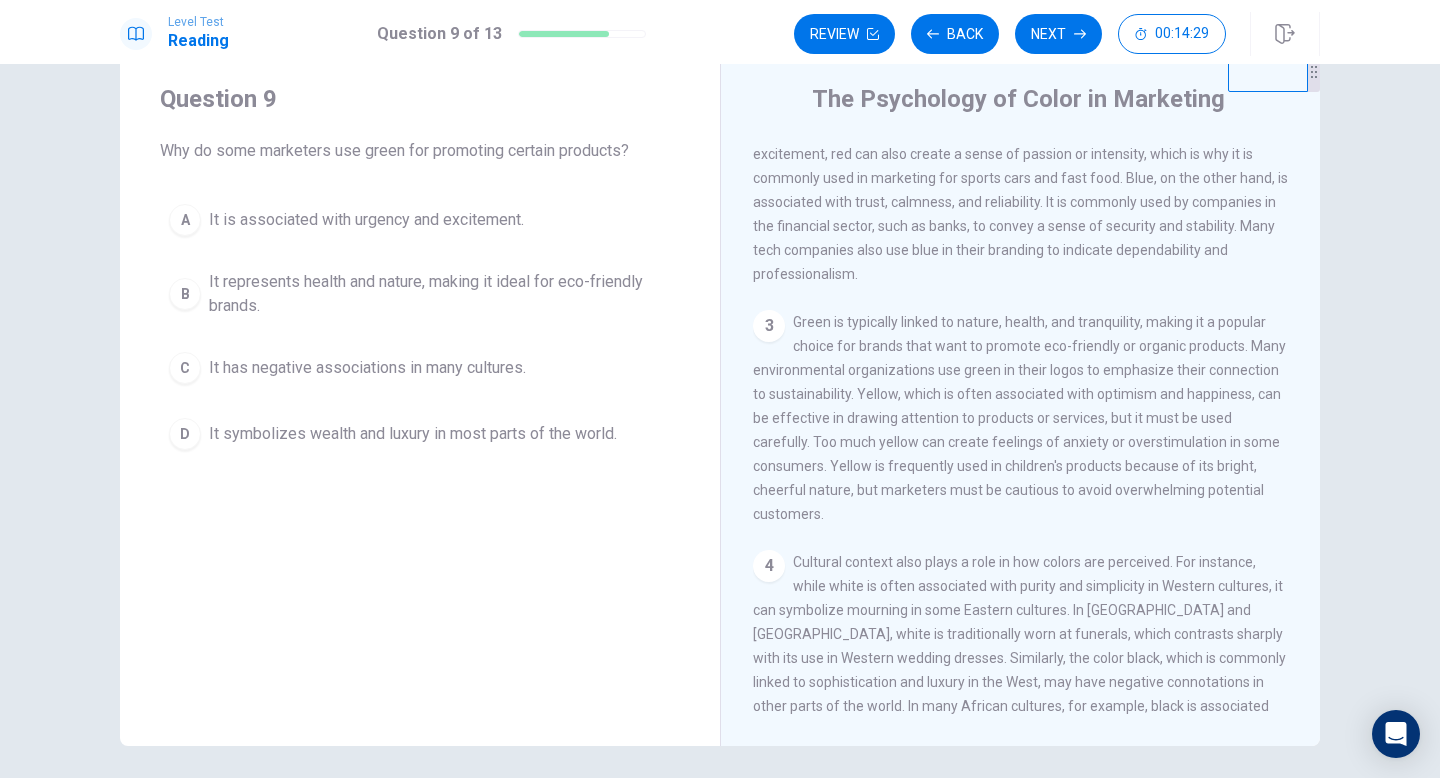 click on "It represents health and nature, making it ideal for eco-friendly brands." at bounding box center [440, 294] 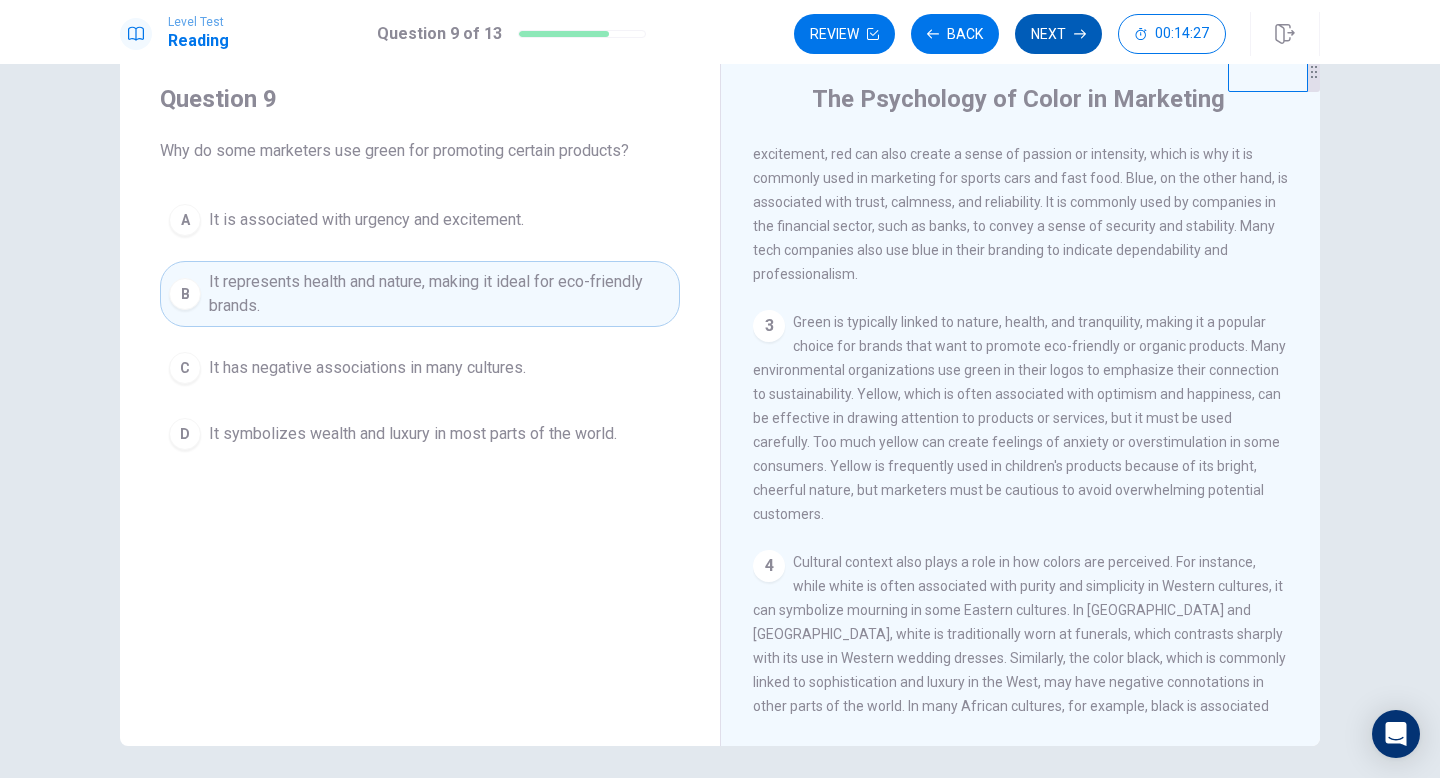click on "Next" at bounding box center (1058, 34) 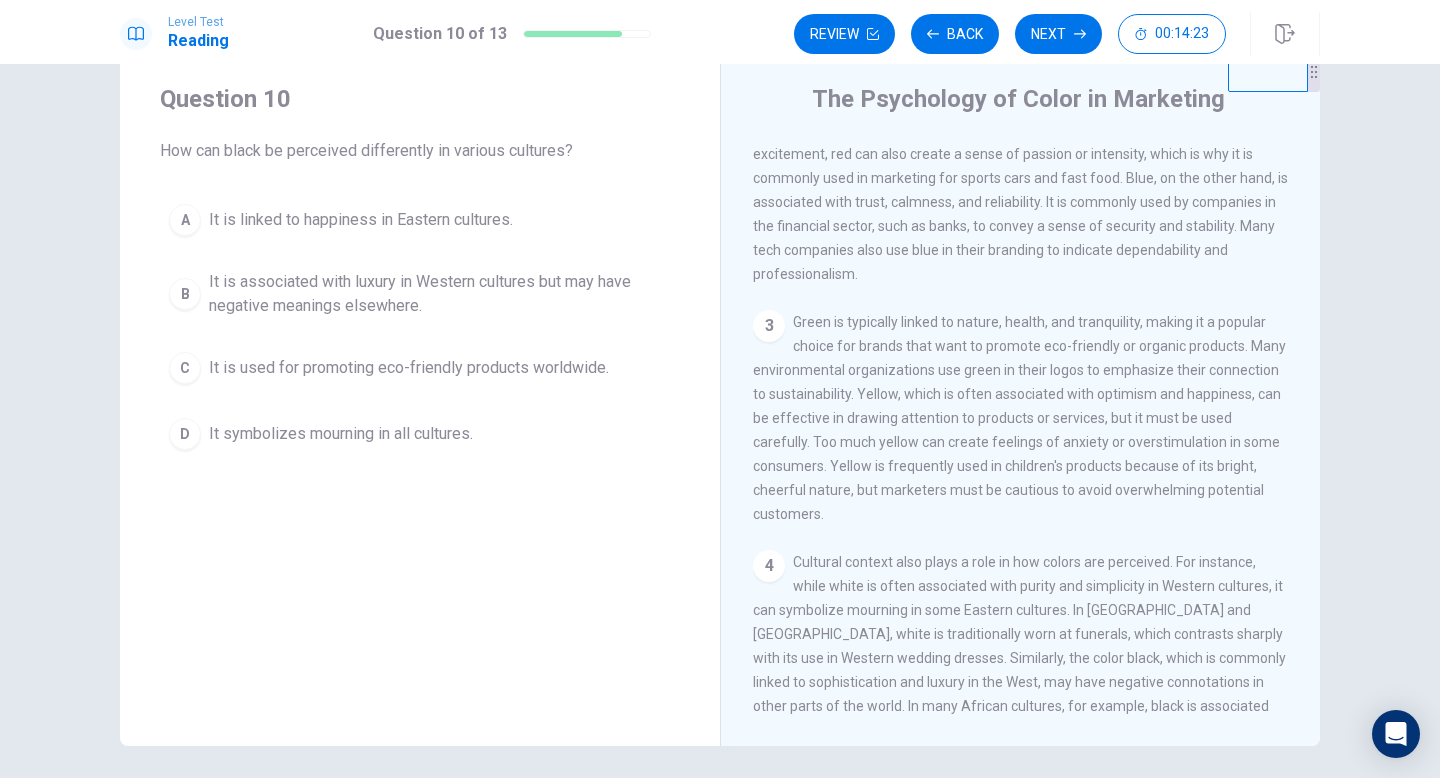 scroll, scrollTop: 545, scrollLeft: 0, axis: vertical 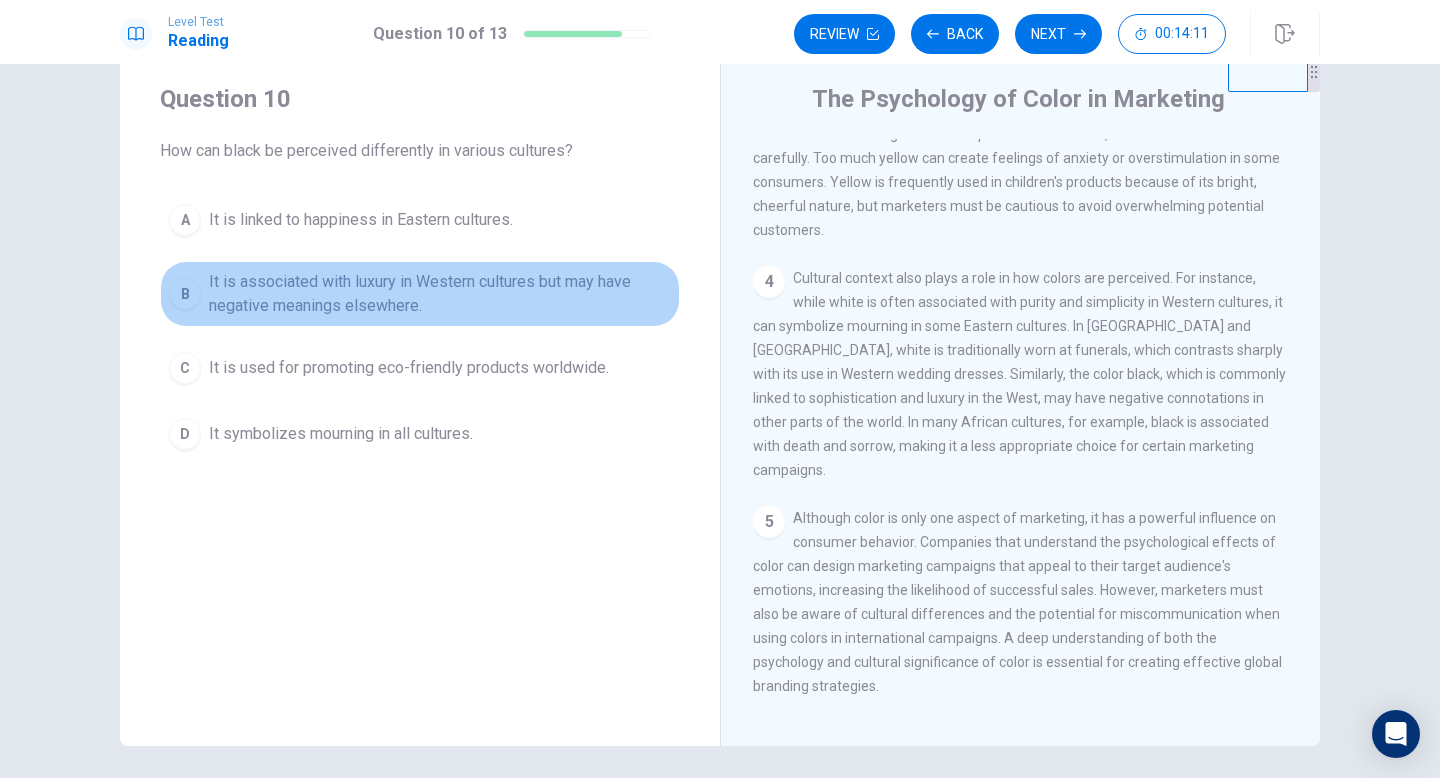 click on "It is associated with luxury in Western cultures but may have negative meanings elsewhere." at bounding box center (440, 294) 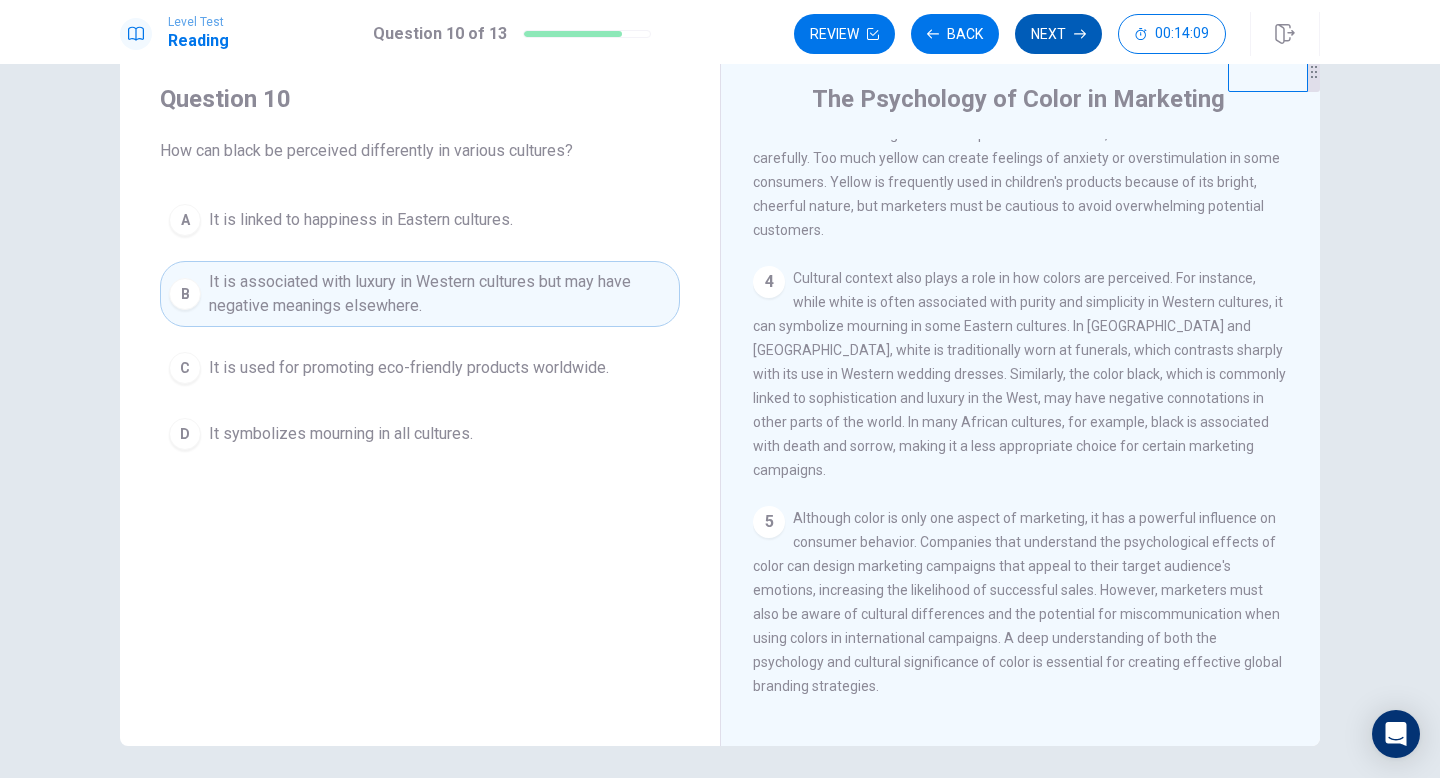 click on "Next" at bounding box center [1058, 34] 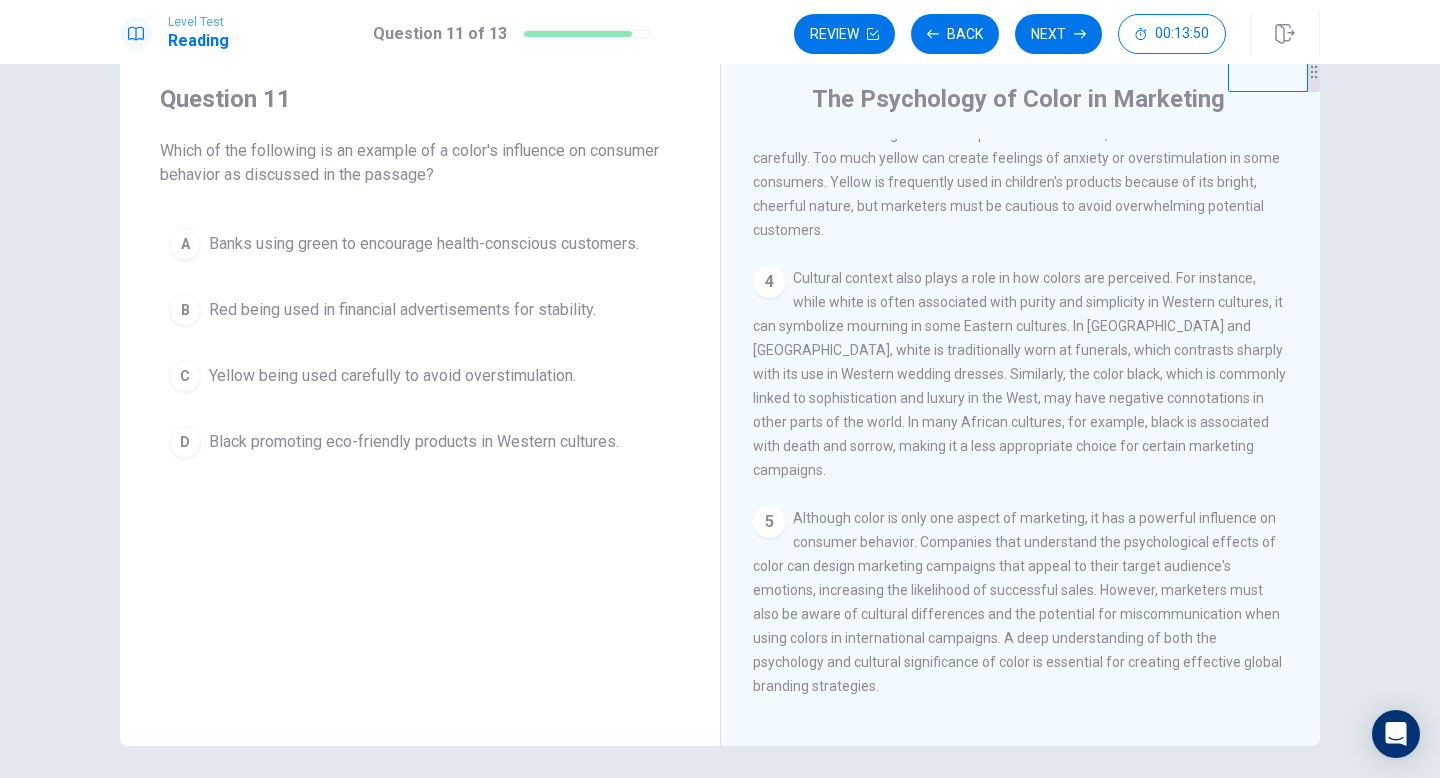 click on "C Yellow being used carefully to avoid overstimulation." at bounding box center [420, 376] 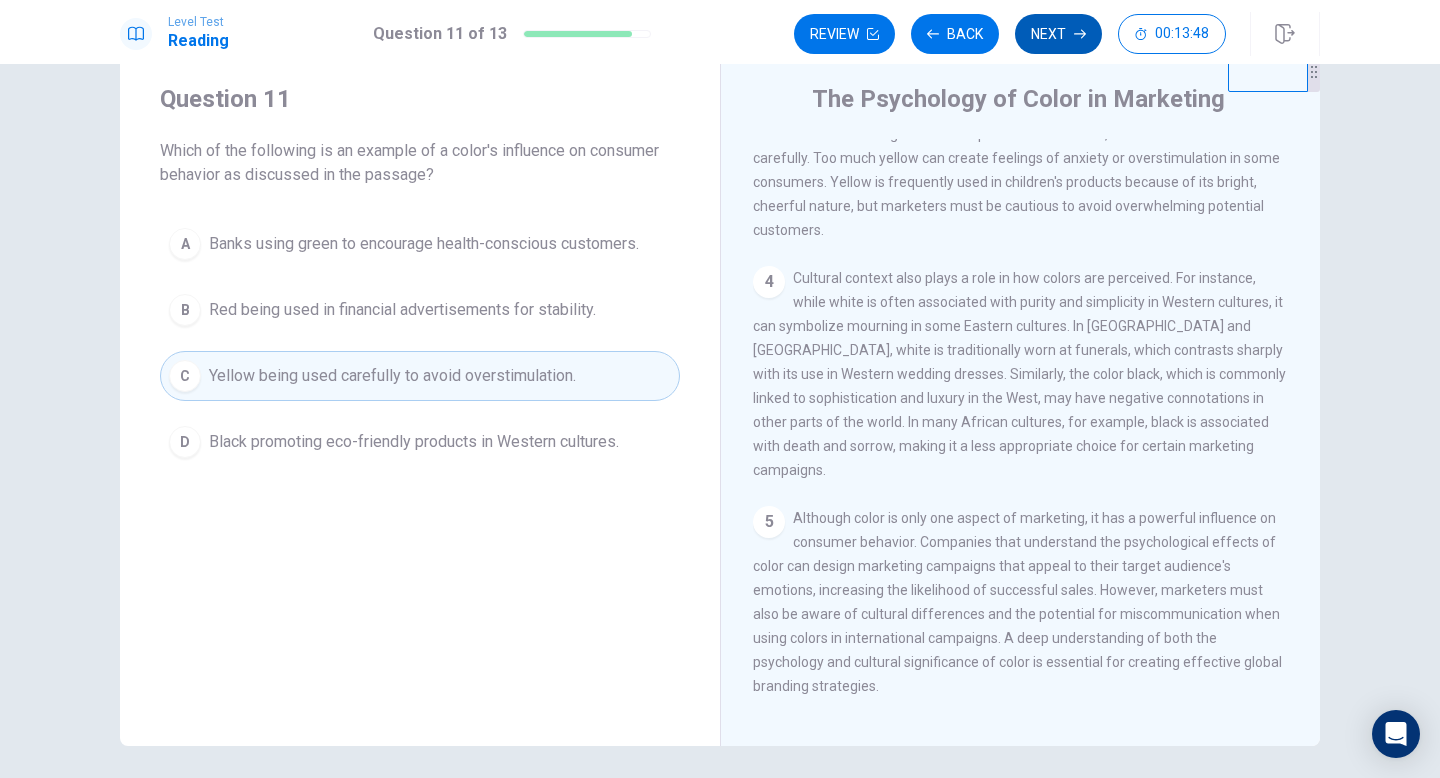 click on "Next" at bounding box center [1058, 34] 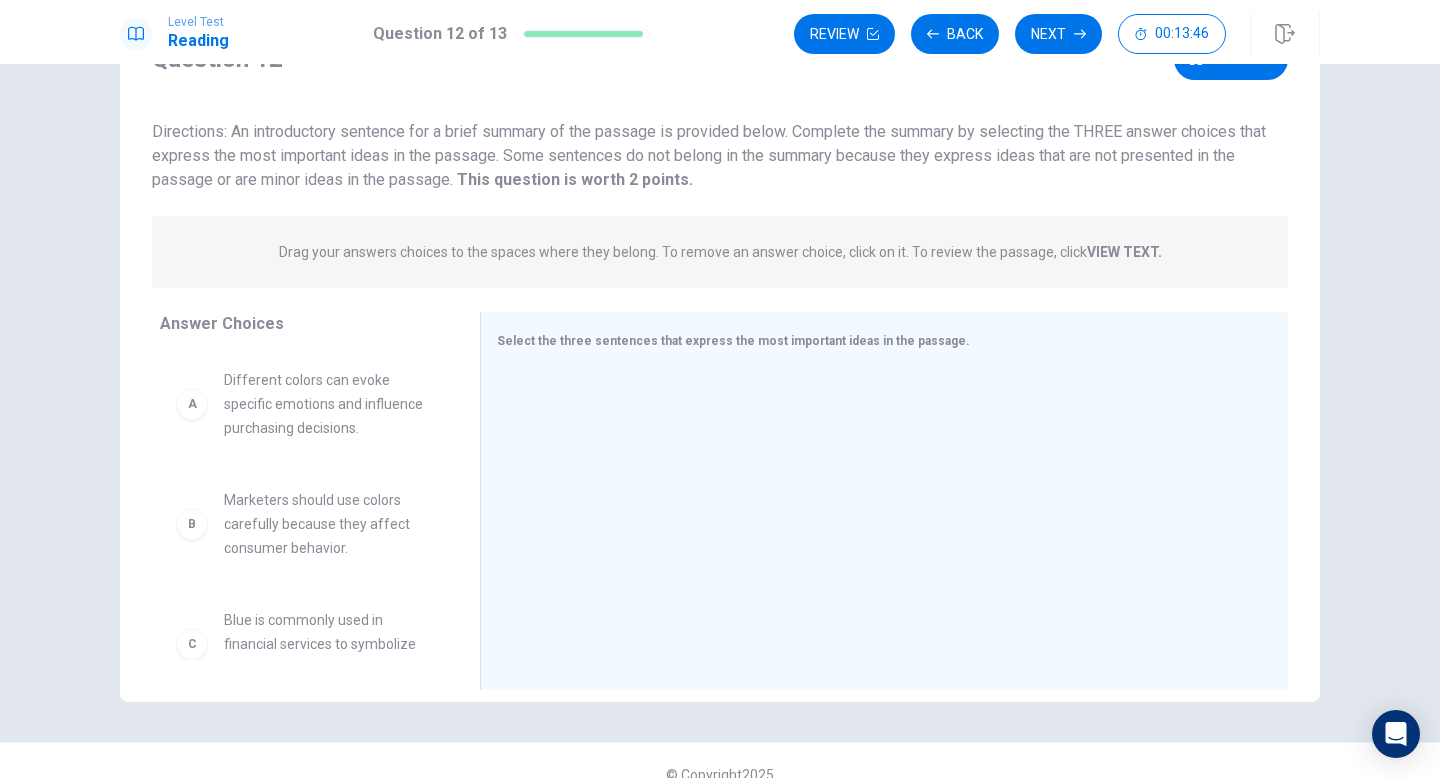 scroll, scrollTop: 96, scrollLeft: 0, axis: vertical 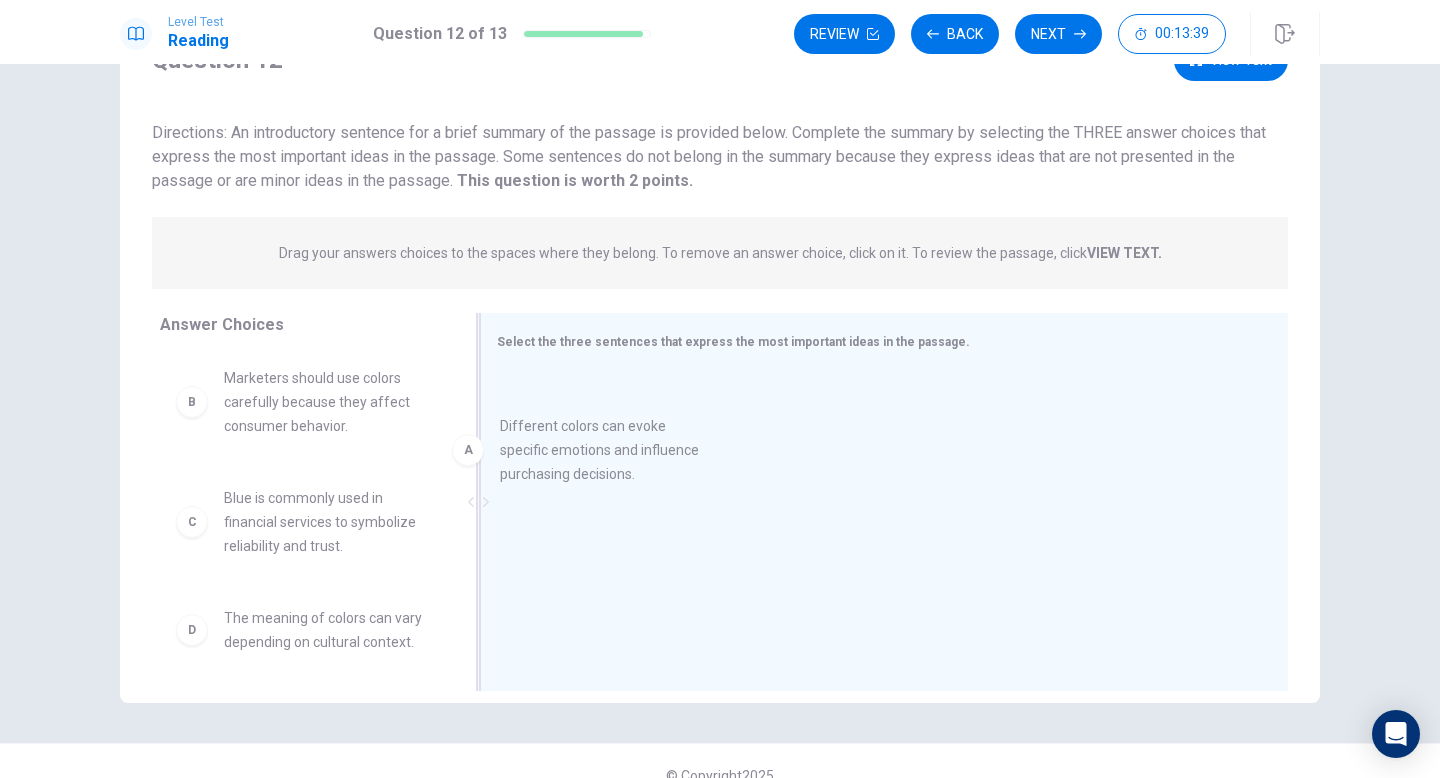 drag, startPoint x: 315, startPoint y: 409, endPoint x: 596, endPoint y: 476, distance: 288.87714 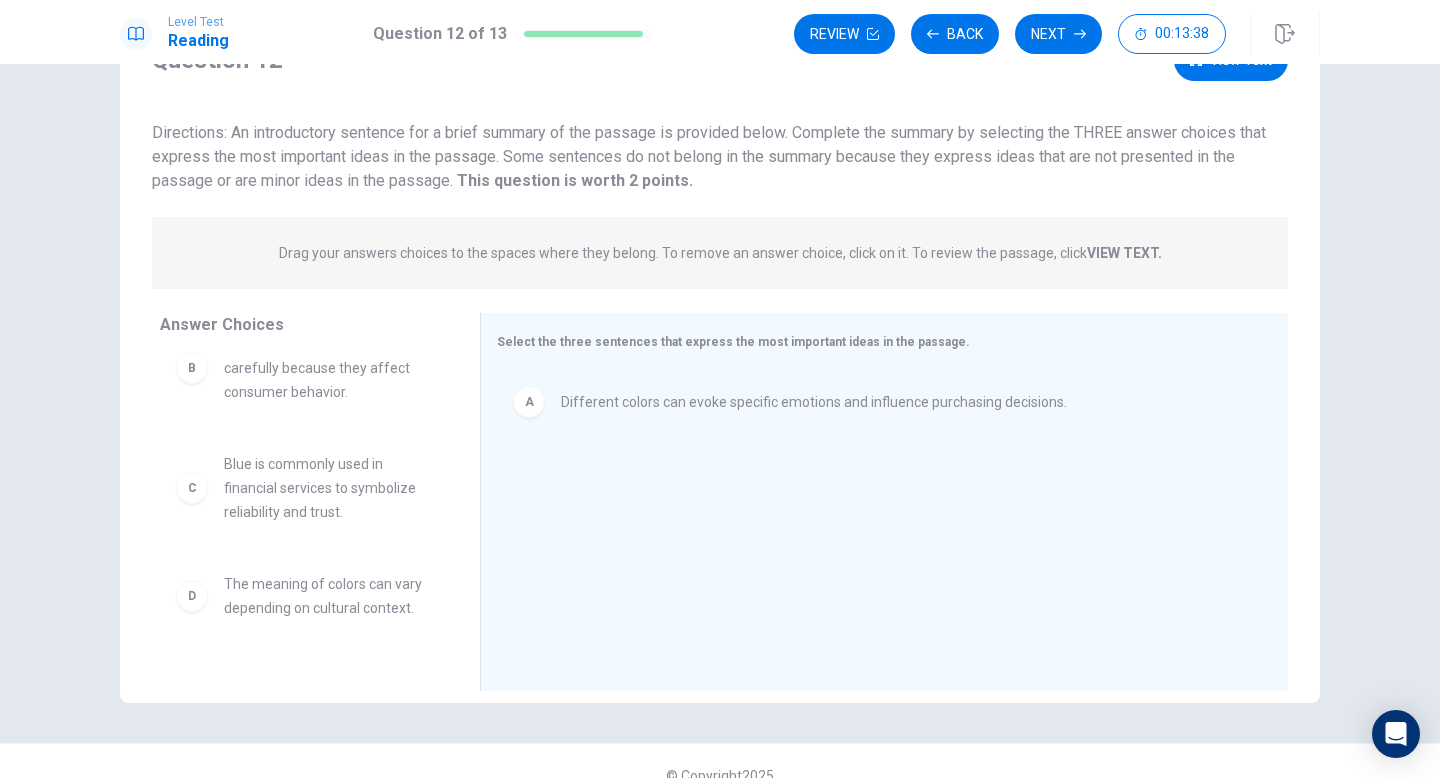 scroll, scrollTop: 42, scrollLeft: 0, axis: vertical 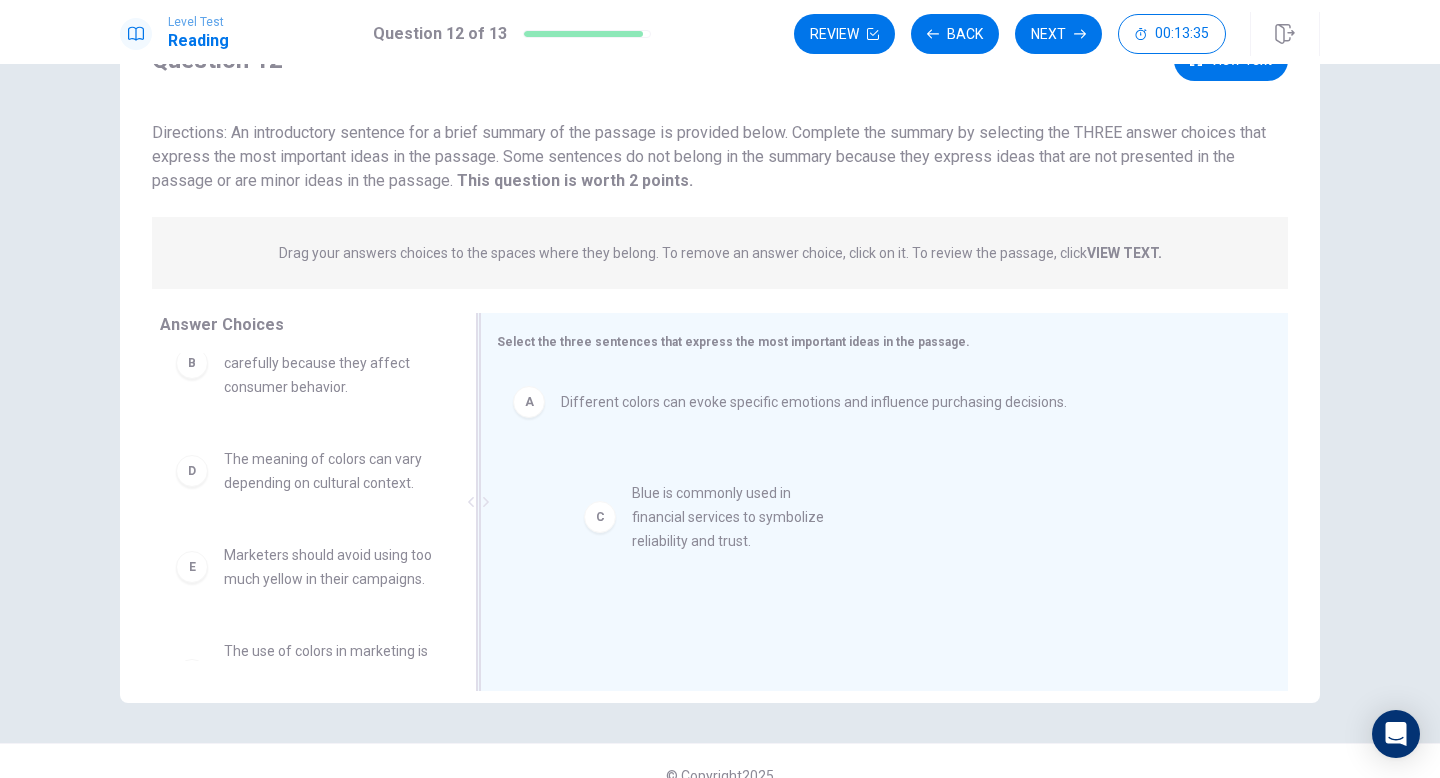 drag, startPoint x: 251, startPoint y: 496, endPoint x: 668, endPoint y: 531, distance: 418.46625 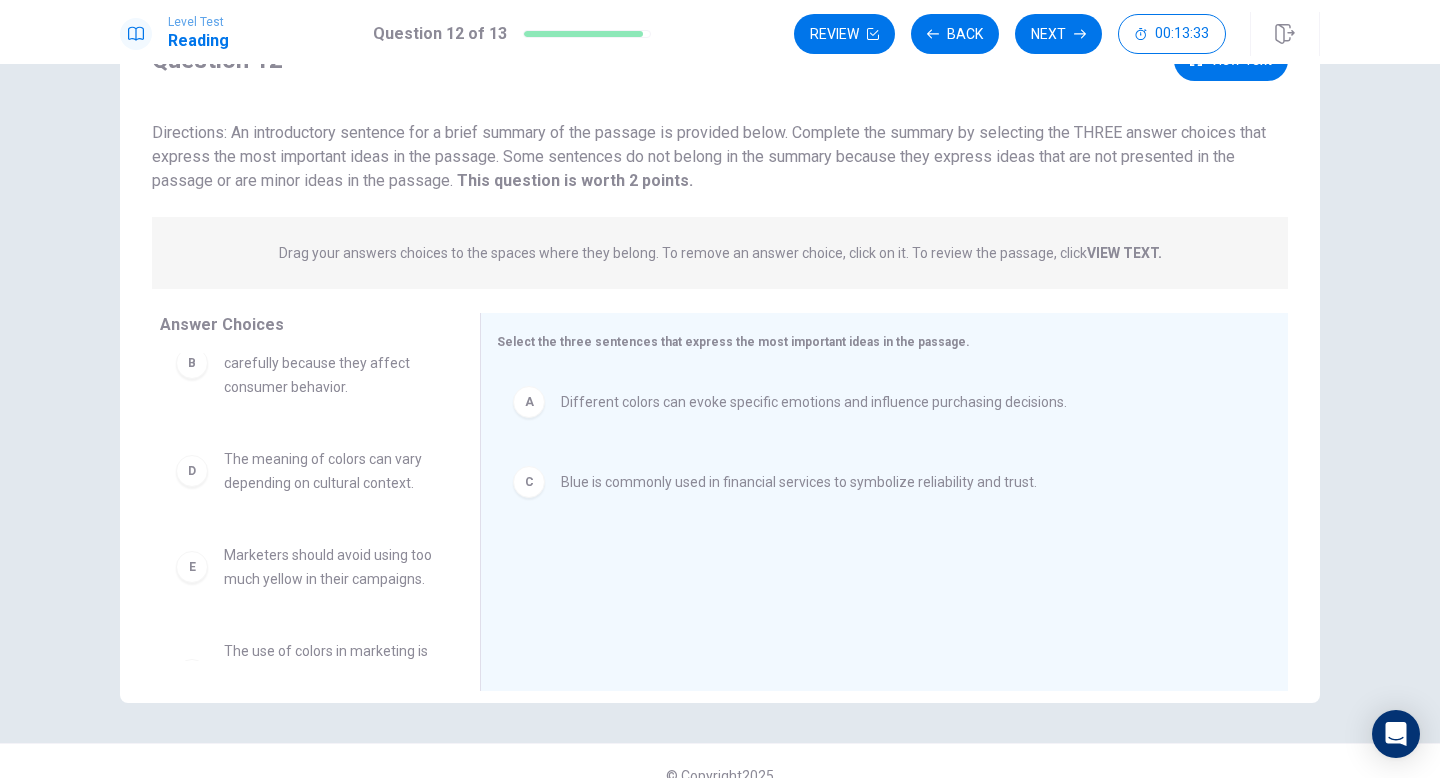 scroll, scrollTop: 49, scrollLeft: 0, axis: vertical 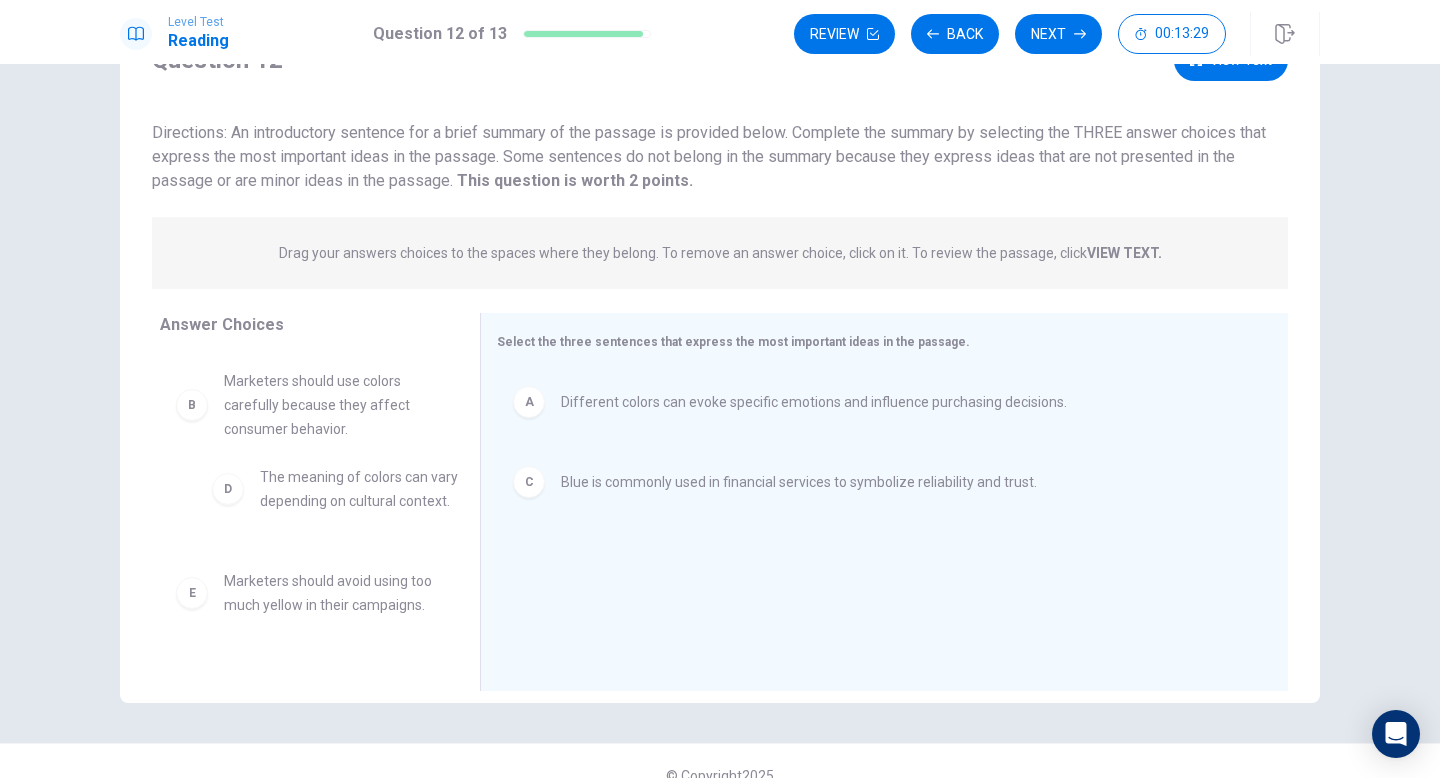 drag, startPoint x: 301, startPoint y: 471, endPoint x: 344, endPoint y: 516, distance: 62.241467 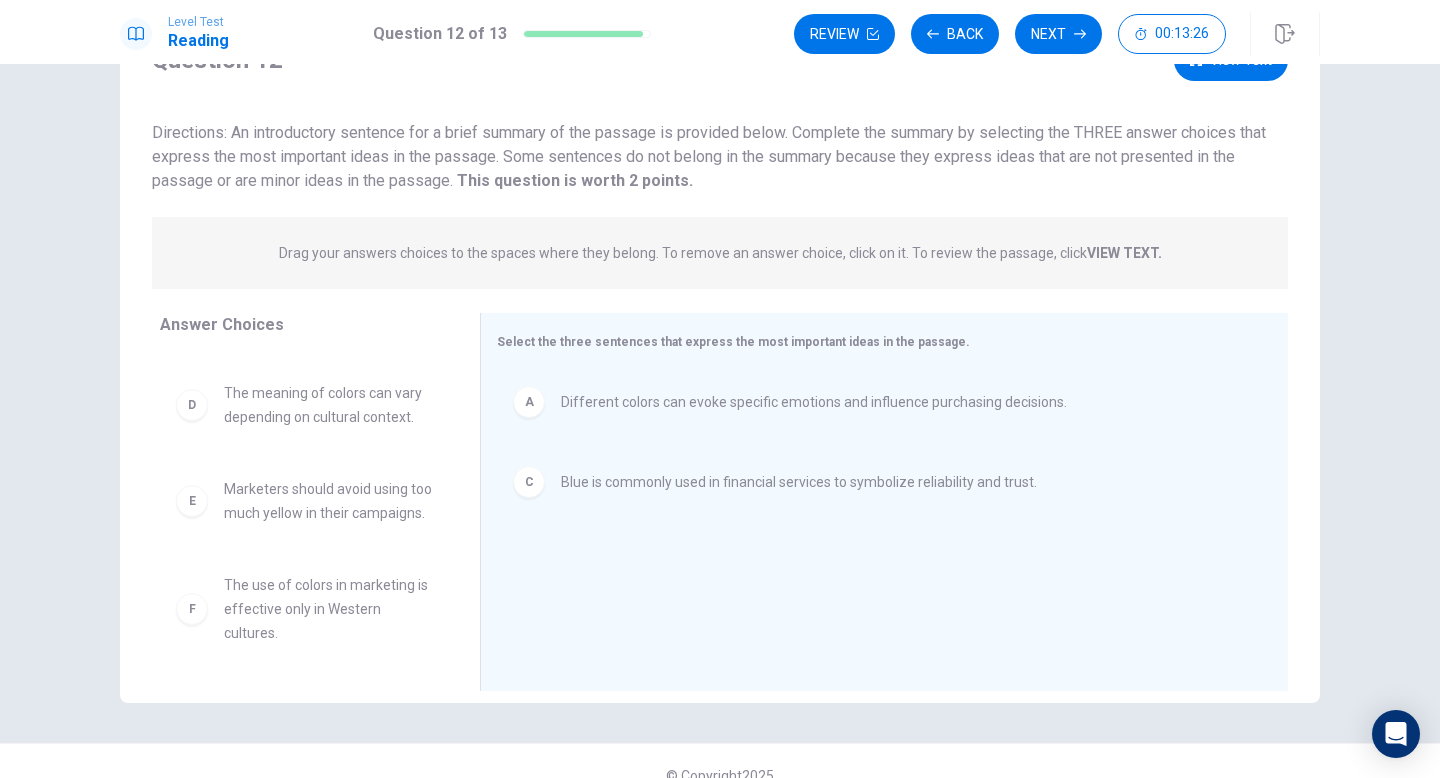 scroll, scrollTop: 33, scrollLeft: 0, axis: vertical 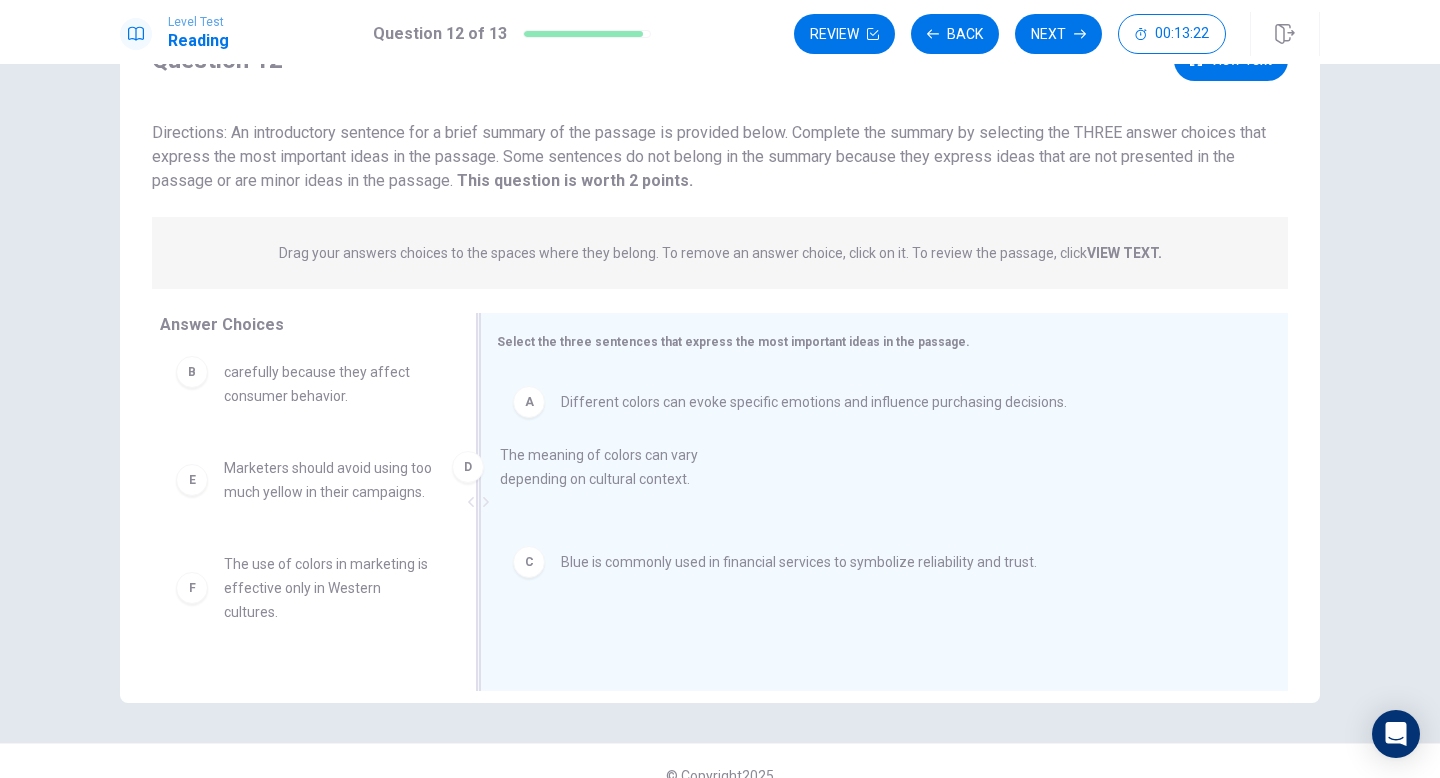 drag, startPoint x: 344, startPoint y: 516, endPoint x: 631, endPoint y: 503, distance: 287.29428 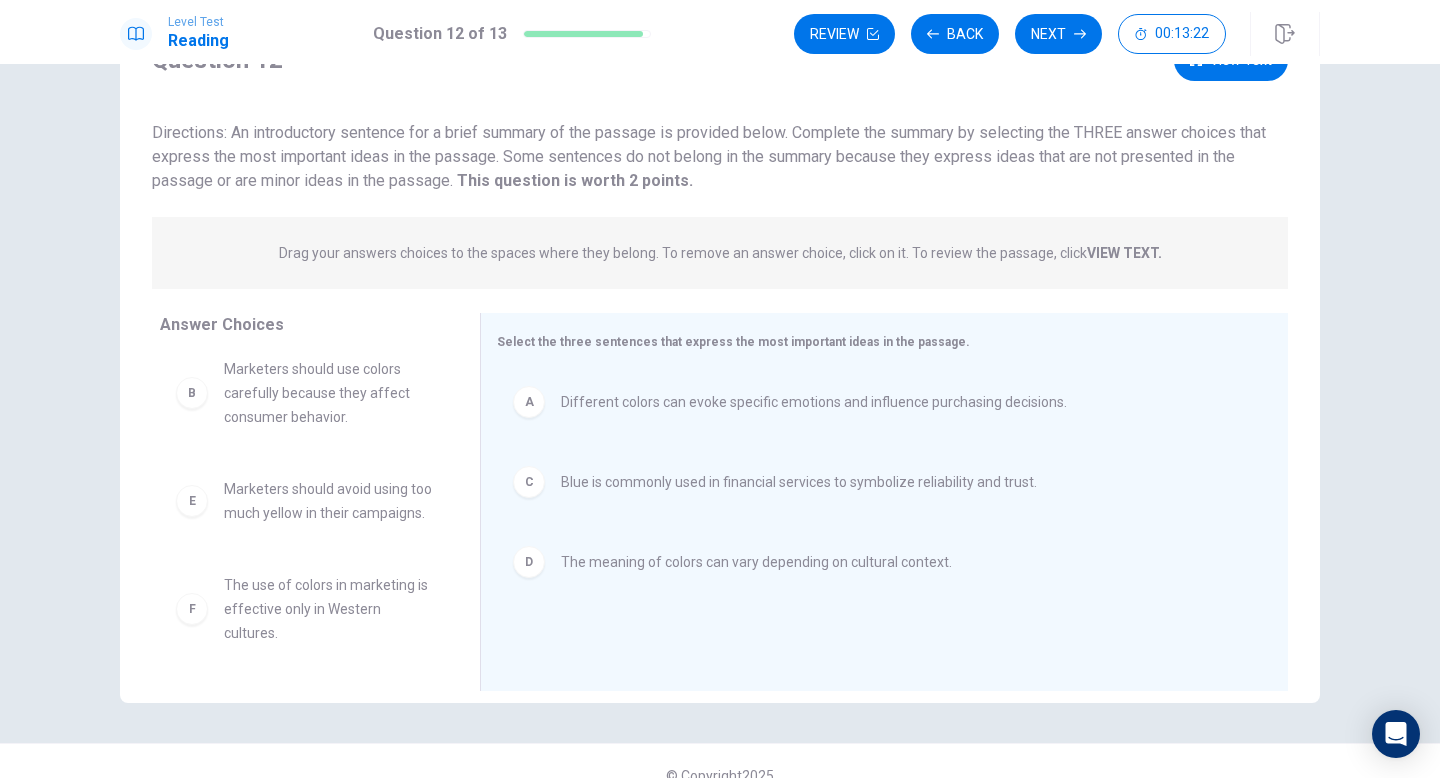 scroll, scrollTop: 12, scrollLeft: 0, axis: vertical 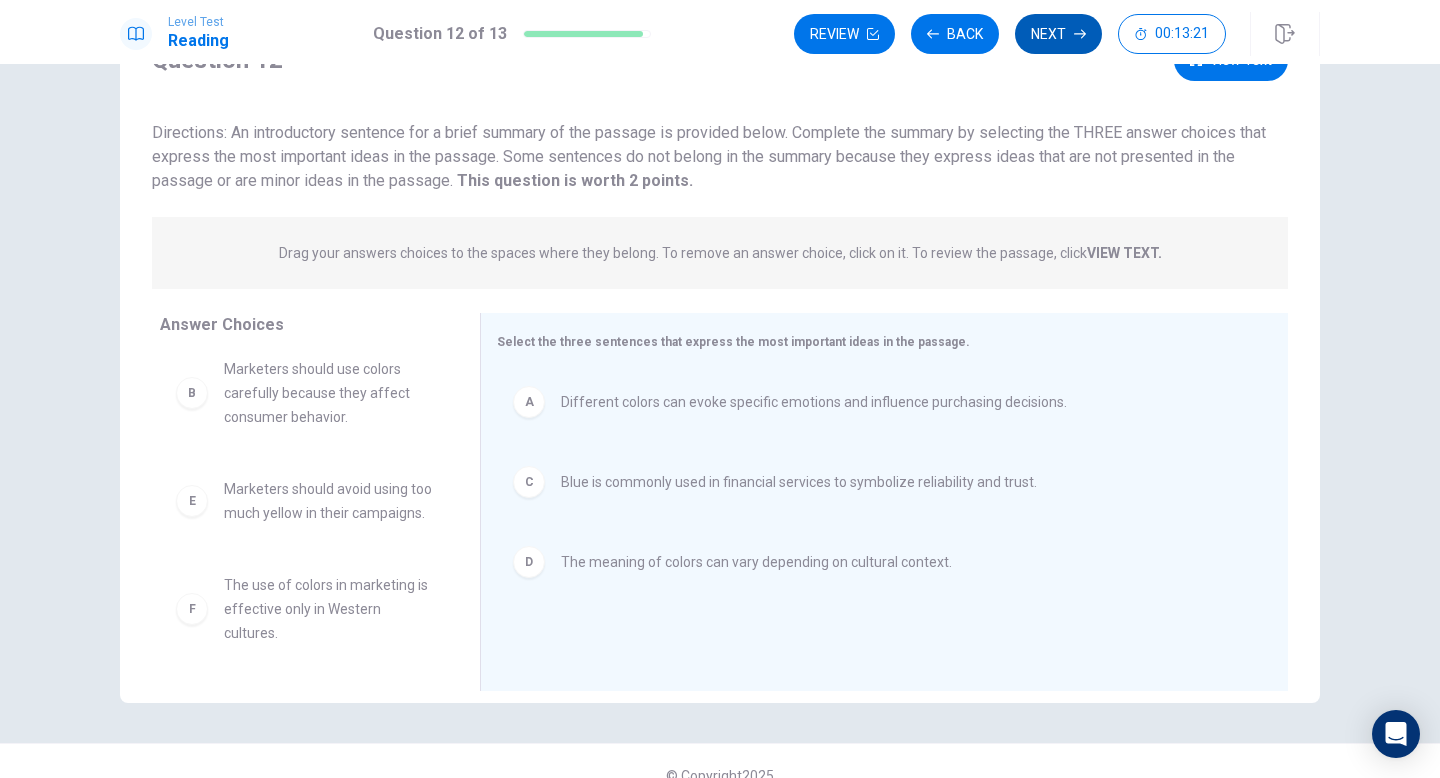 click on "Next" at bounding box center [1058, 34] 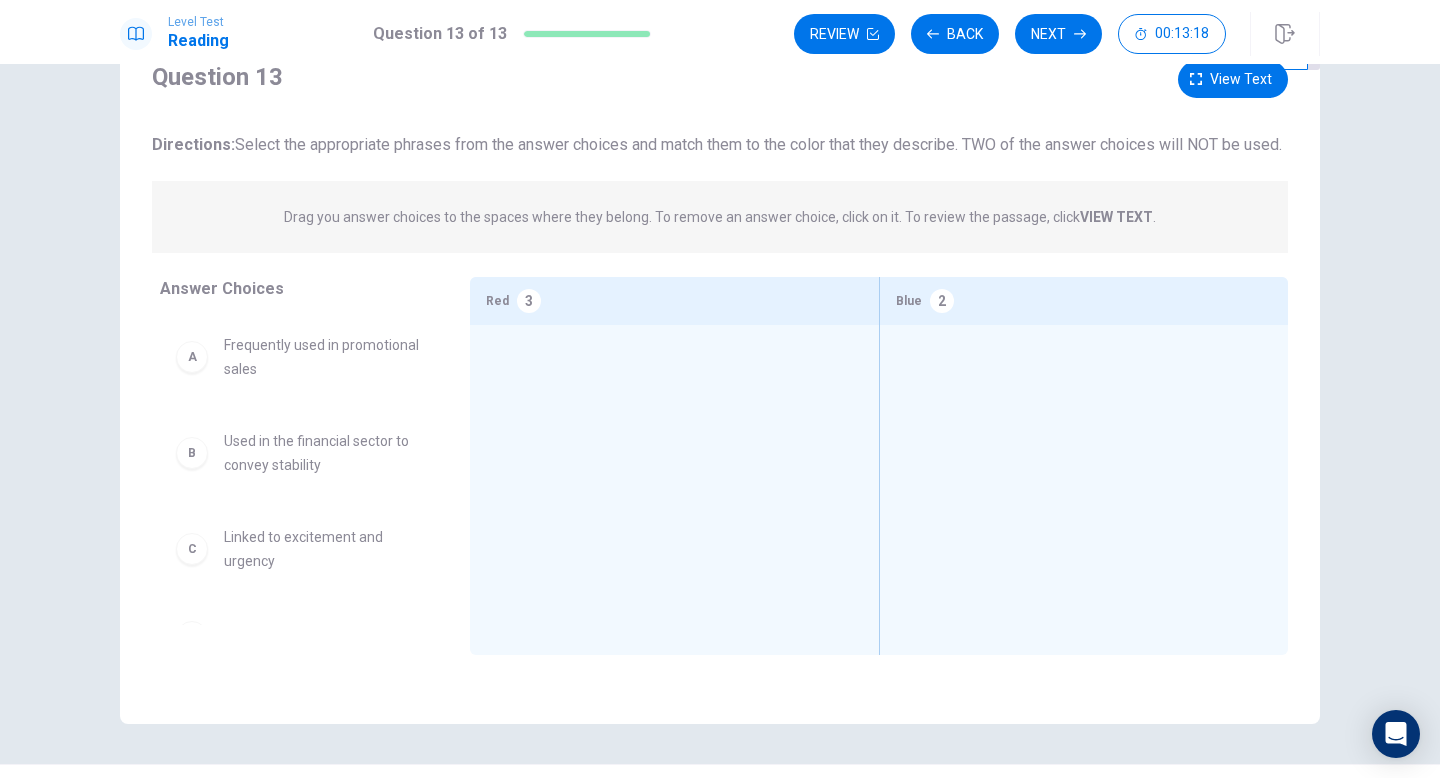 scroll, scrollTop: 72, scrollLeft: 0, axis: vertical 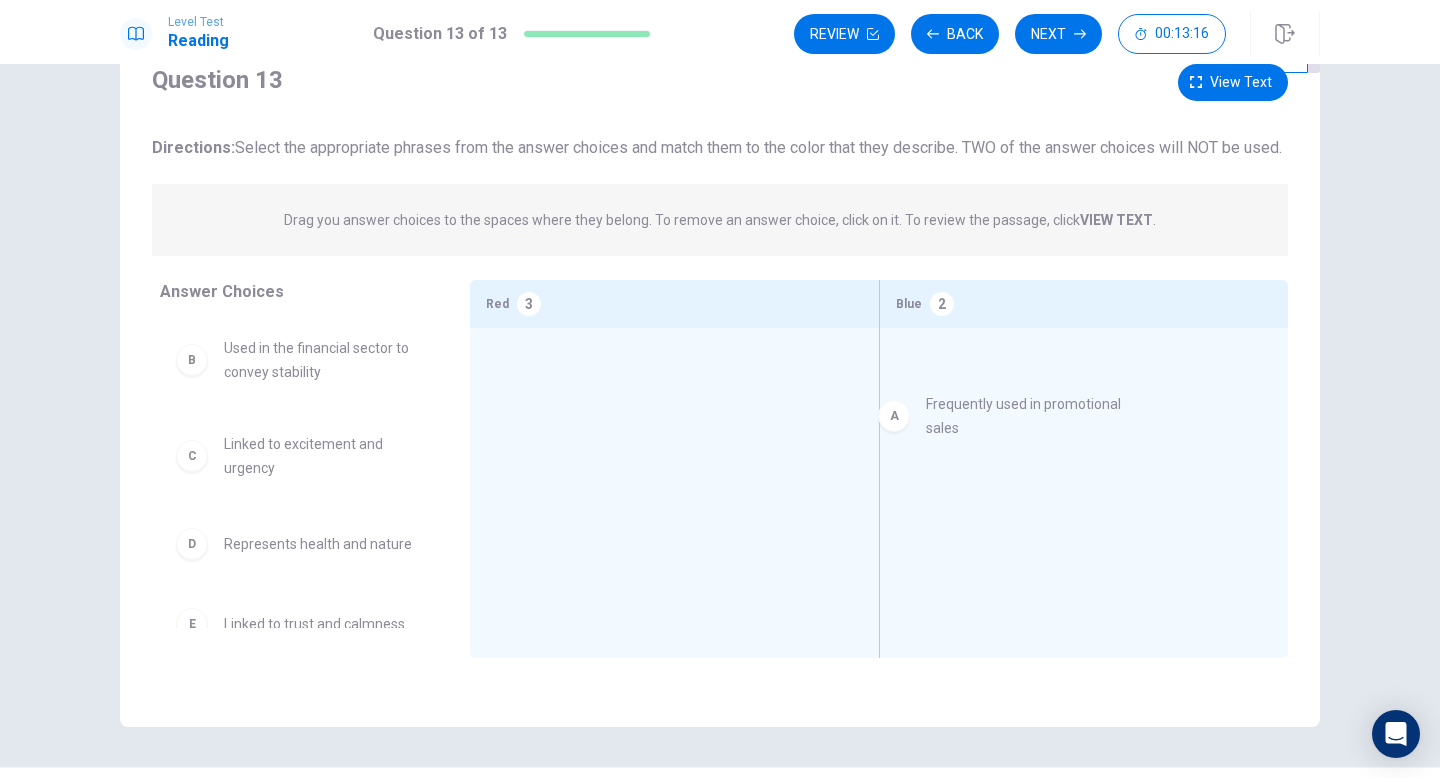drag, startPoint x: 321, startPoint y: 370, endPoint x: 1036, endPoint y: 406, distance: 715.9057 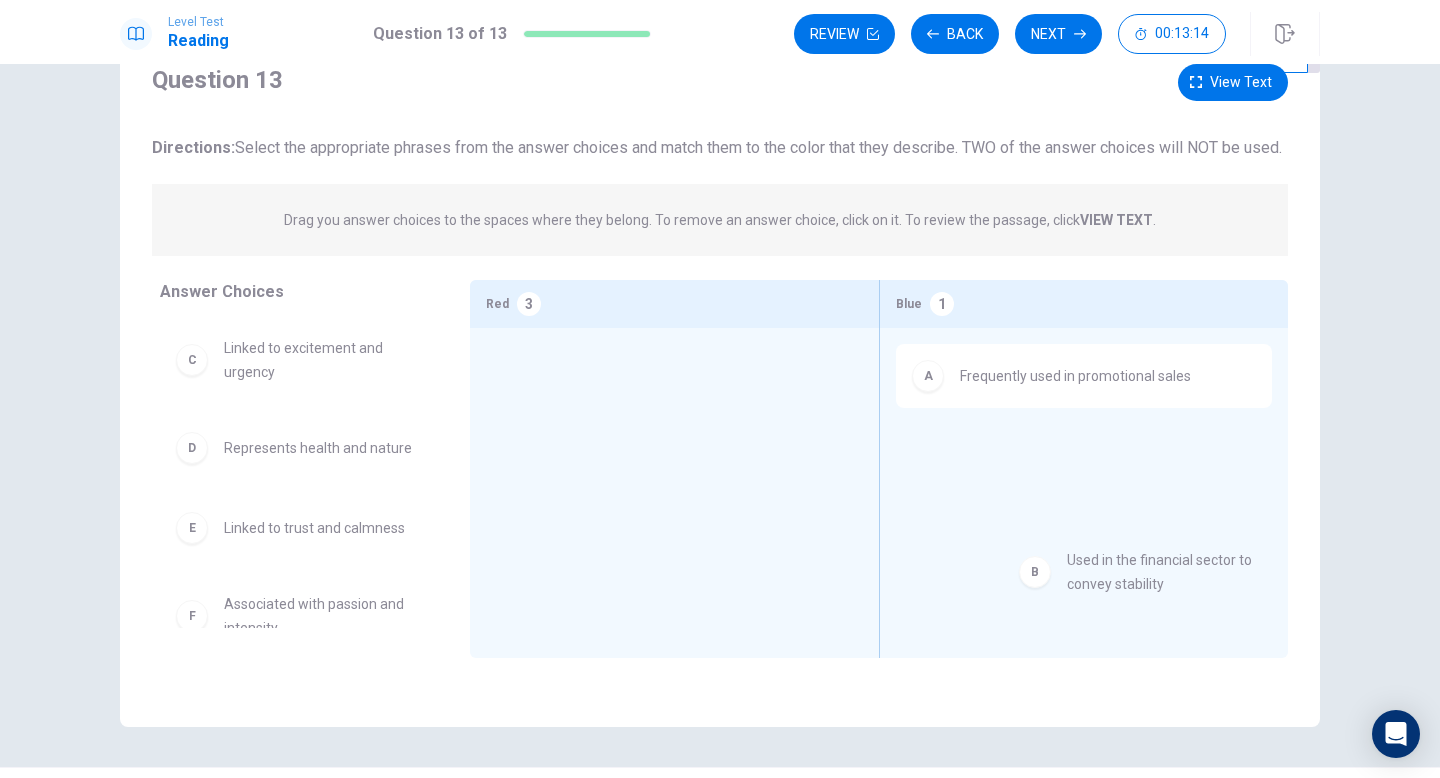 drag, startPoint x: 314, startPoint y: 402, endPoint x: 1173, endPoint y: 586, distance: 878.48566 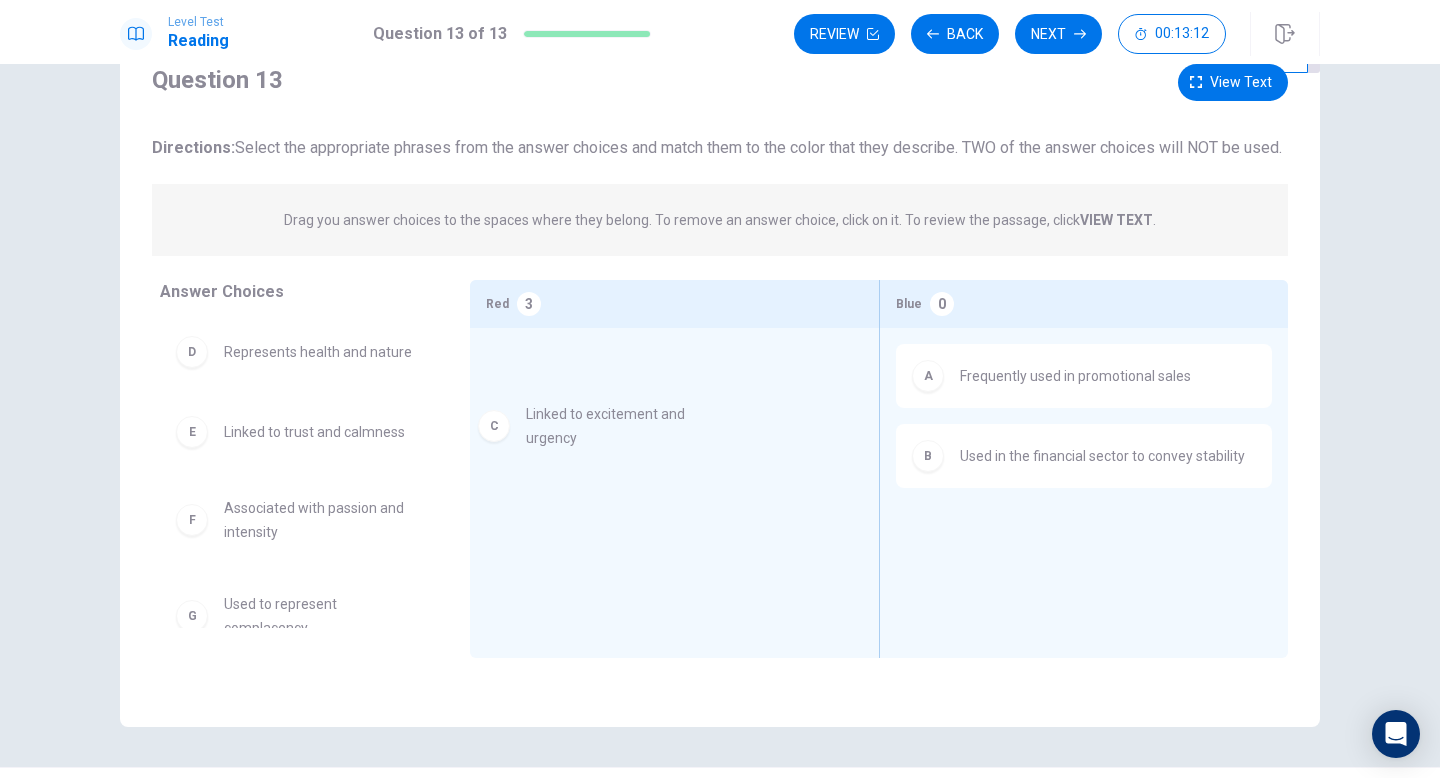 drag, startPoint x: 312, startPoint y: 418, endPoint x: 635, endPoint y: 460, distance: 325.7192 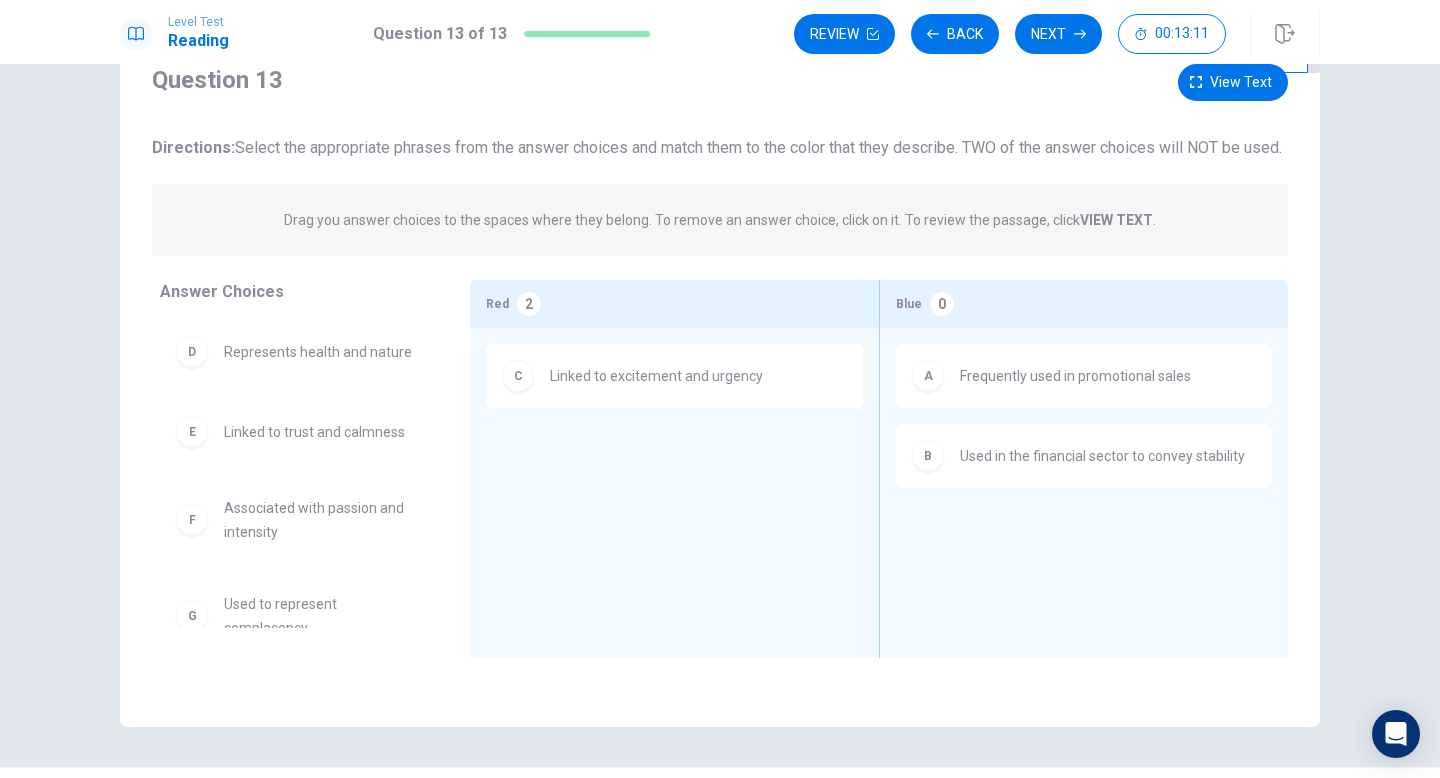 scroll, scrollTop: 125, scrollLeft: 0, axis: vertical 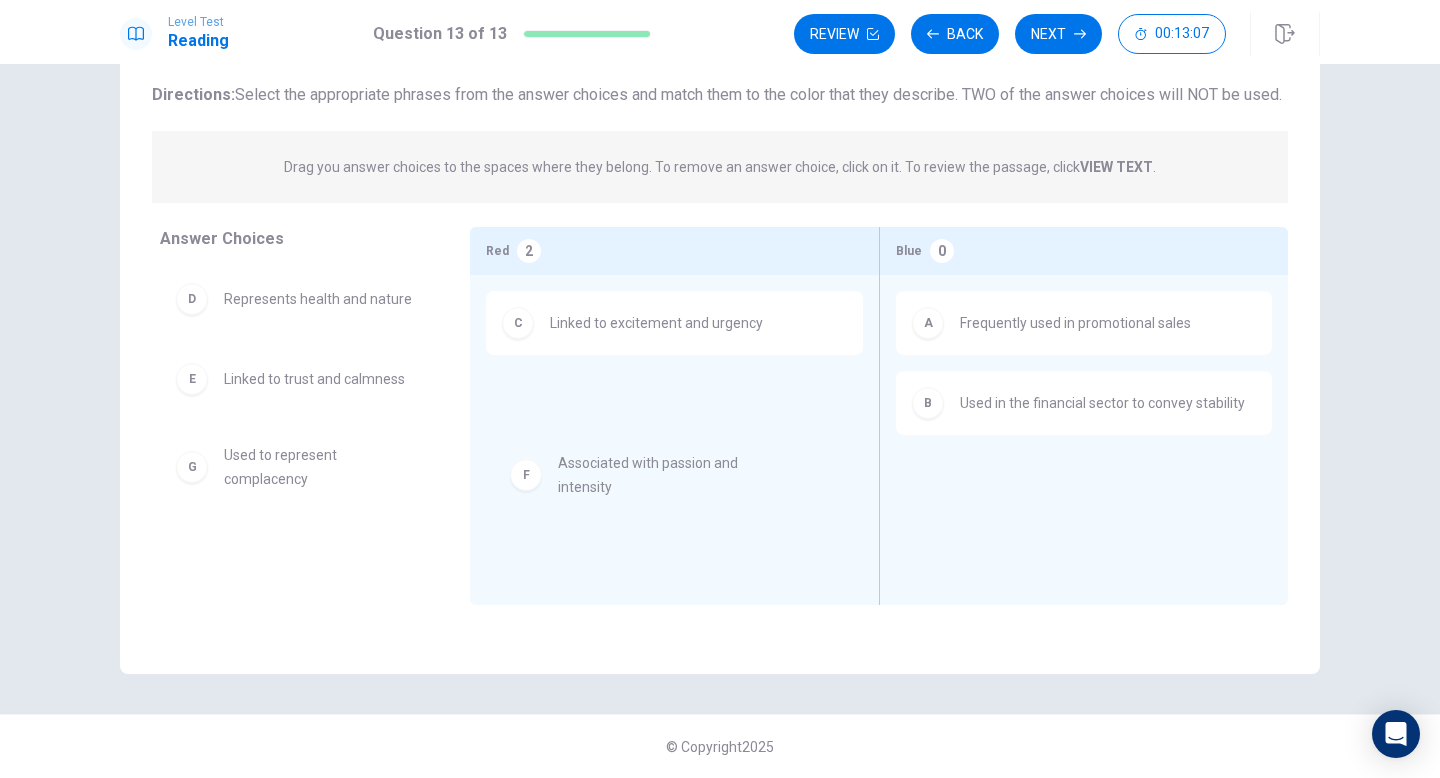 drag, startPoint x: 353, startPoint y: 505, endPoint x: 705, endPoint y: 487, distance: 352.45993 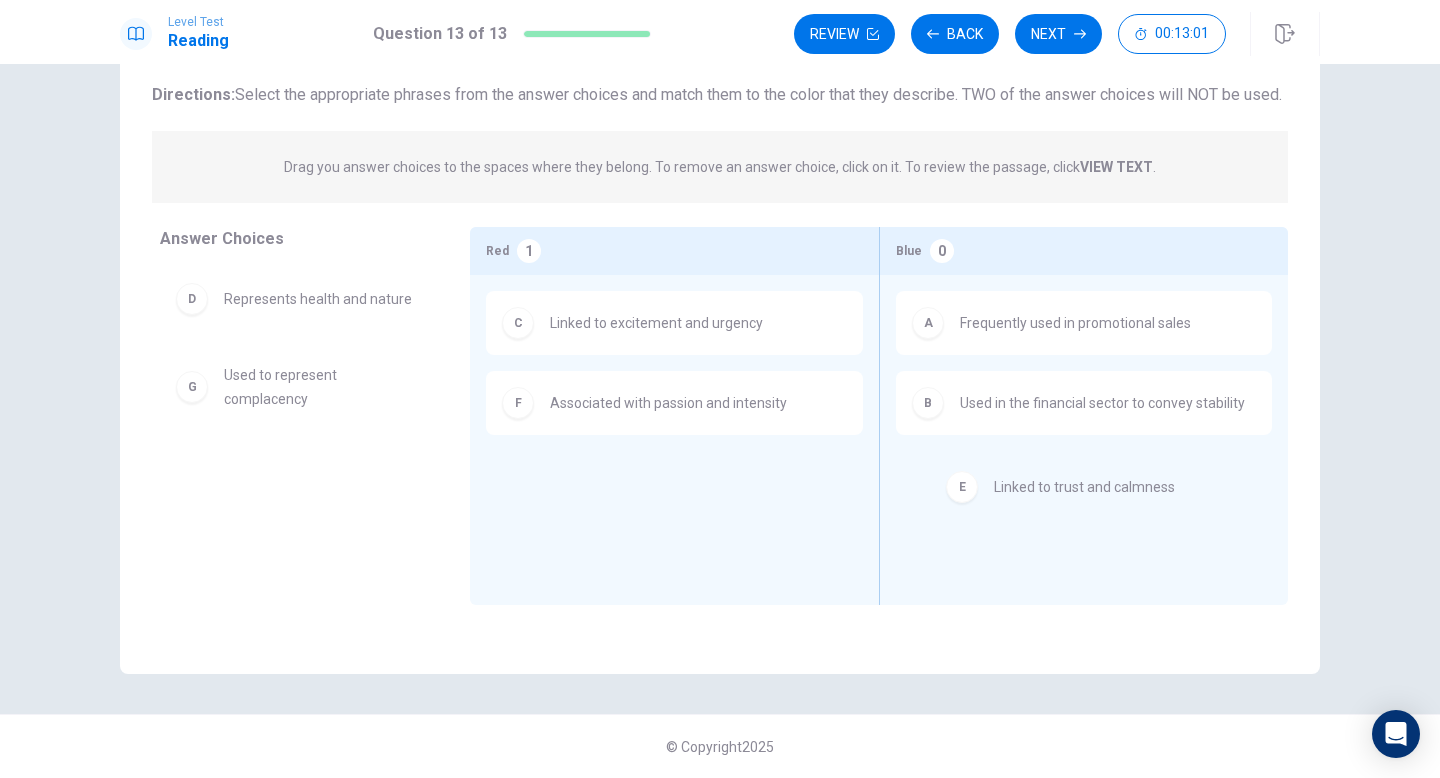 drag, startPoint x: 356, startPoint y: 397, endPoint x: 1136, endPoint y: 481, distance: 784.51 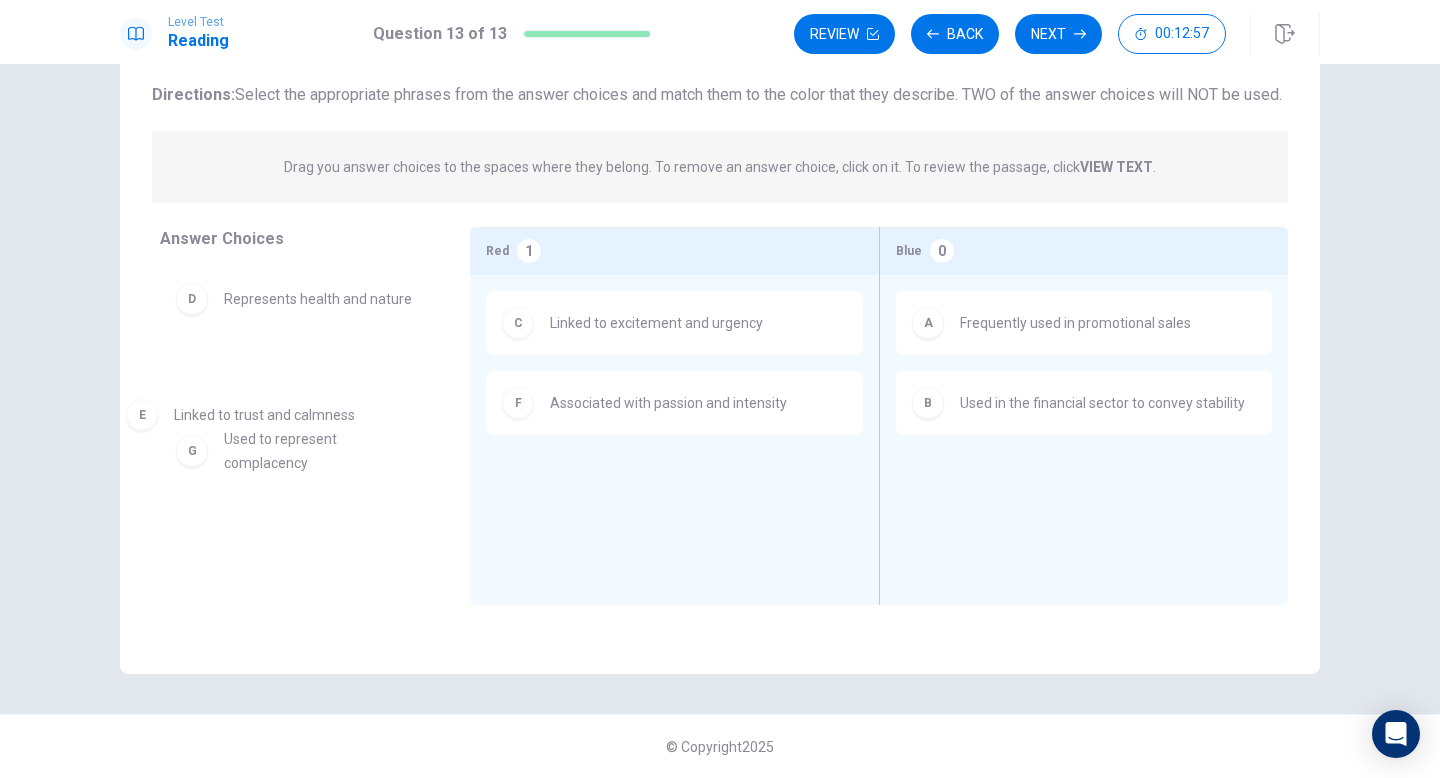 drag, startPoint x: 322, startPoint y: 418, endPoint x: 286, endPoint y: 432, distance: 38.626415 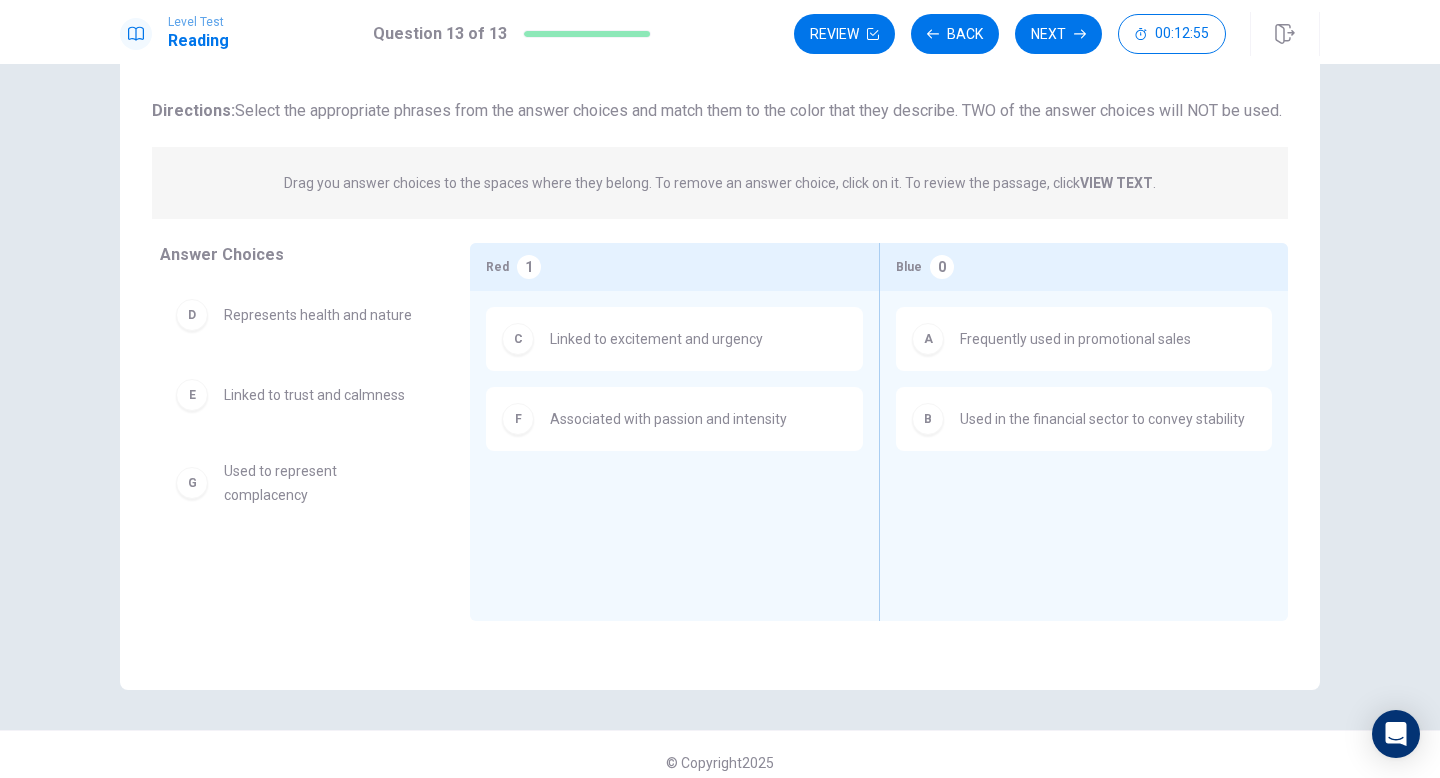 scroll, scrollTop: 103, scrollLeft: 0, axis: vertical 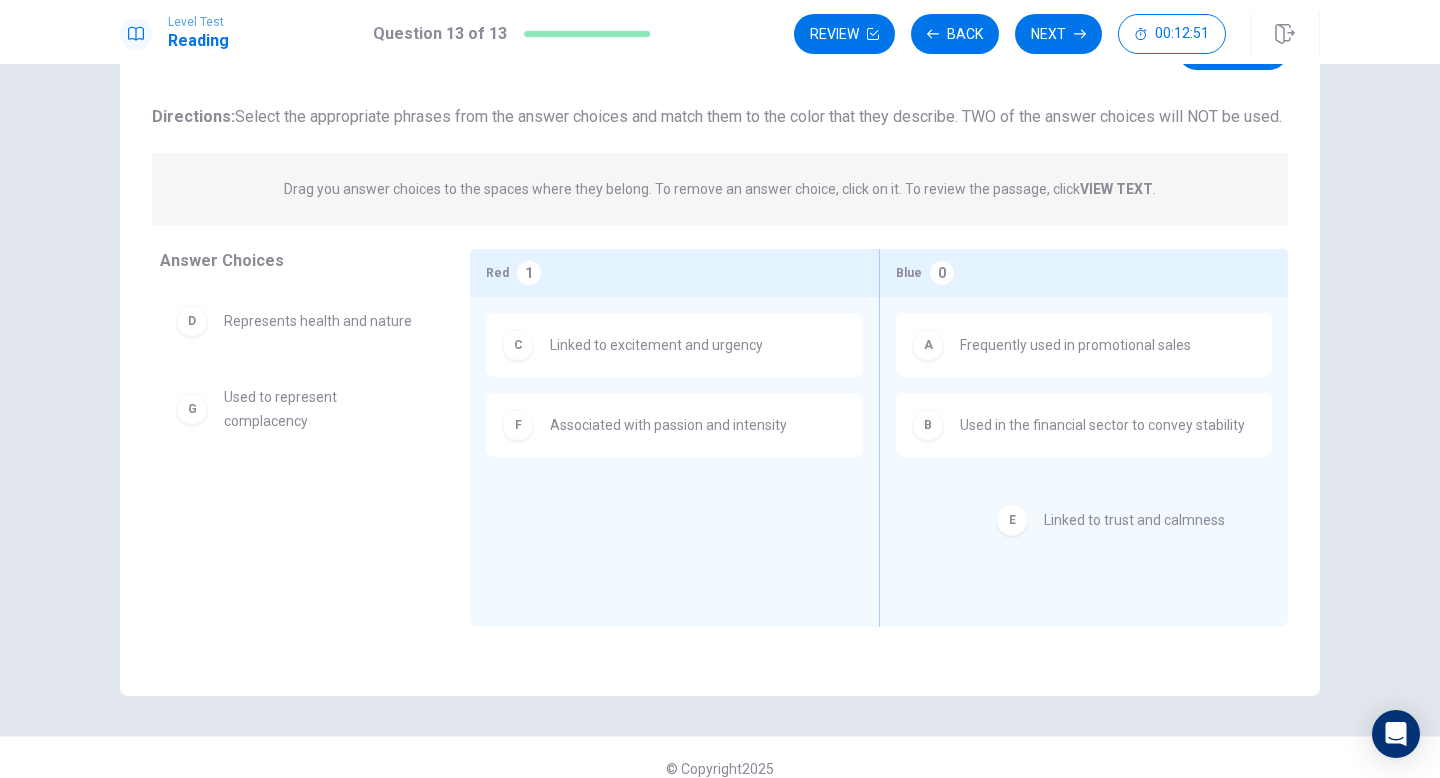 drag, startPoint x: 301, startPoint y: 438, endPoint x: 1137, endPoint y: 533, distance: 841.38043 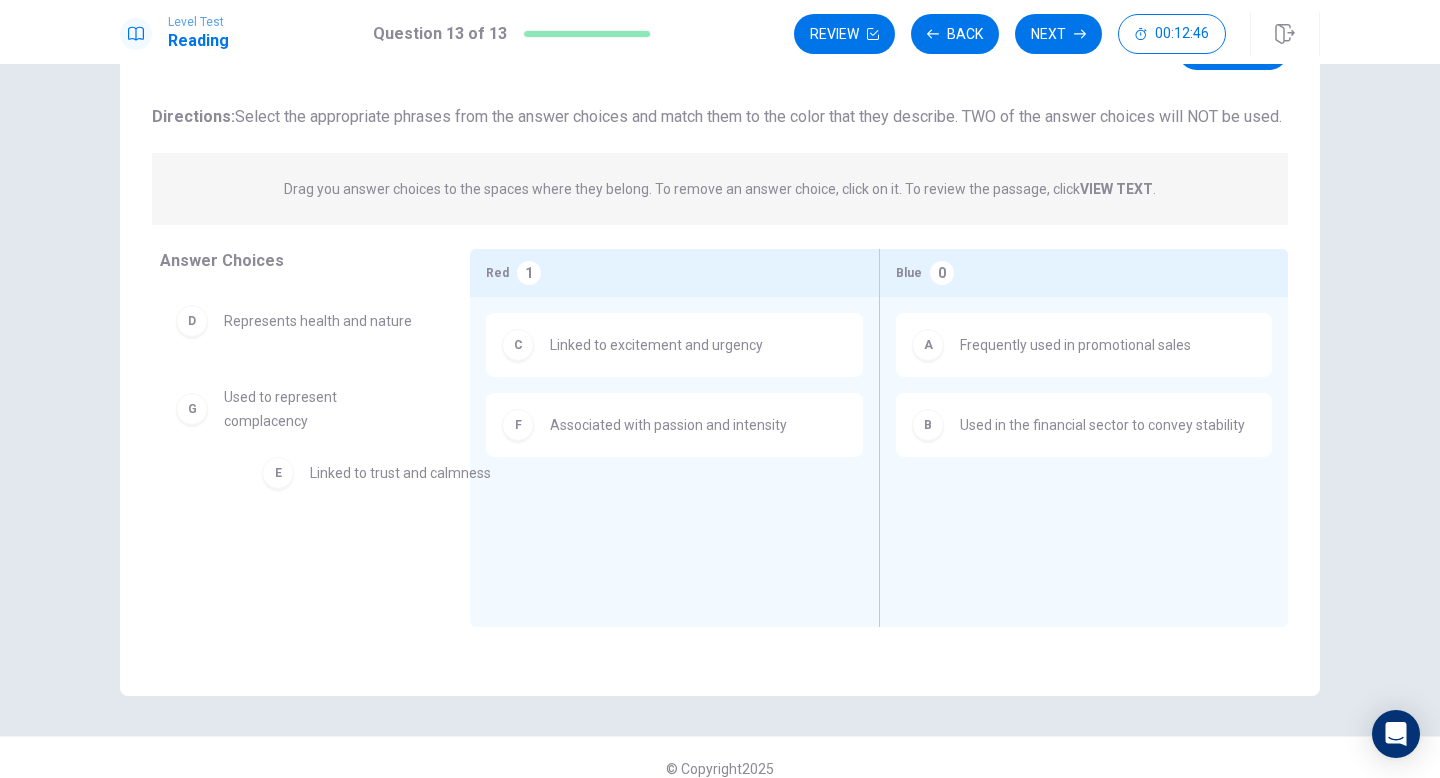 drag, startPoint x: 321, startPoint y: 433, endPoint x: 387, endPoint y: 475, distance: 78.23043 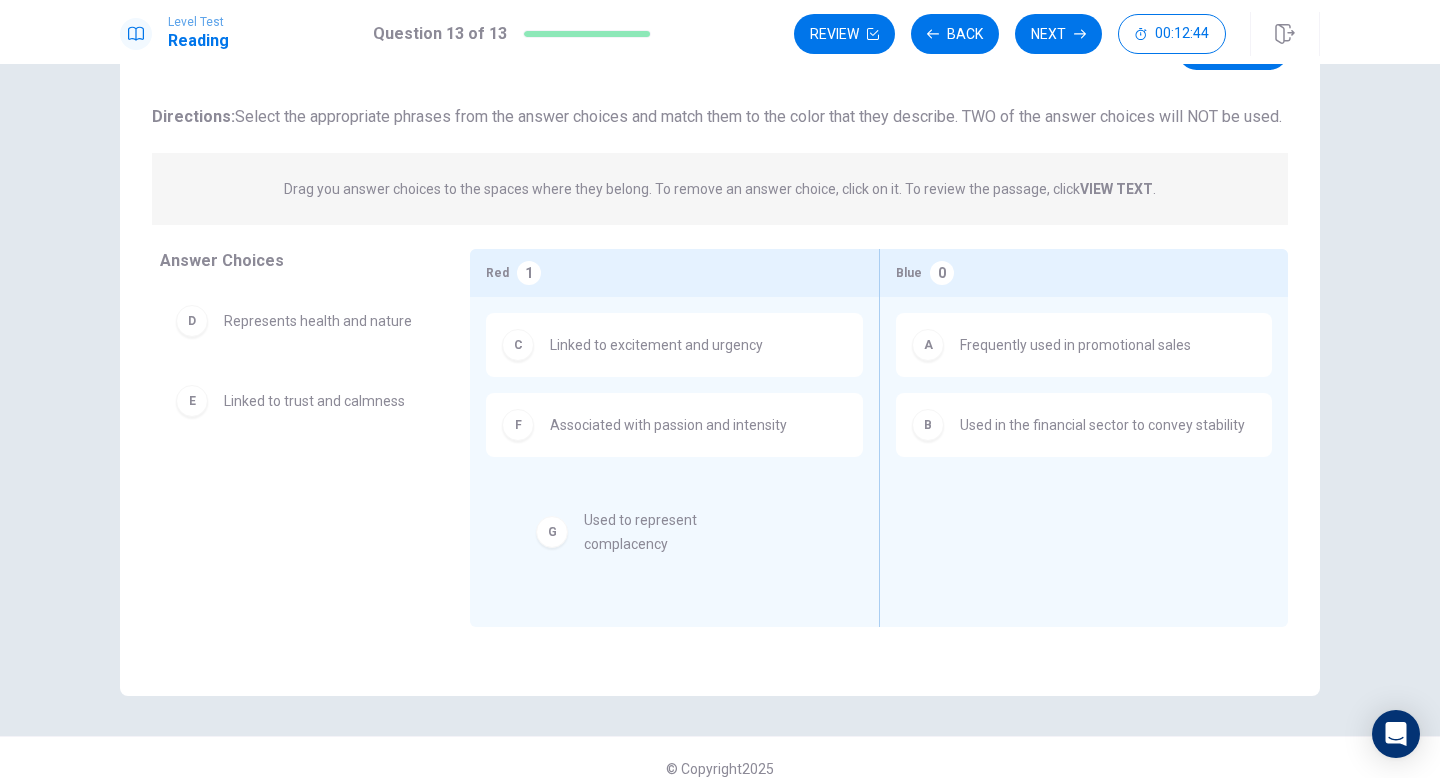 drag, startPoint x: 376, startPoint y: 520, endPoint x: 747, endPoint y: 538, distance: 371.4364 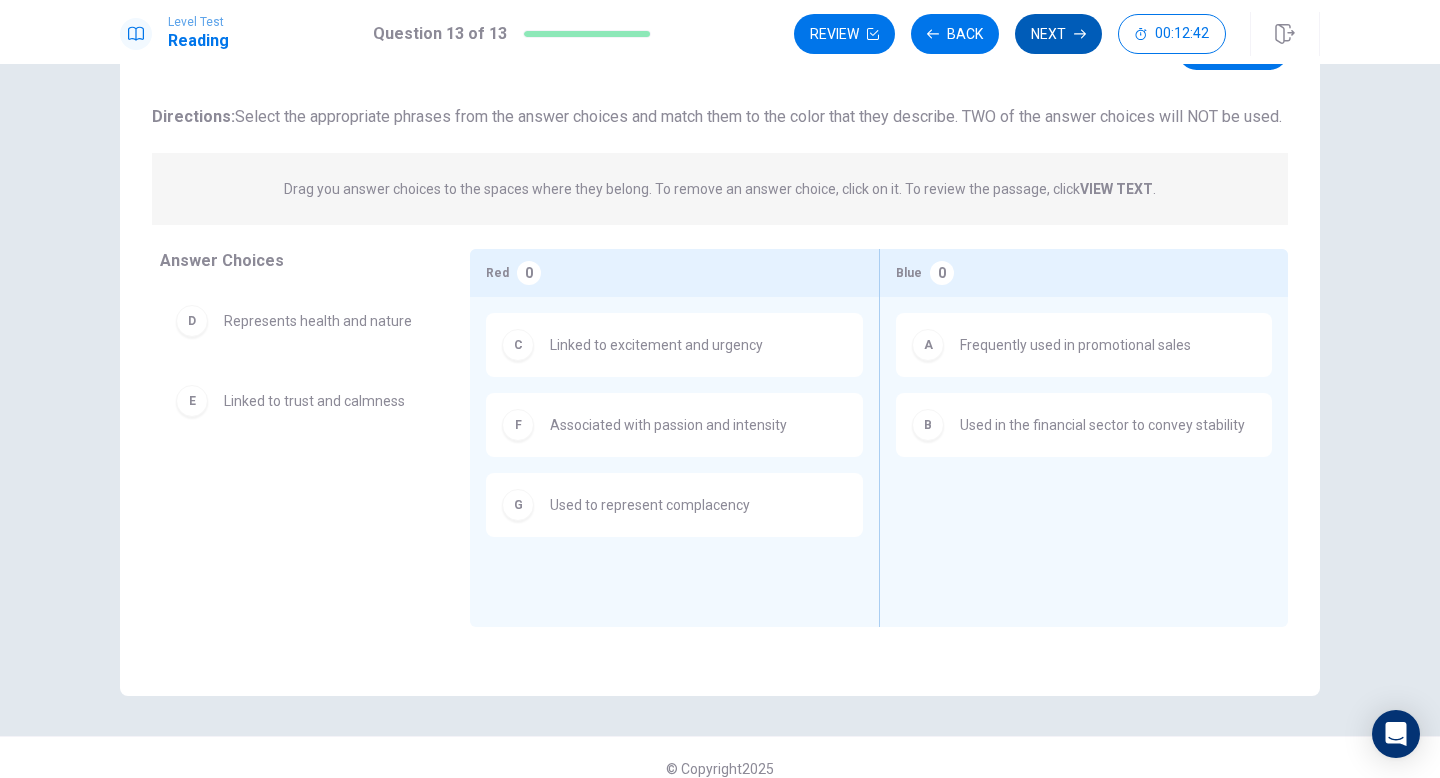 click on "Next" at bounding box center [1058, 34] 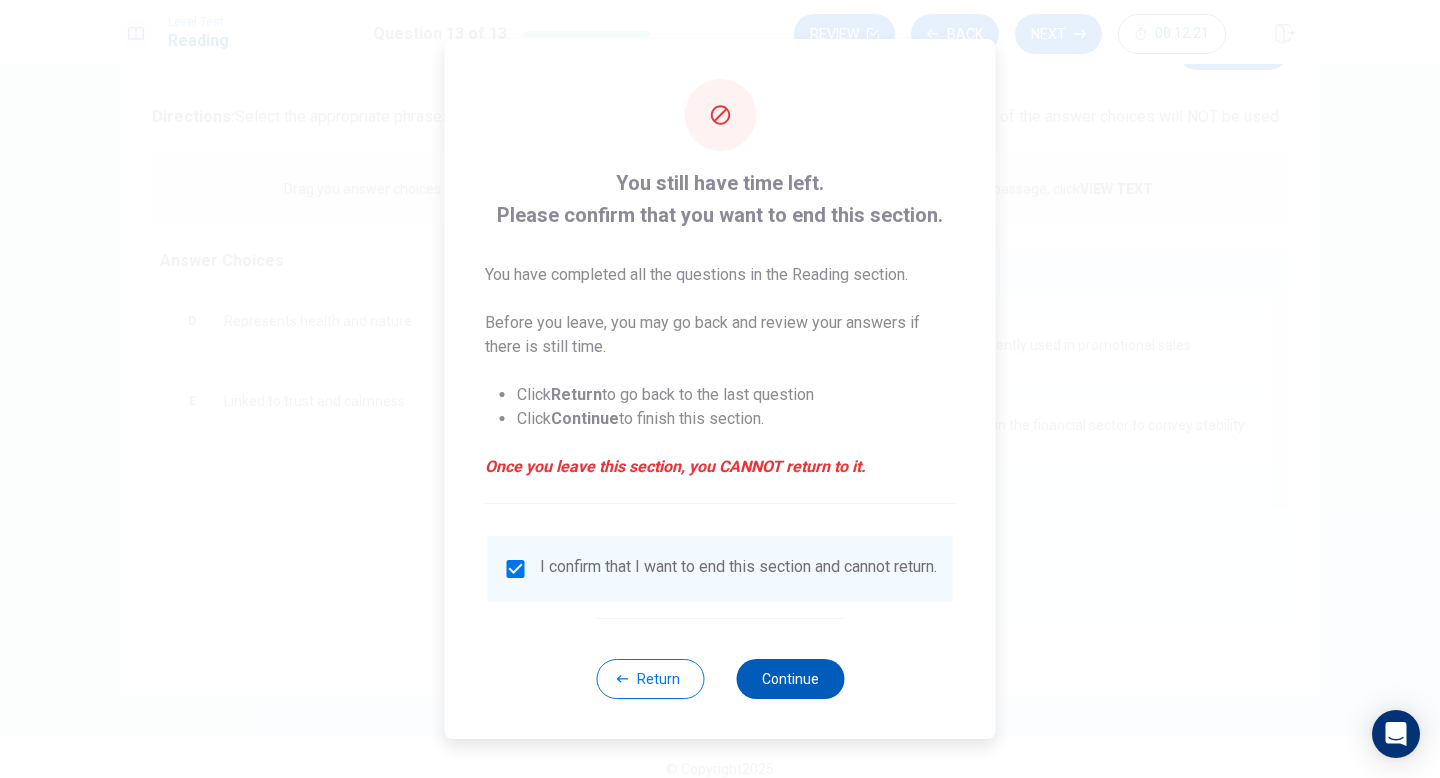 click on "Continue" at bounding box center (790, 679) 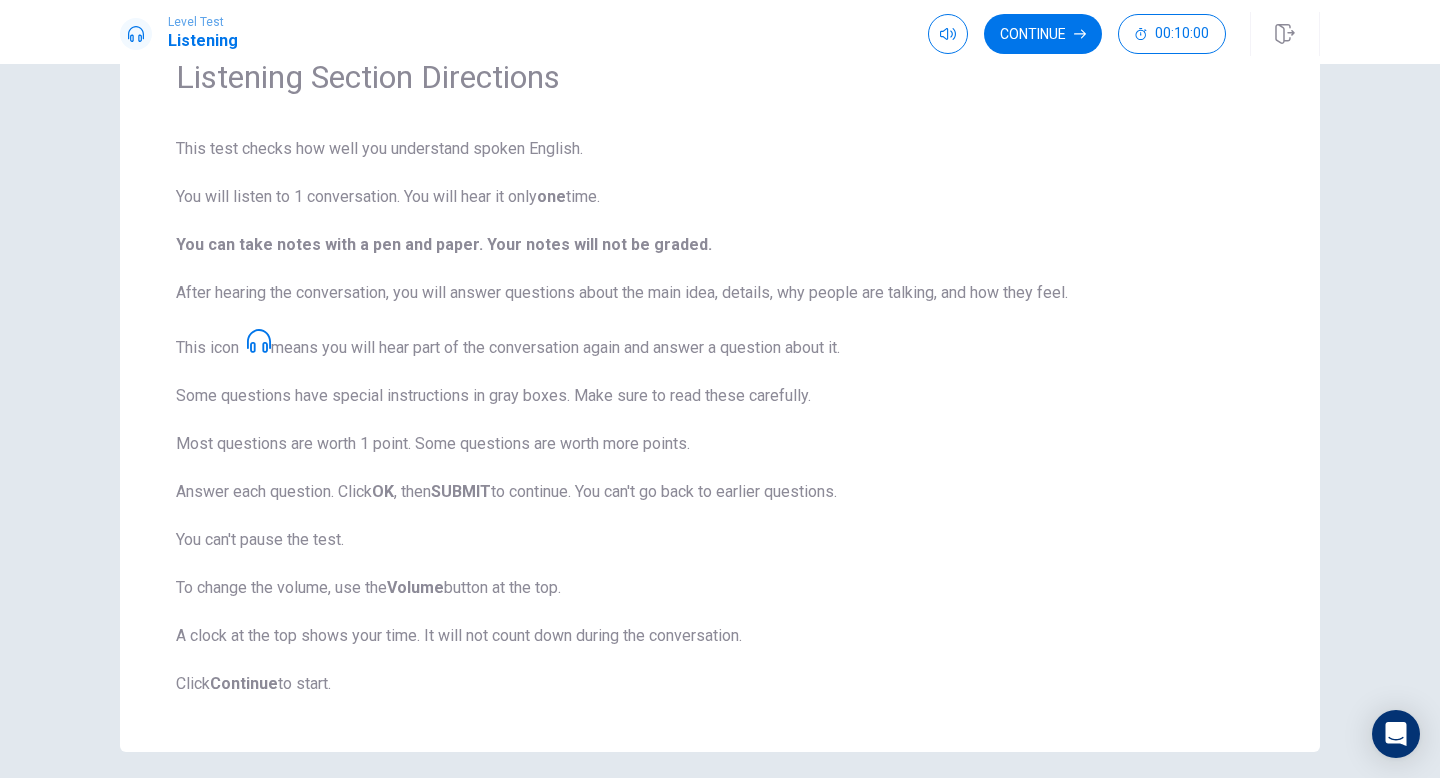 scroll, scrollTop: 180, scrollLeft: 0, axis: vertical 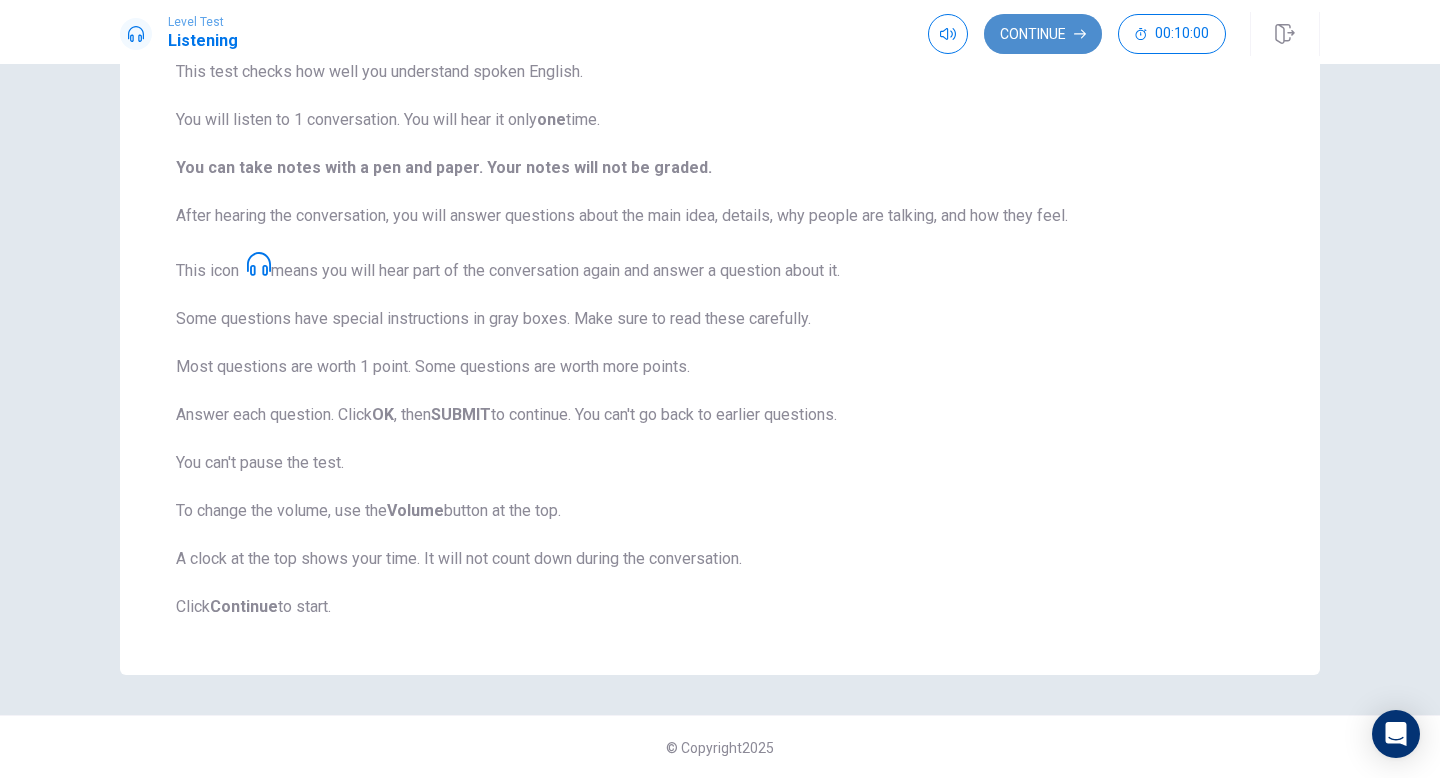 click on "Continue" at bounding box center [1043, 34] 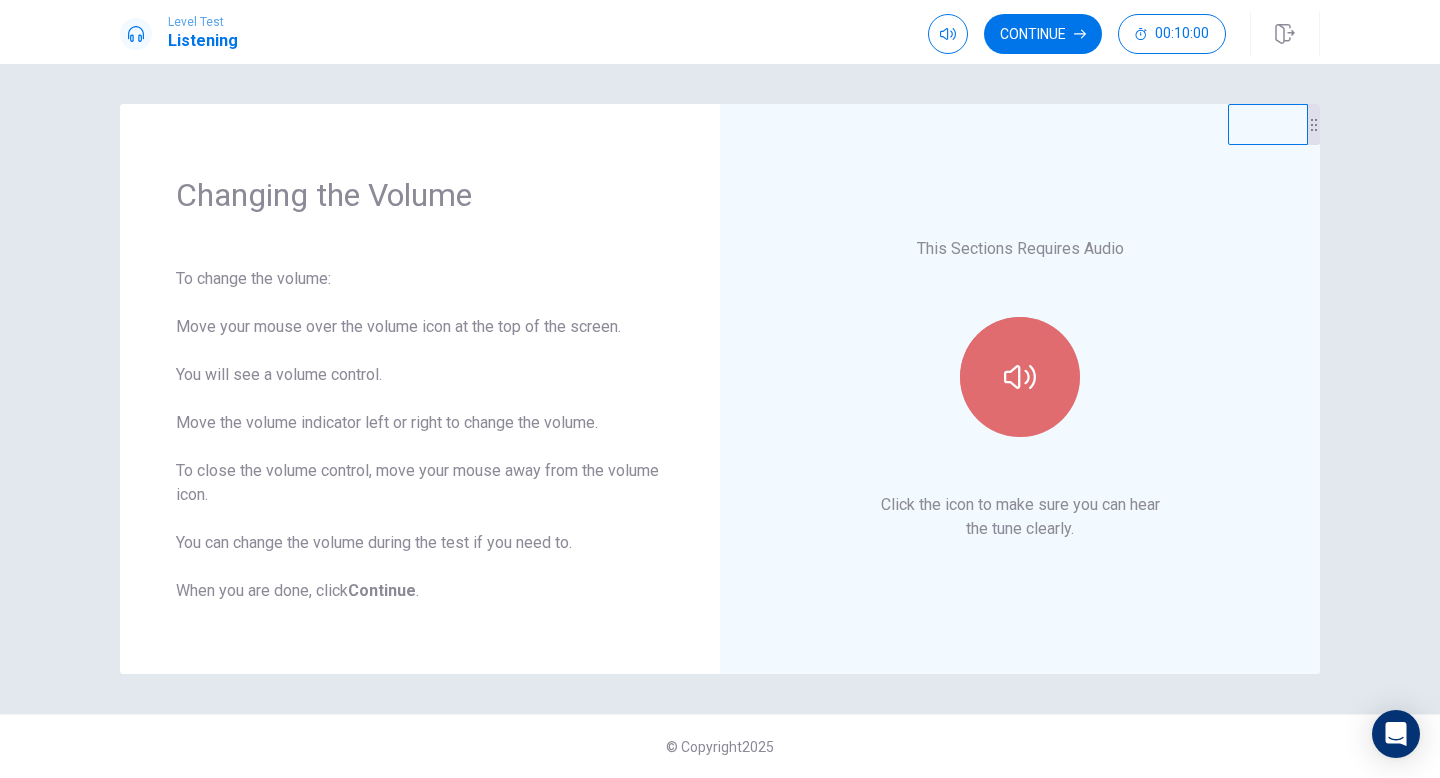 click at bounding box center (1020, 377) 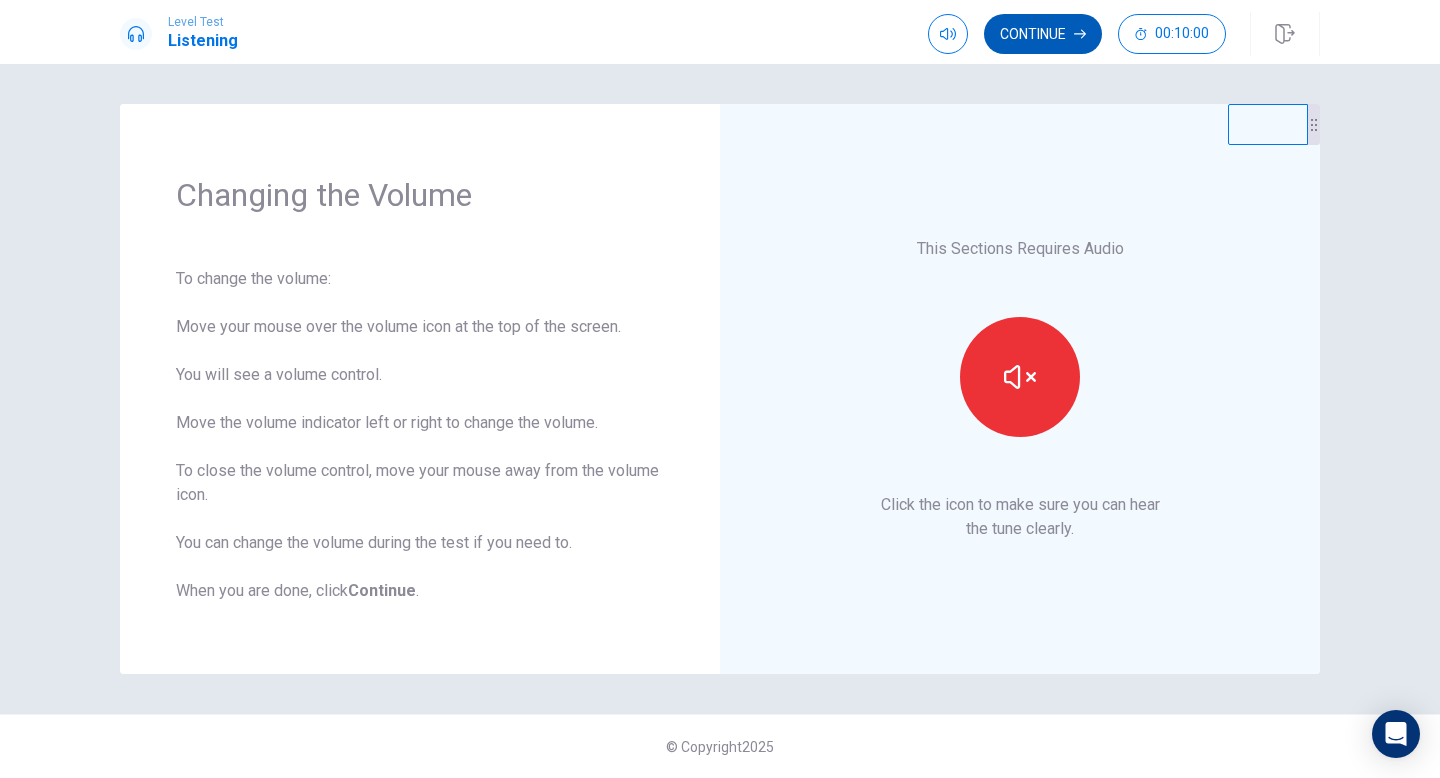 click on "Continue" at bounding box center [1043, 34] 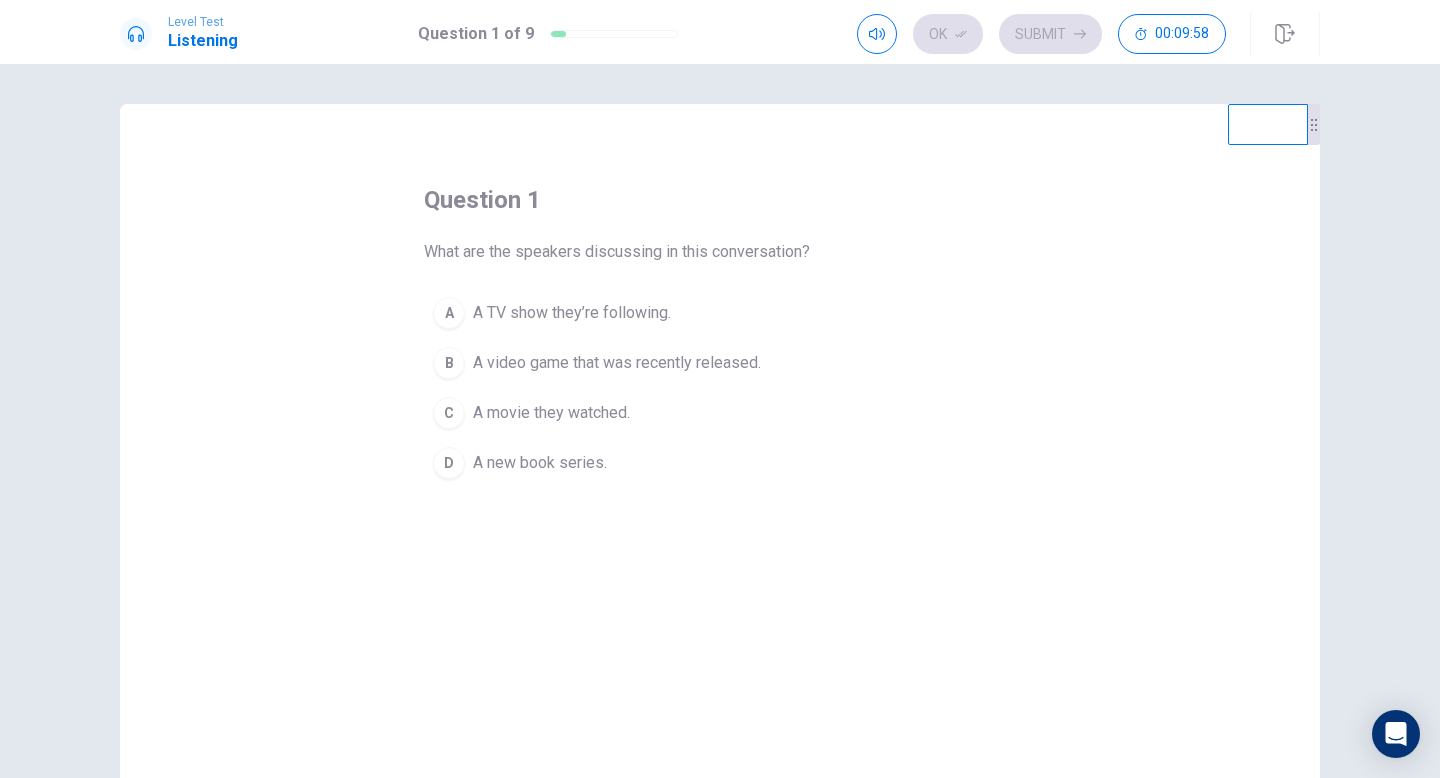 click on "A video game that was recently released." at bounding box center (617, 363) 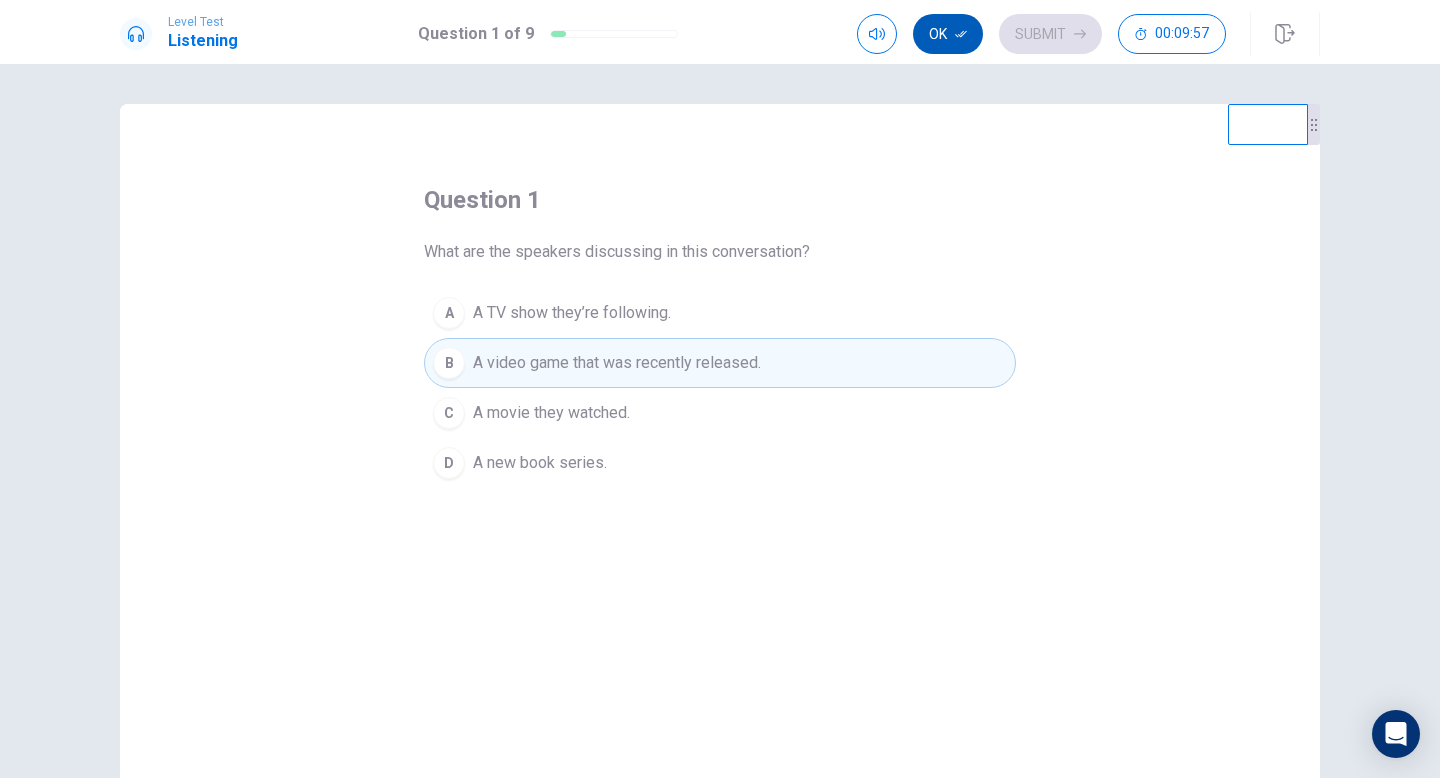click on "Ok" at bounding box center (948, 34) 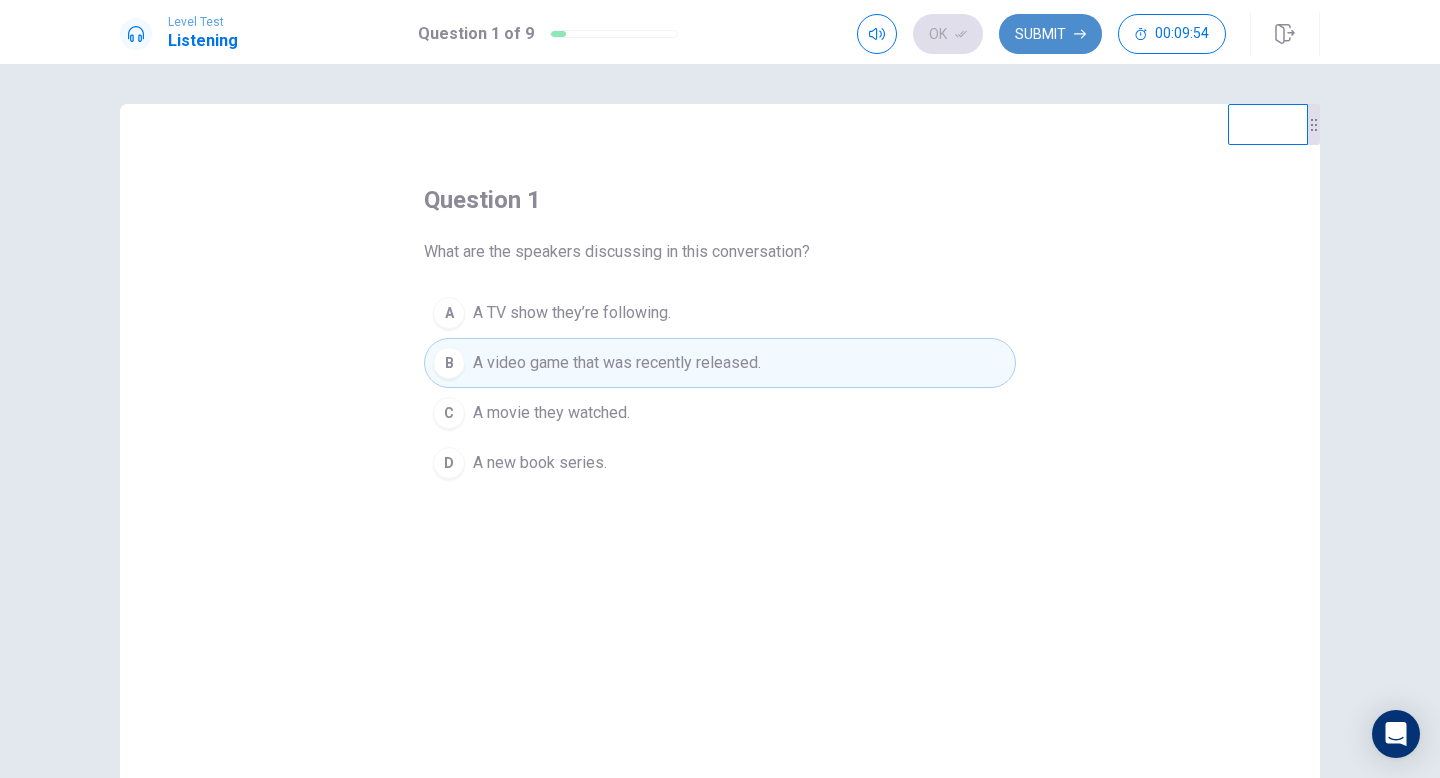 click on "Submit" at bounding box center (1050, 34) 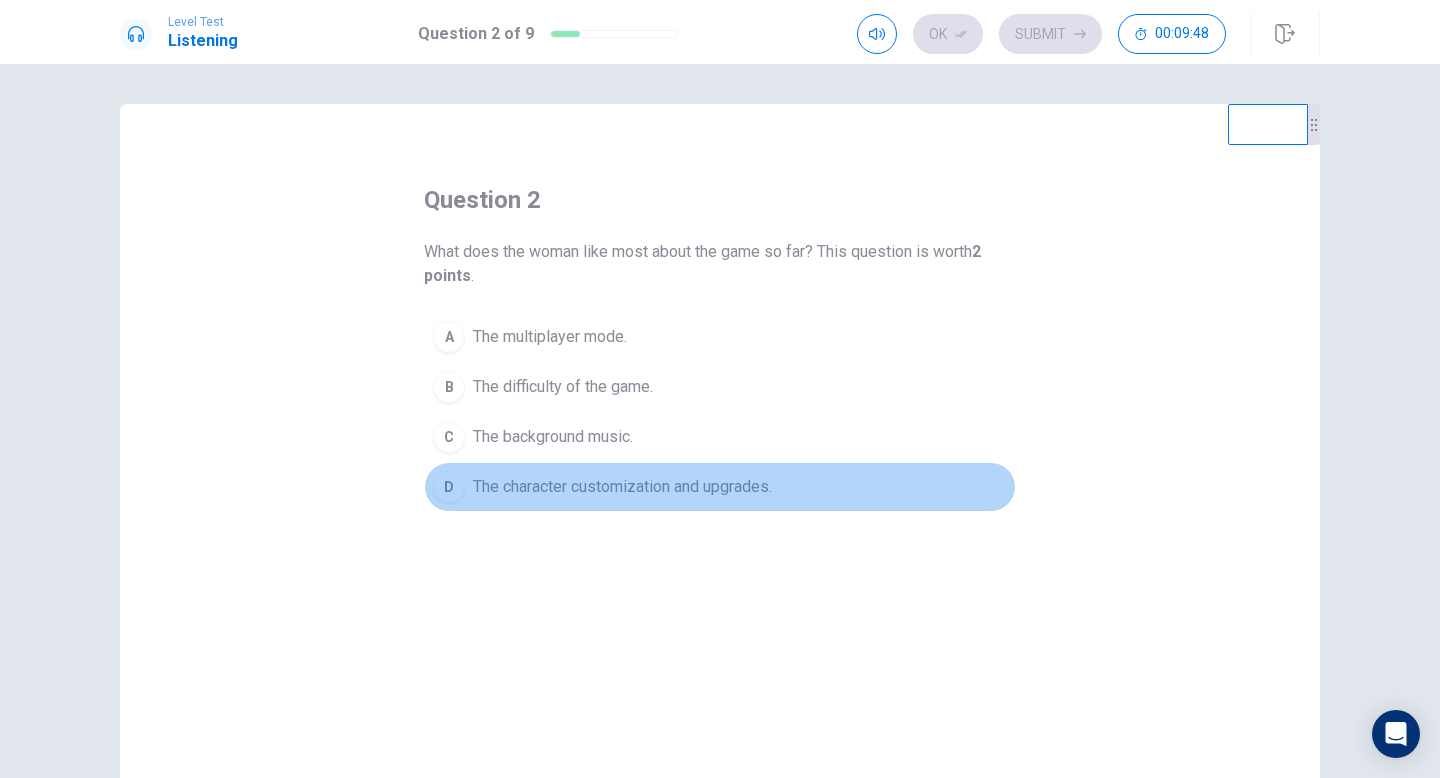 click on "The character customization and upgrades." at bounding box center [622, 487] 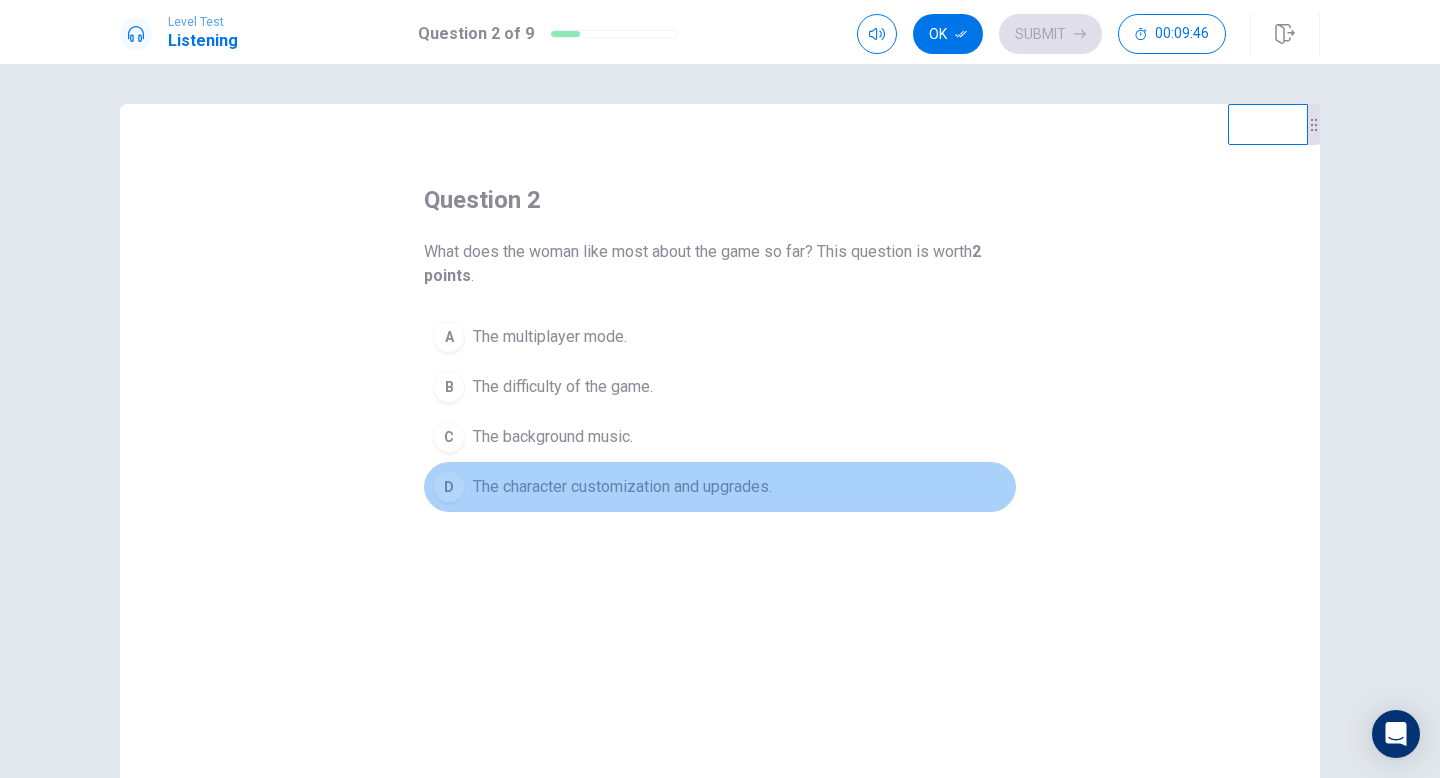 click on "D The character customization and upgrades." at bounding box center (720, 487) 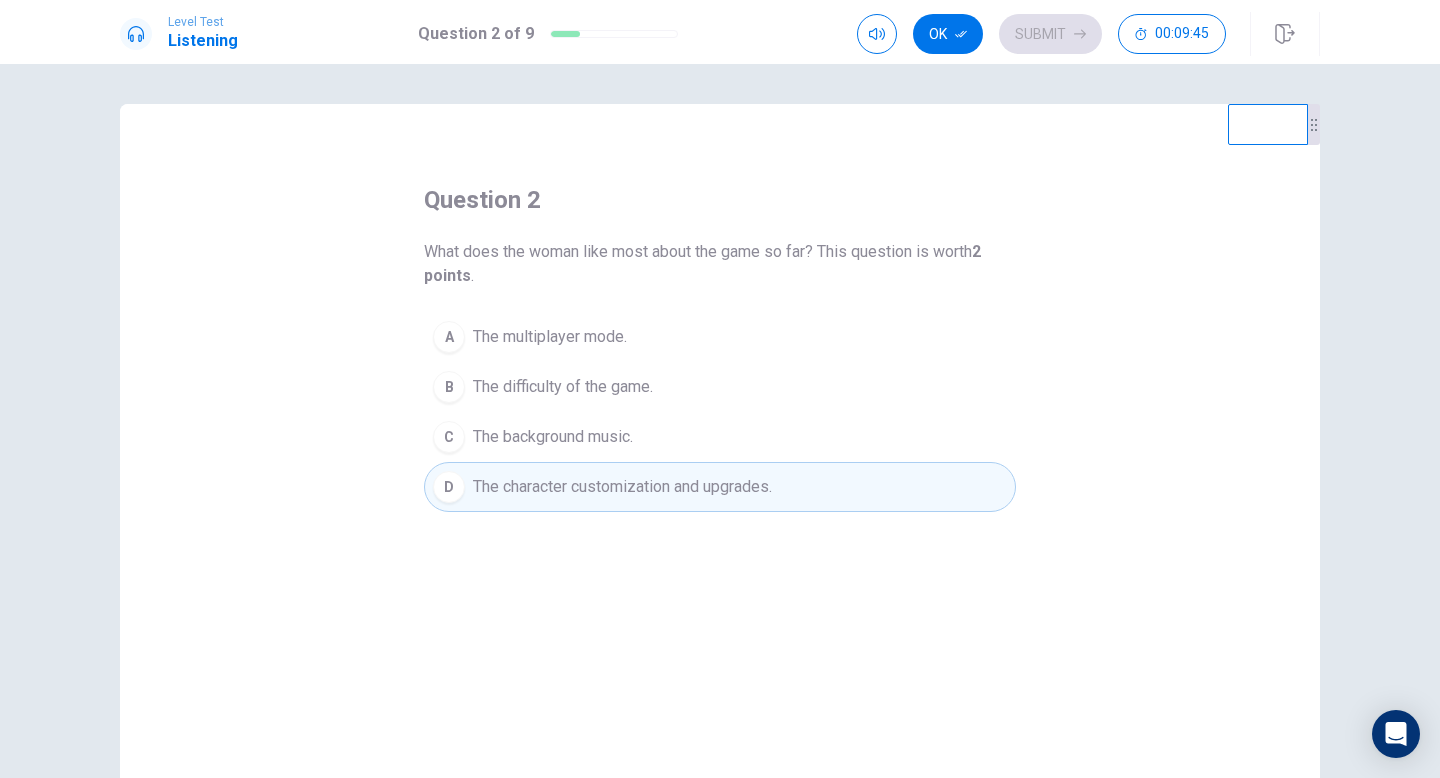 click on "The background music." at bounding box center [553, 437] 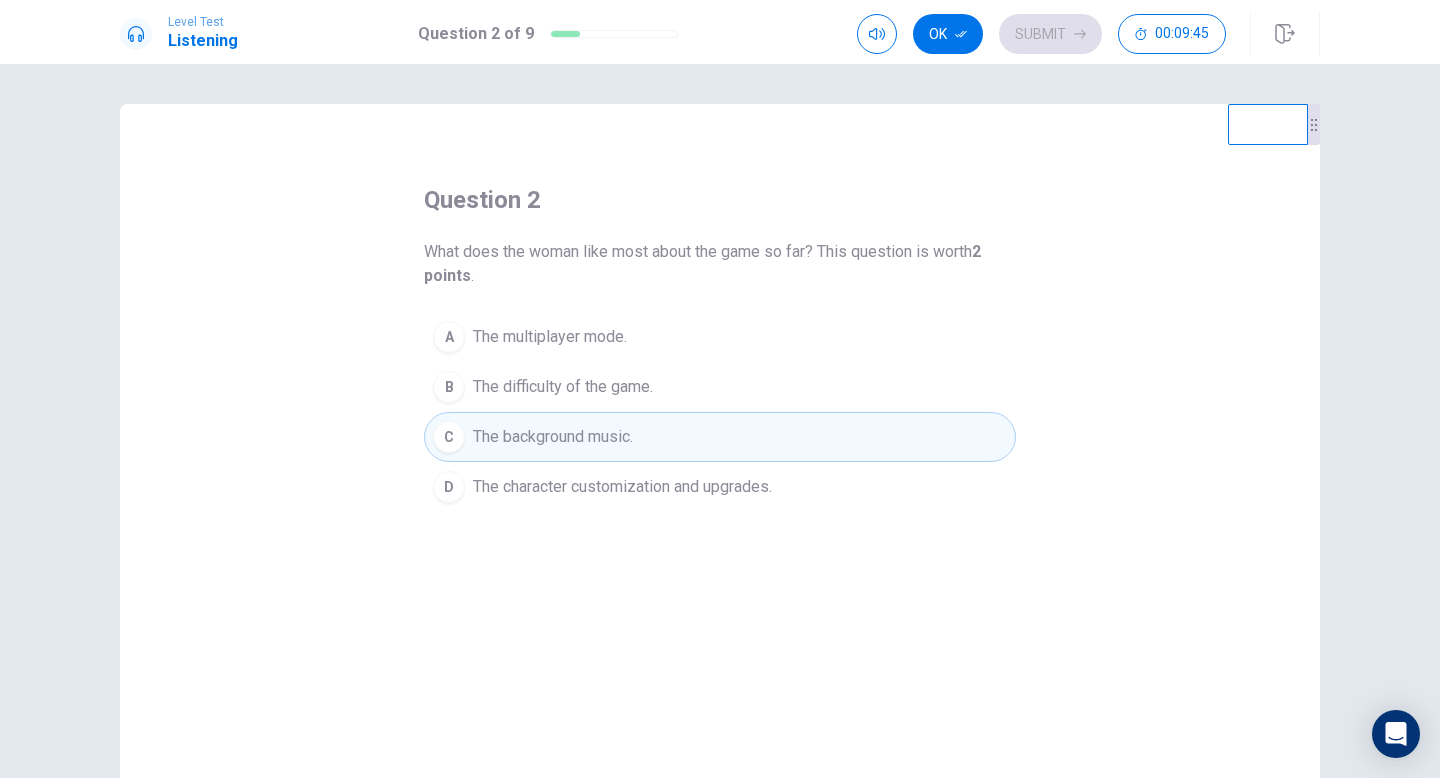 click on "The character customization and upgrades." at bounding box center (622, 487) 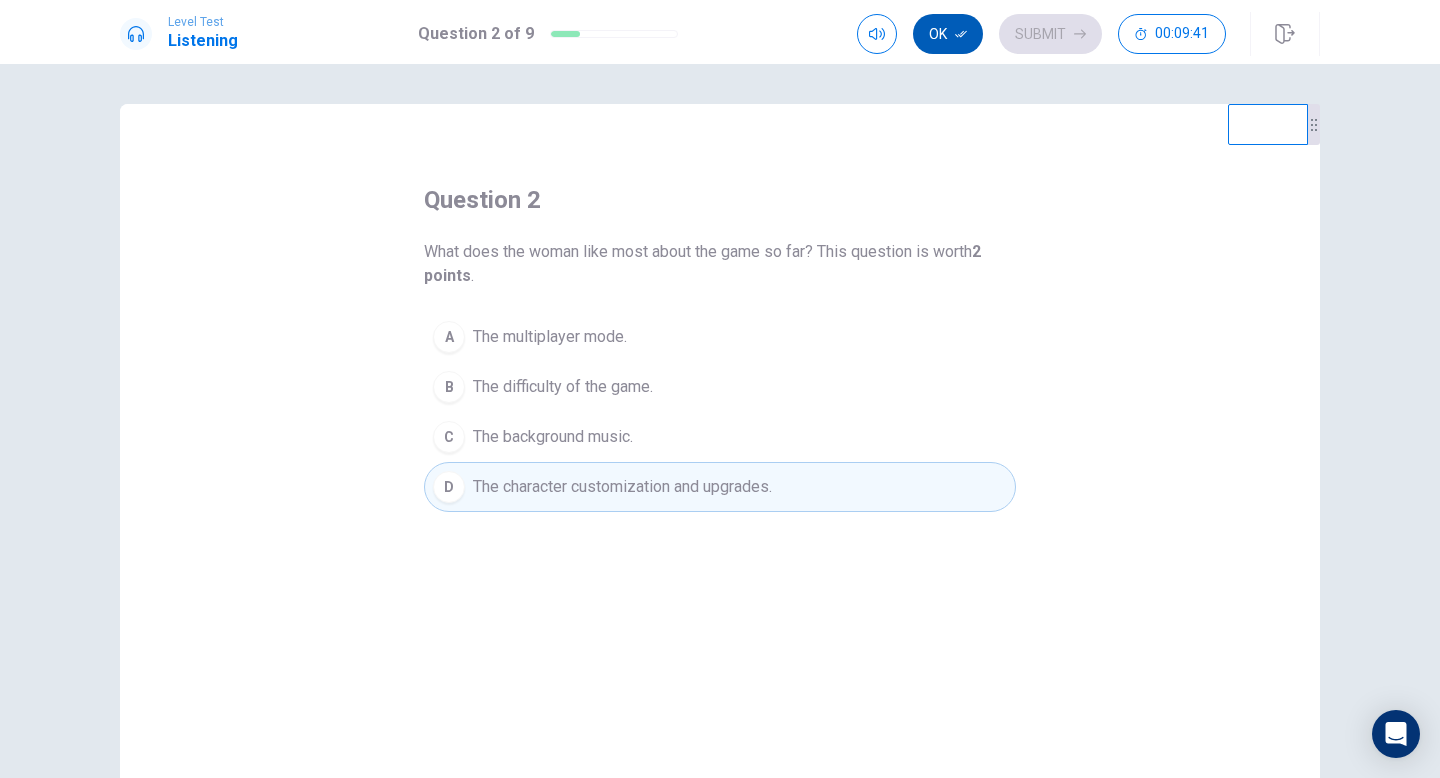 click on "Ok" at bounding box center (948, 34) 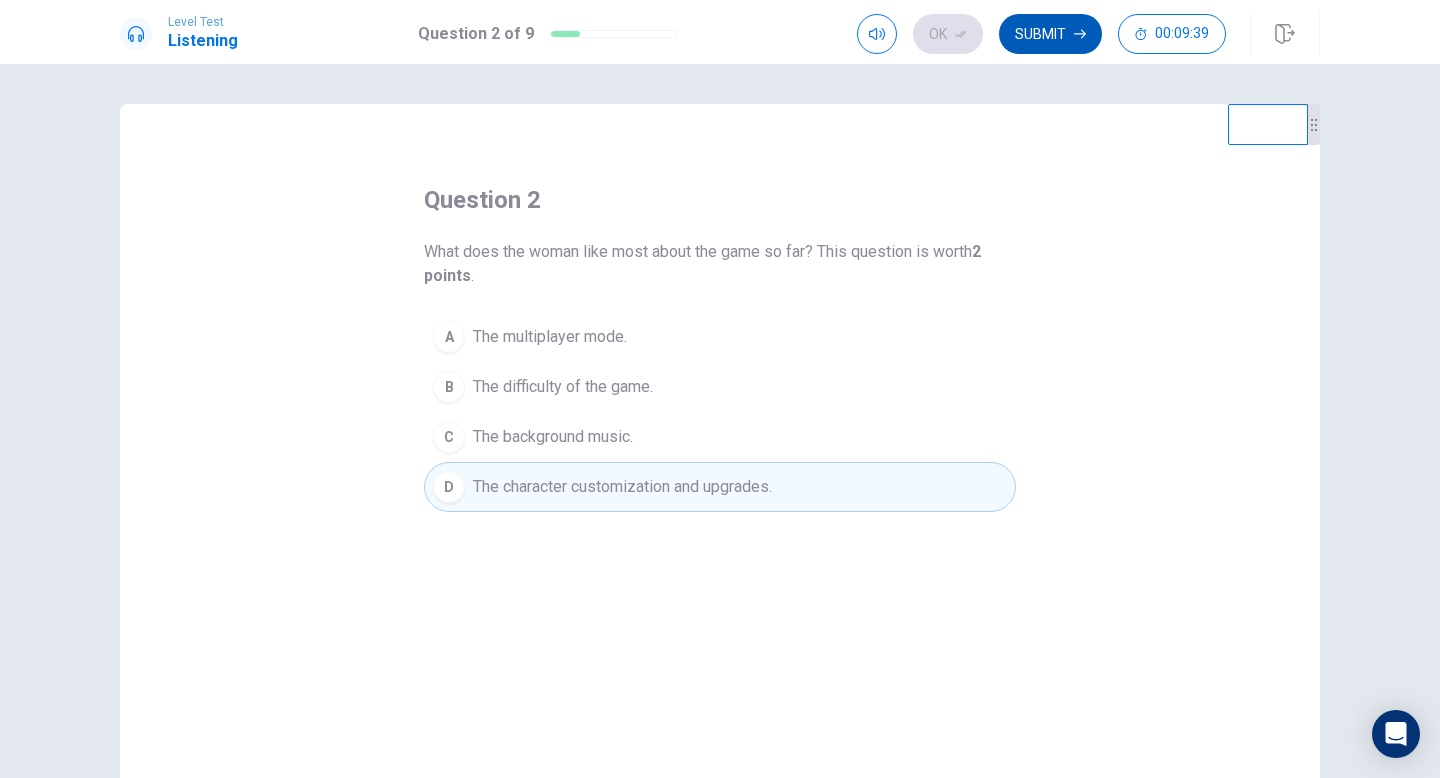 click on "Submit" at bounding box center [1050, 34] 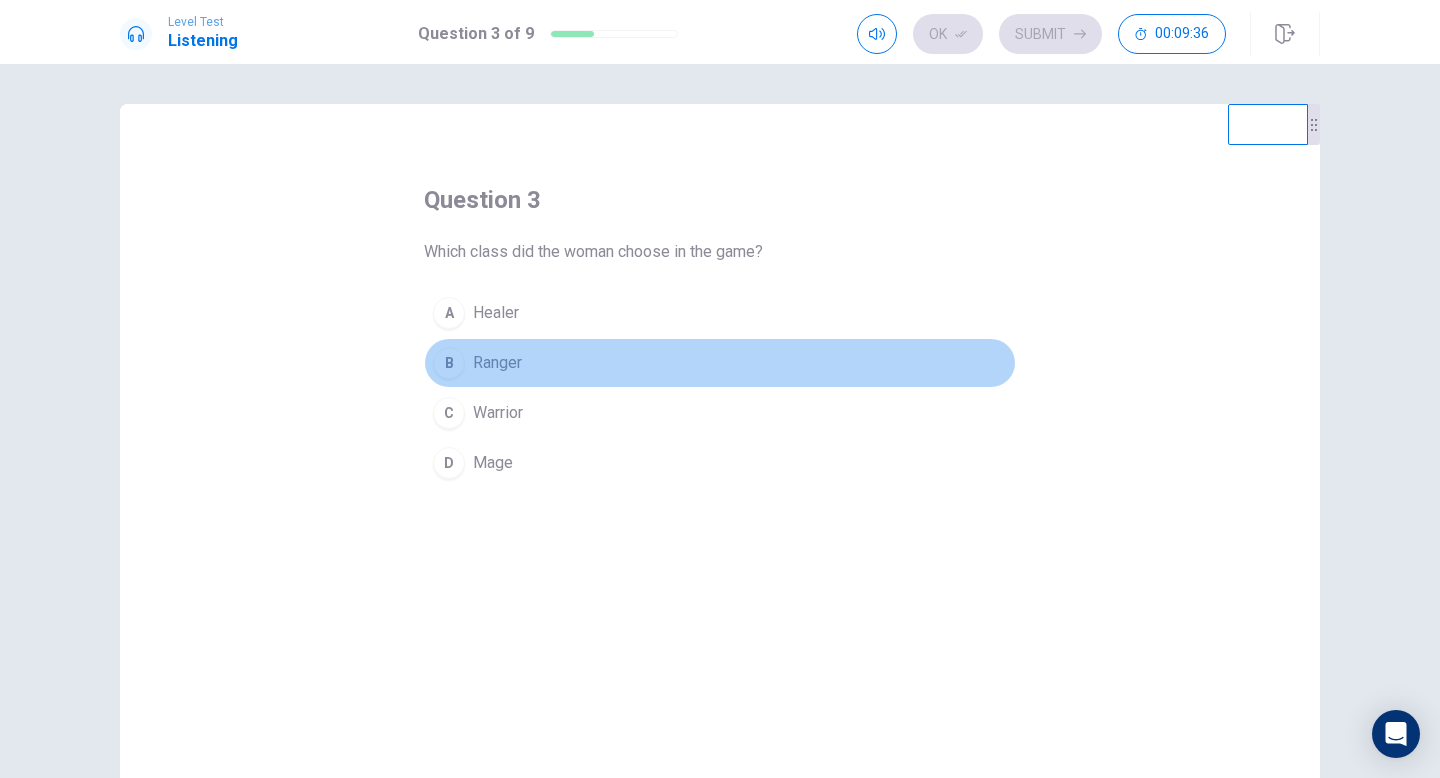 click on "B Ranger" at bounding box center (720, 363) 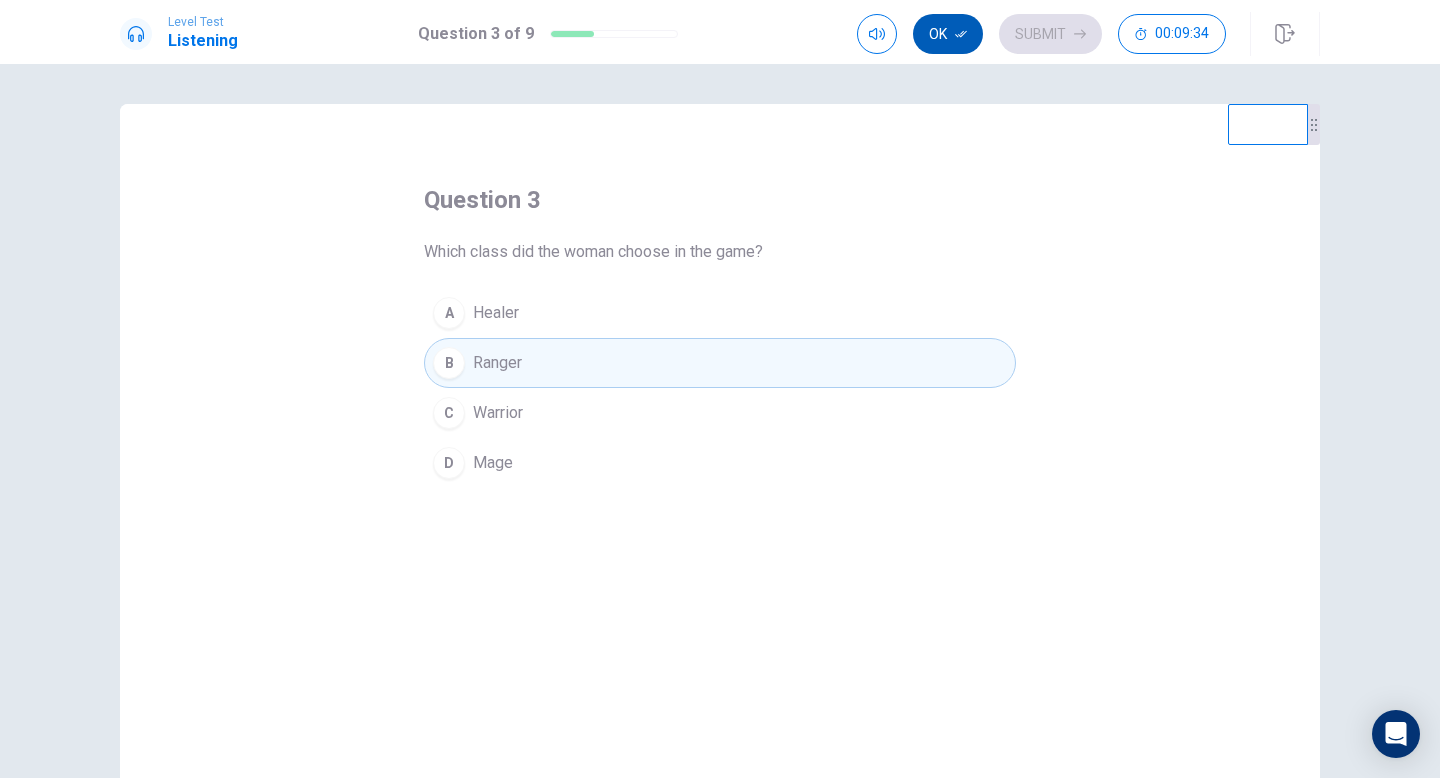 click on "Ok" at bounding box center (948, 34) 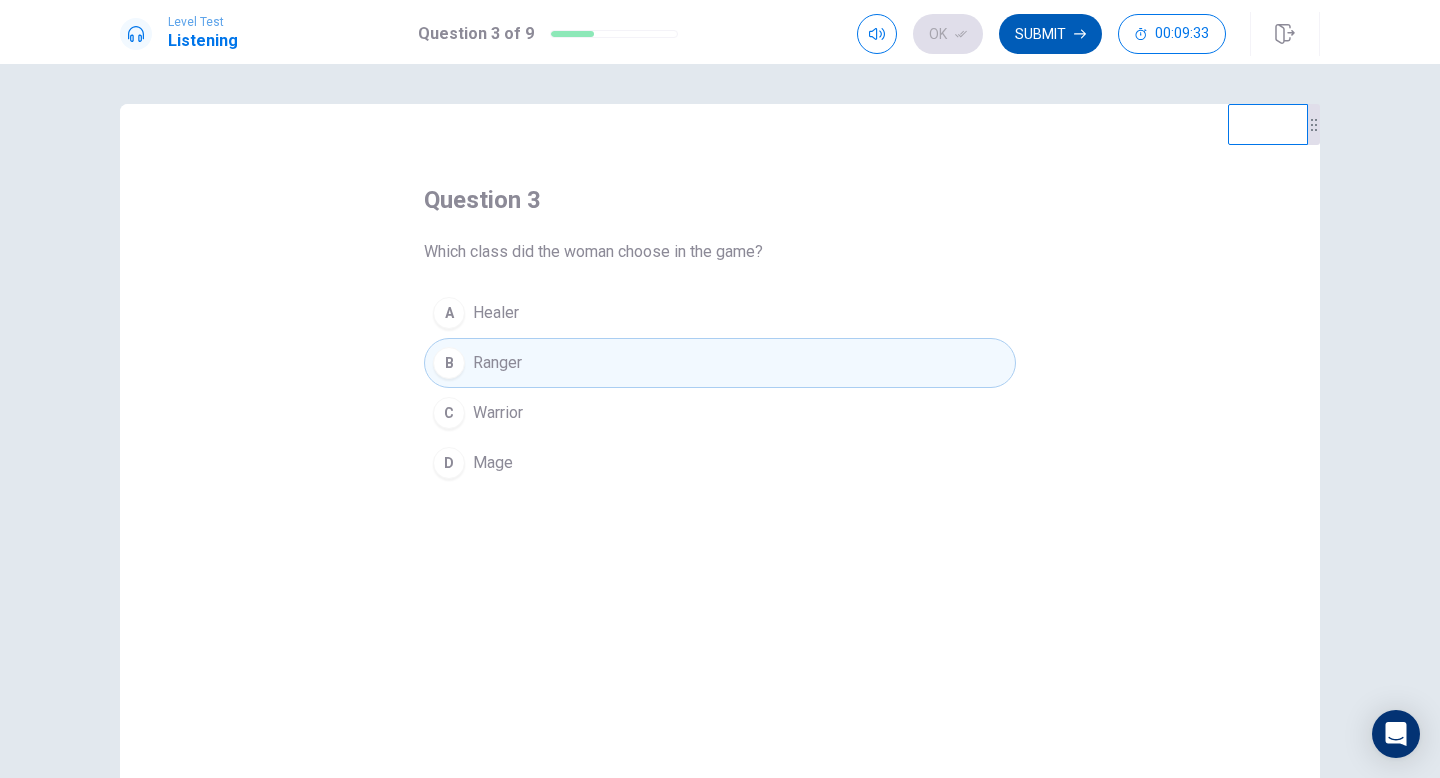 click on "Submit" at bounding box center [1050, 34] 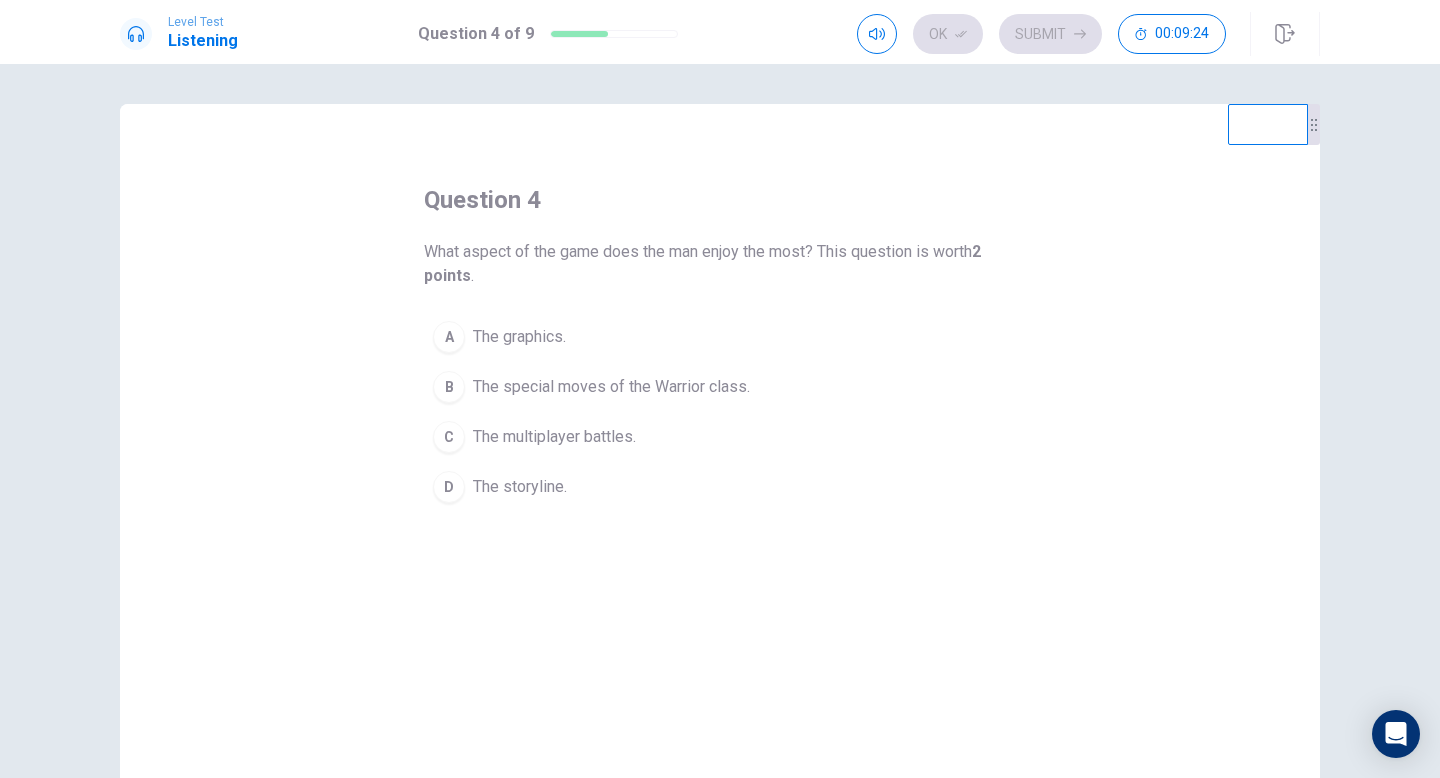 click on "The graphics." at bounding box center [519, 337] 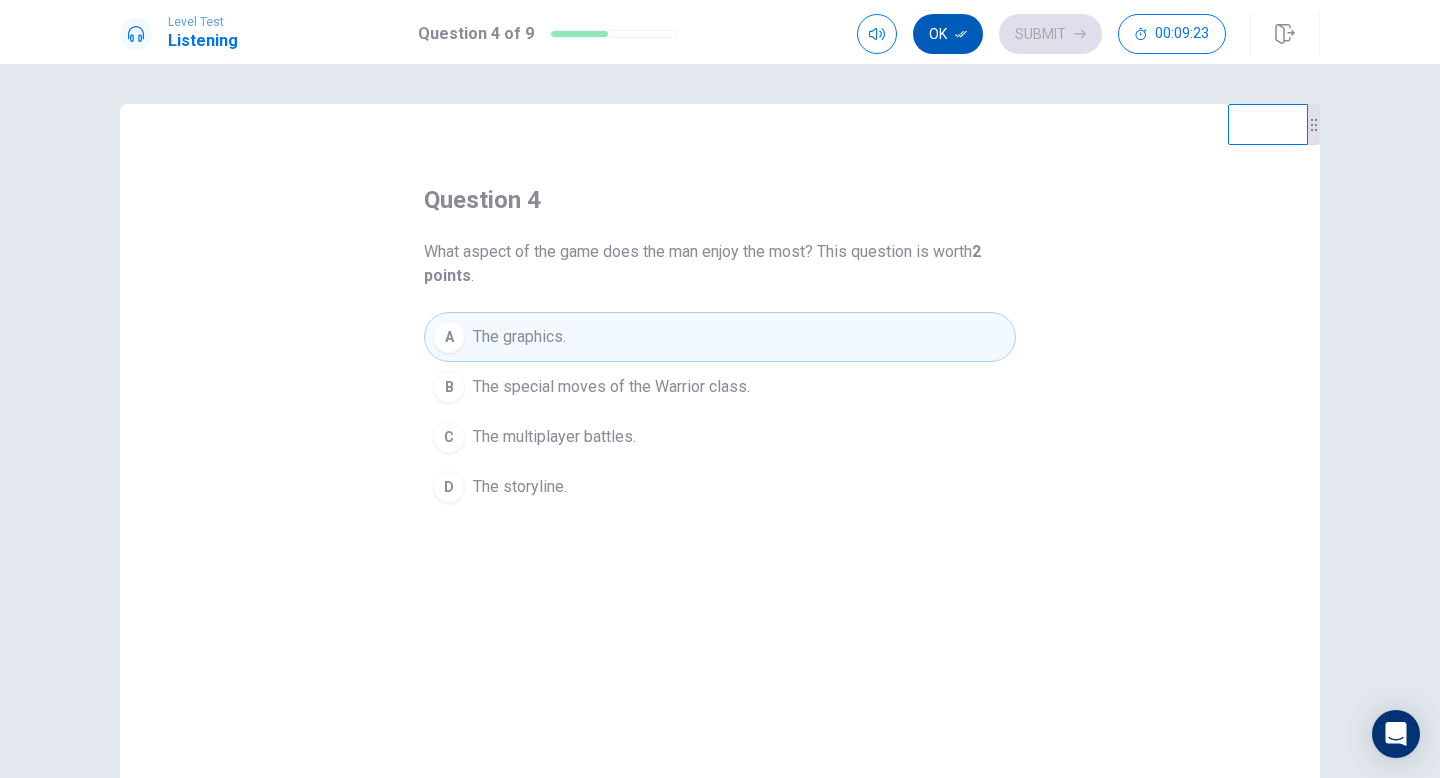 click on "Ok" at bounding box center [948, 34] 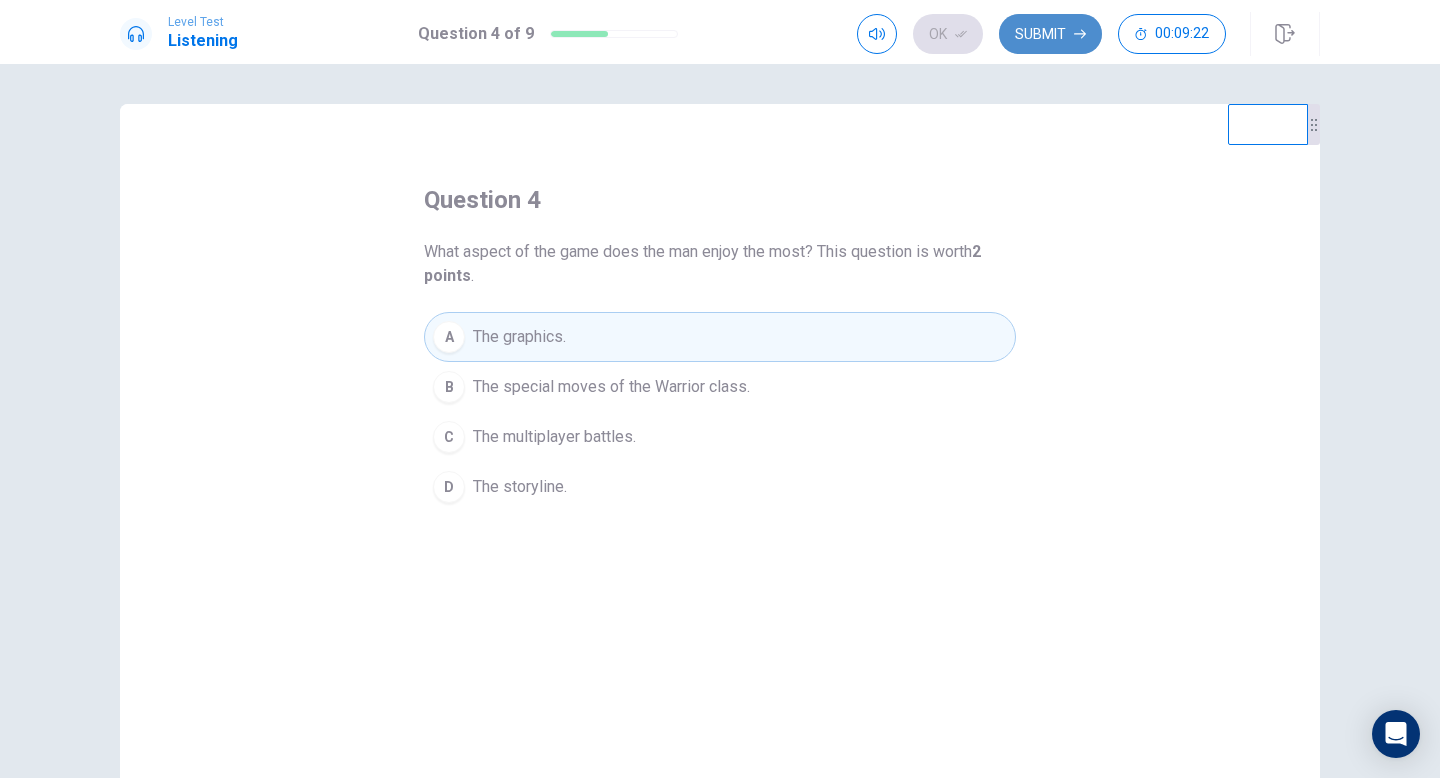click on "Submit" at bounding box center [1050, 34] 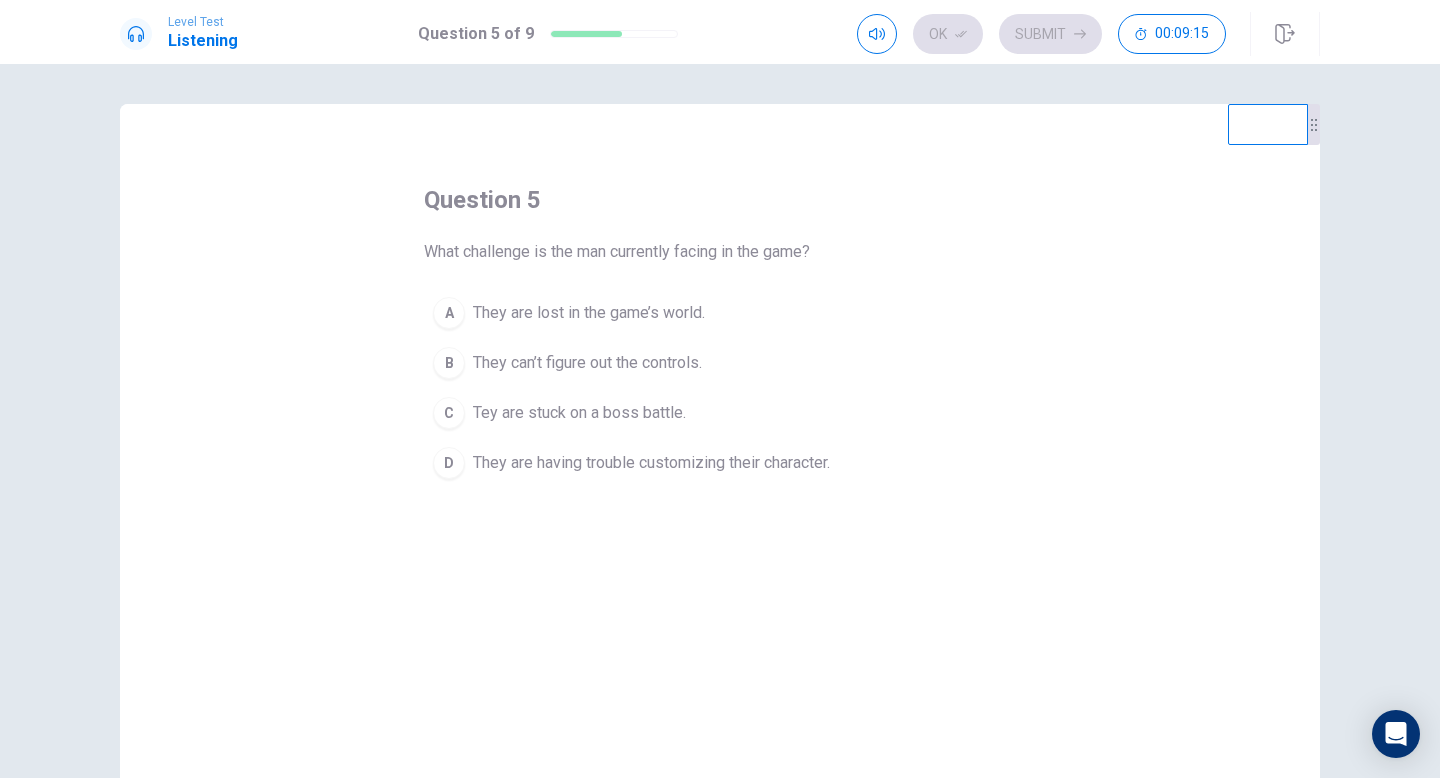 click on "Tey are stuck on a boss battle." at bounding box center [579, 413] 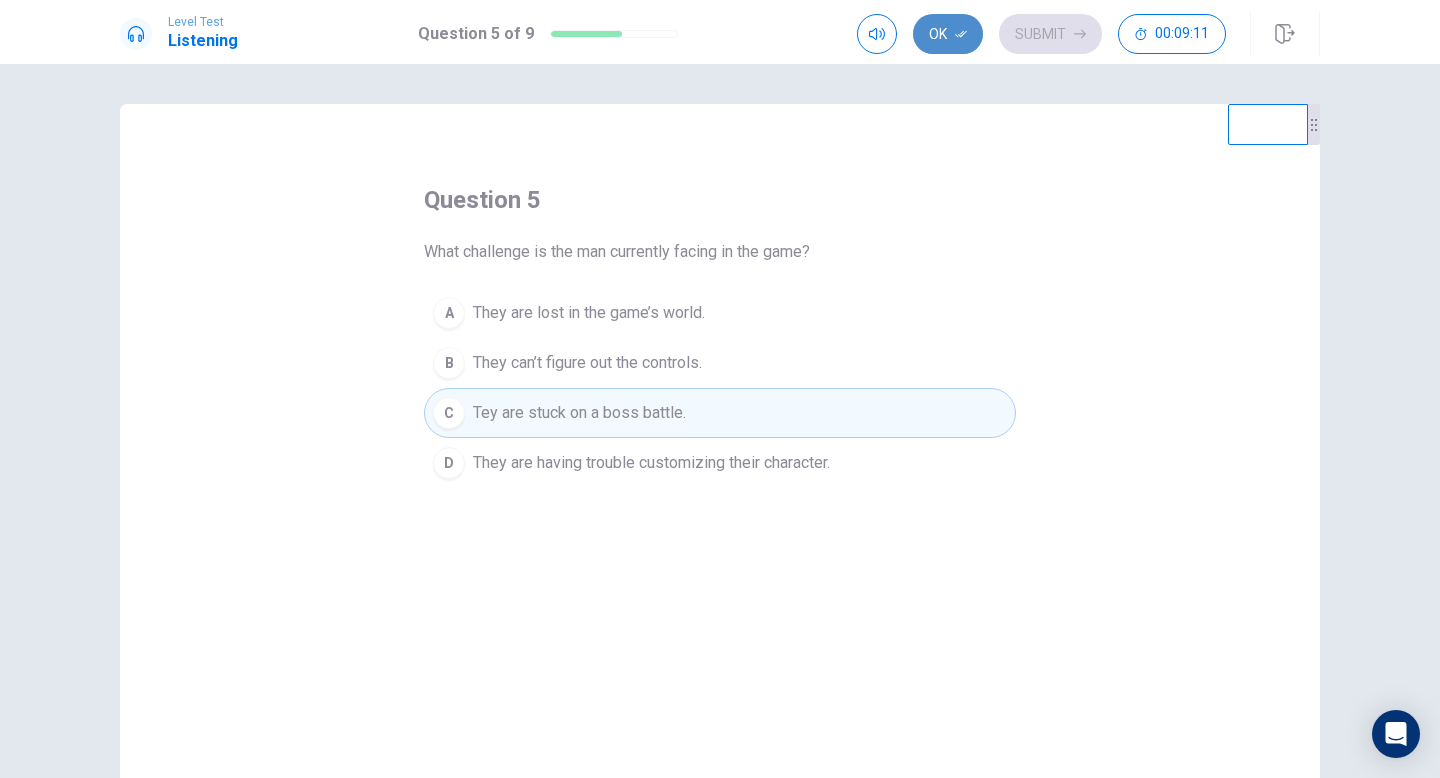 click 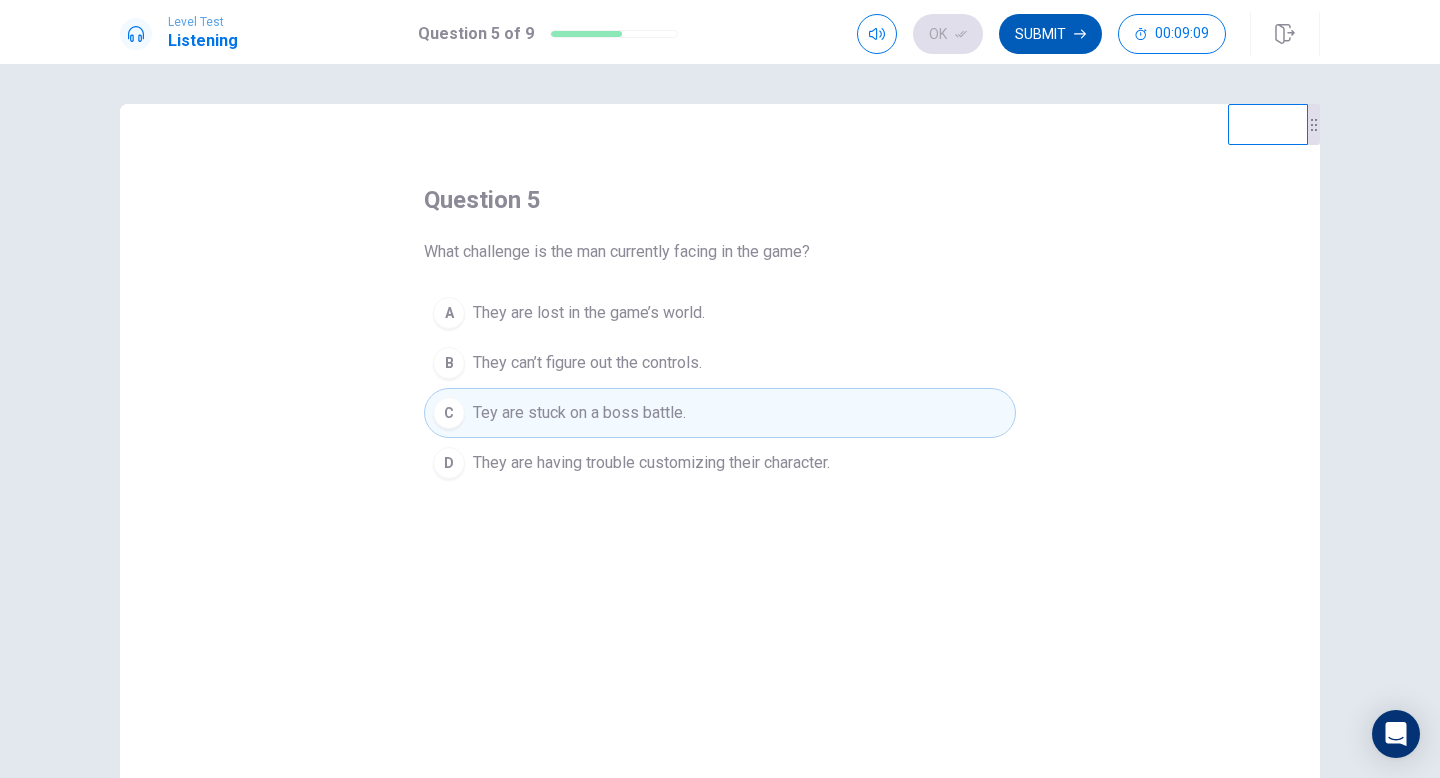 click on "Submit" at bounding box center (1050, 34) 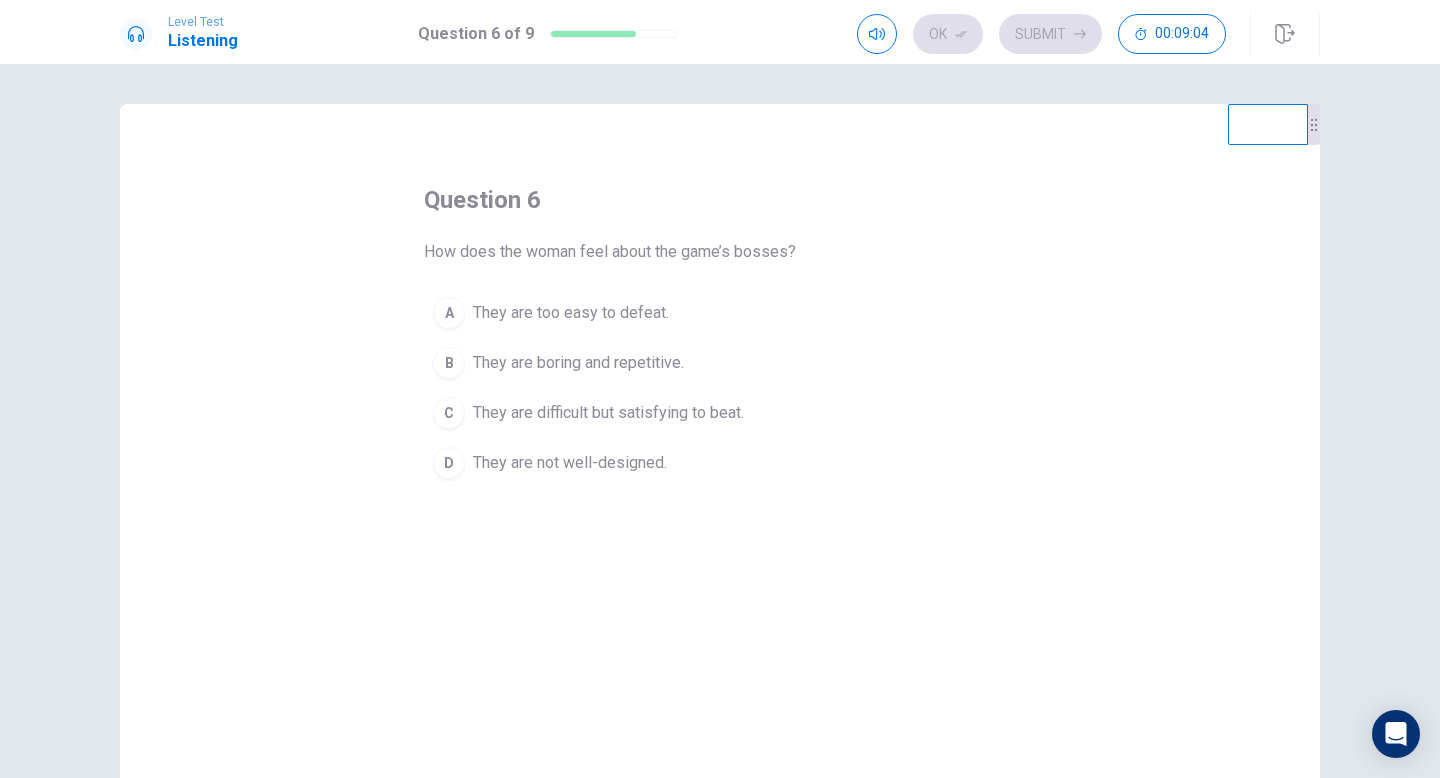 click on "They are difficult but satisfying to beat." at bounding box center [608, 413] 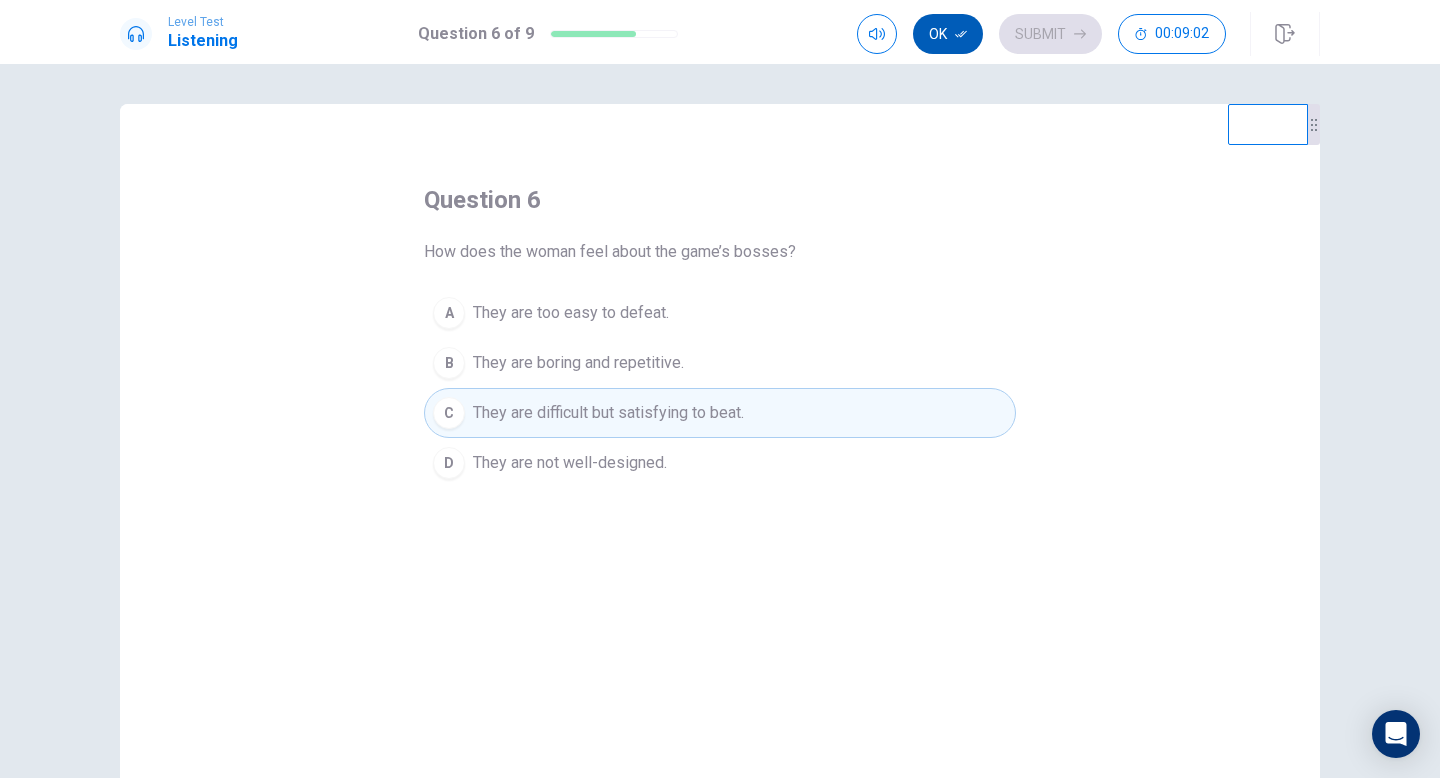 click on "Ok" at bounding box center (948, 34) 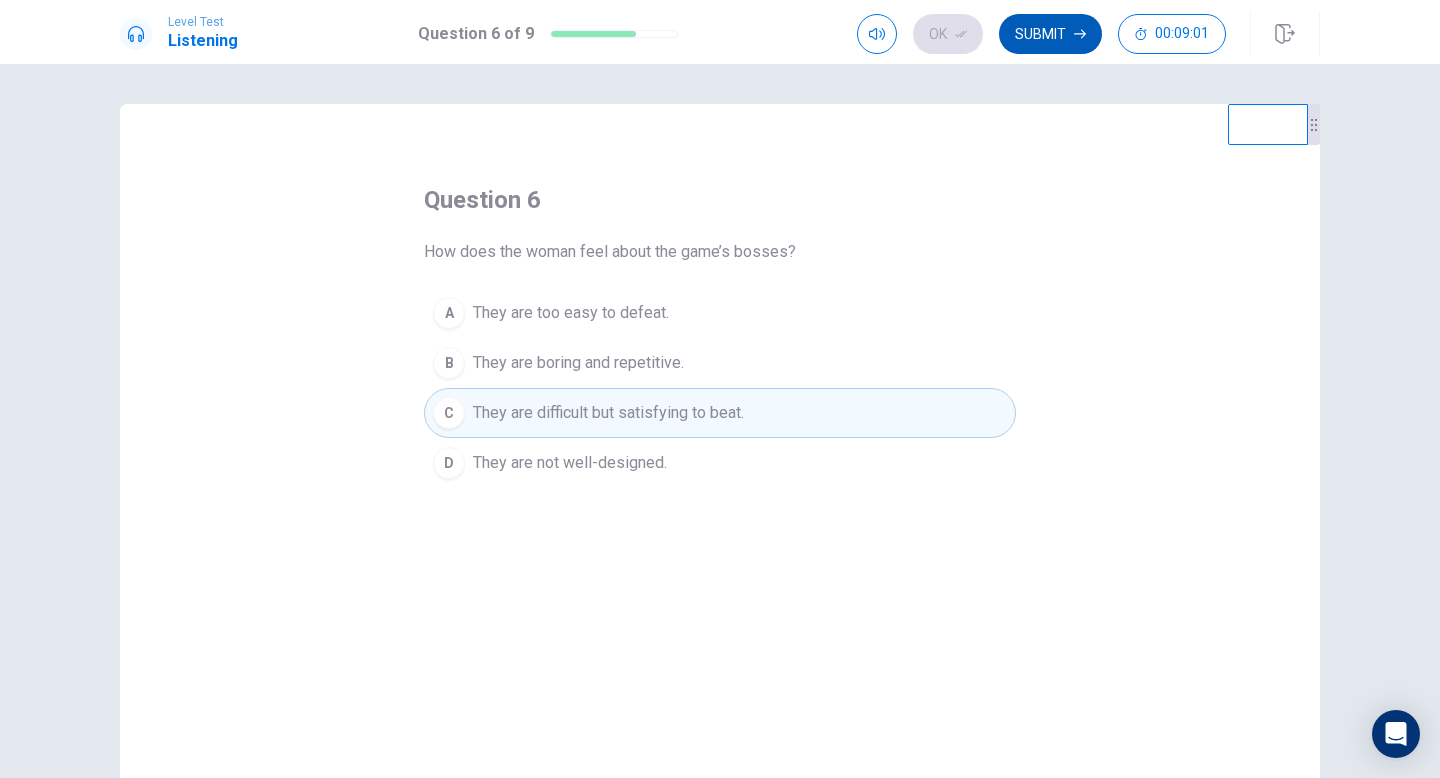 click on "Submit" at bounding box center (1050, 34) 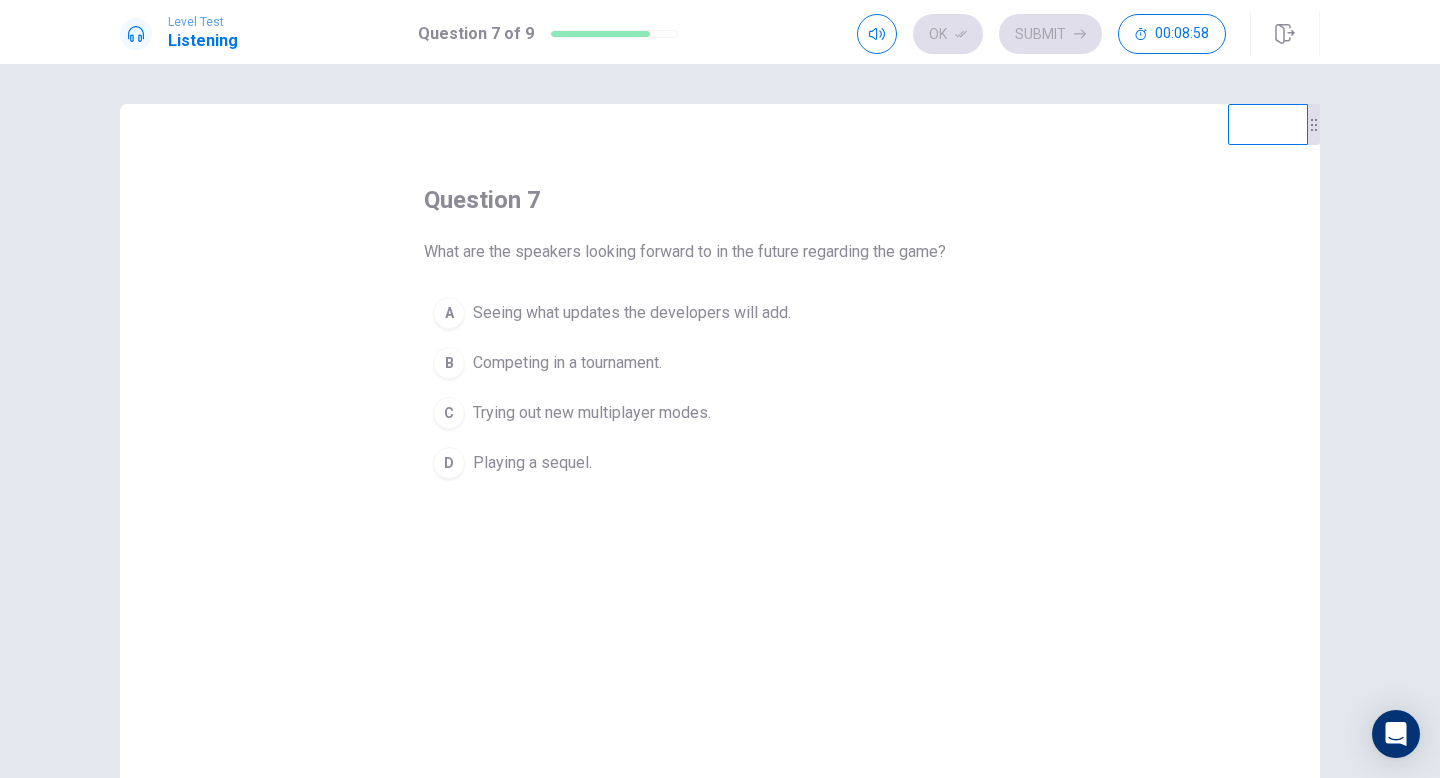 click on "Seeing what updates the developers will add." at bounding box center (632, 313) 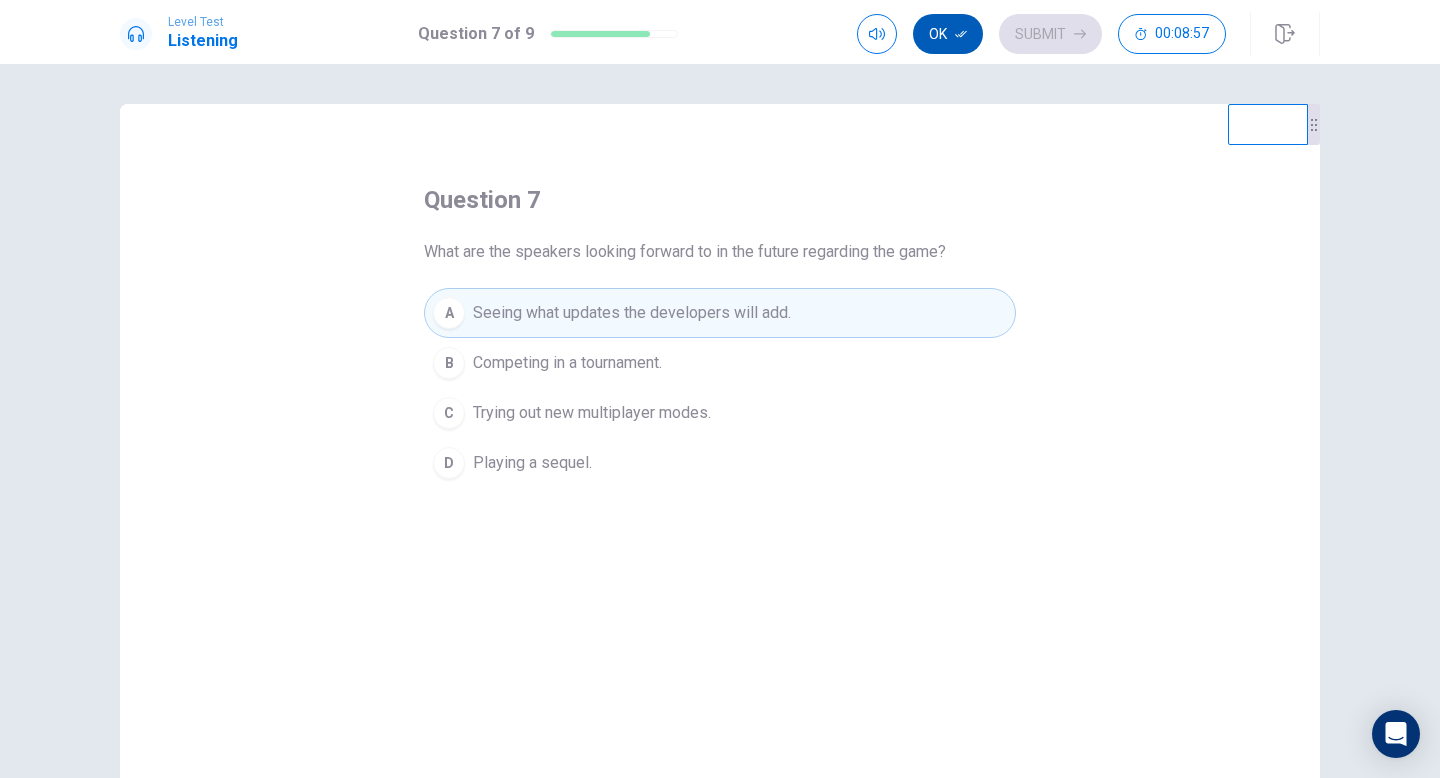 click on "Ok" at bounding box center [948, 34] 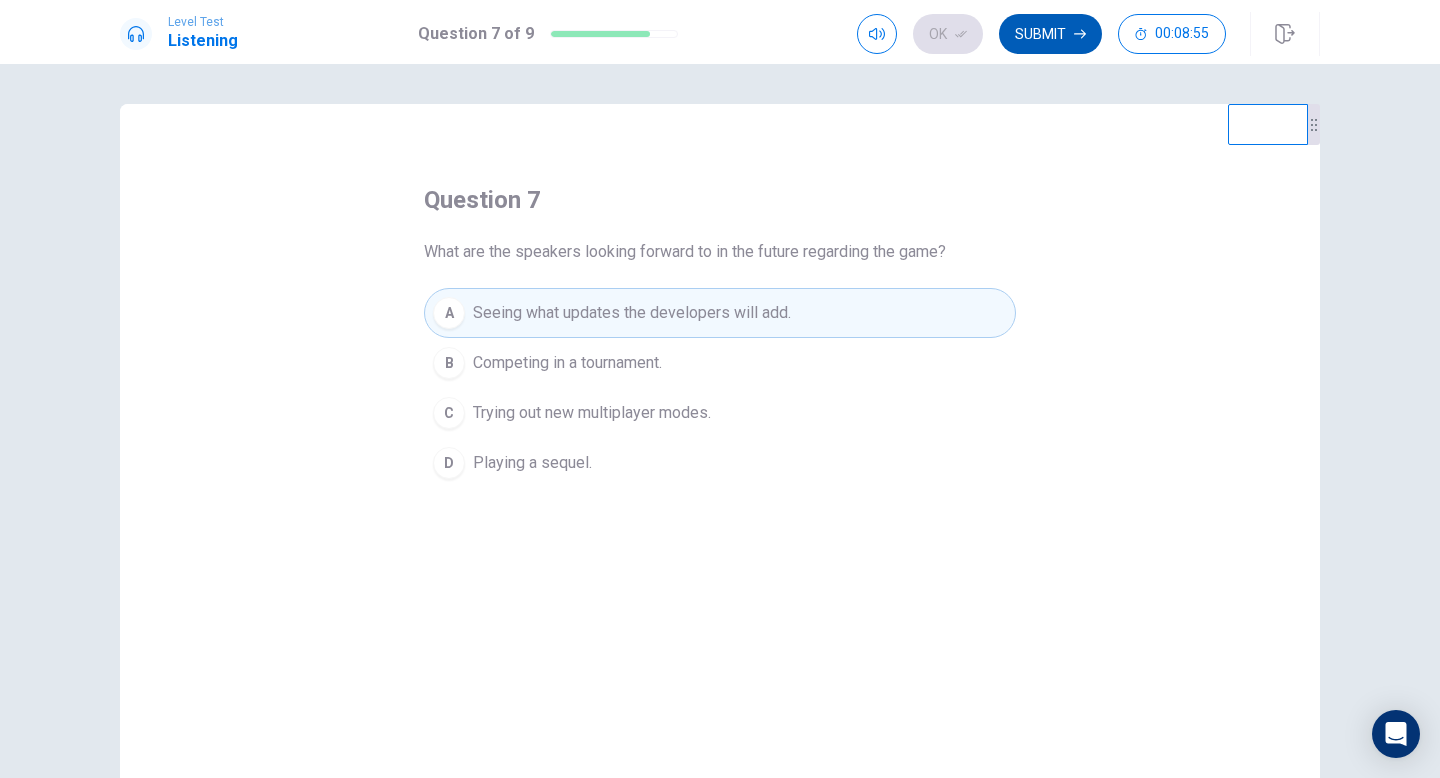 click on "Submit" at bounding box center (1050, 34) 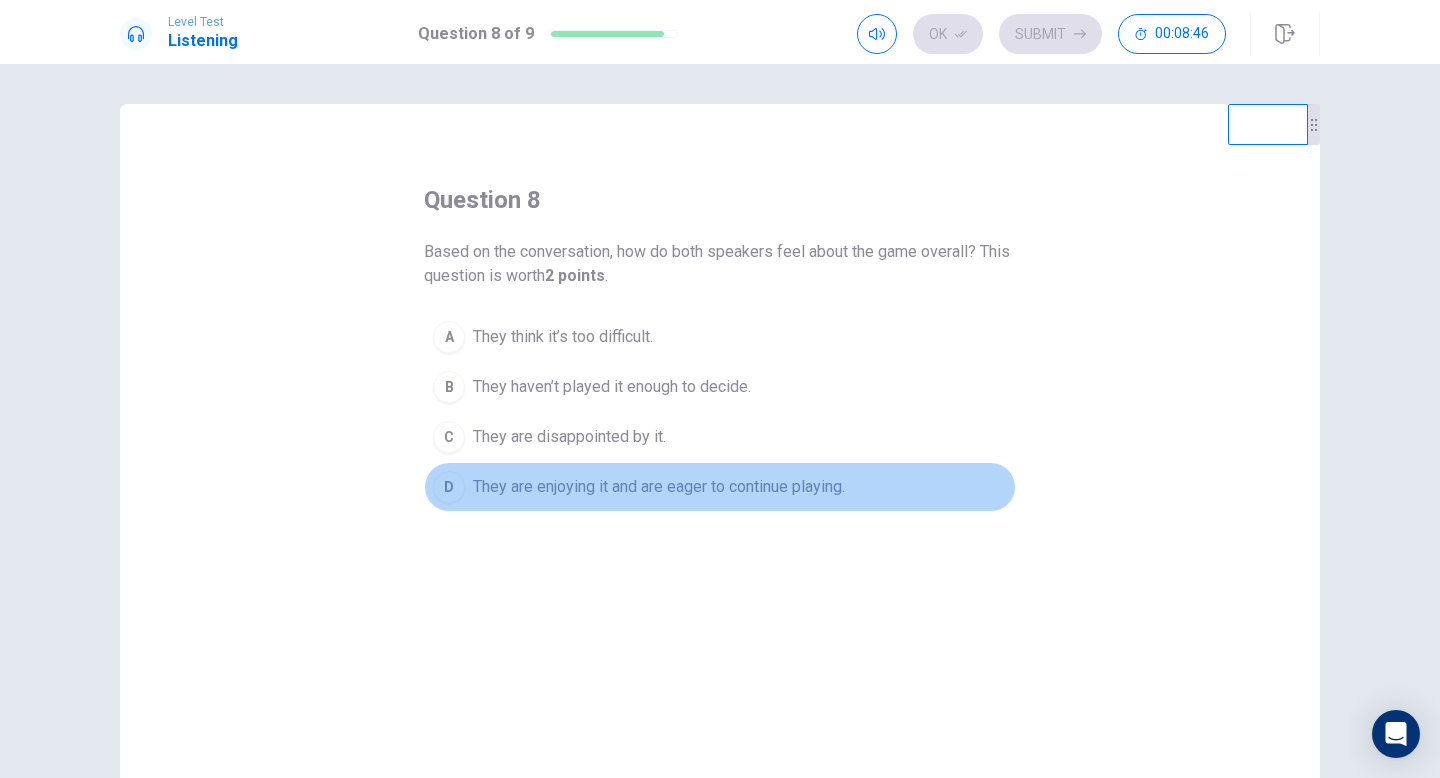 click on "They are enjoying it and are eager to continue playing." at bounding box center [659, 487] 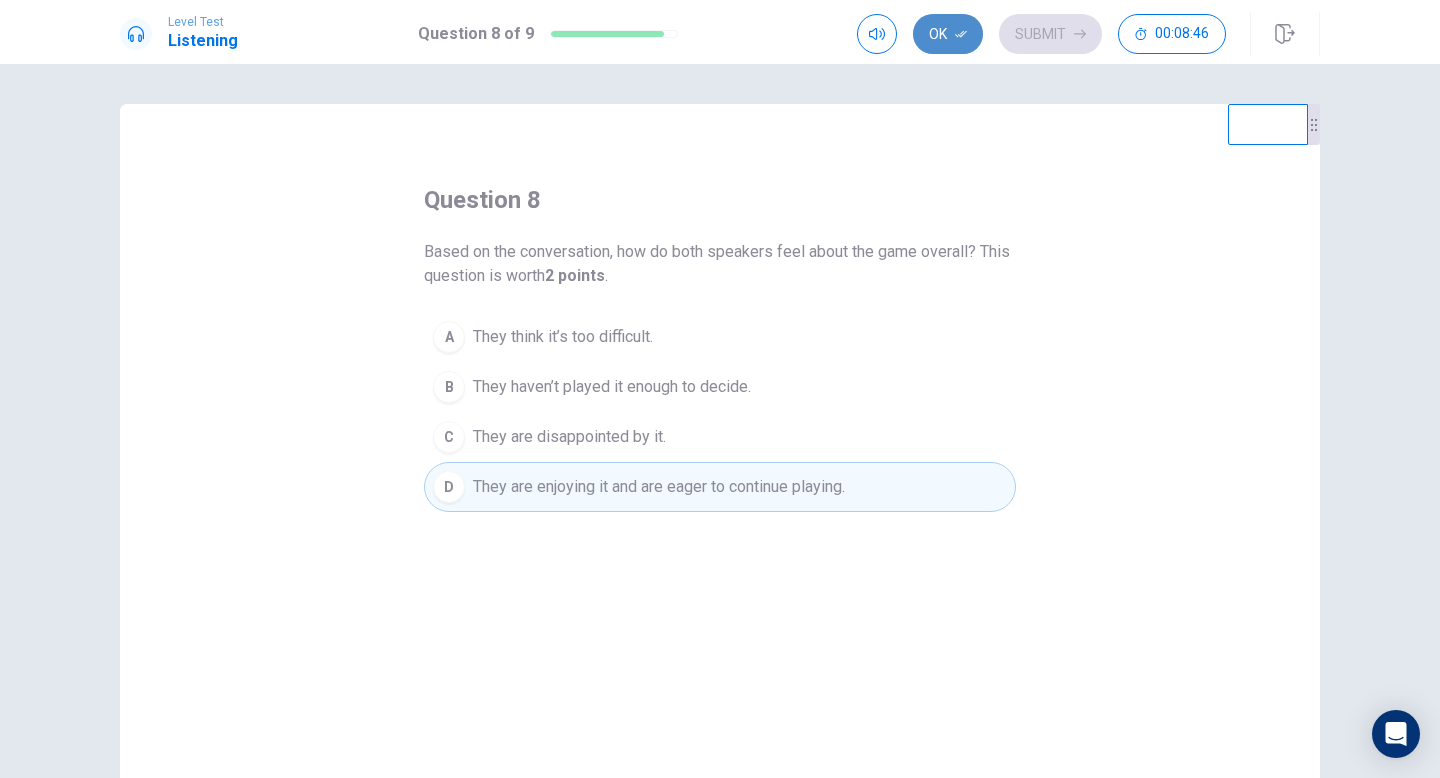 click 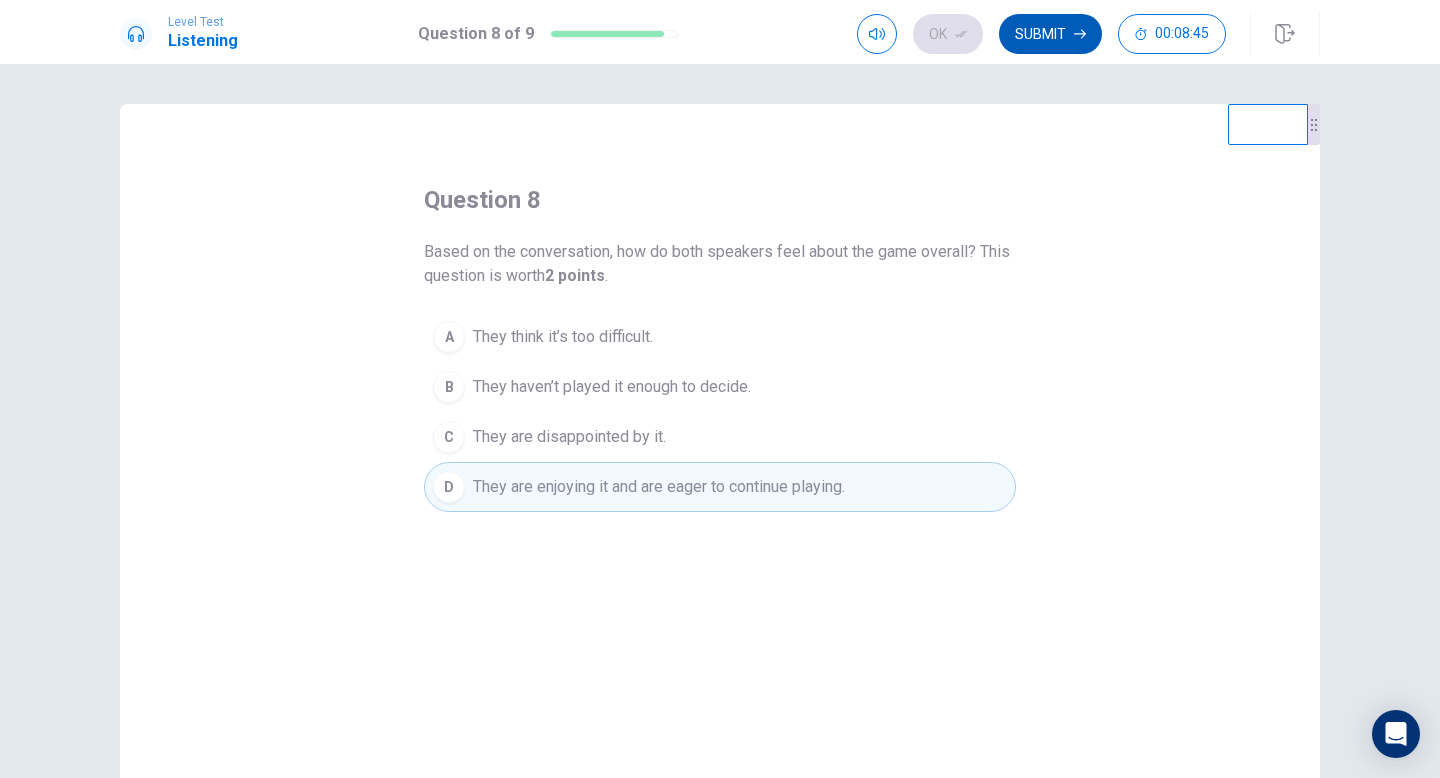 click on "Submit" at bounding box center (1050, 34) 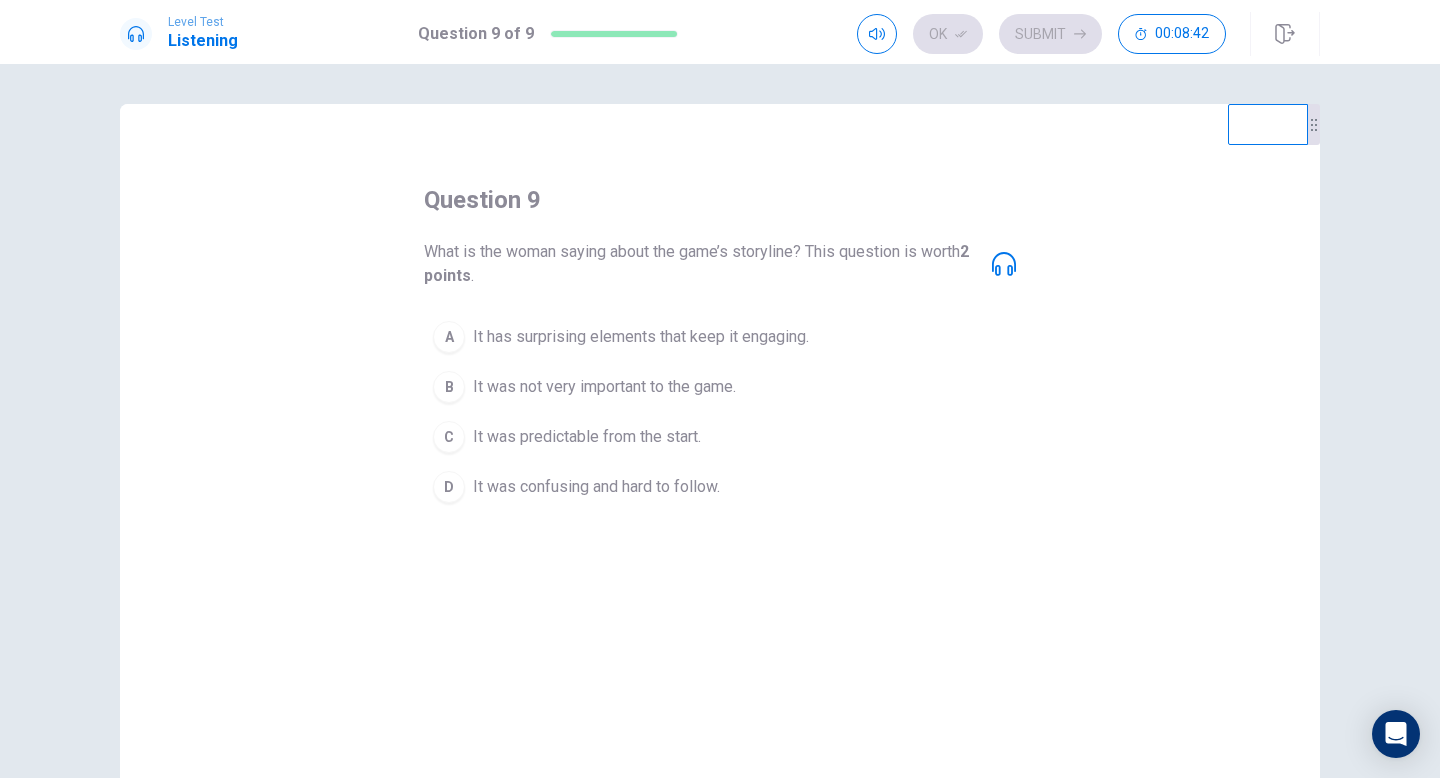 click on "It has surprising elements that keep it engaging." at bounding box center (641, 337) 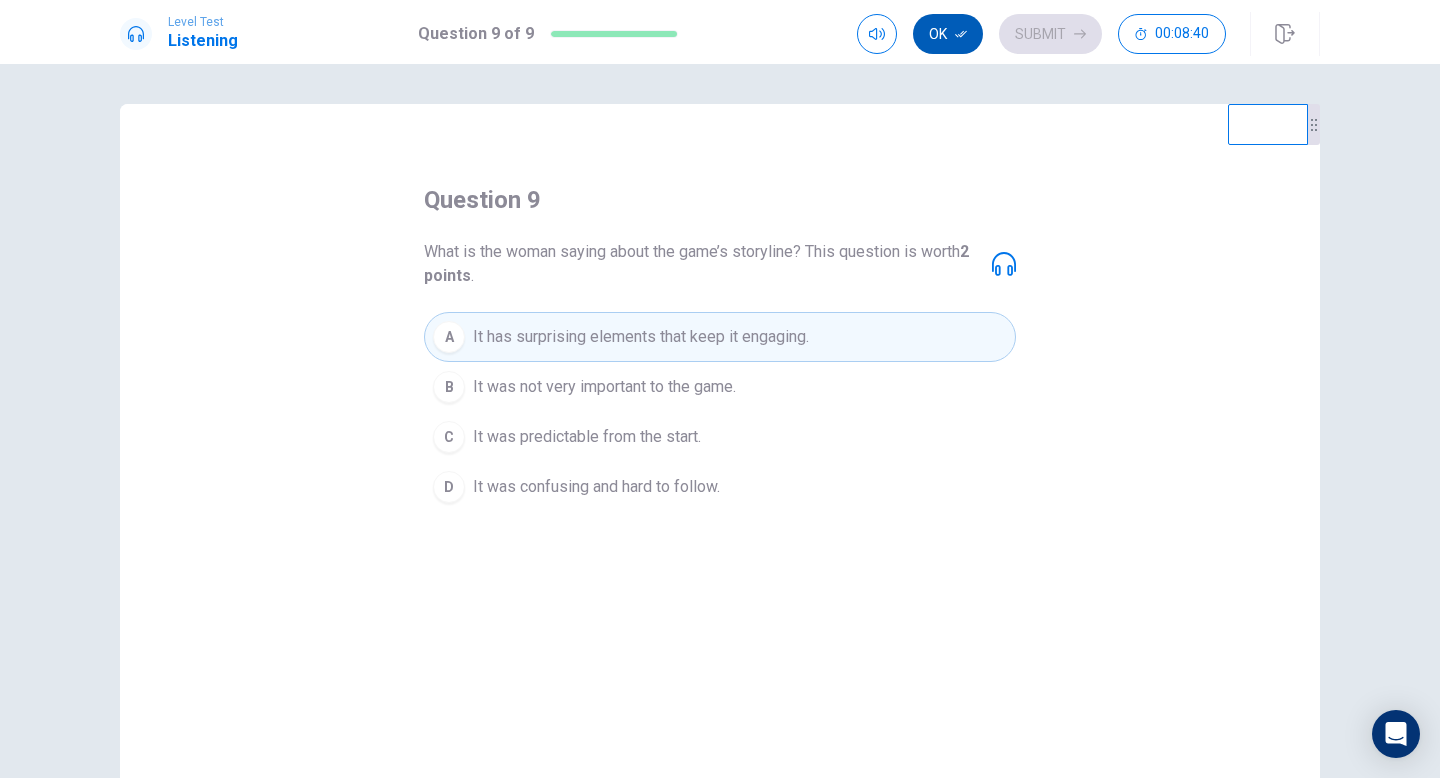click 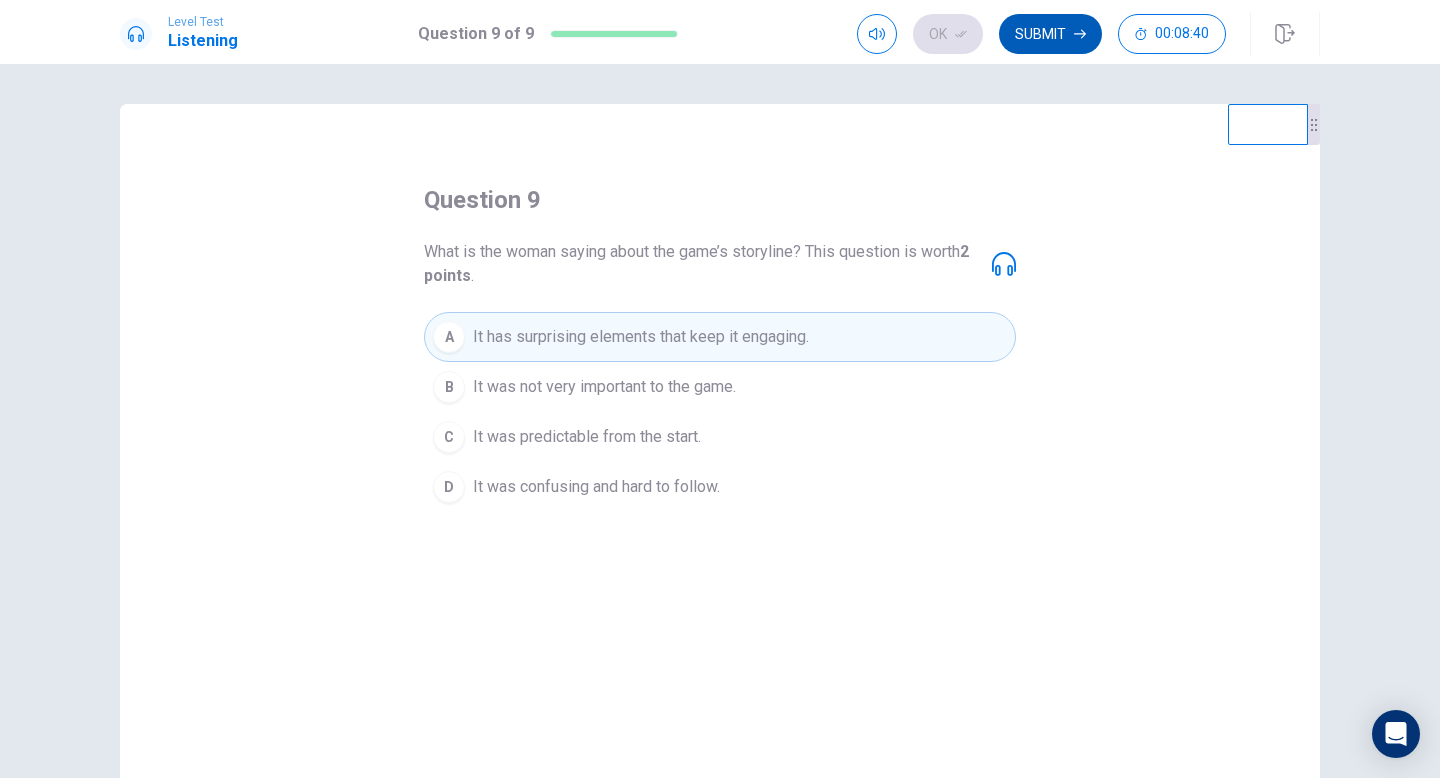 click on "Submit" at bounding box center (1050, 34) 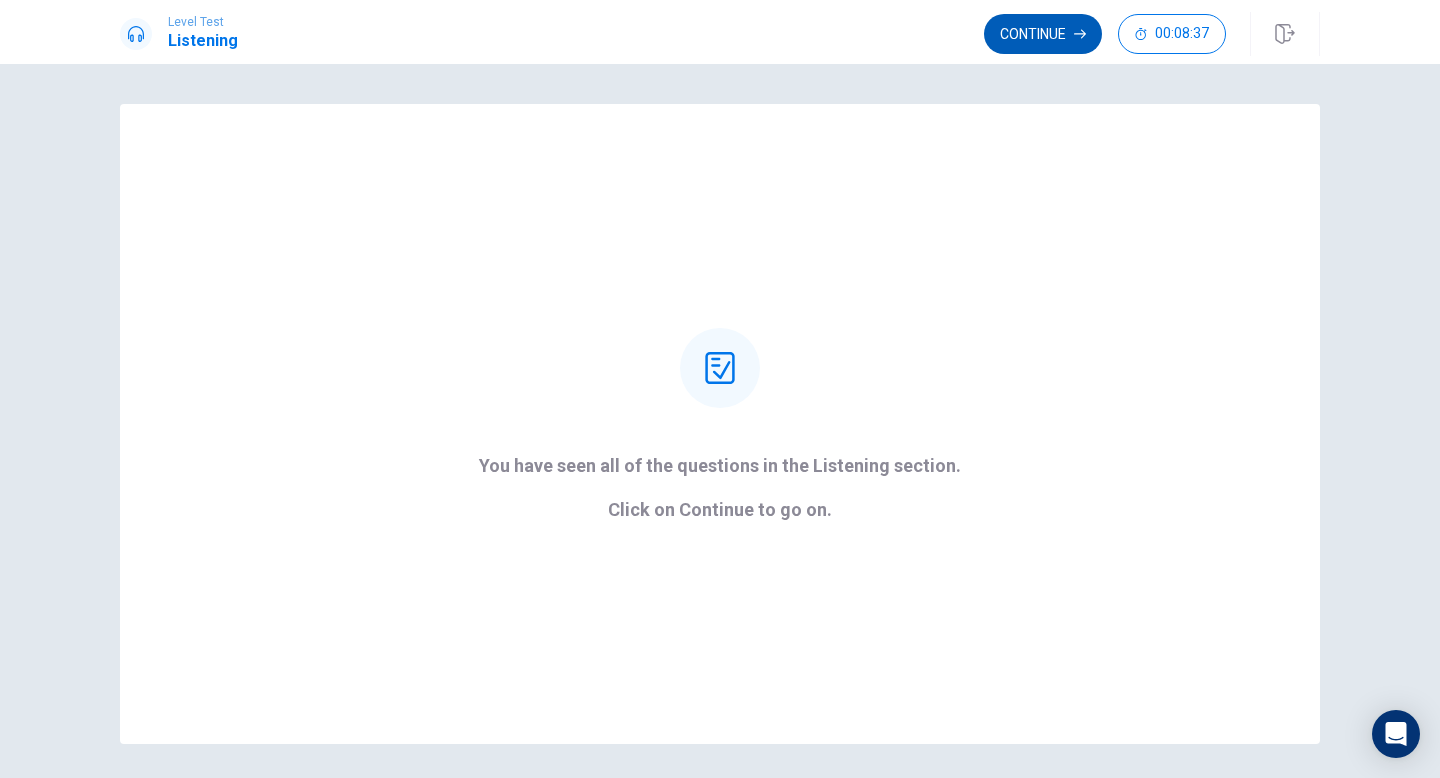 click on "Continue" at bounding box center [1043, 34] 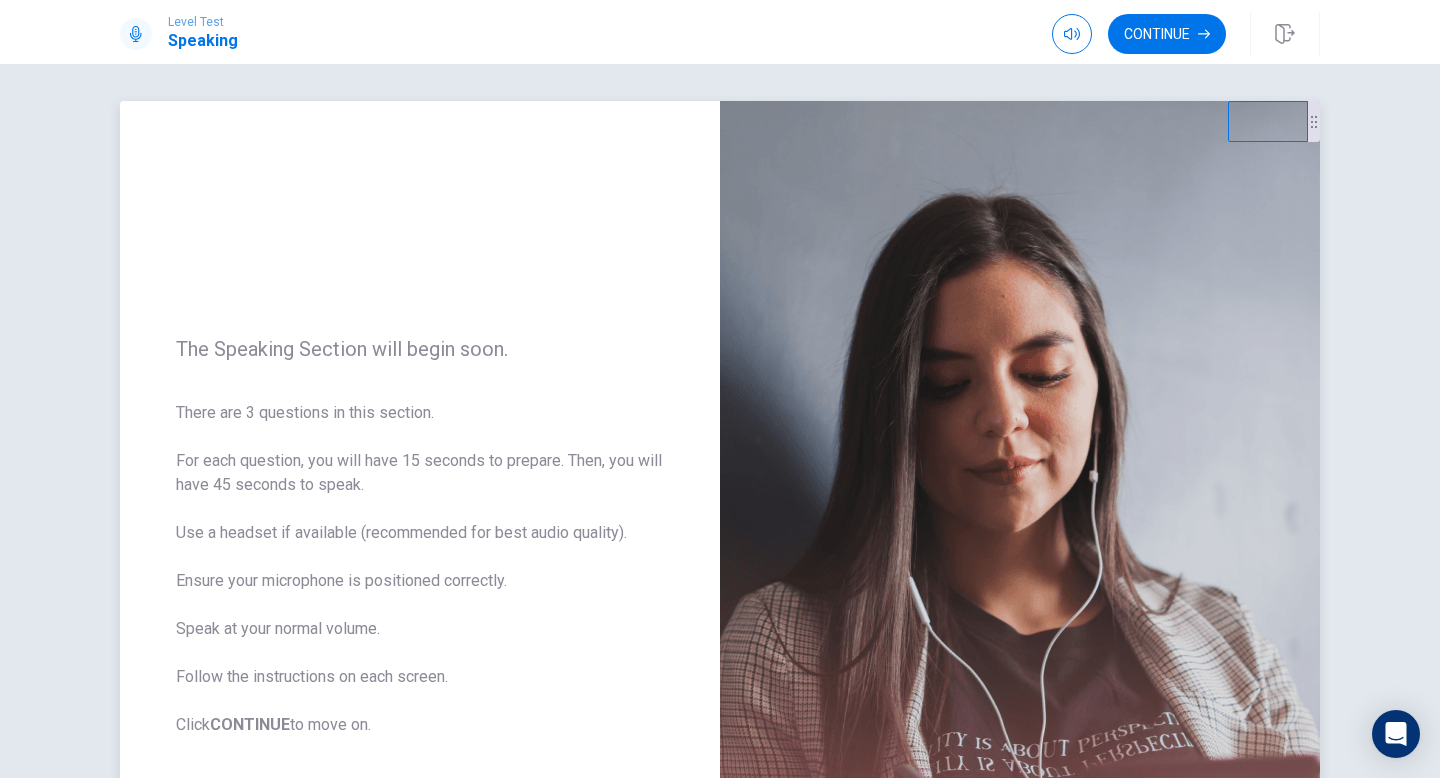 scroll, scrollTop: 0, scrollLeft: 0, axis: both 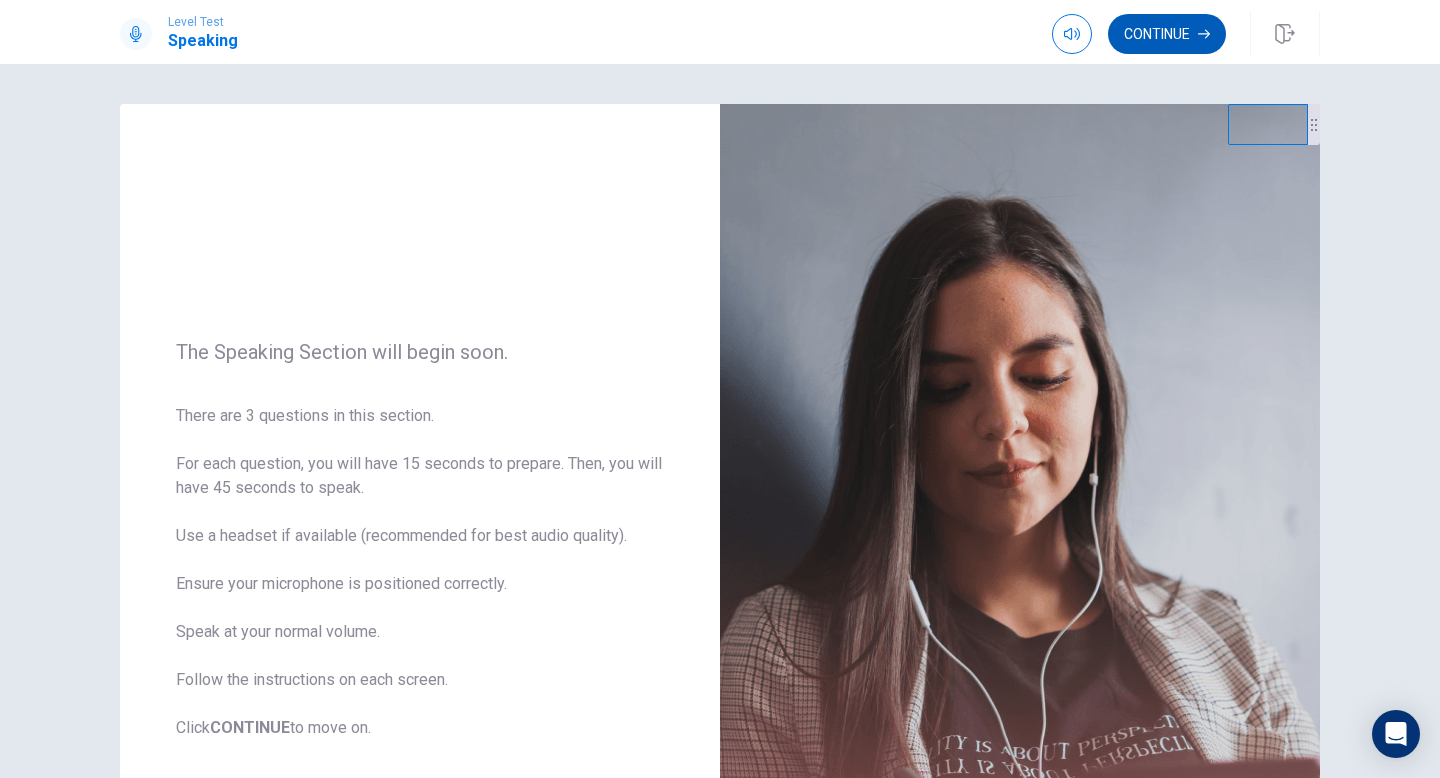 click on "Continue" at bounding box center (1167, 34) 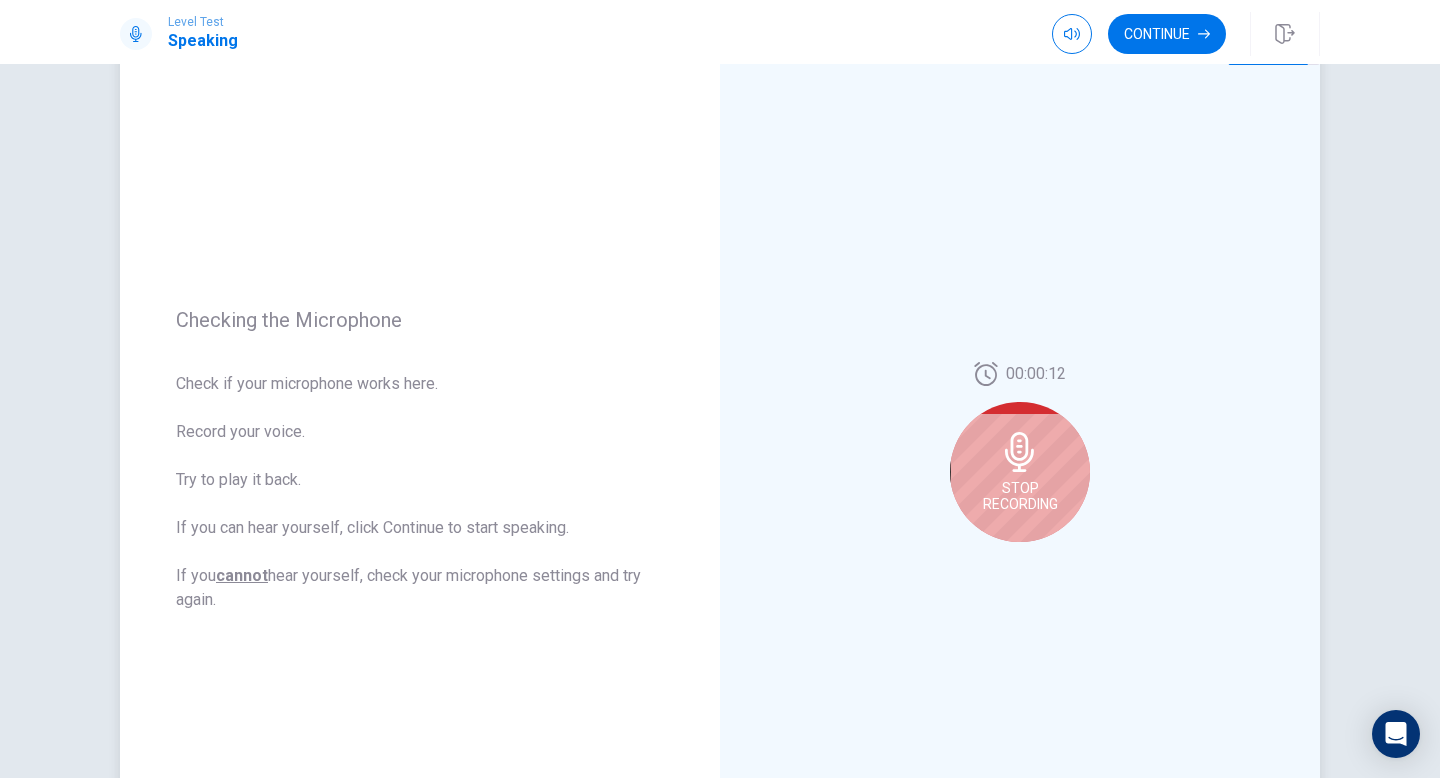 scroll, scrollTop: 96, scrollLeft: 0, axis: vertical 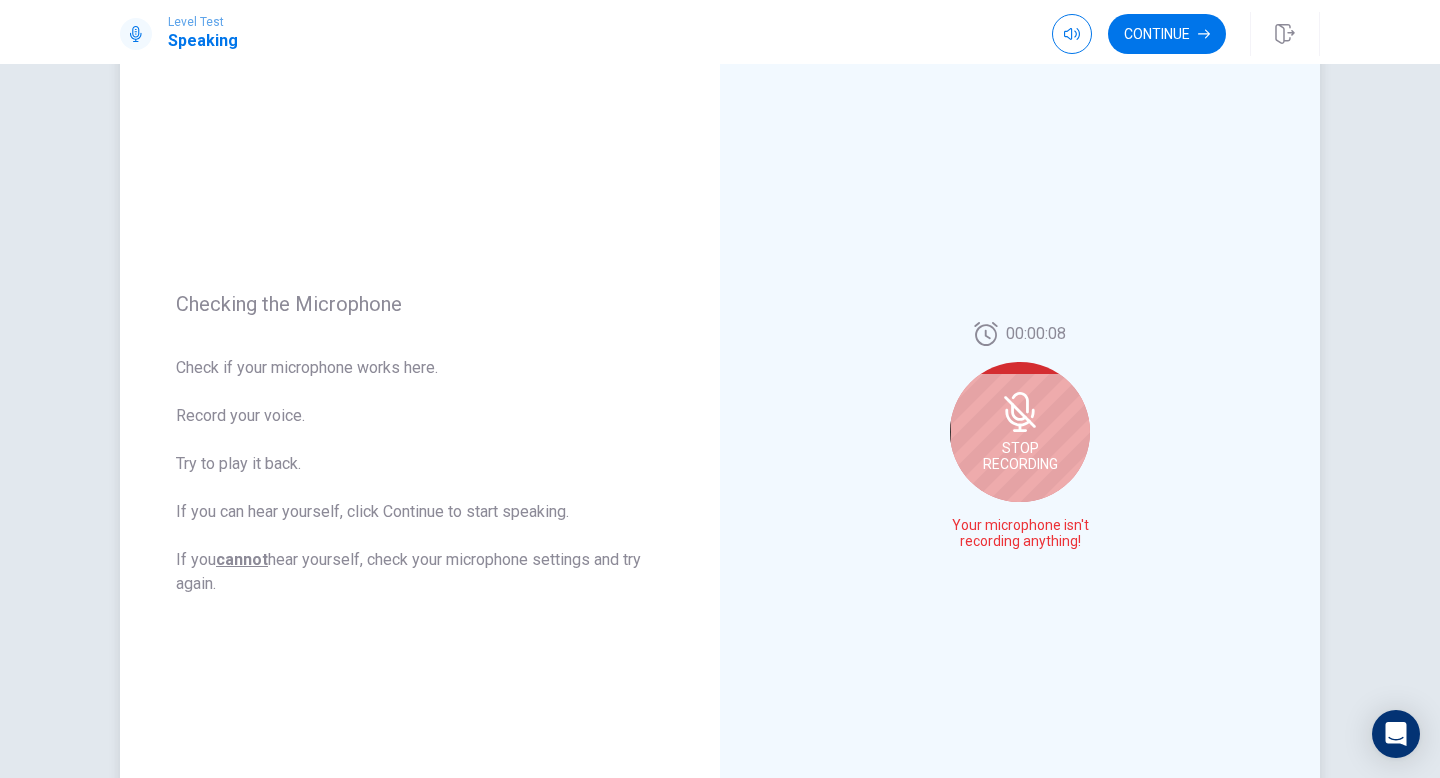 click on "Stop   Recording" at bounding box center [1020, 432] 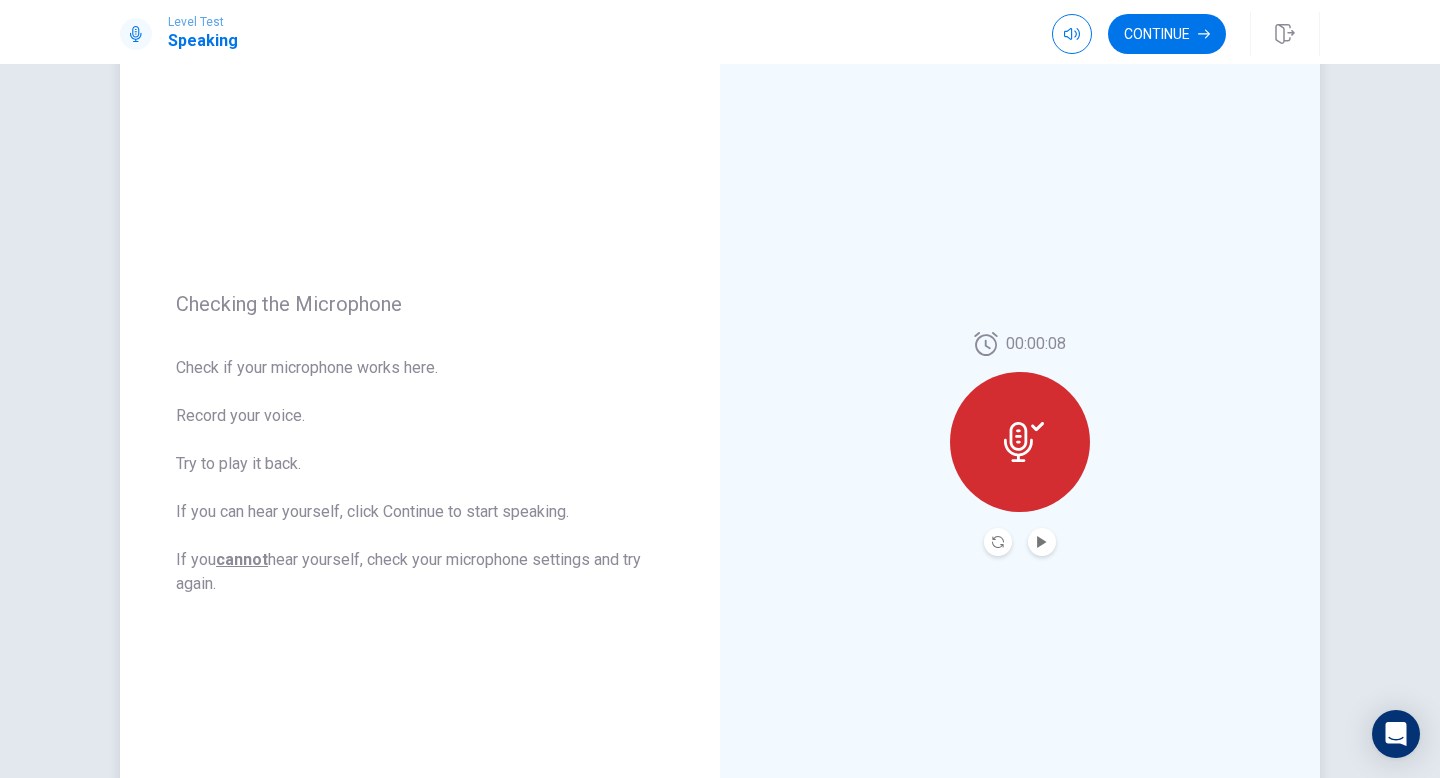 click at bounding box center [1020, 442] 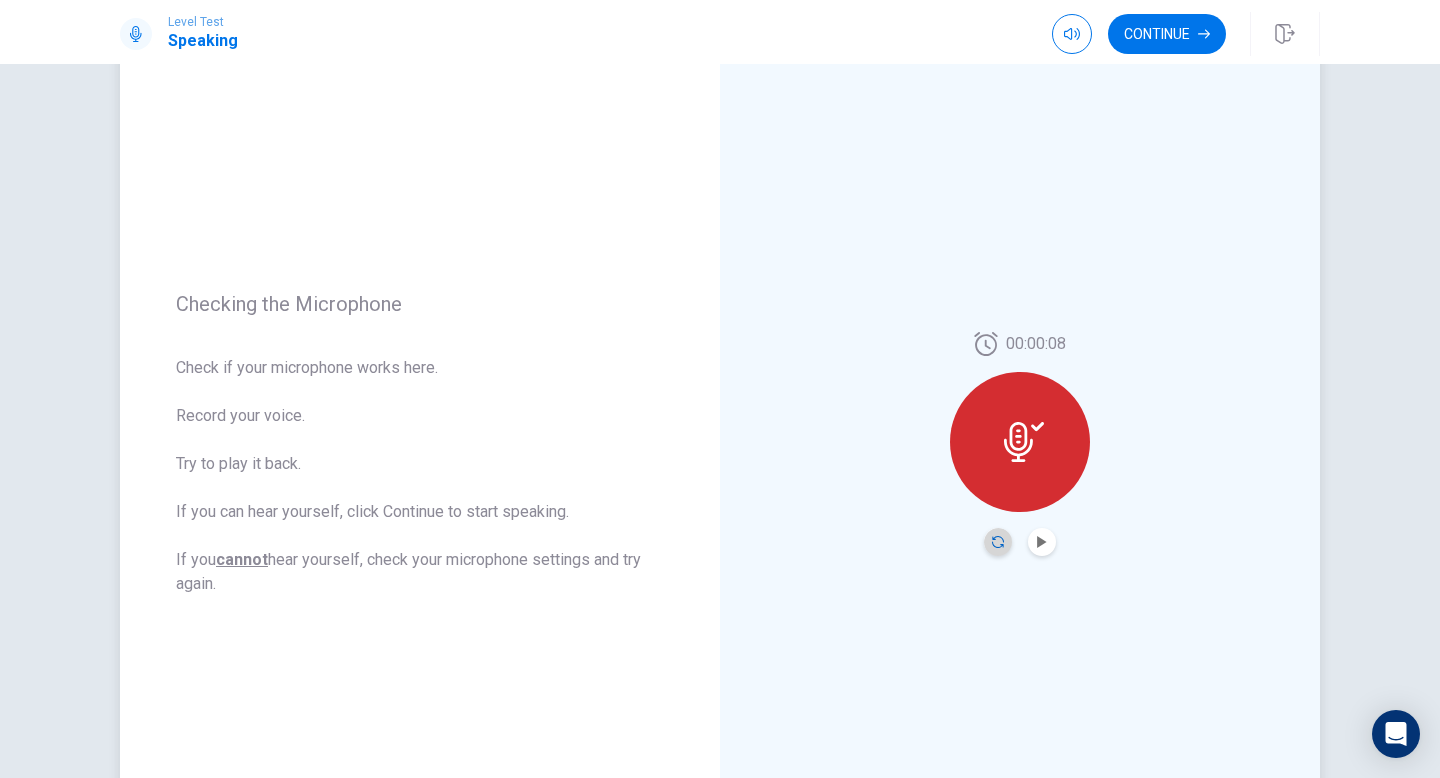 click 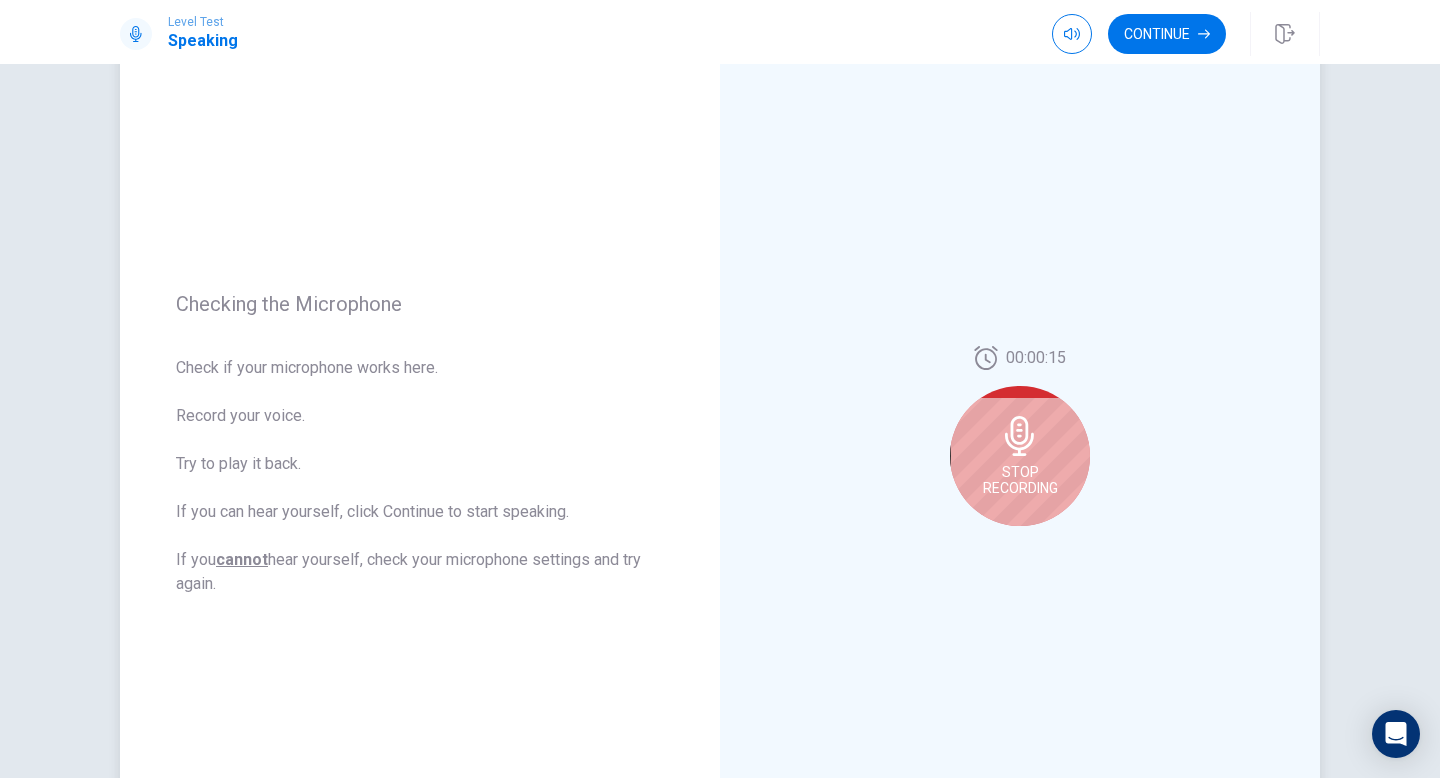 click on "Stop   Recording" at bounding box center (1020, 456) 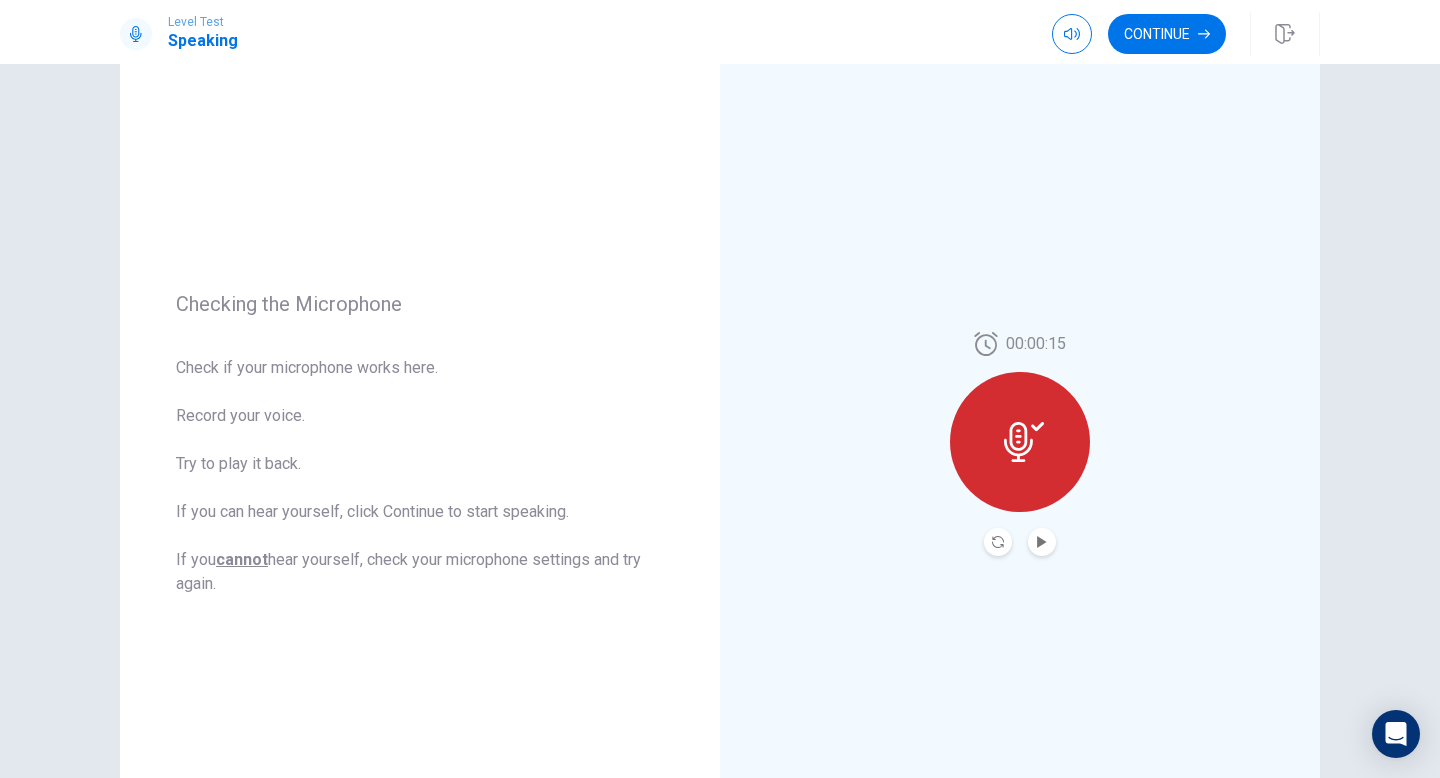 click at bounding box center [998, 542] 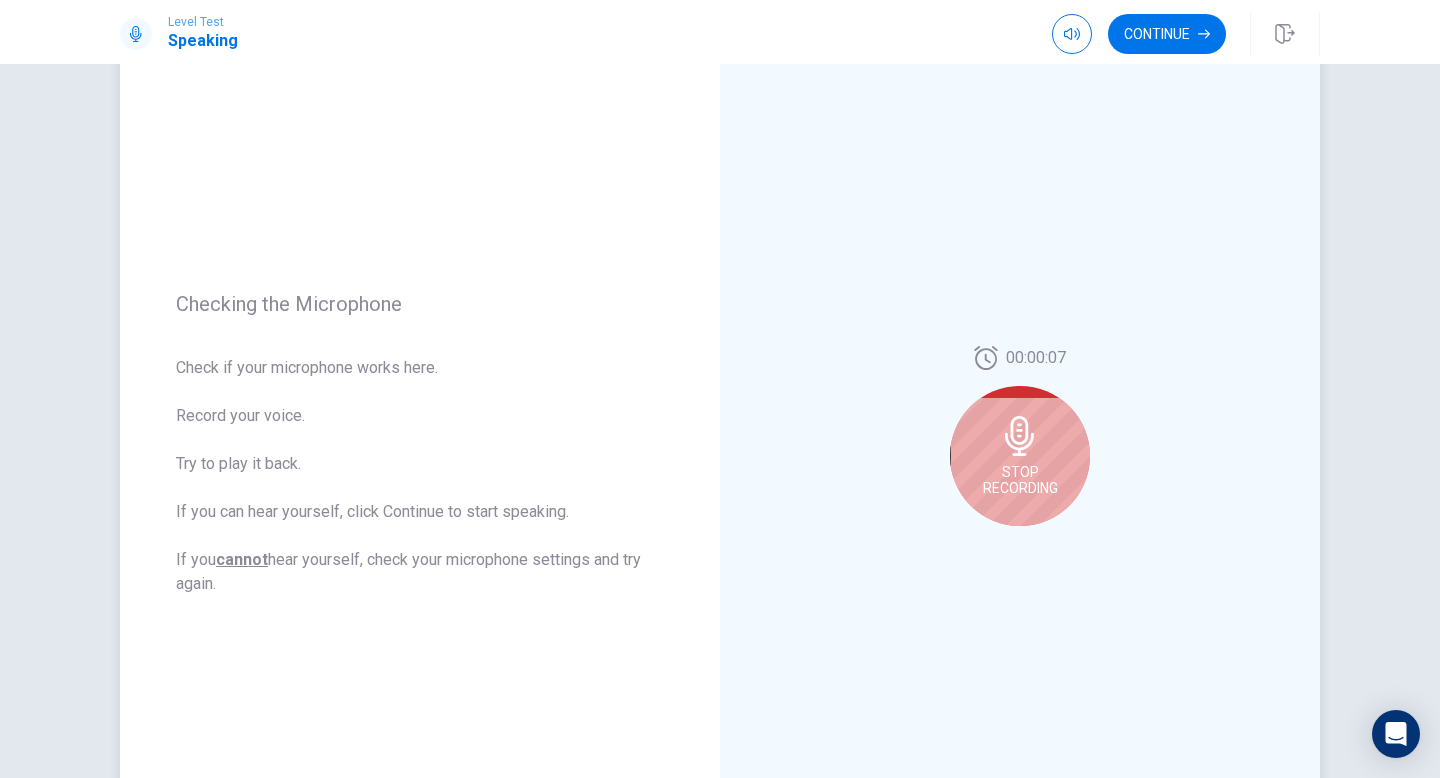 click on "Stop   Recording" at bounding box center (1020, 456) 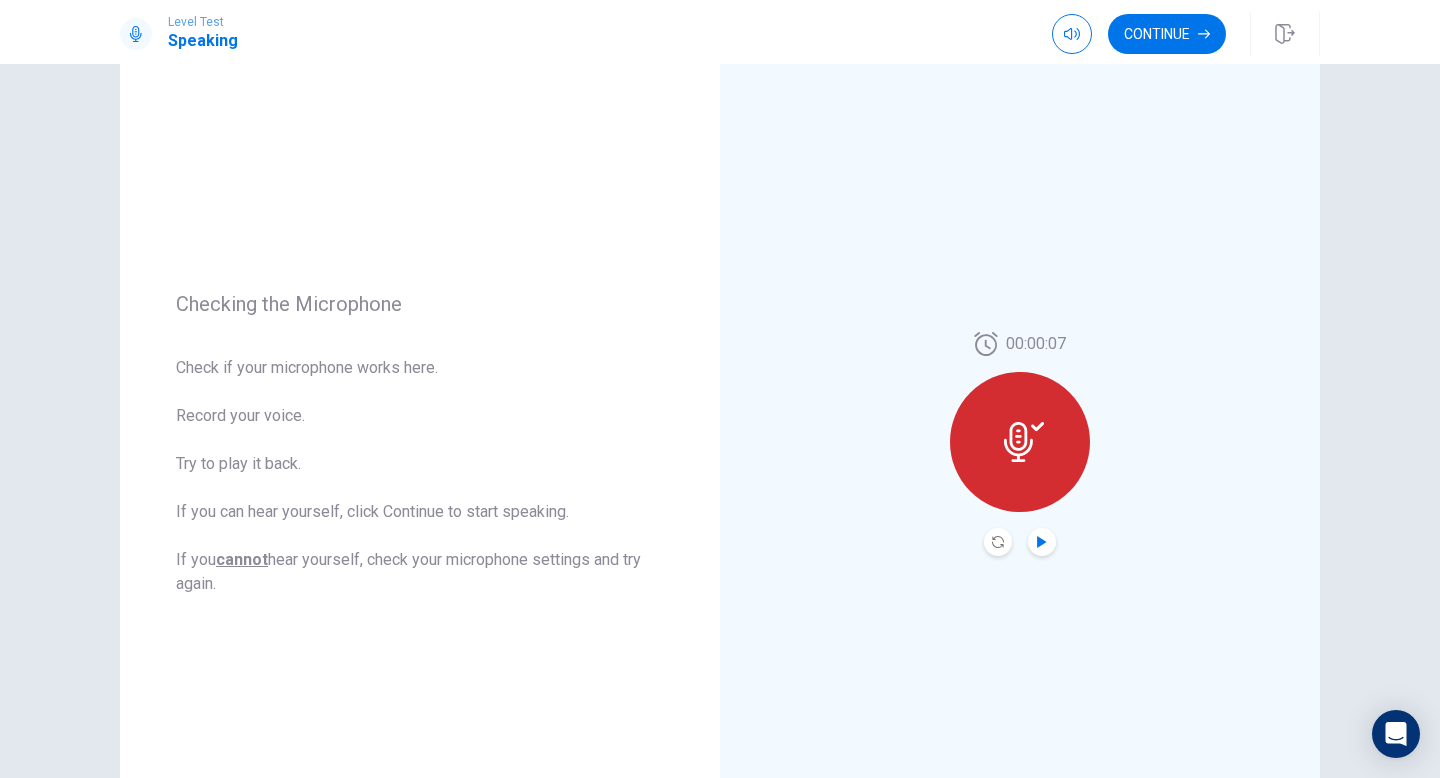 click 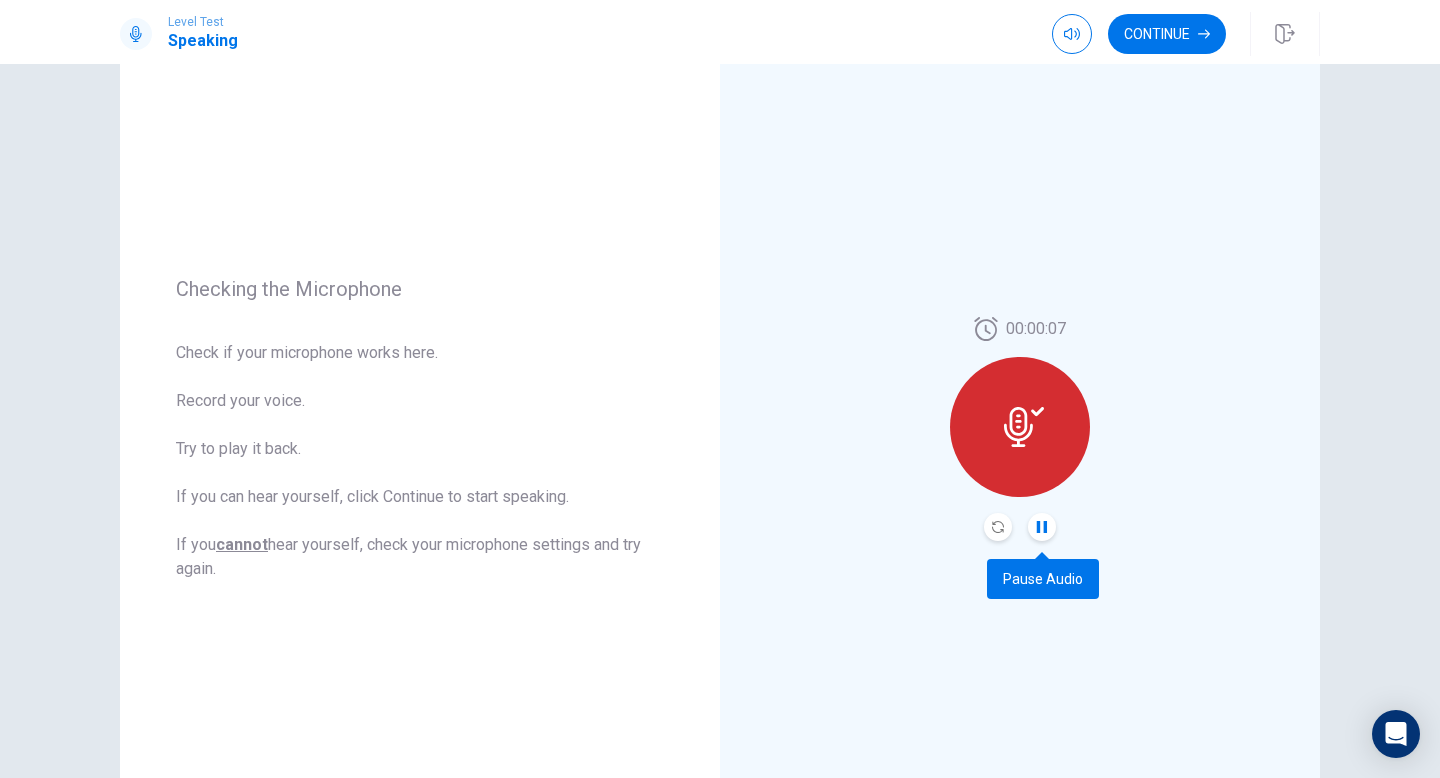 scroll, scrollTop: 118, scrollLeft: 0, axis: vertical 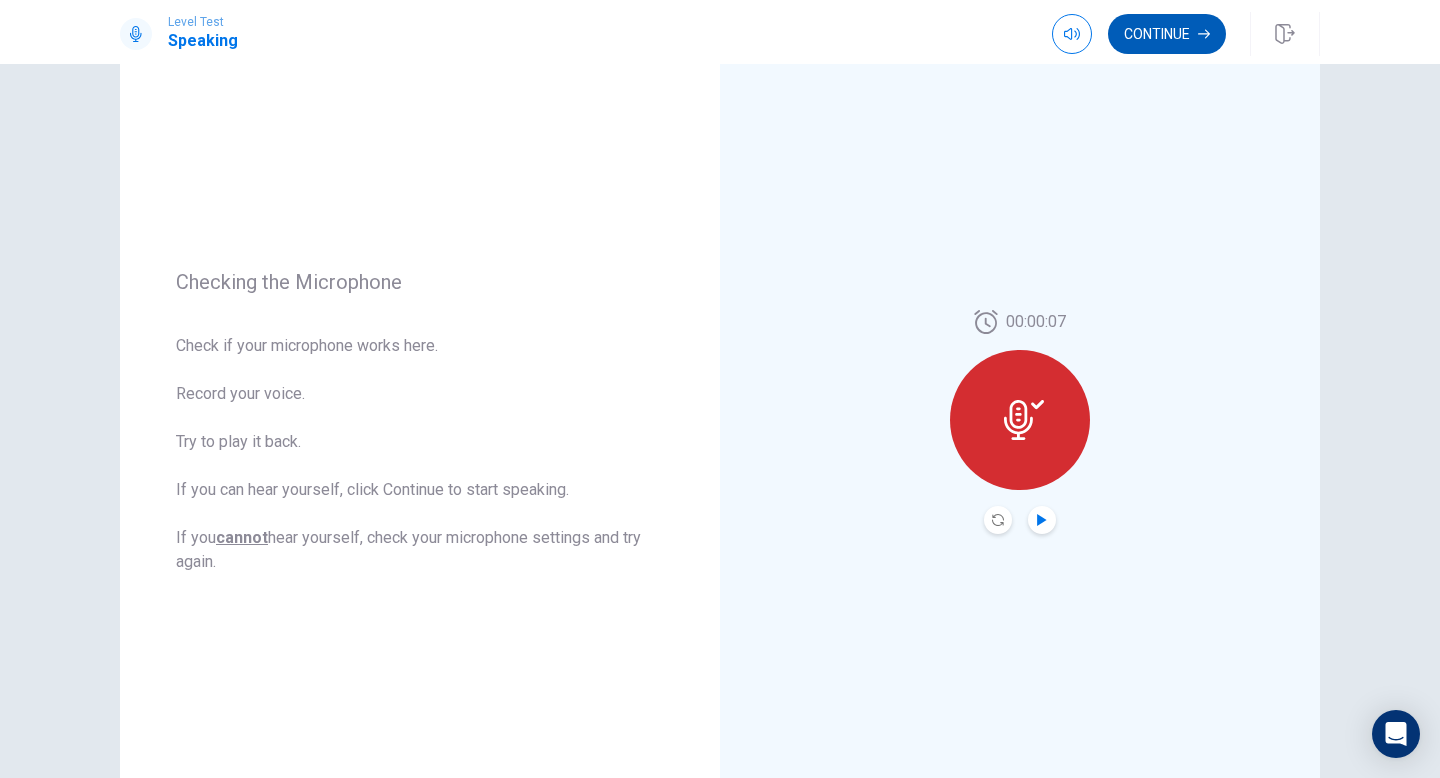 click on "Continue" at bounding box center (1167, 34) 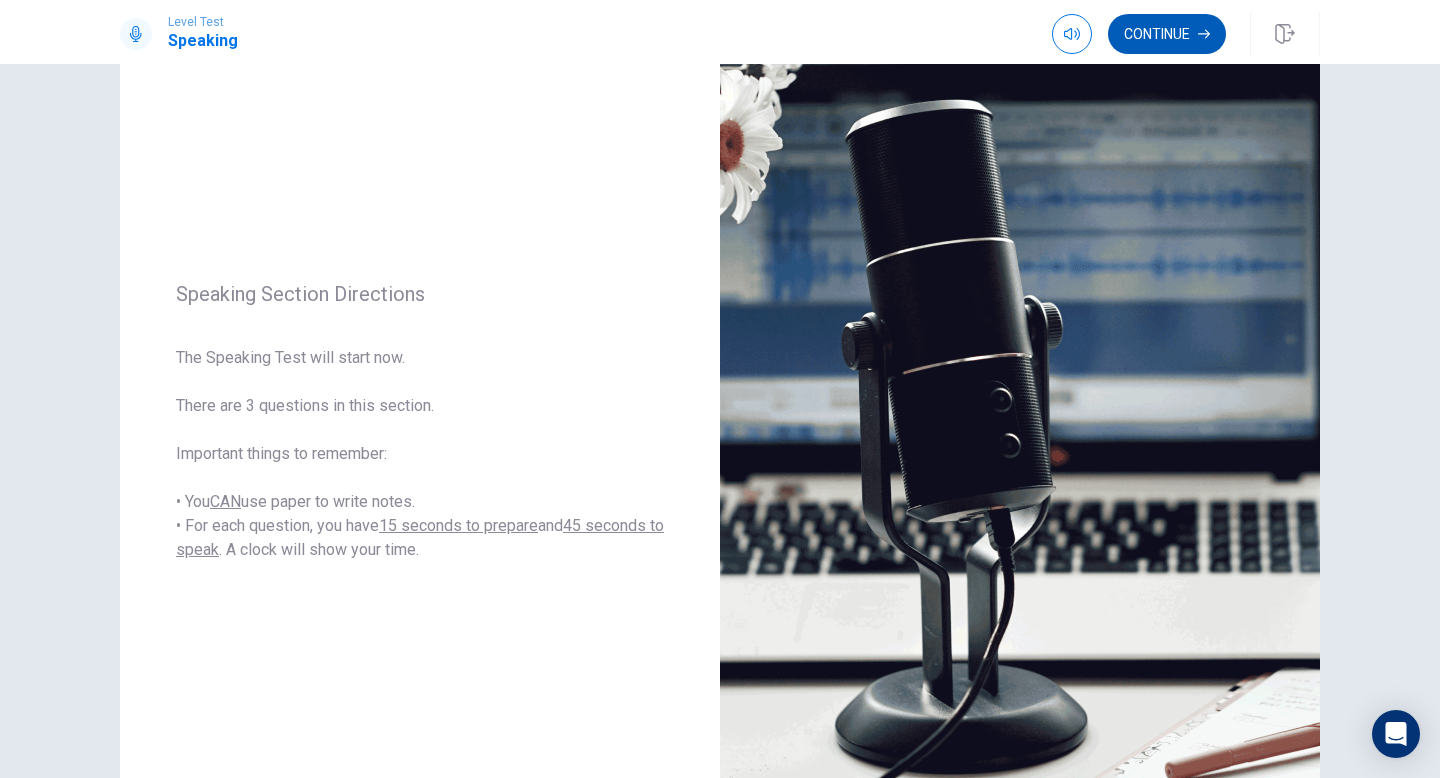 click on "Continue" at bounding box center [1167, 34] 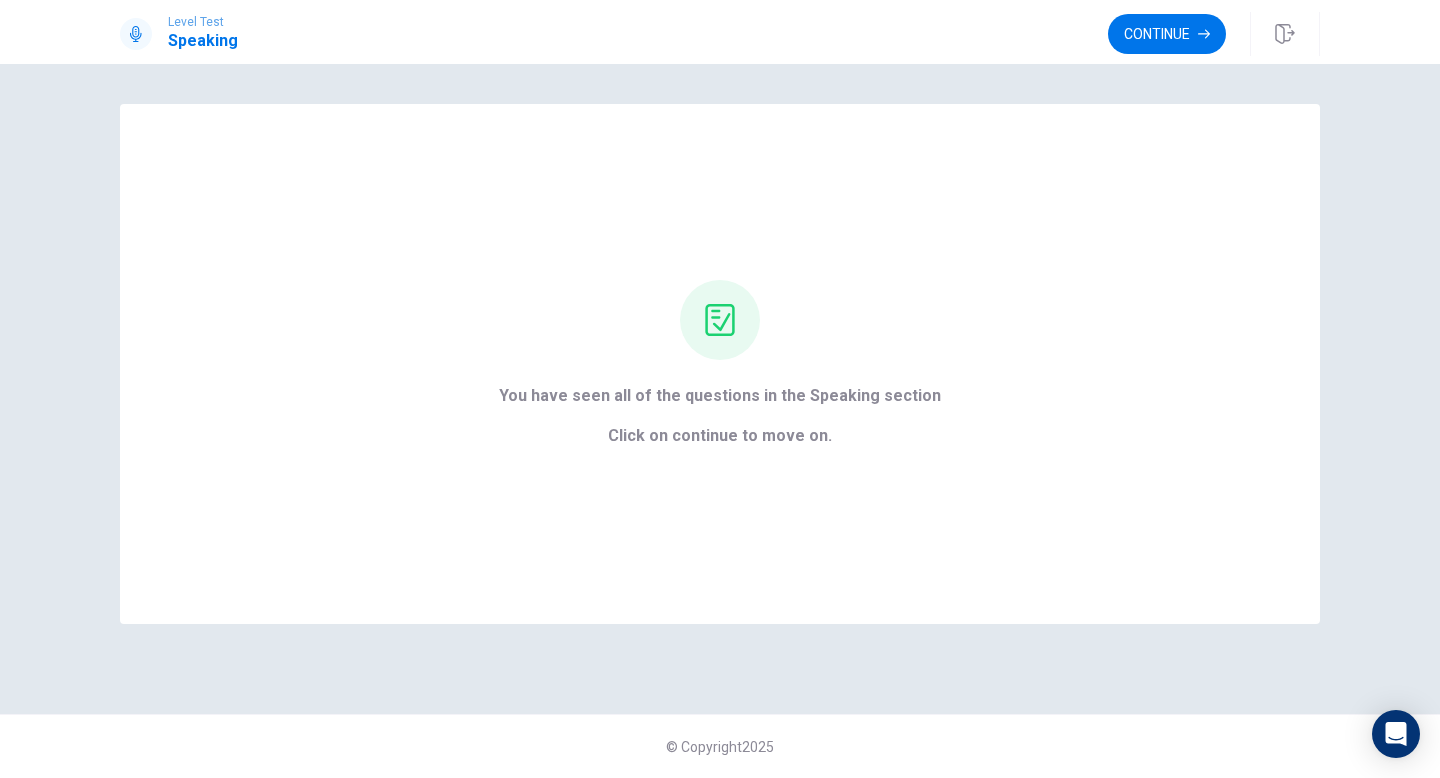scroll, scrollTop: 0, scrollLeft: 0, axis: both 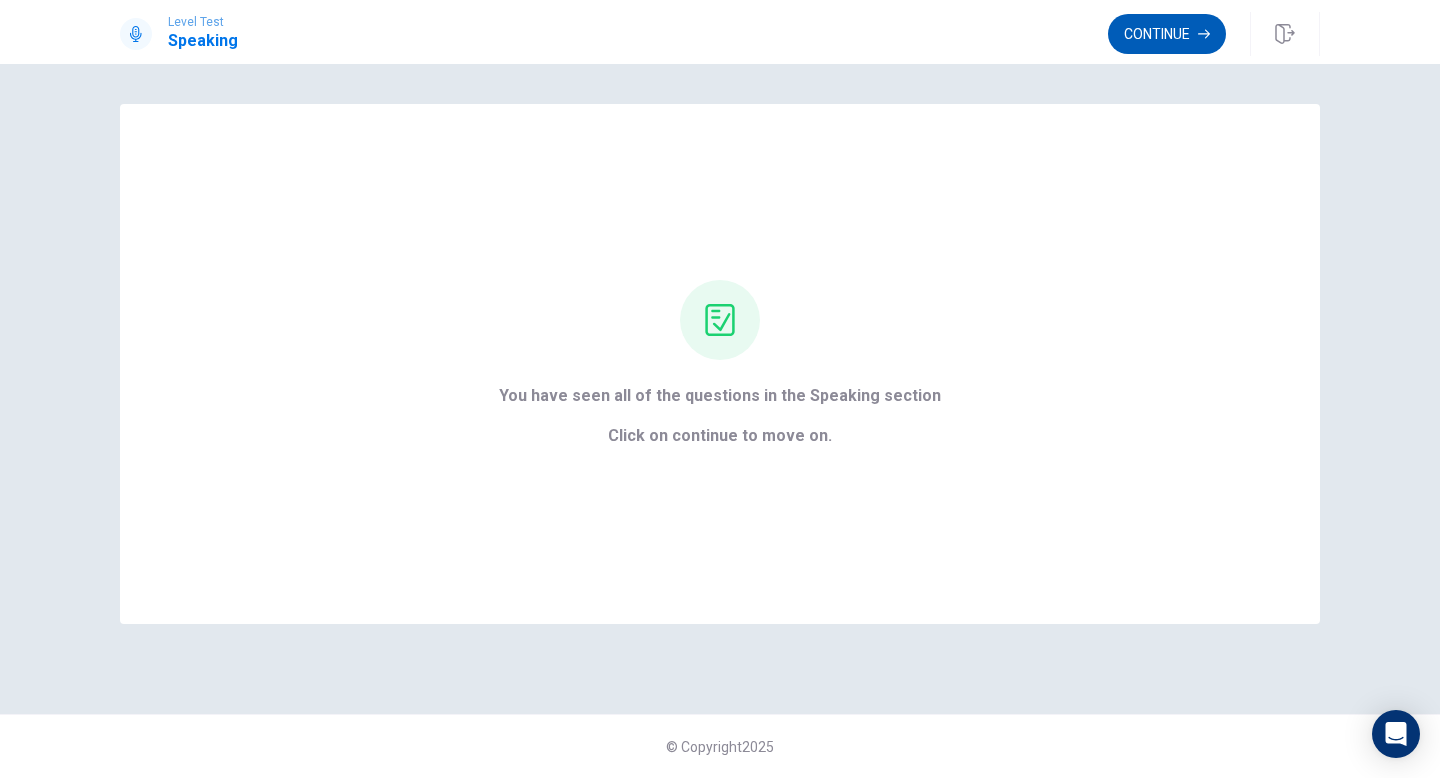 click on "Continue" at bounding box center [1167, 34] 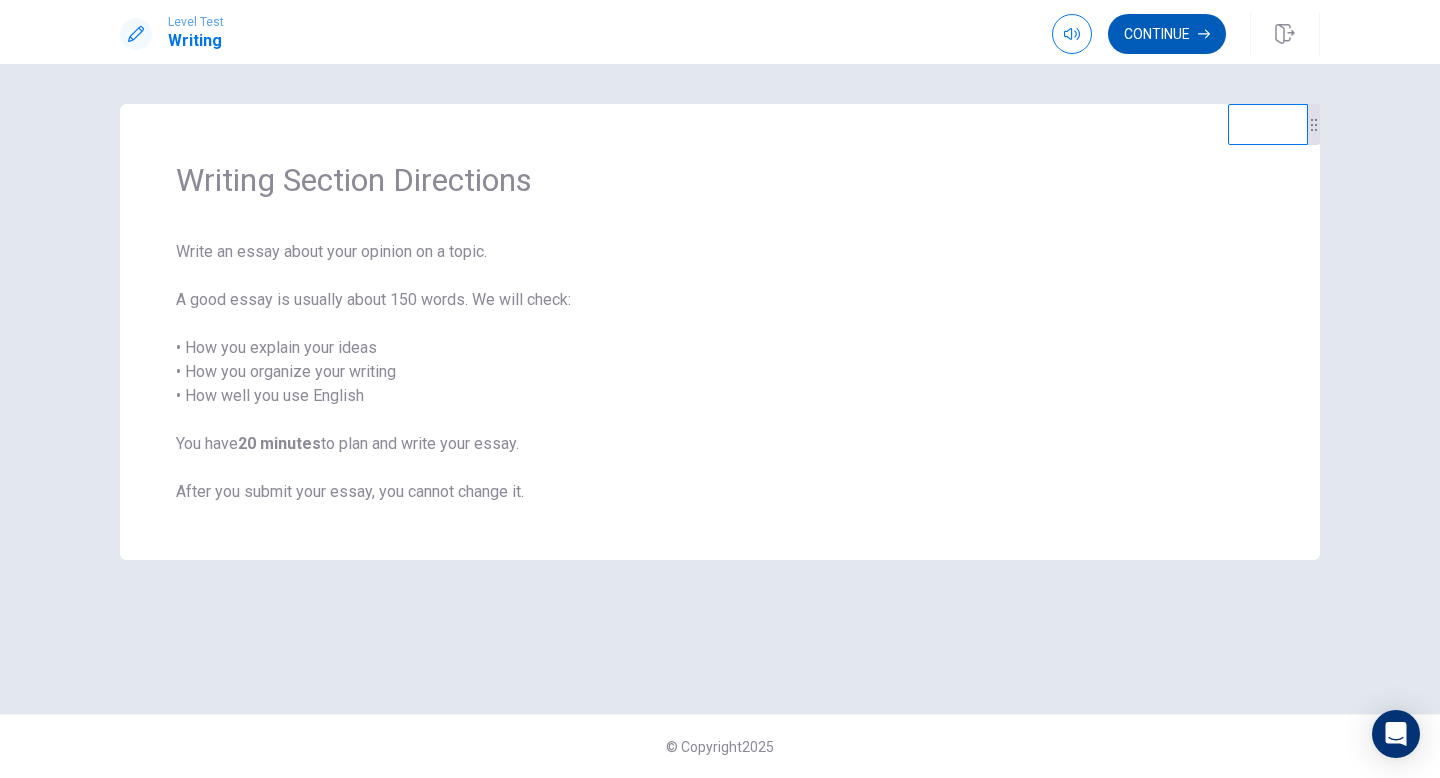 click on "Continue" at bounding box center [1167, 34] 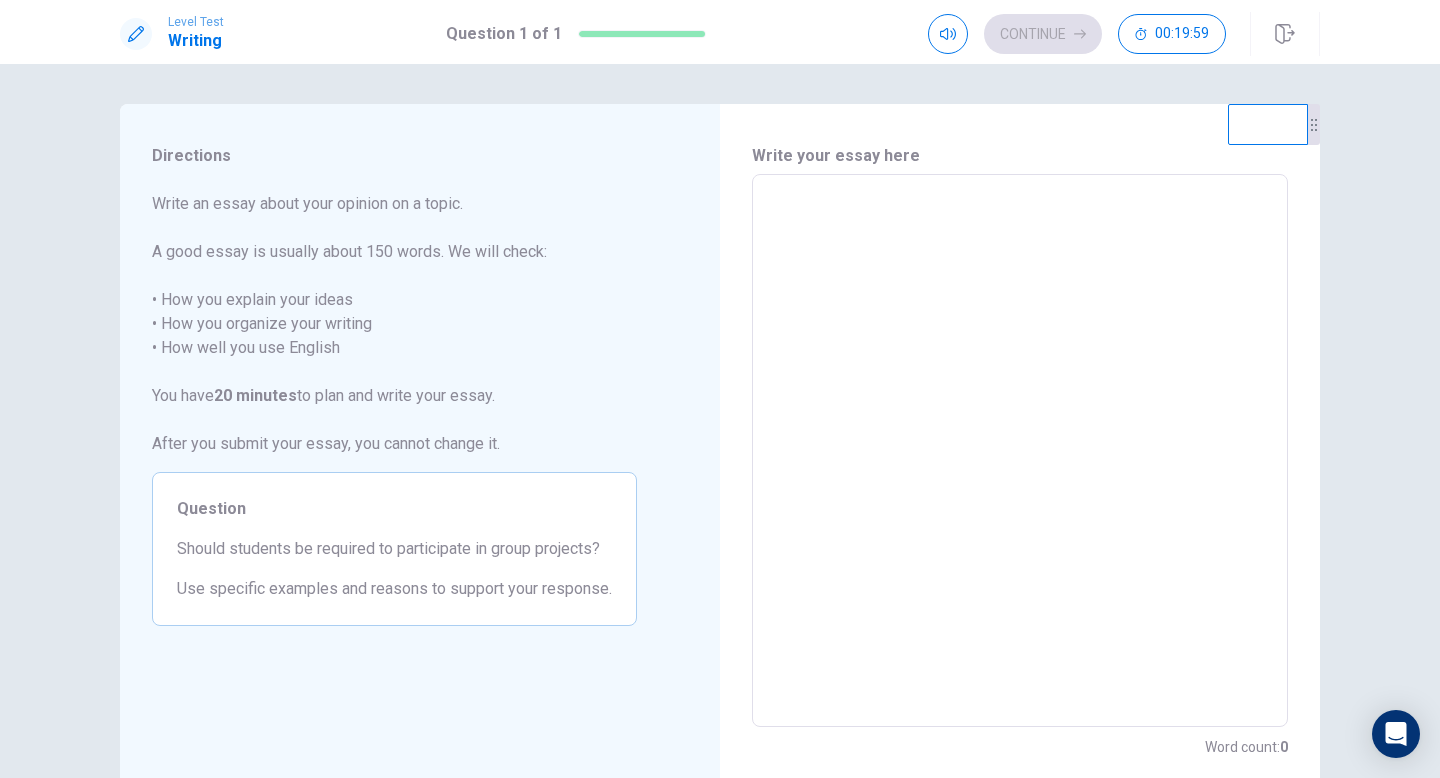 click at bounding box center (1020, 451) 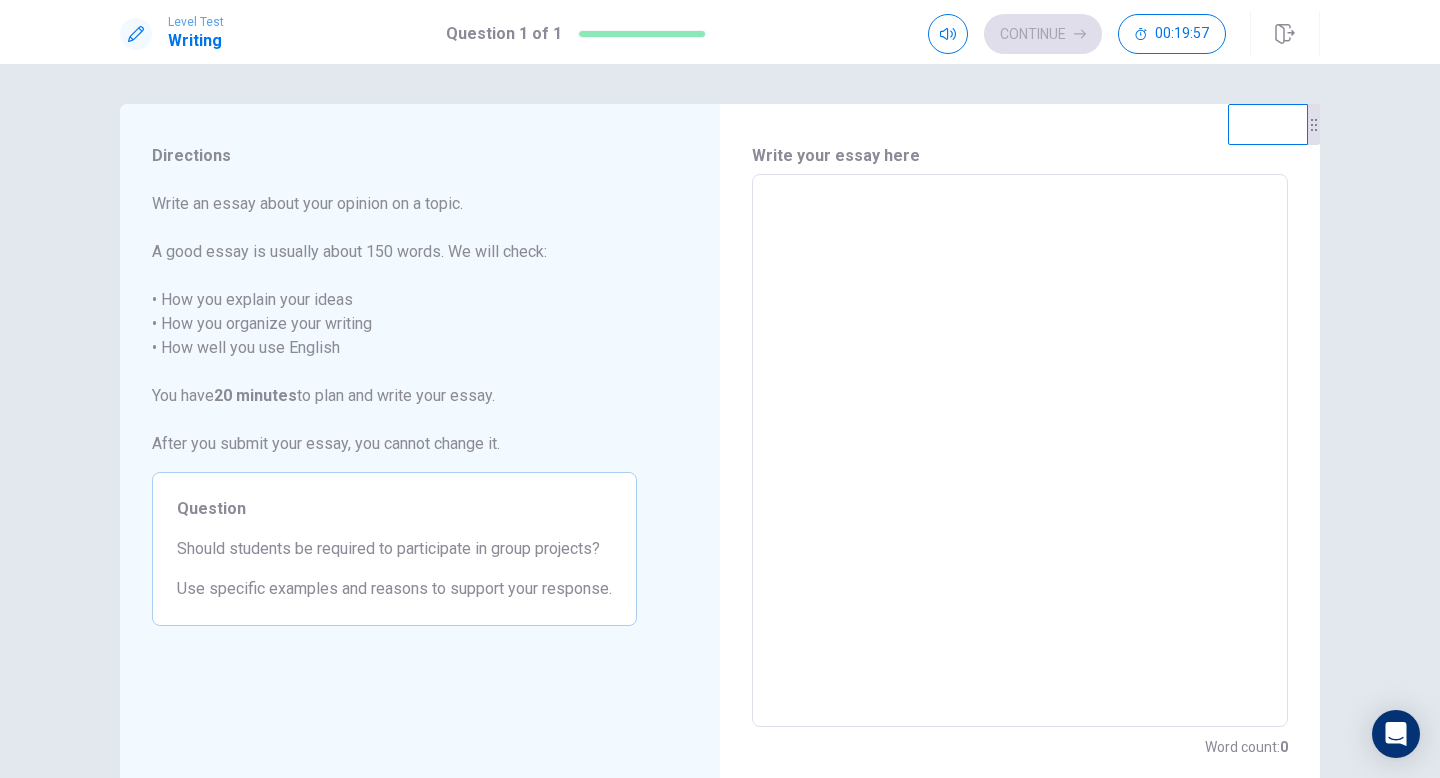 type on "*" 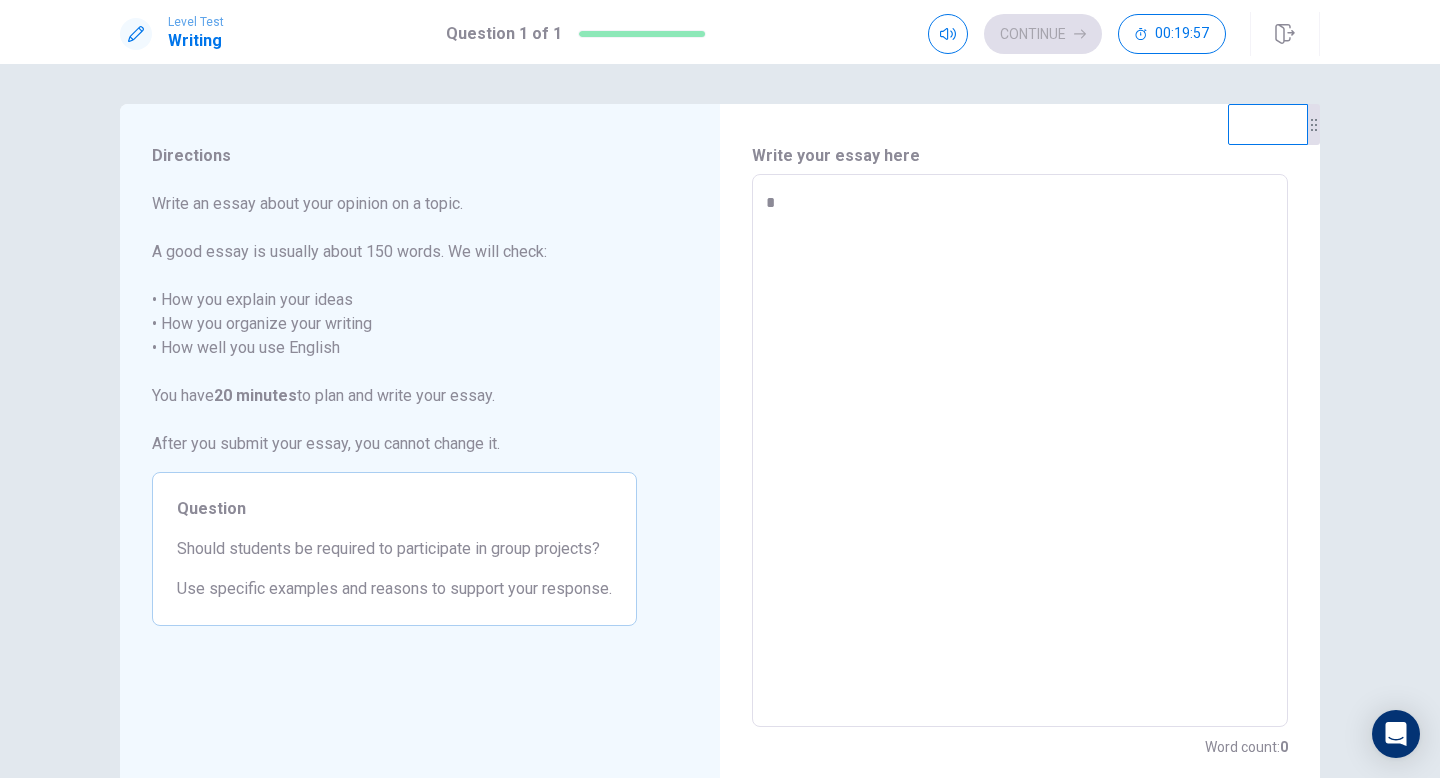 type on "*" 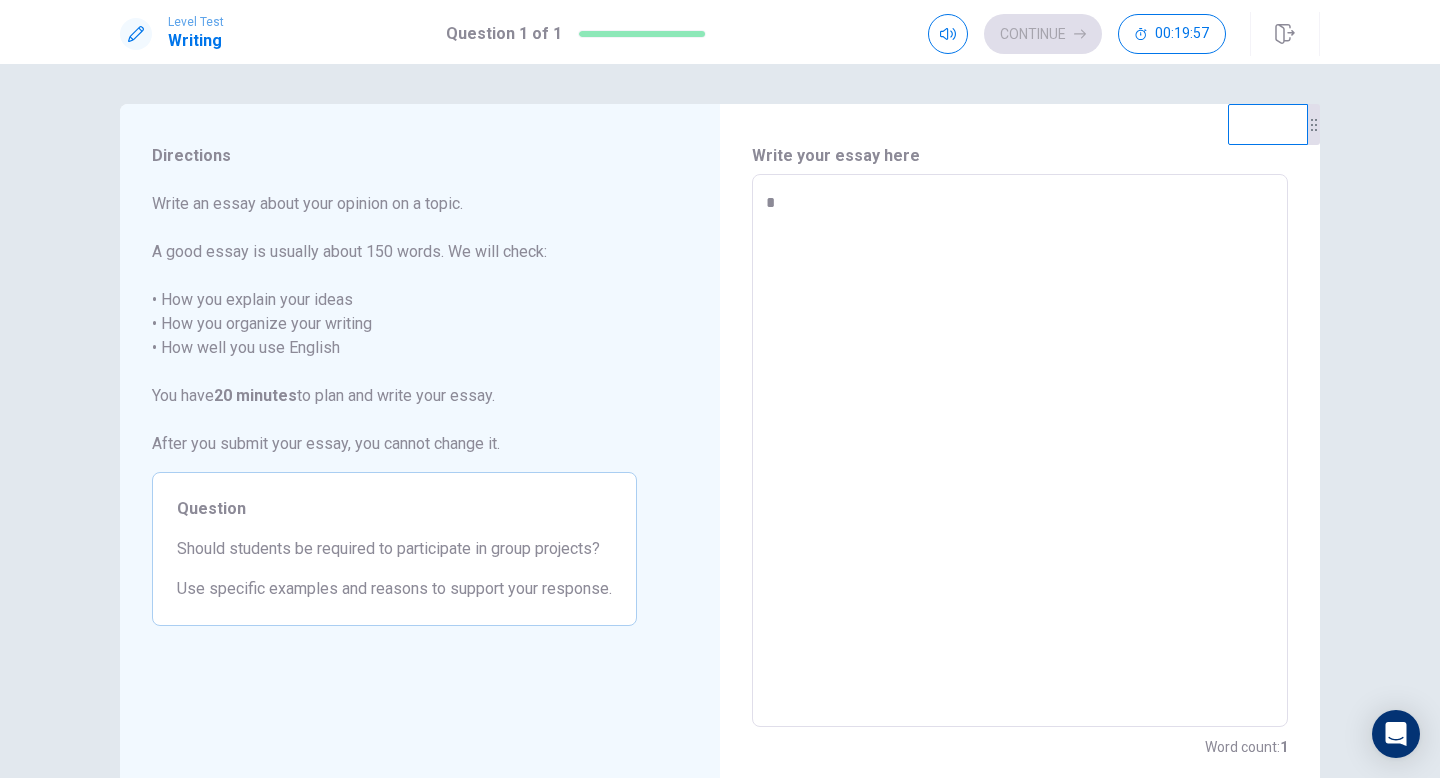 type on "**" 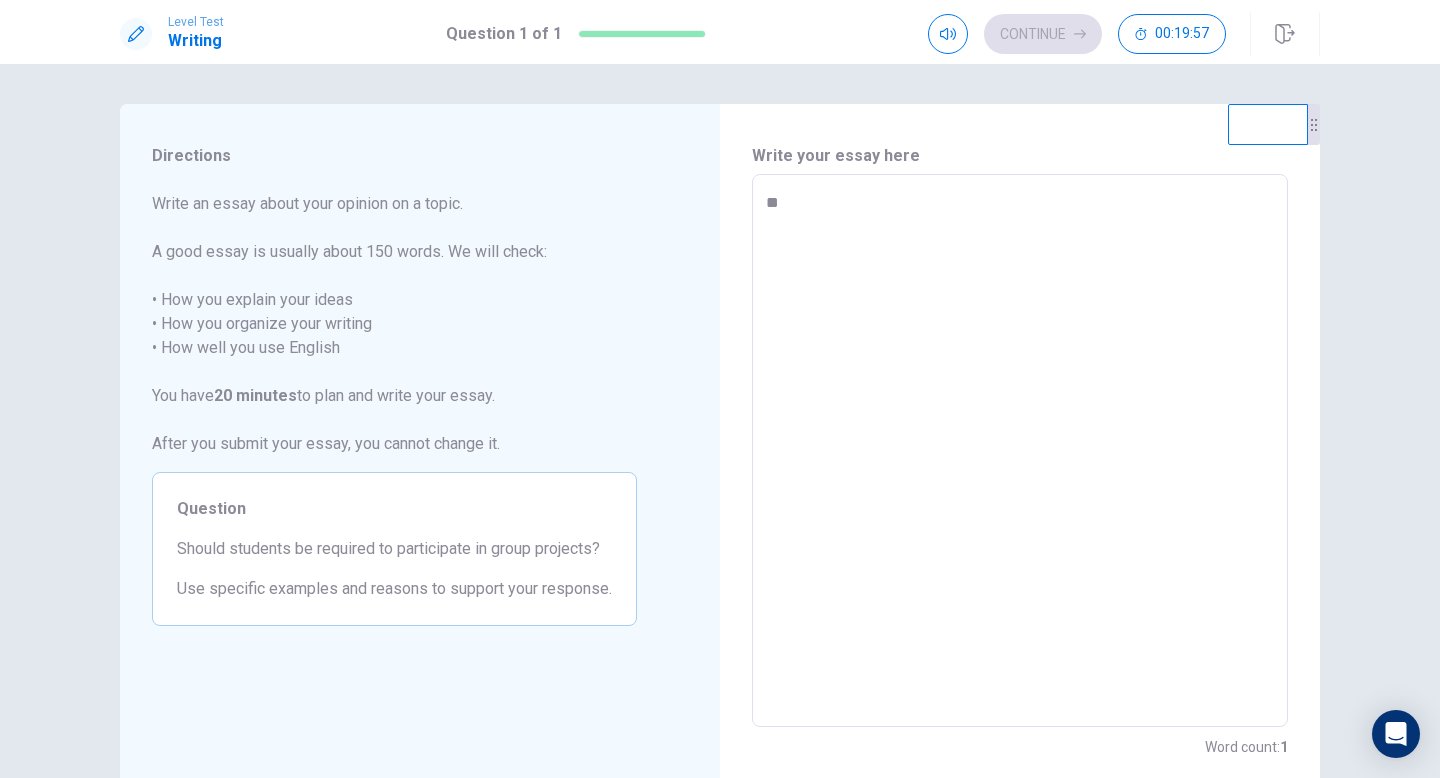 type on "*" 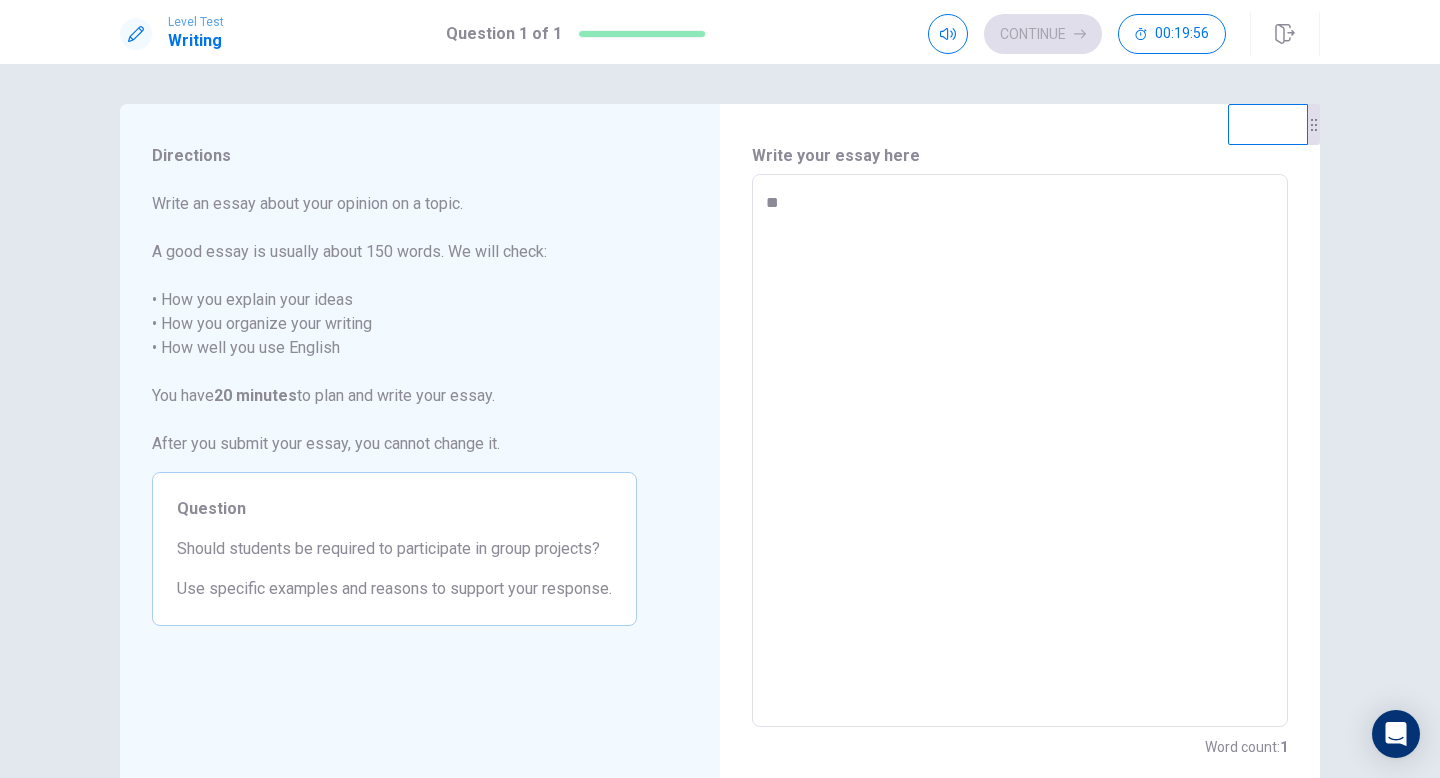 type on "***" 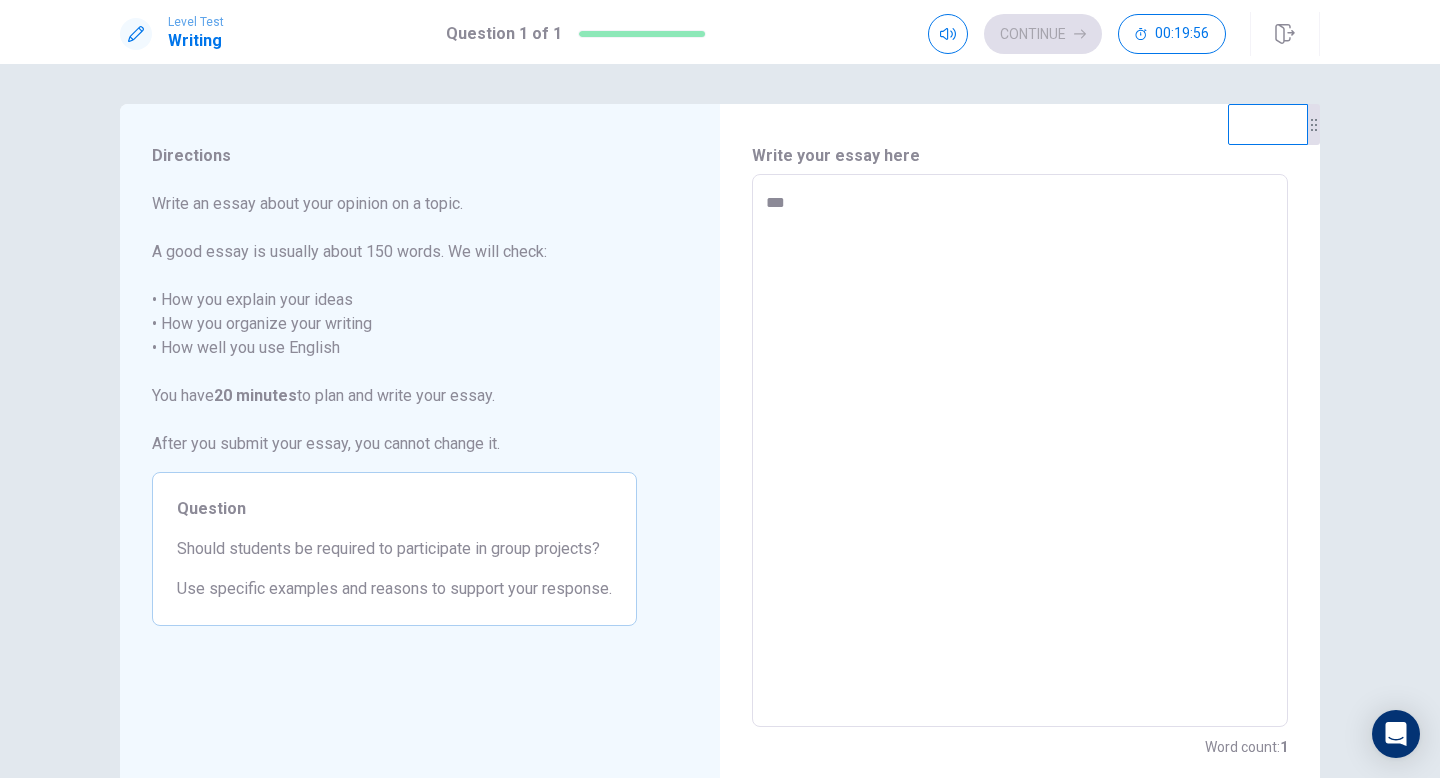 type on "*" 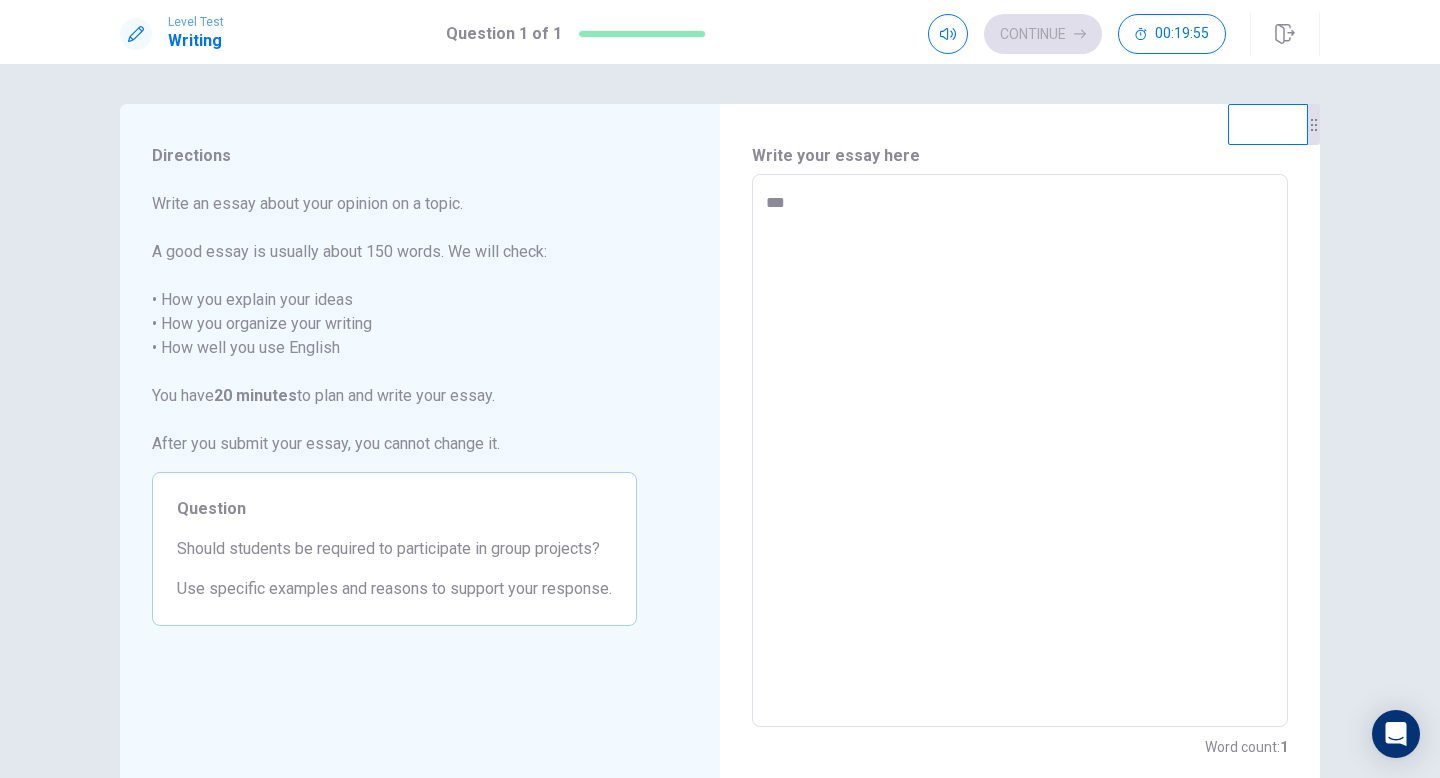 type on "****" 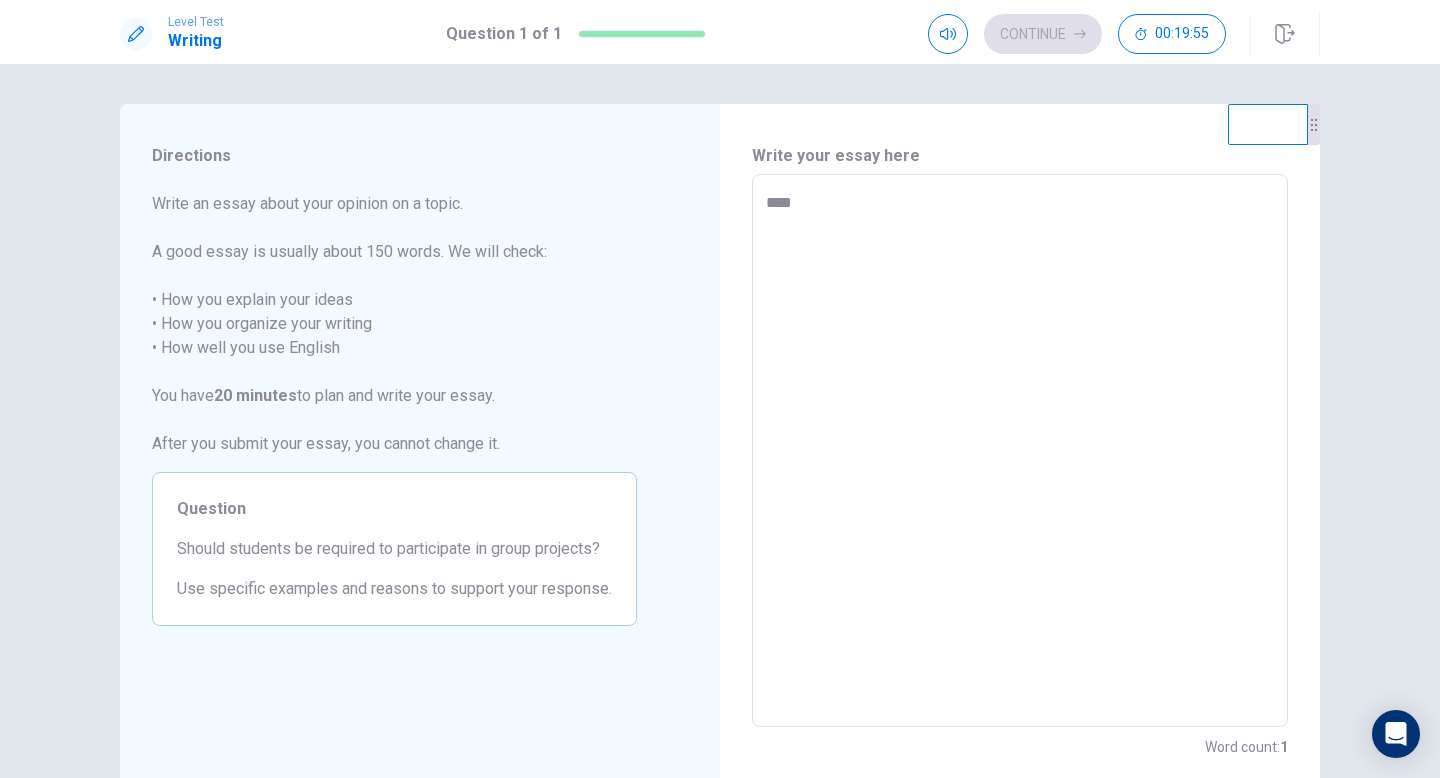 type on "*" 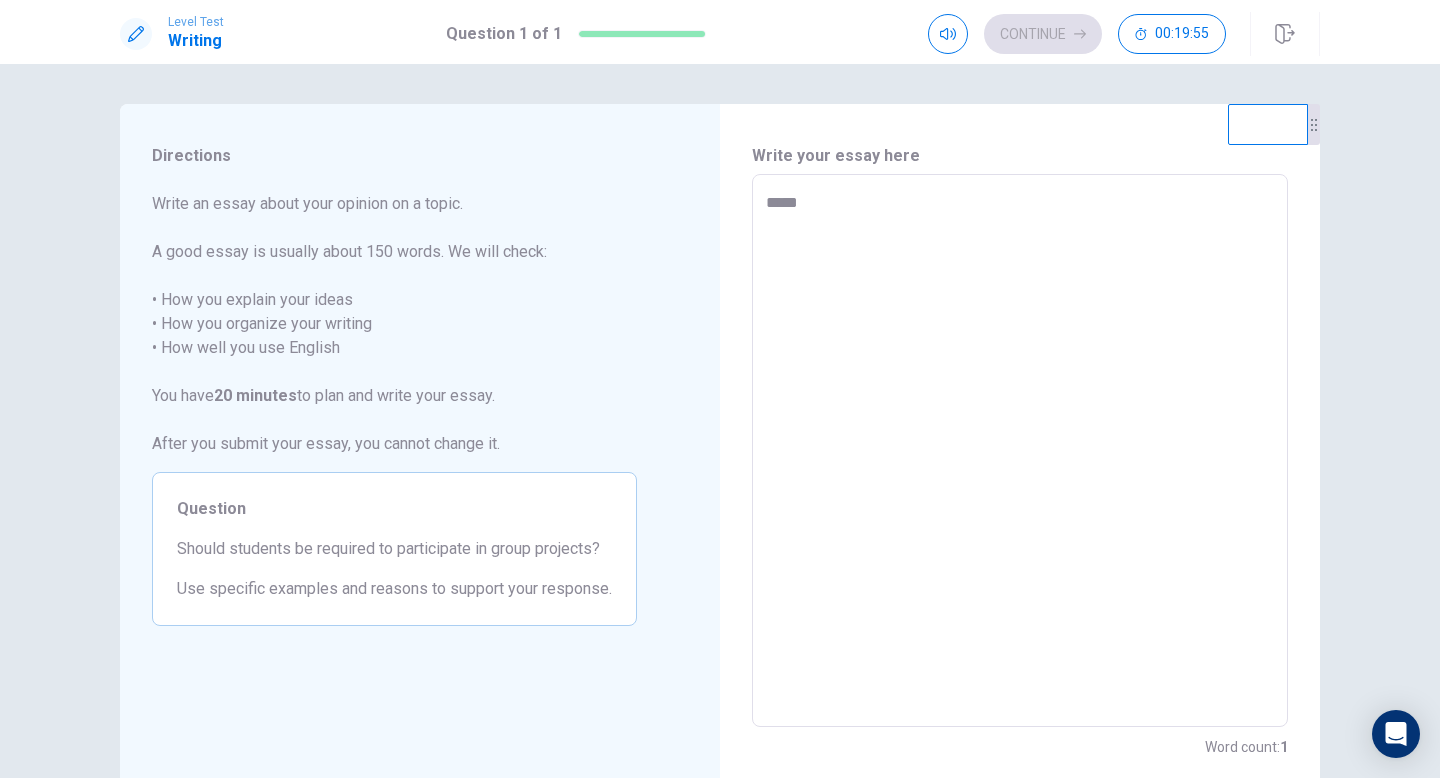 type on "*" 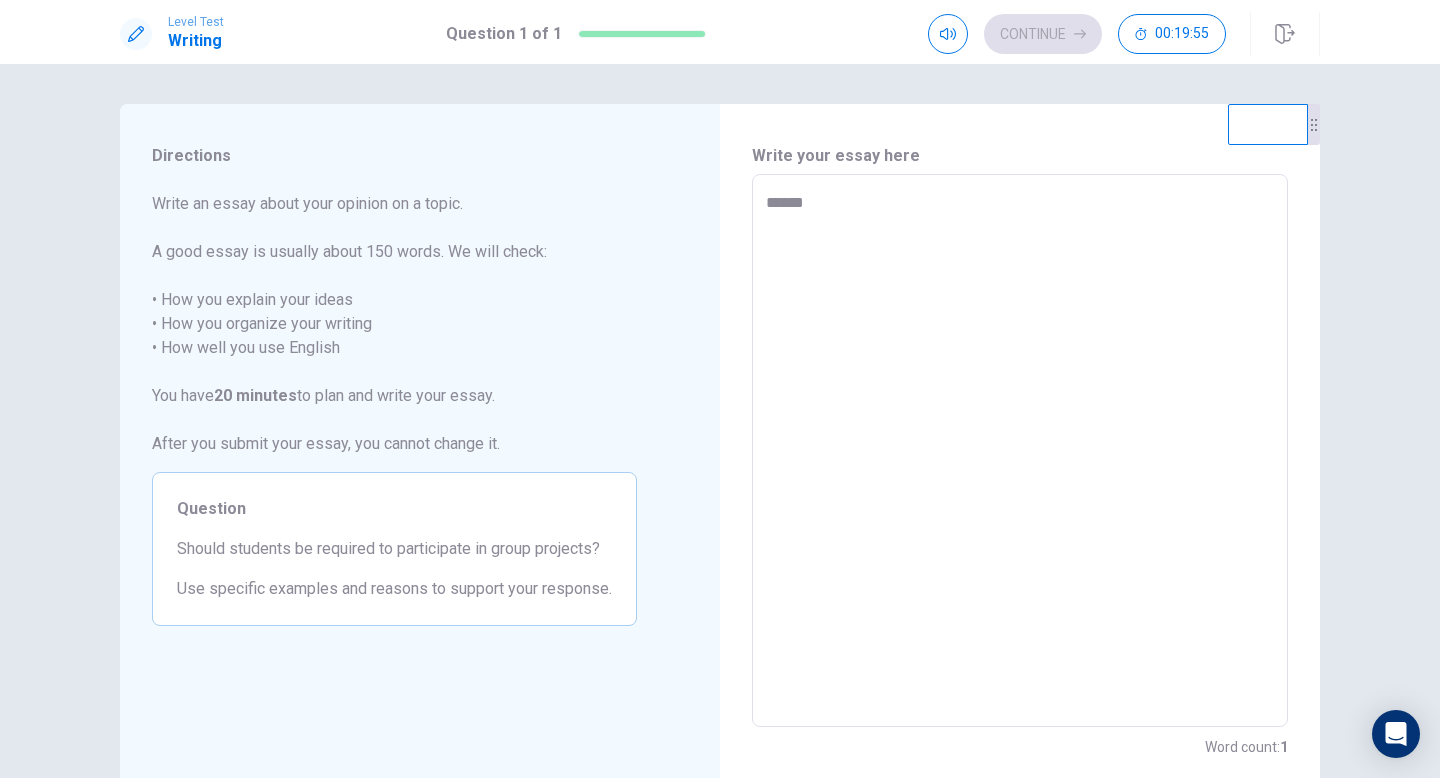 type on "*" 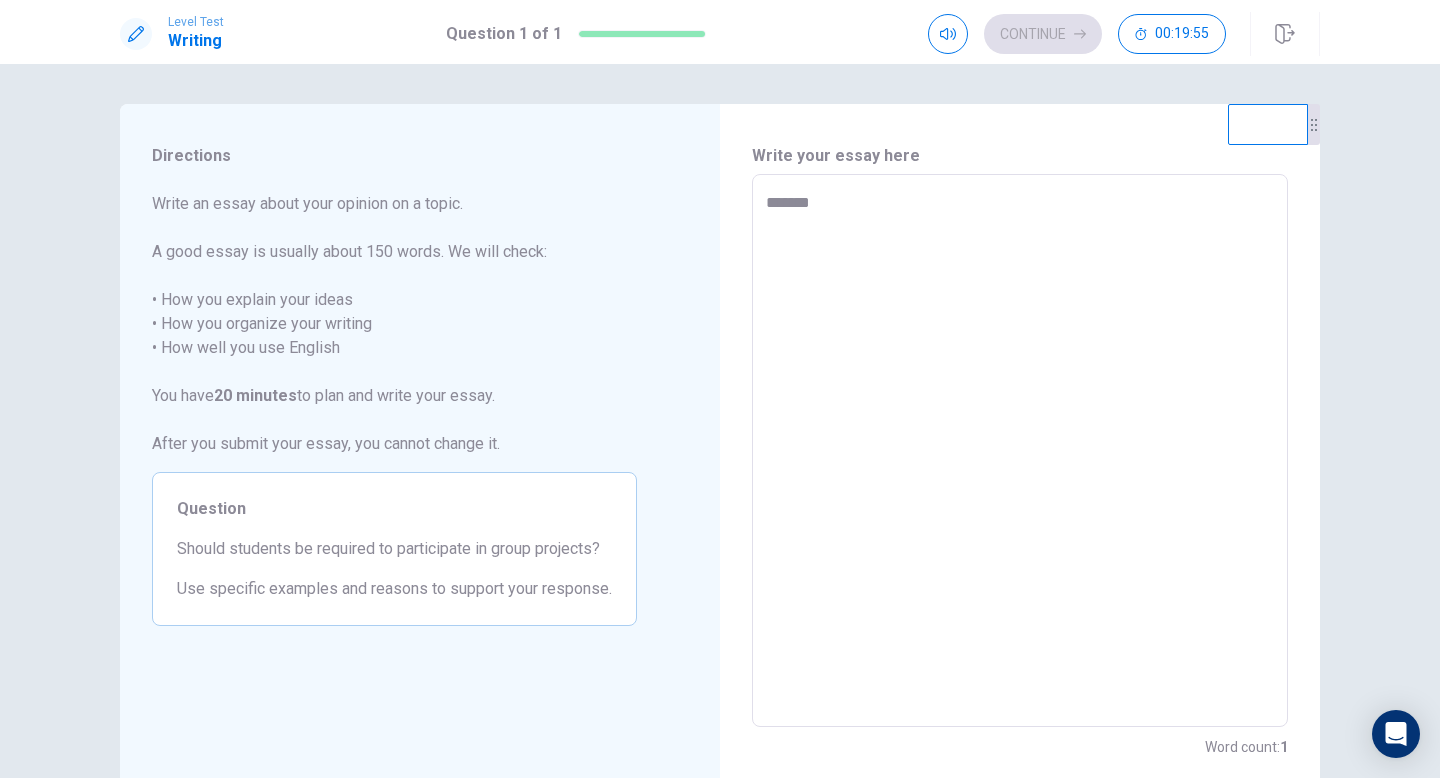 type on "*" 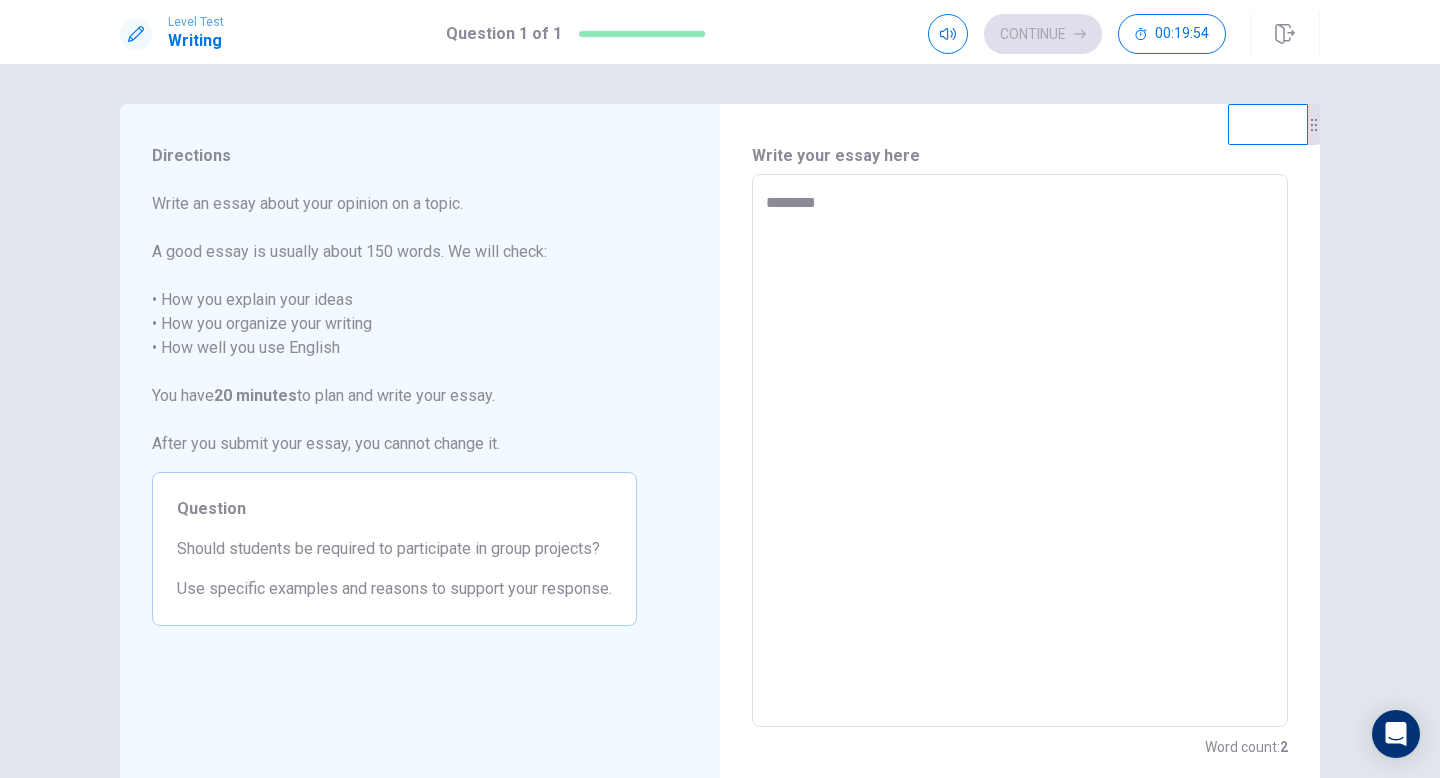 type on "*********" 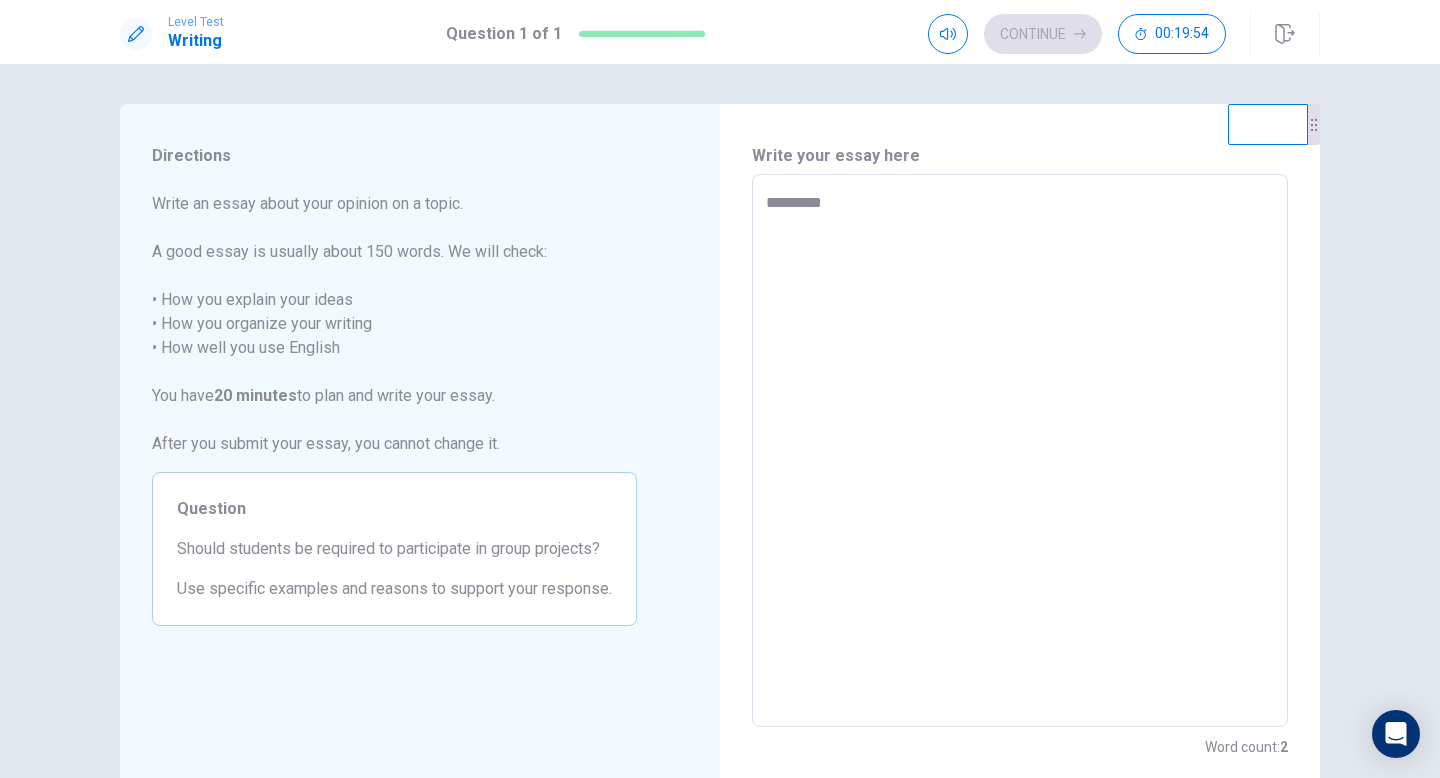 type on "*" 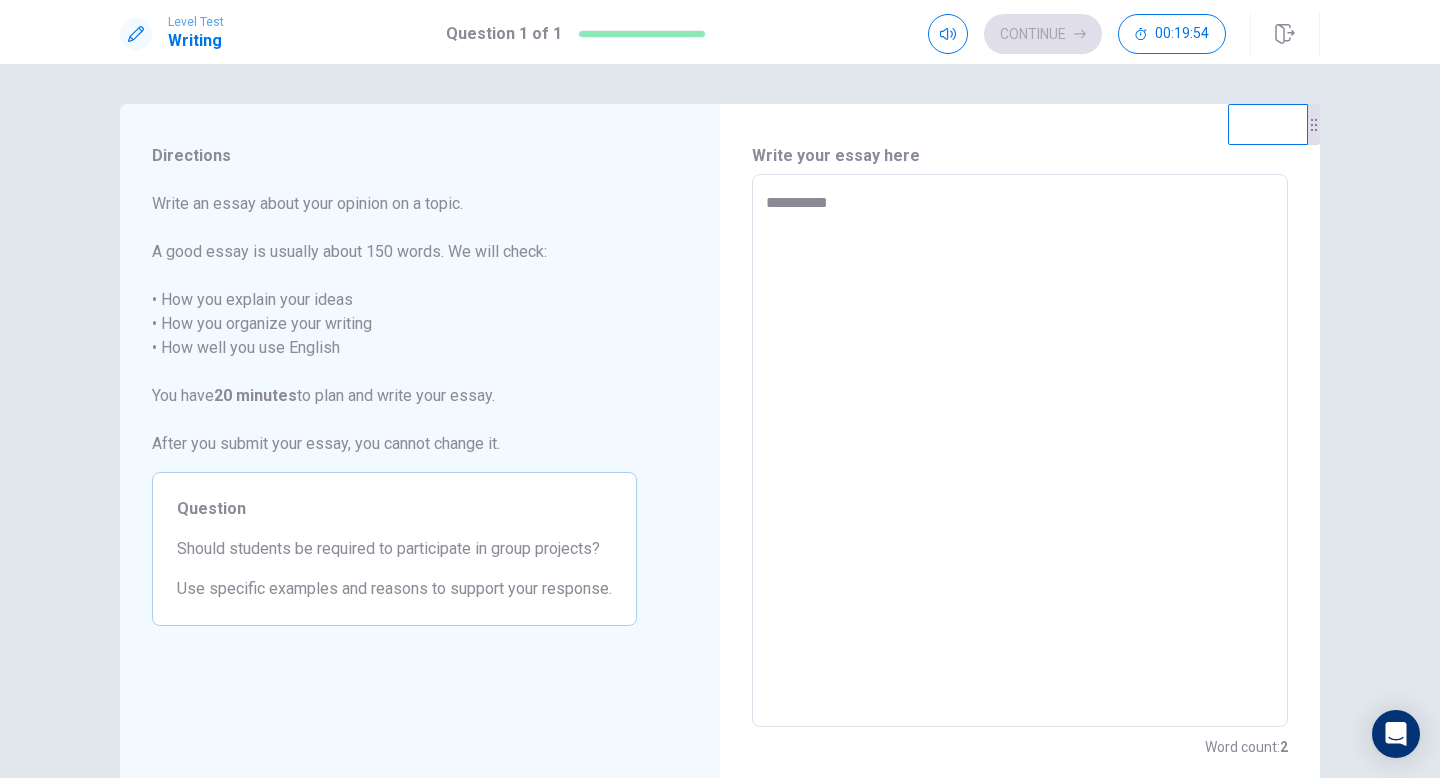 type on "*" 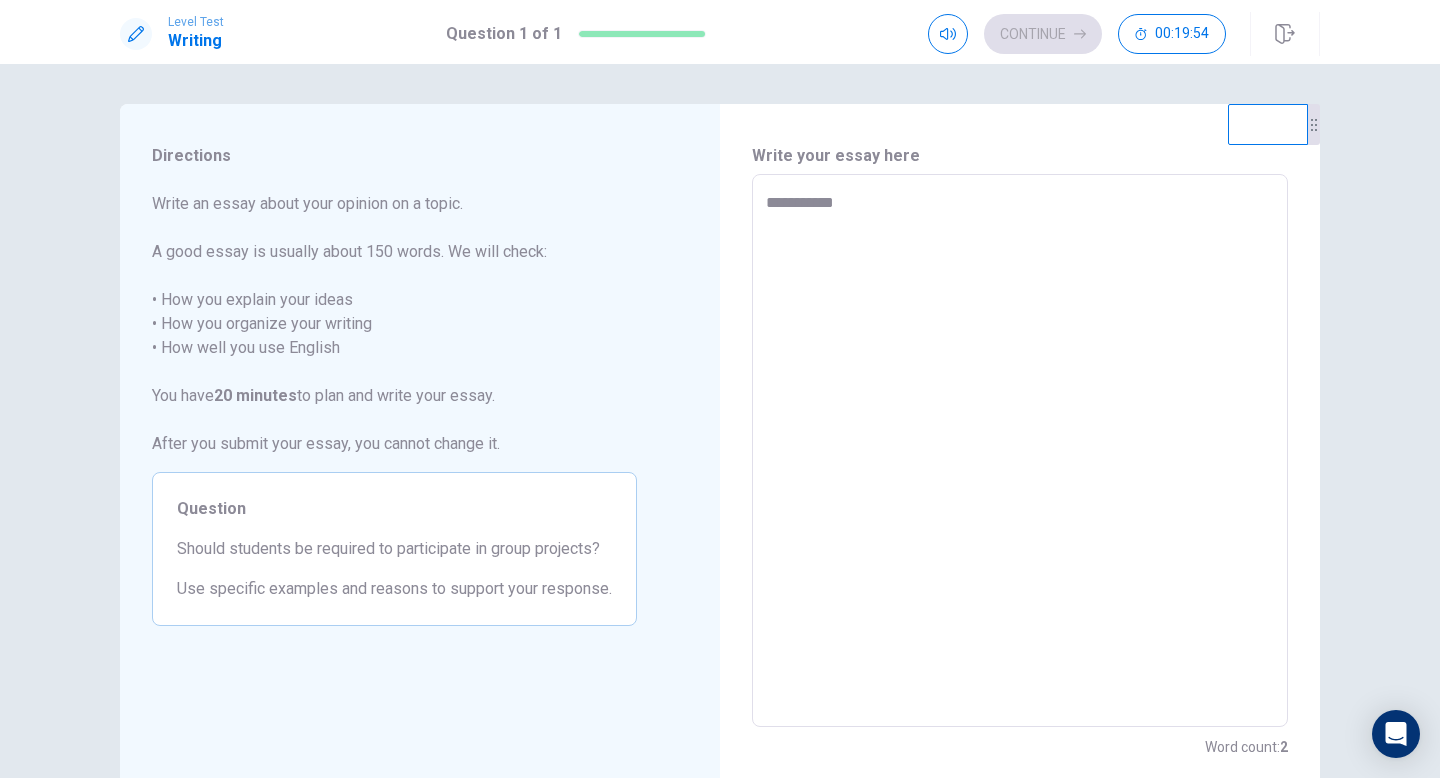 type on "*" 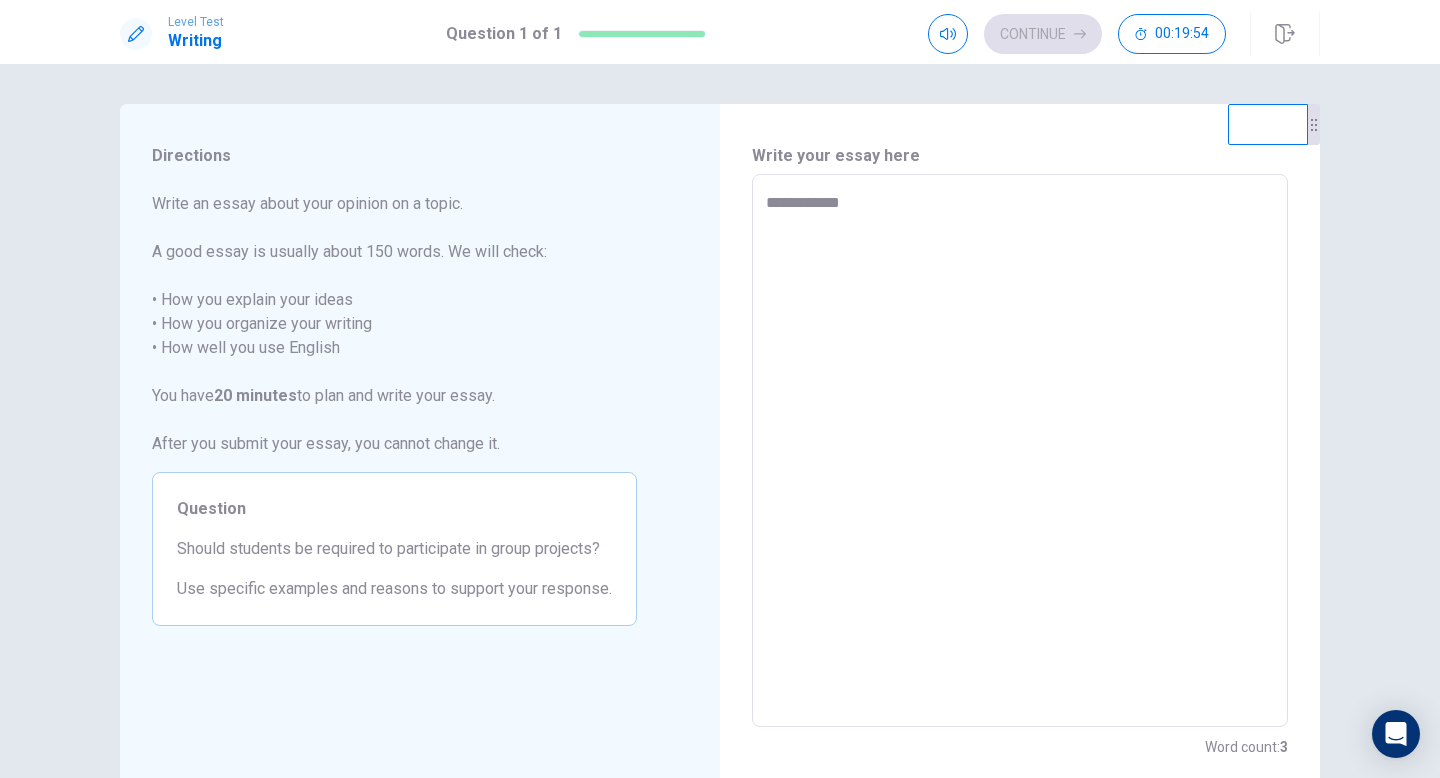 type on "*" 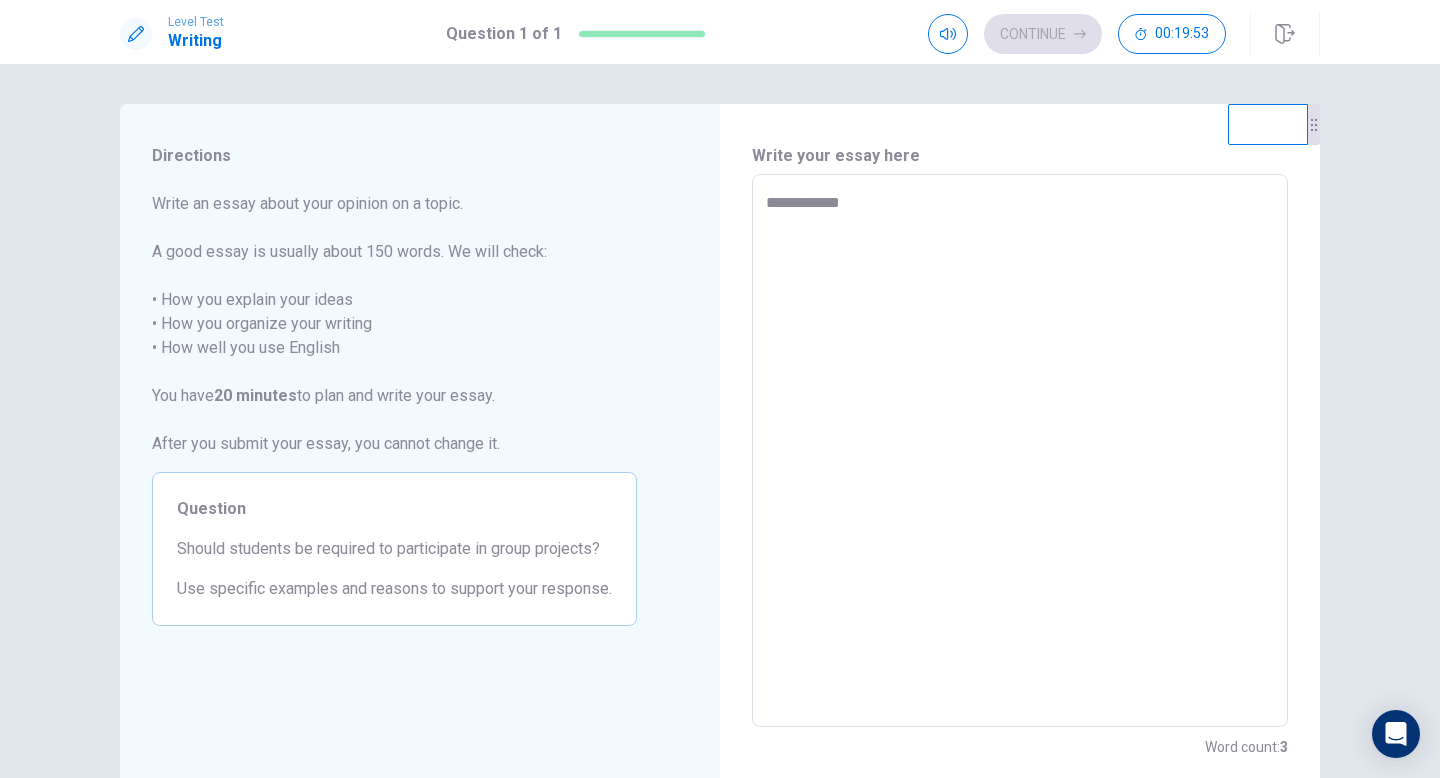 type on "**********" 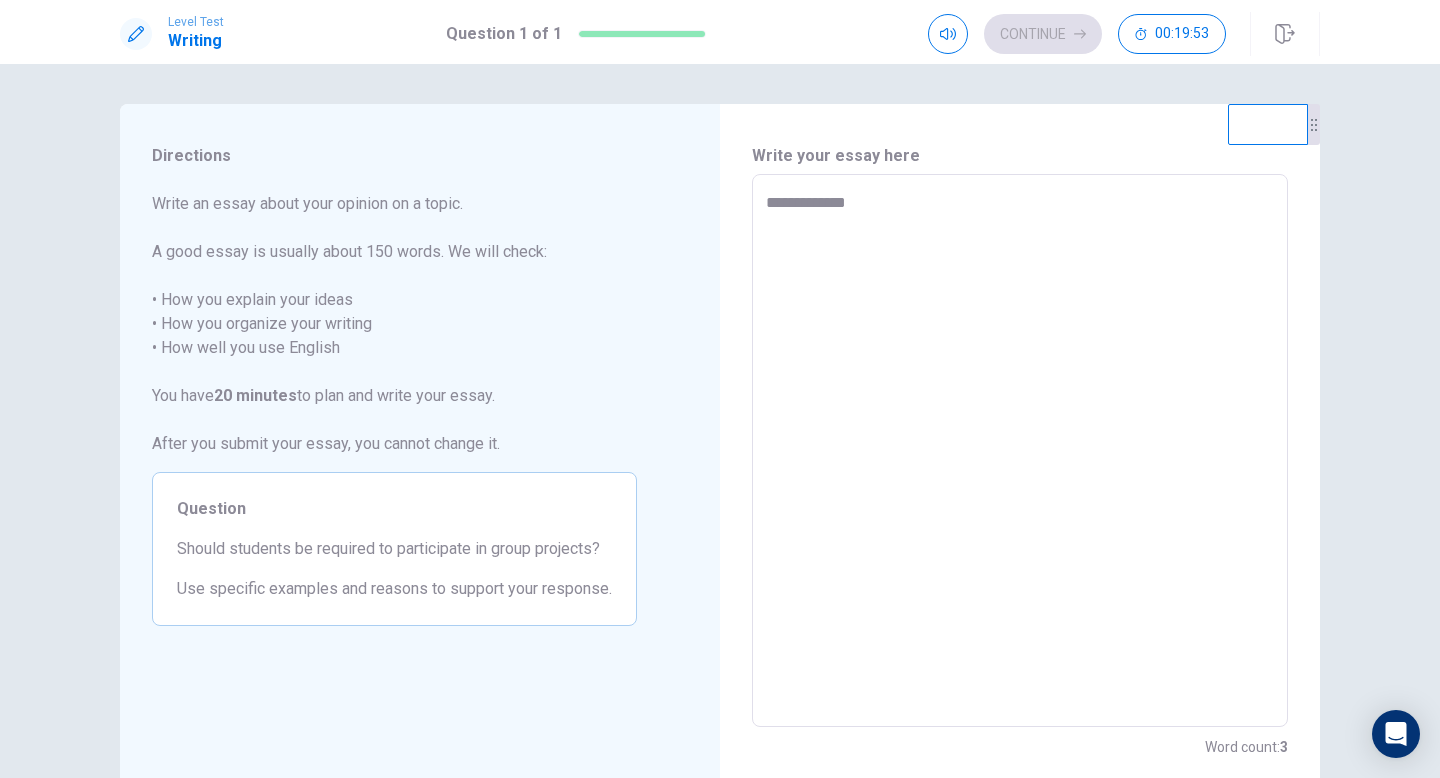 type on "*" 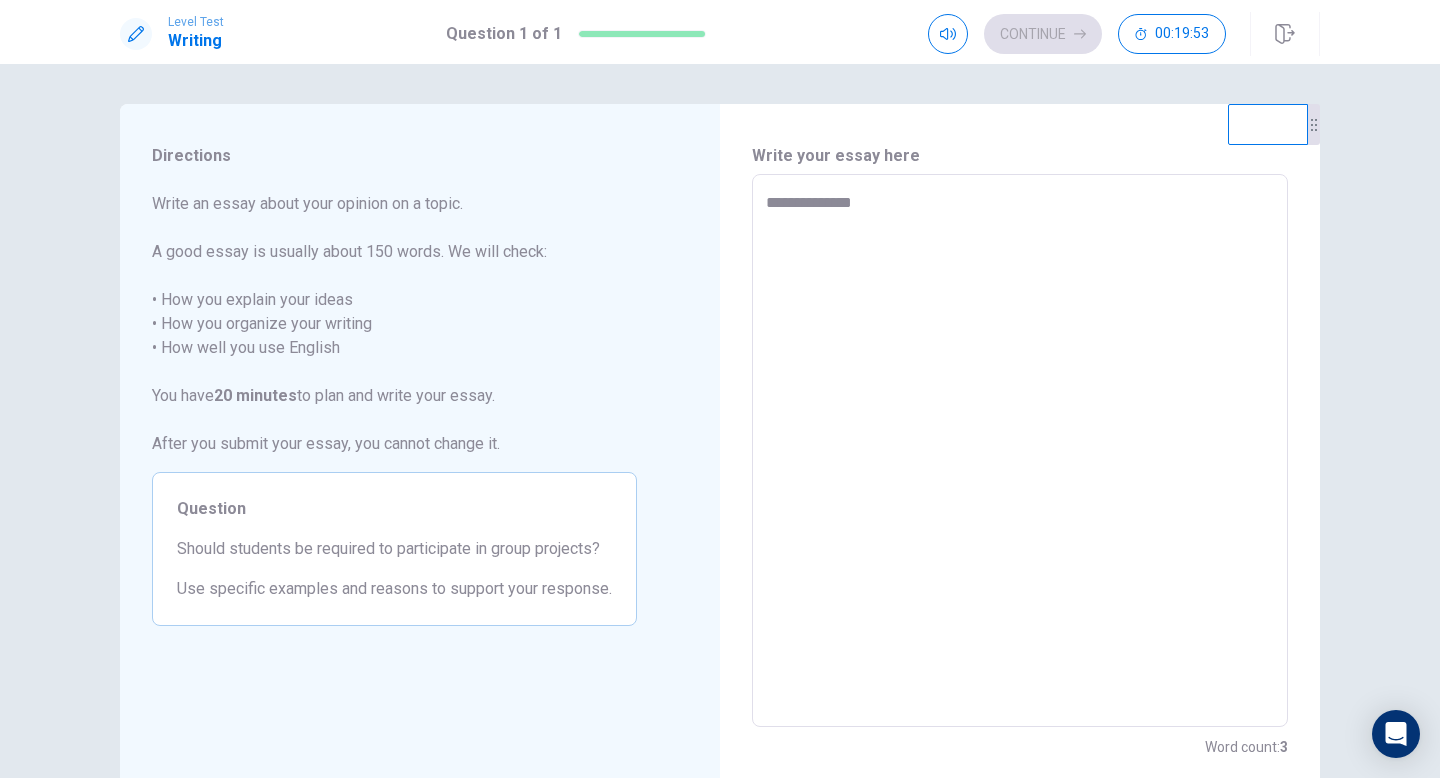 type on "*" 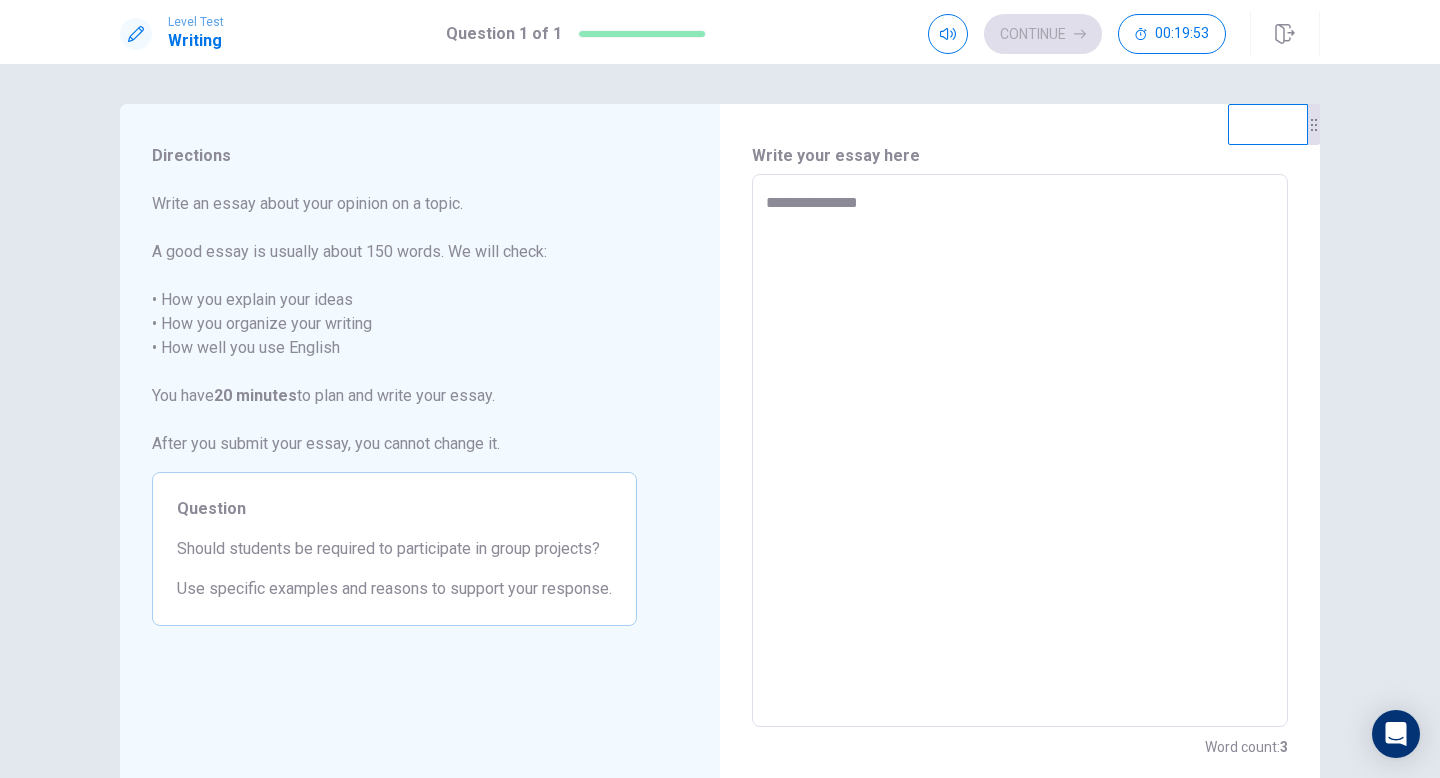 type on "*" 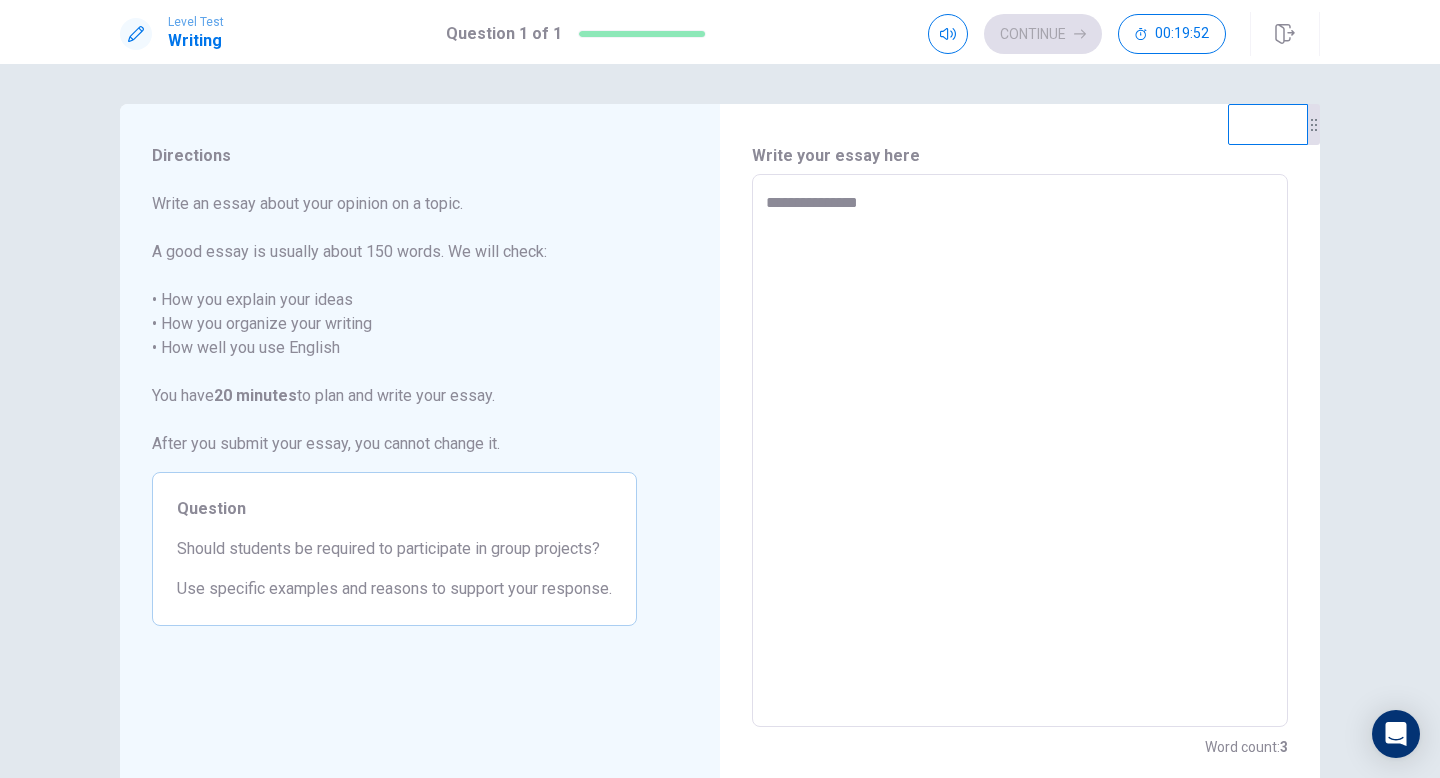 type on "**********" 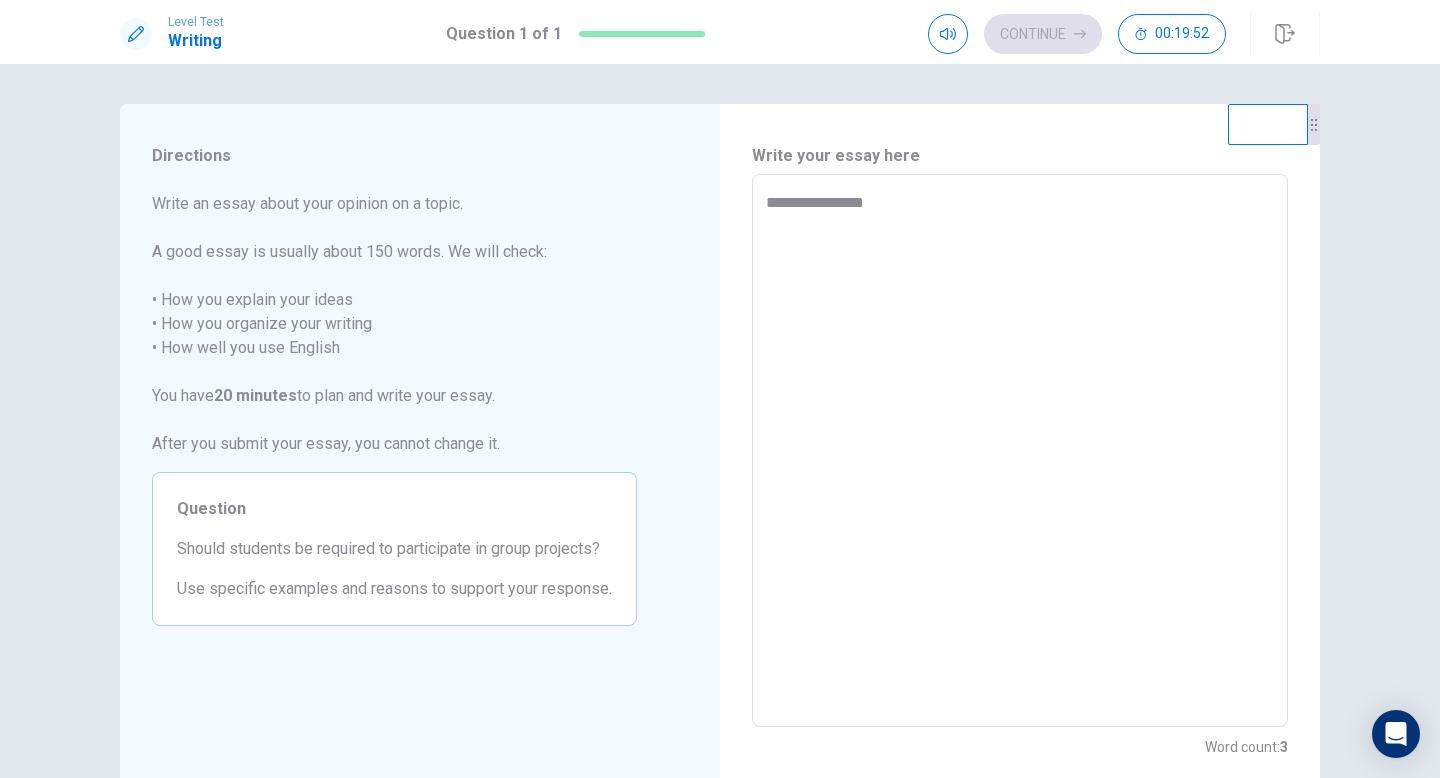 type on "*" 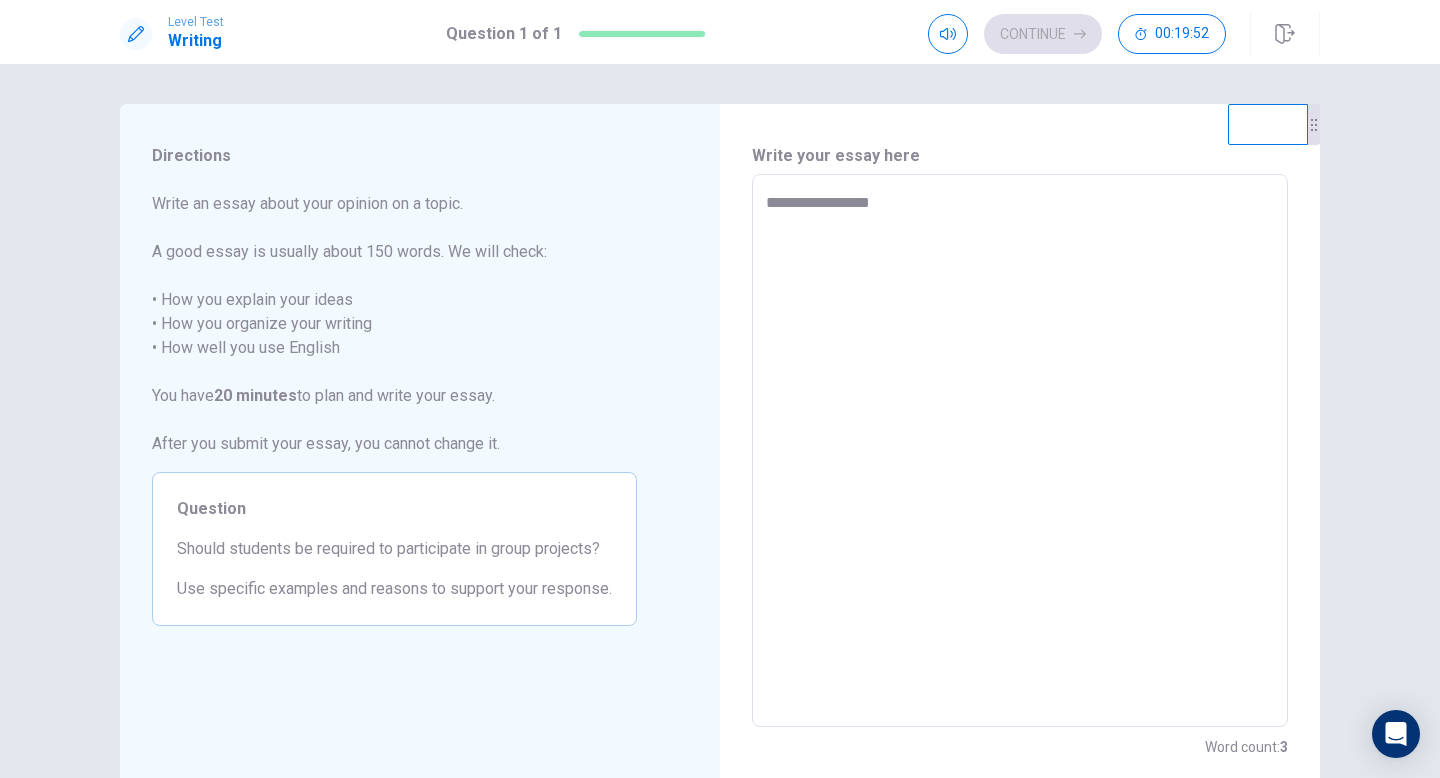 type on "*" 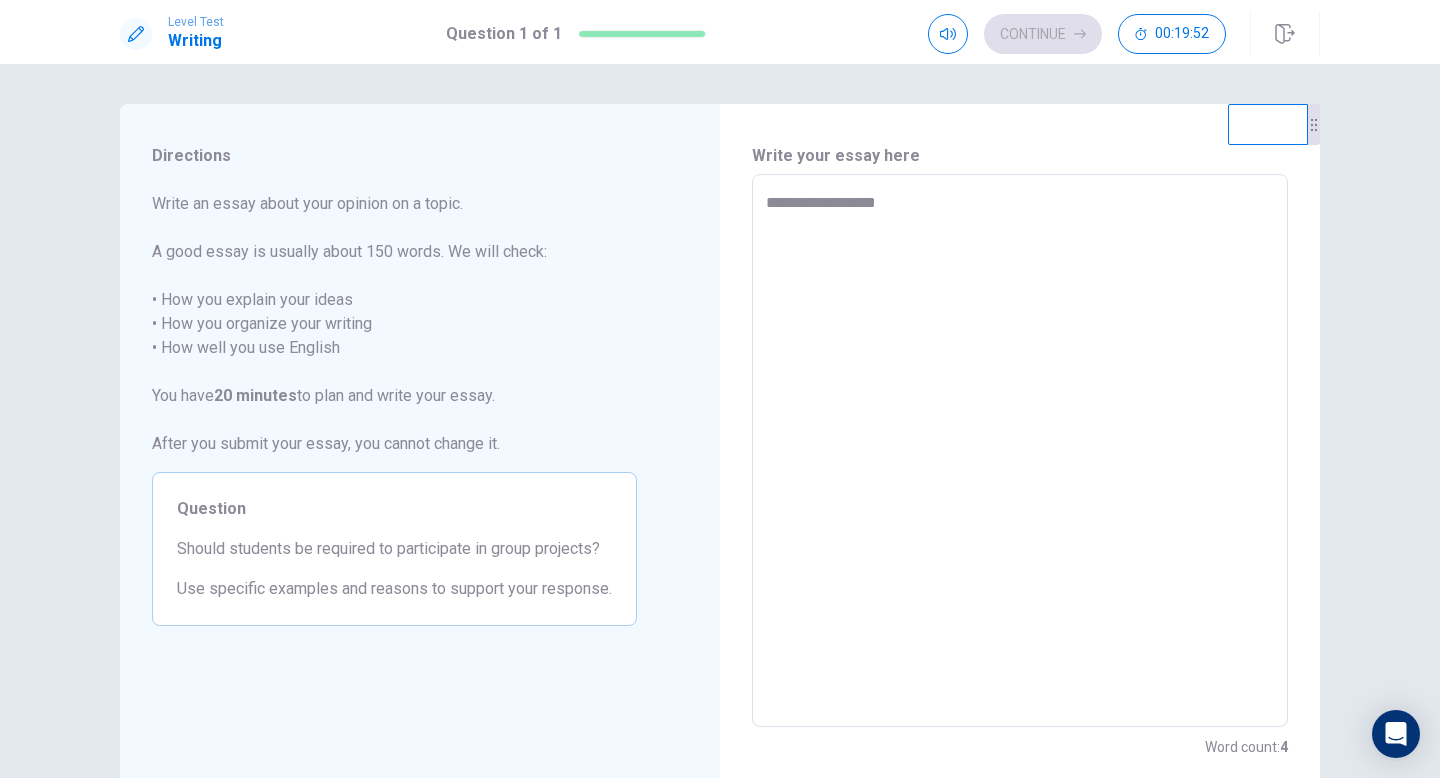 type on "*" 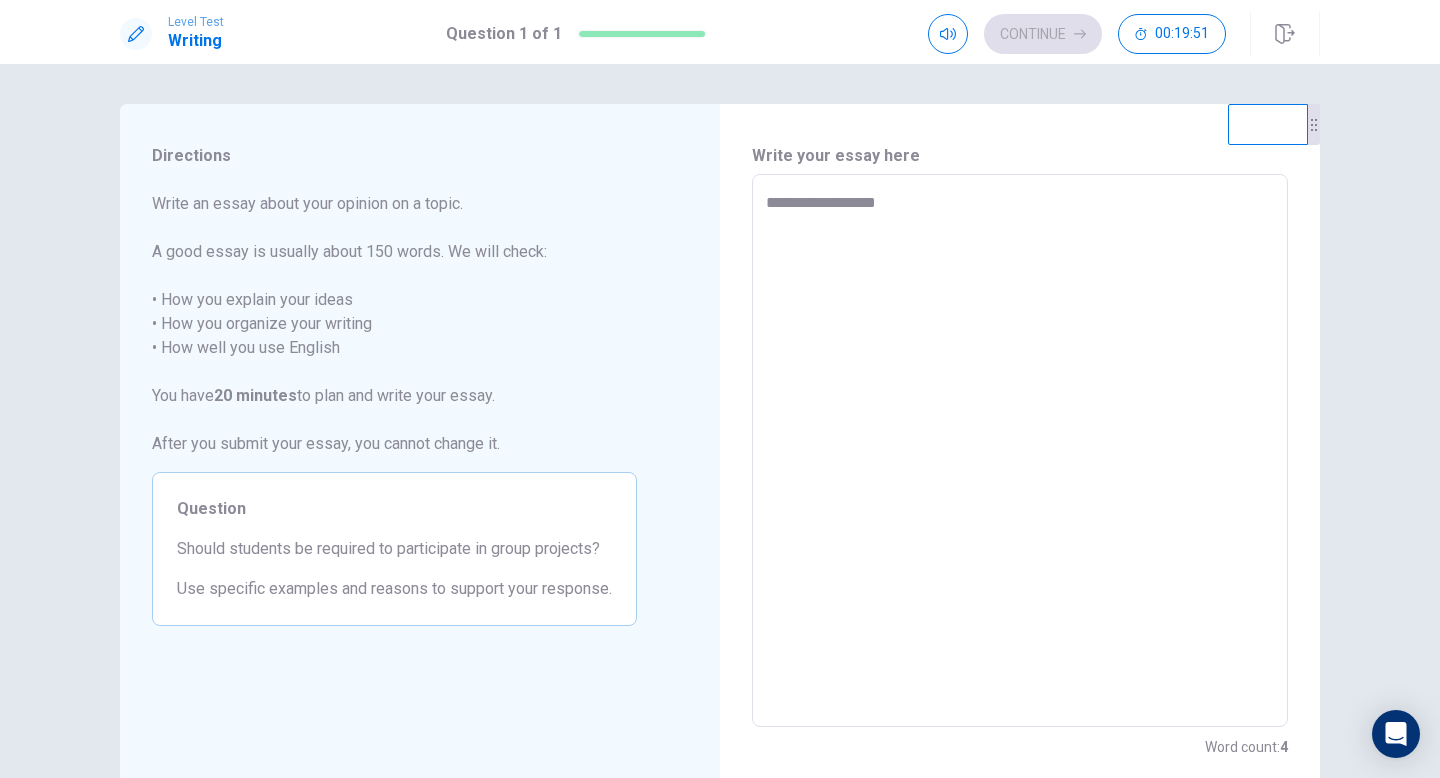 type on "**********" 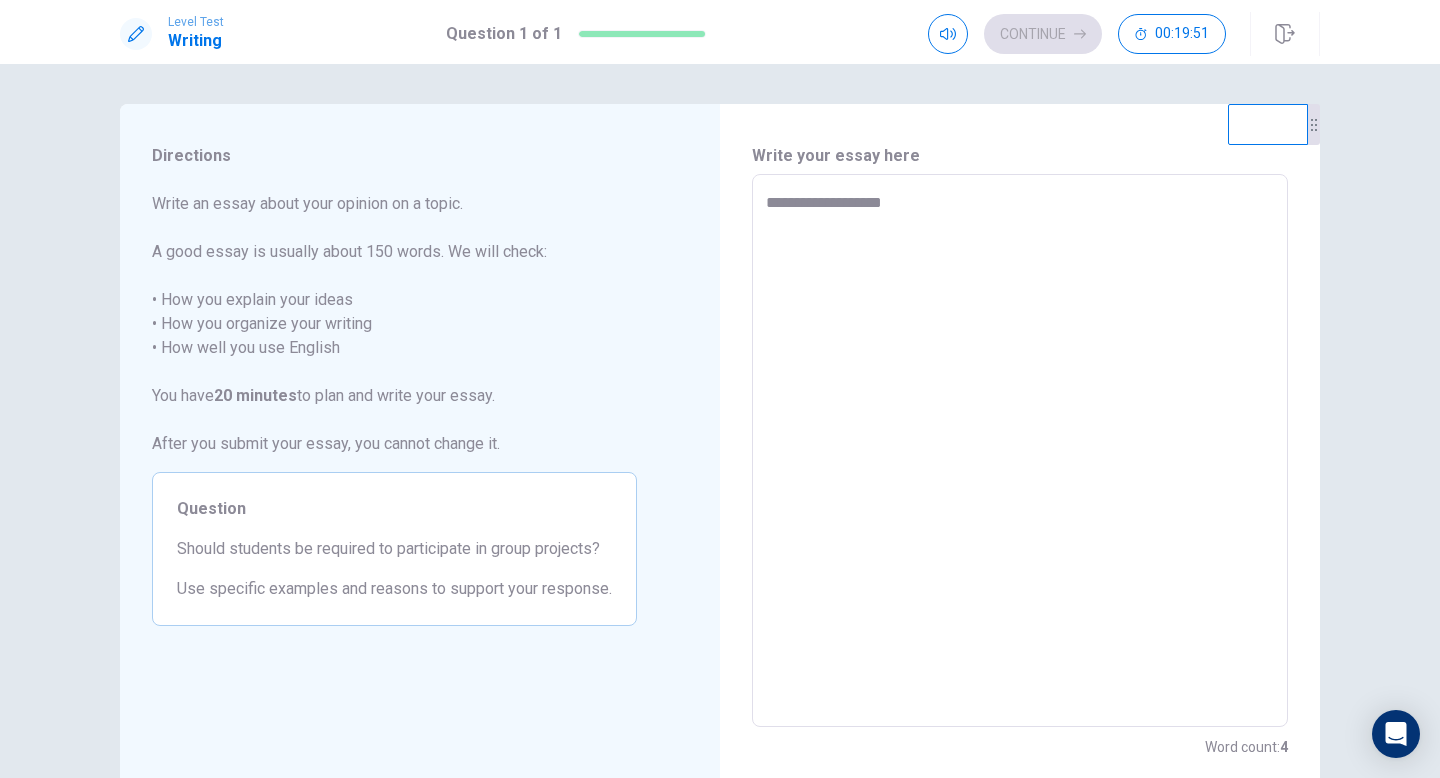 type on "*" 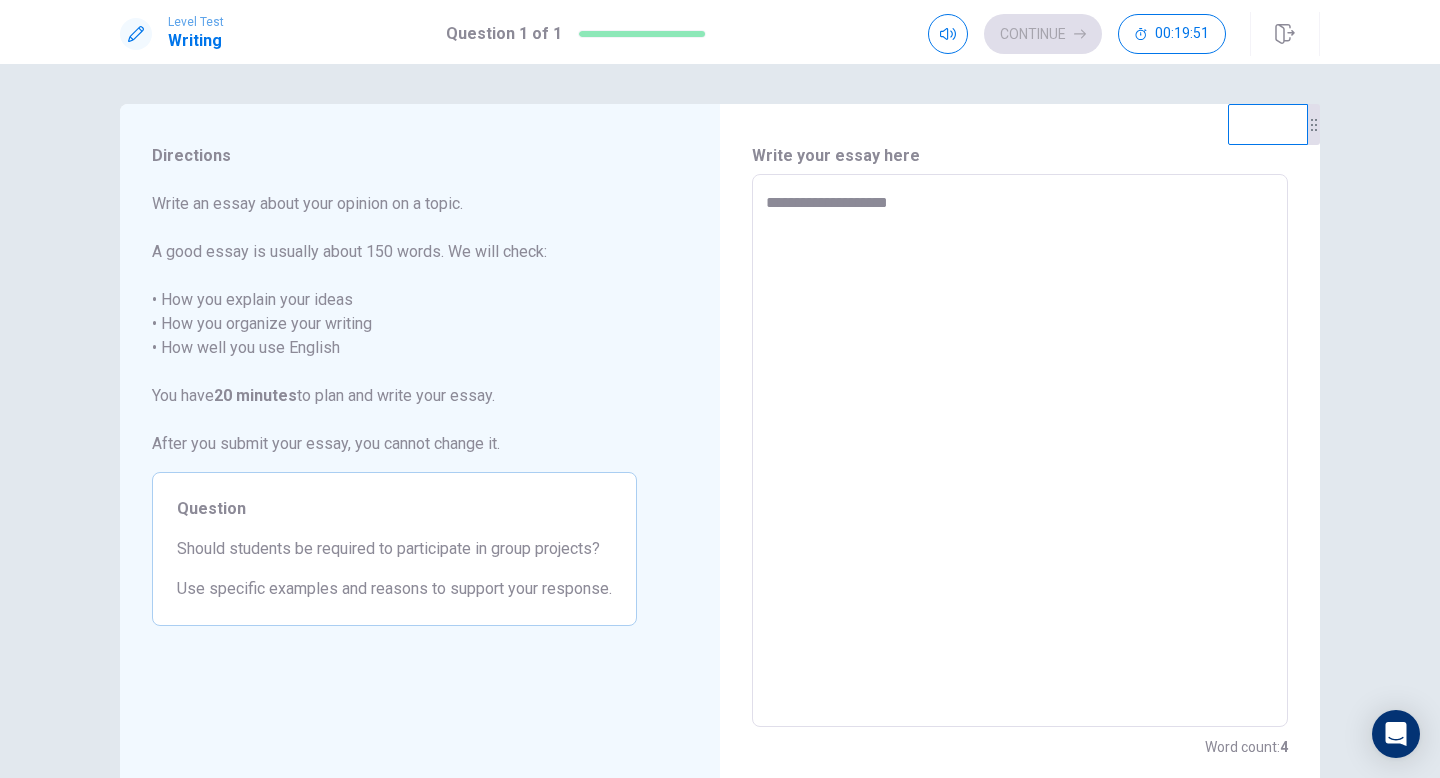type on "*" 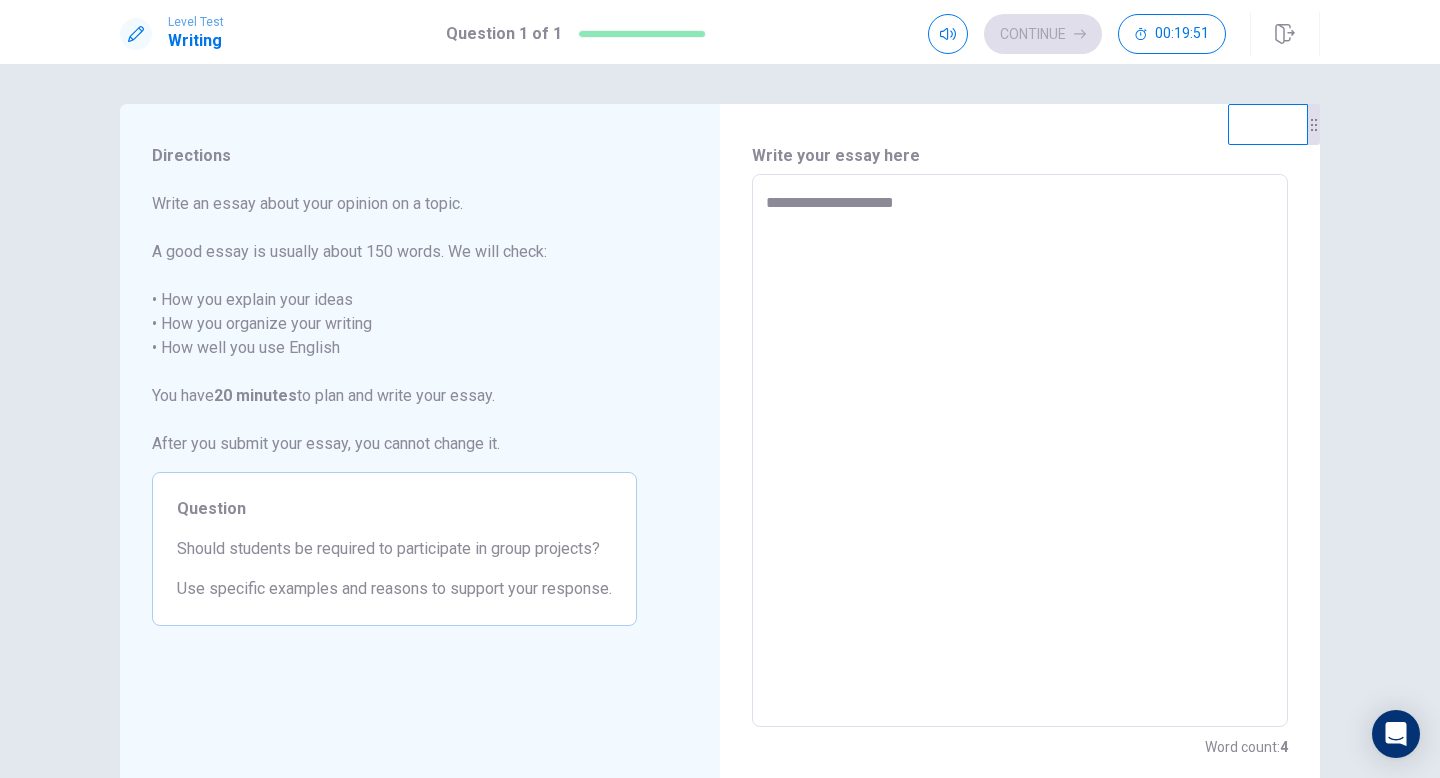 type on "*" 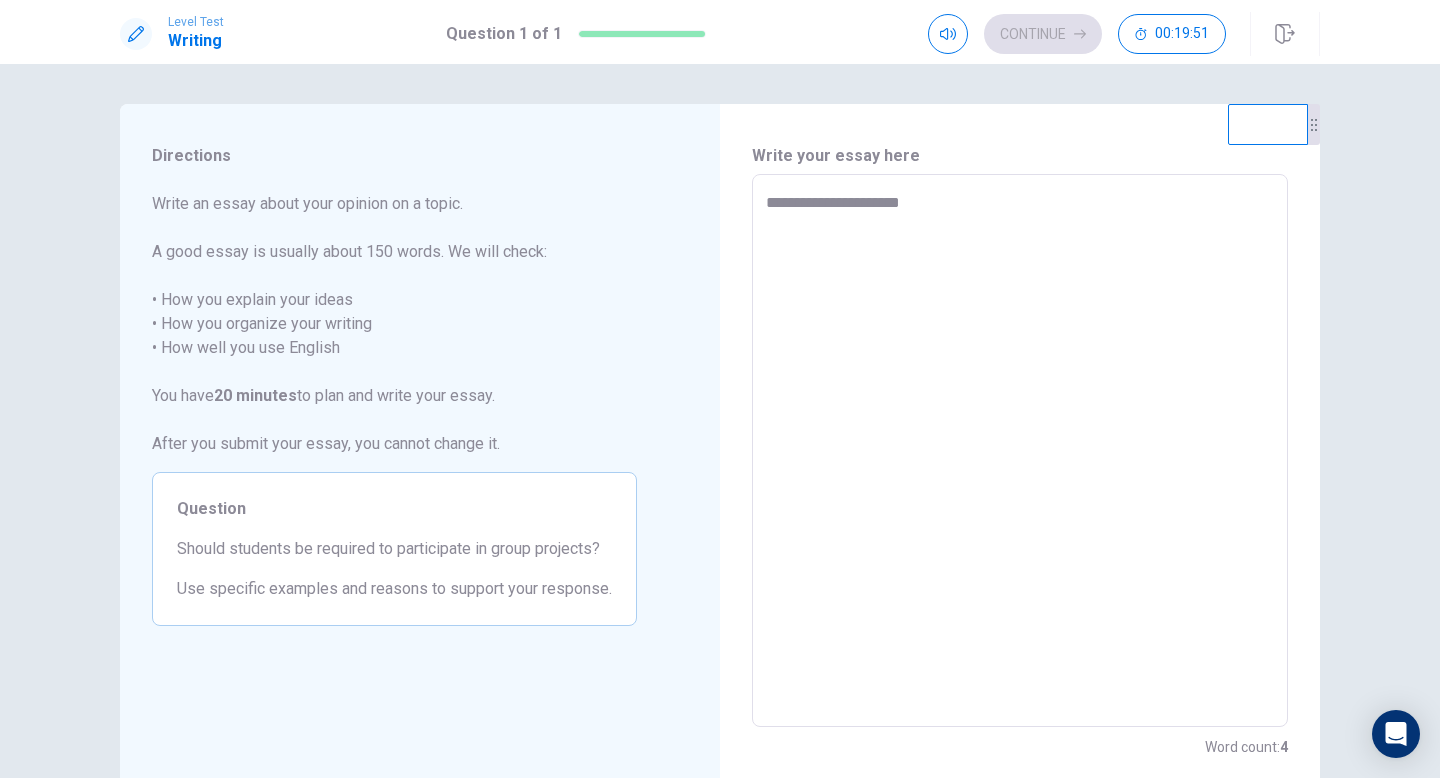 type on "*" 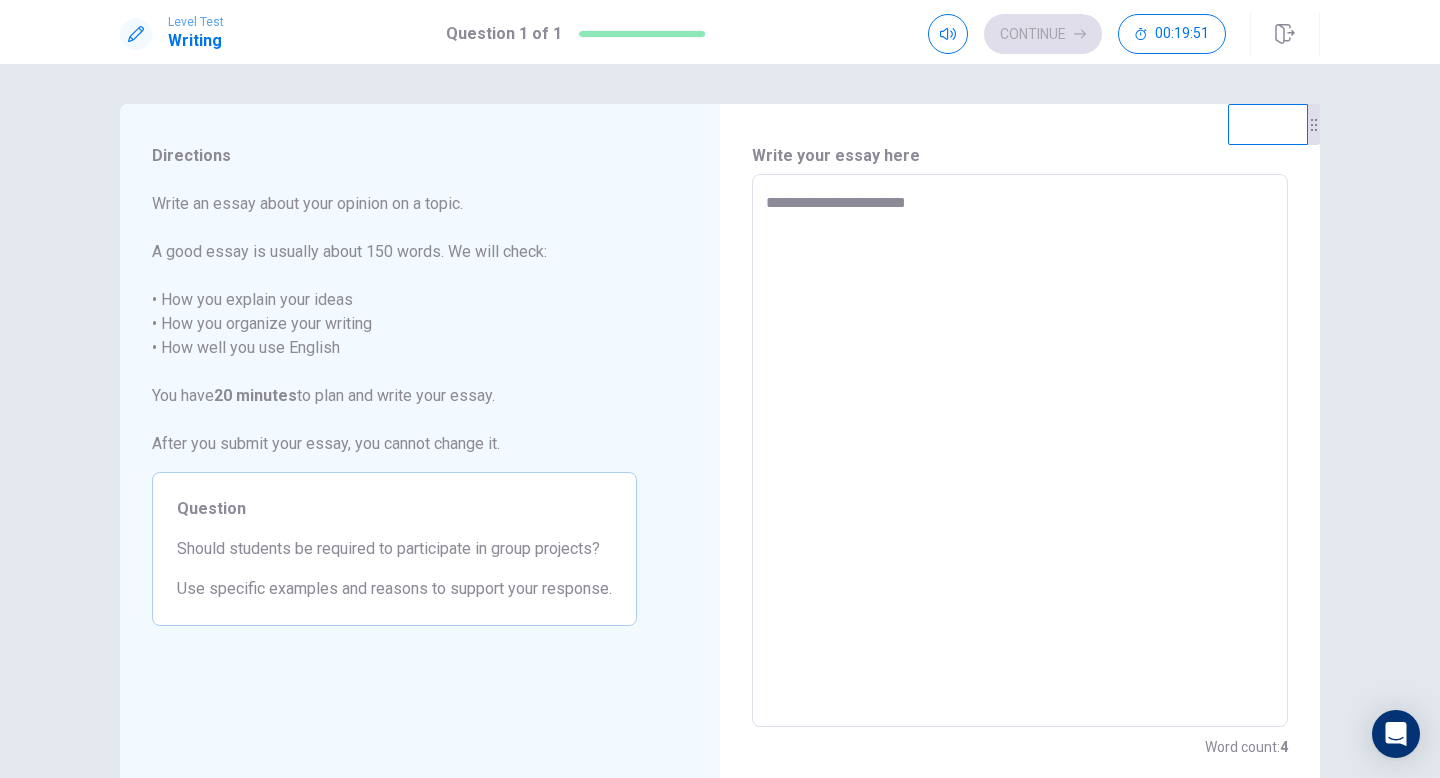 type on "*" 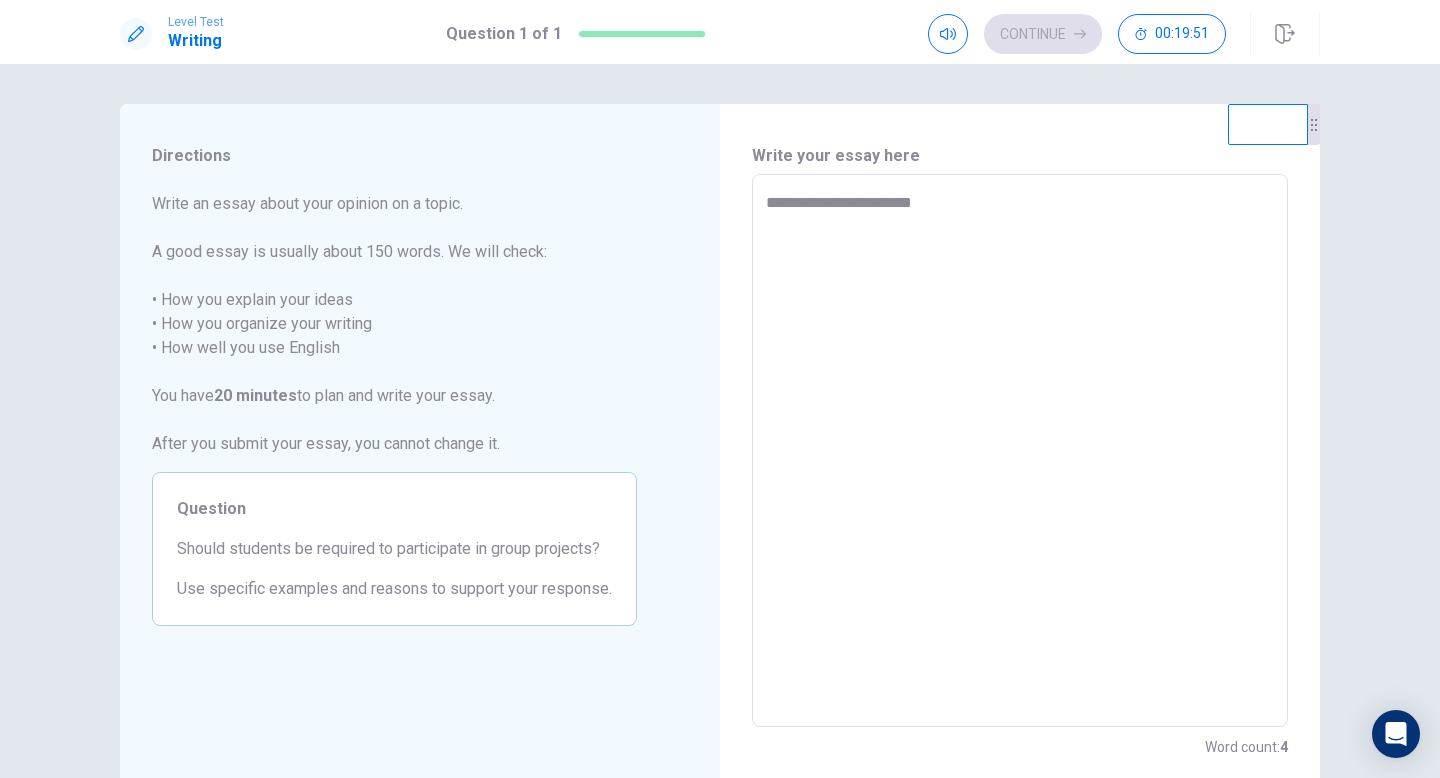 type on "*" 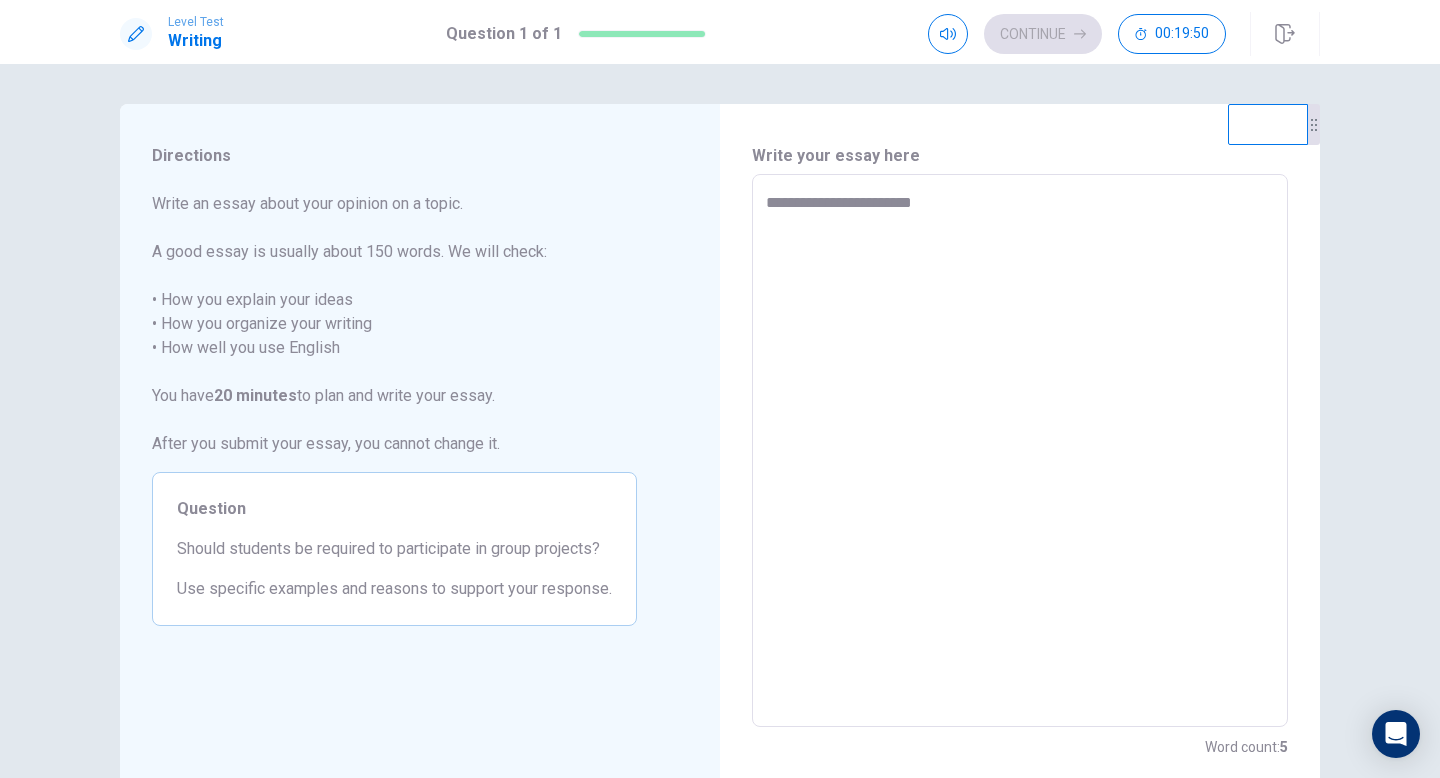 type on "**********" 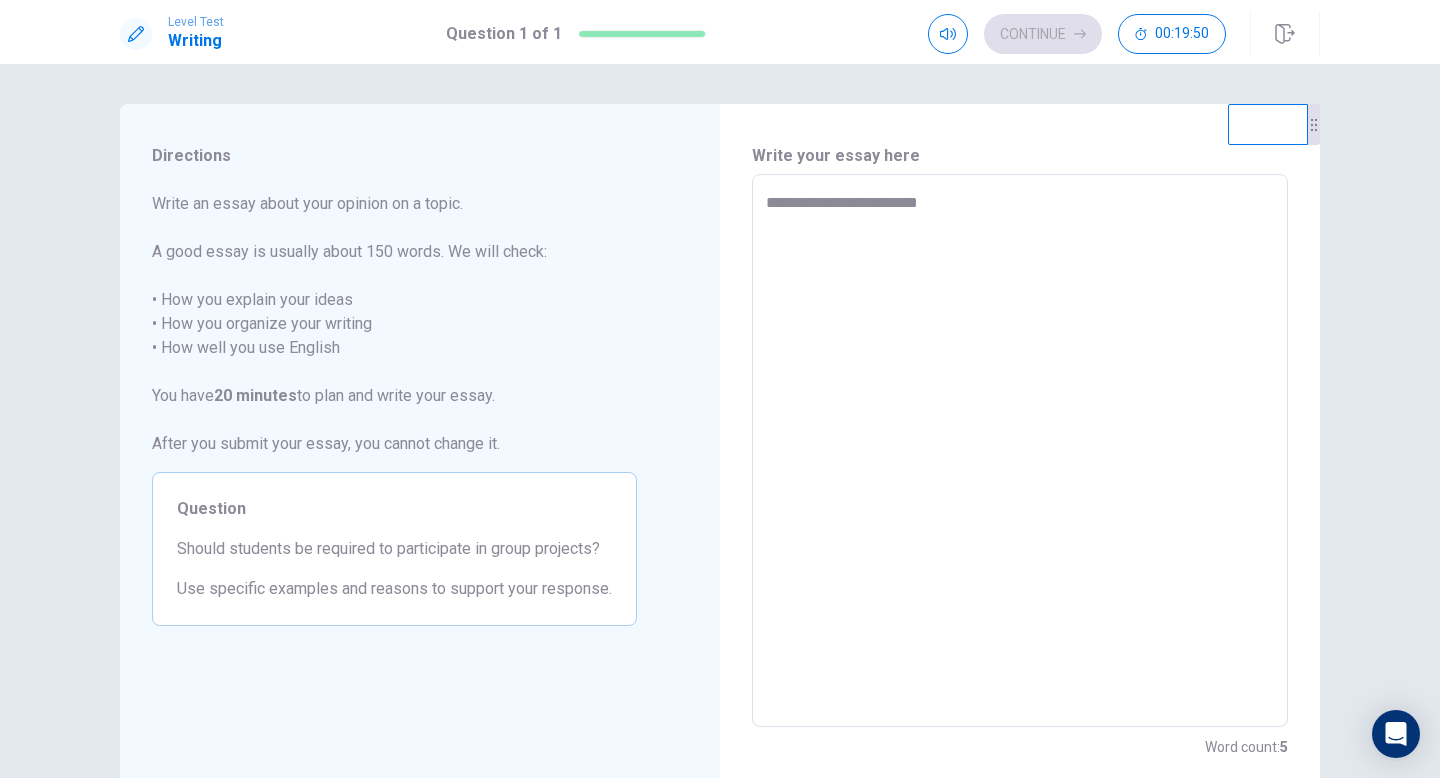 type on "*" 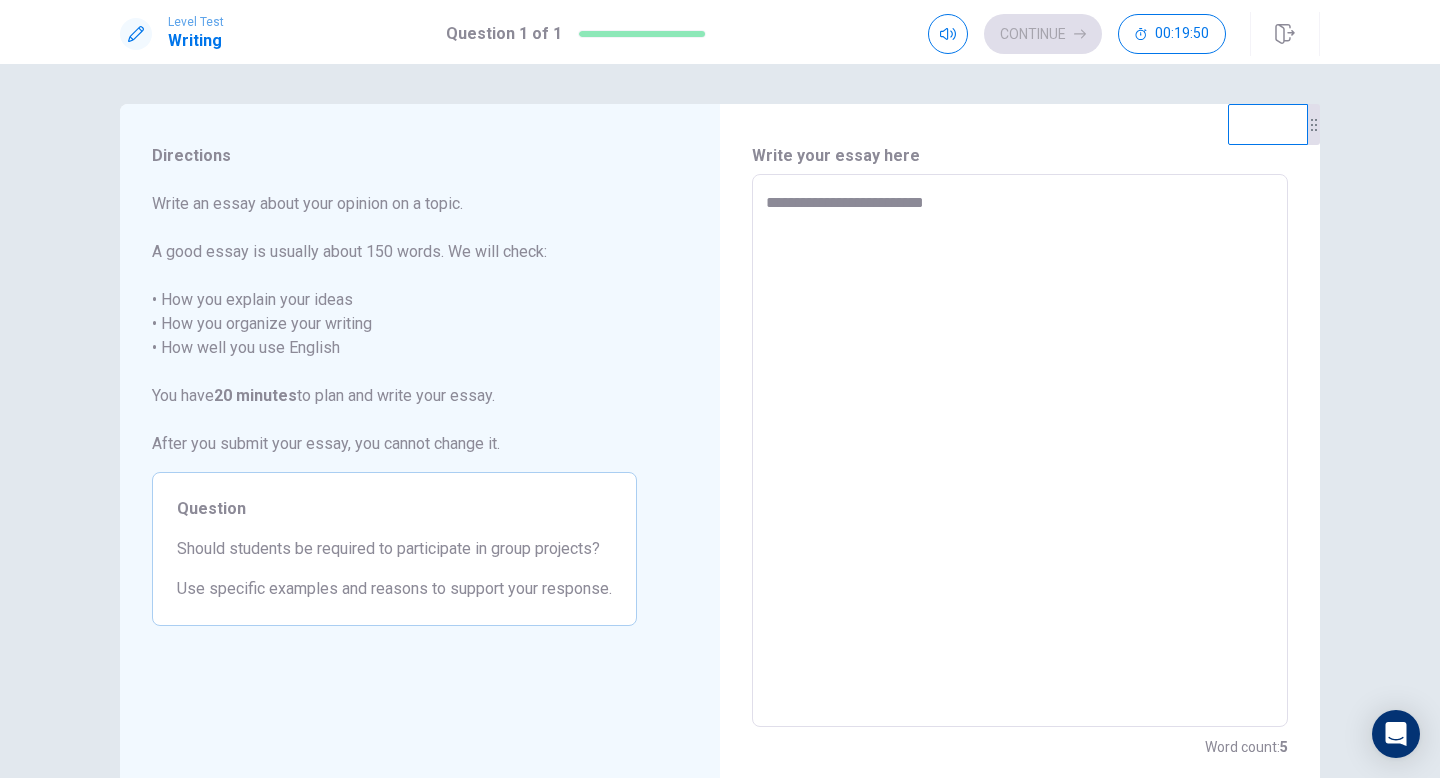 type on "*" 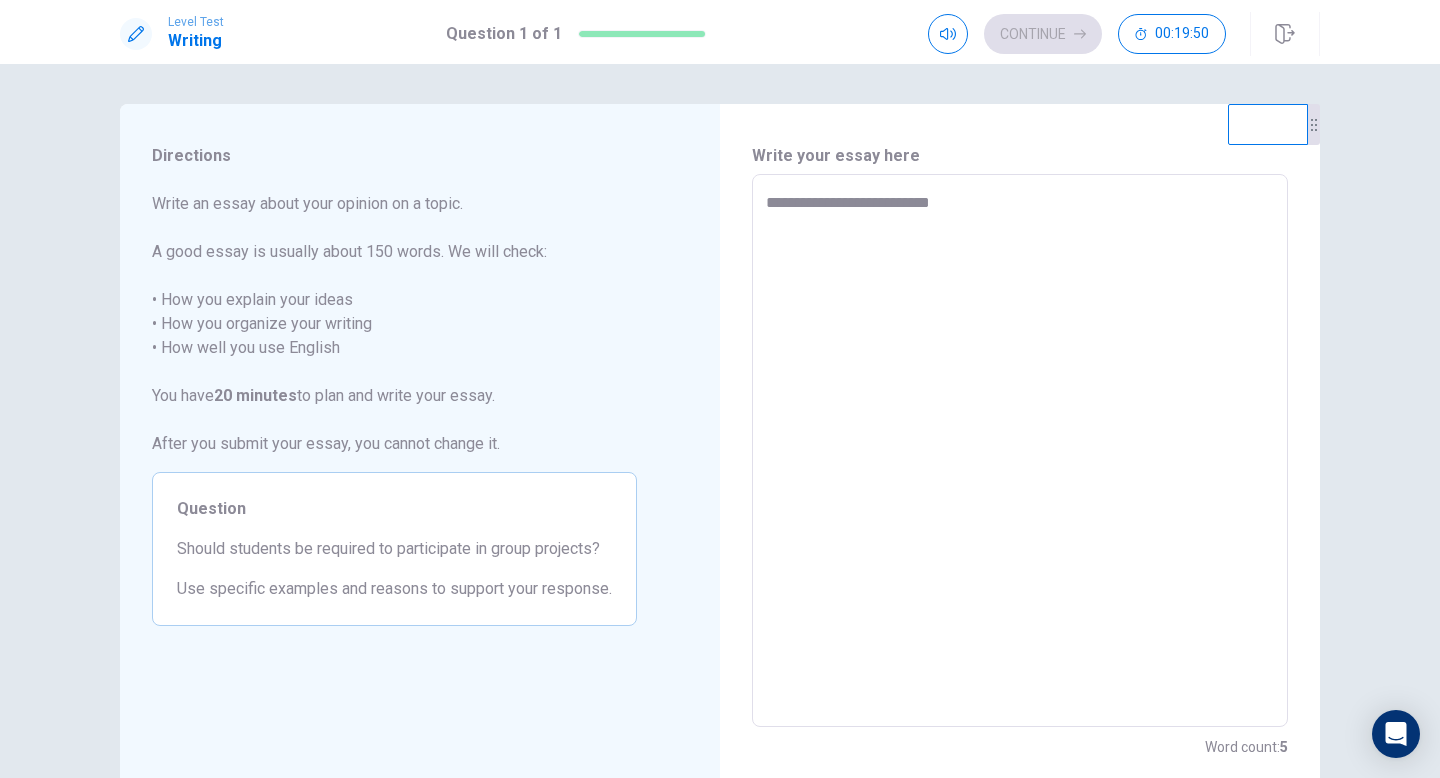 type on "*" 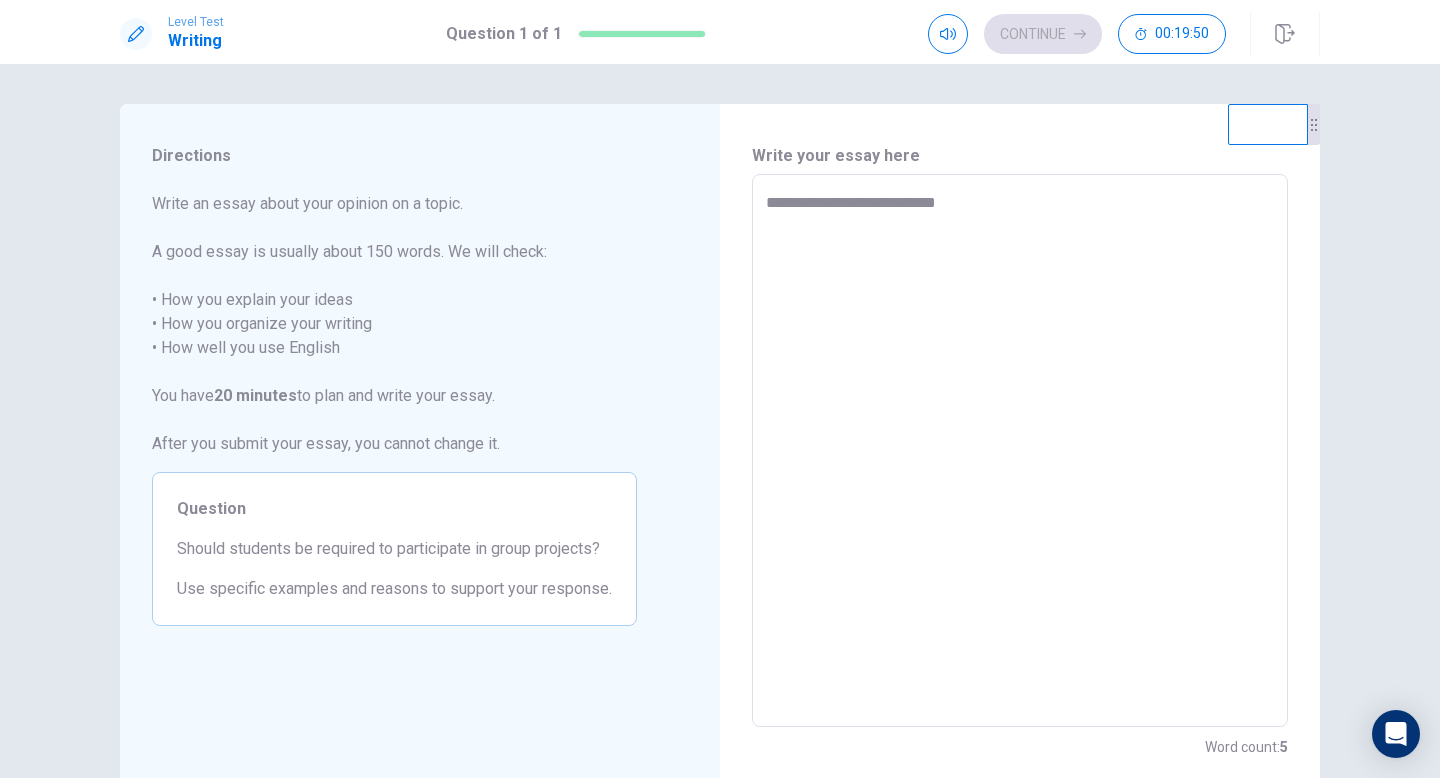 type on "*" 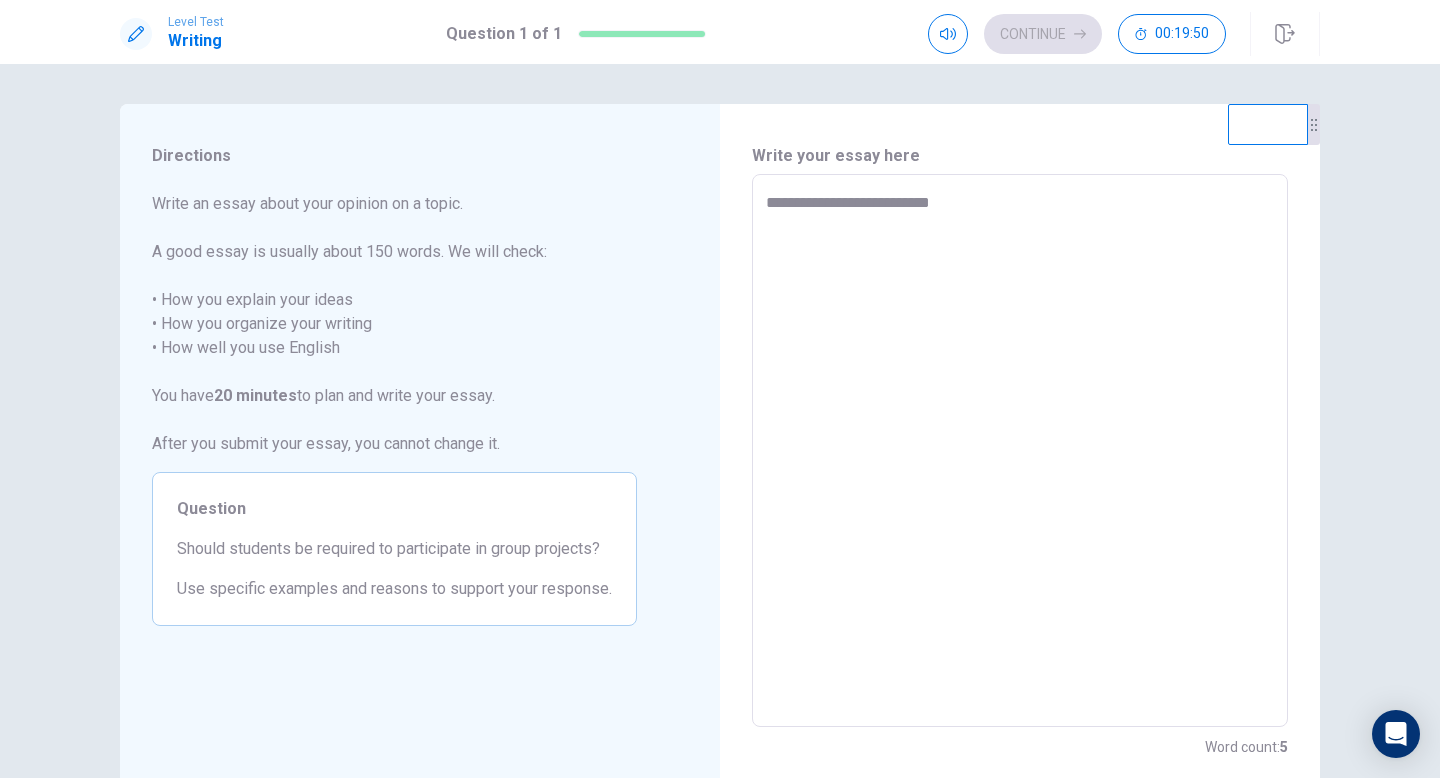type on "*" 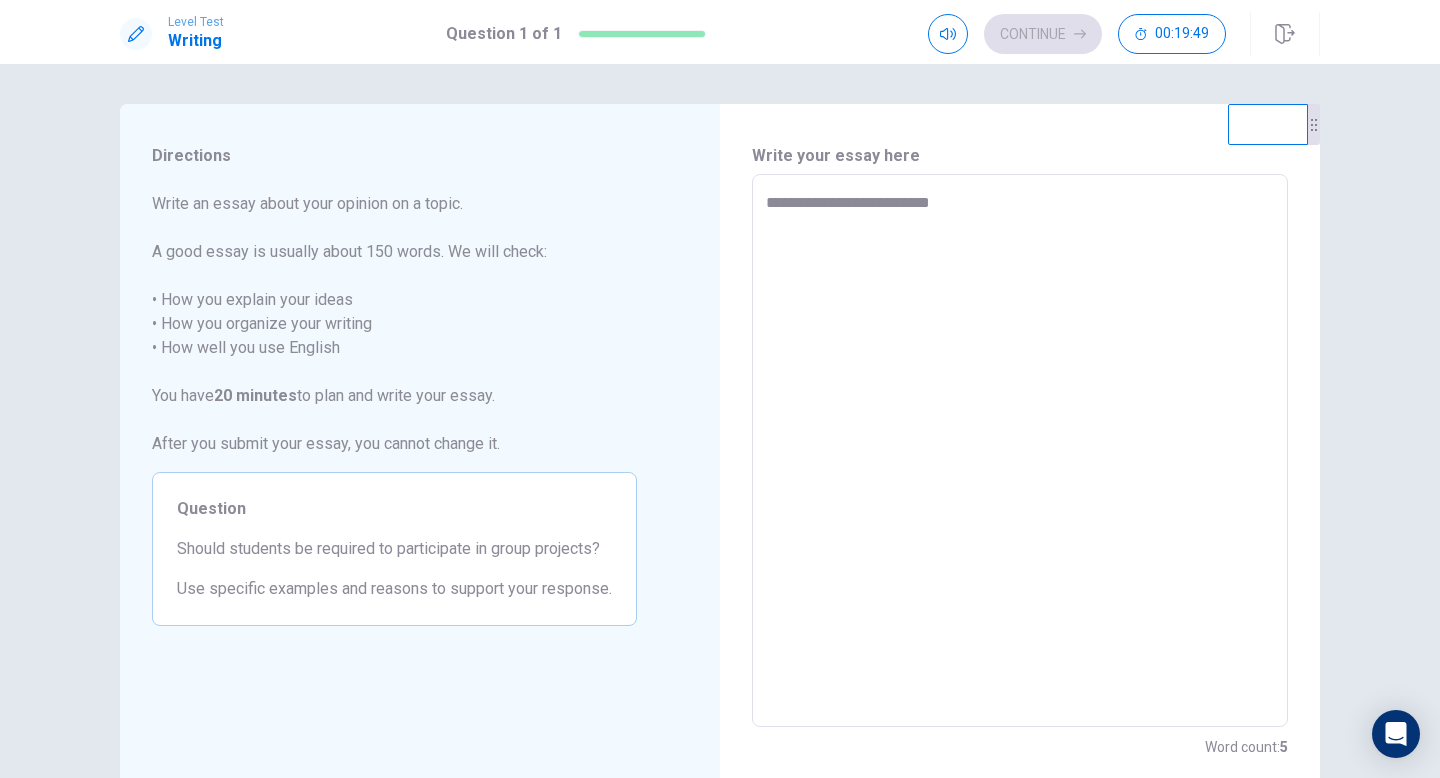 type on "**********" 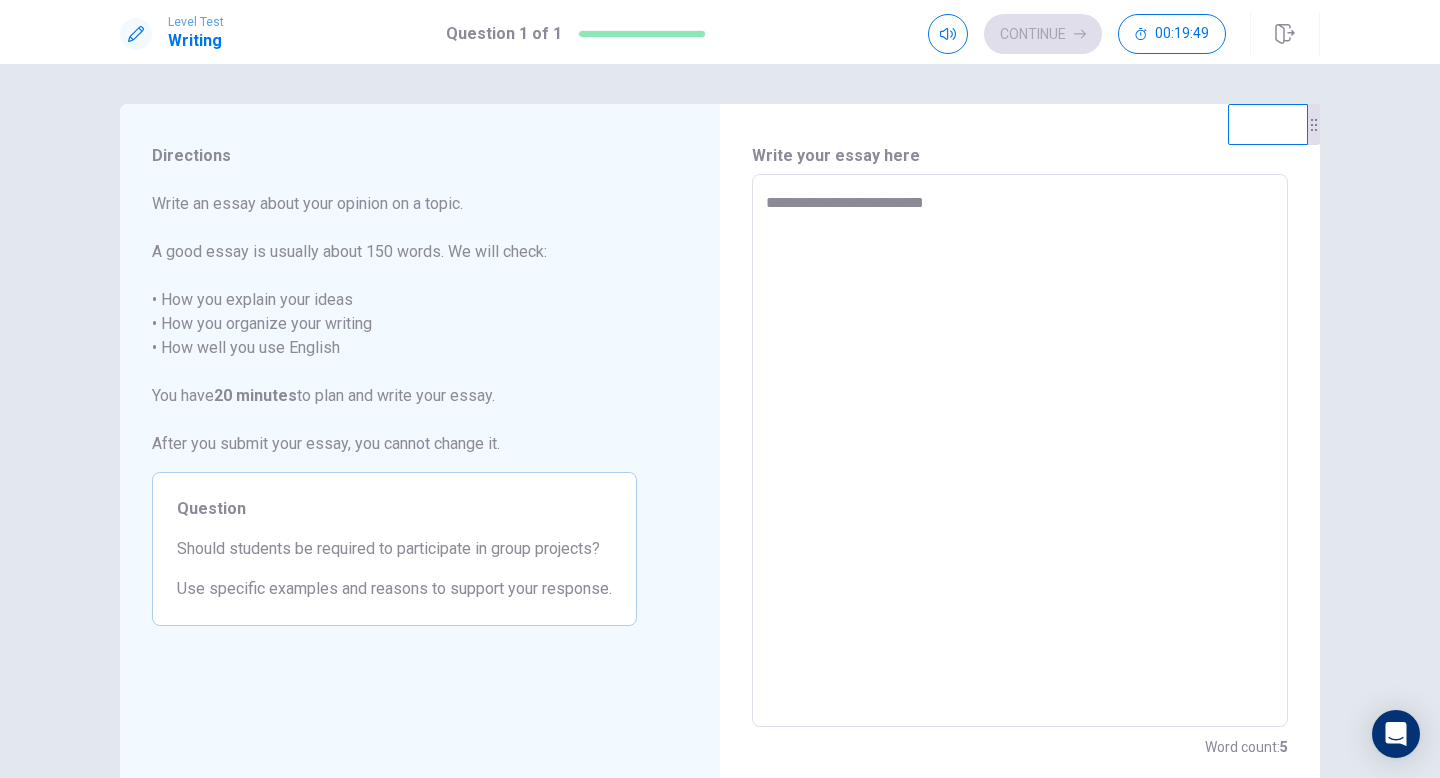 type on "*" 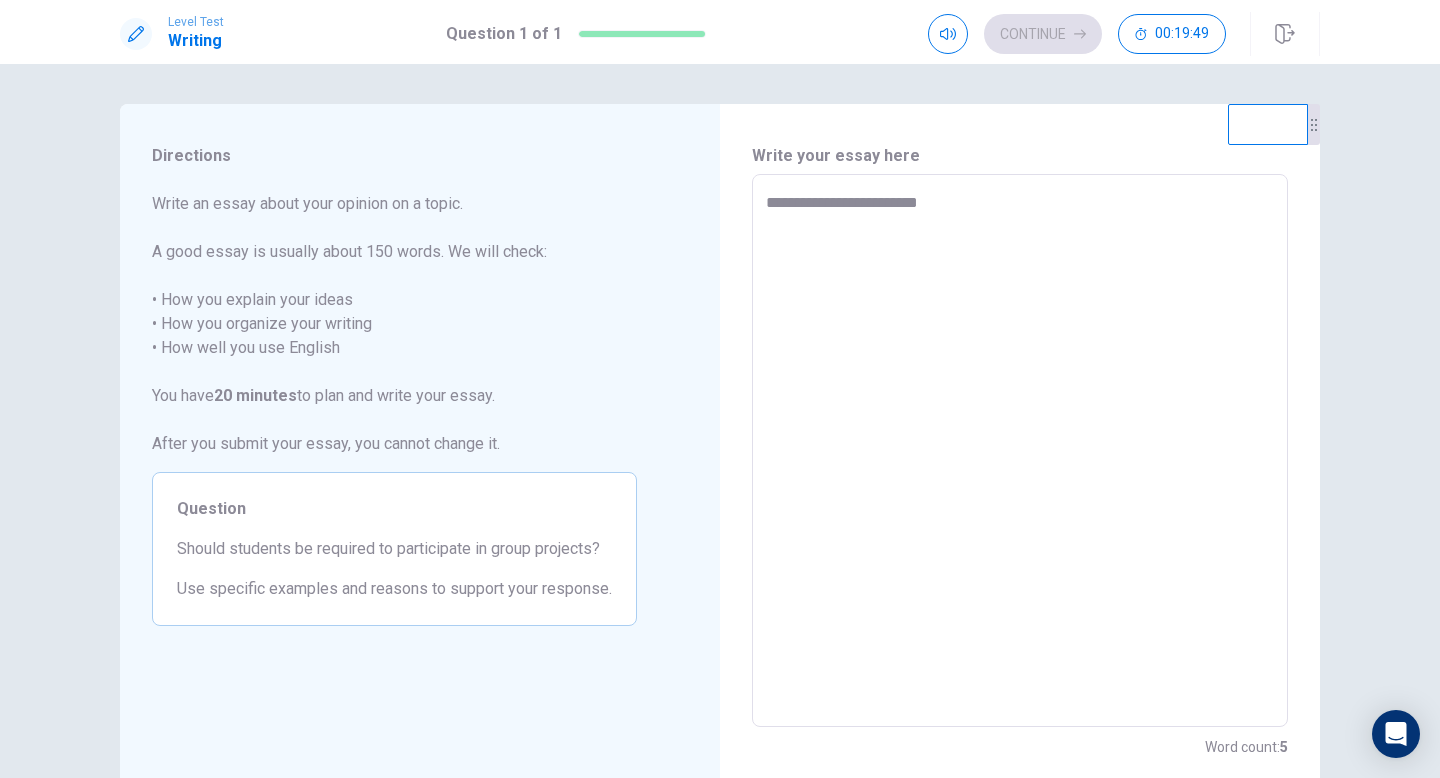 type on "*" 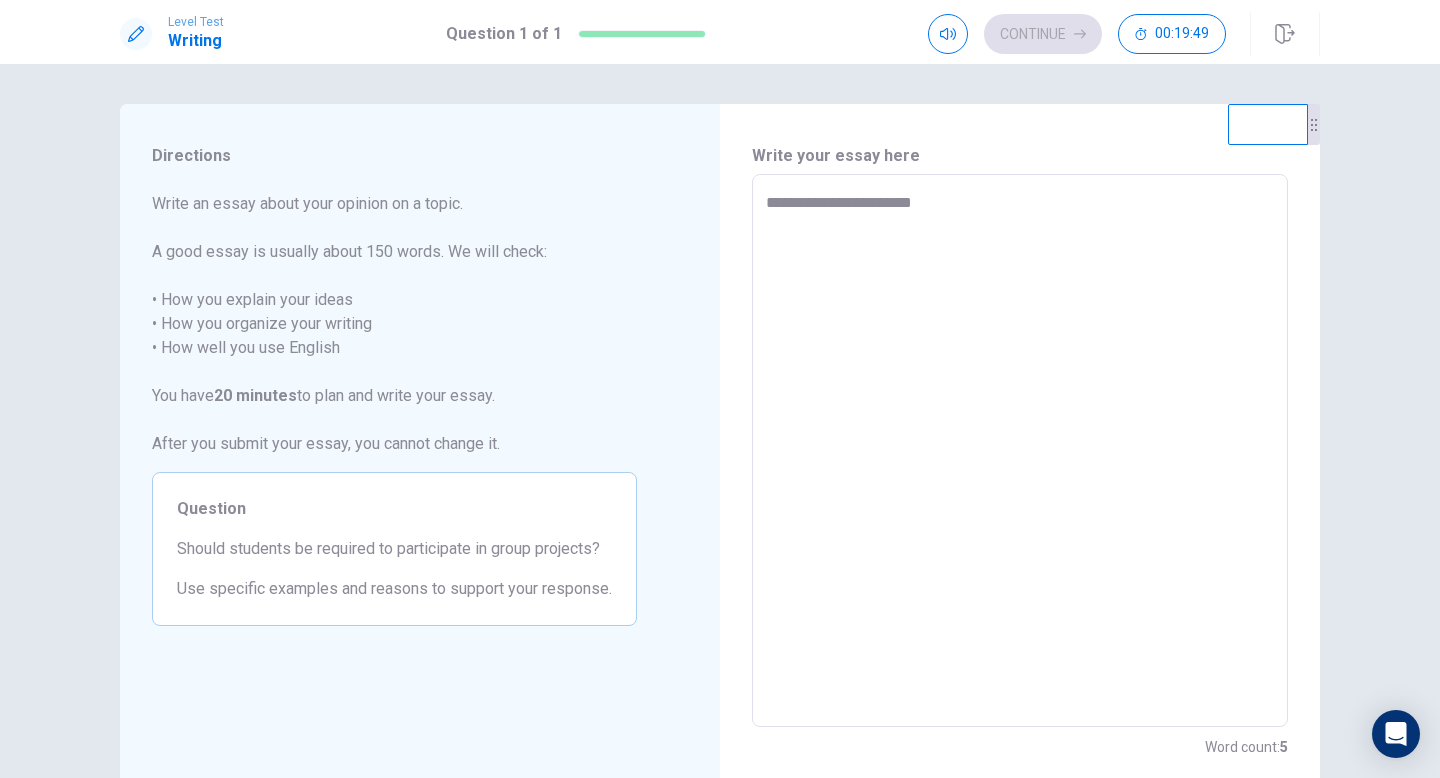type on "*" 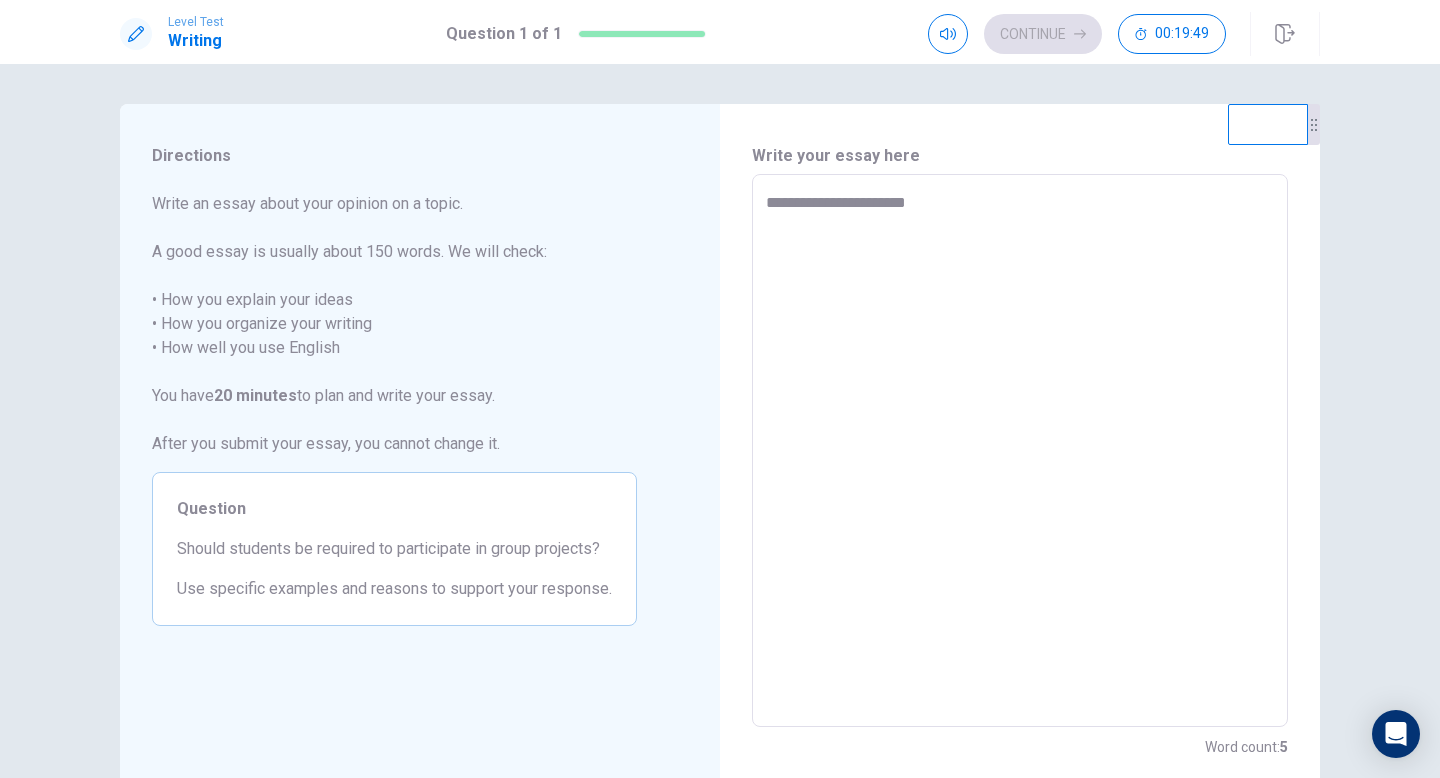 type on "*" 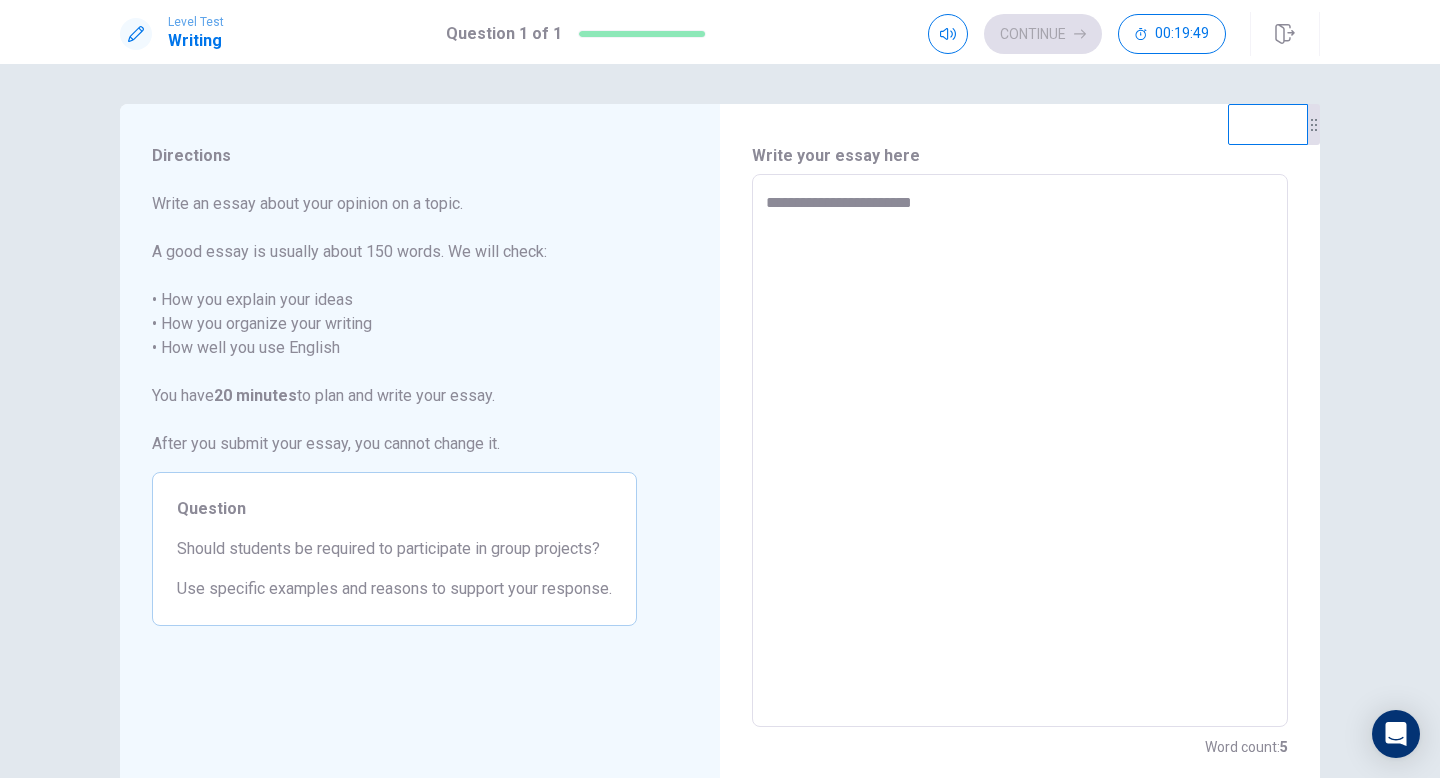 type on "*" 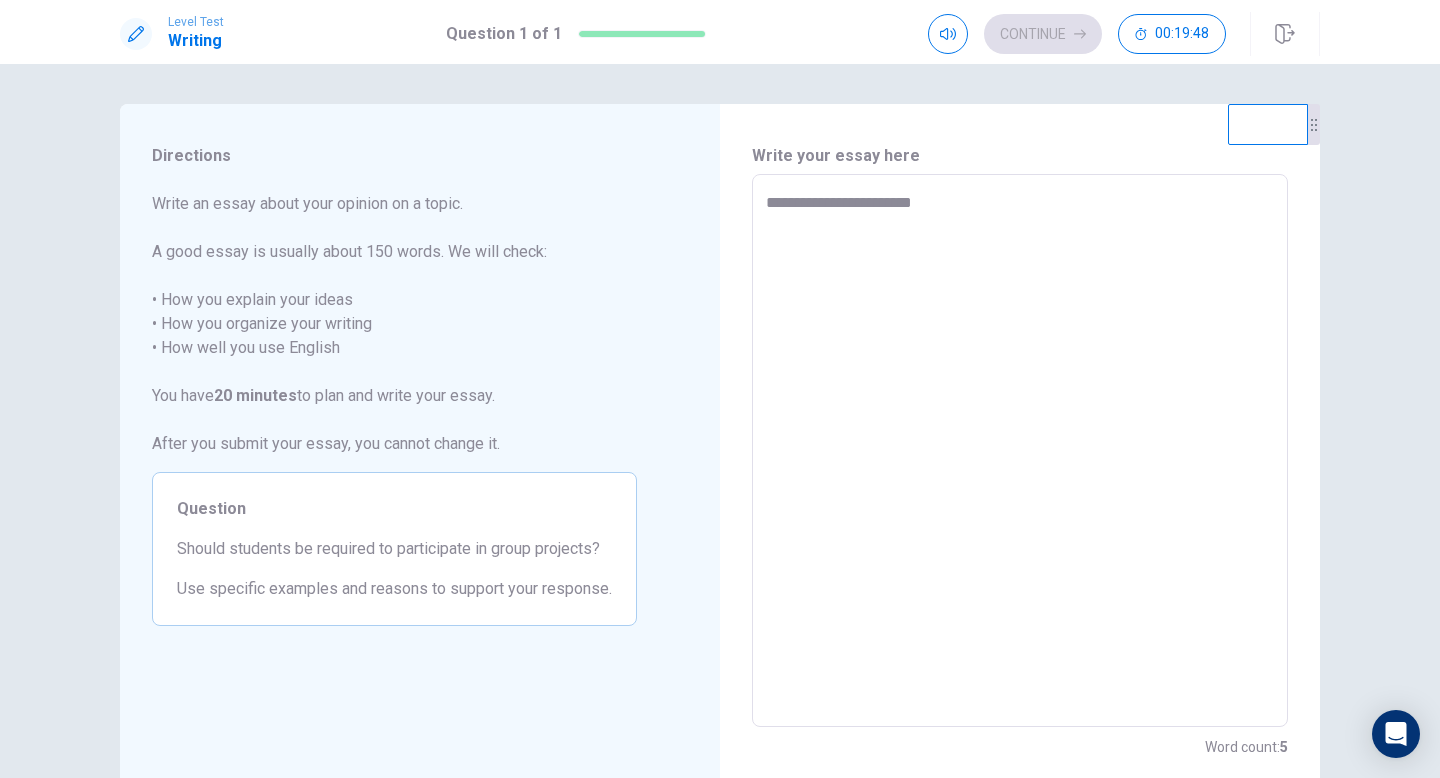 type on "**********" 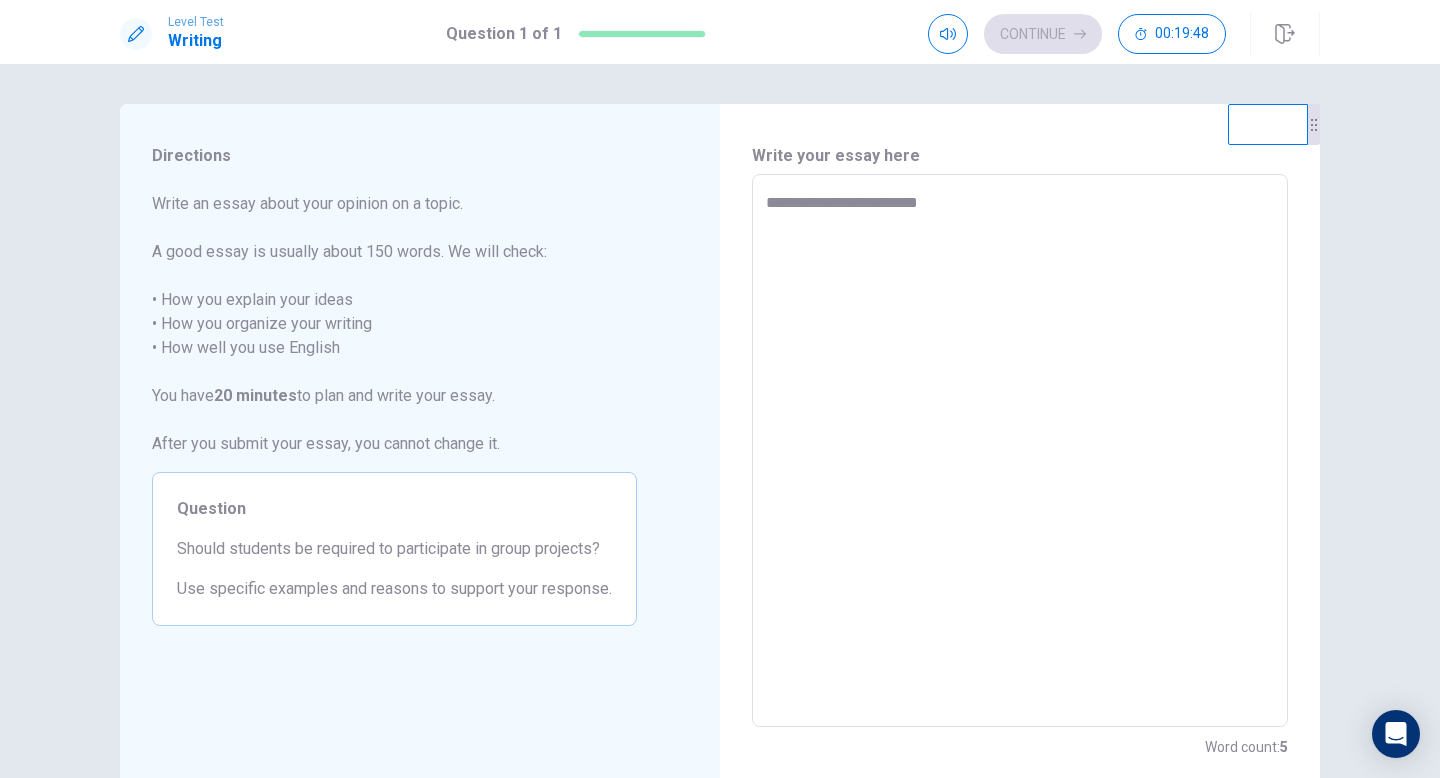 type on "*" 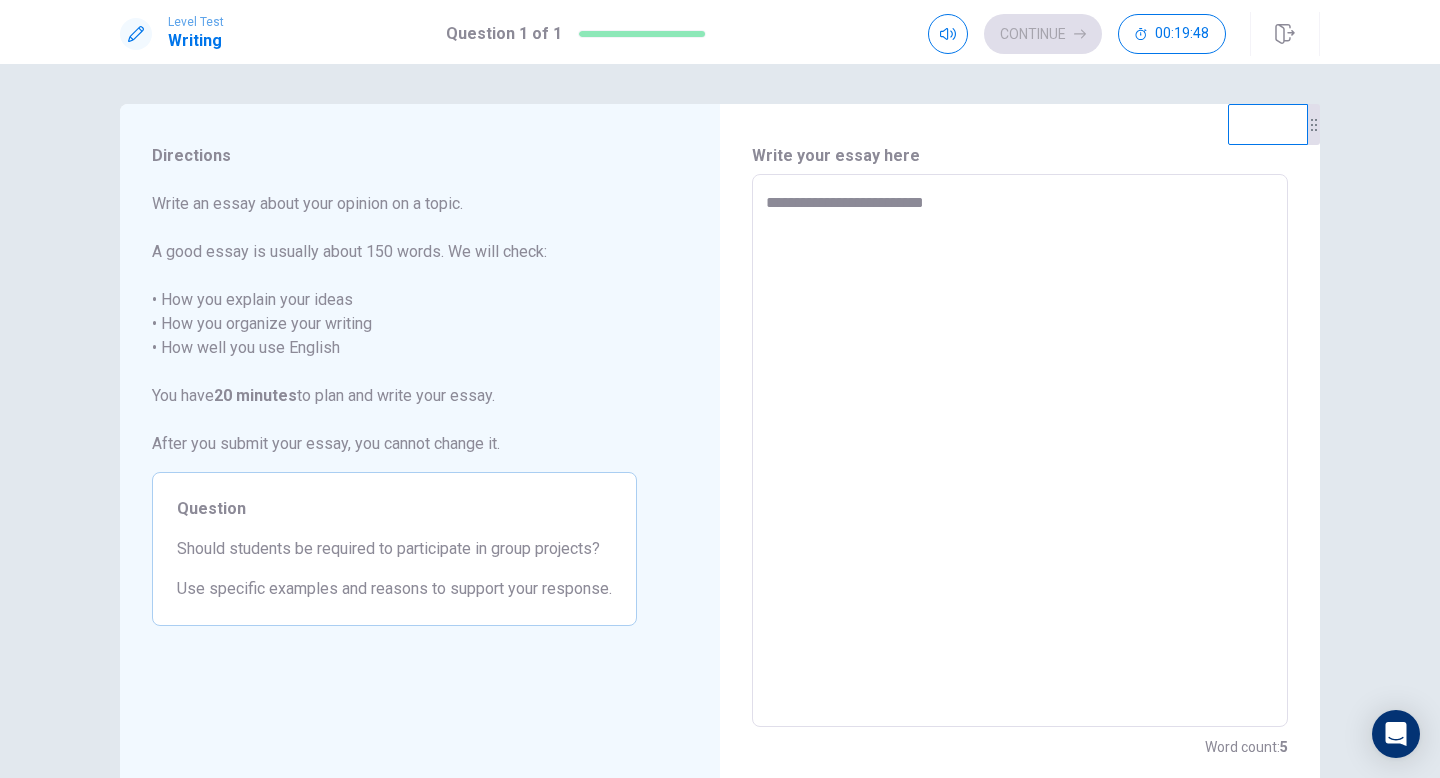 type on "**********" 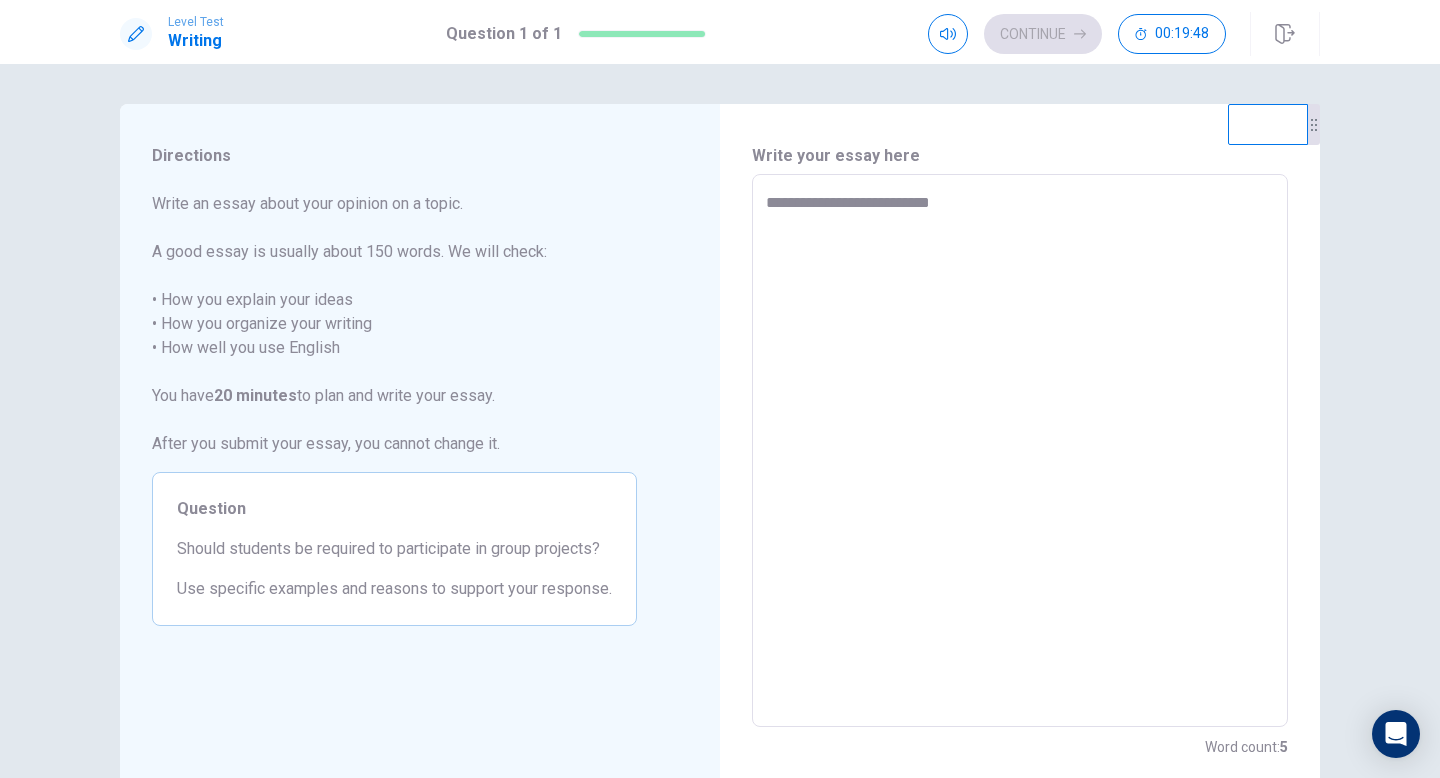 type on "*" 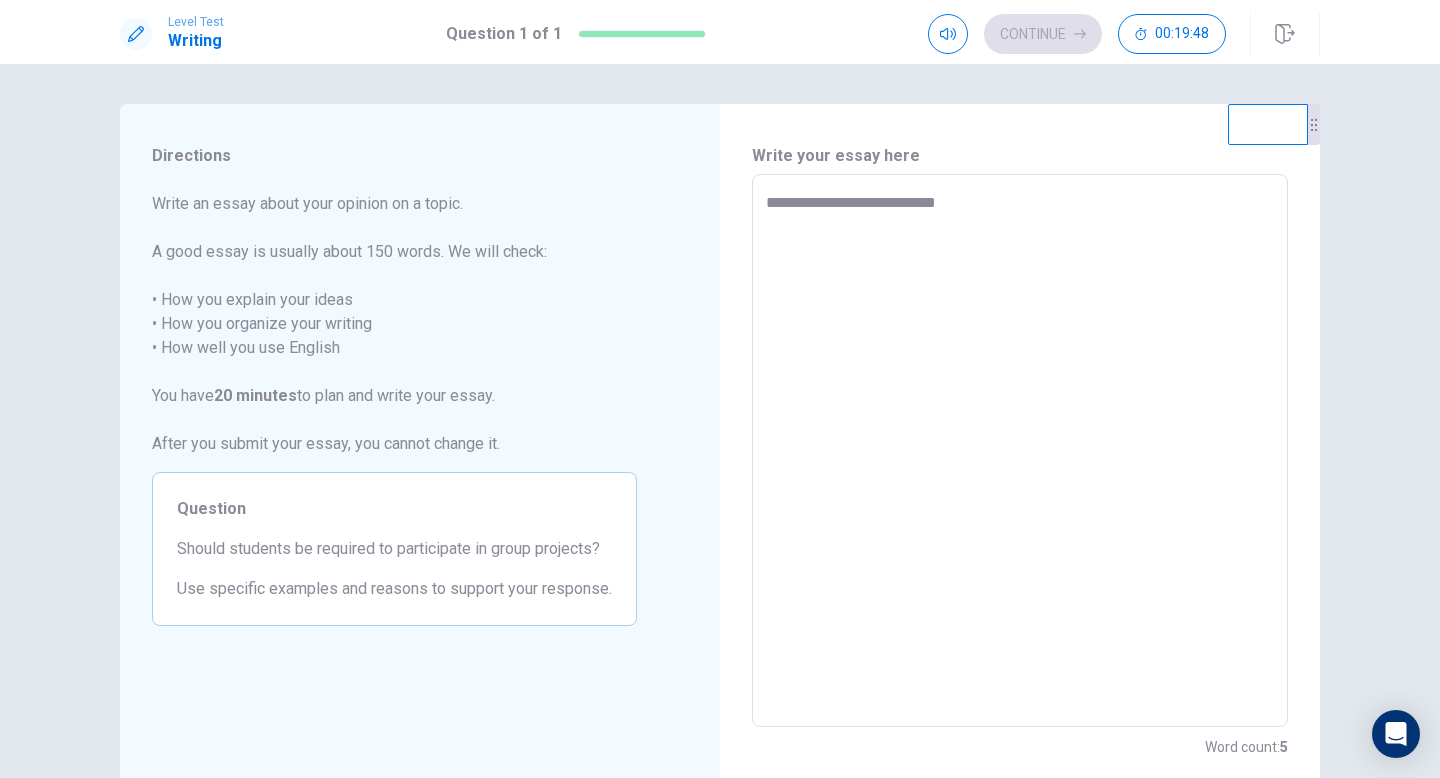 type on "*" 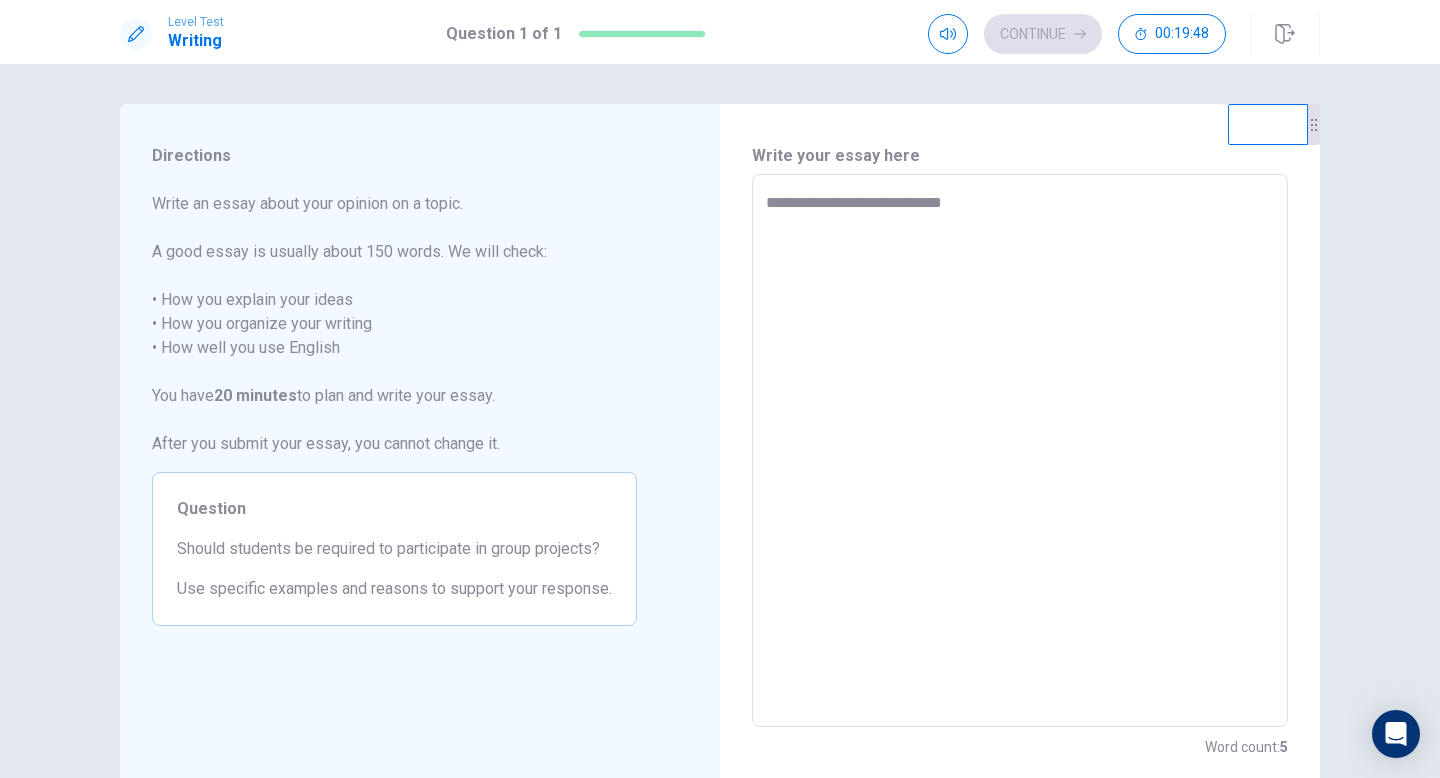 type on "*" 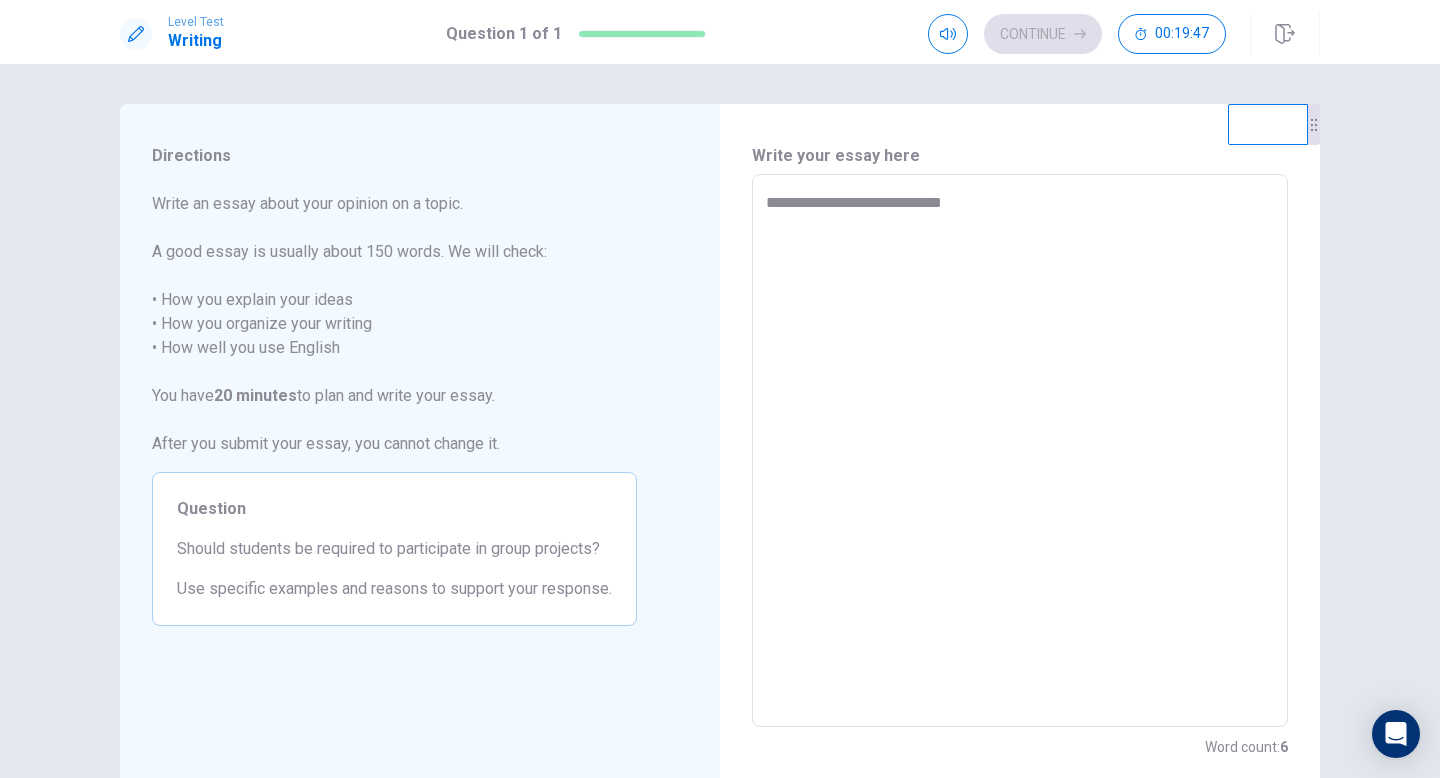 type on "**********" 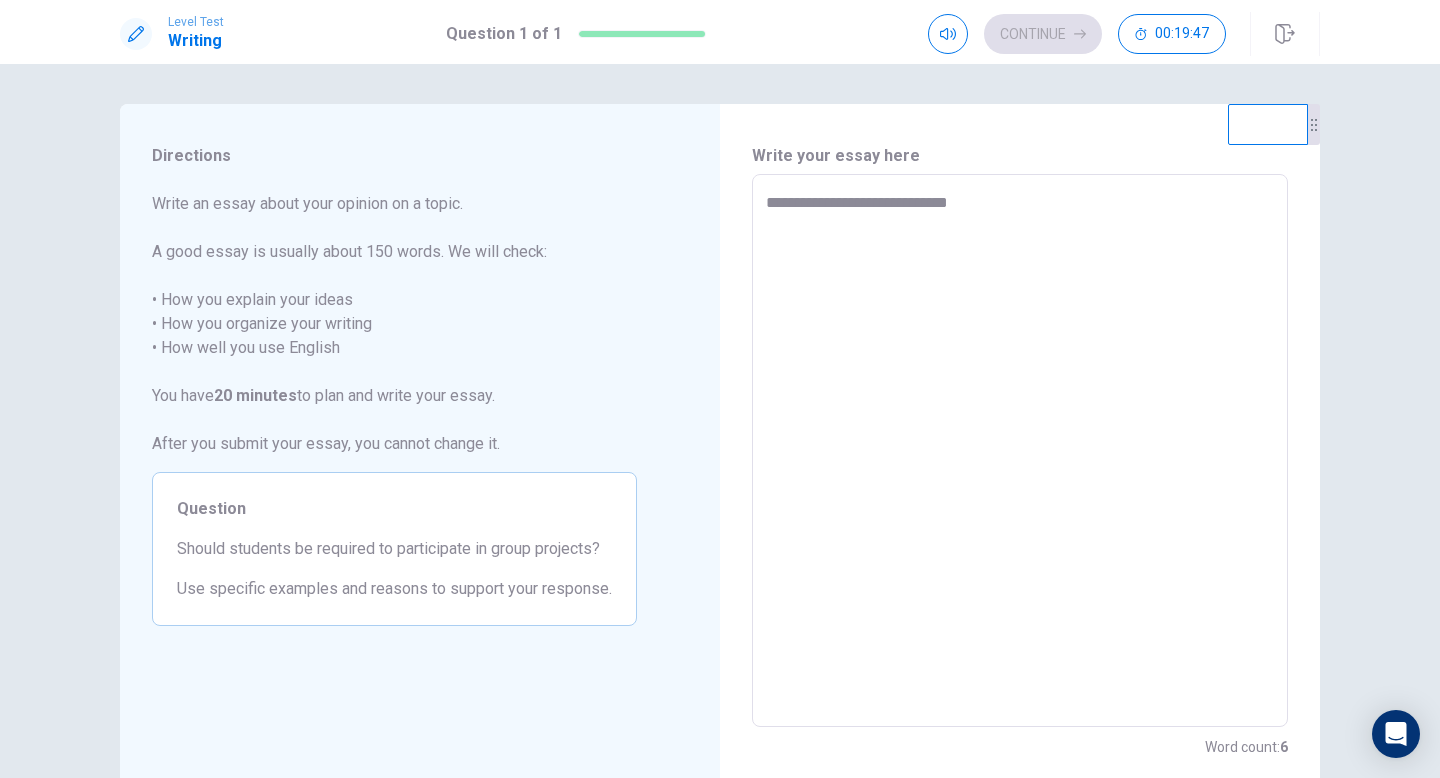 type on "*" 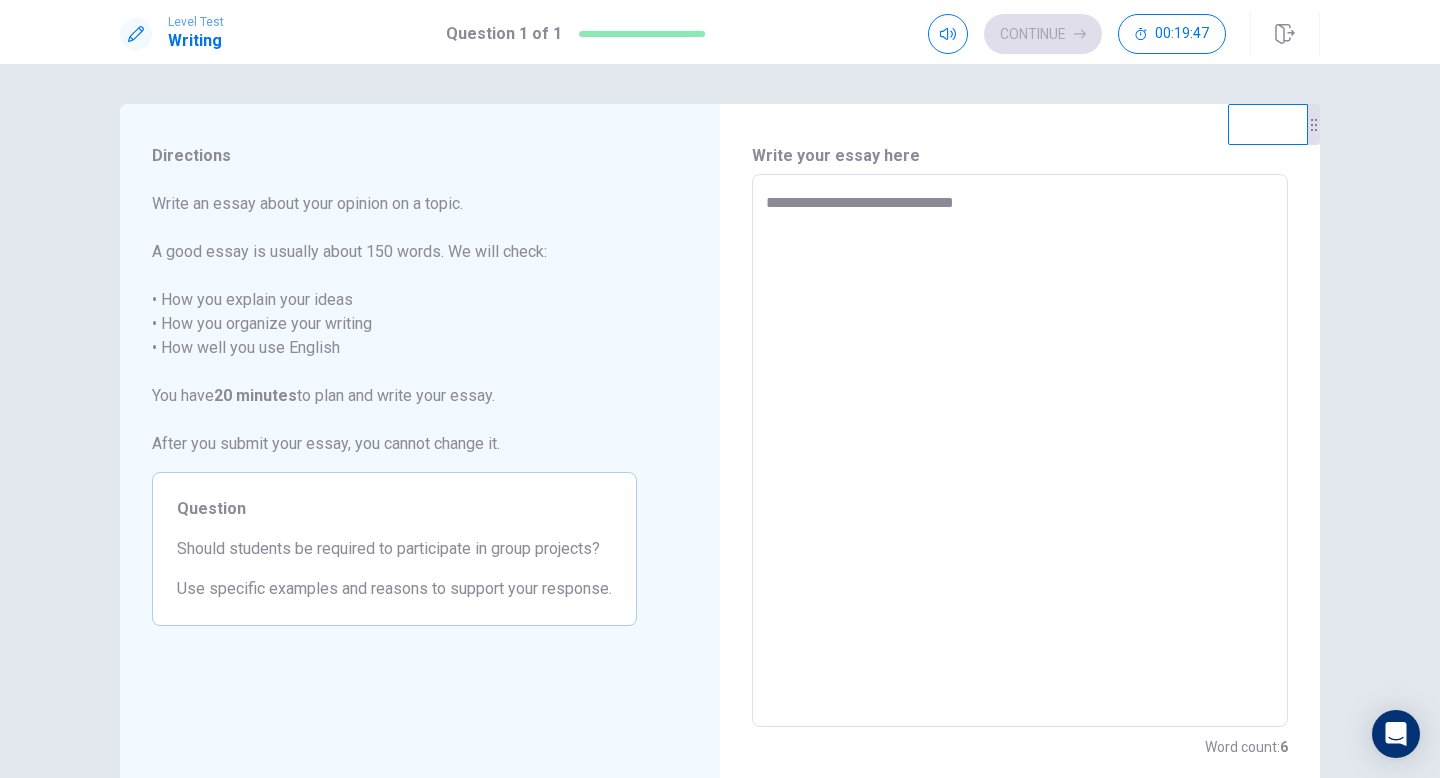 type on "*" 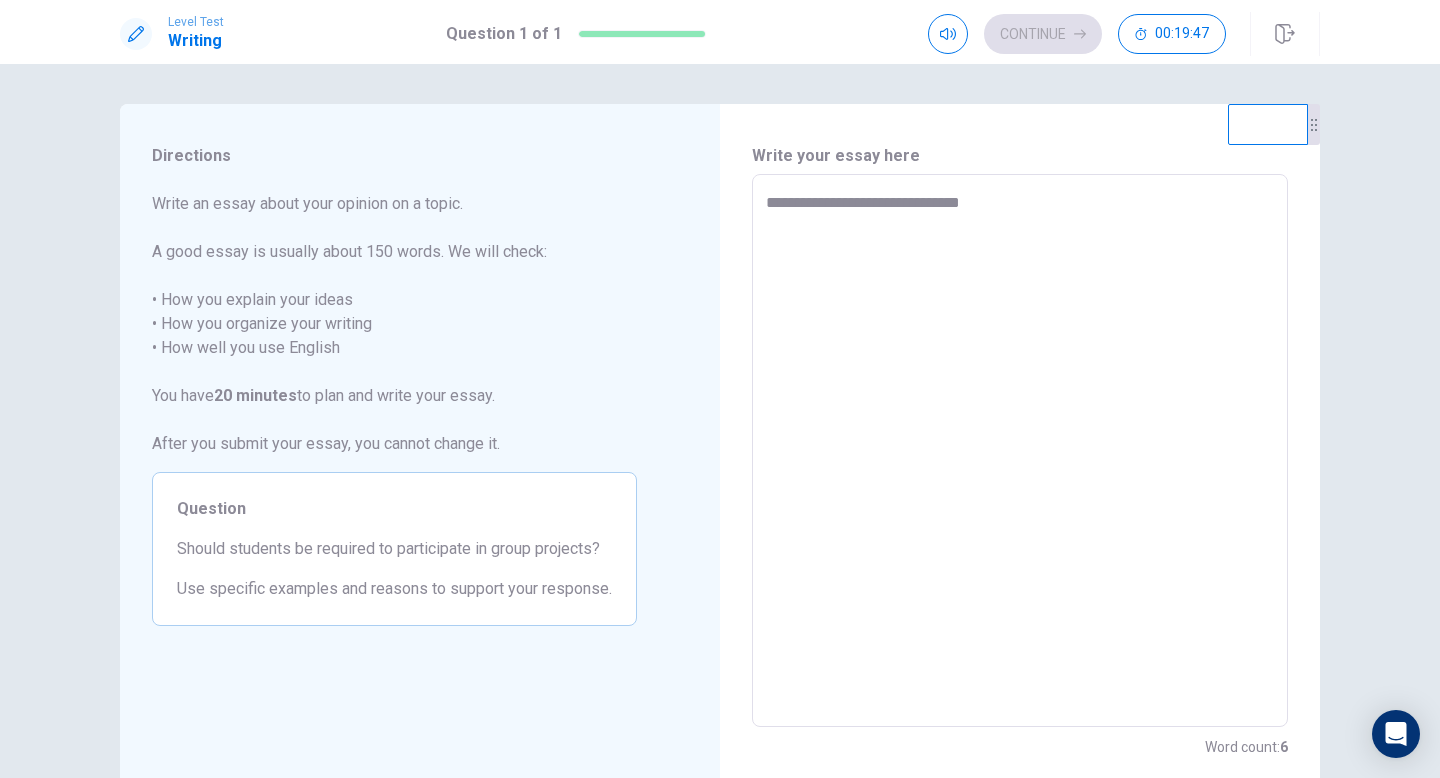 type on "*" 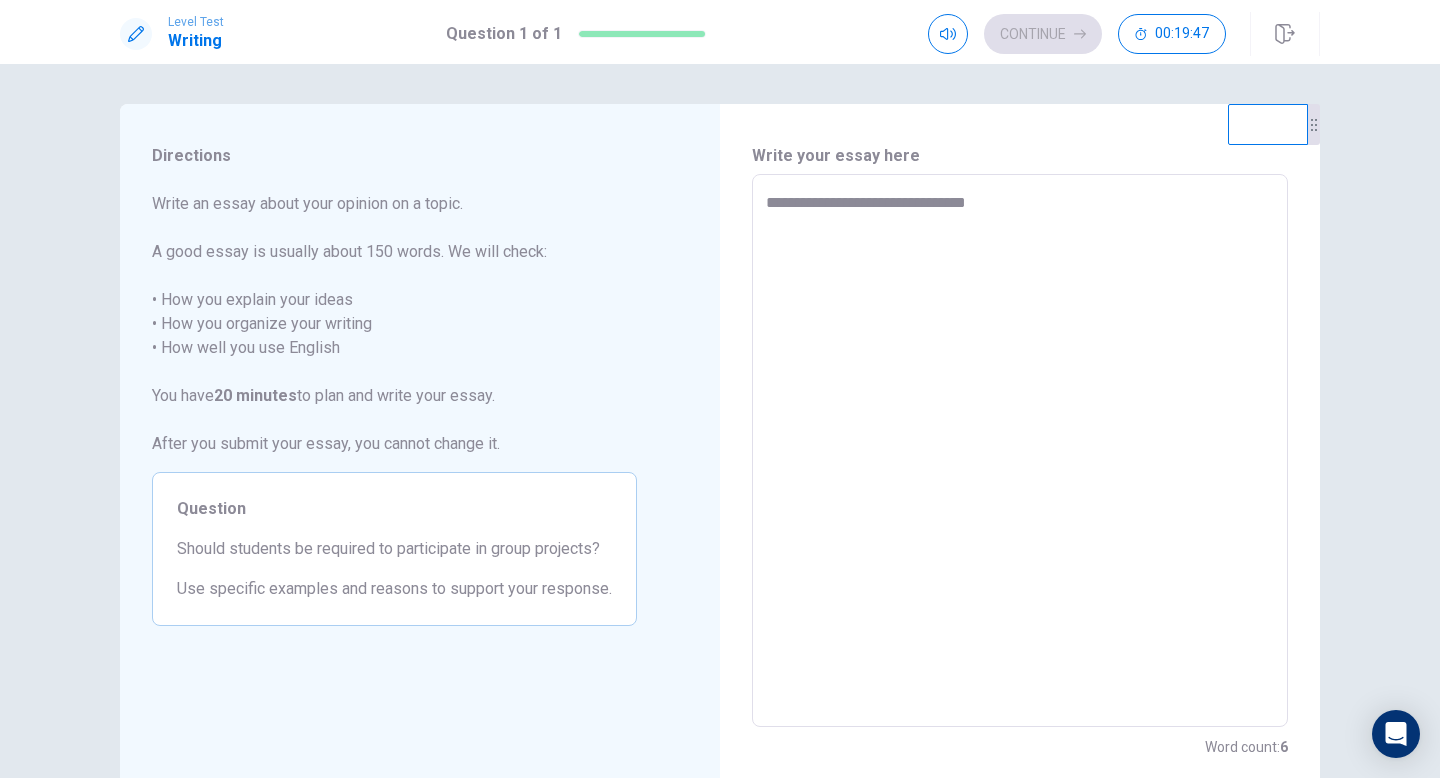 type on "*" 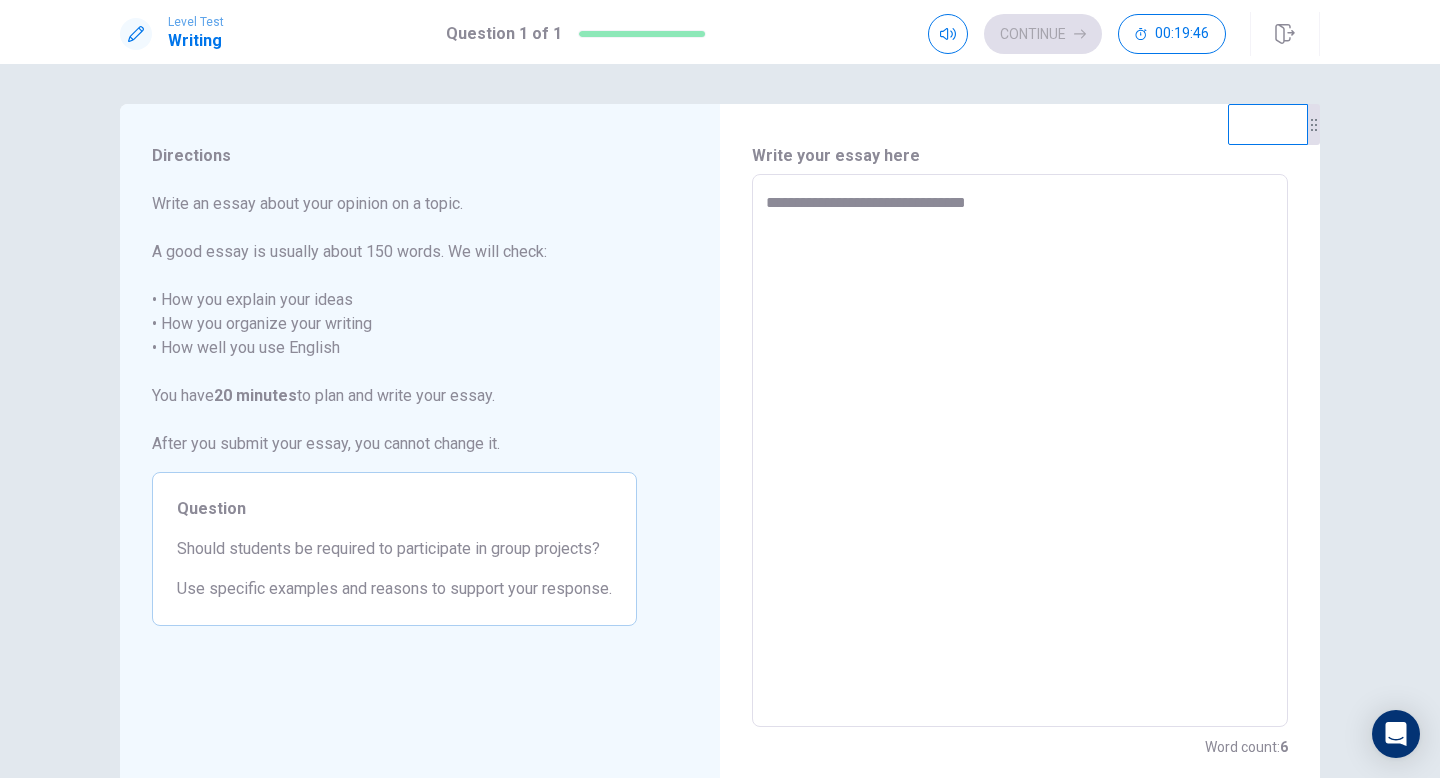type on "**********" 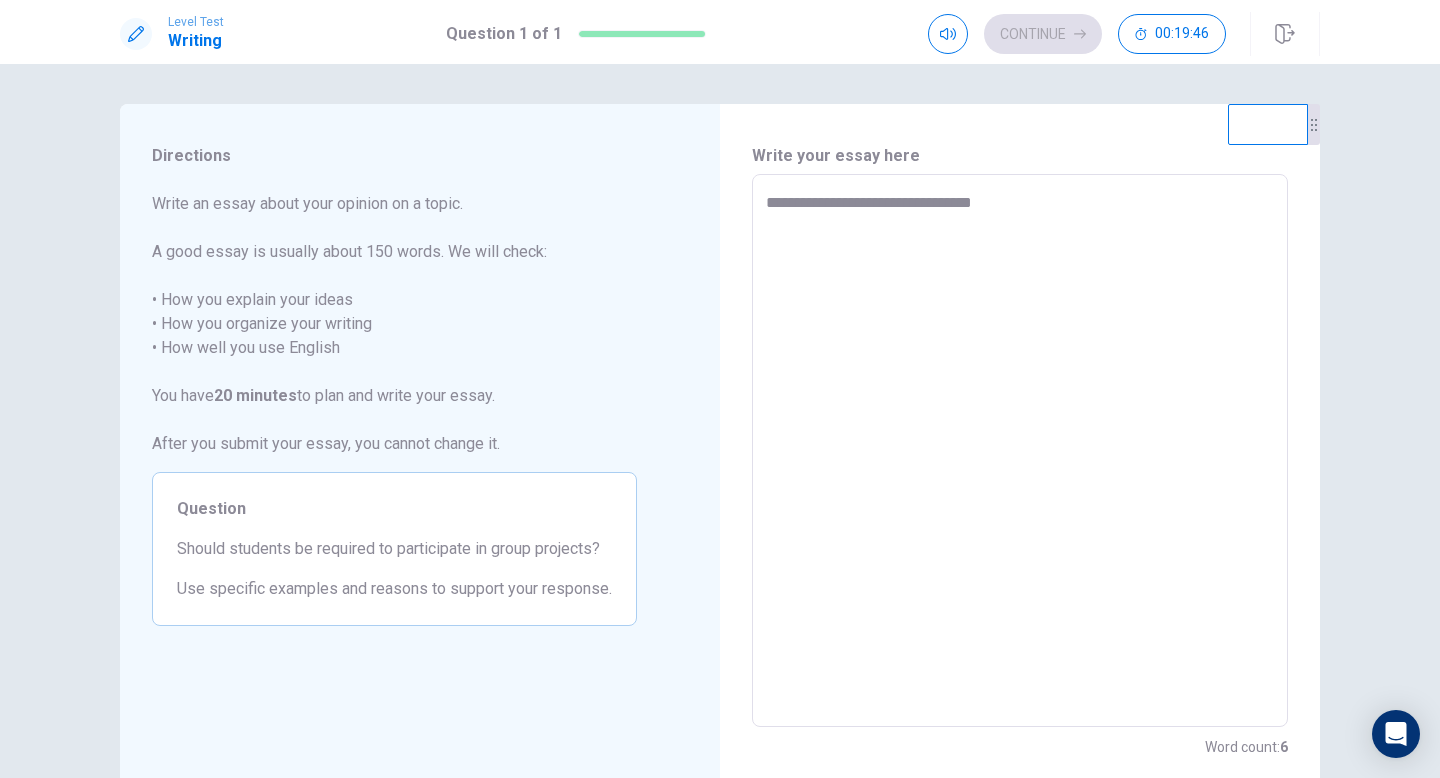 type on "*" 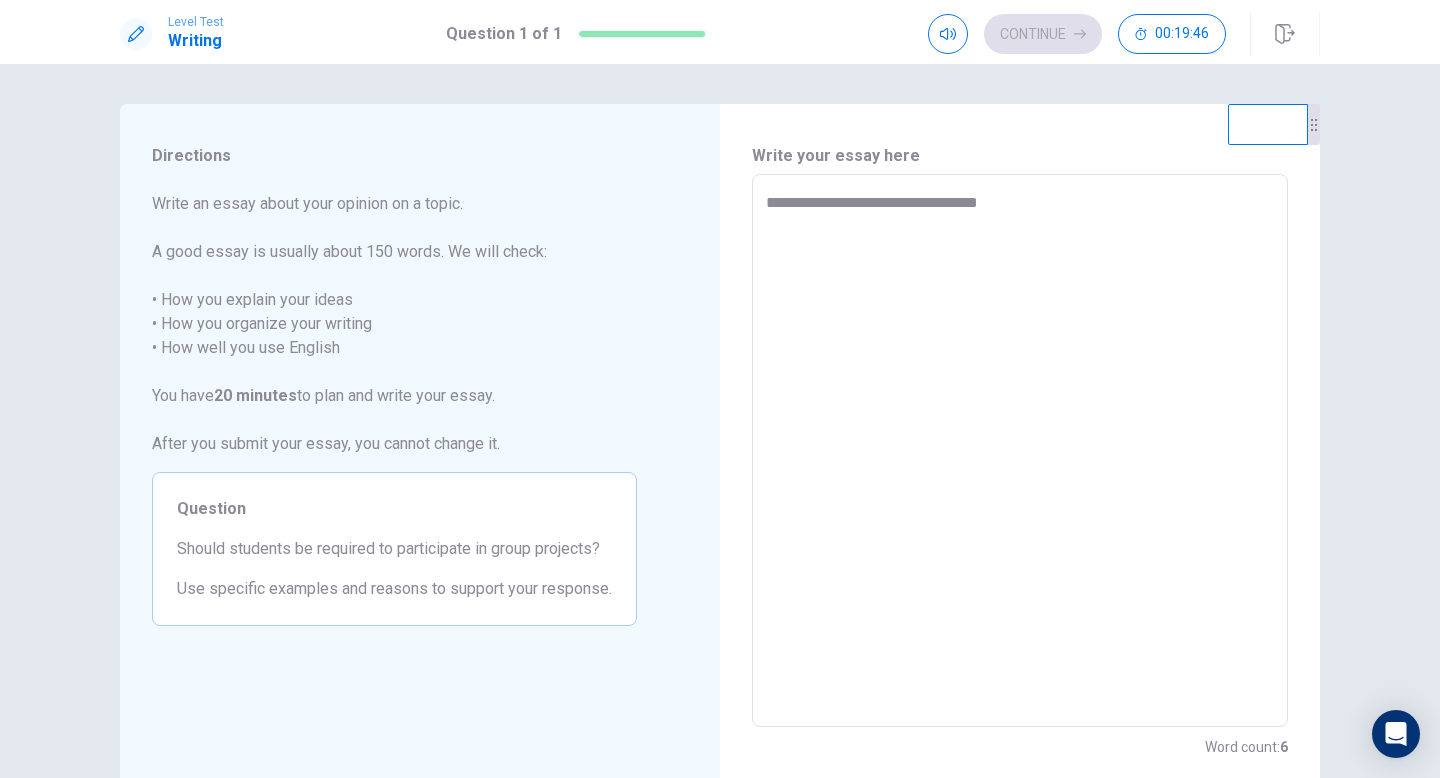 type on "*" 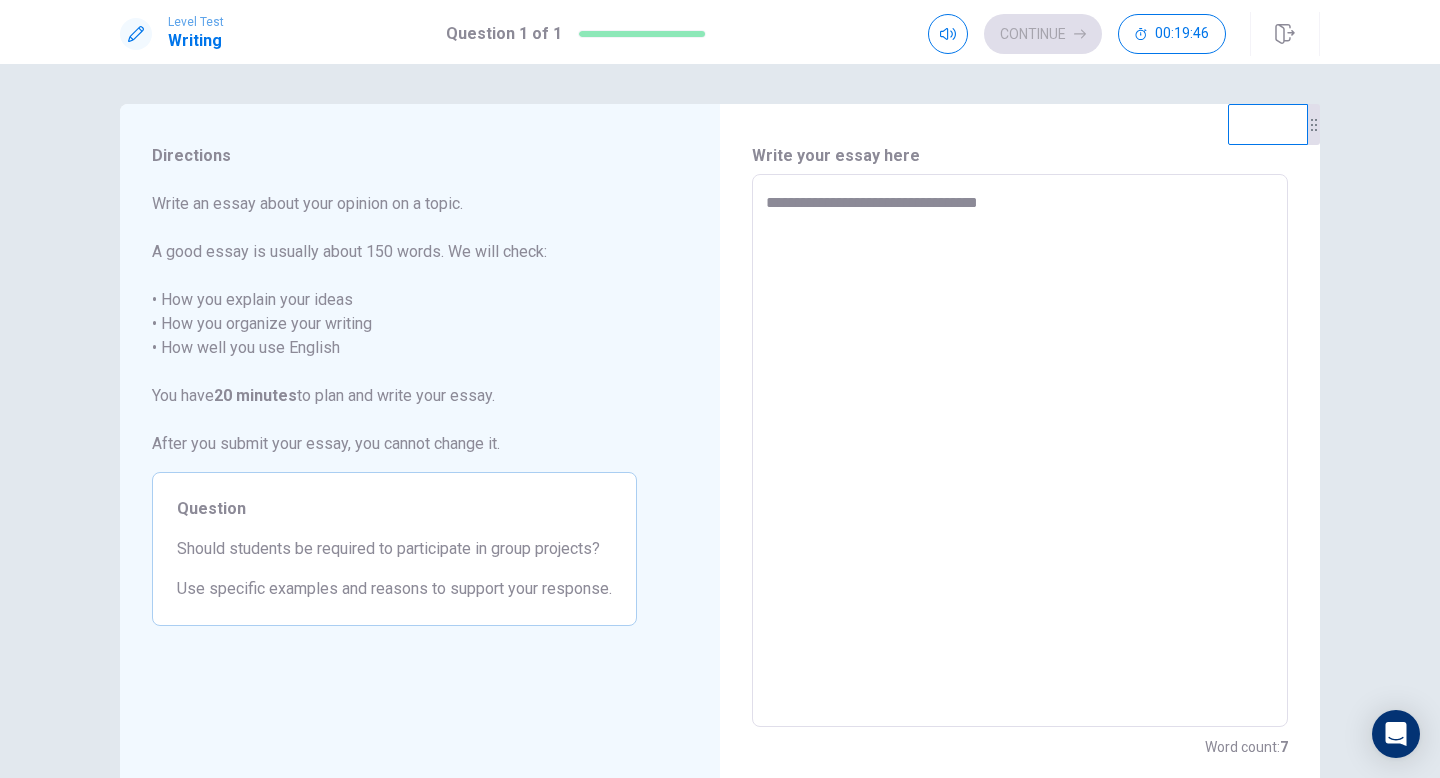 type on "**********" 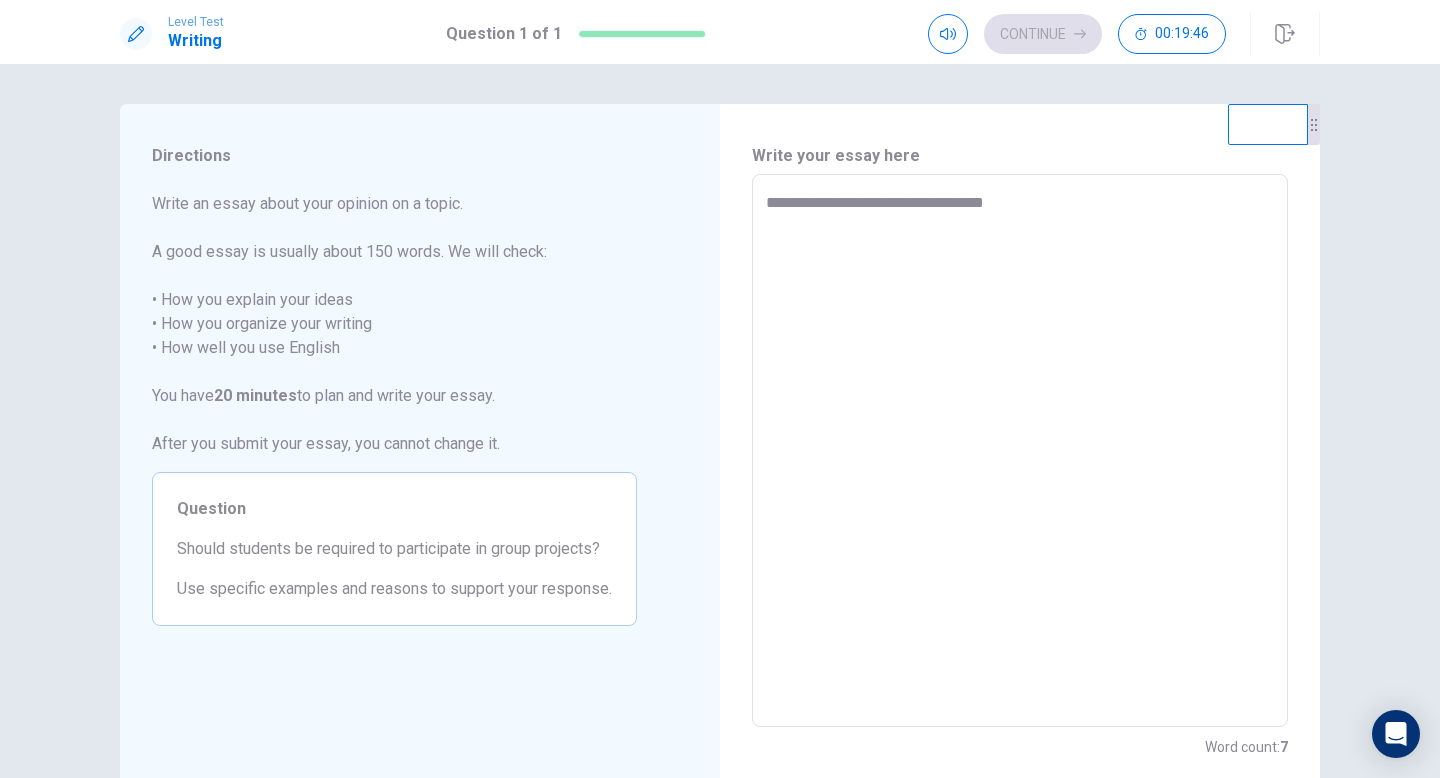 type on "*" 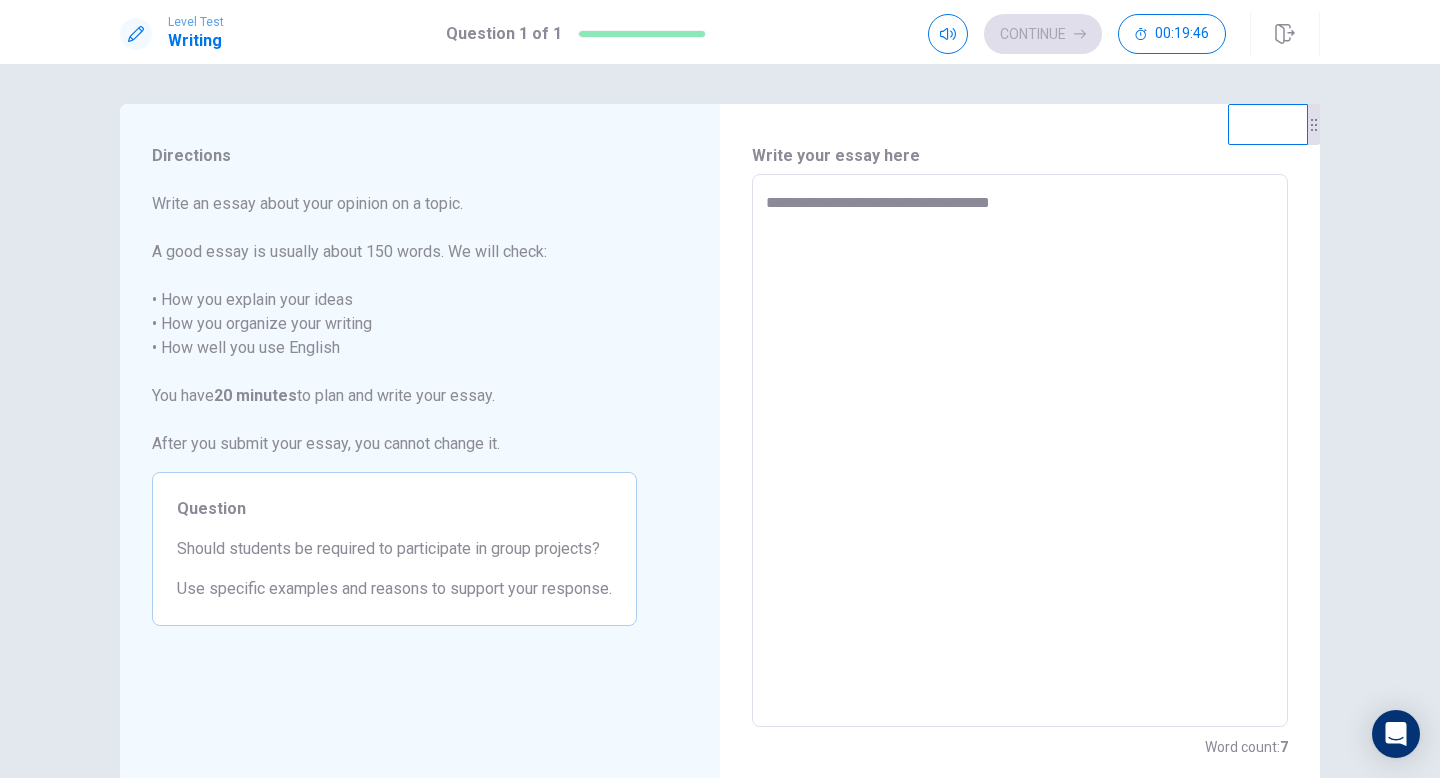 type on "*" 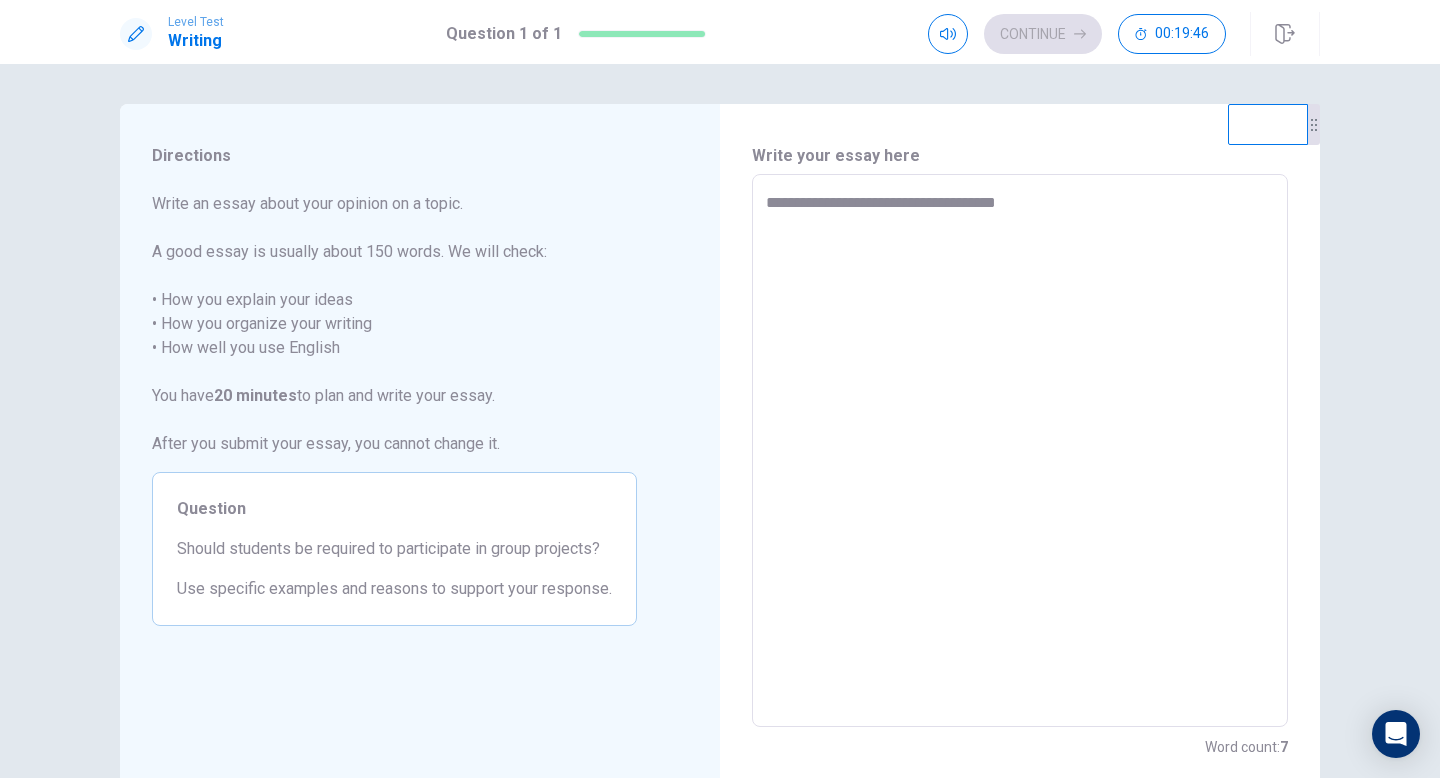 type on "*" 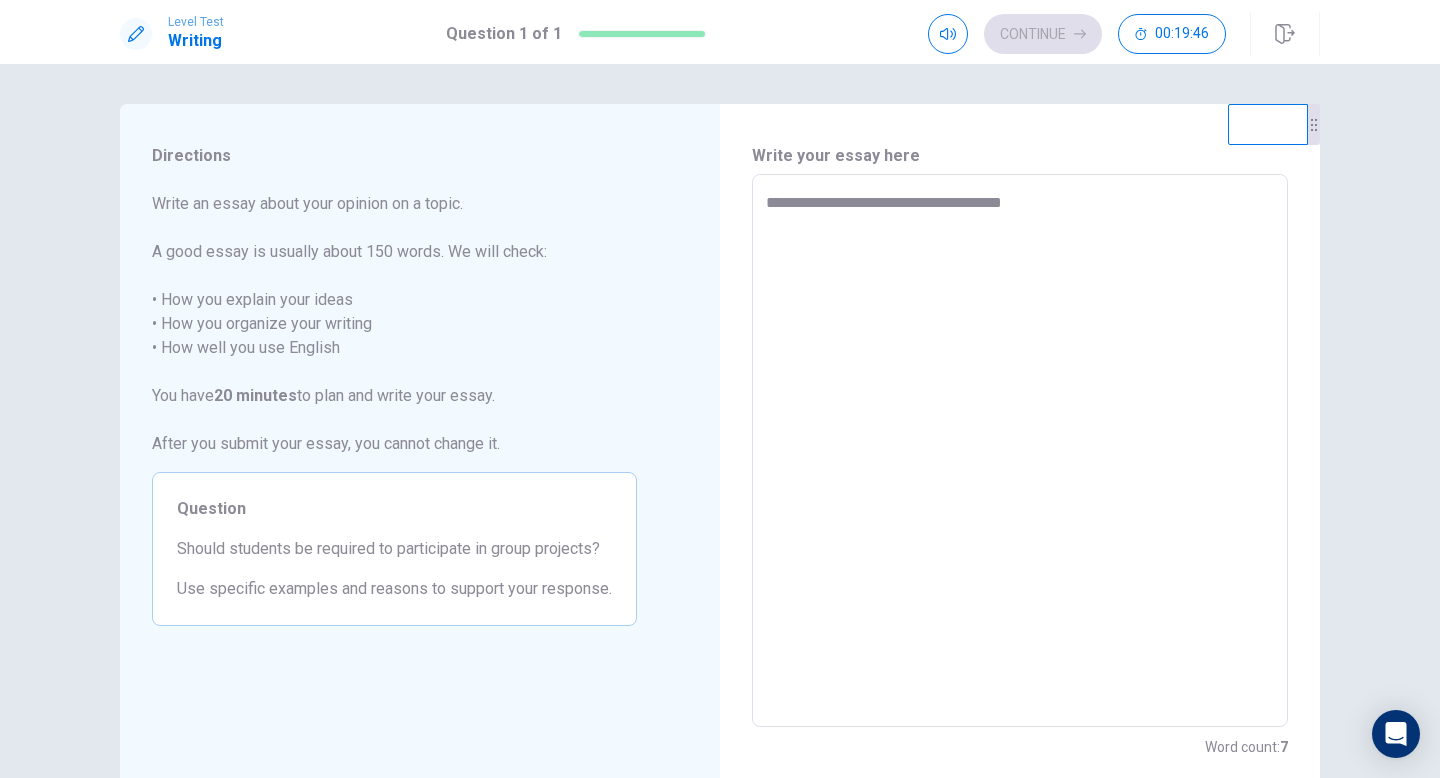 type on "*" 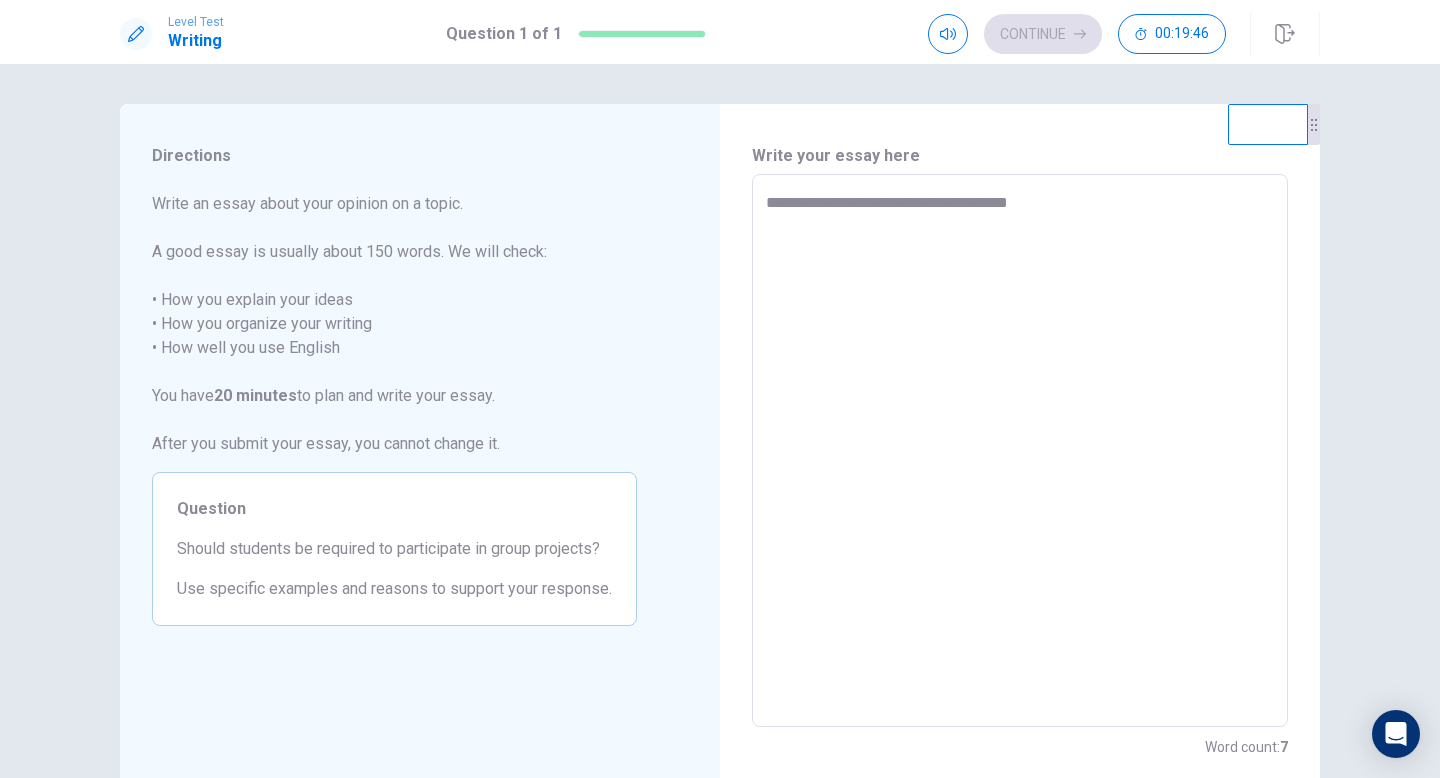 type on "*" 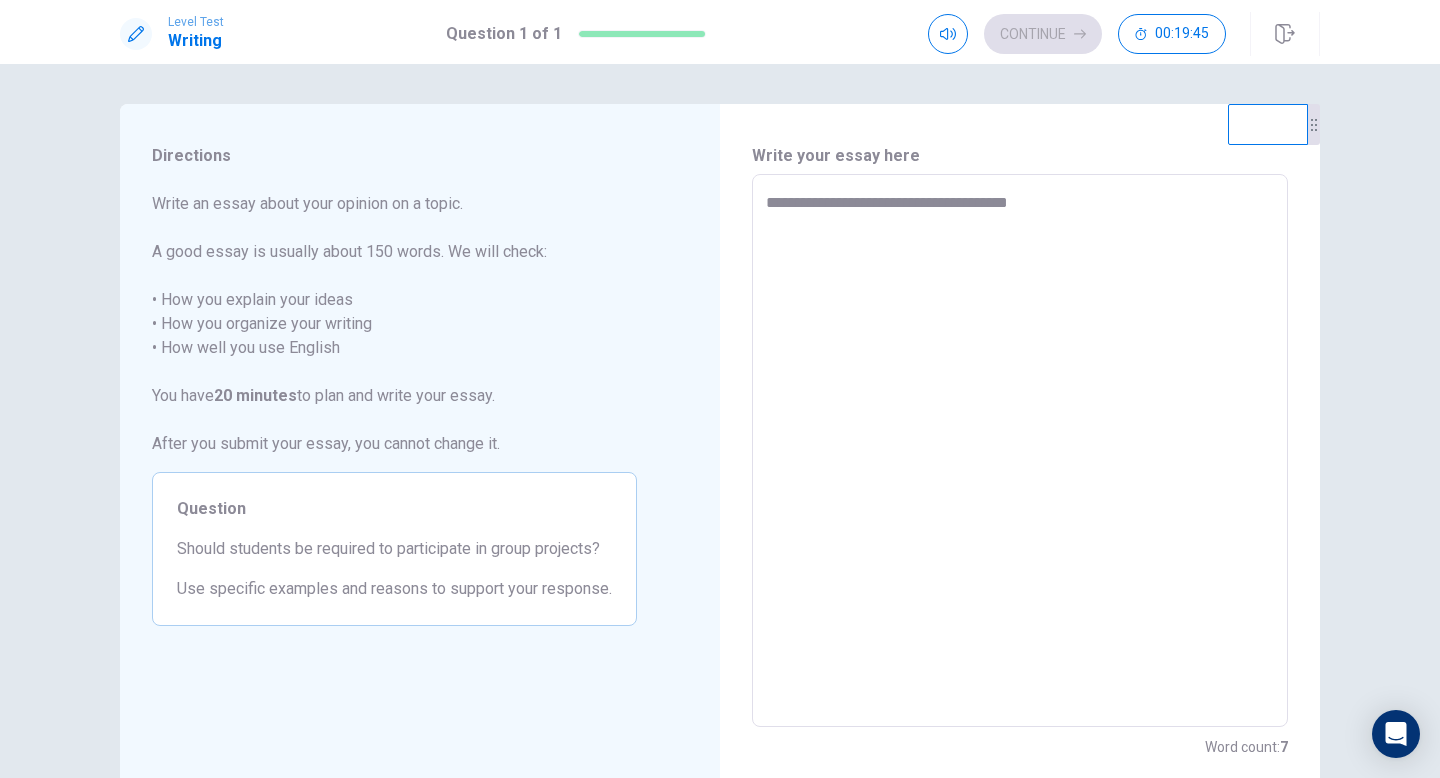 type on "**********" 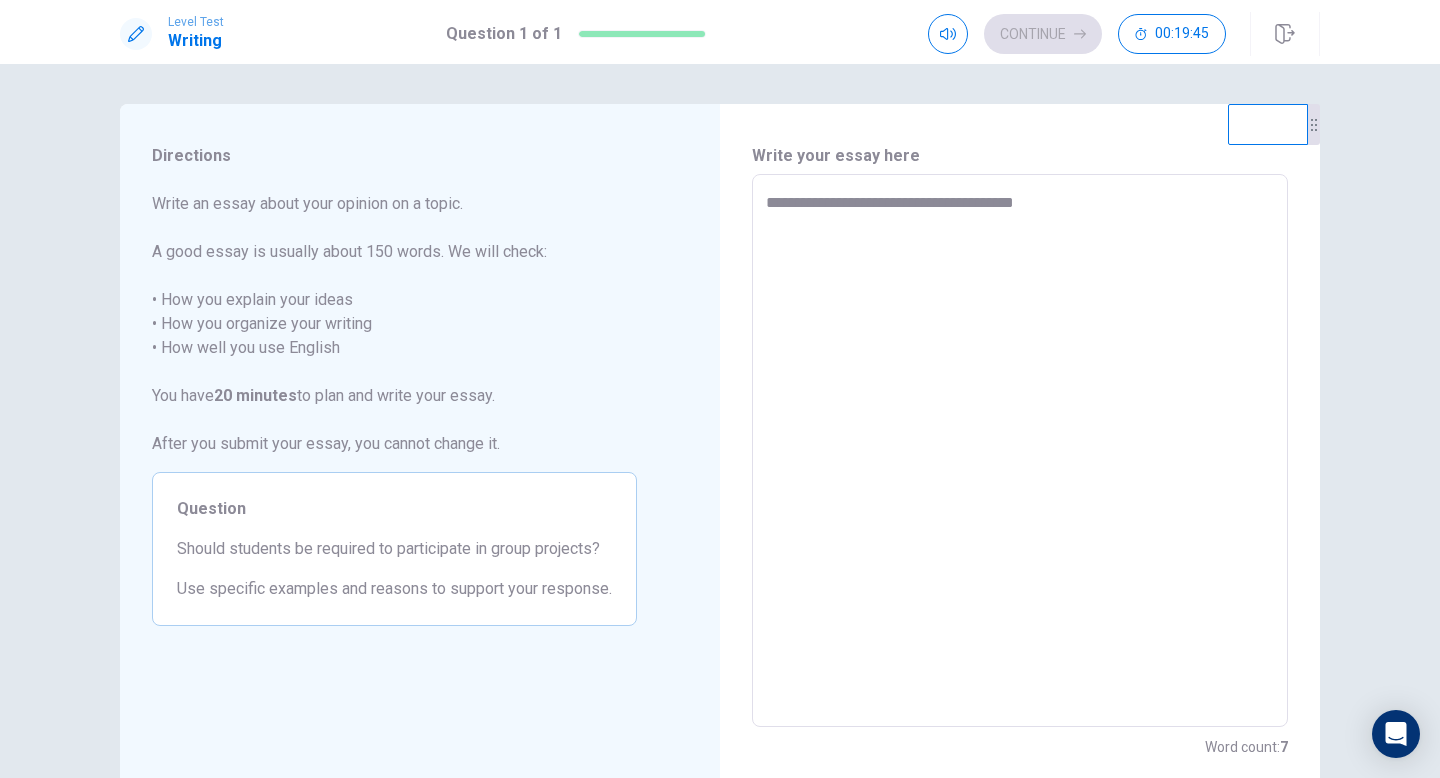 type on "*" 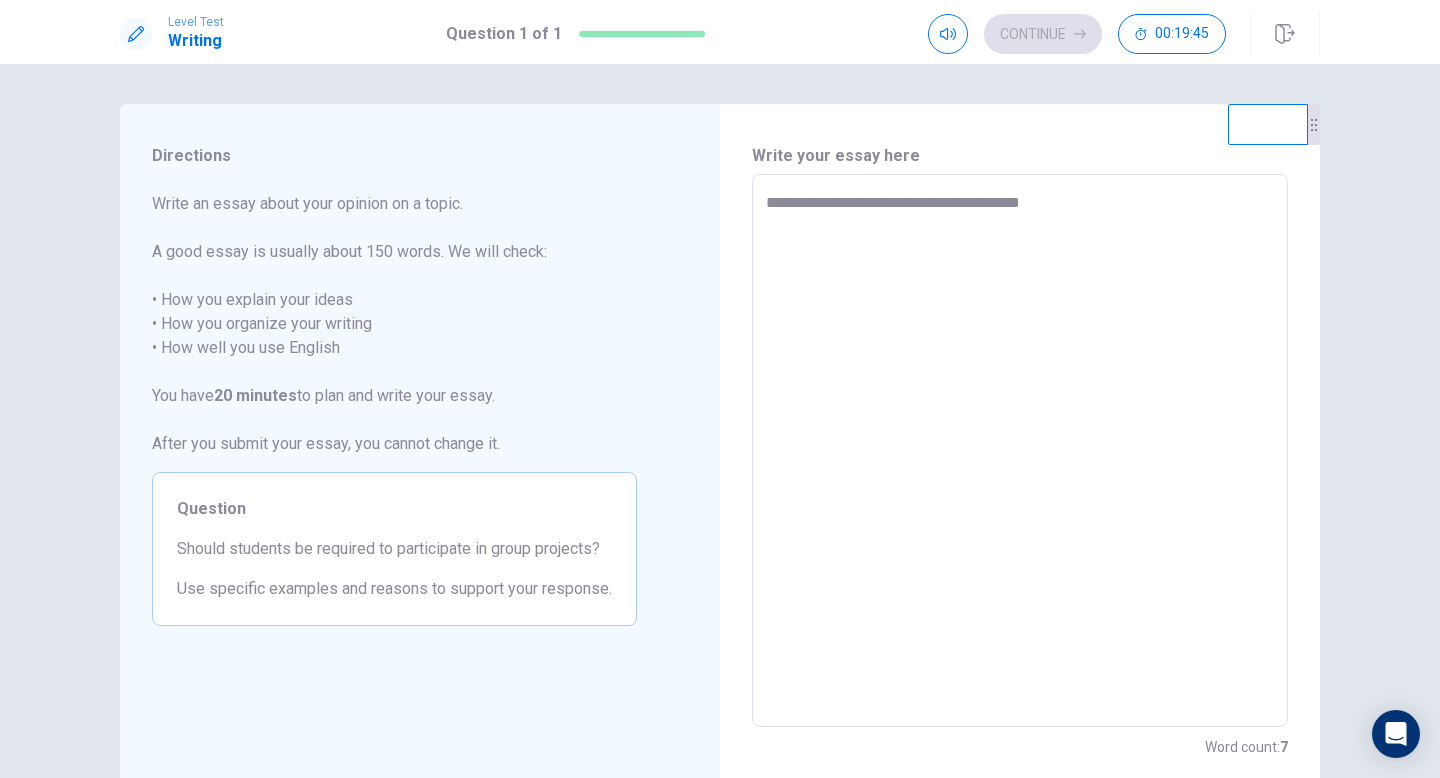 type on "*" 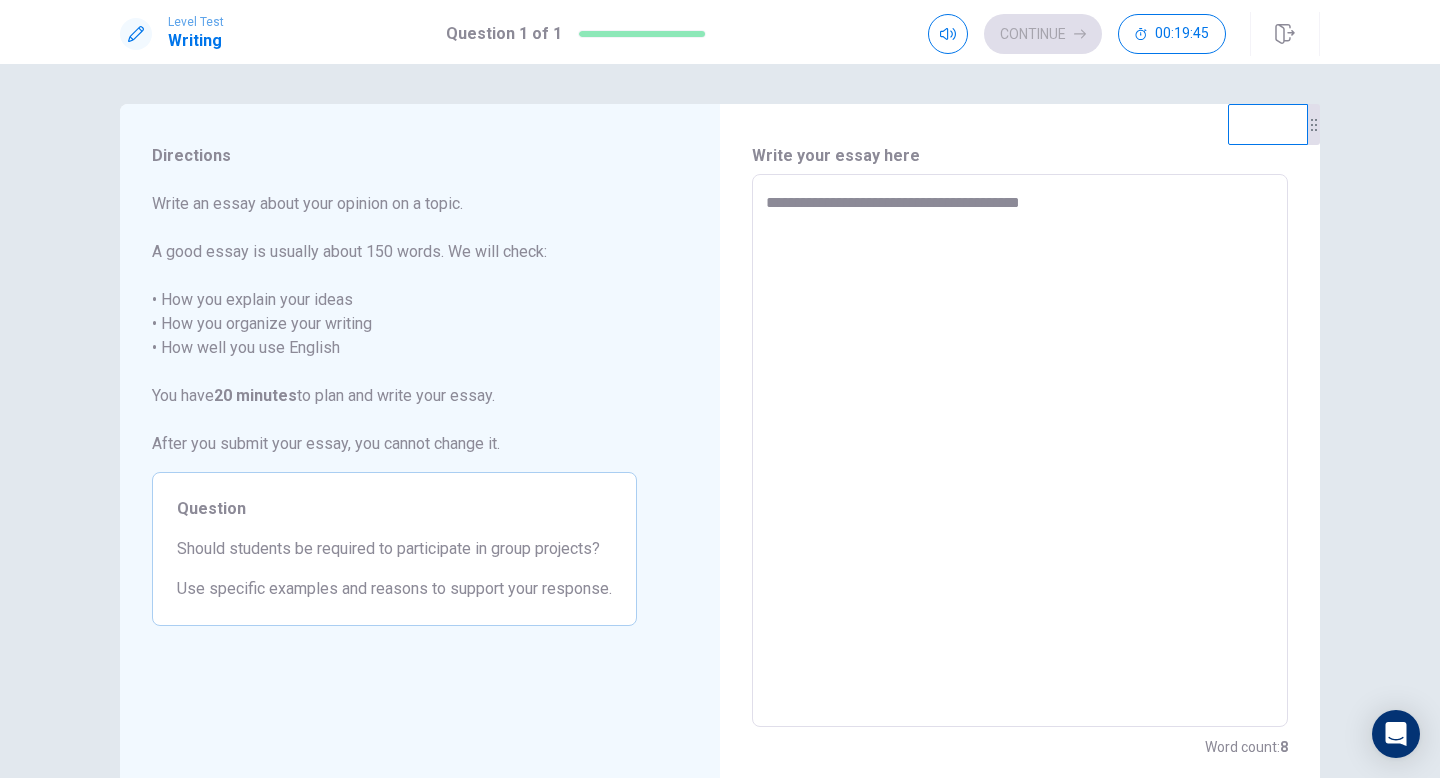type on "**********" 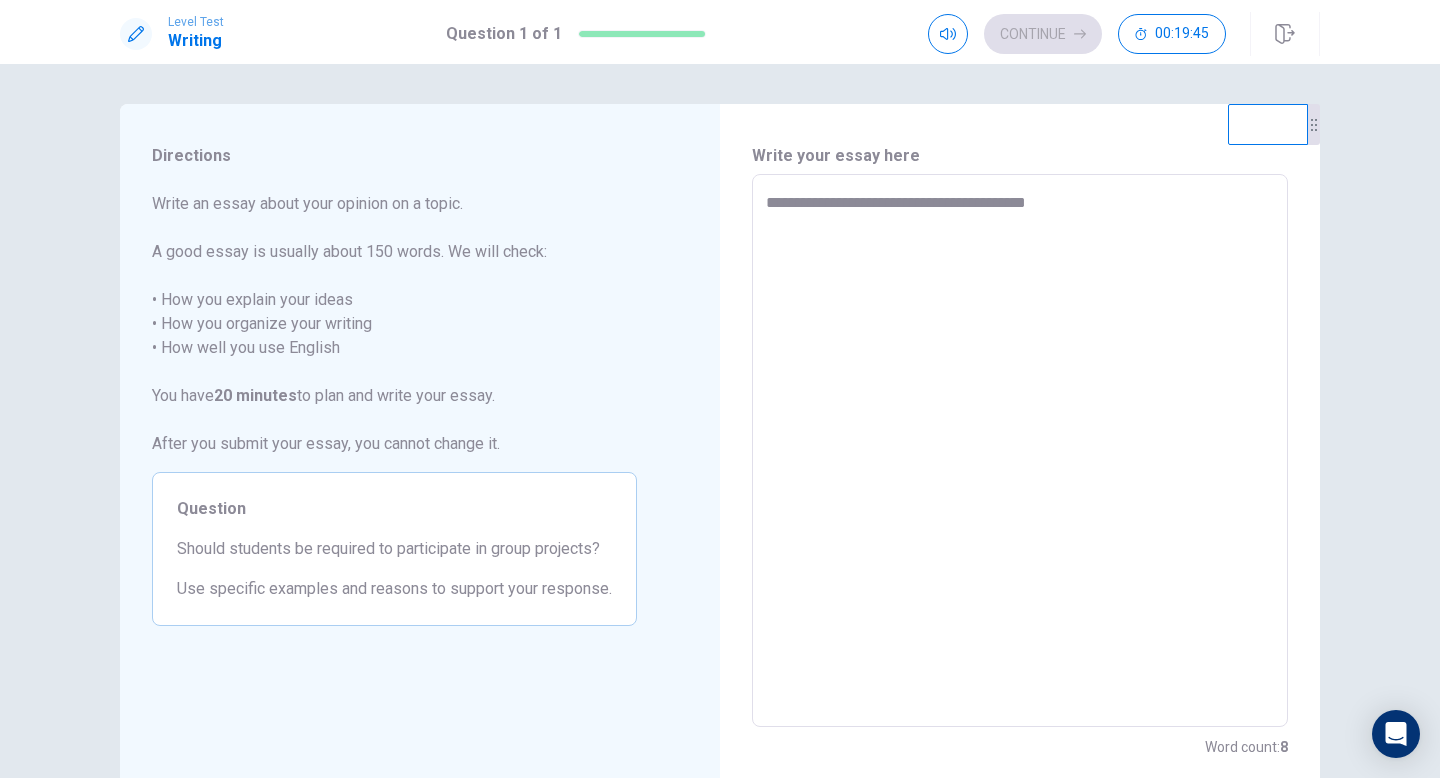 type on "*" 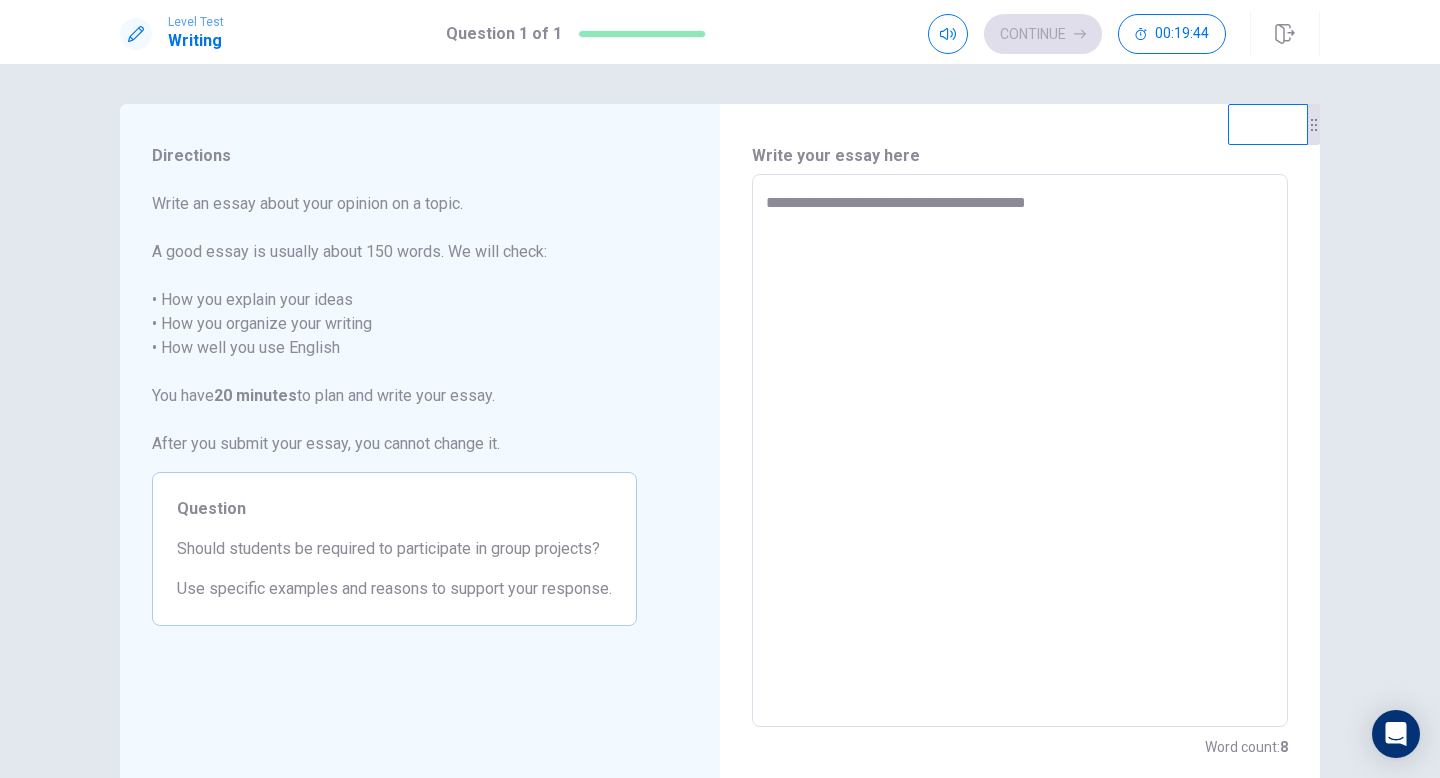 type on "**********" 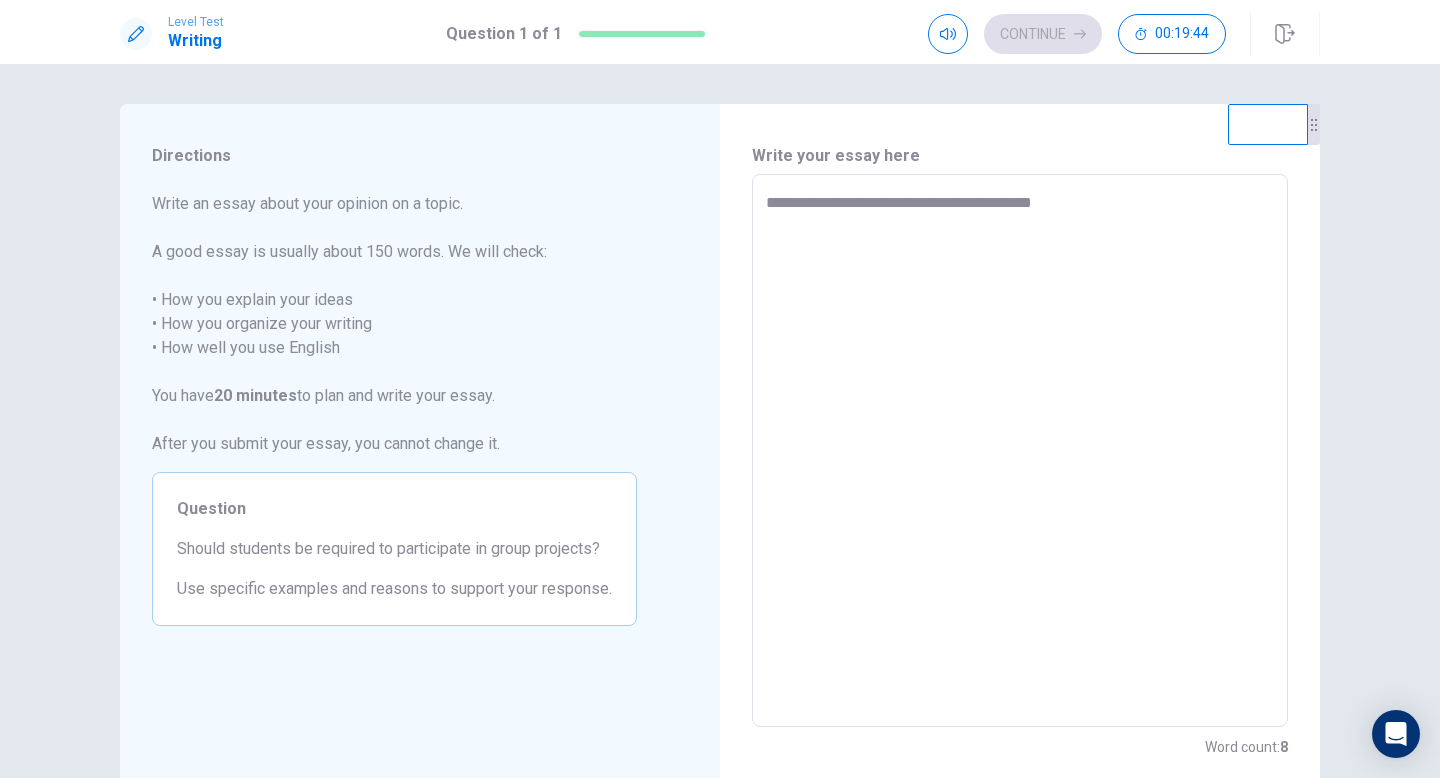 type on "*" 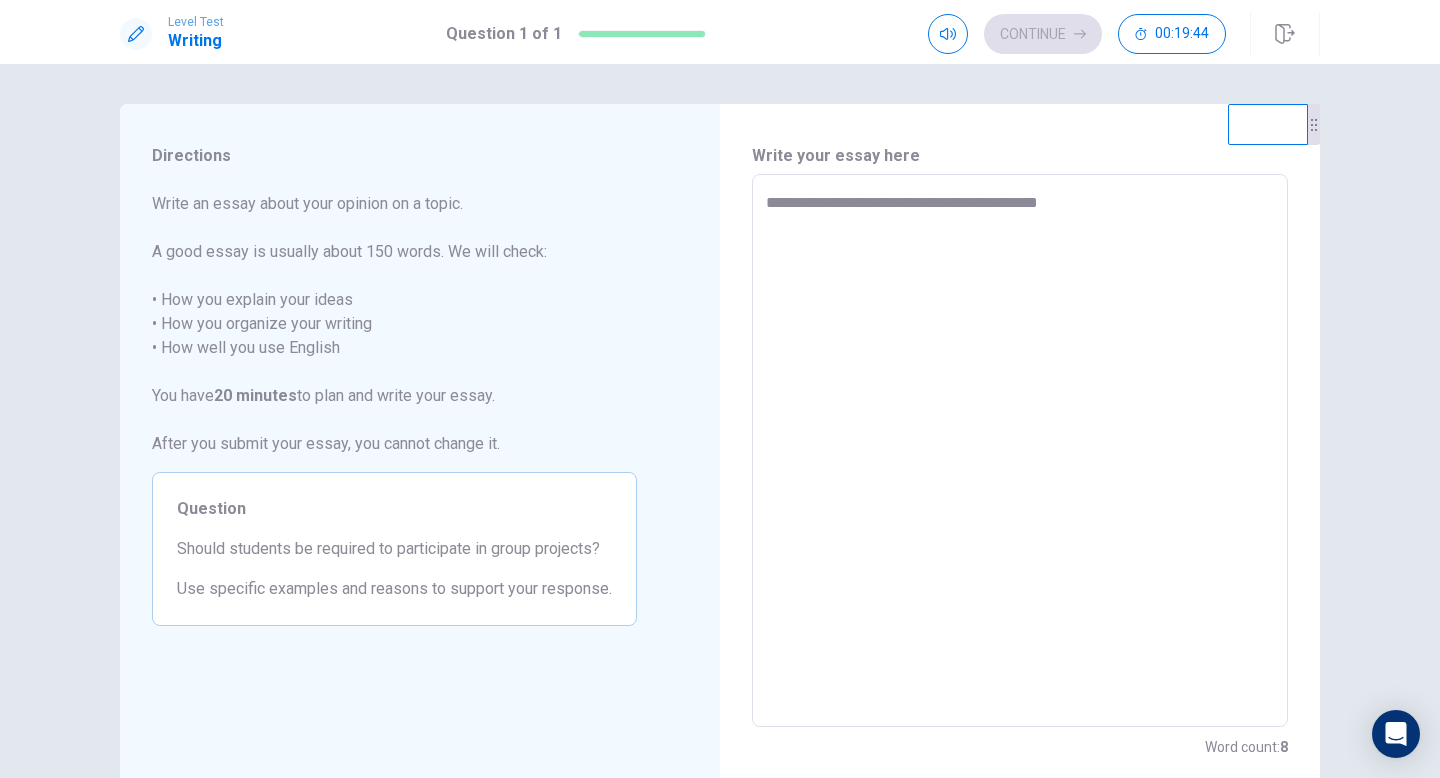 type on "*" 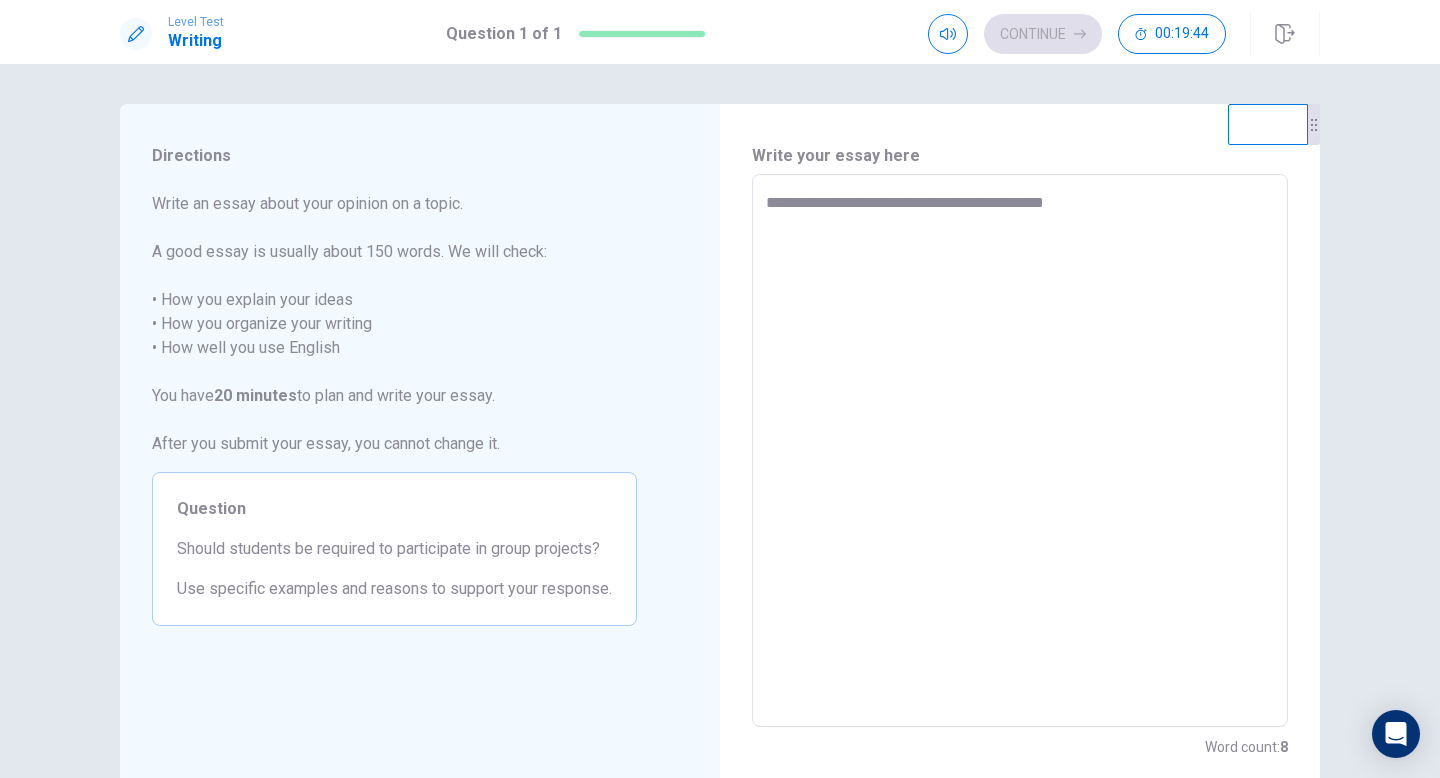 type on "*" 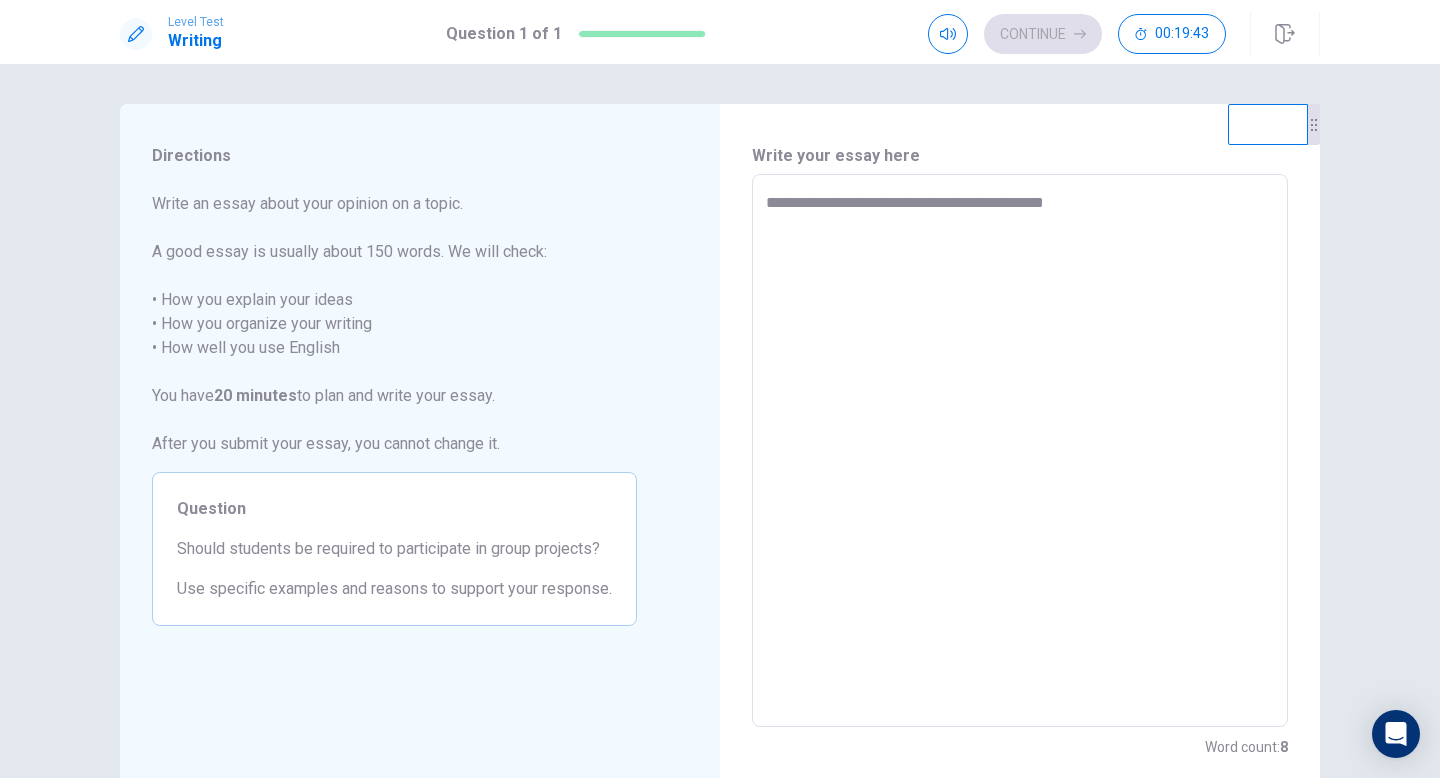 type on "**********" 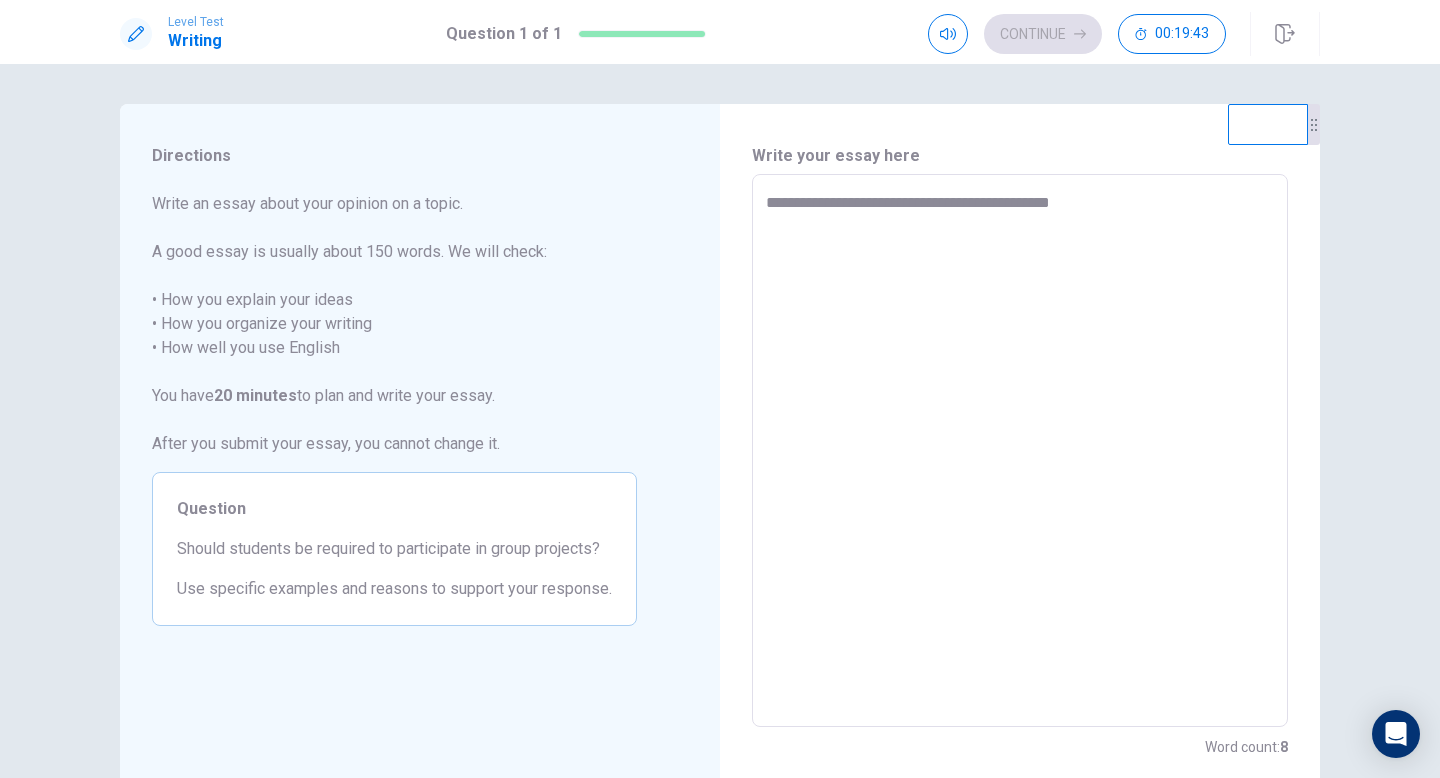 type on "*" 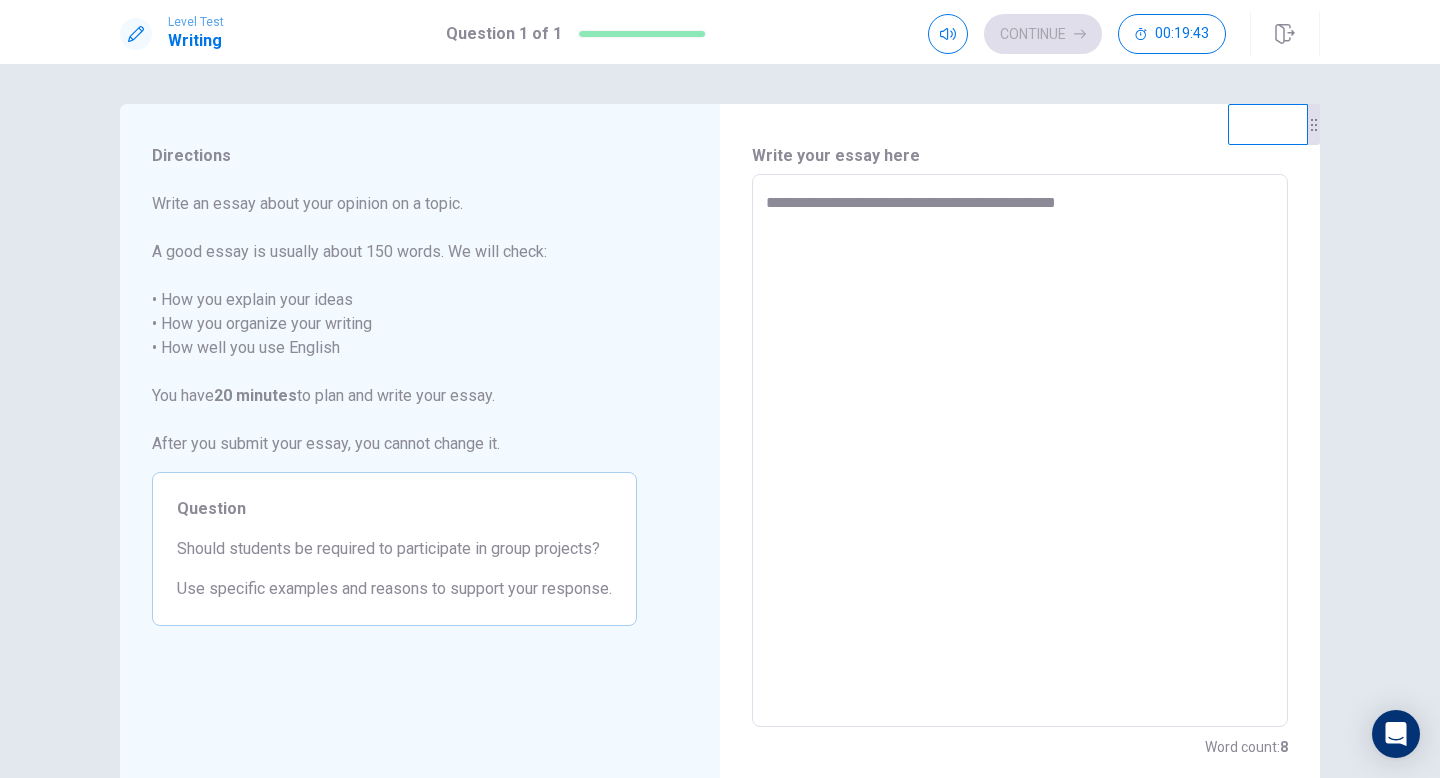 type on "*" 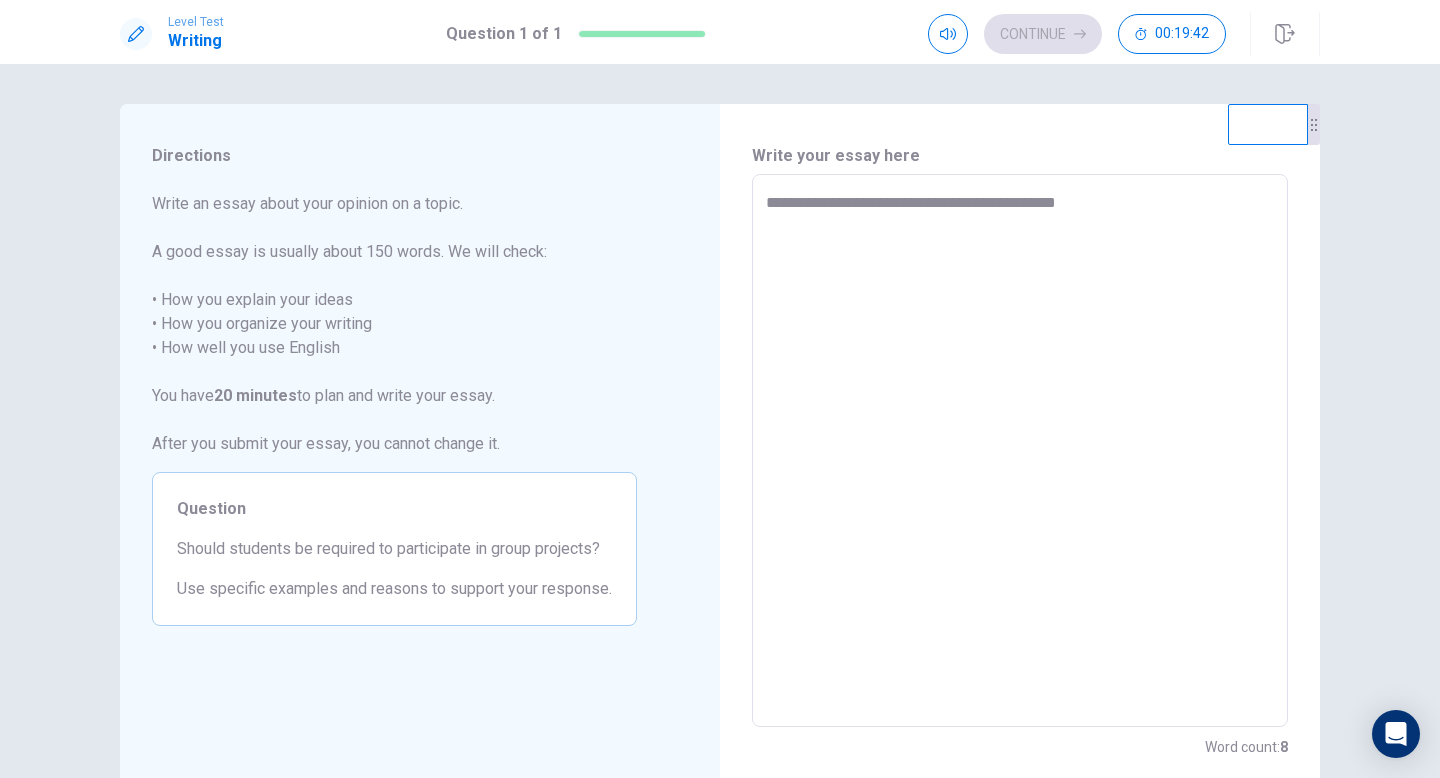 type on "**********" 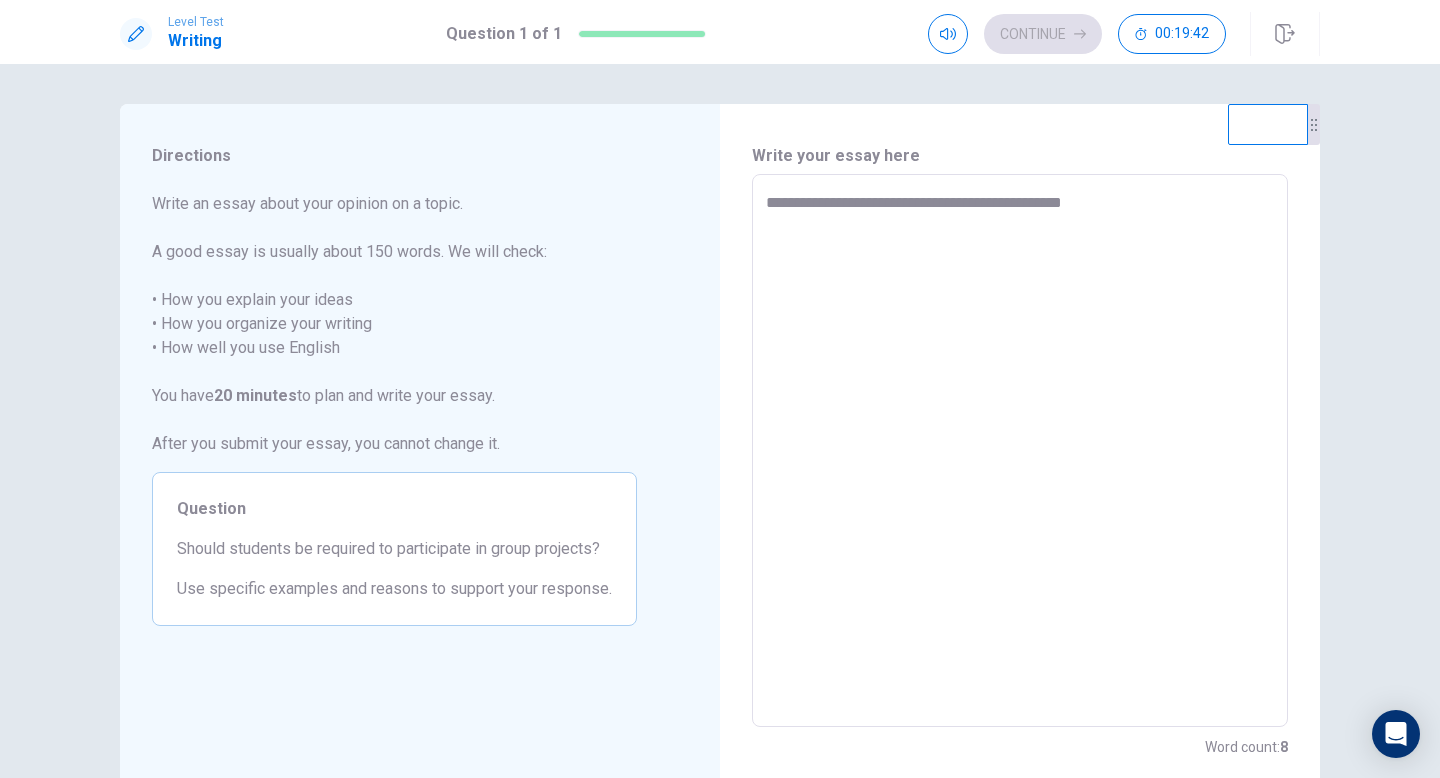 type on "*" 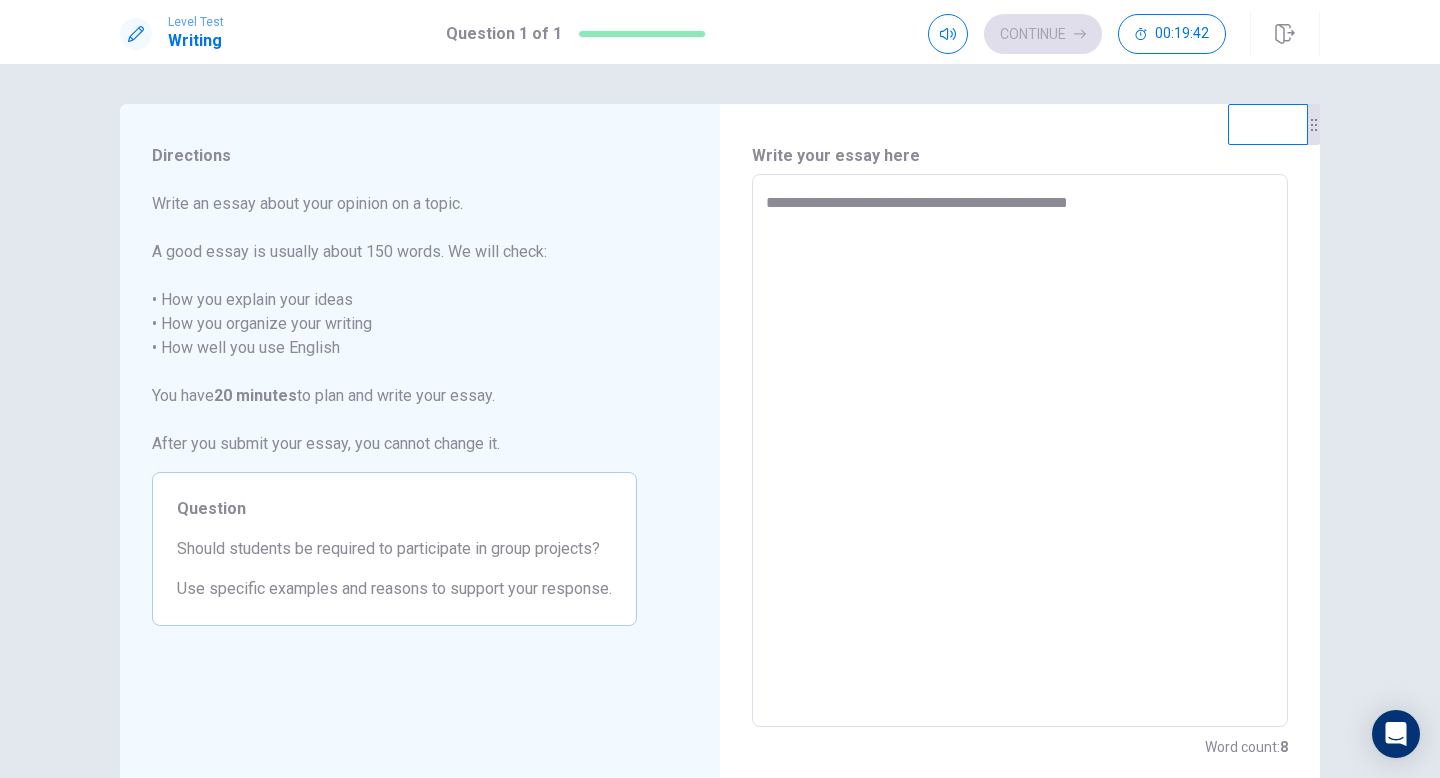 type on "*" 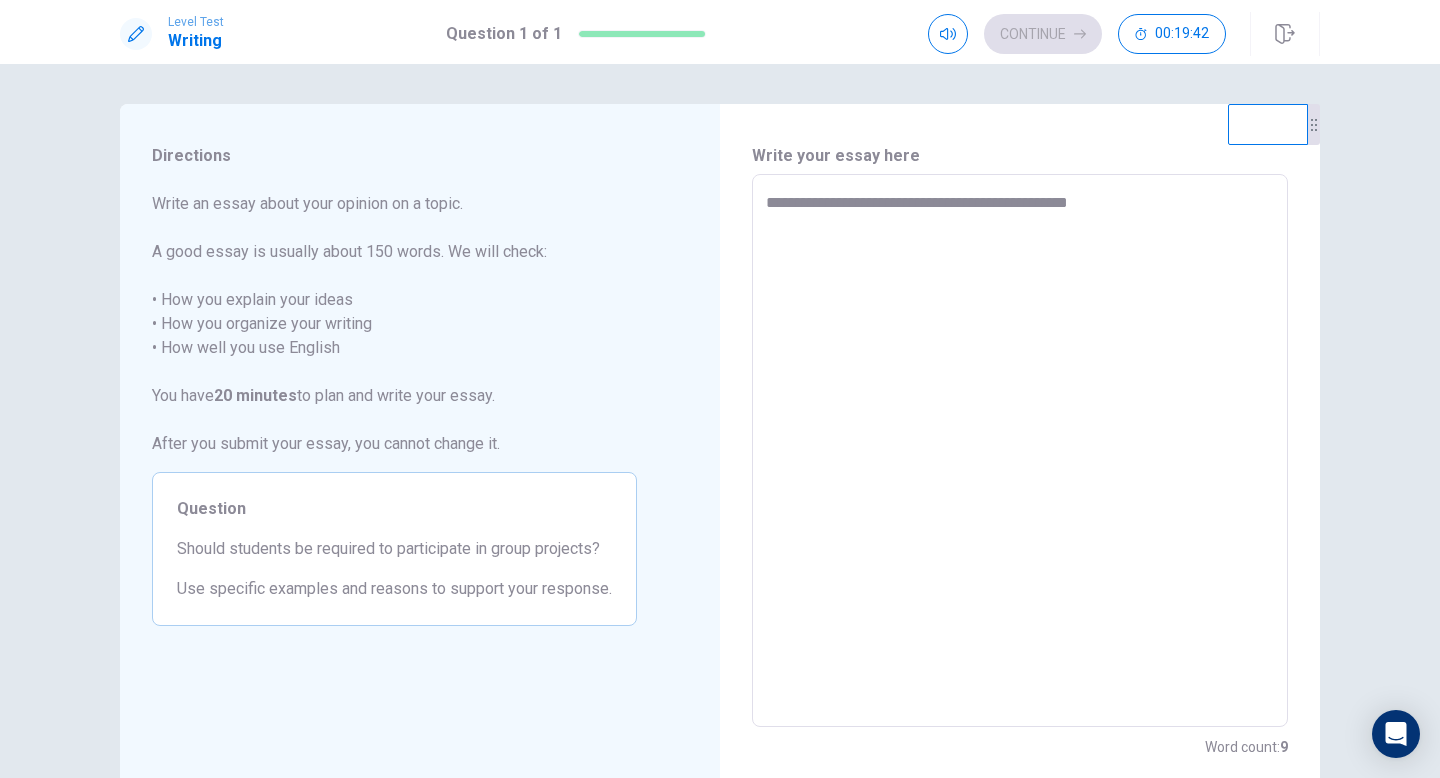 type on "**********" 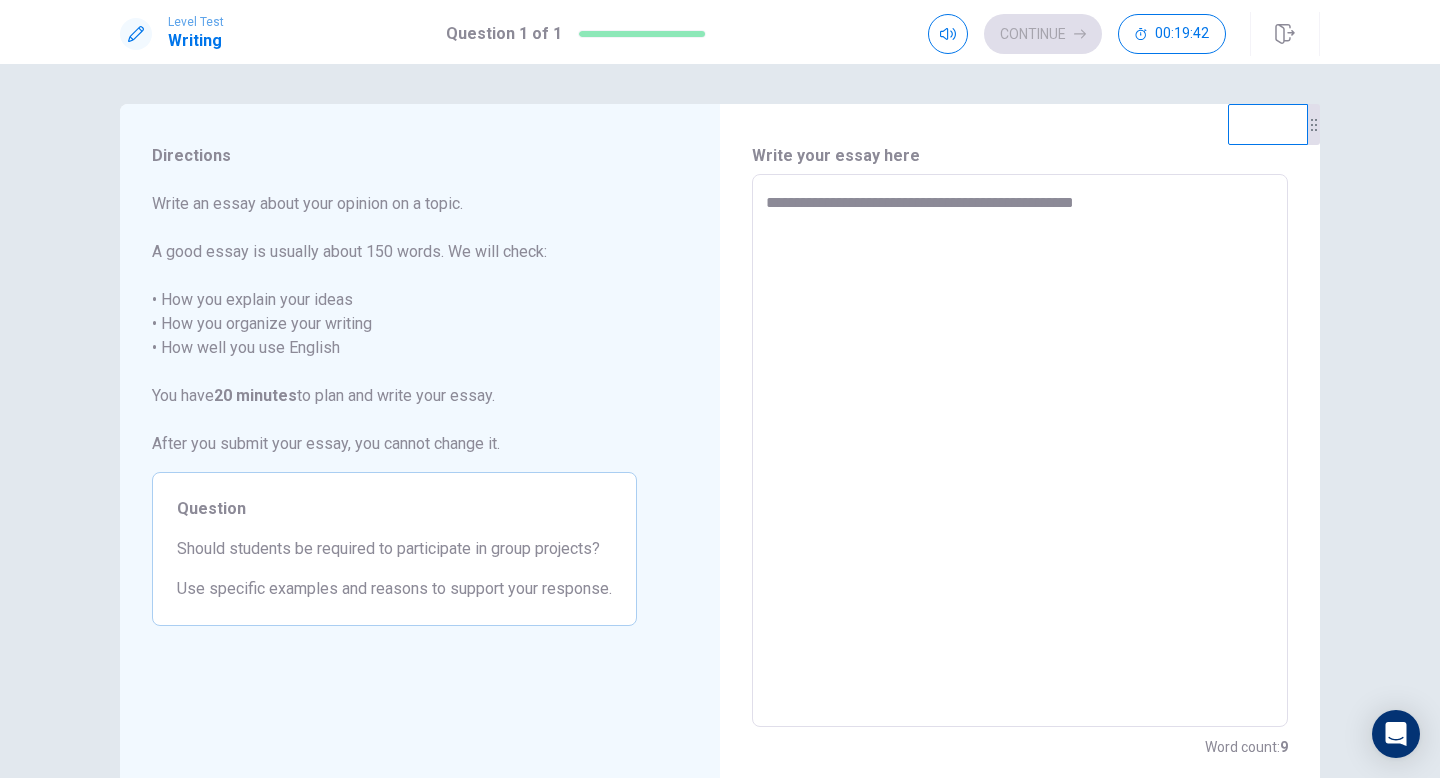 type on "*" 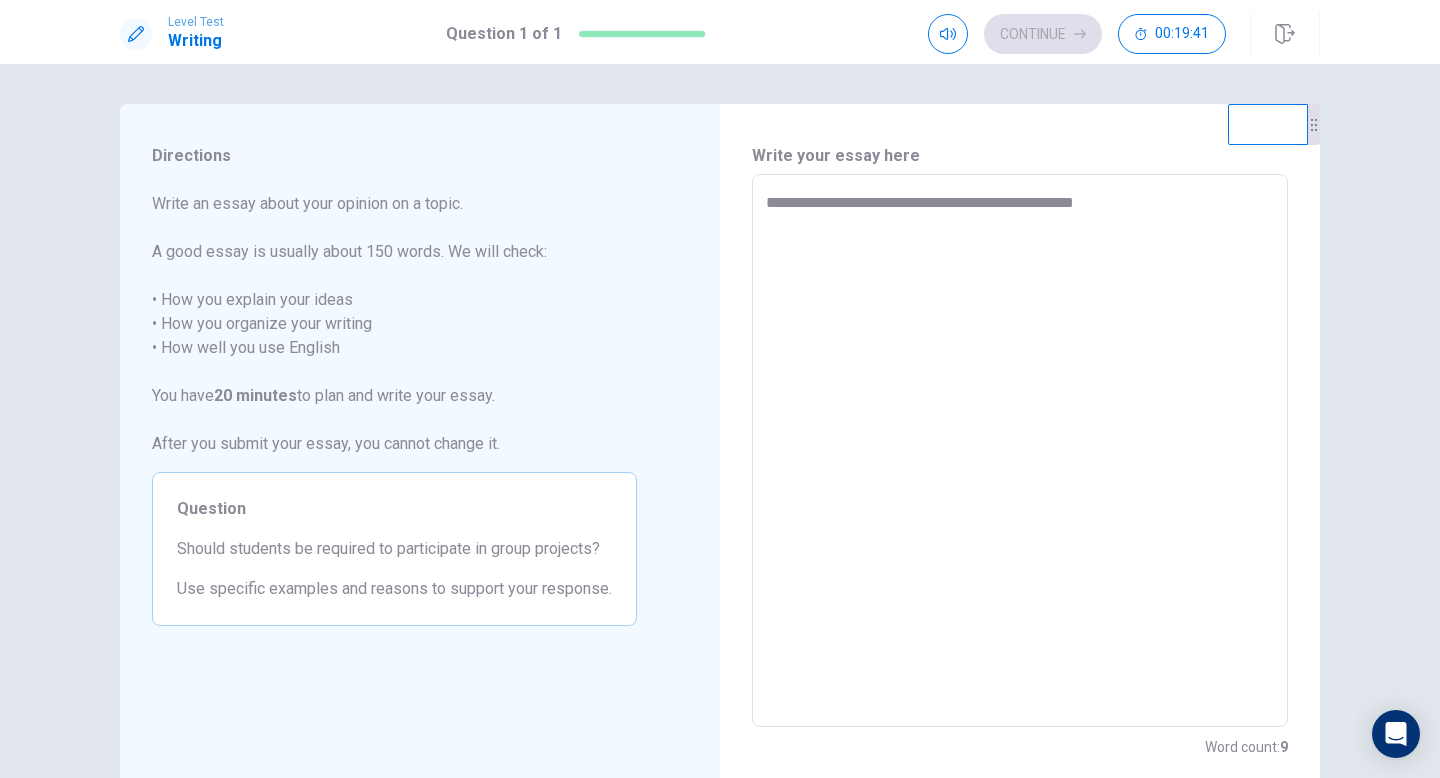 type on "**********" 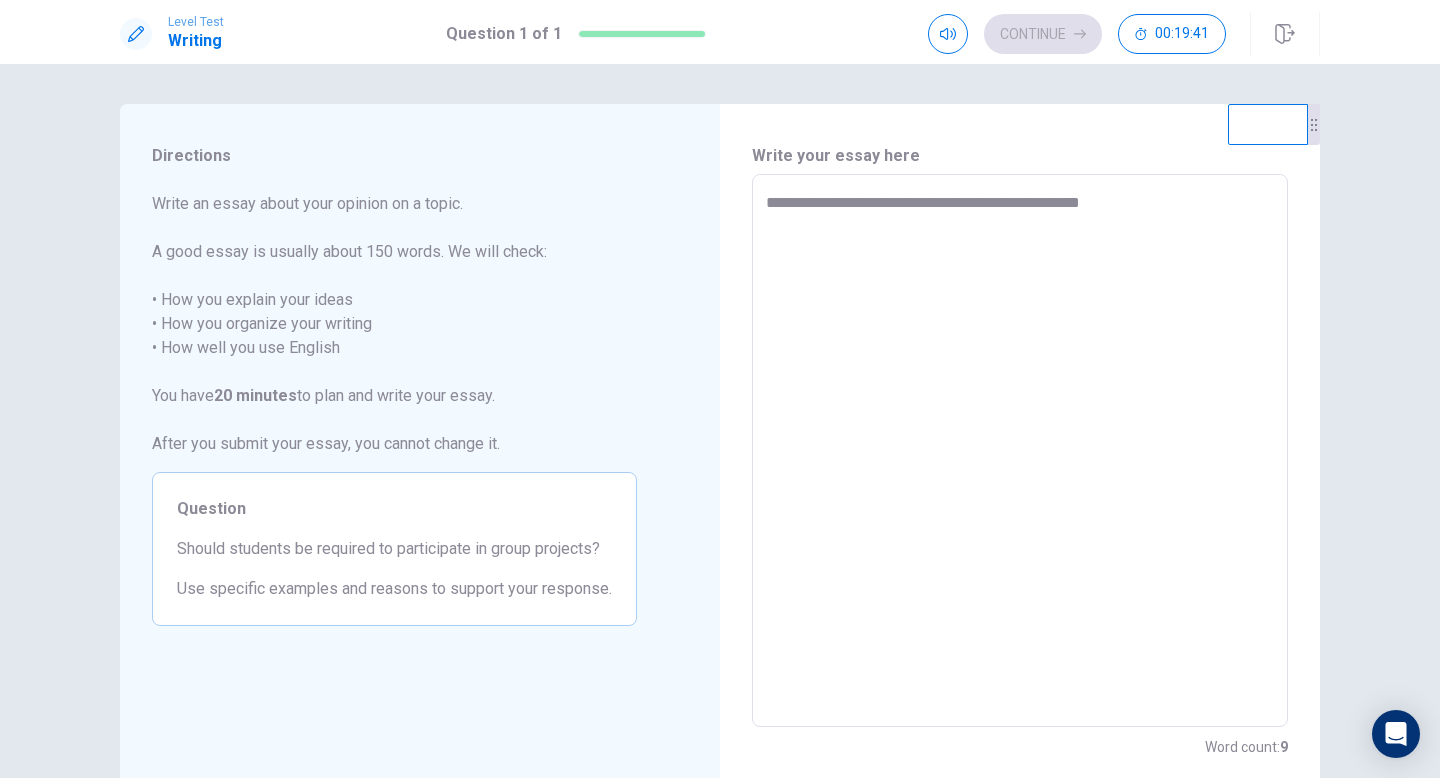 type on "*" 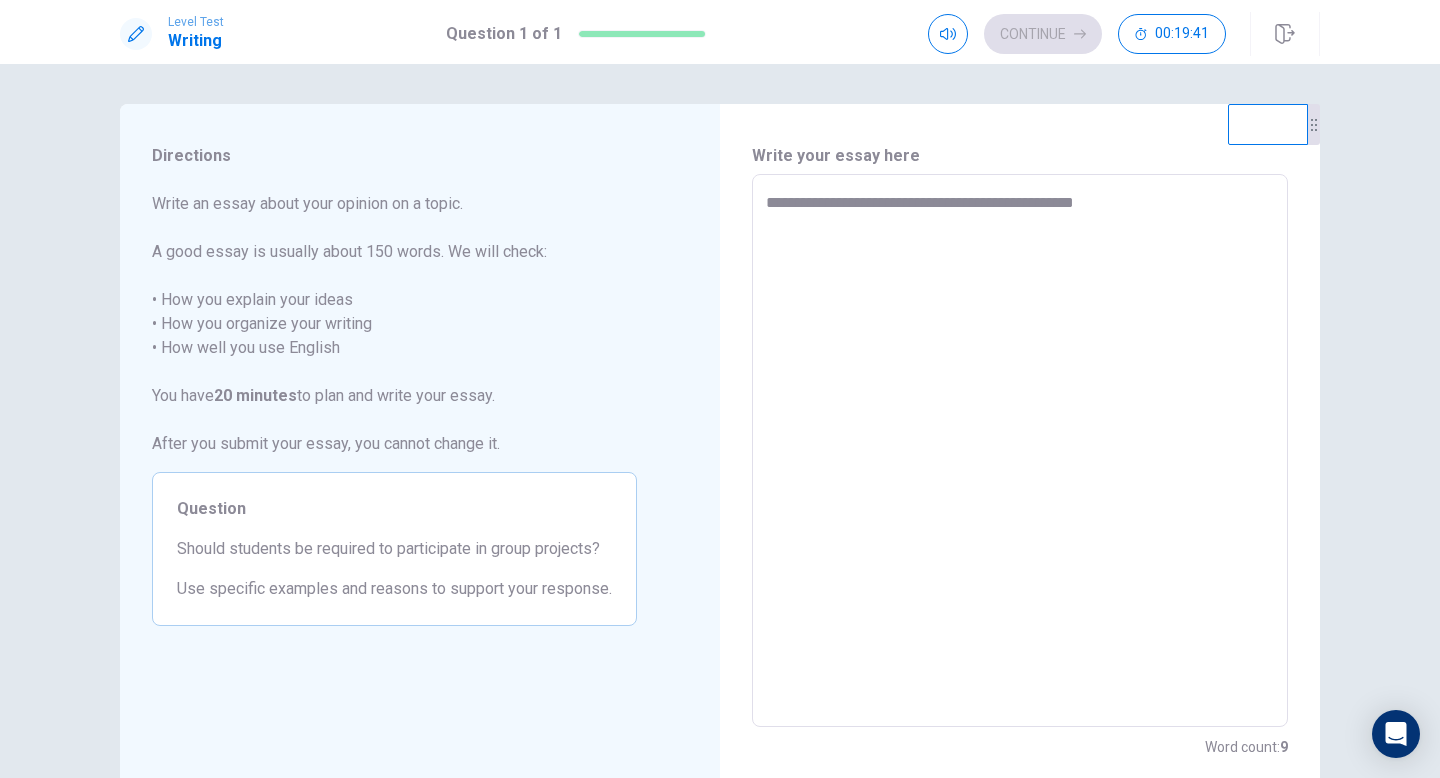 type on "*" 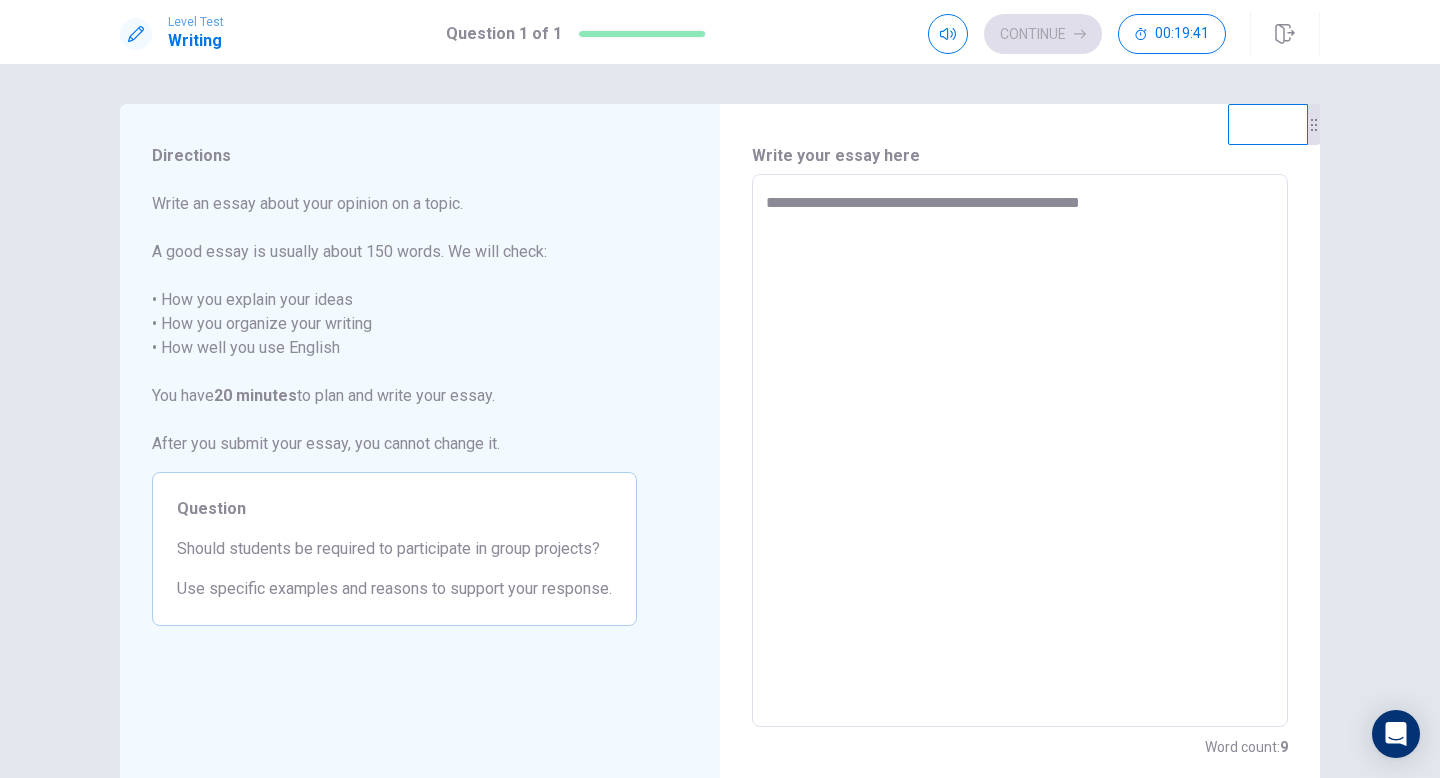 type on "*" 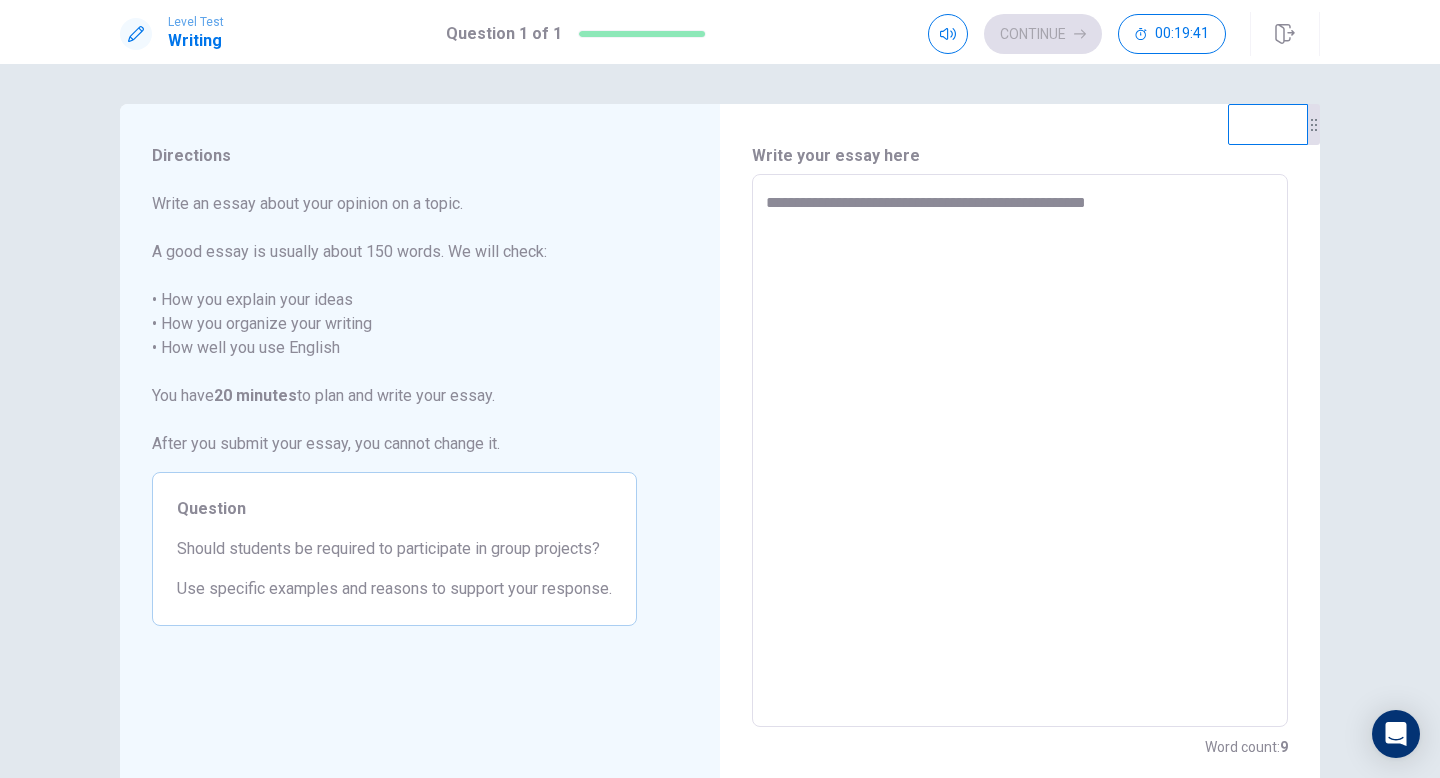 type on "*" 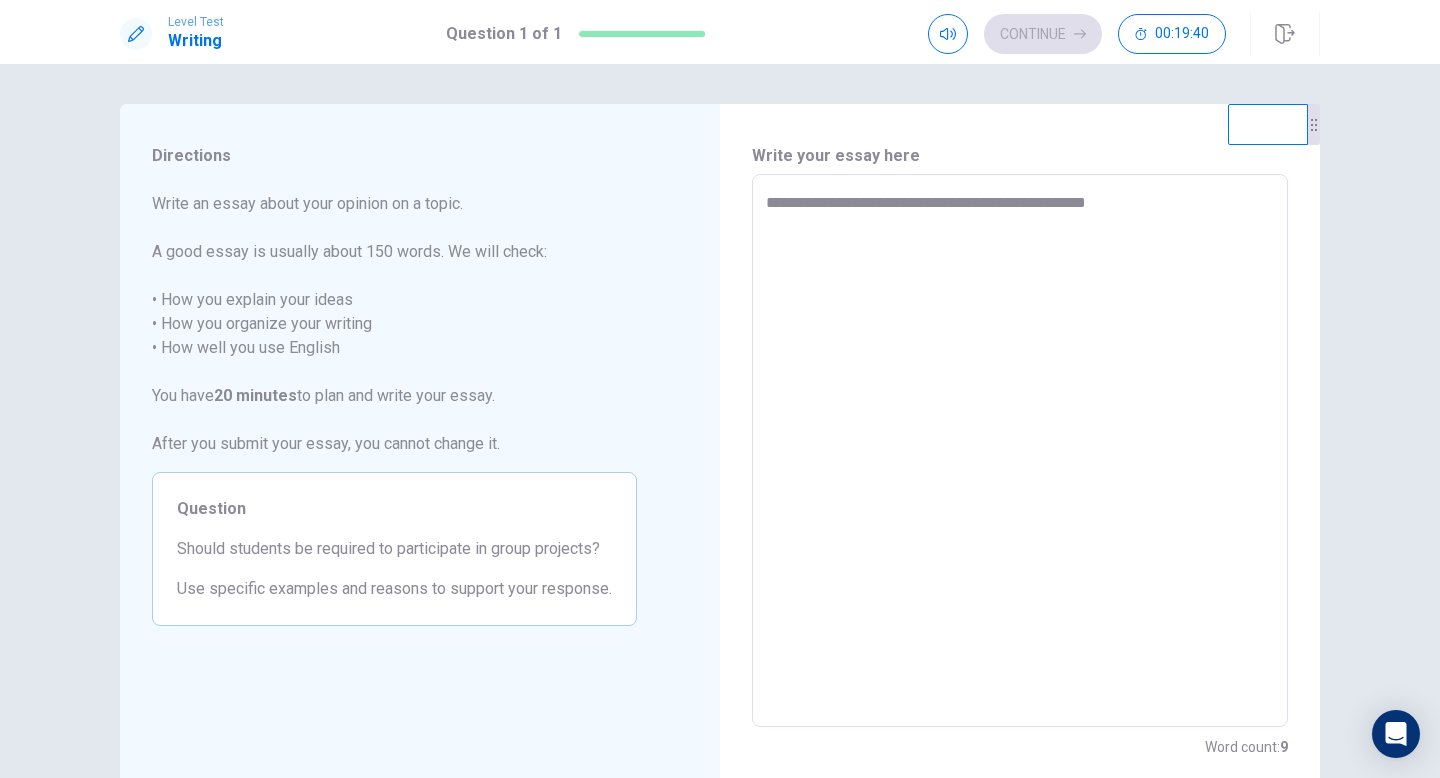 type on "**********" 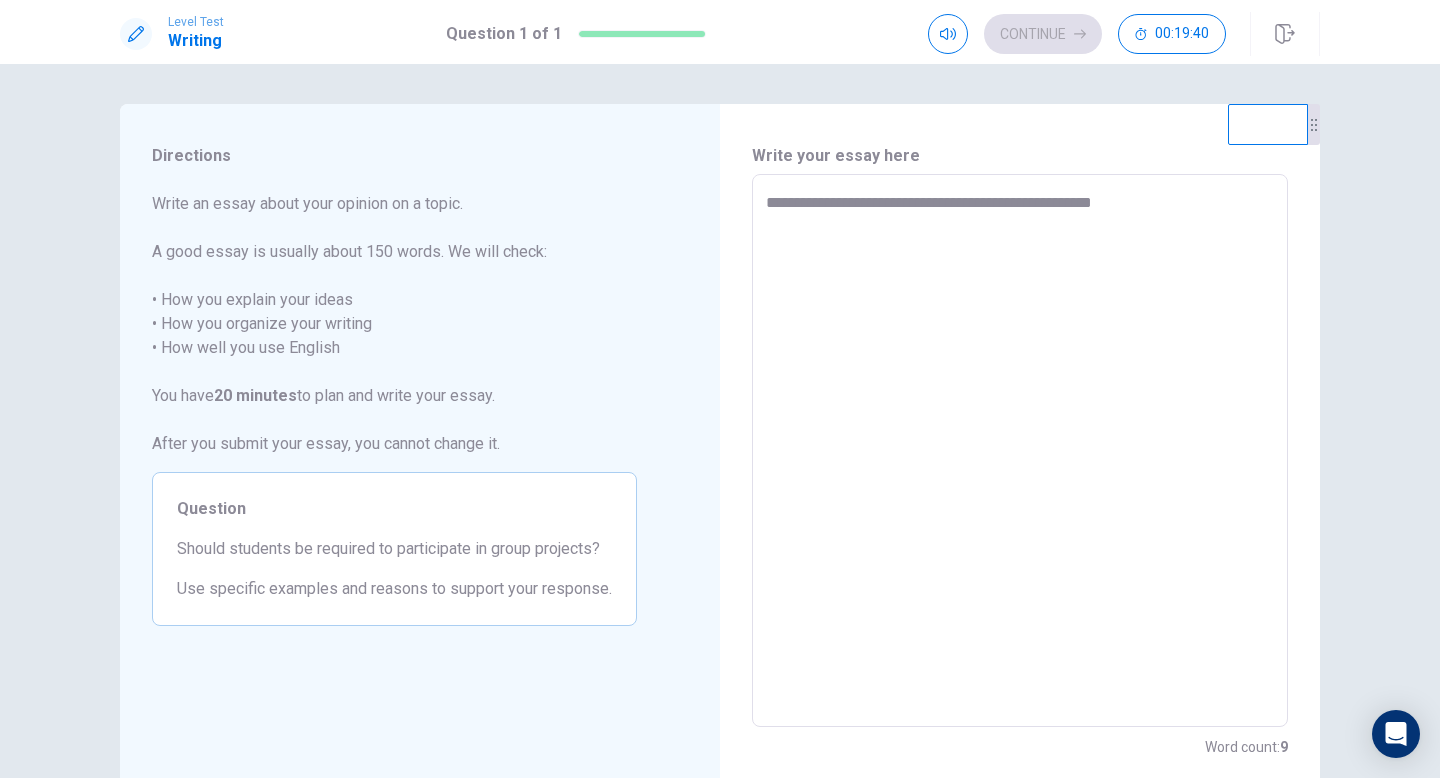 type on "*" 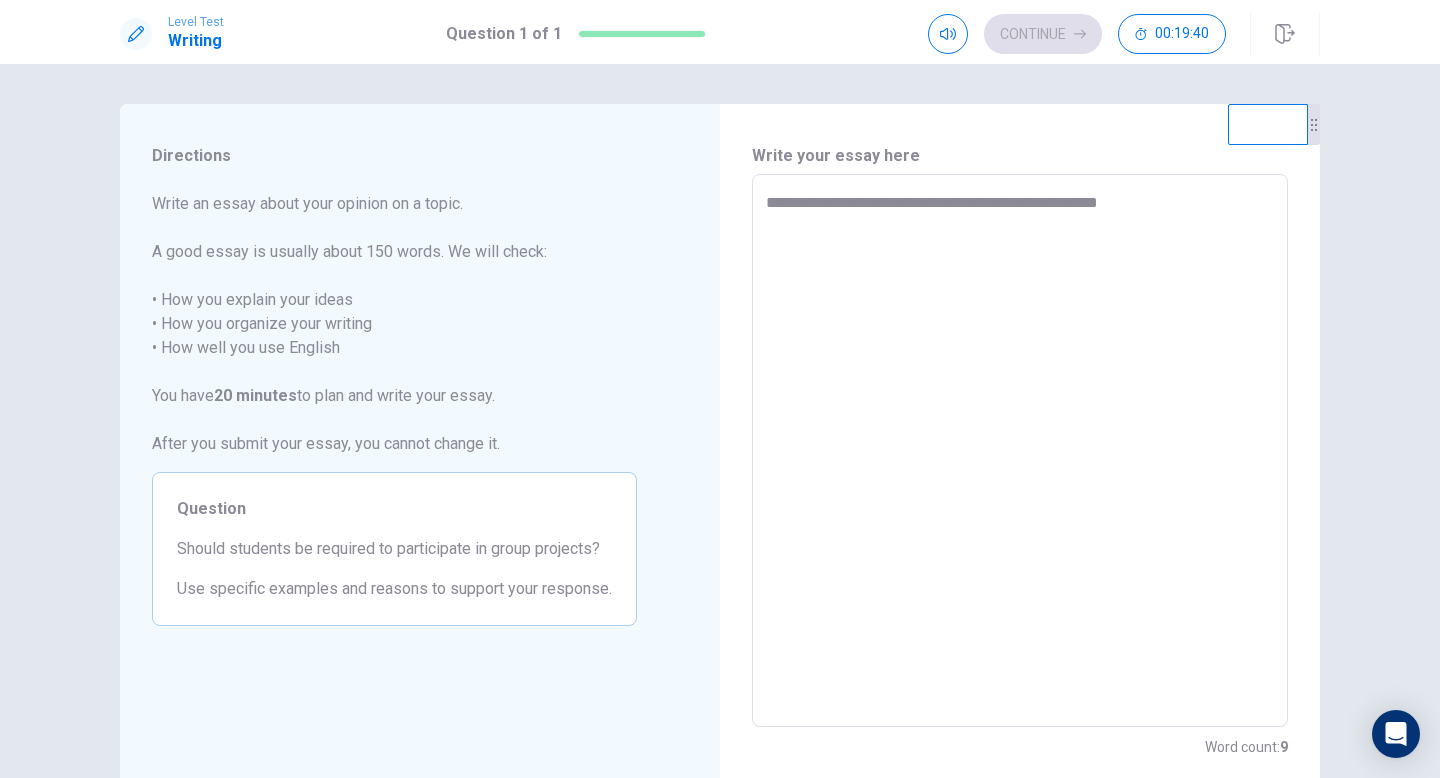 type on "*" 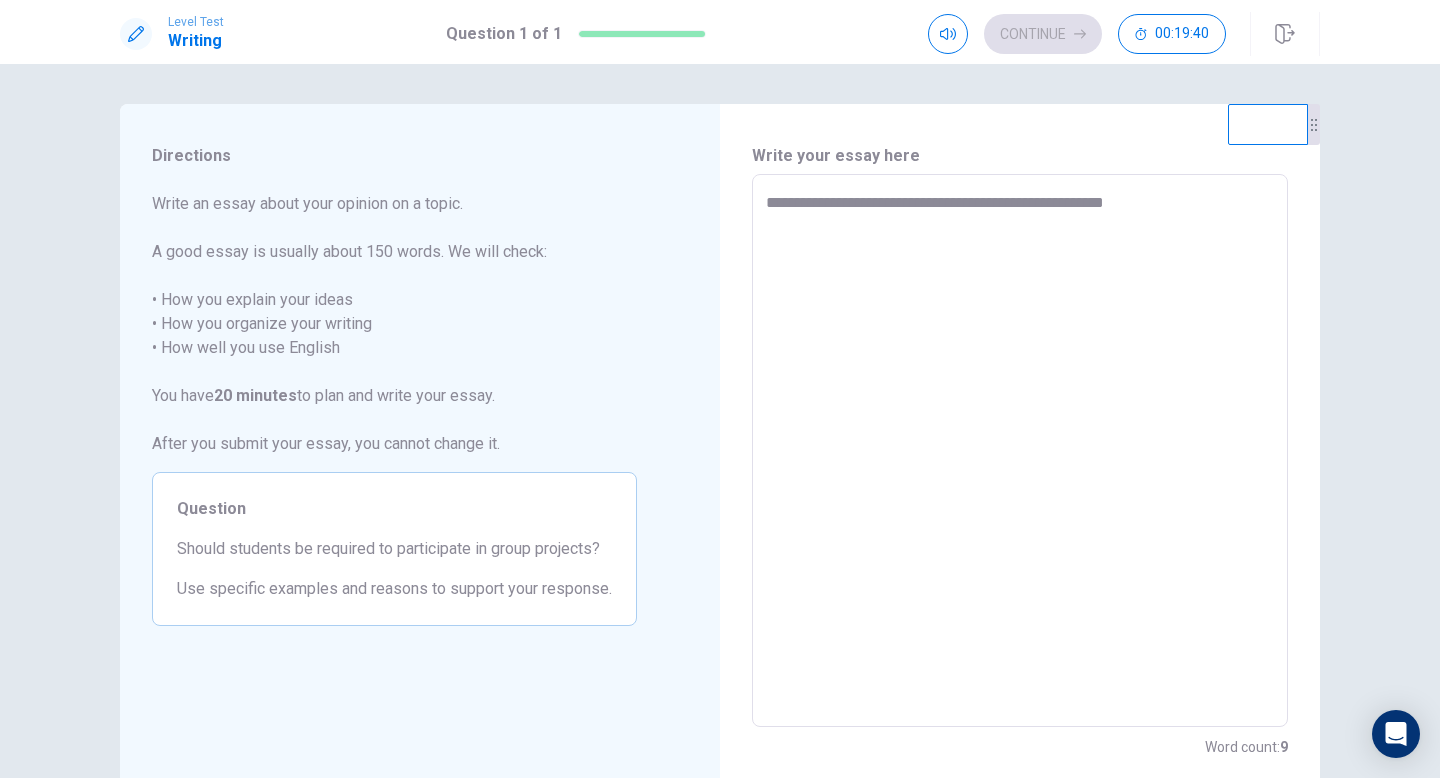 type on "*" 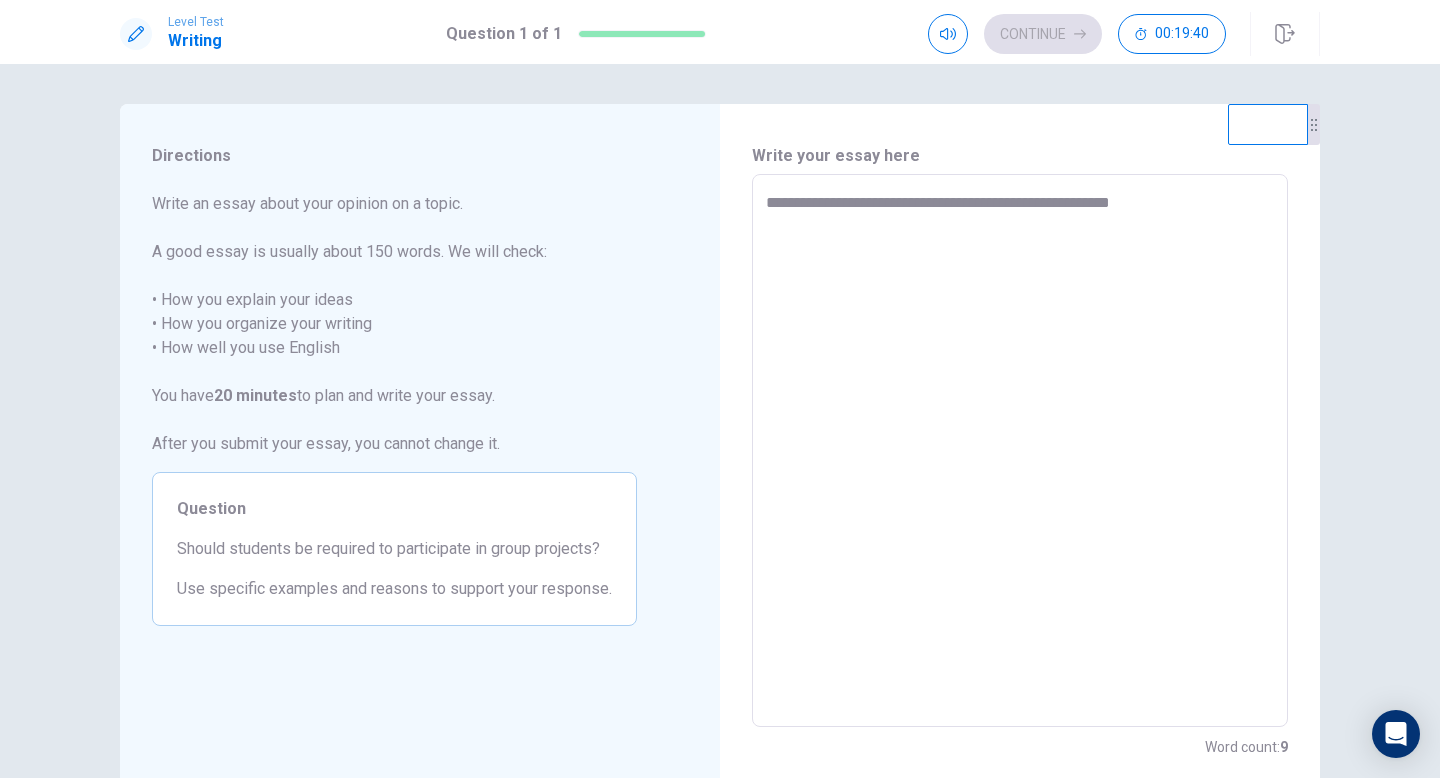 type on "*" 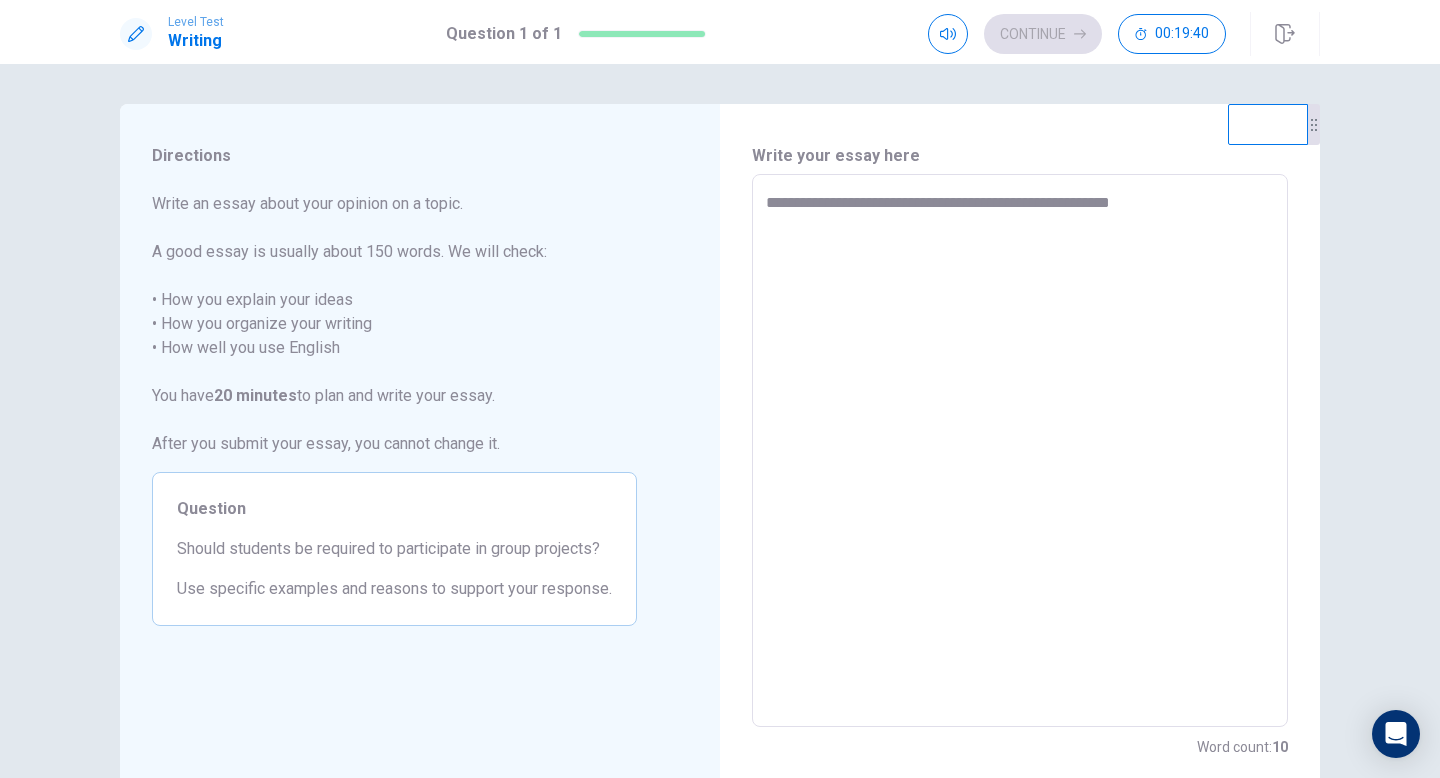 type on "**********" 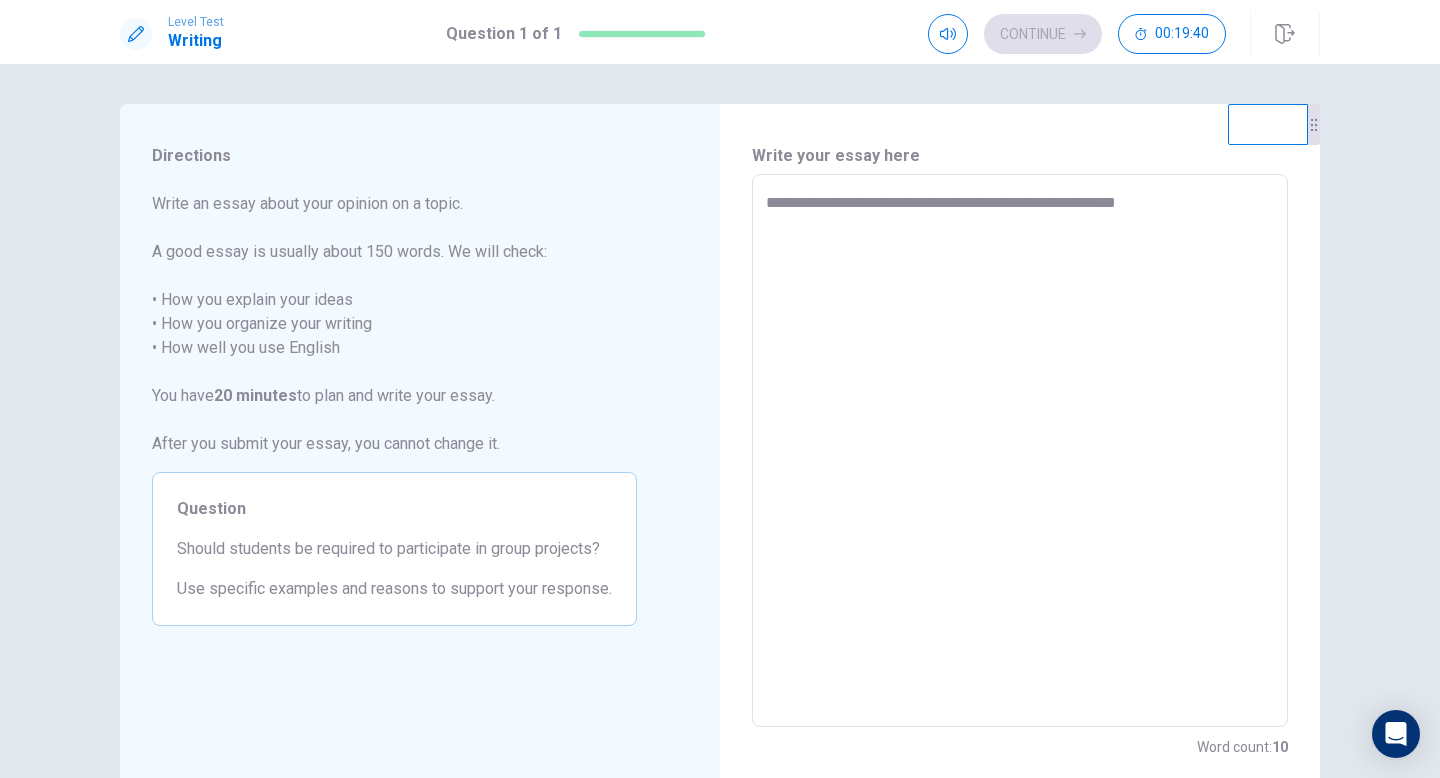 type on "*" 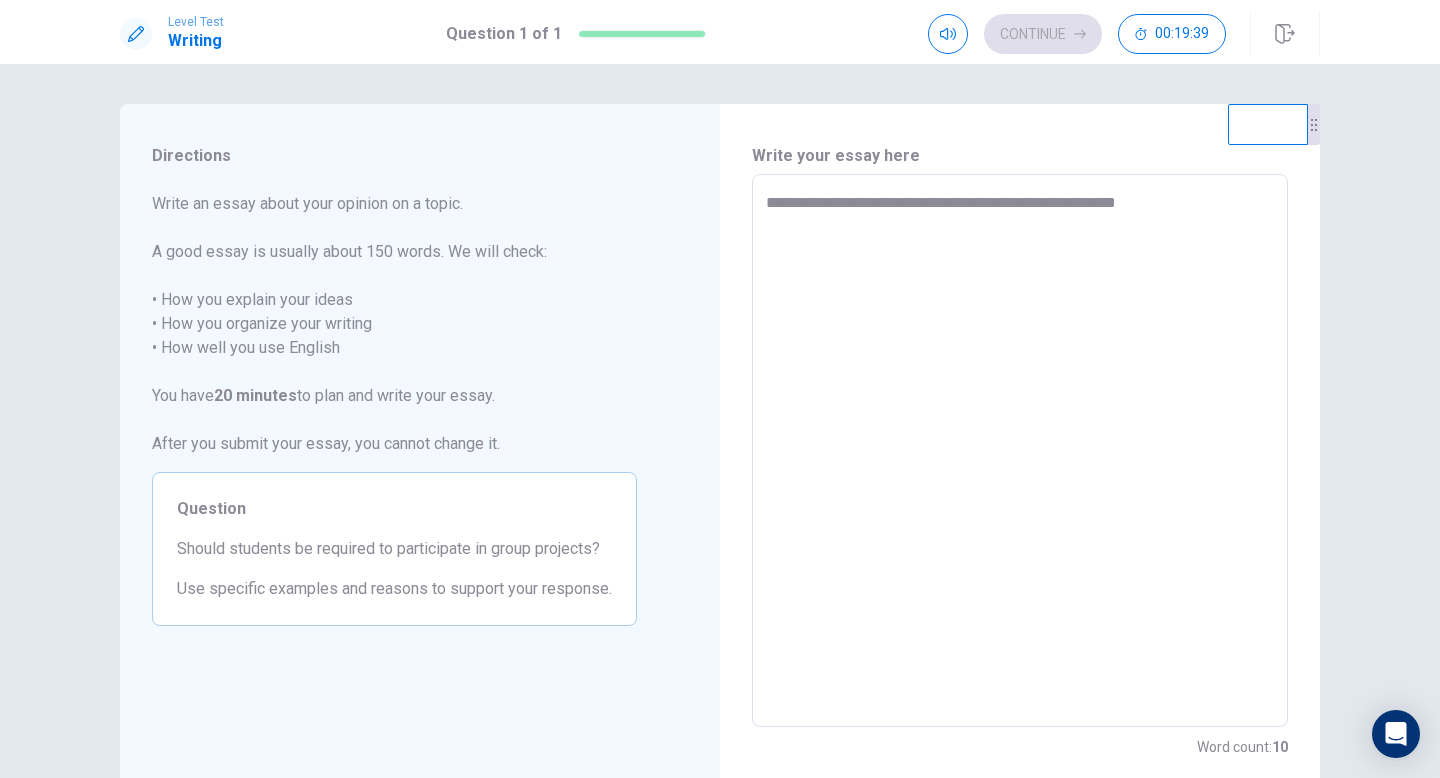 type on "**********" 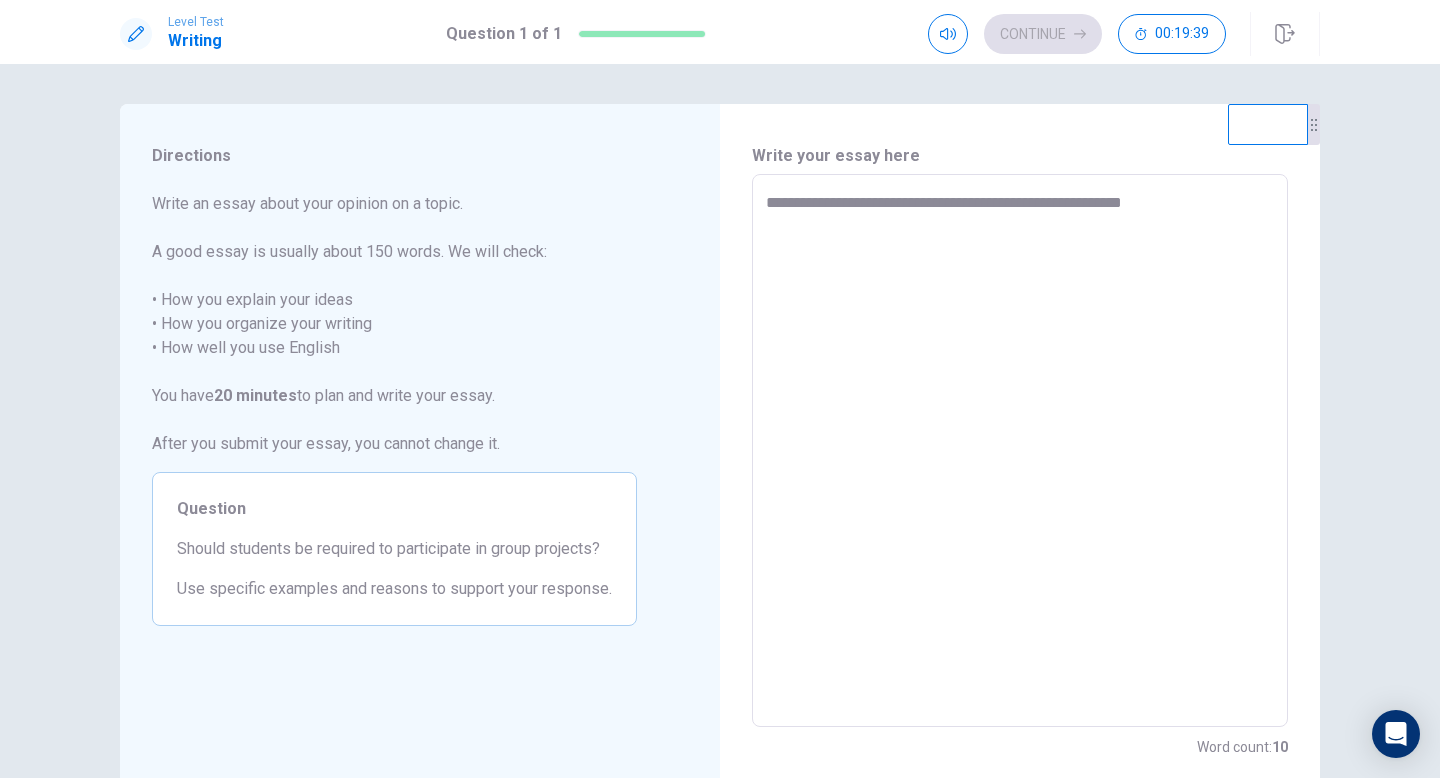 type on "*" 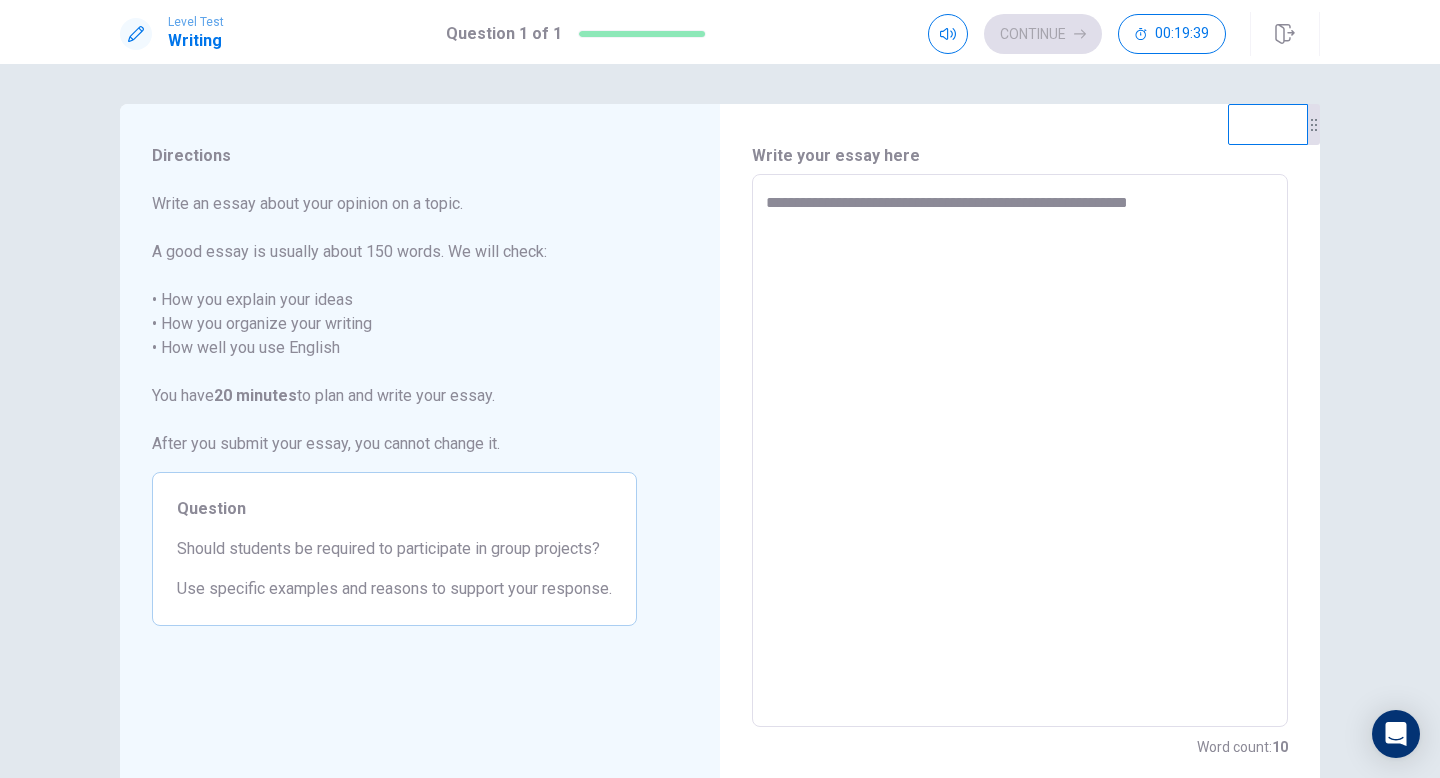 type on "*" 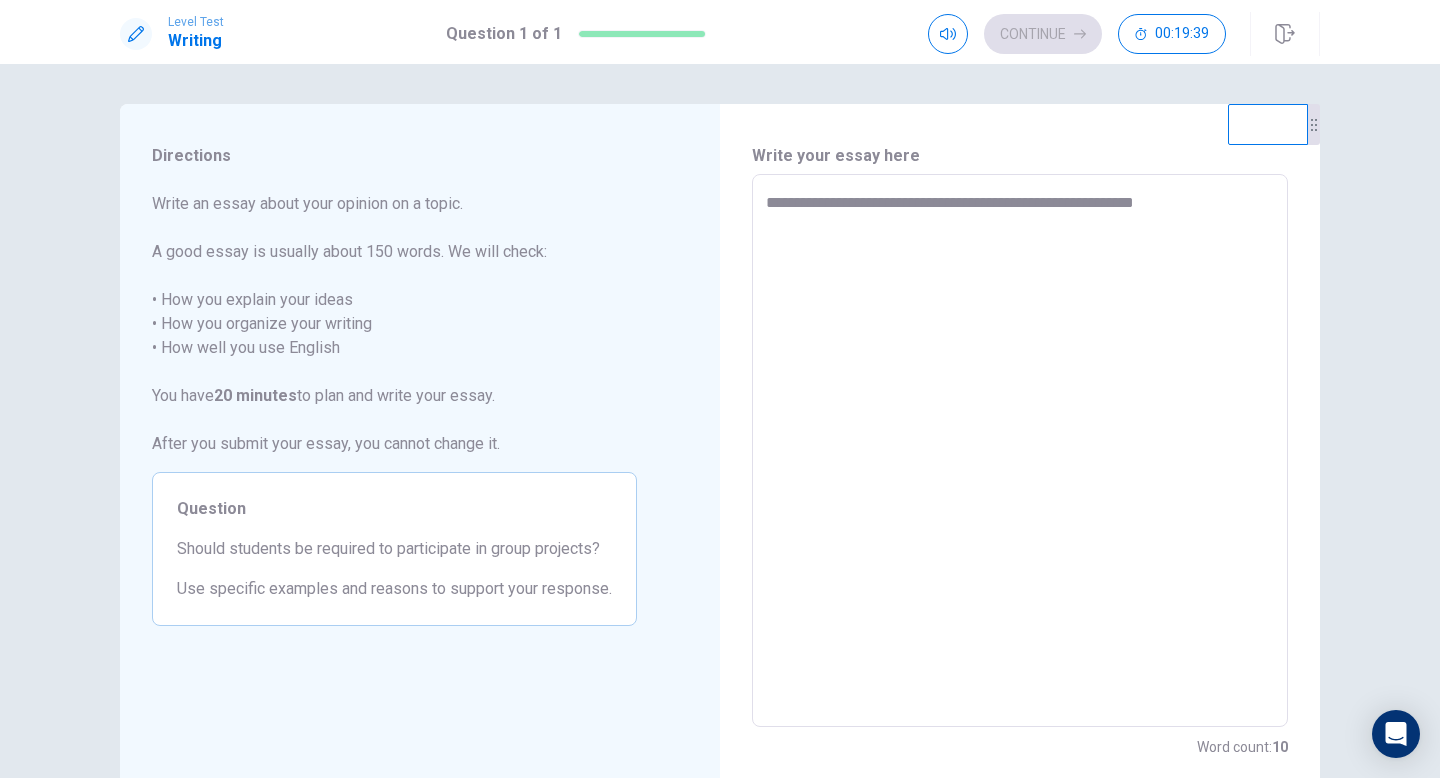 type on "*" 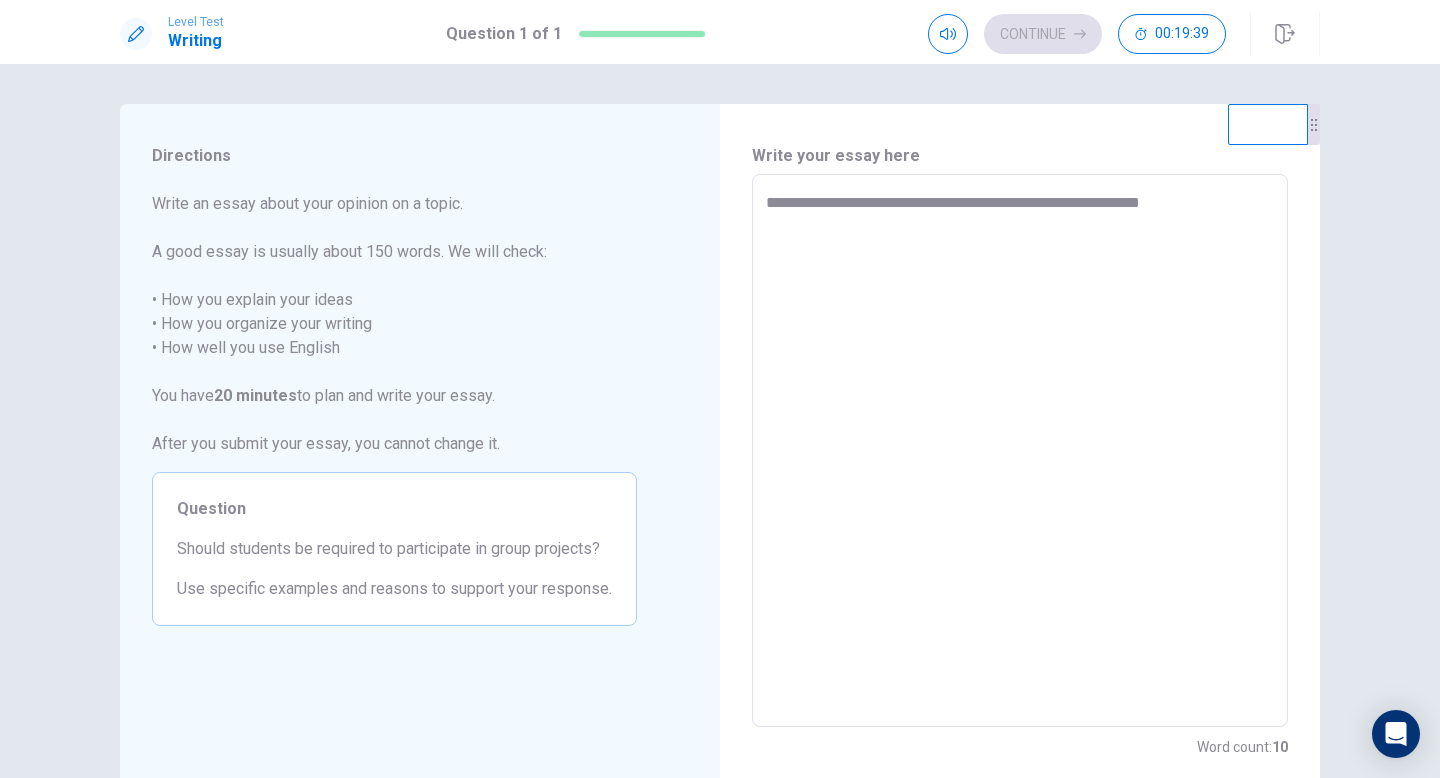 type on "*" 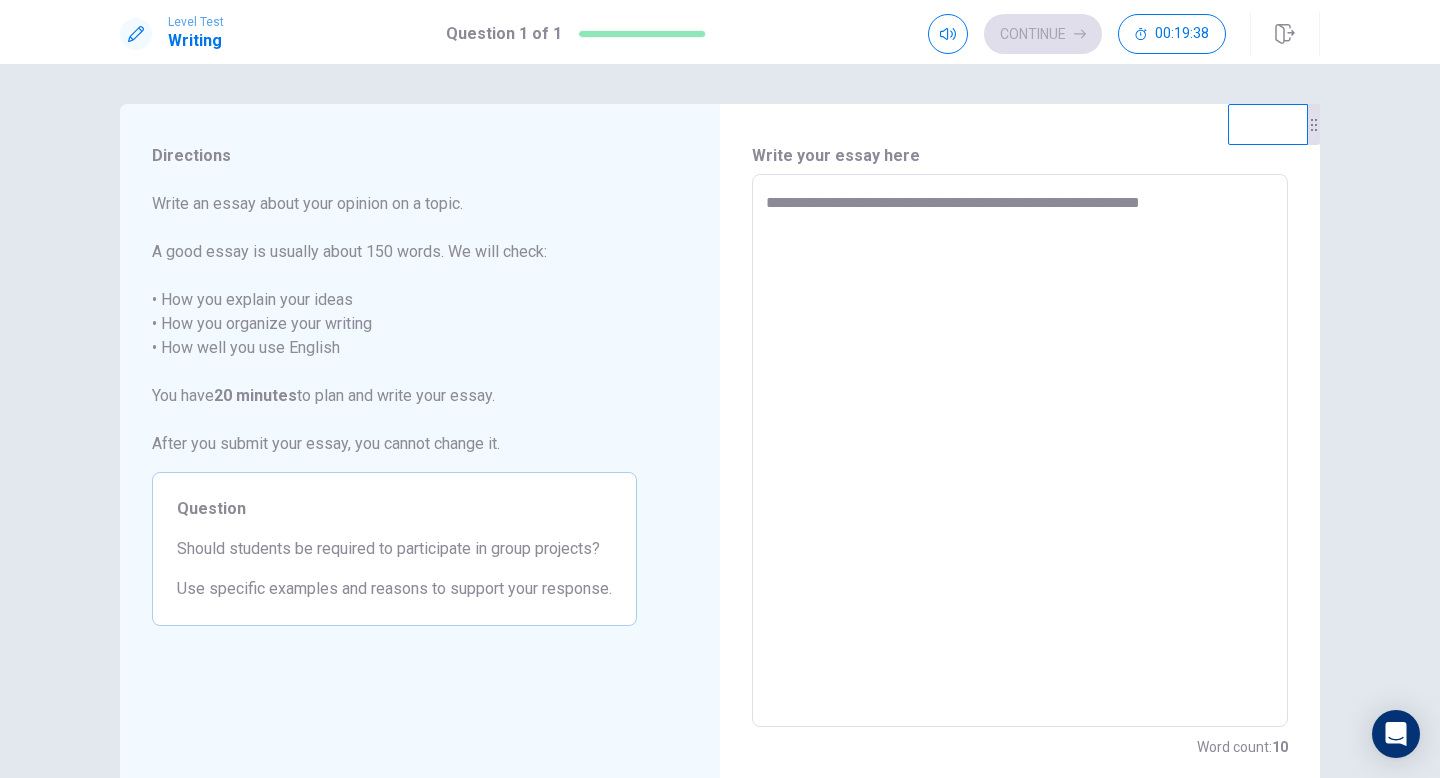 type on "**********" 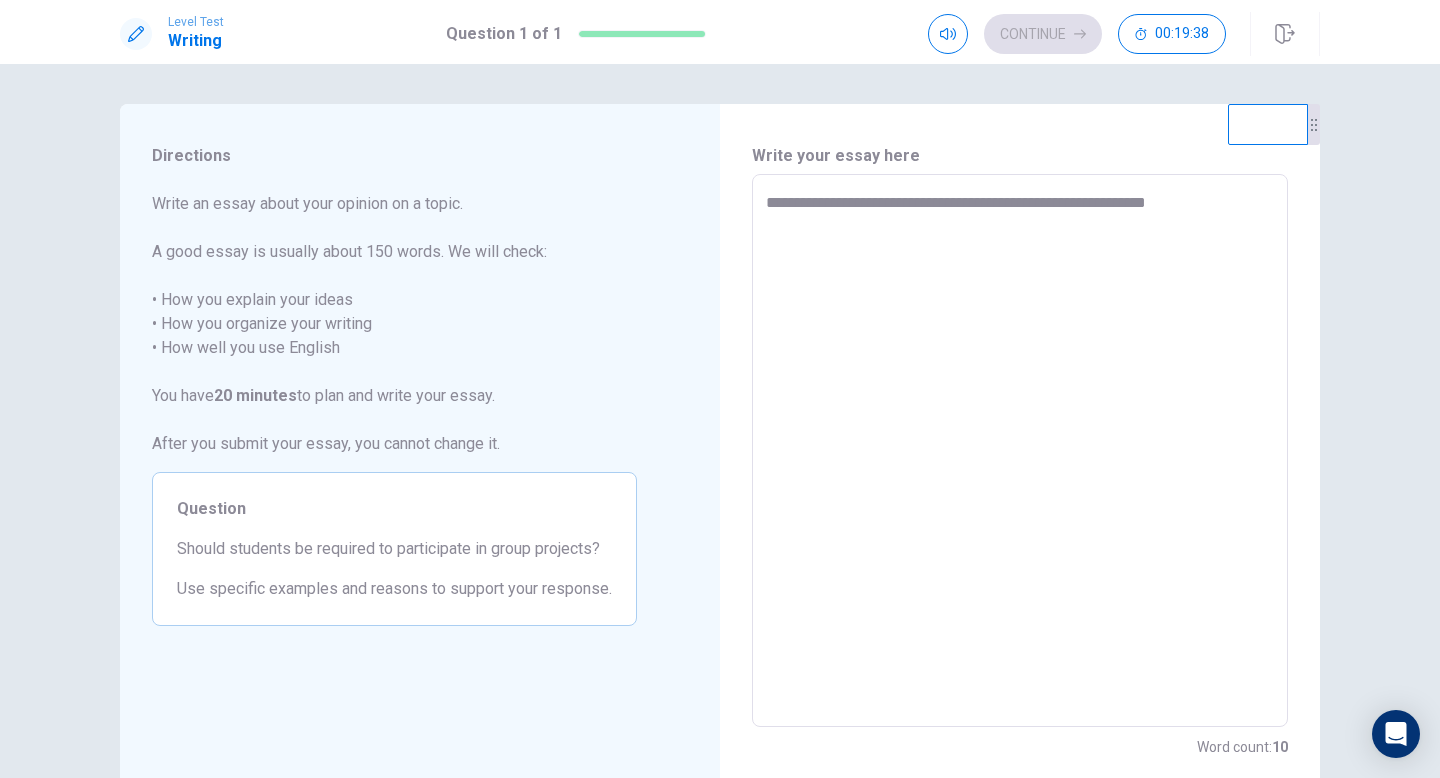 type on "*" 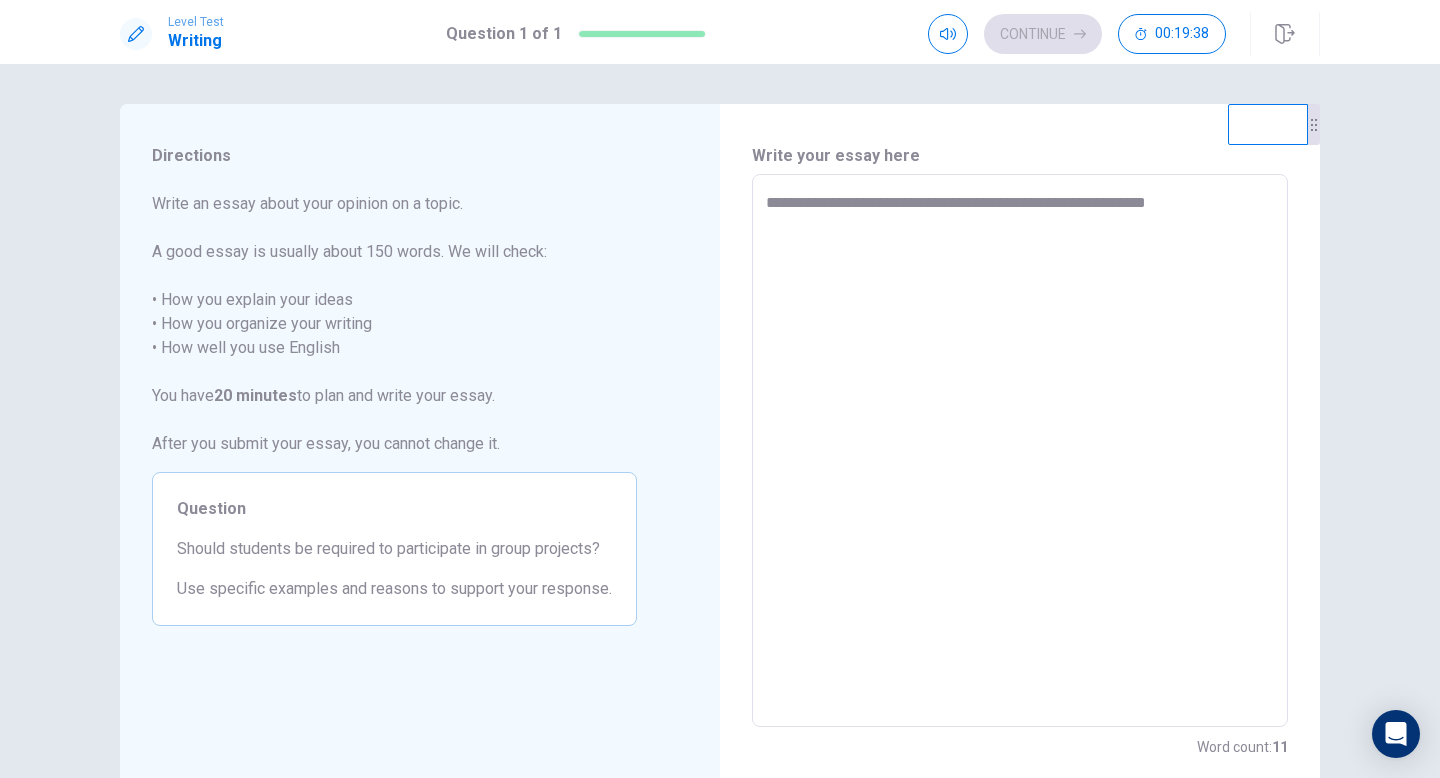 type on "**********" 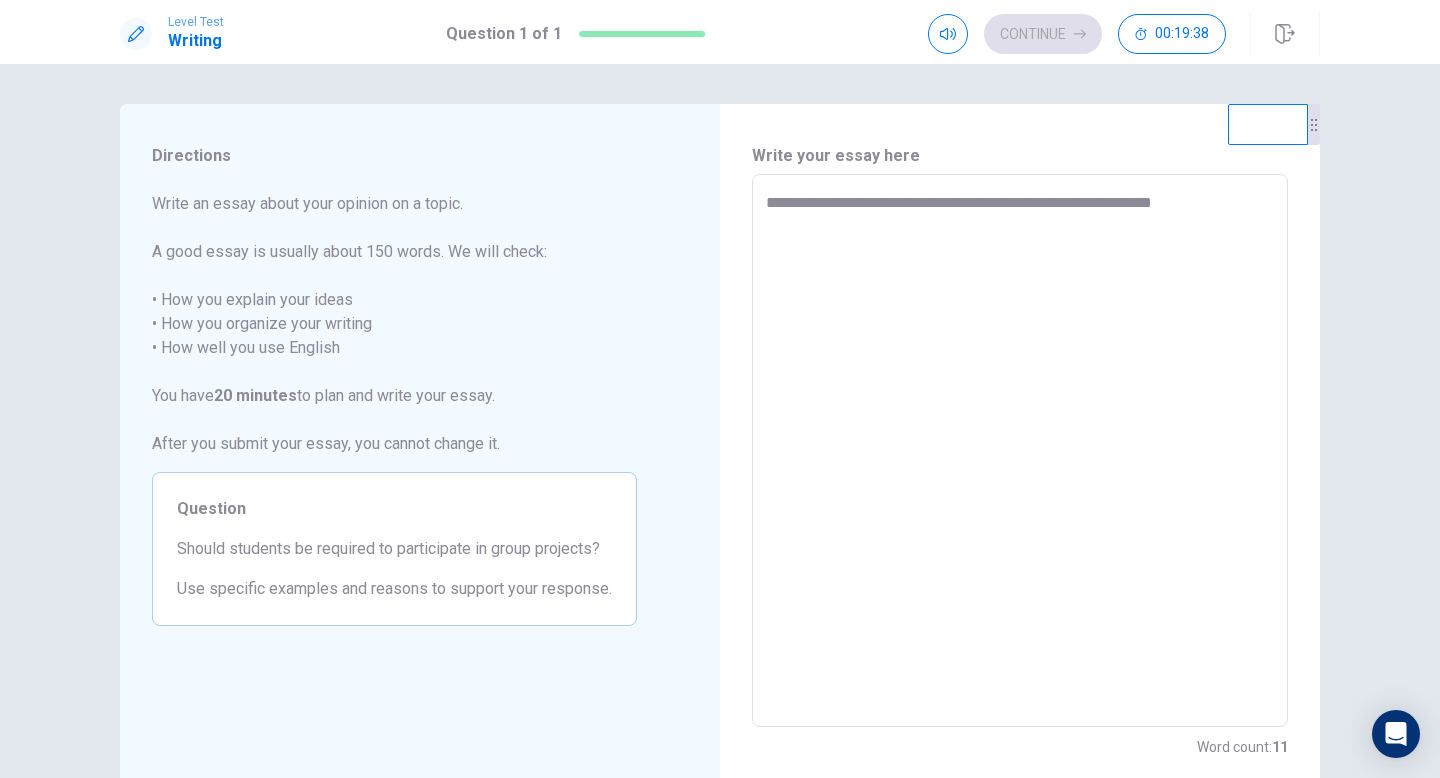 type on "*" 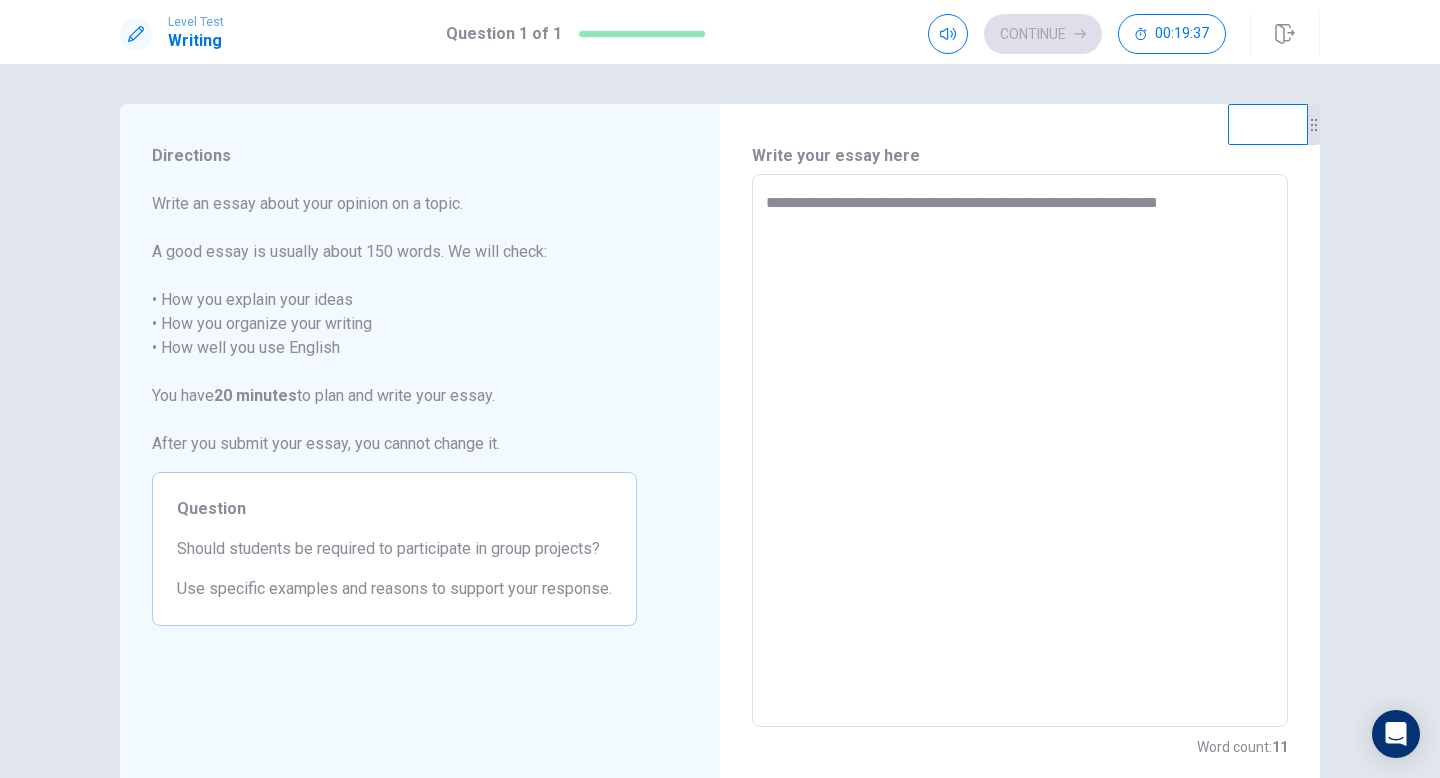 type on "*" 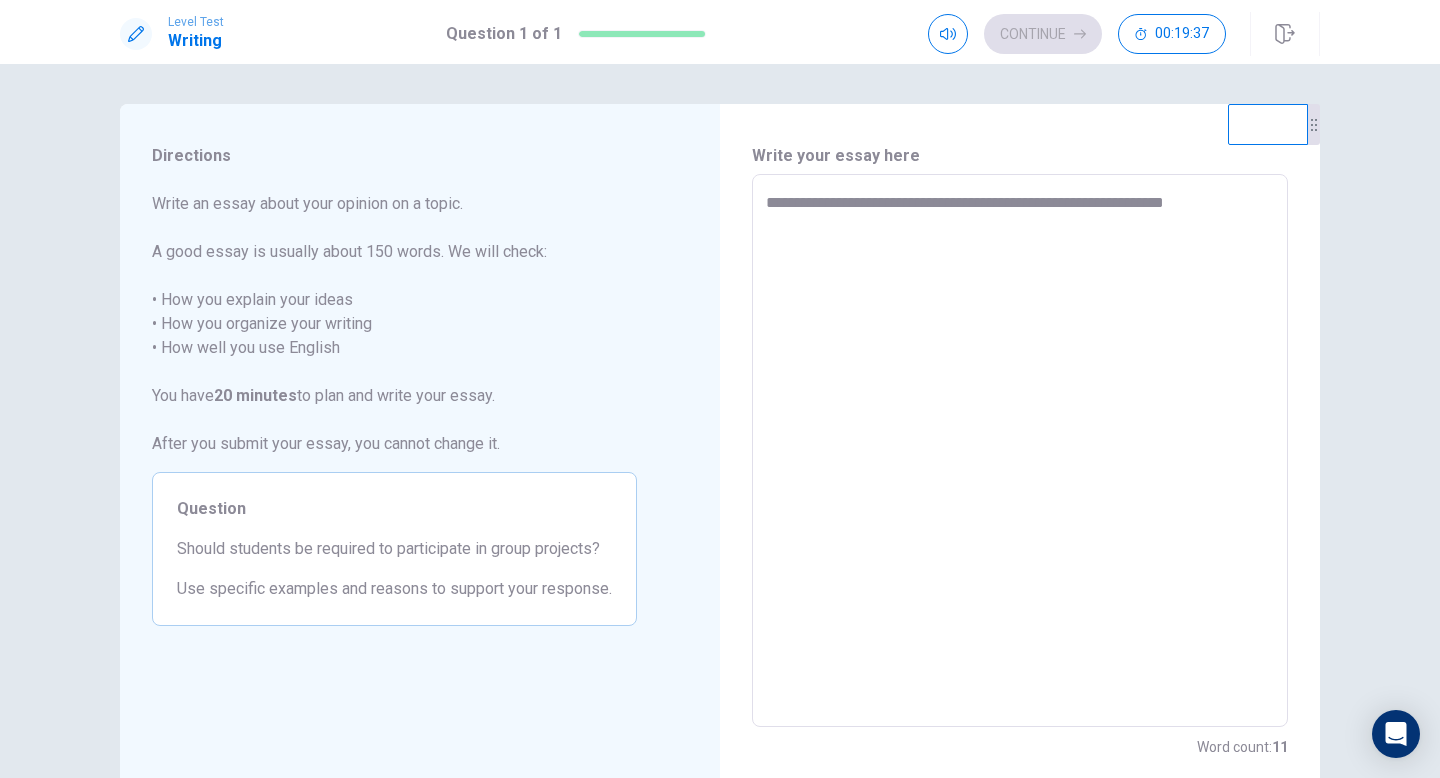 type on "*" 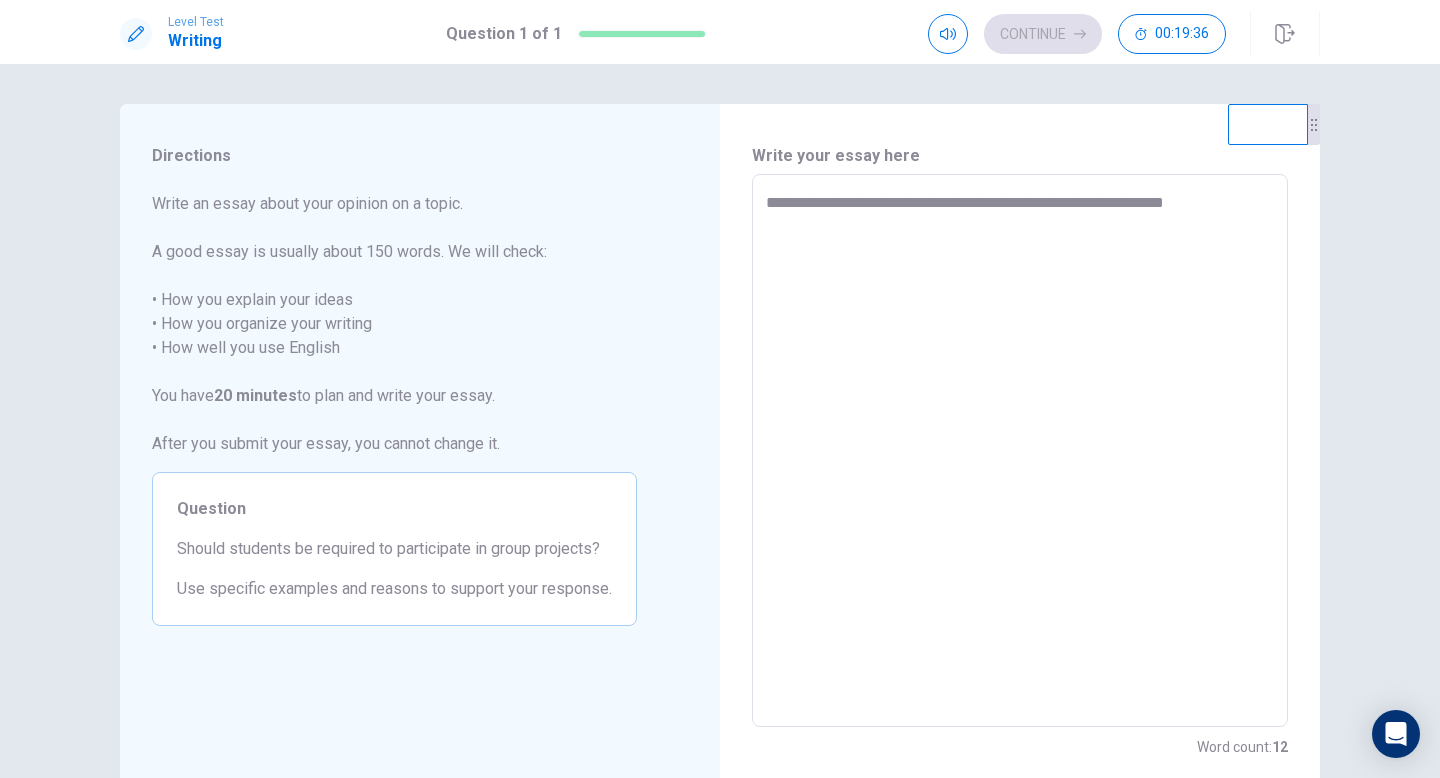 type on "**********" 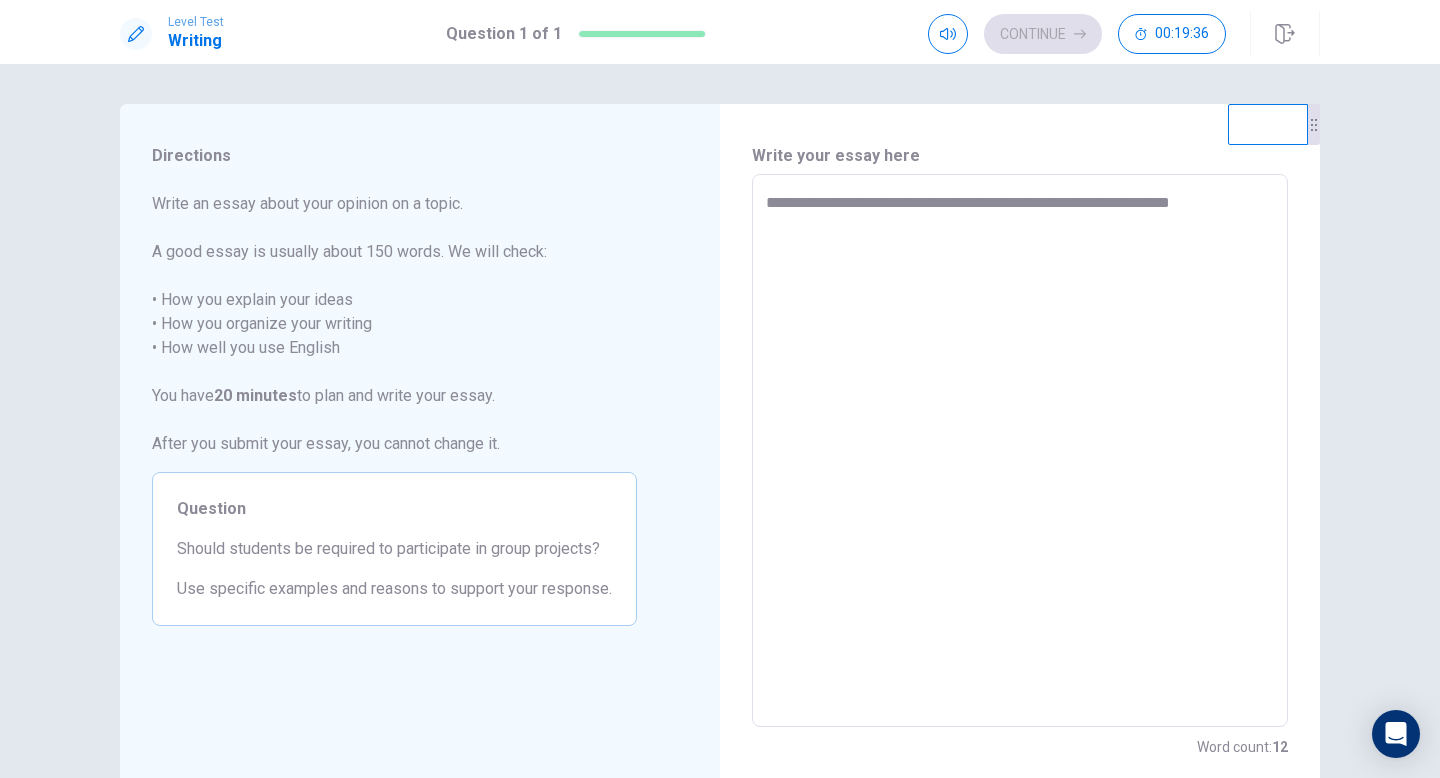 type on "*" 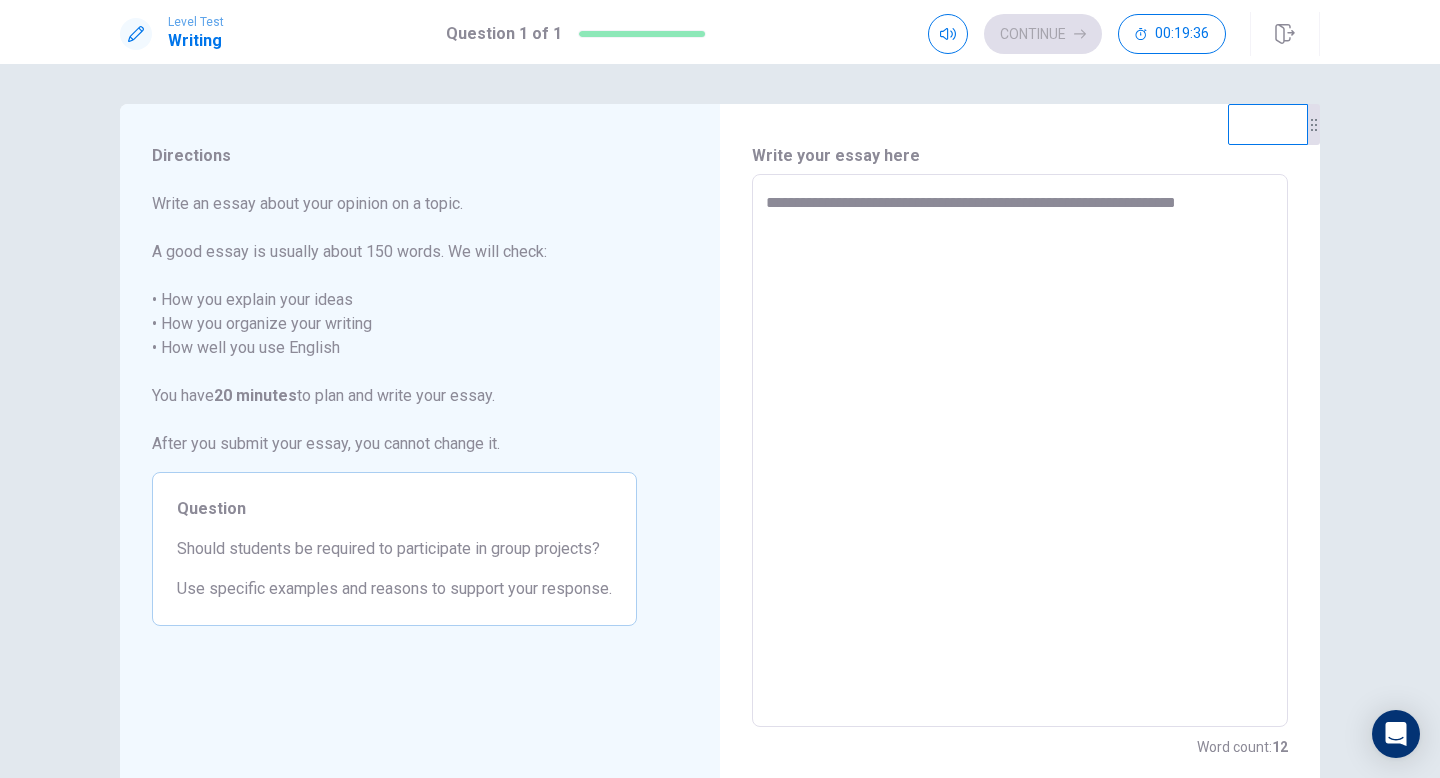 type on "*" 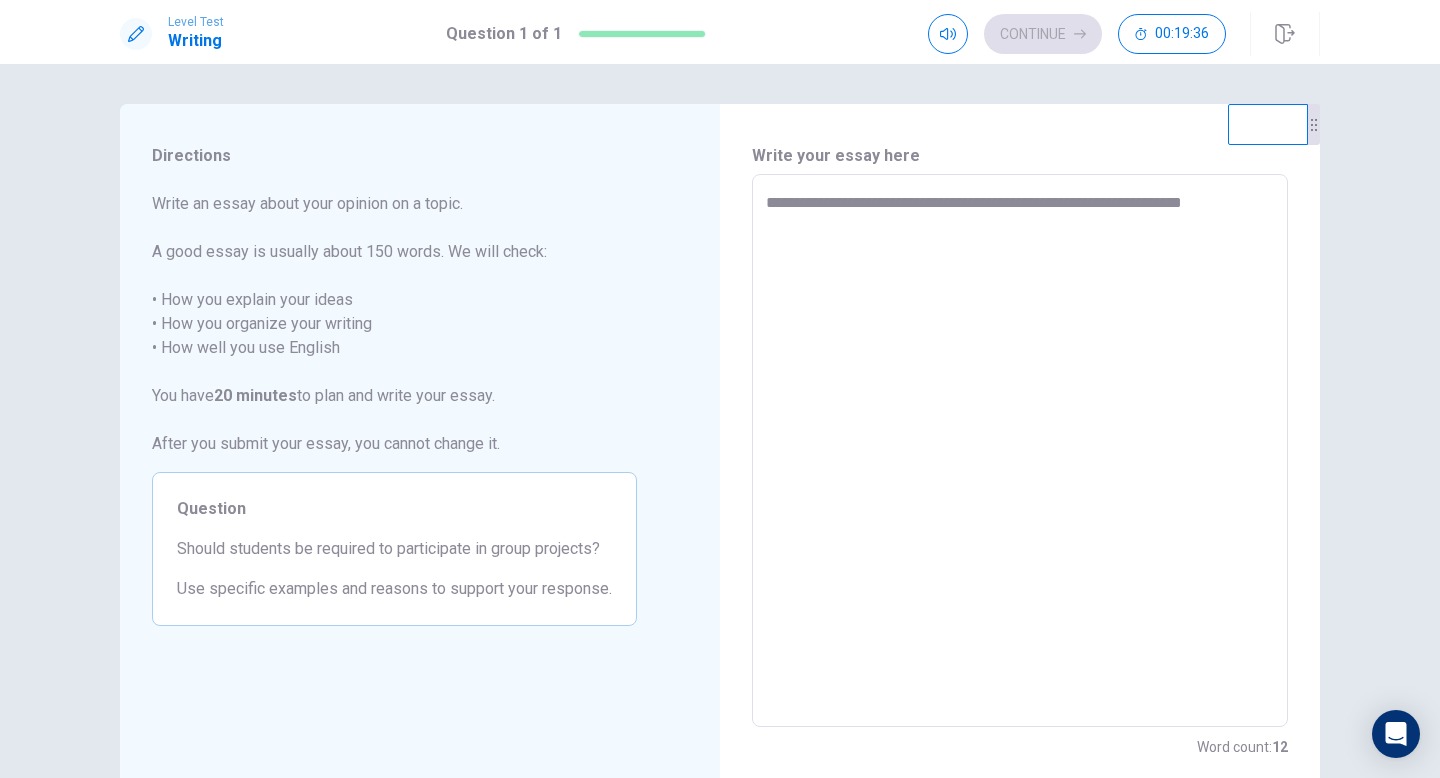 type on "*" 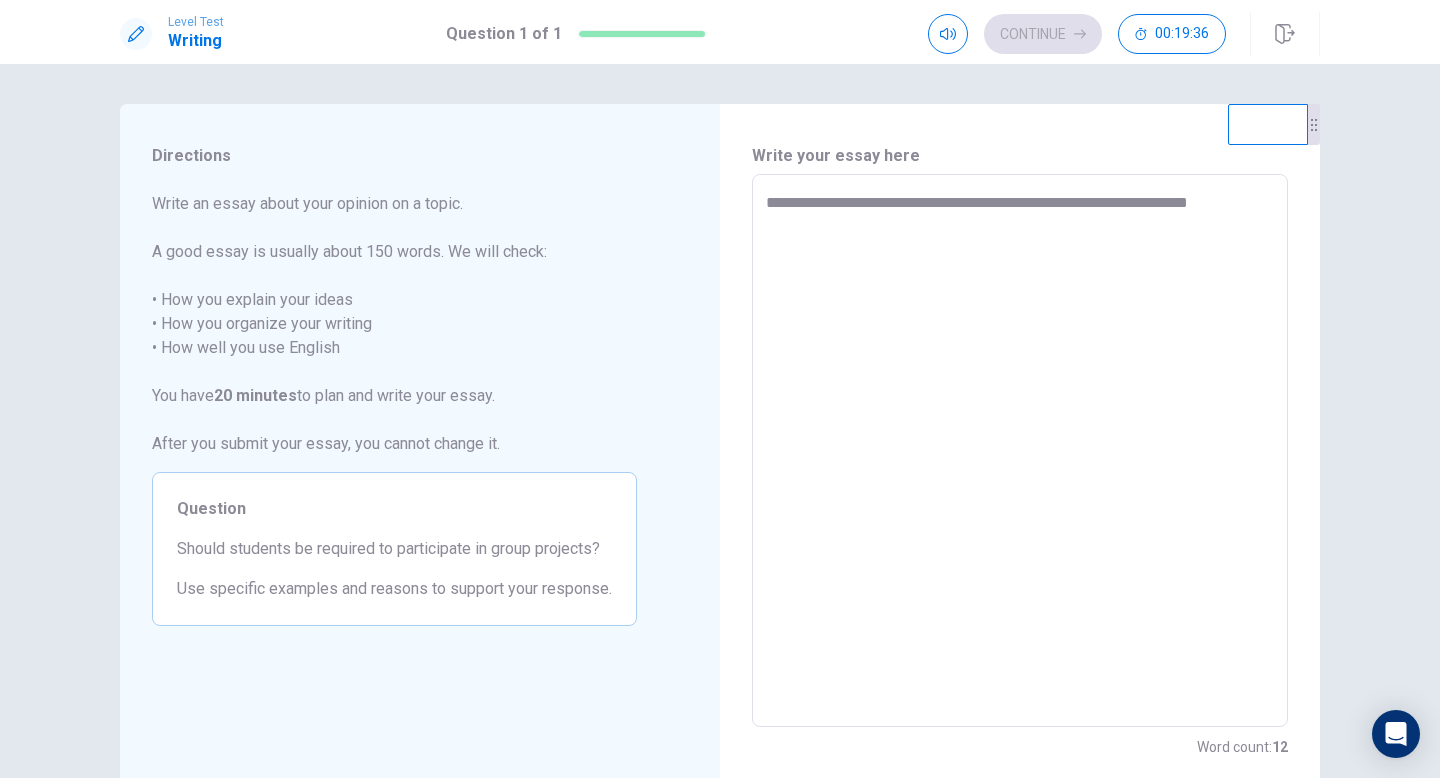type on "*" 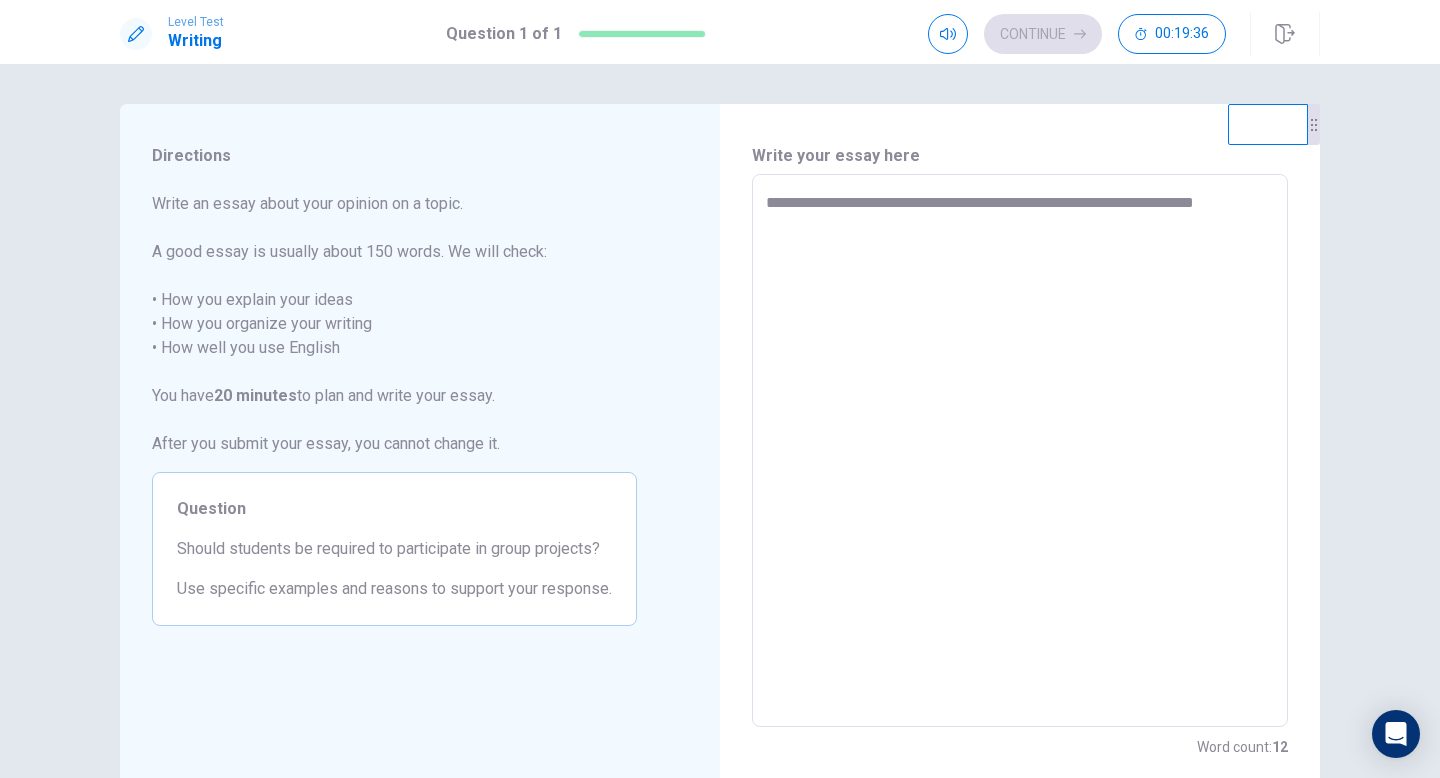 type on "*" 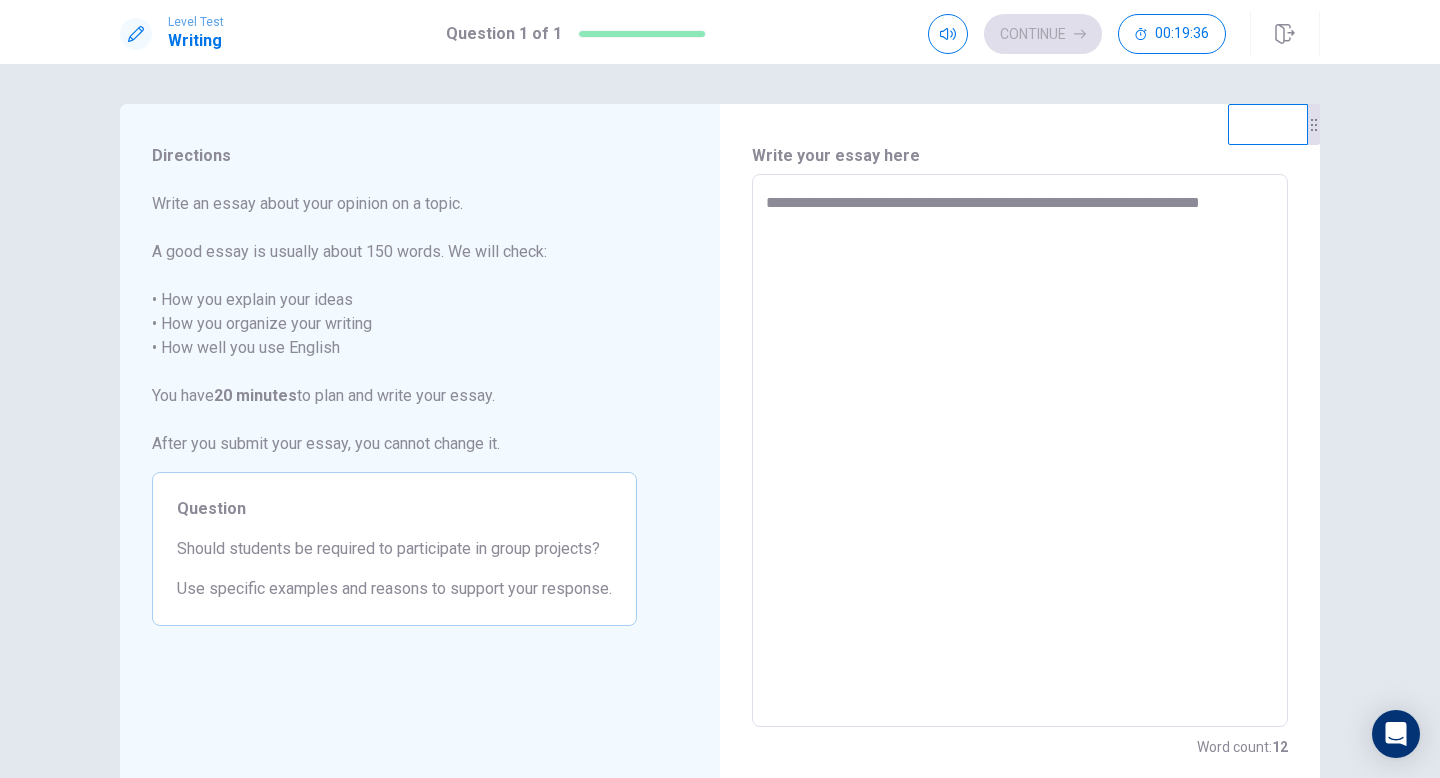 type on "*" 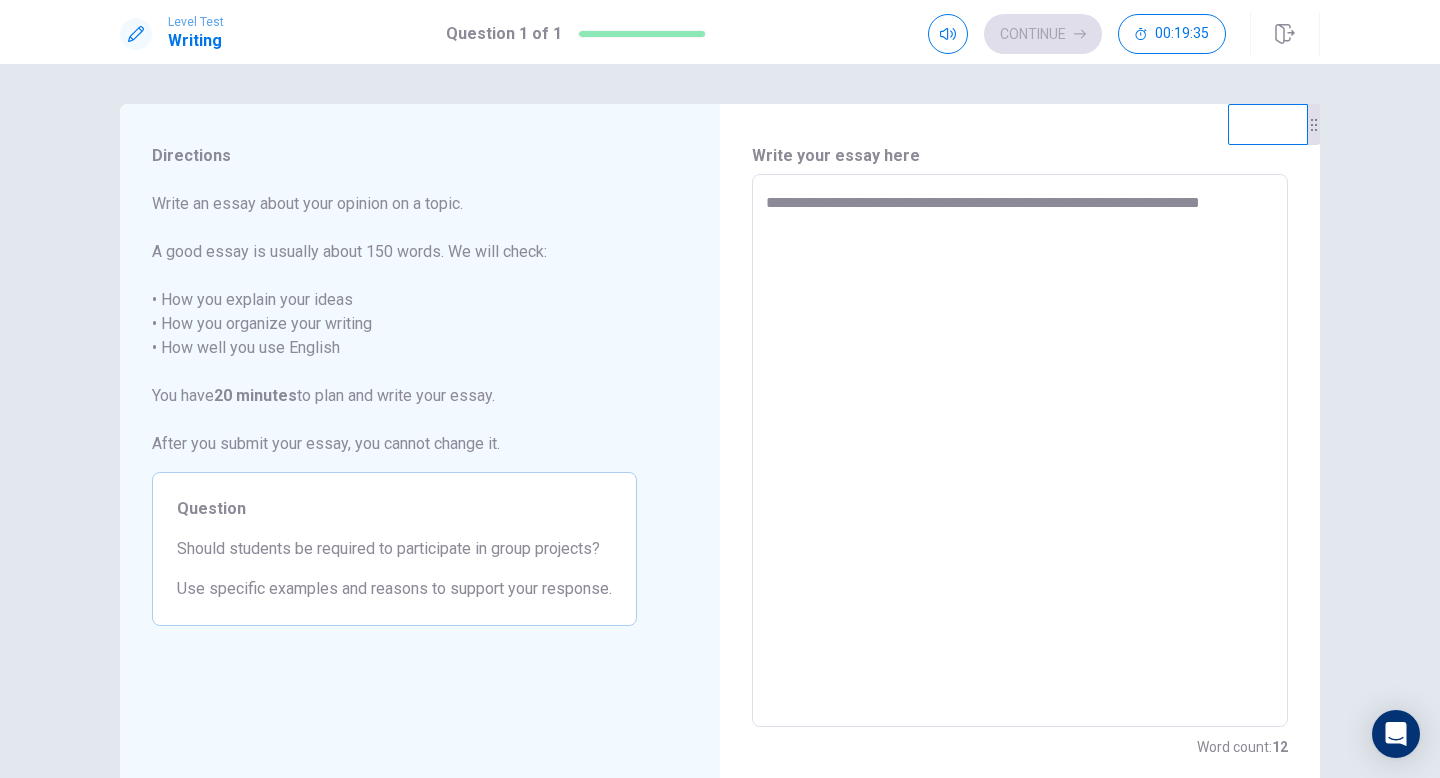 type on "**********" 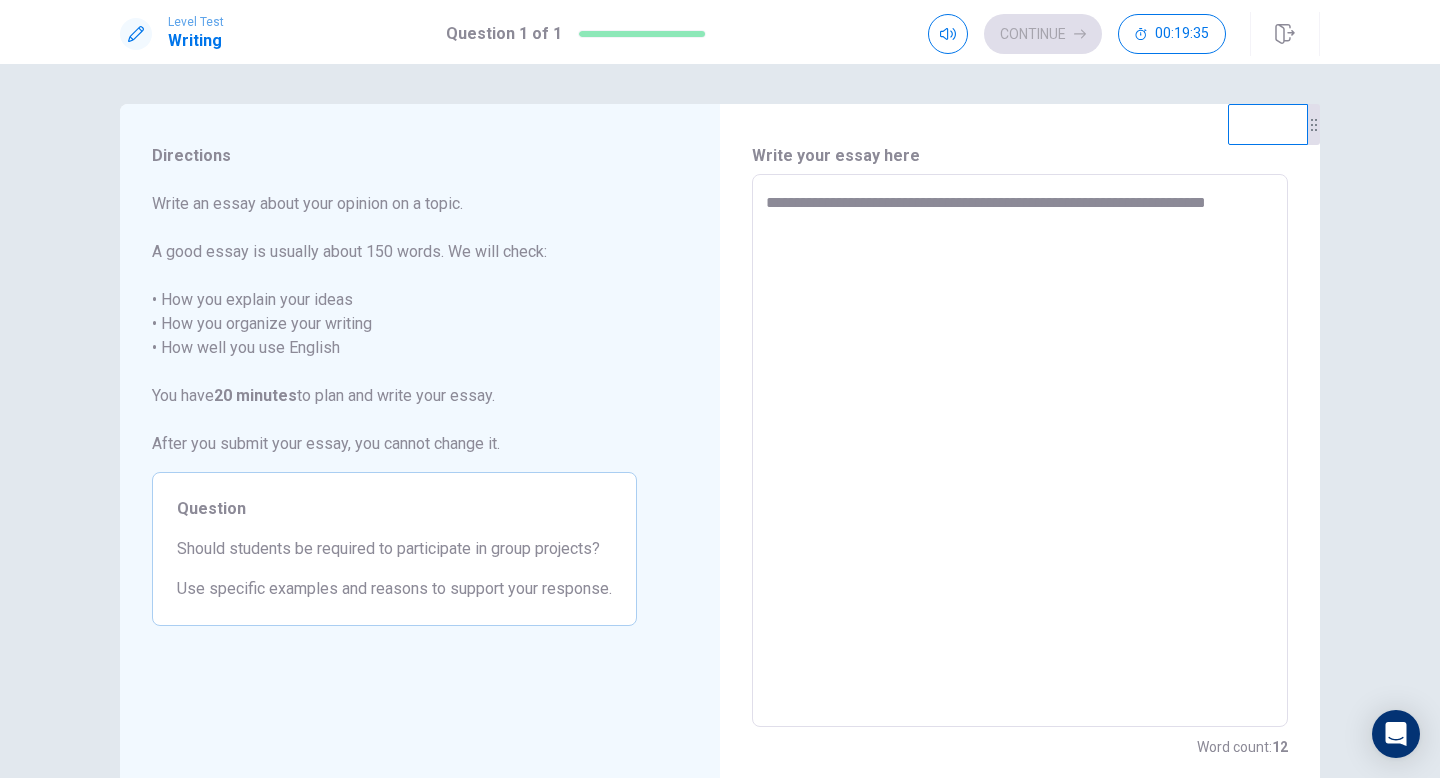 type on "*" 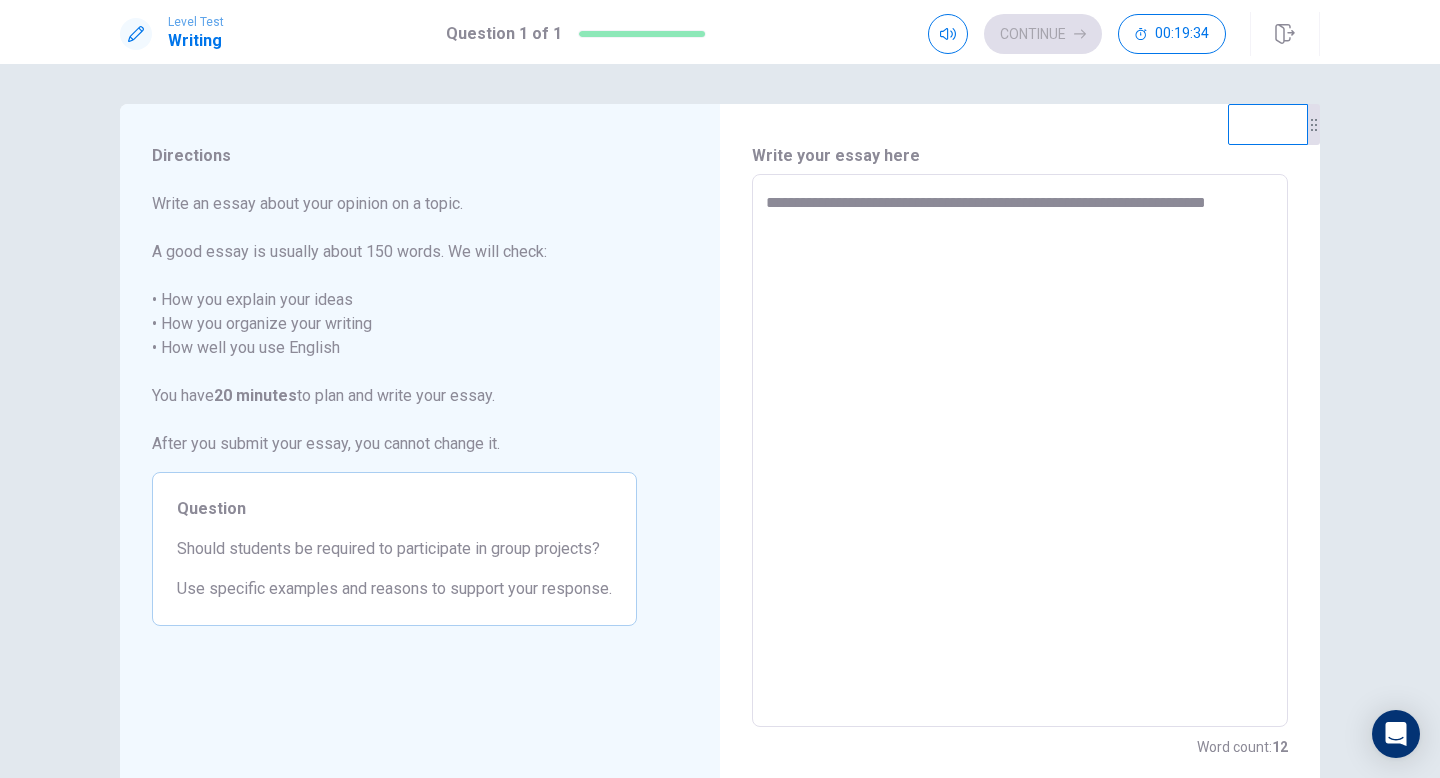 type on "**********" 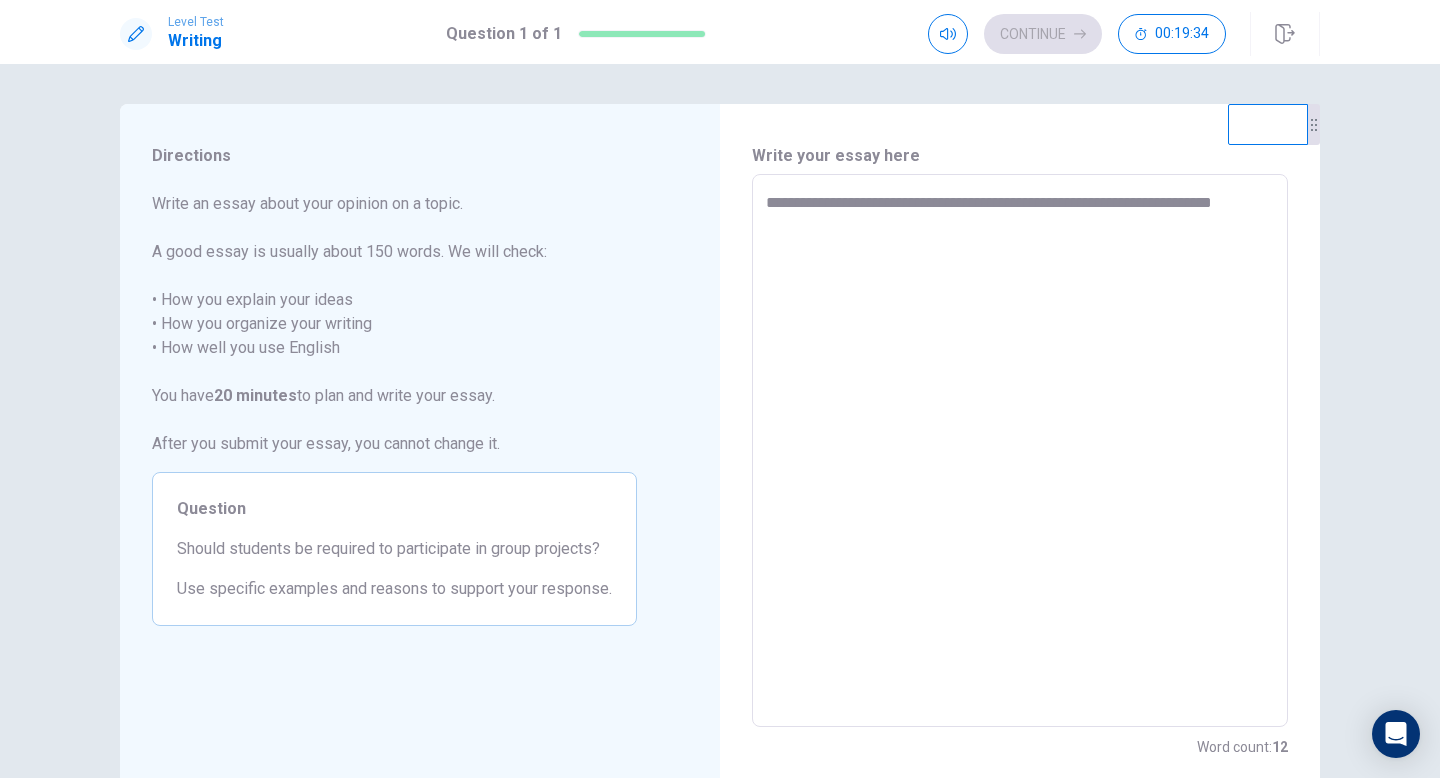 type on "*" 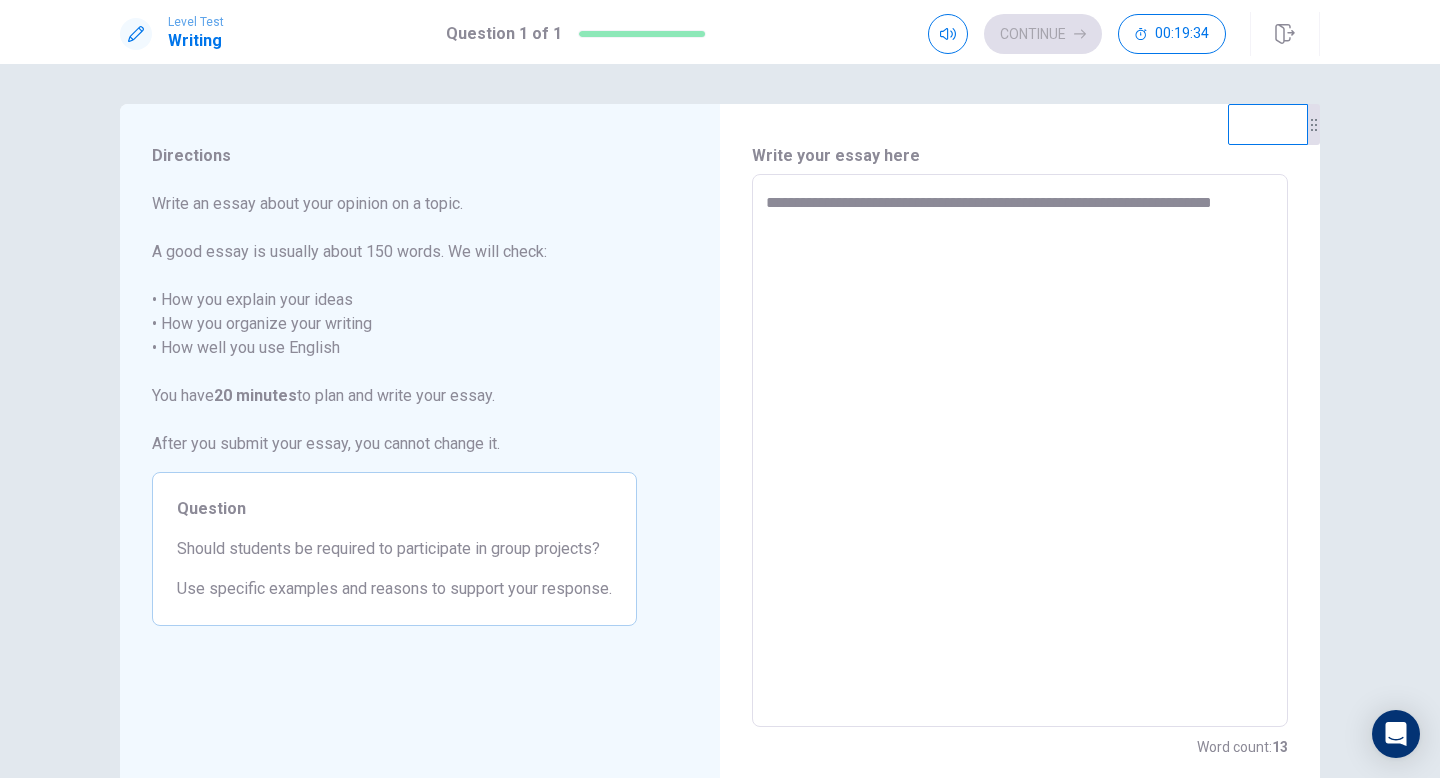 type on "**********" 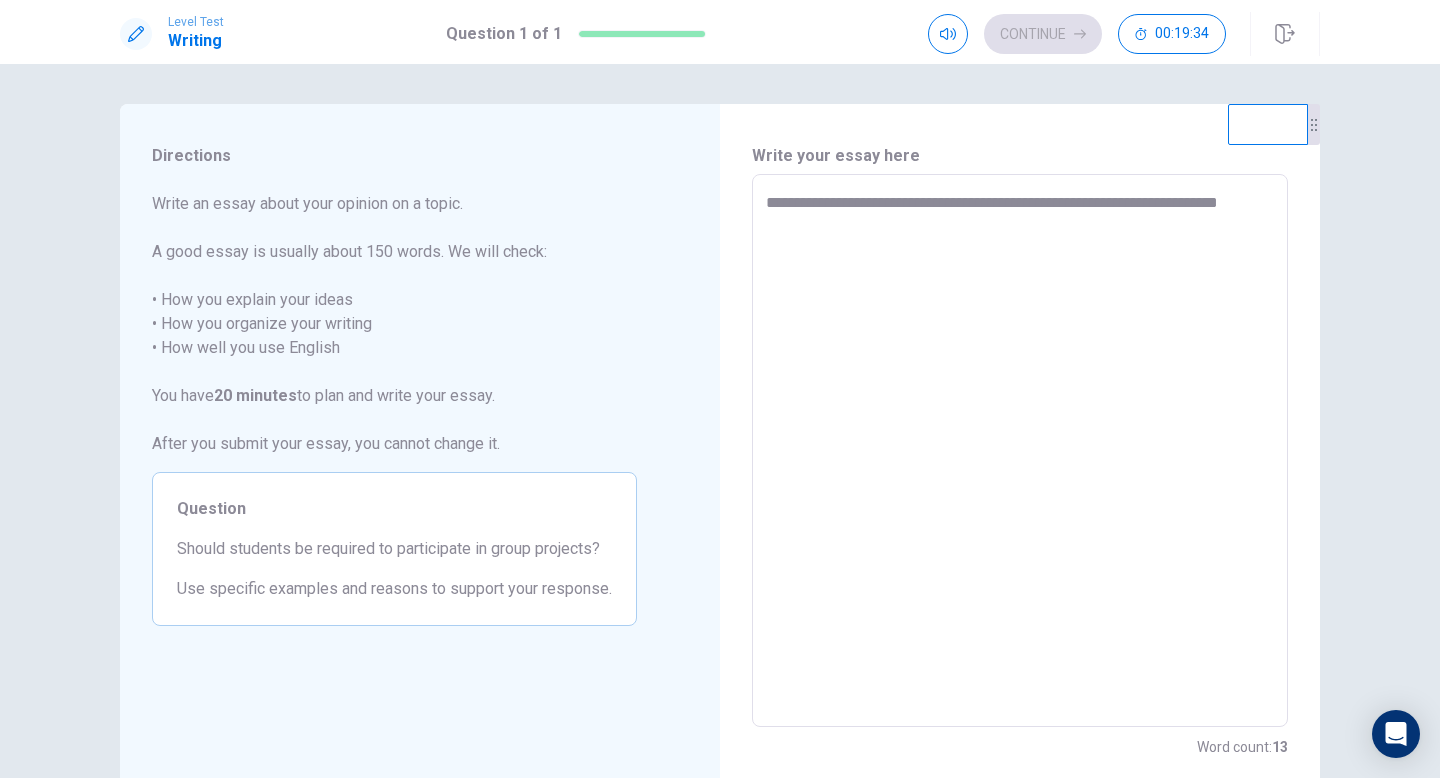 type on "*" 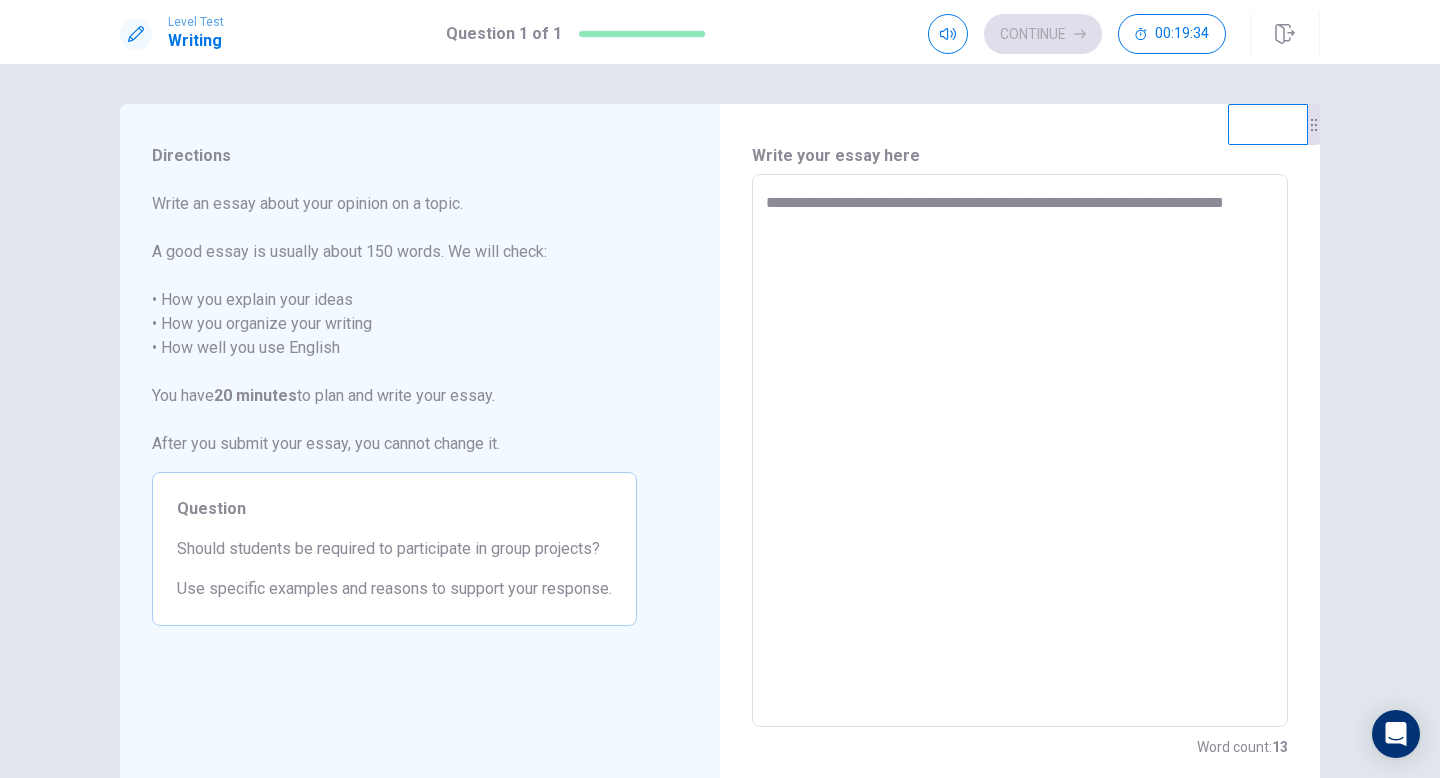type on "*" 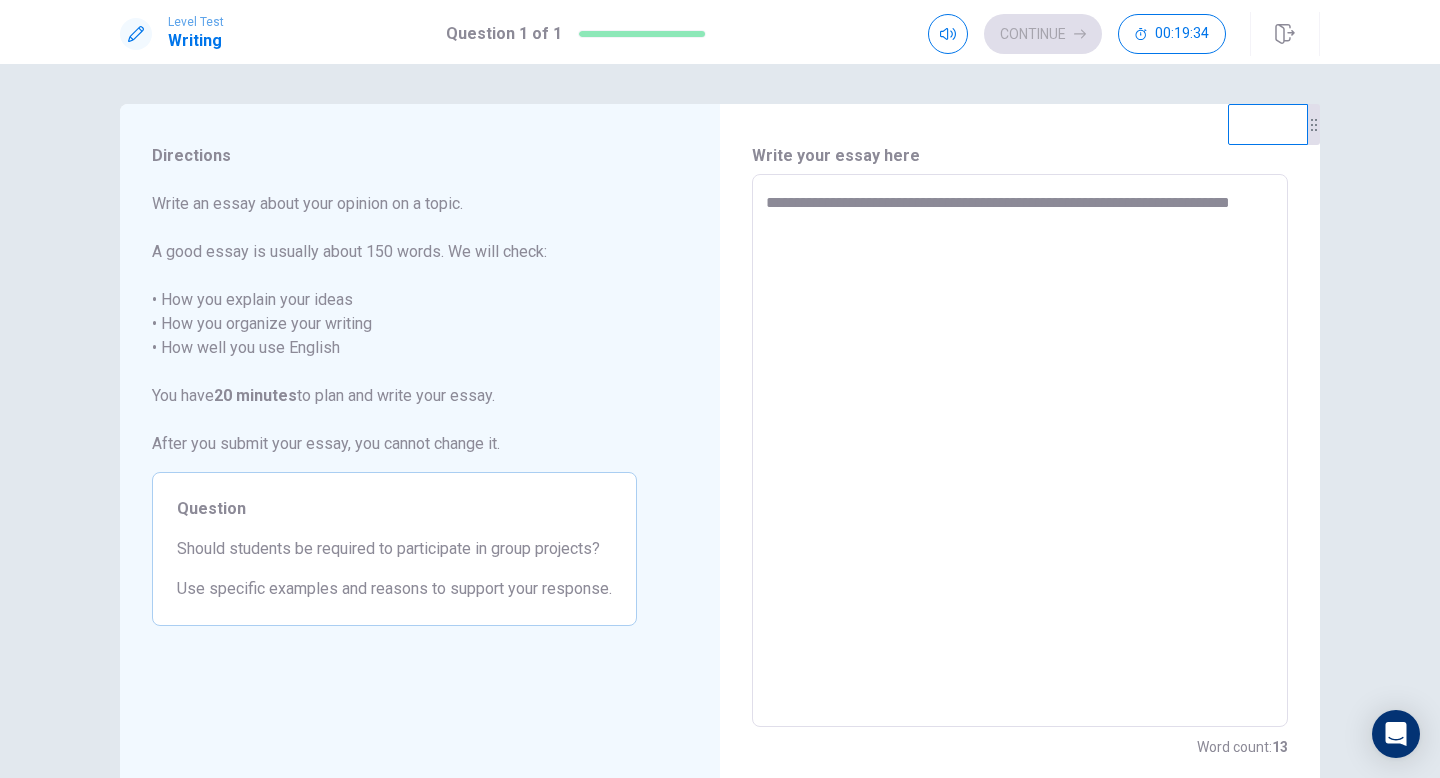 type on "*" 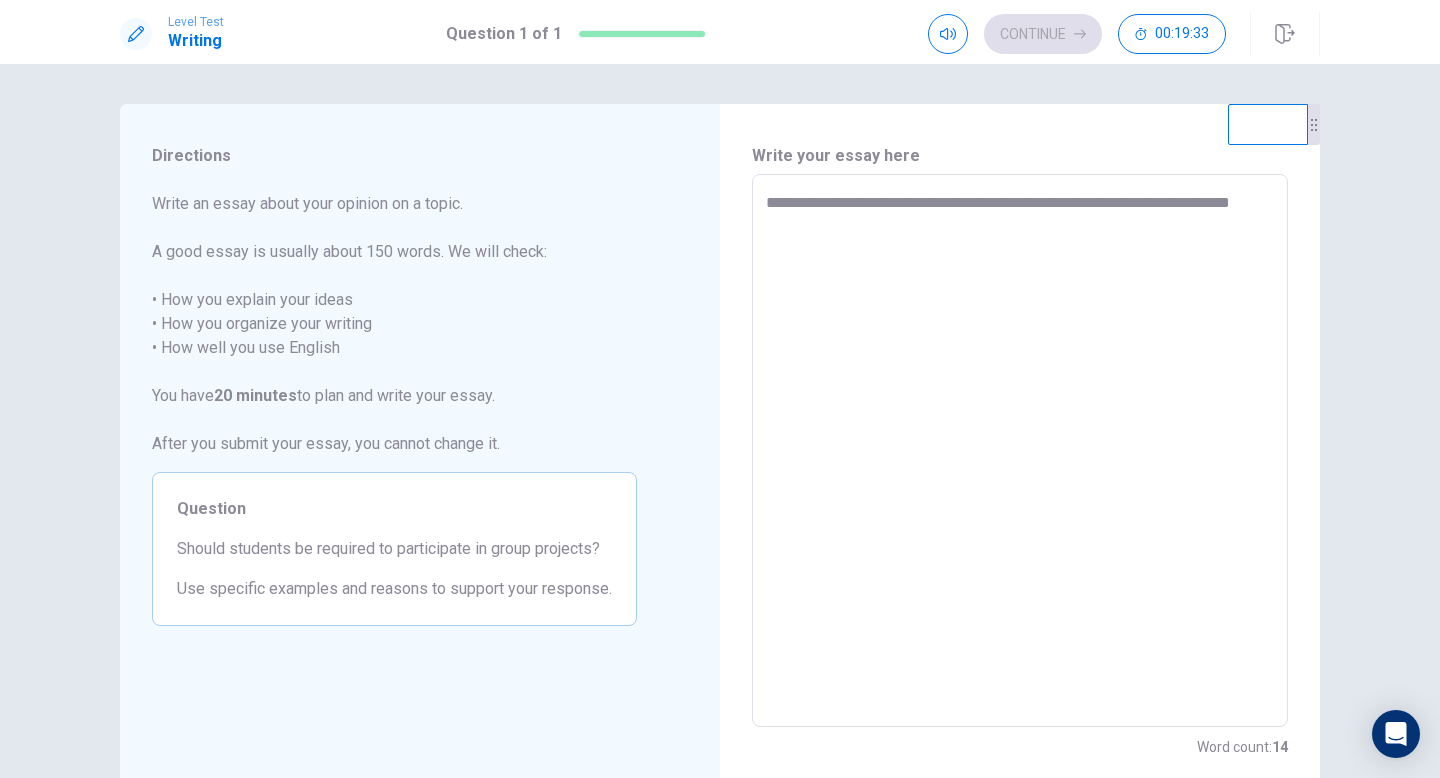 type on "**********" 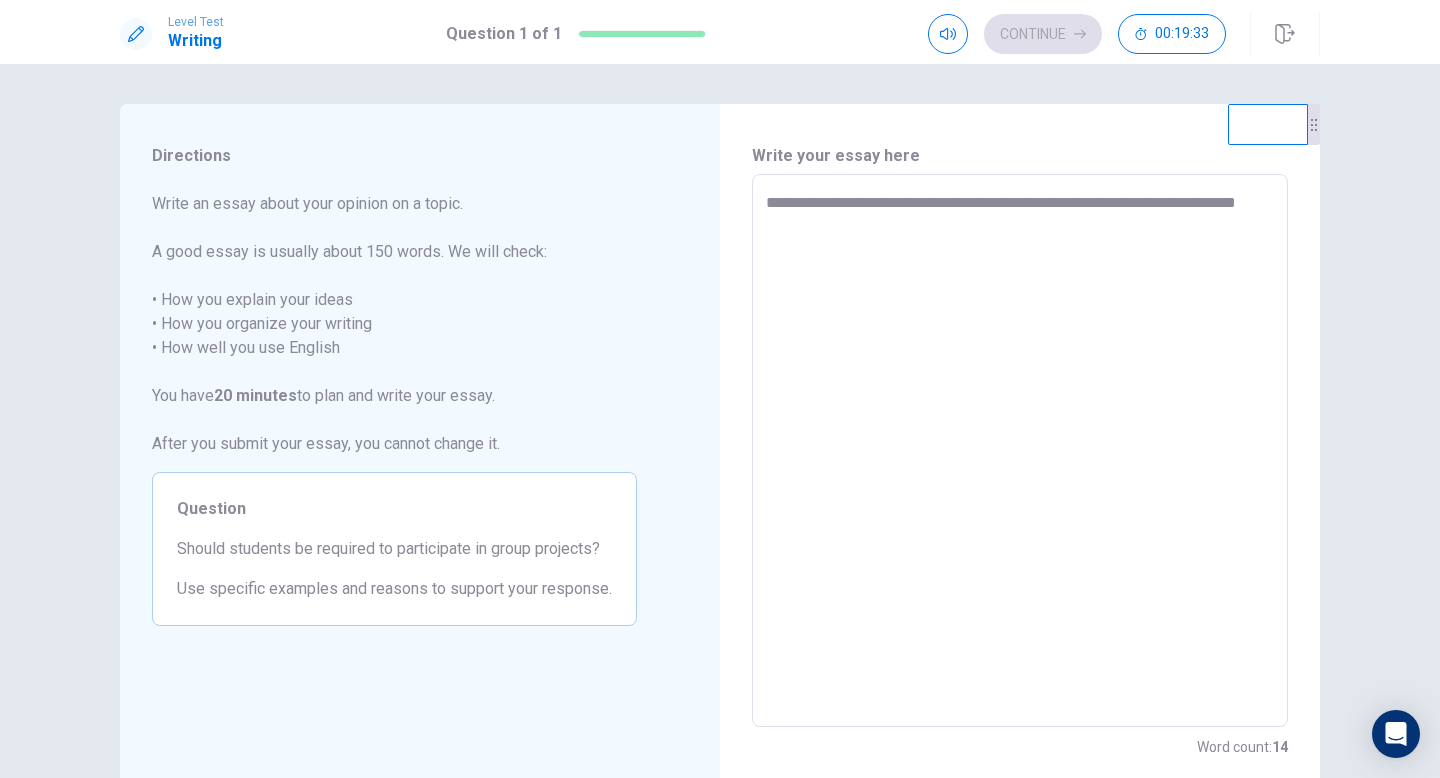 type on "*" 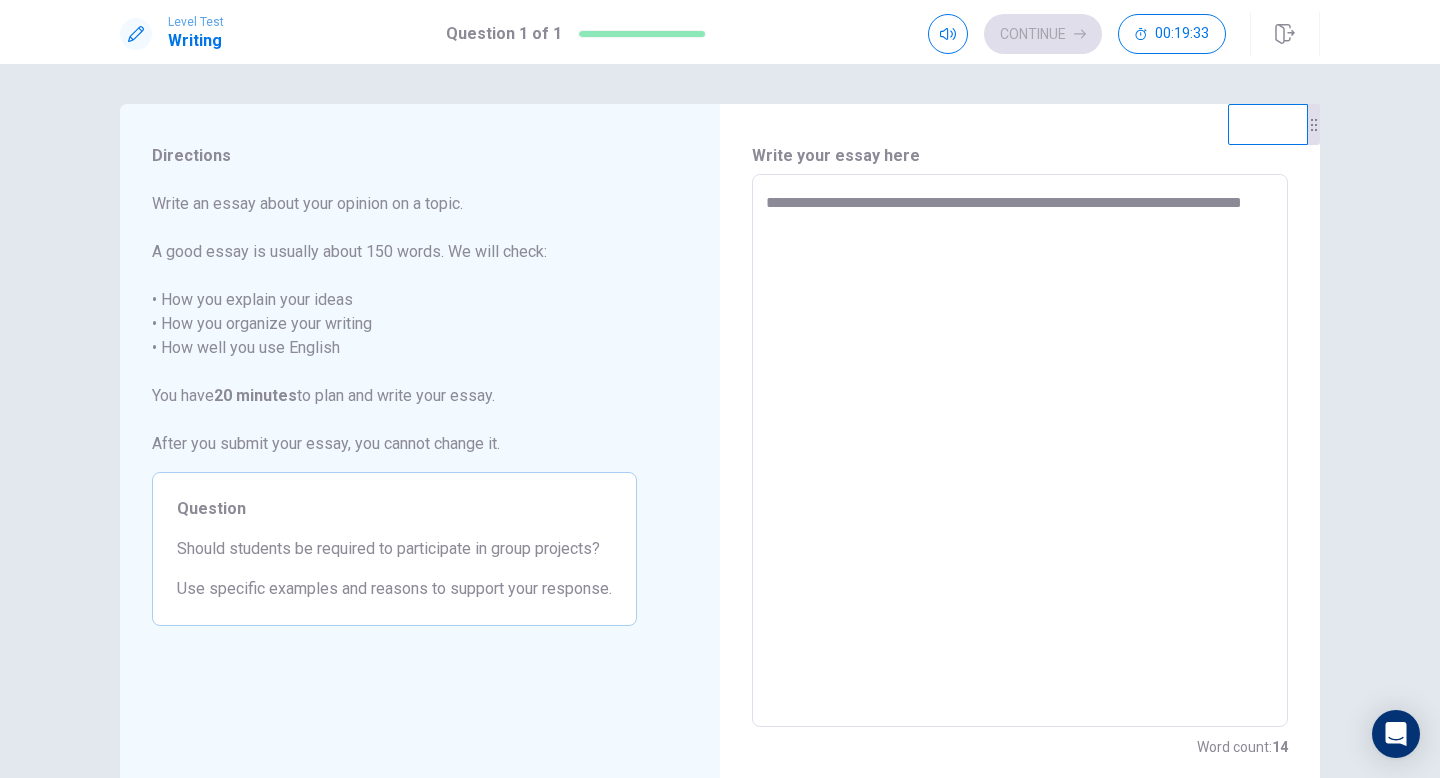 type on "*" 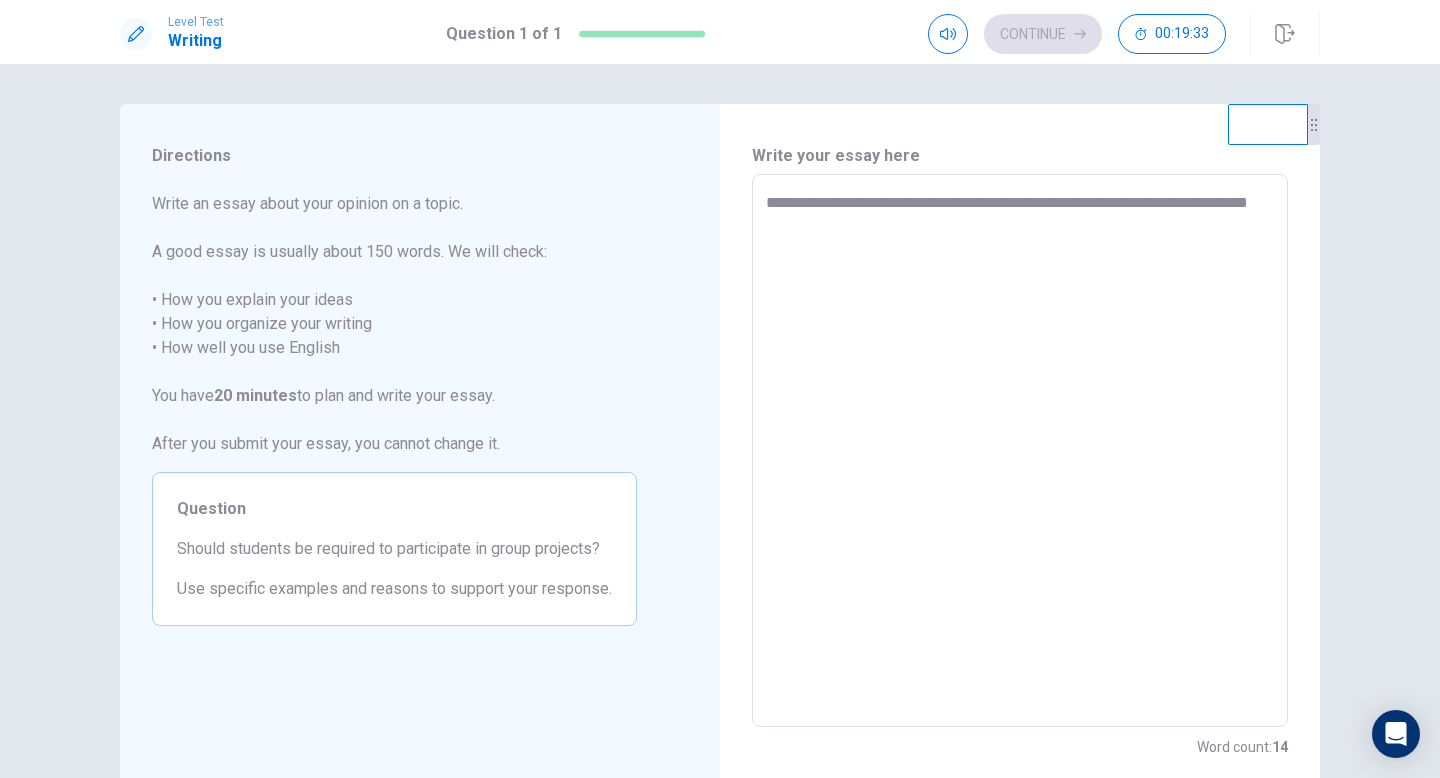type on "*" 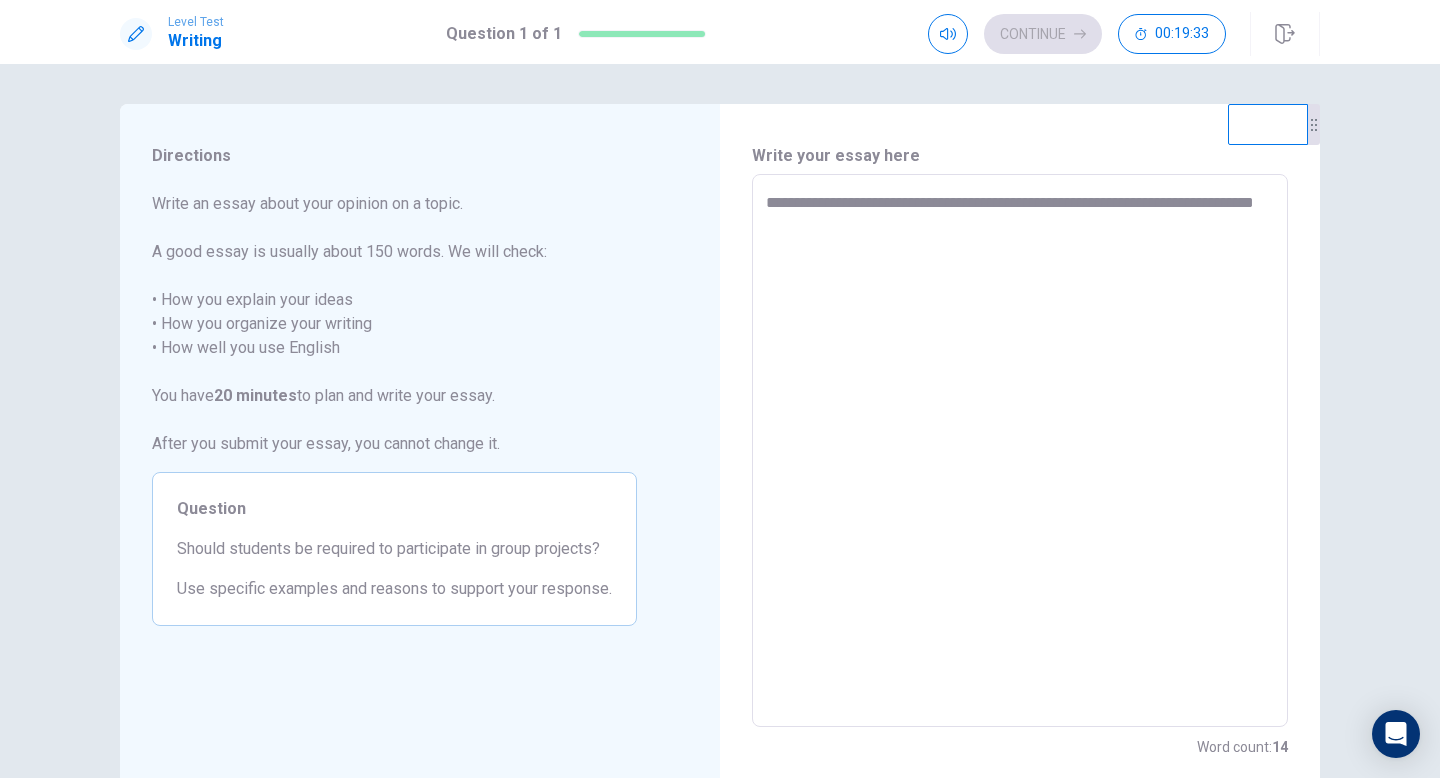 type on "*" 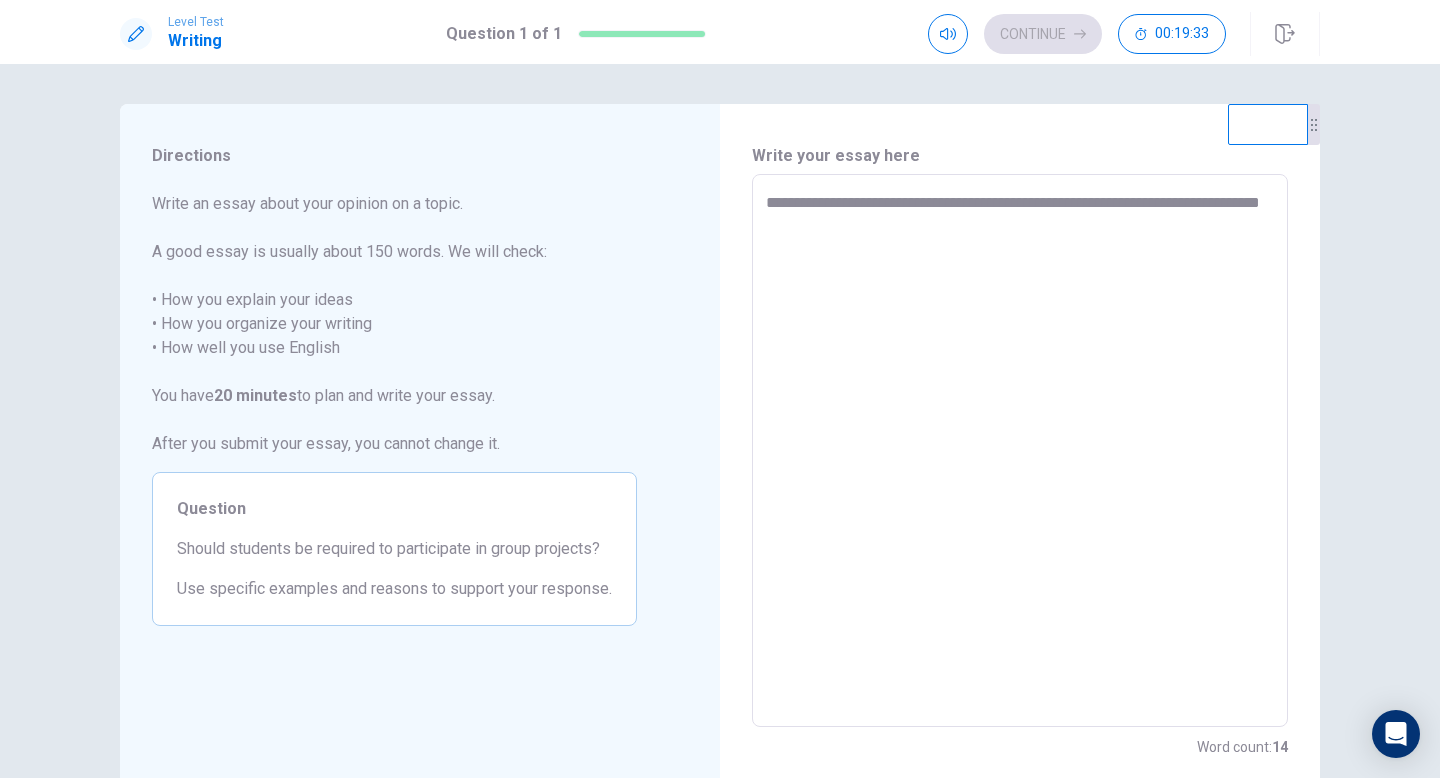 type on "*" 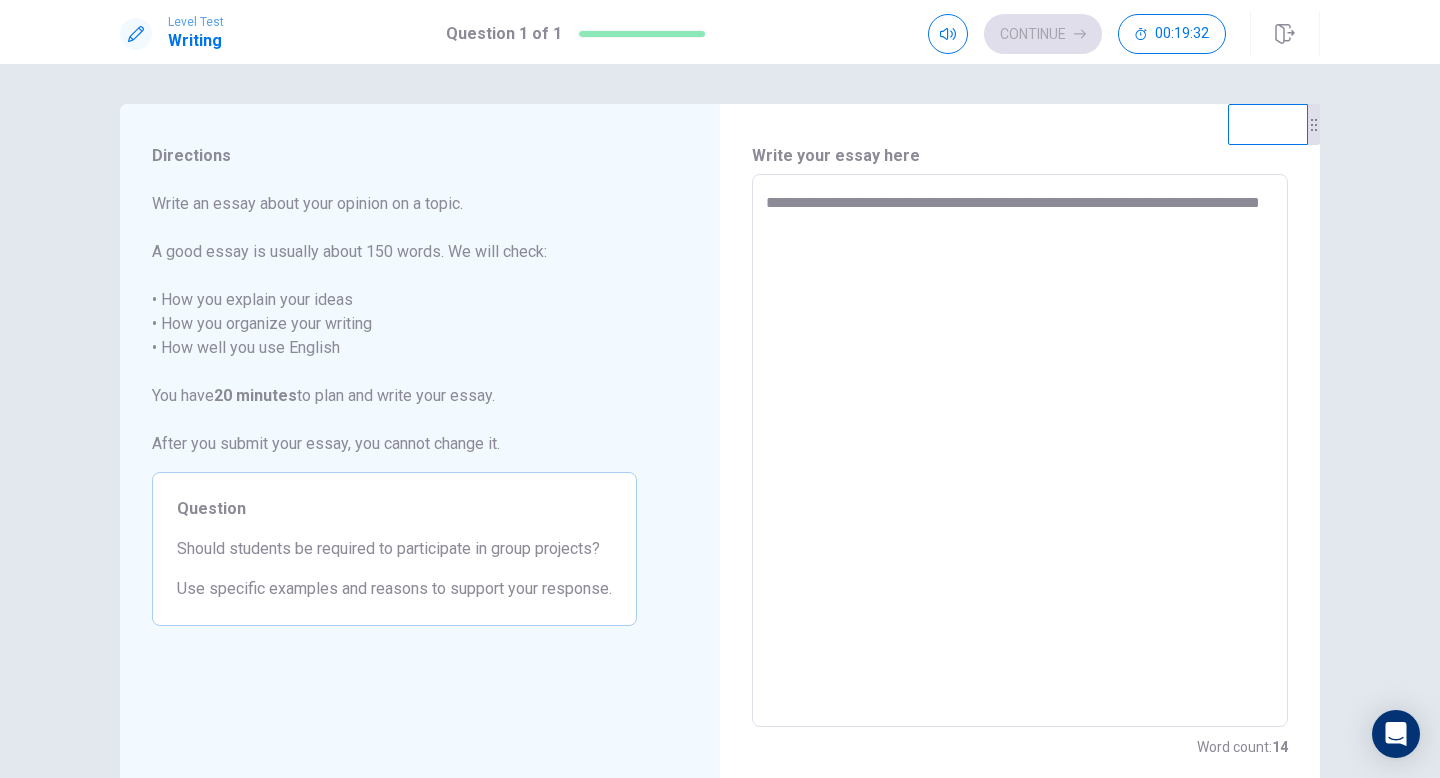 type on "**********" 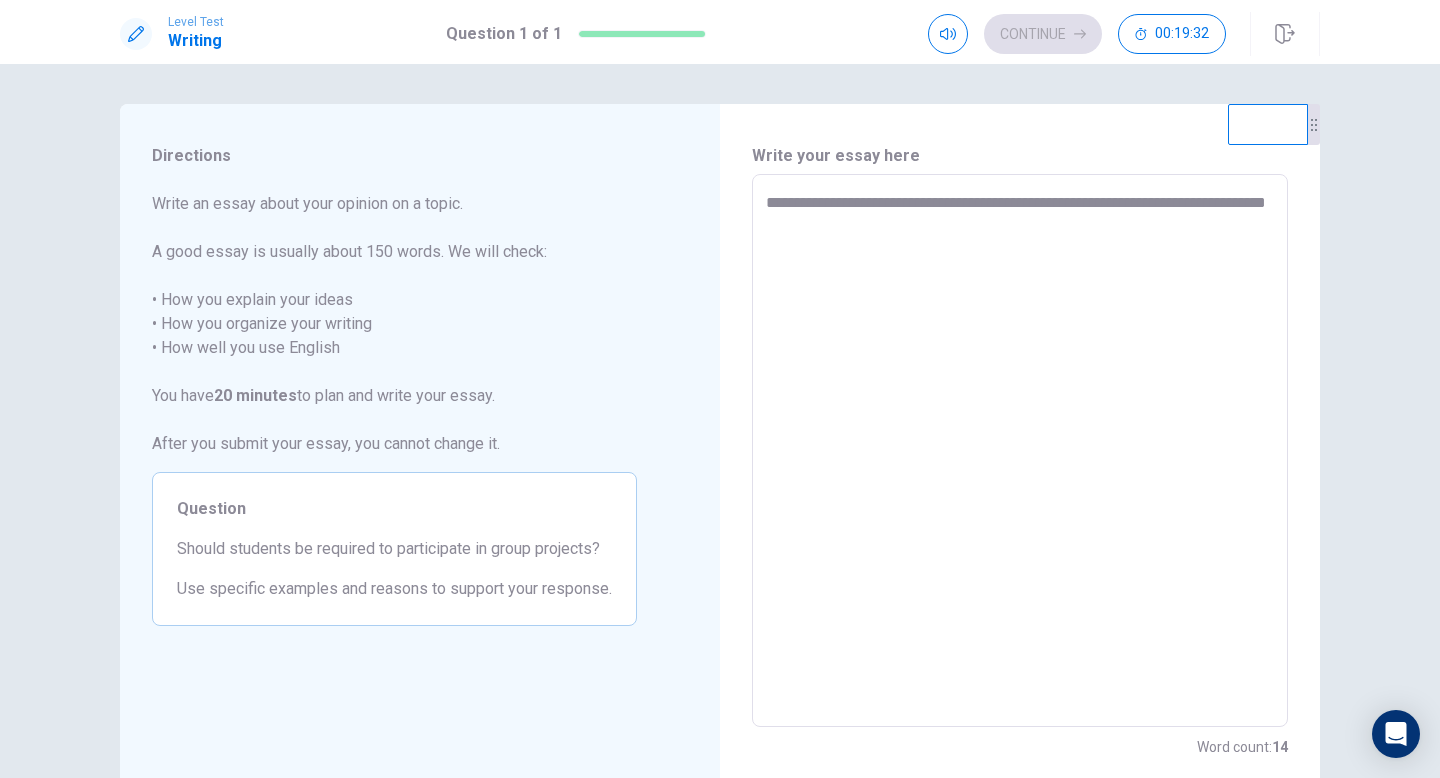 type on "*" 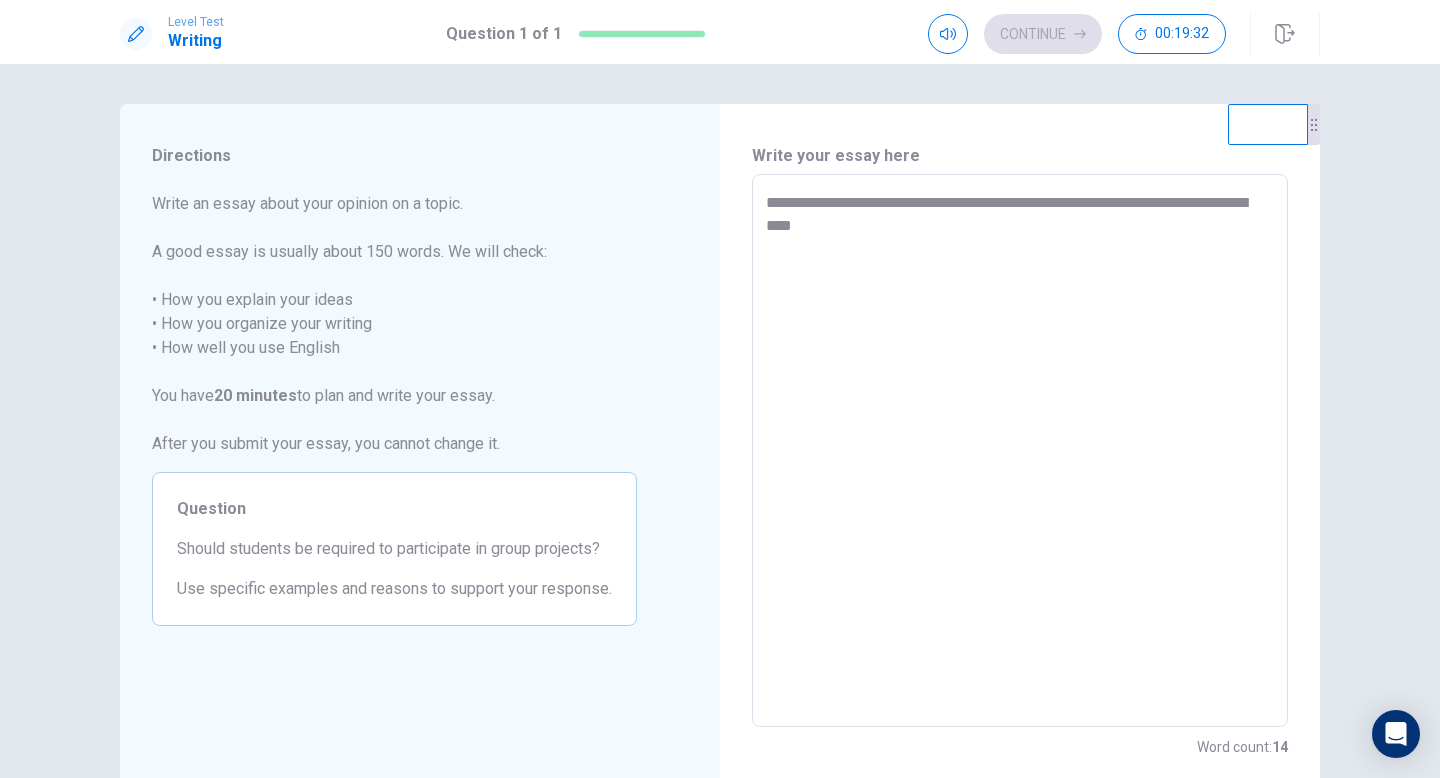 type on "*" 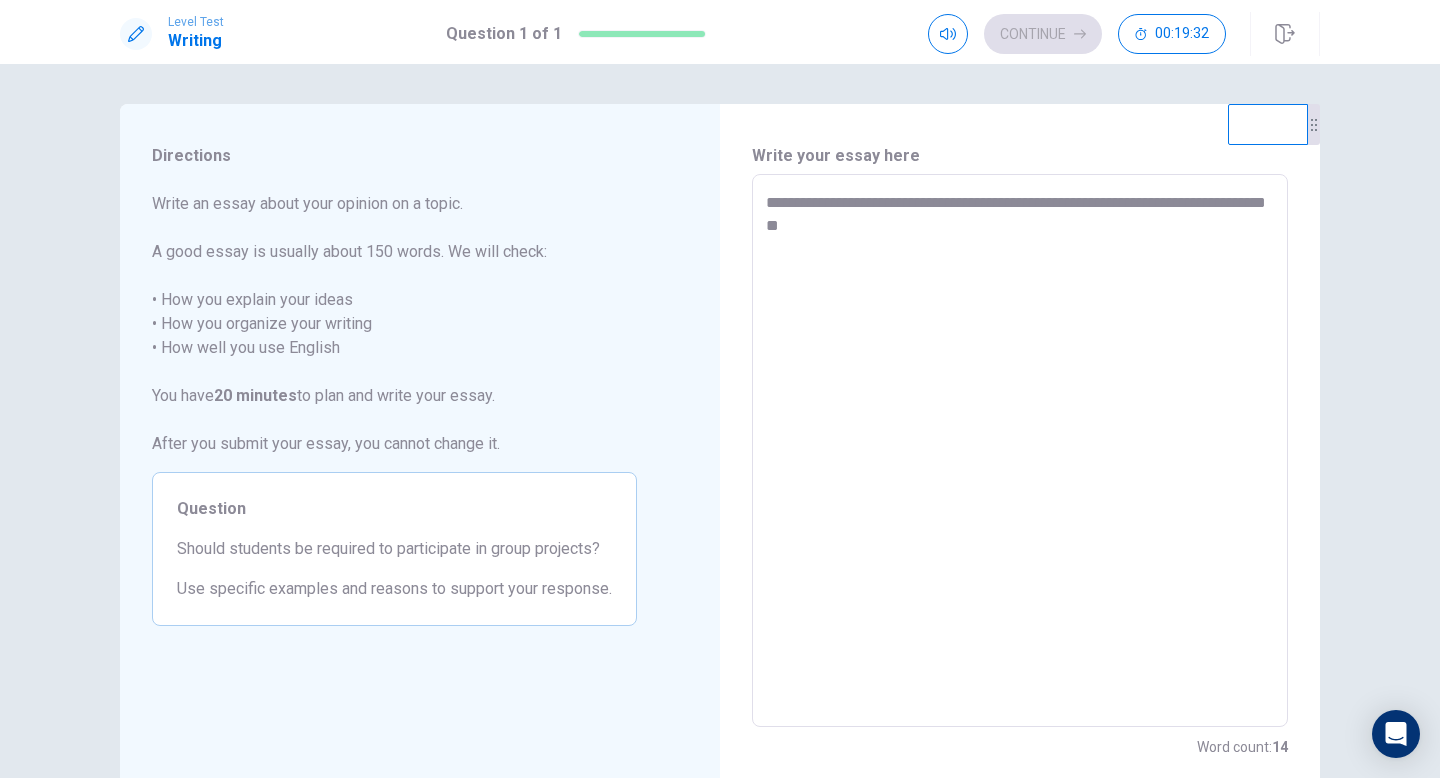 type on "*" 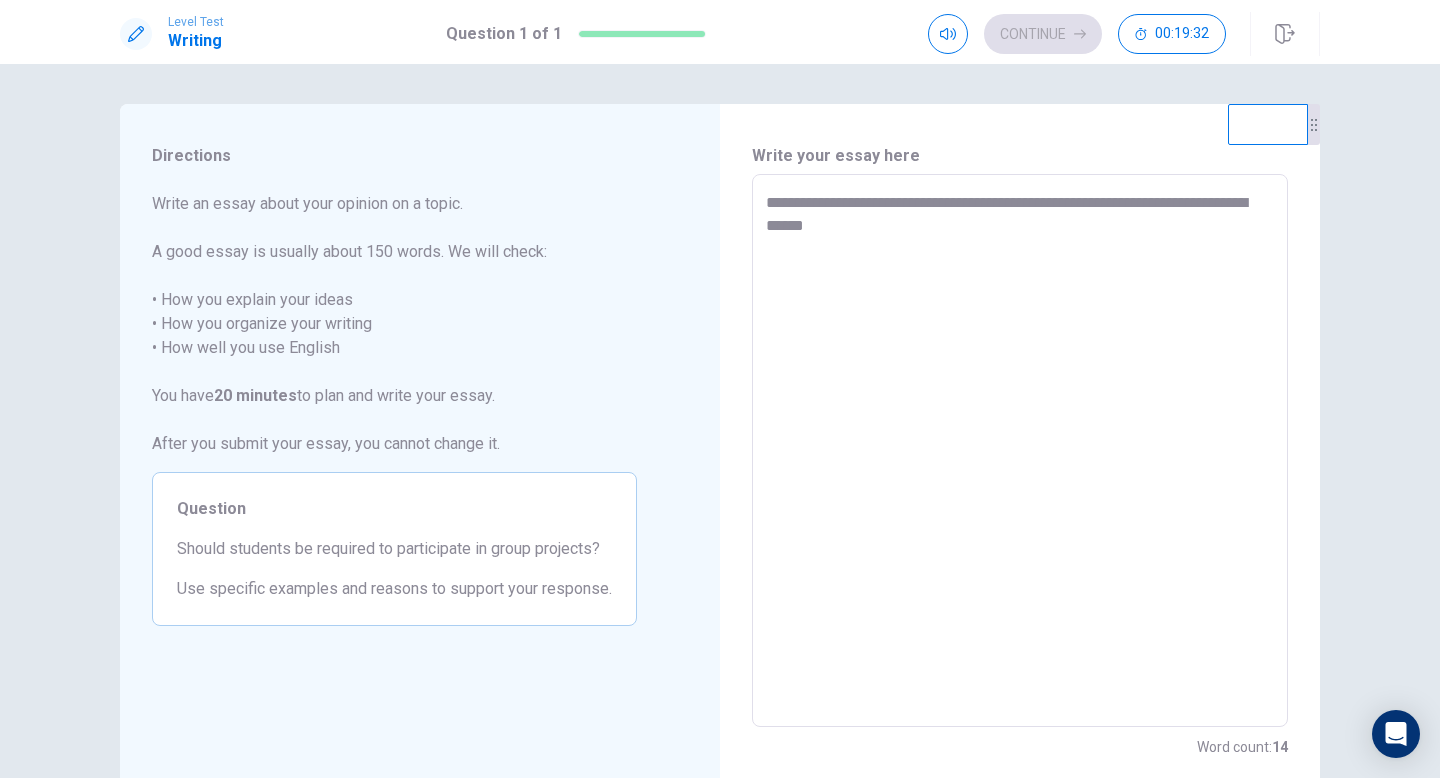 type on "*" 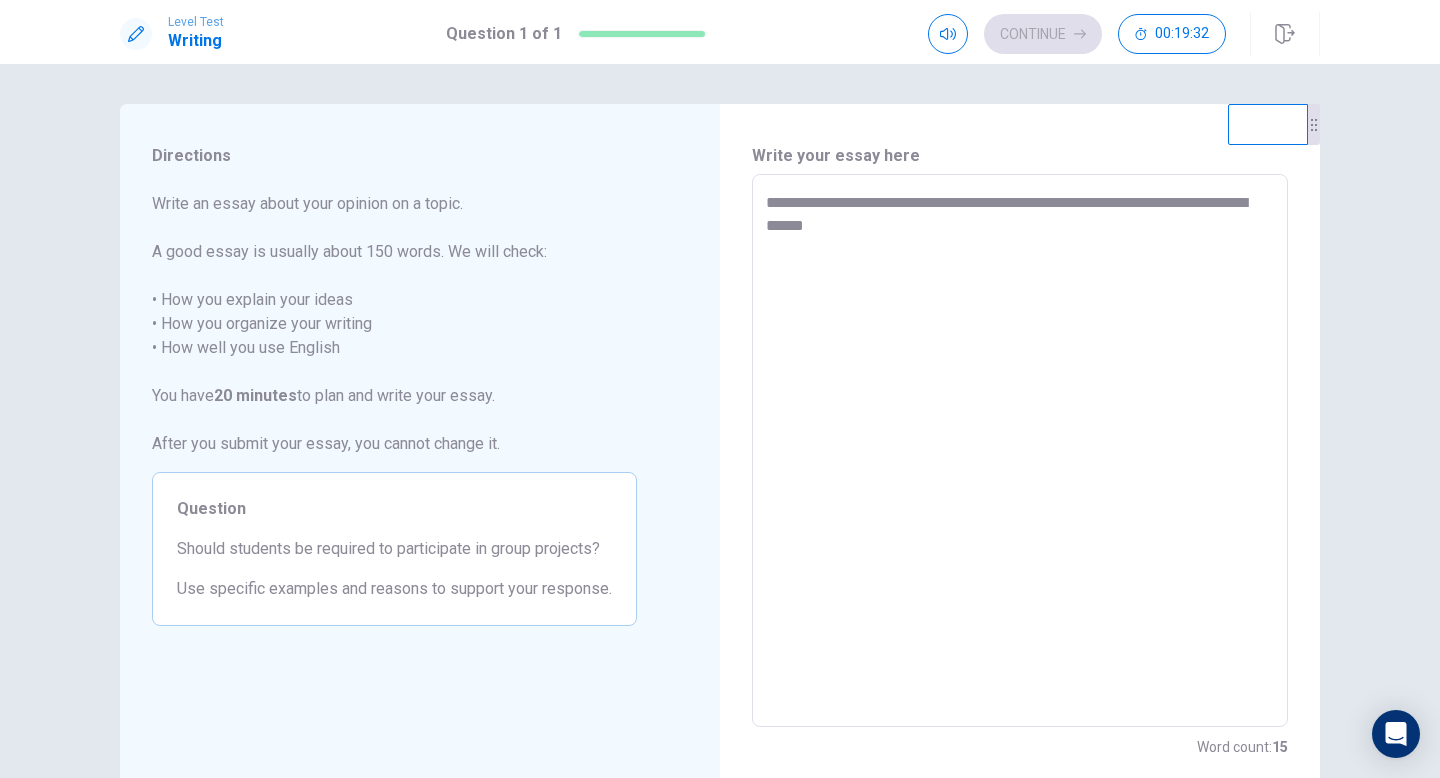 type on "**********" 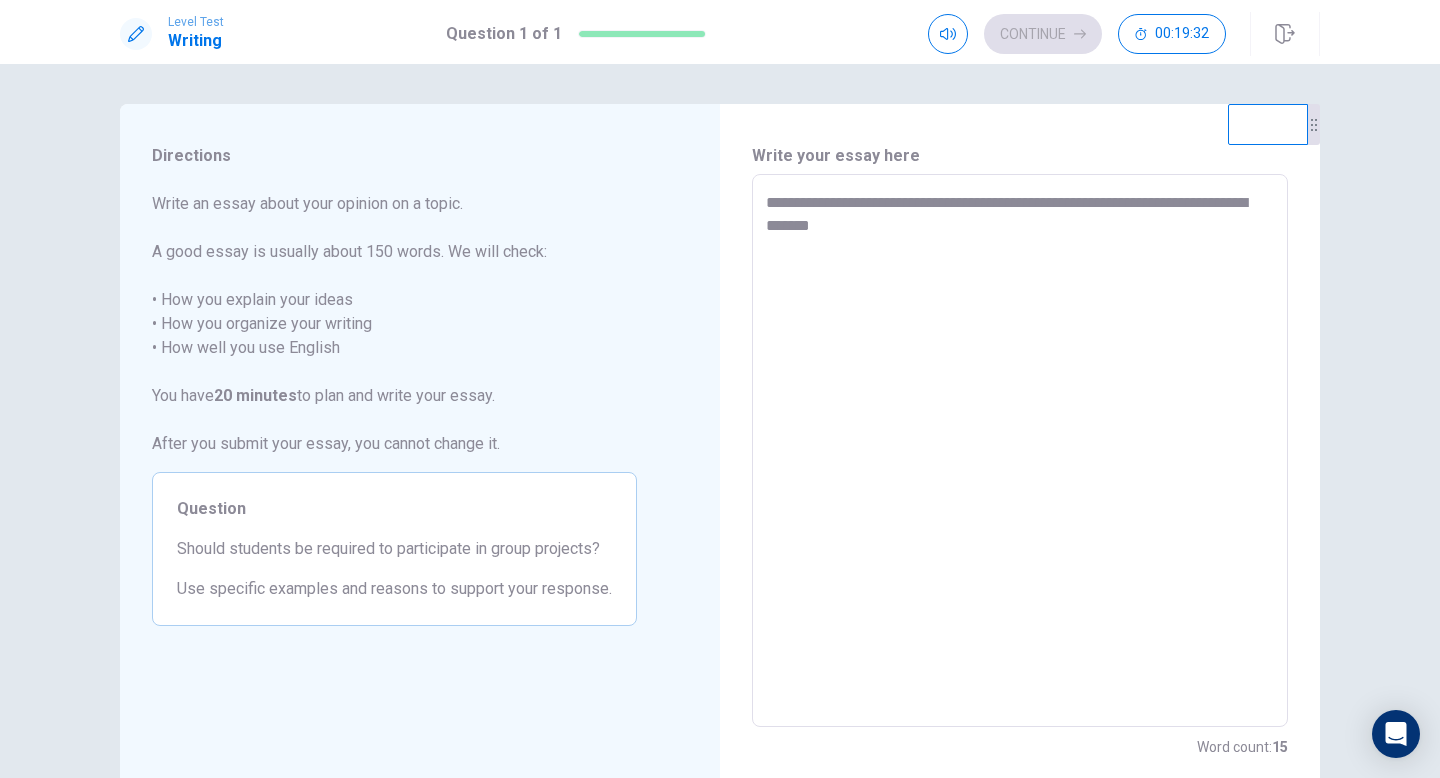 type on "*" 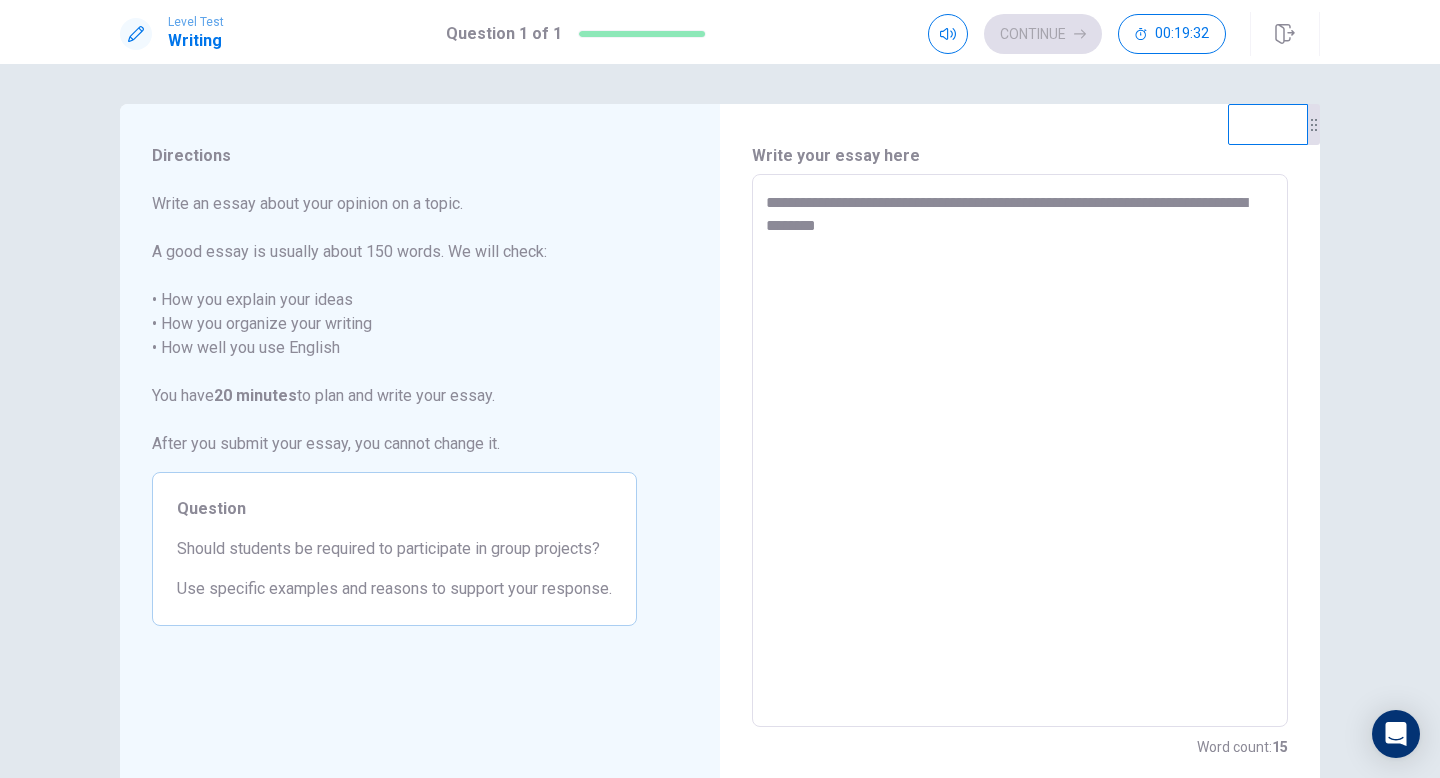 type on "*" 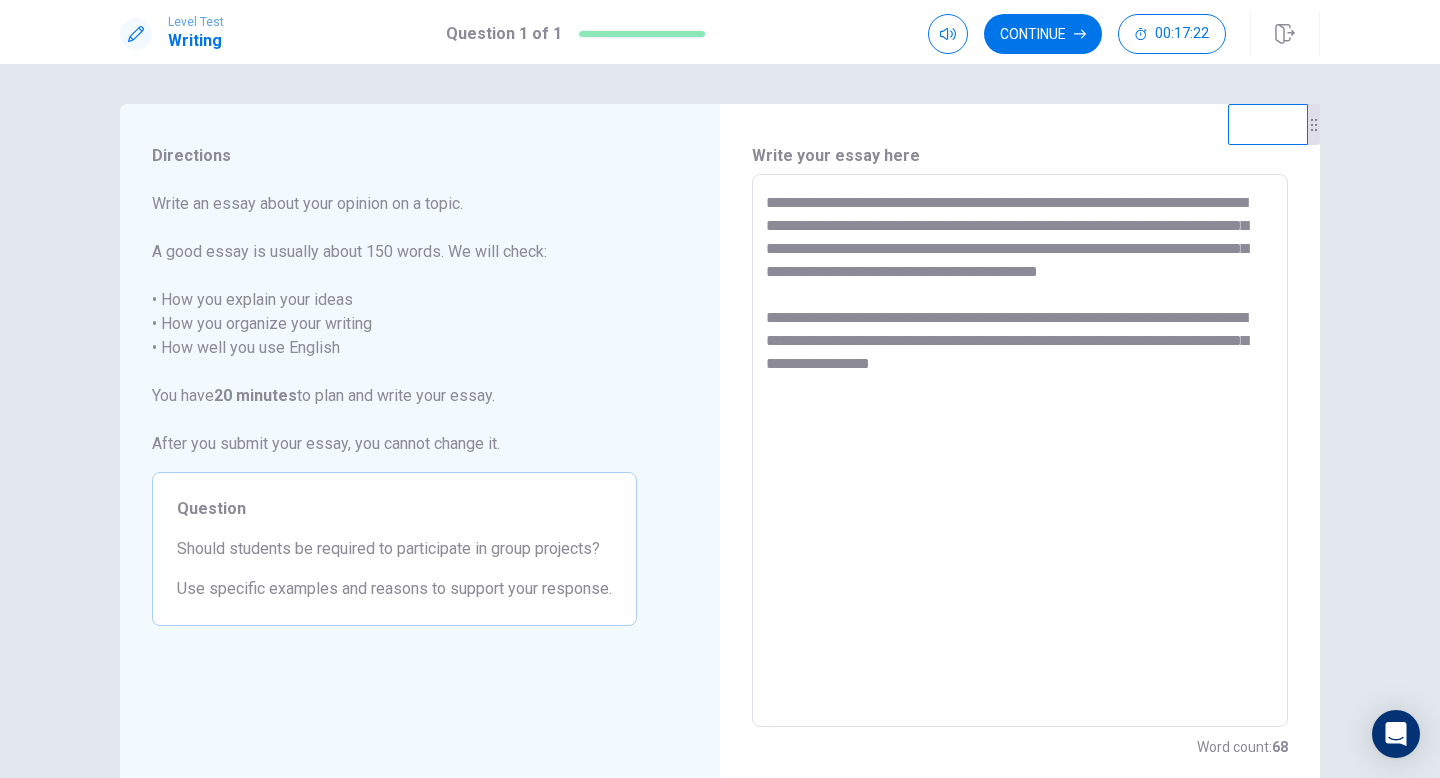 drag, startPoint x: 1163, startPoint y: 390, endPoint x: 897, endPoint y: 391, distance: 266.0019 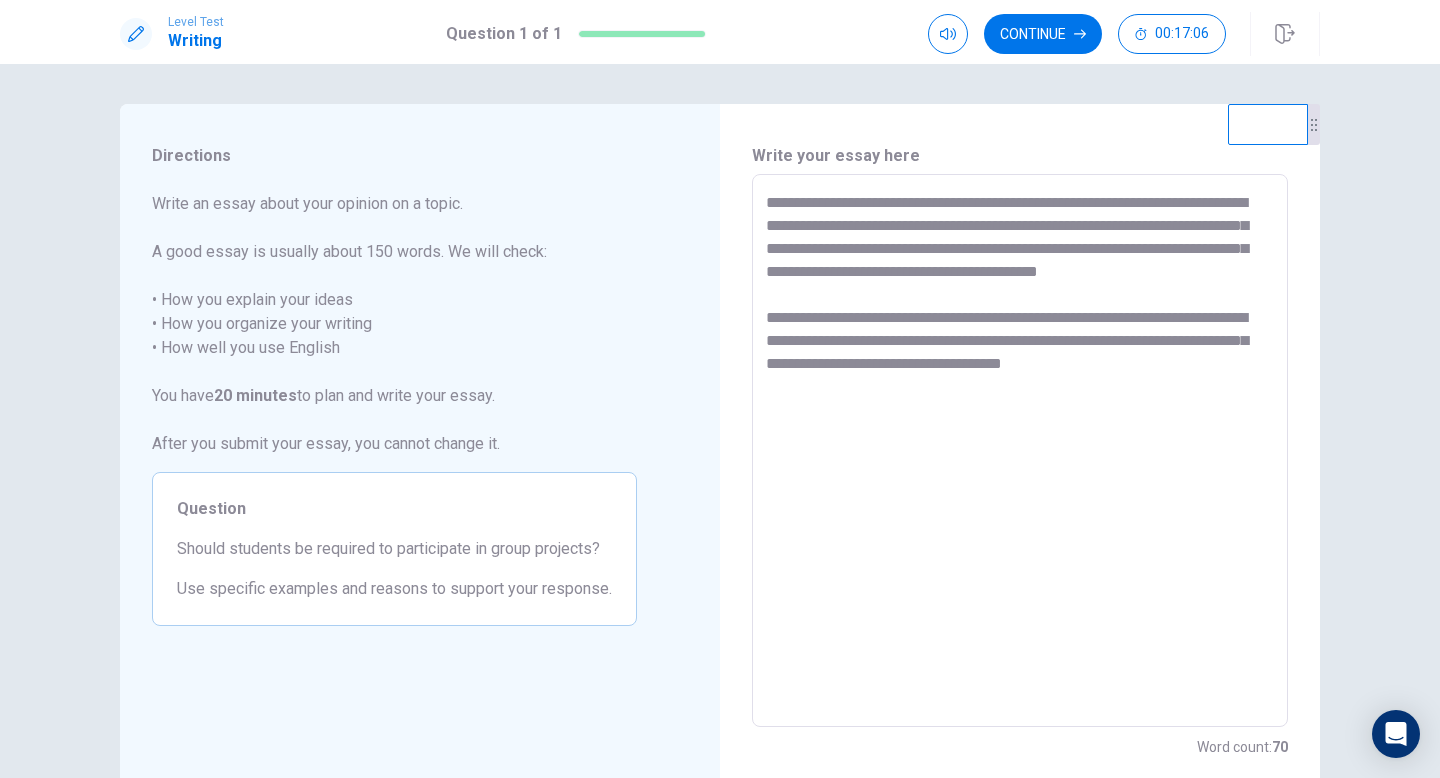 click on "**********" at bounding box center [1020, 451] 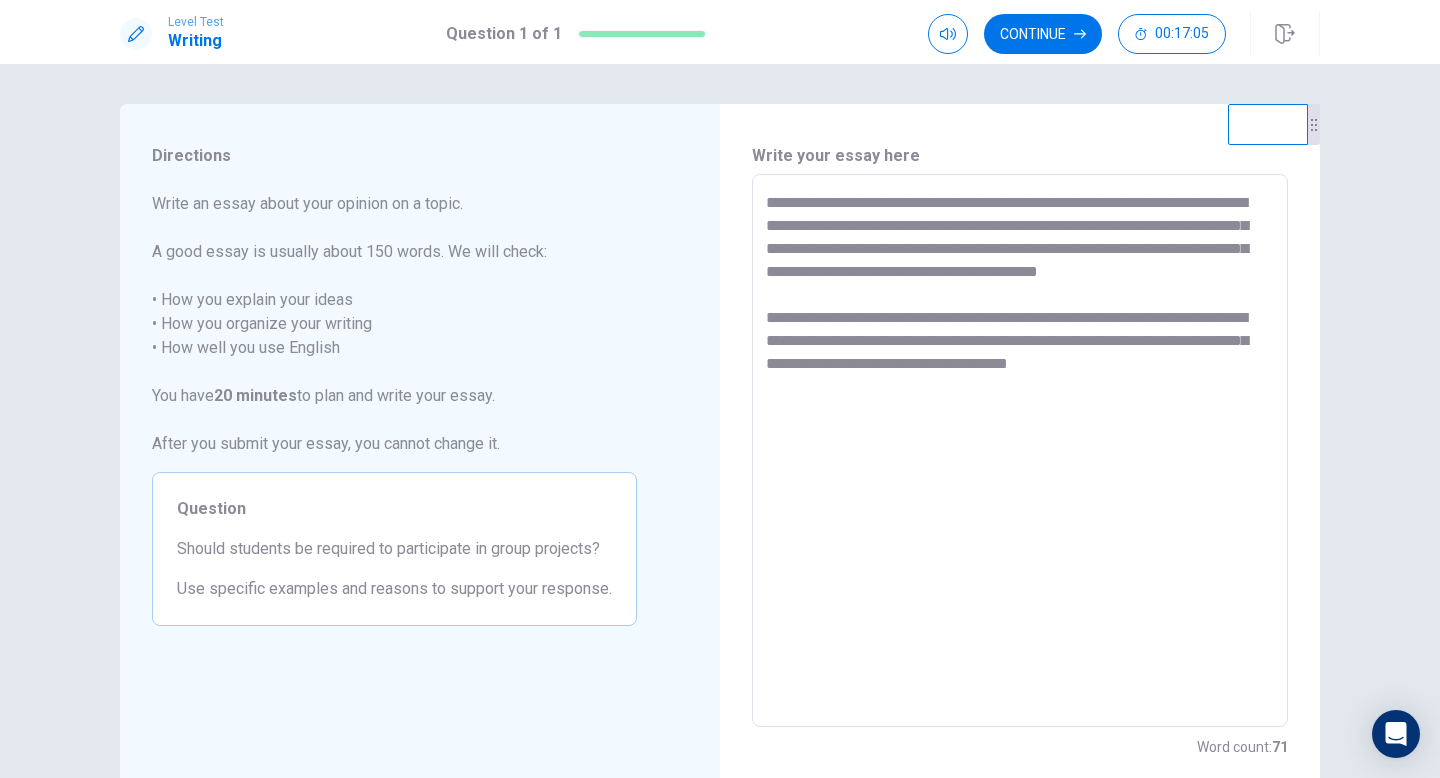 click on "**********" at bounding box center [1020, 451] 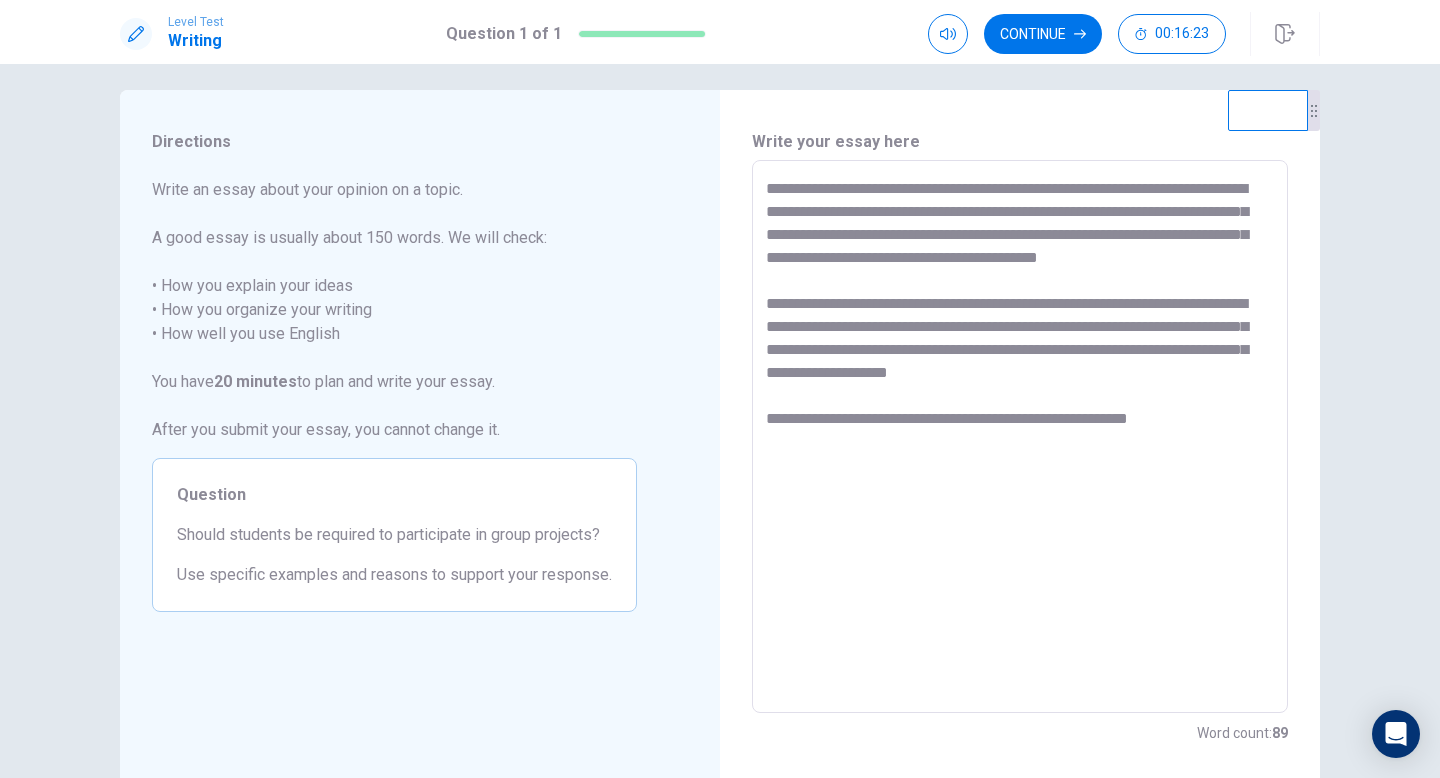 scroll, scrollTop: 4, scrollLeft: 0, axis: vertical 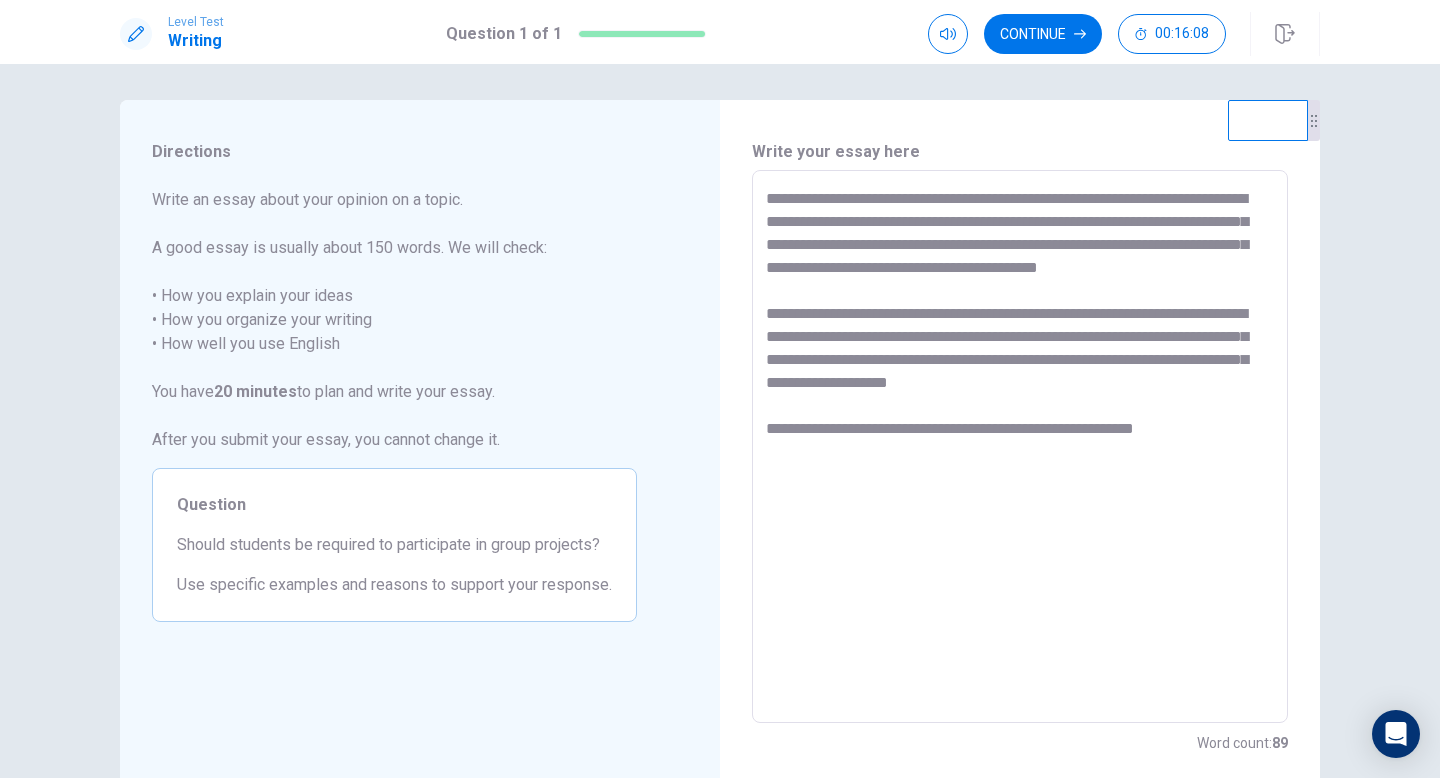 click on "**********" at bounding box center [1020, 447] 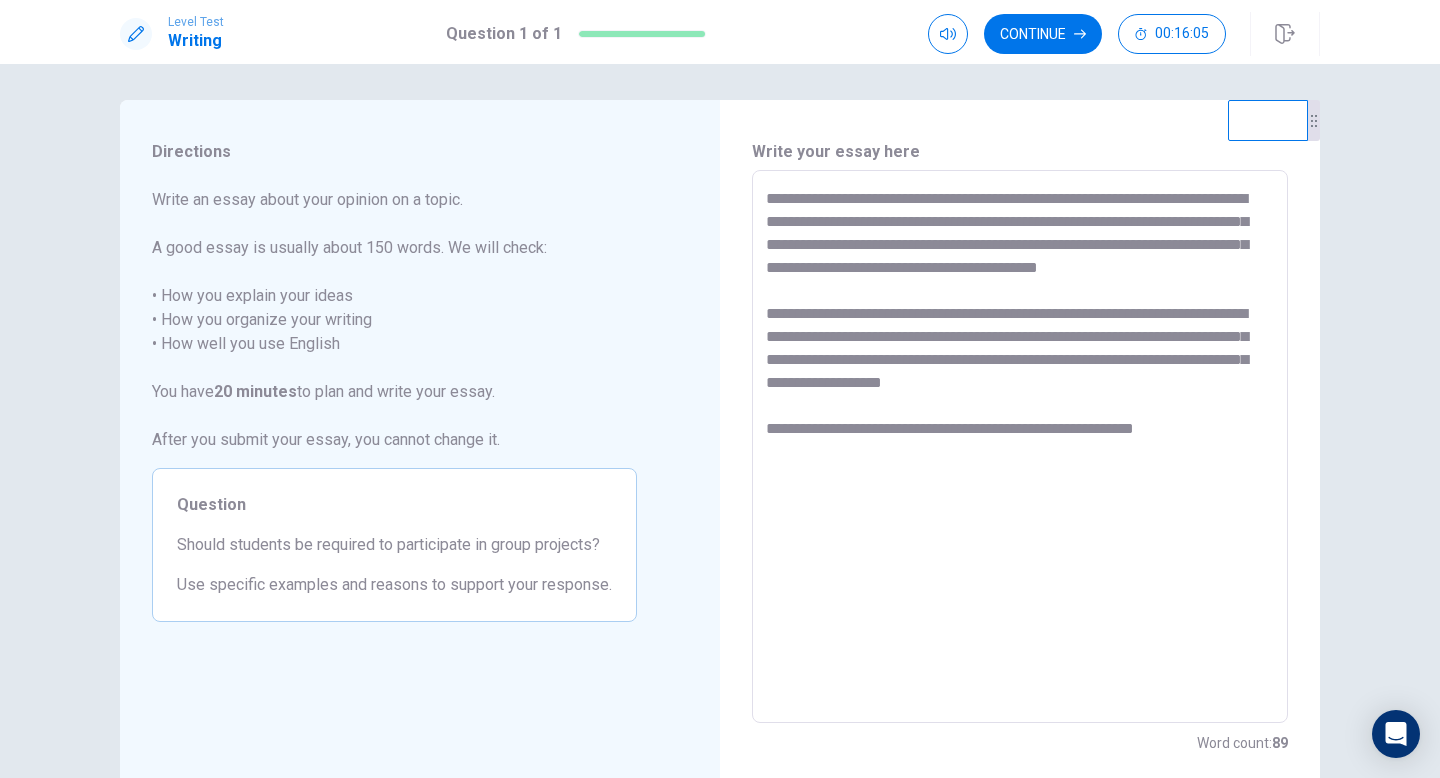 click on "**********" at bounding box center [1020, 447] 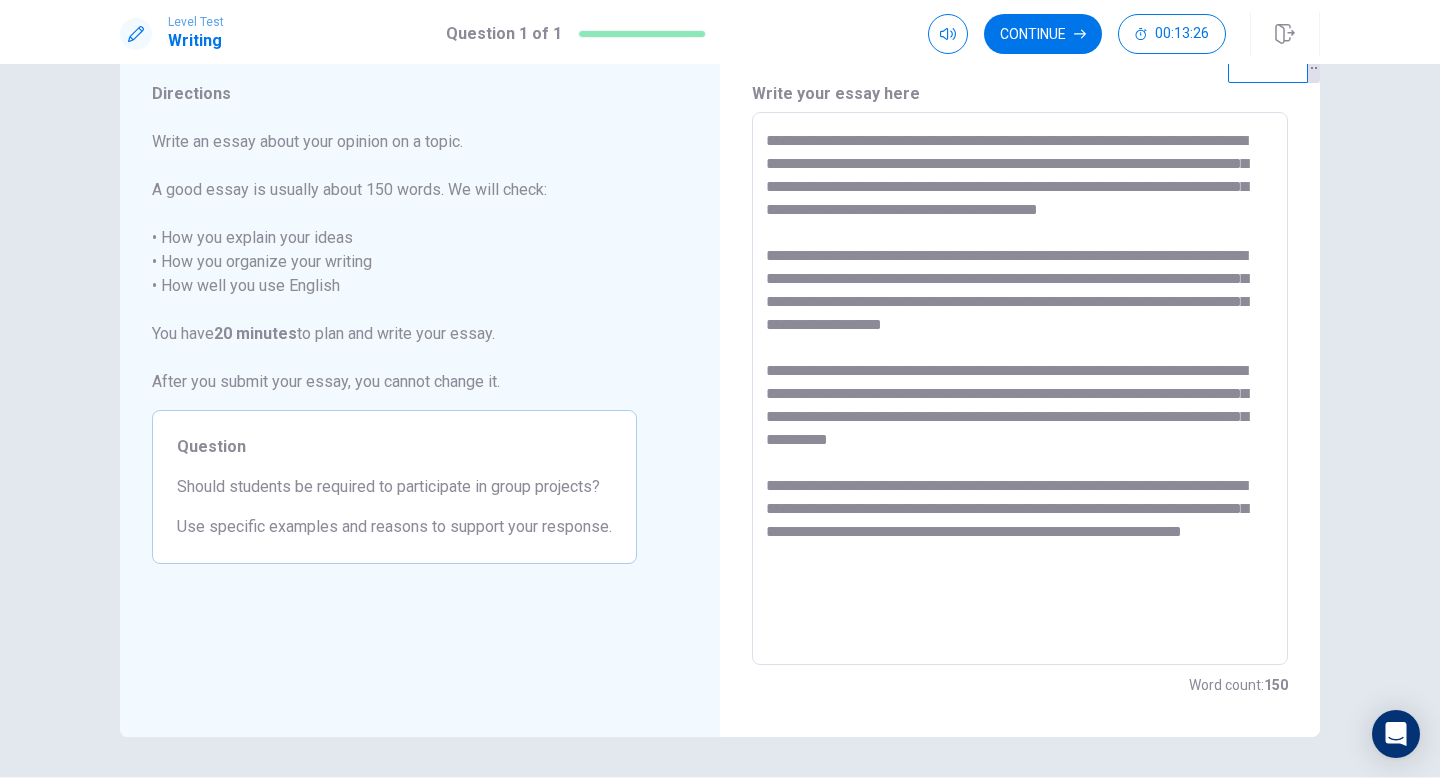 scroll, scrollTop: 67, scrollLeft: 0, axis: vertical 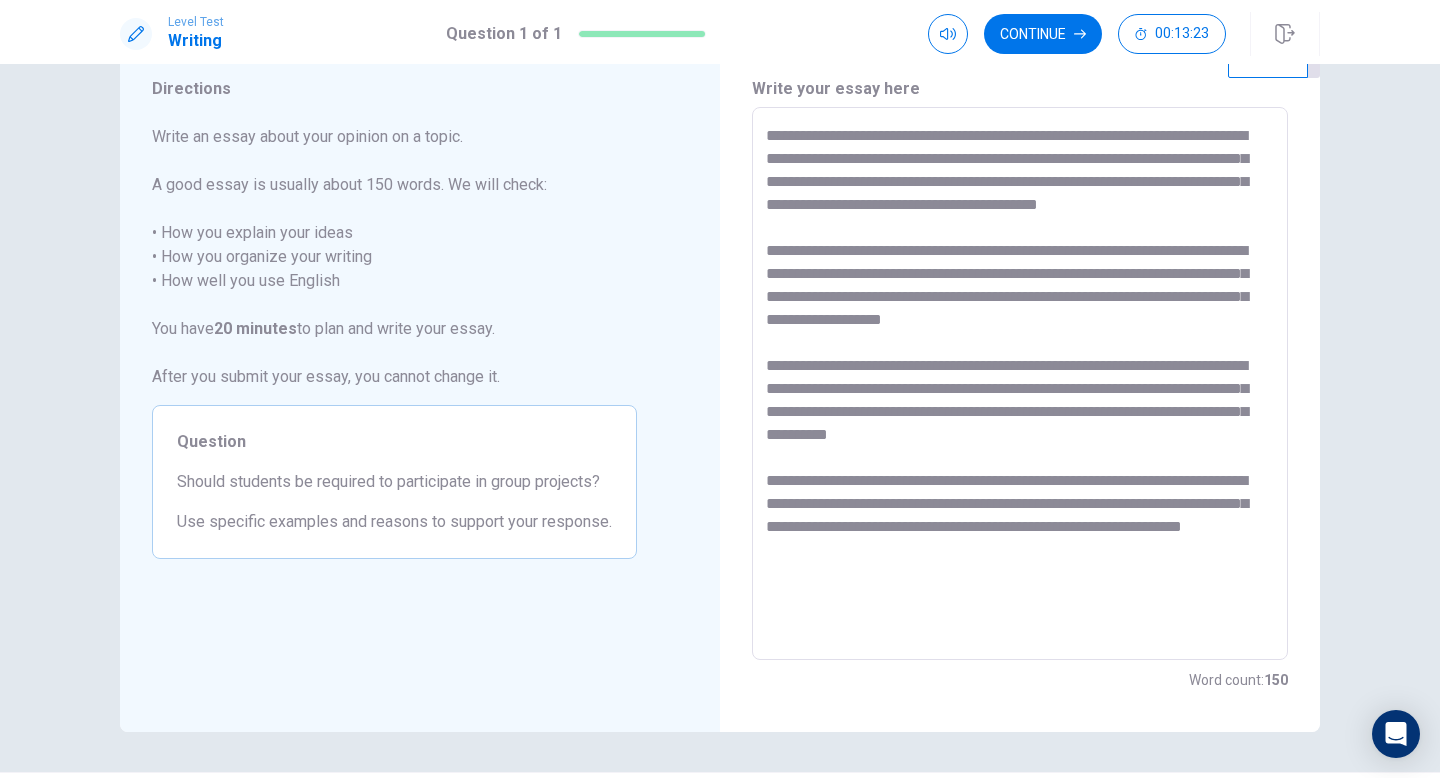click at bounding box center [1020, 384] 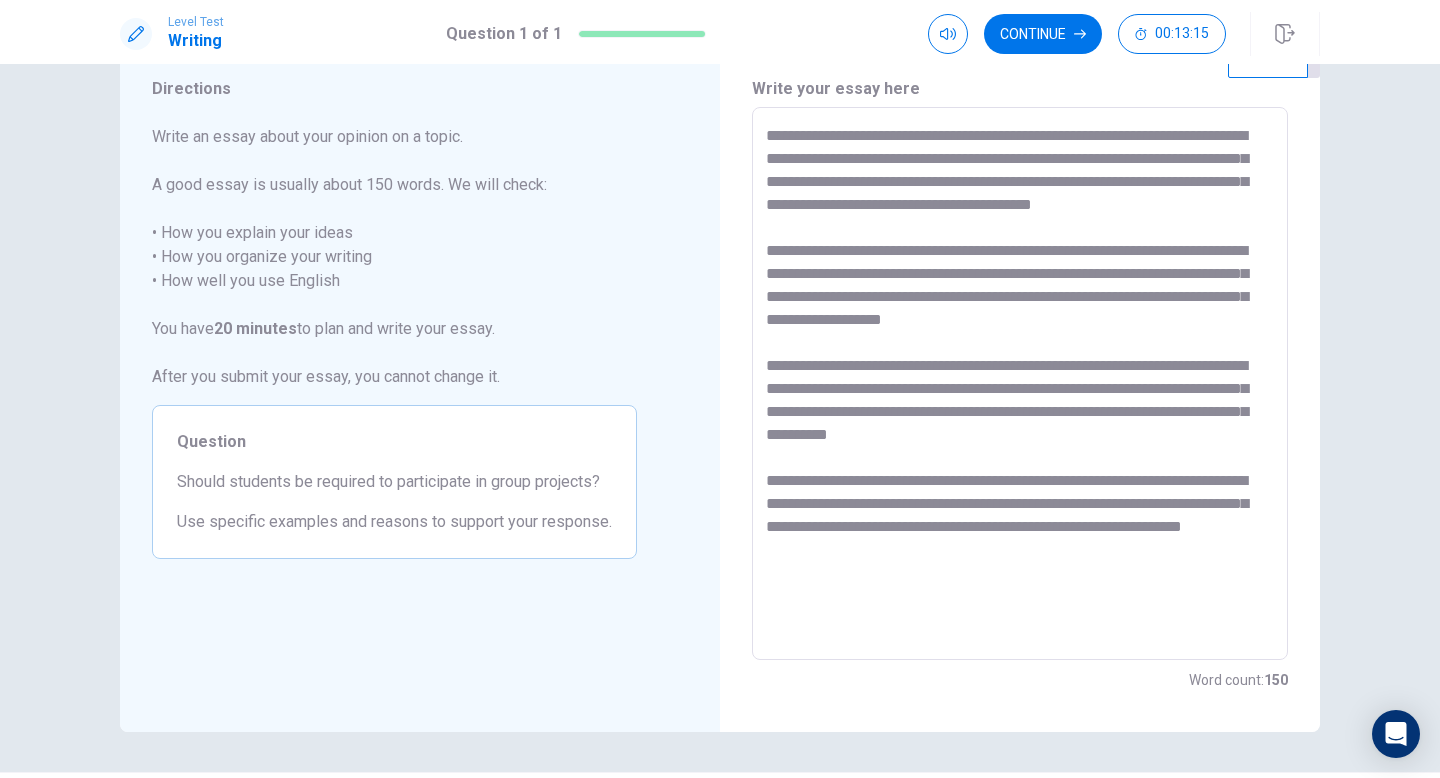 click at bounding box center [1020, 384] 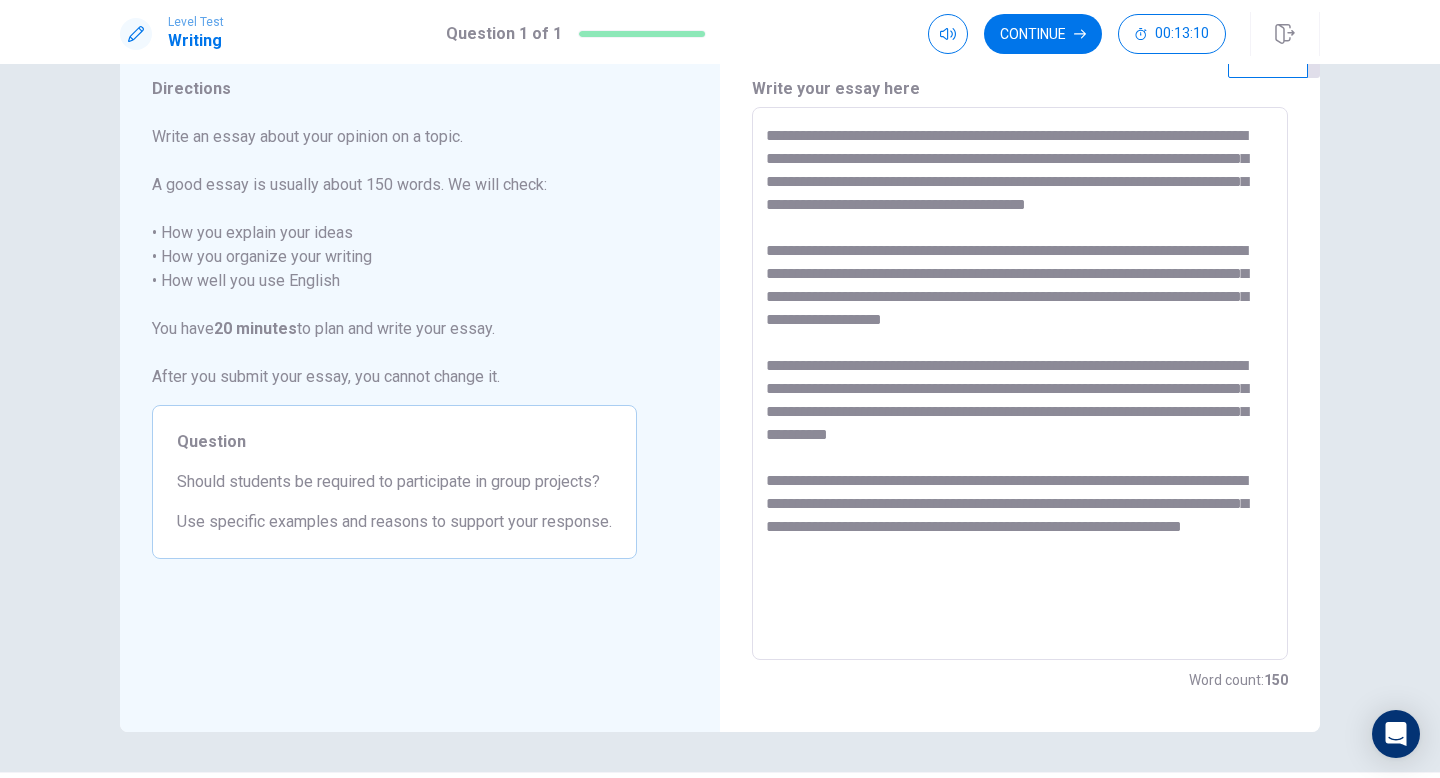 click at bounding box center (1020, 384) 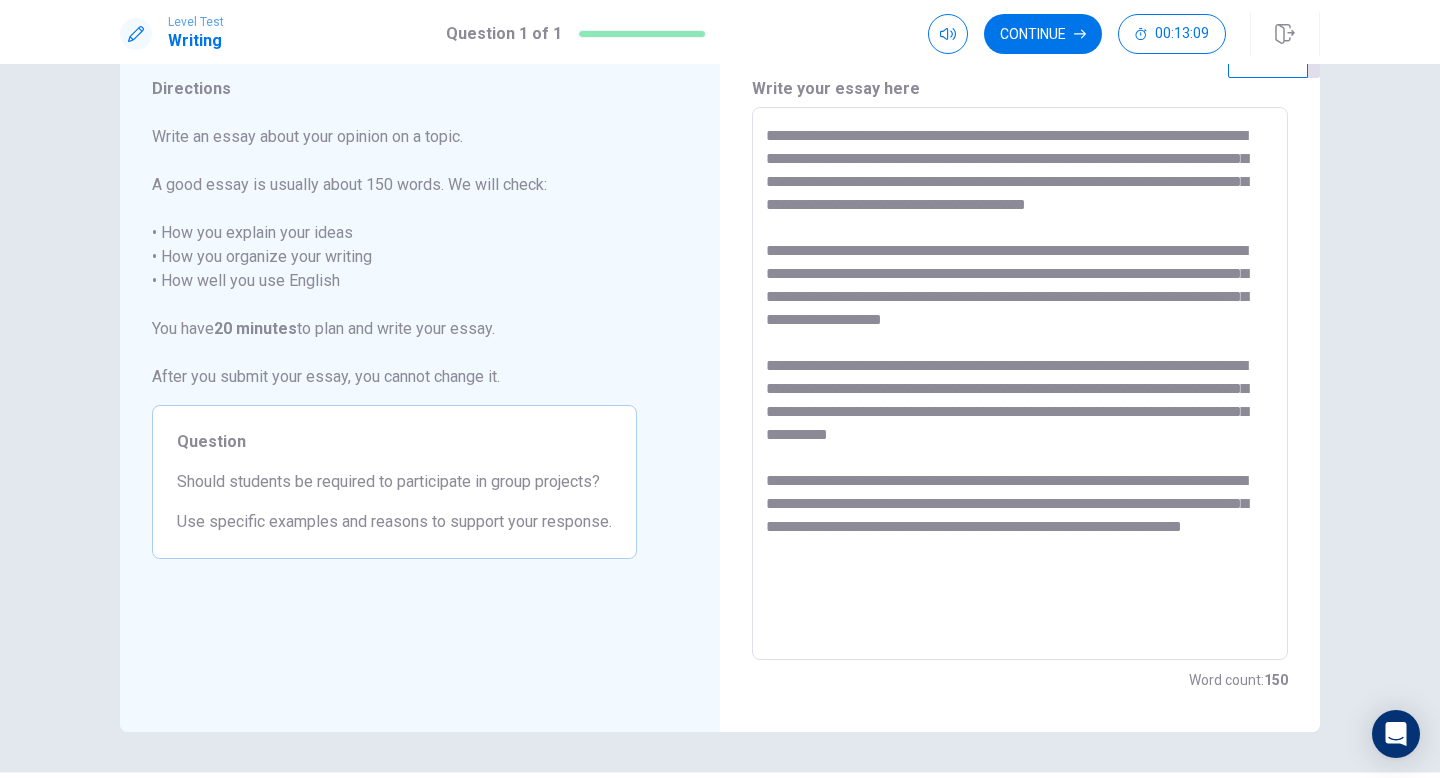 click at bounding box center (1020, 384) 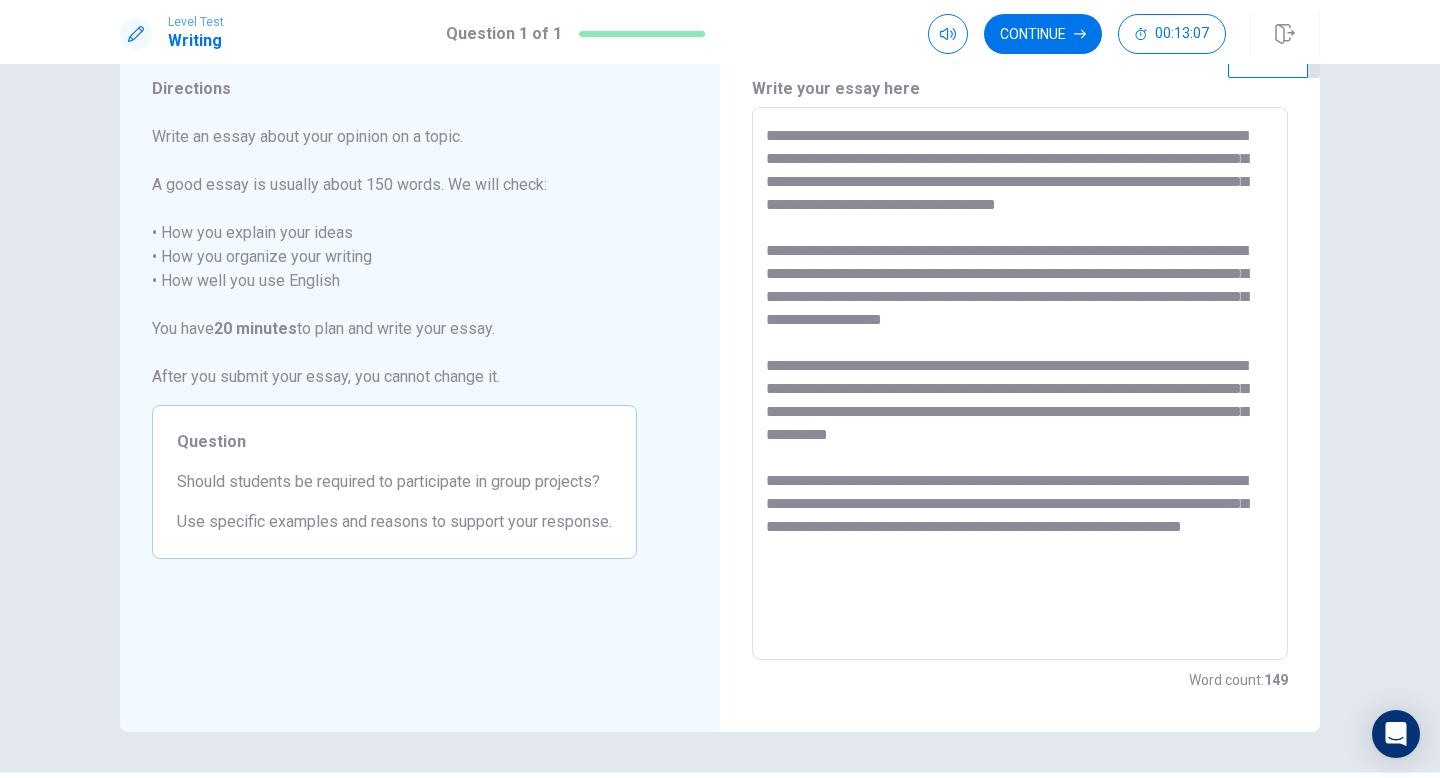 click on "**********" at bounding box center (1020, 384) 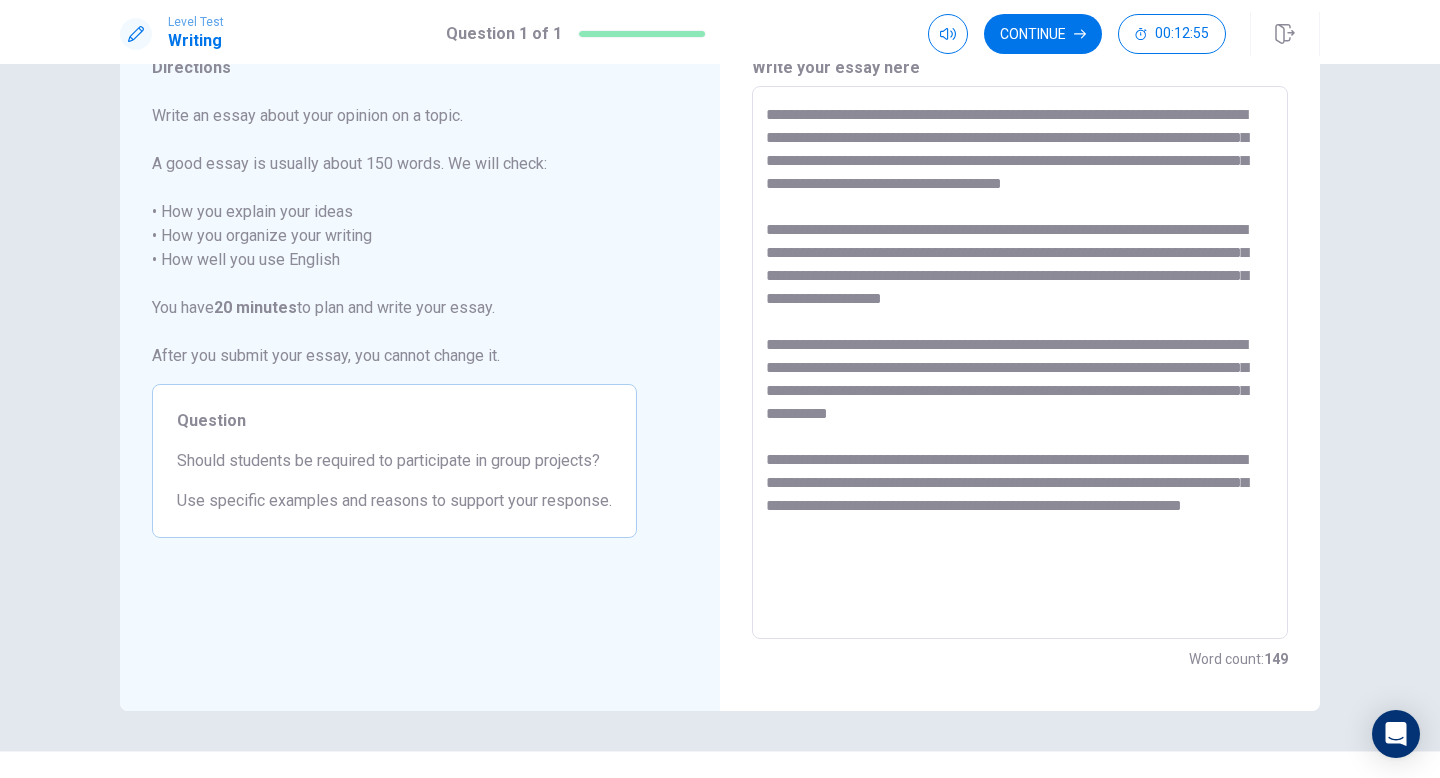 scroll, scrollTop: 94, scrollLeft: 0, axis: vertical 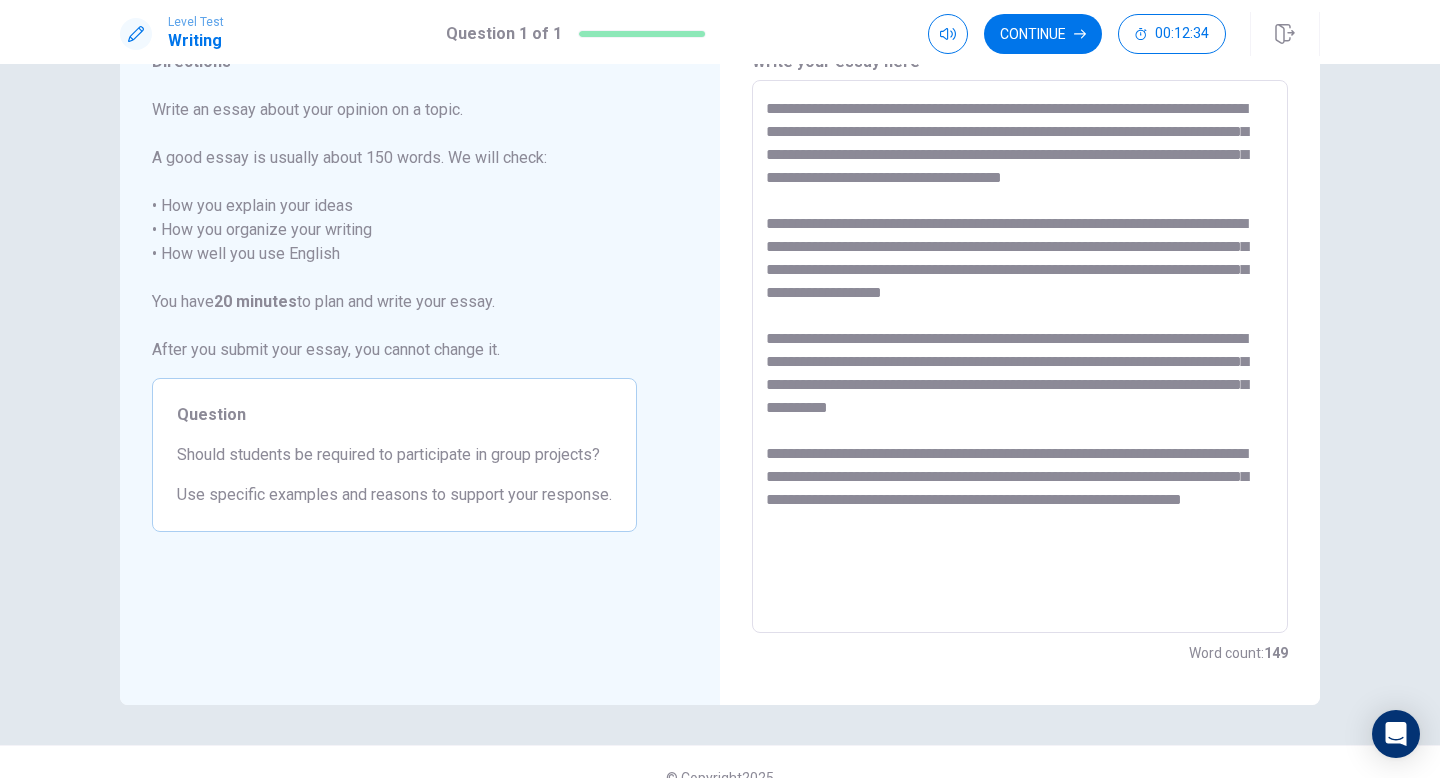 click on "**********" at bounding box center (1020, 357) 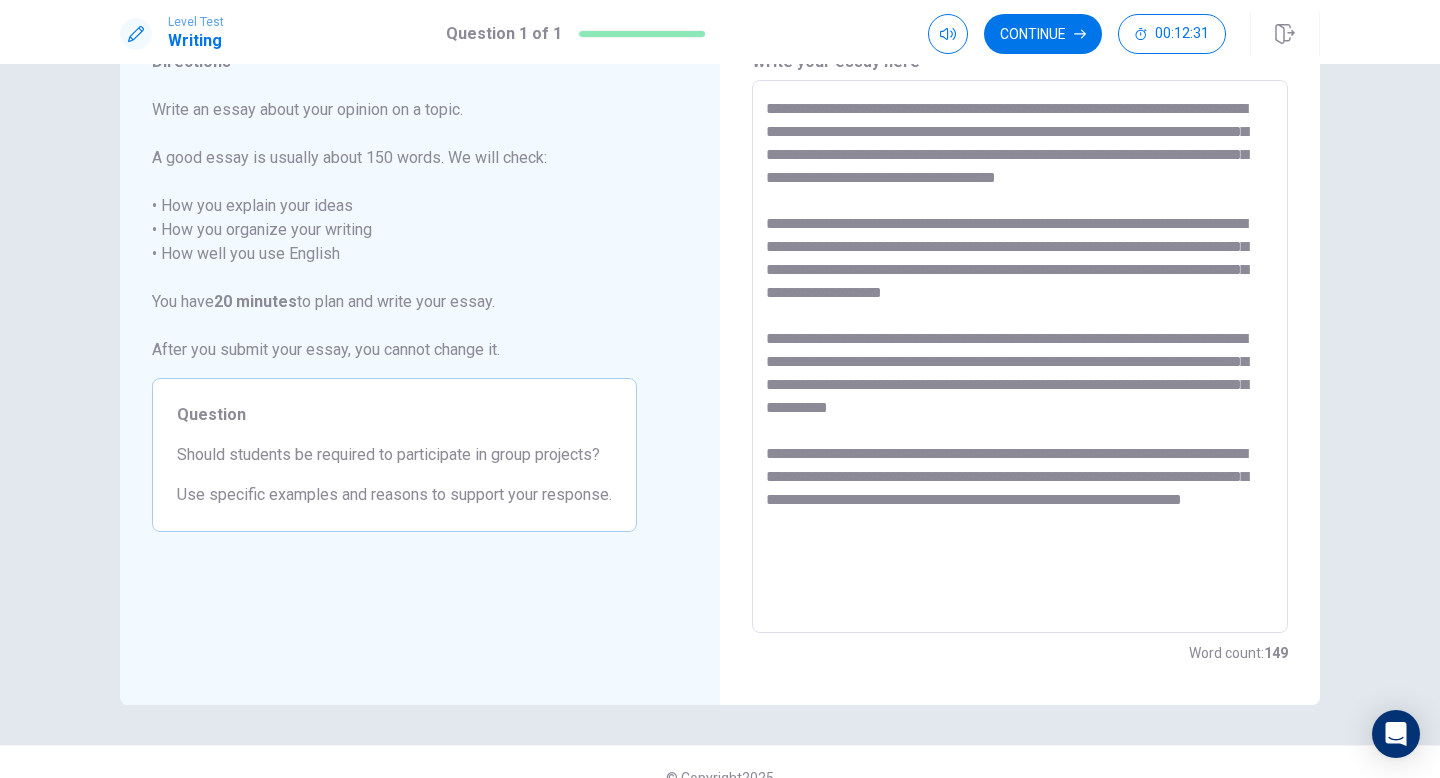 click on "**********" at bounding box center (1020, 357) 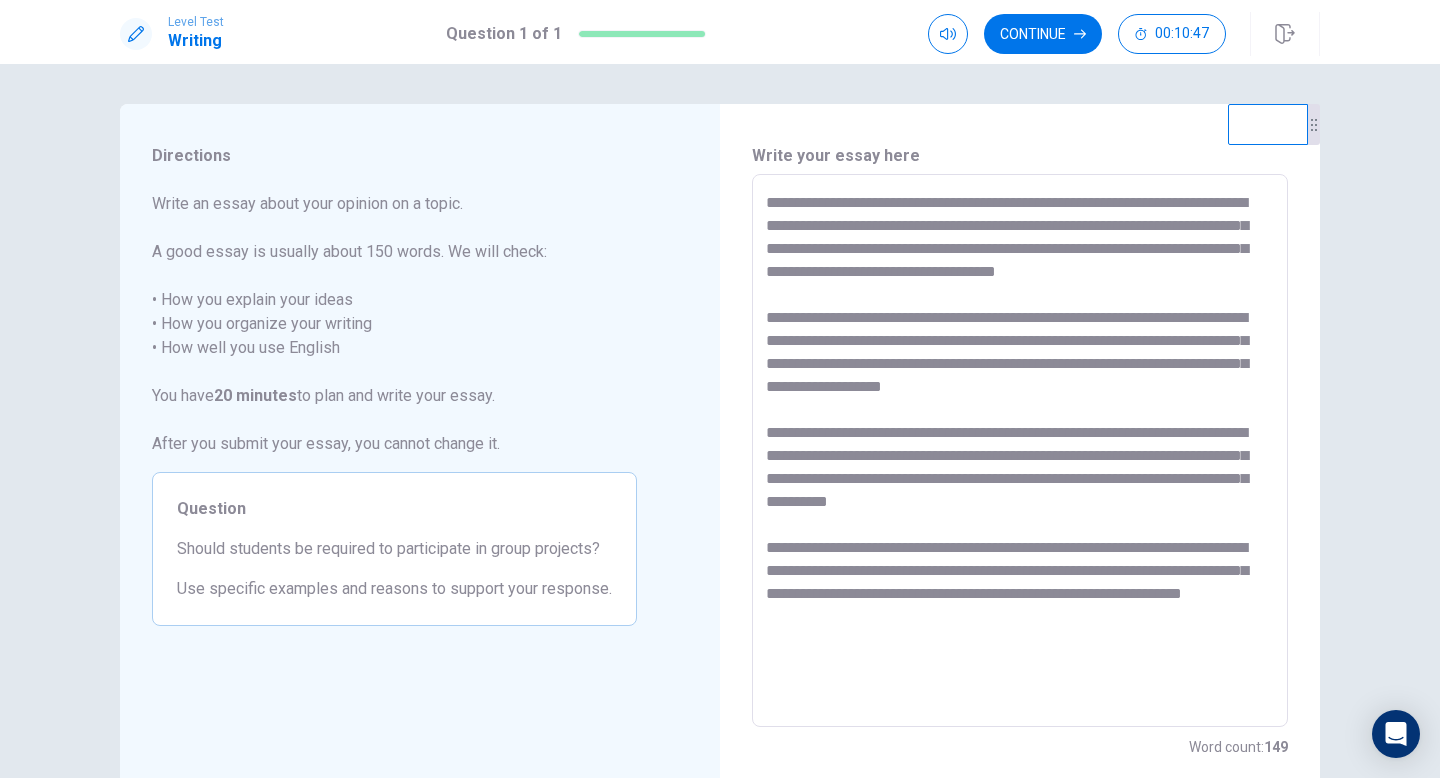 scroll, scrollTop: 4, scrollLeft: 0, axis: vertical 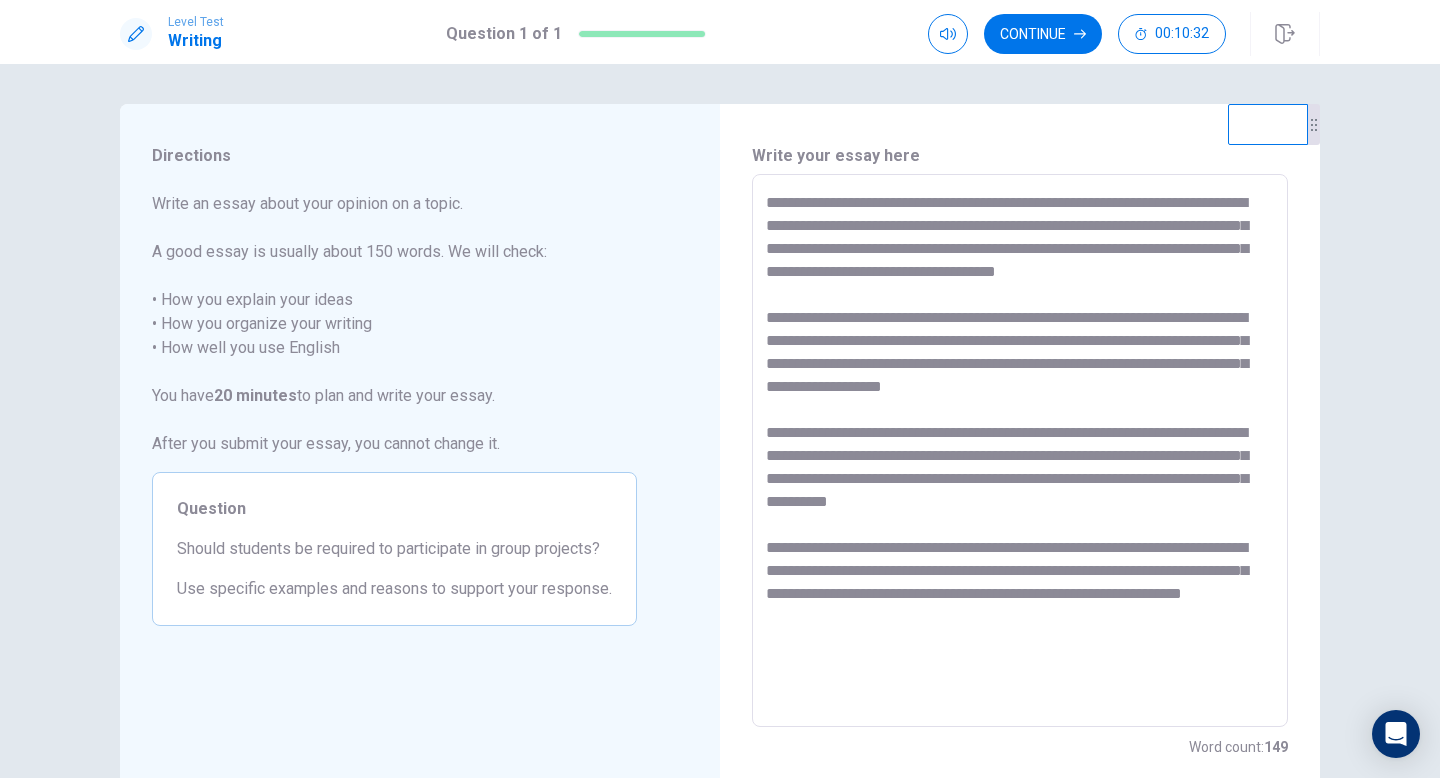 drag, startPoint x: 952, startPoint y: 657, endPoint x: 628, endPoint y: 67, distance: 673.1092 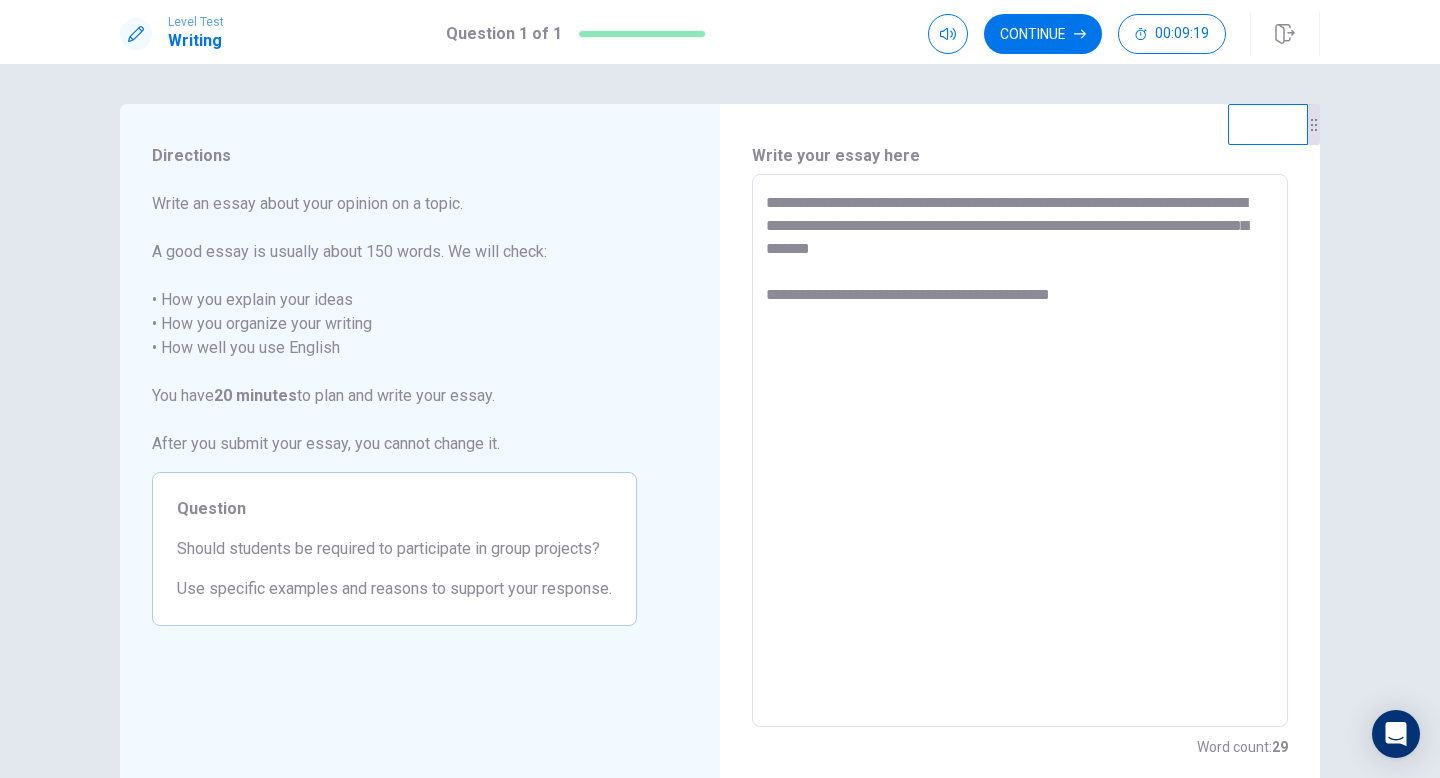 click on "**********" at bounding box center (1020, 451) 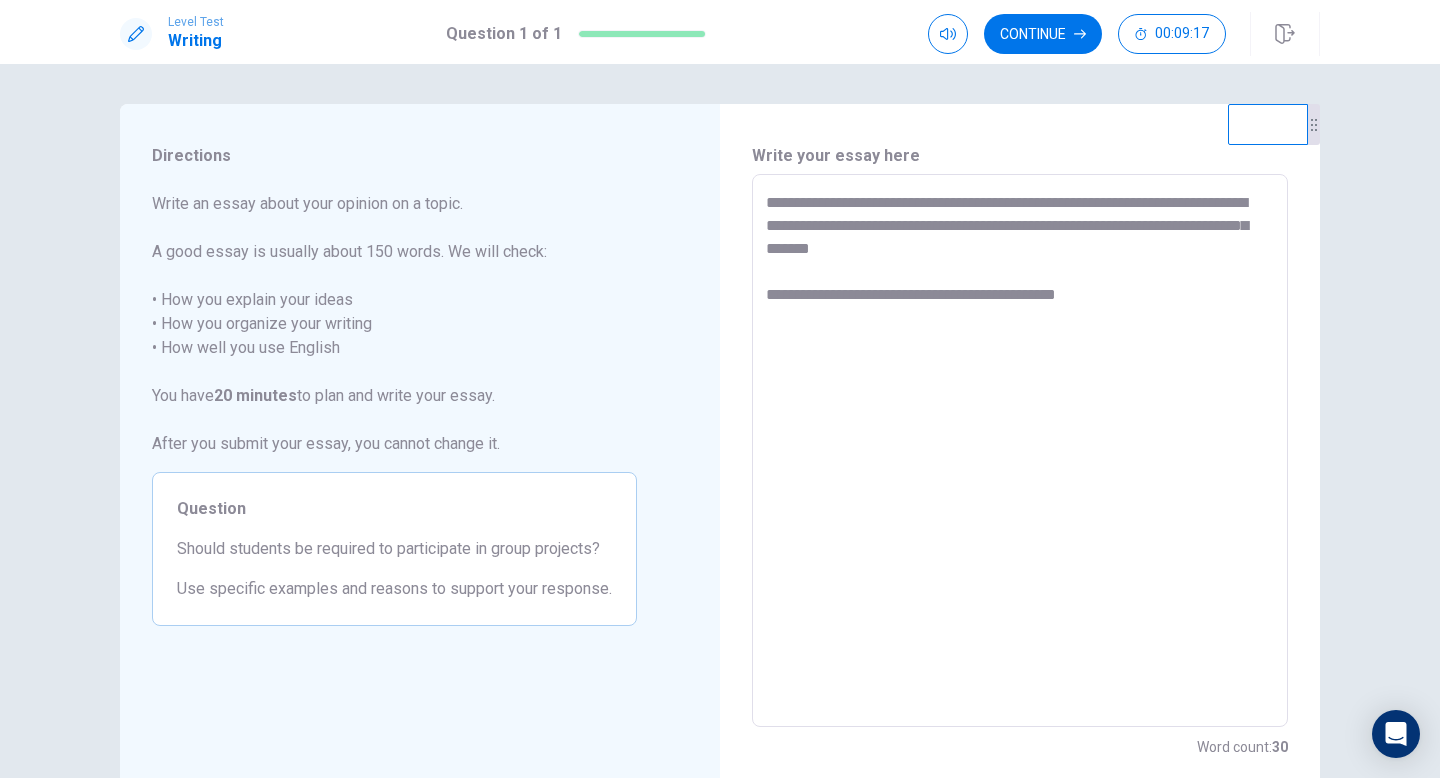 click on "**********" at bounding box center [1020, 451] 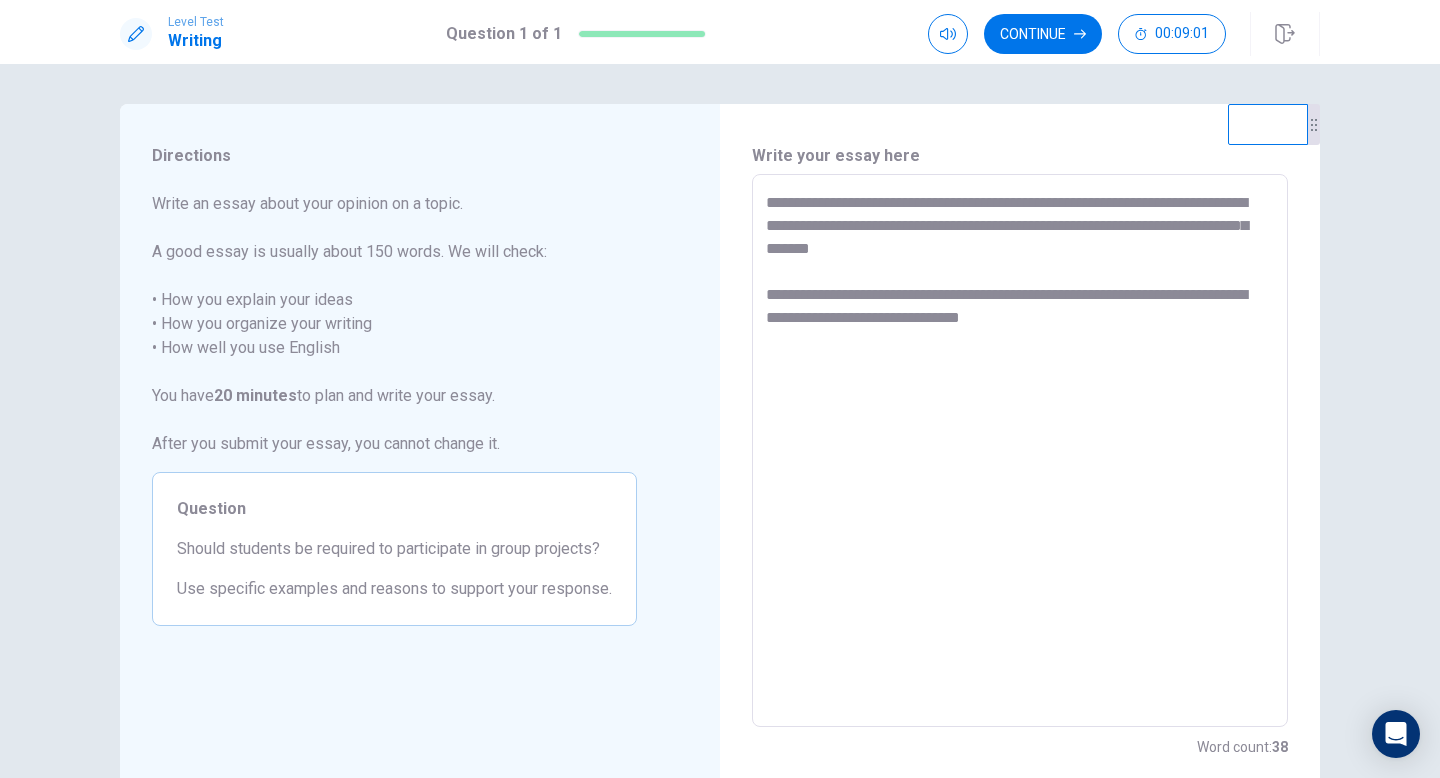 click on "**********" at bounding box center [1020, 451] 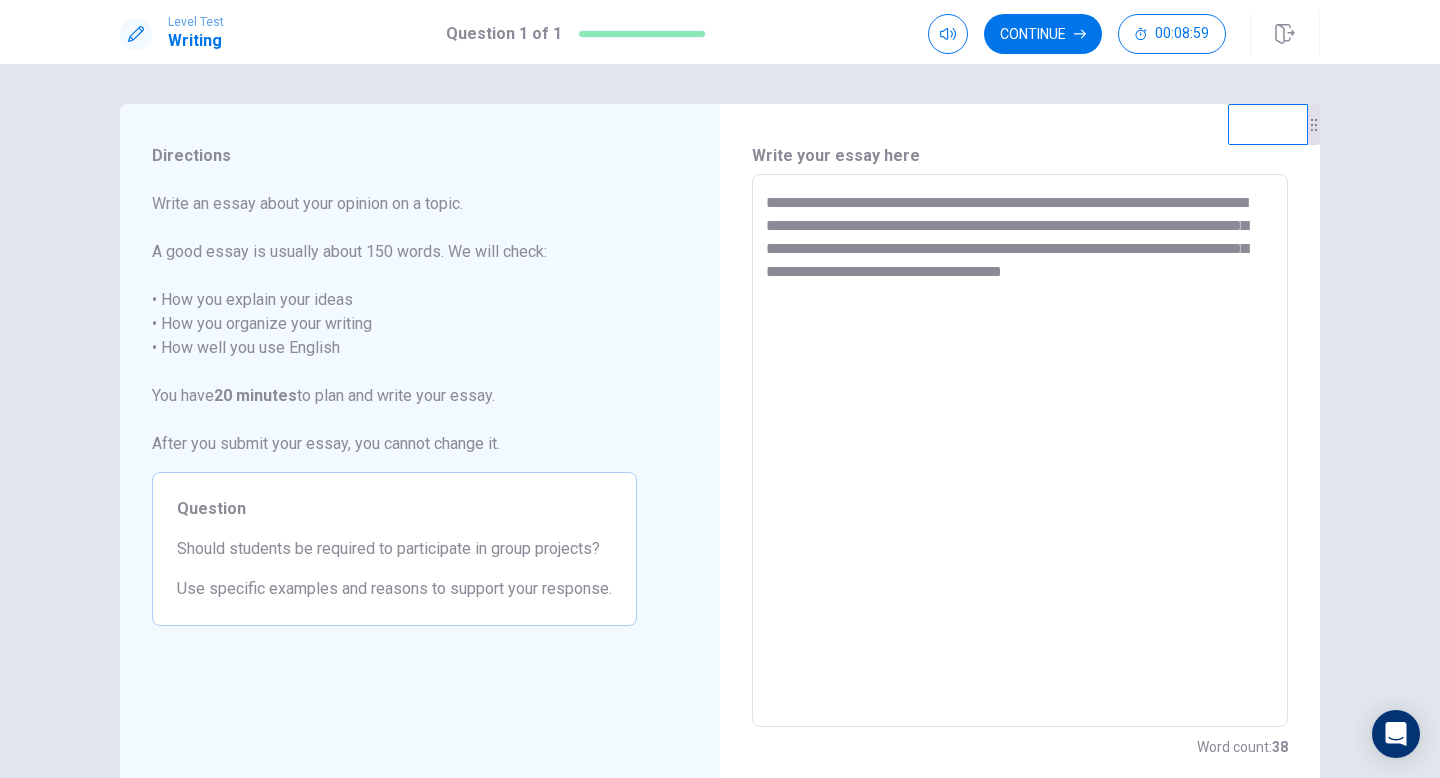 click on "**********" at bounding box center (1020, 451) 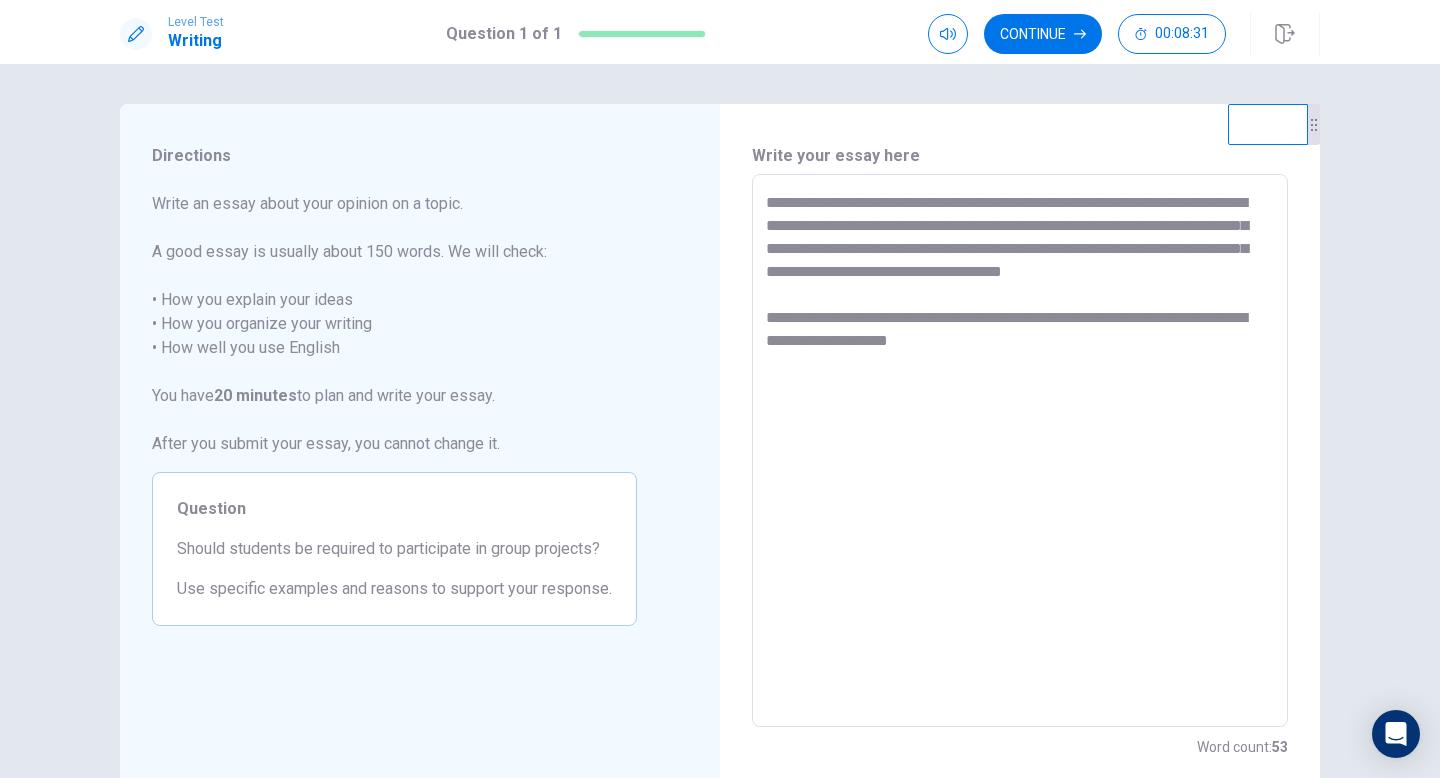 click on "**********" at bounding box center (1020, 451) 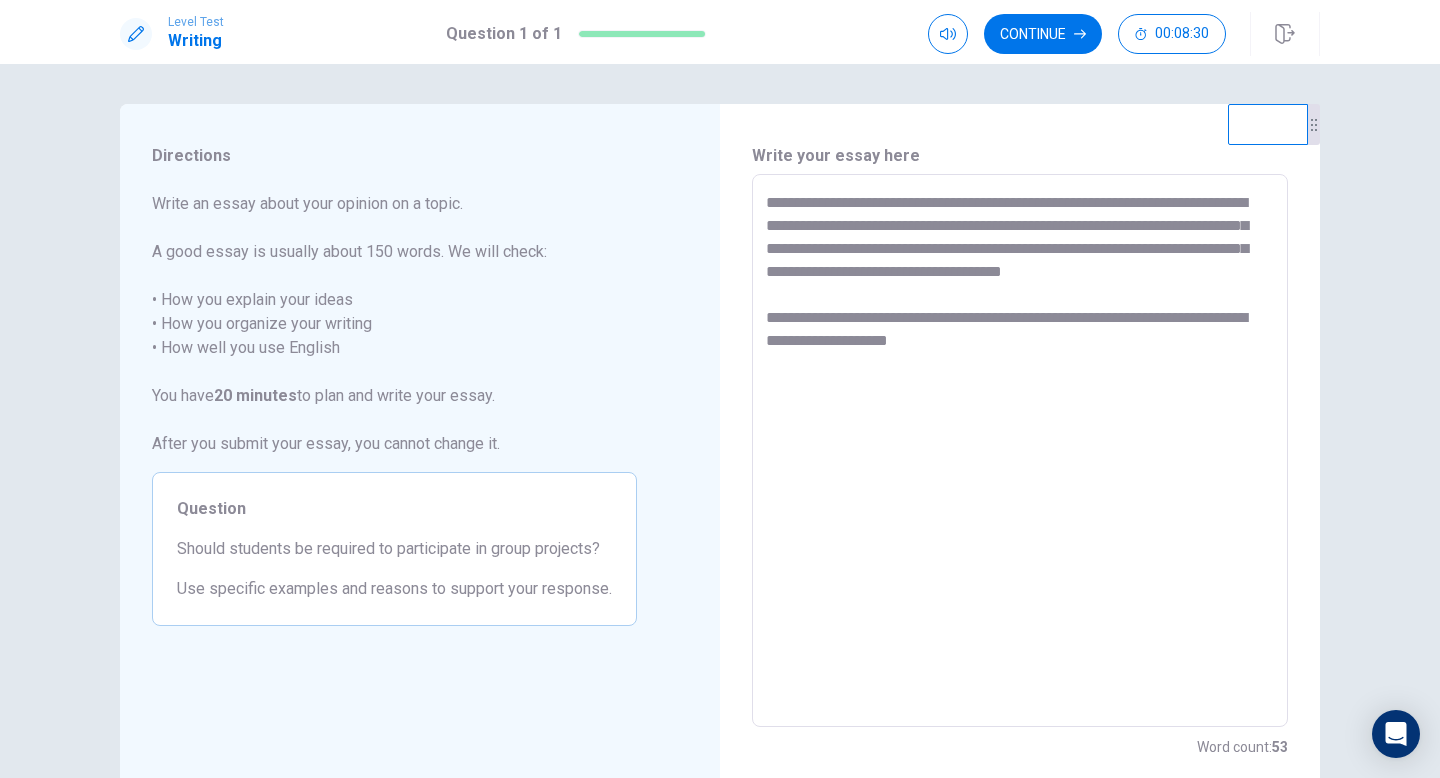 click on "**********" at bounding box center [1020, 451] 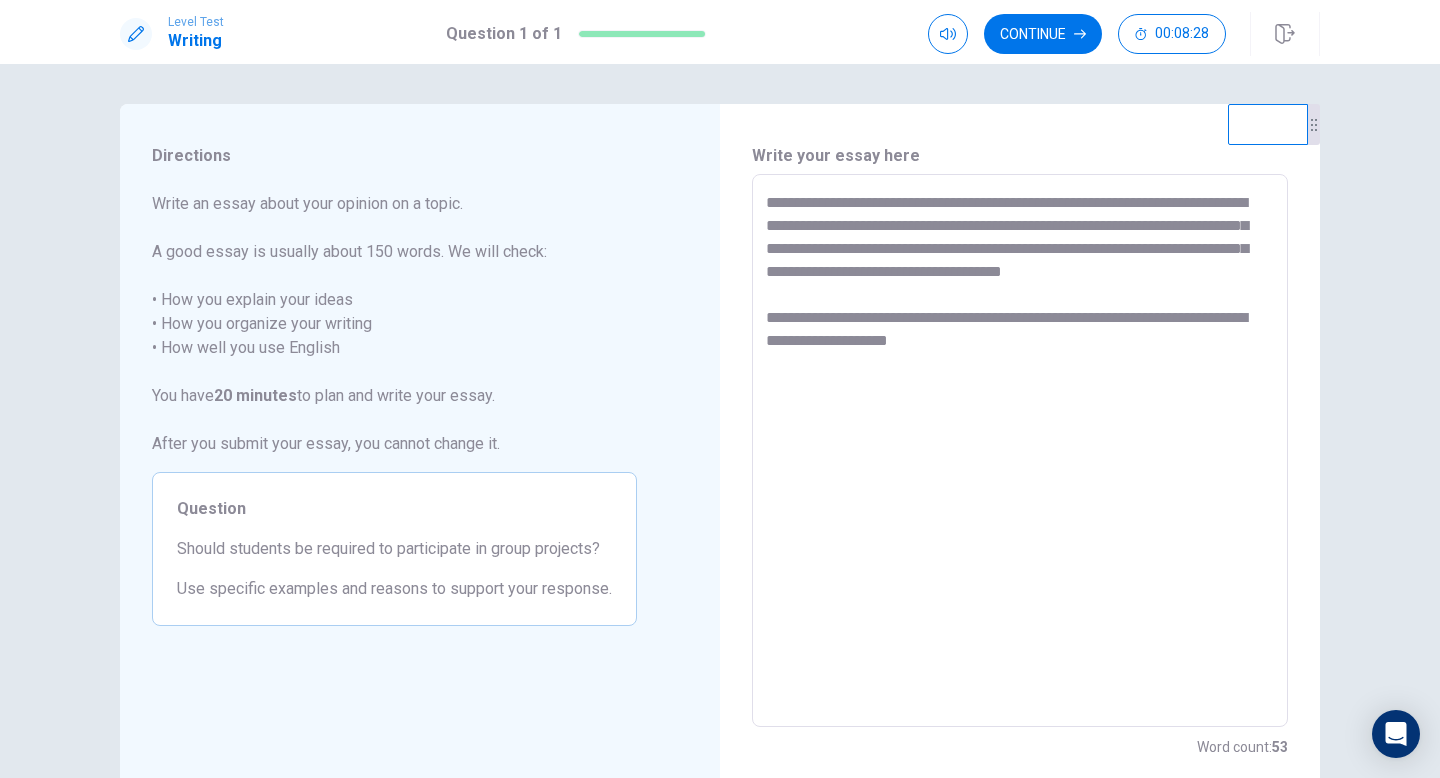 click on "**********" at bounding box center (1020, 451) 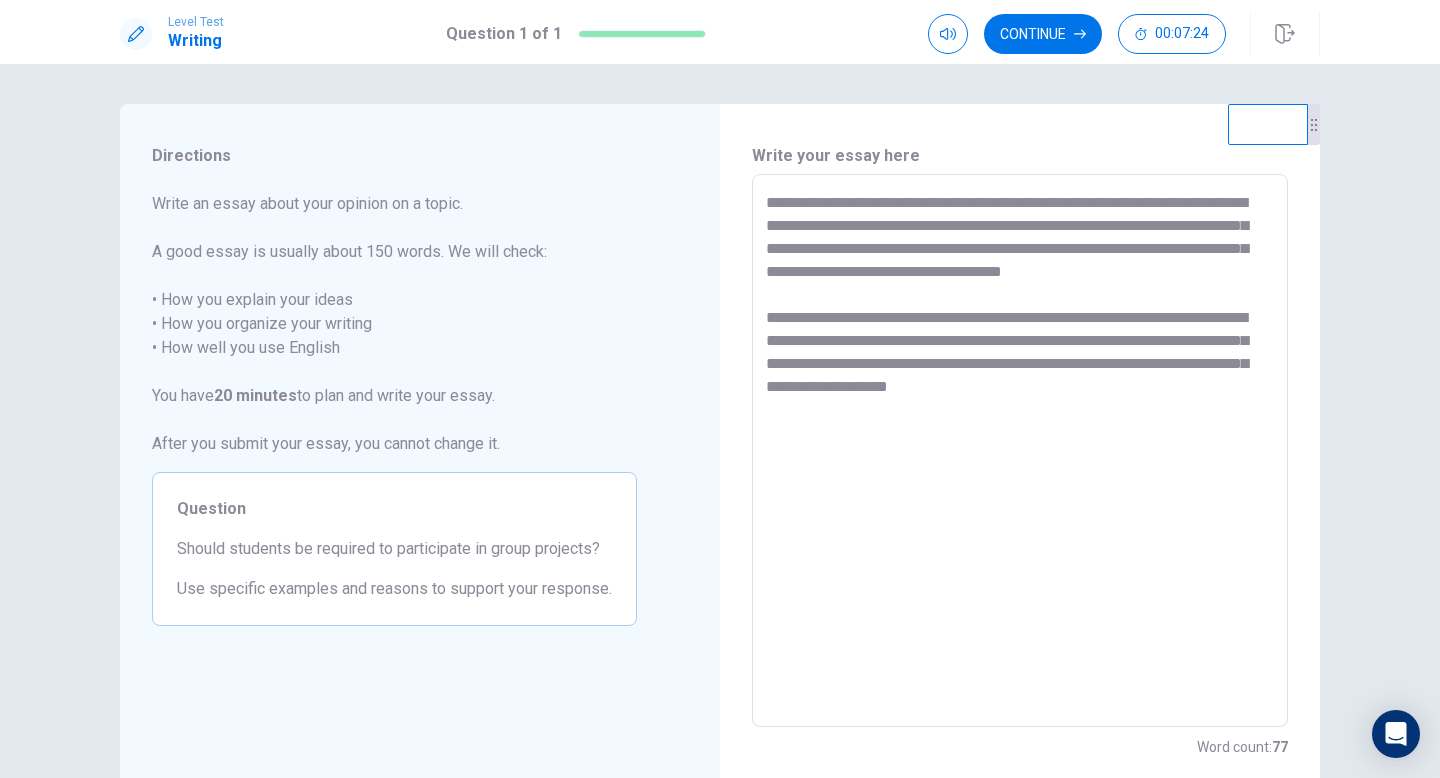 click on "**********" at bounding box center [1020, 451] 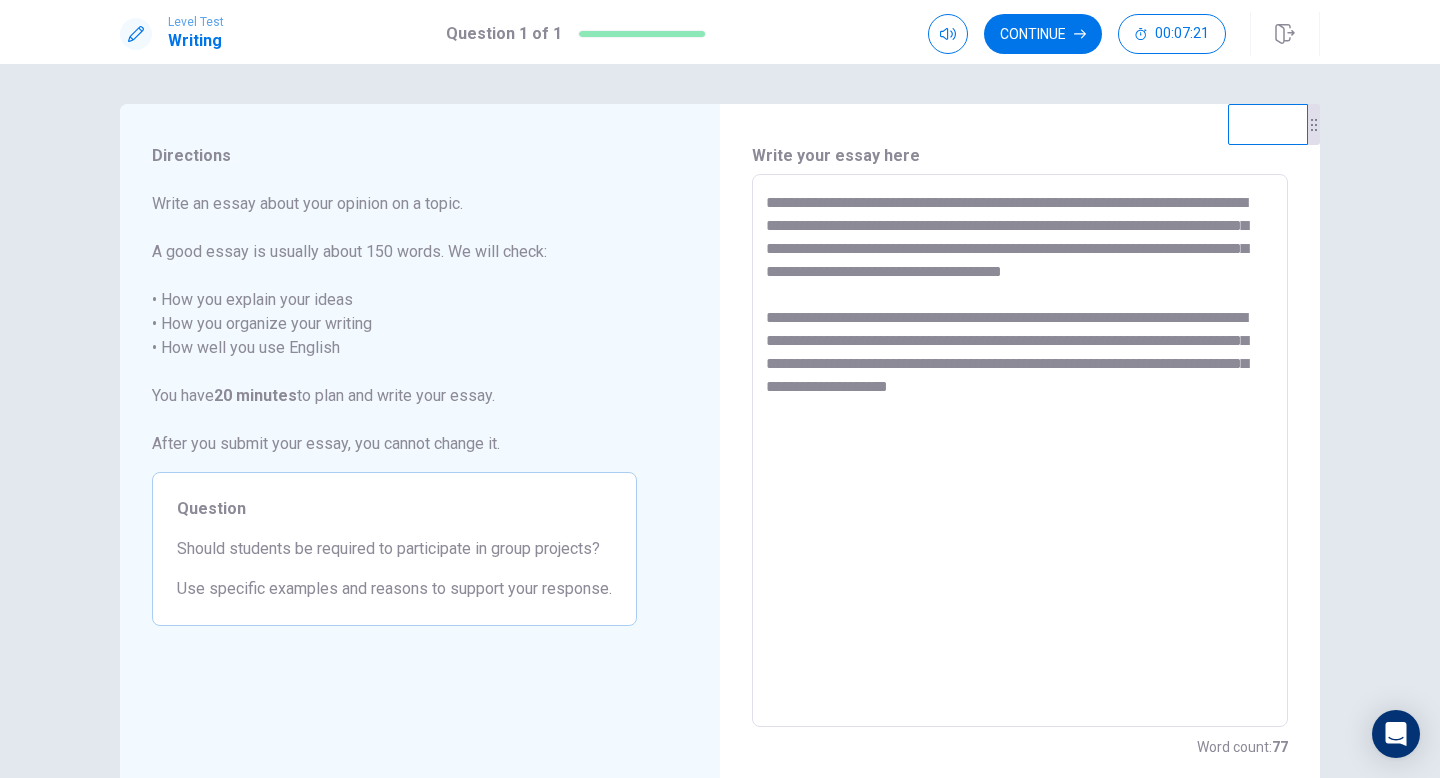 click on "**********" at bounding box center [1020, 451] 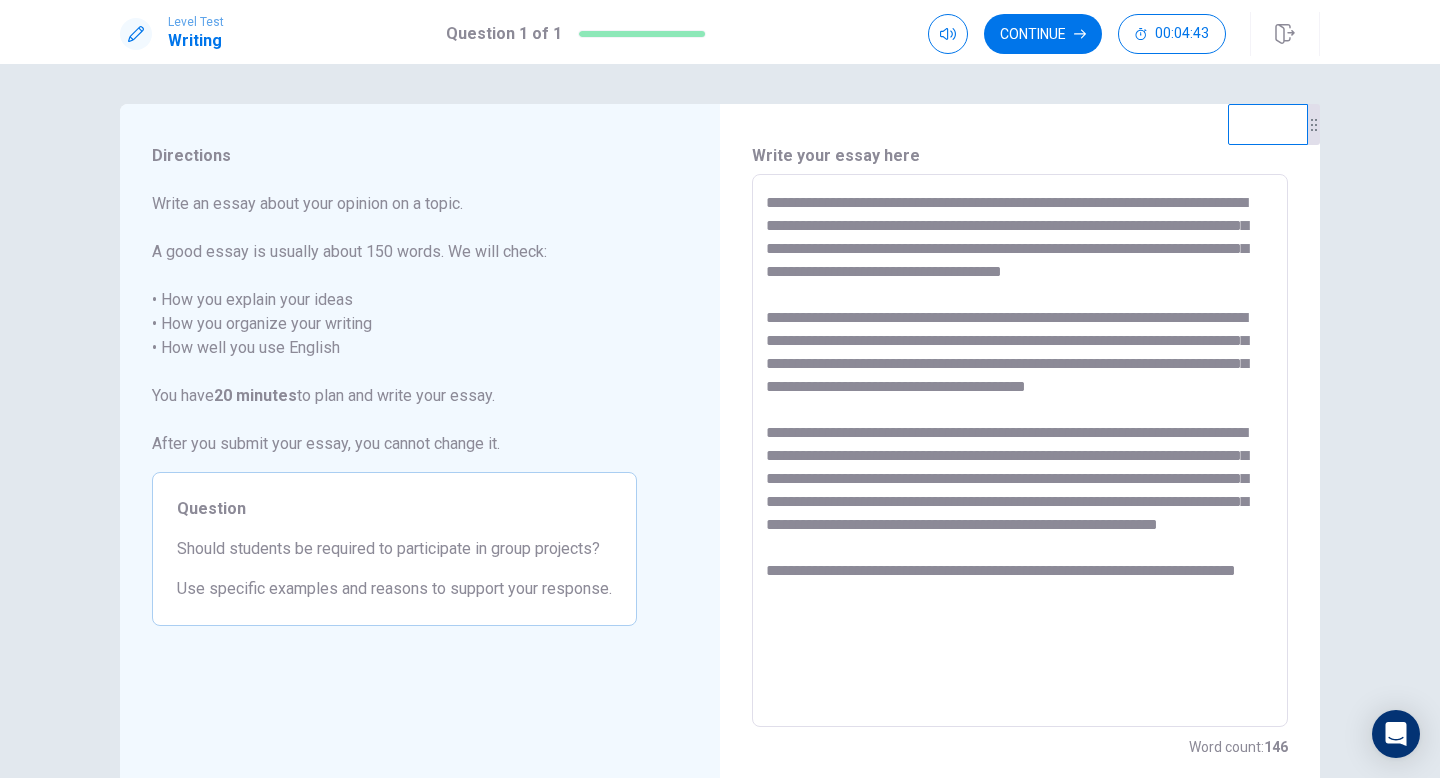 drag, startPoint x: 895, startPoint y: 657, endPoint x: 762, endPoint y: 637, distance: 134.49535 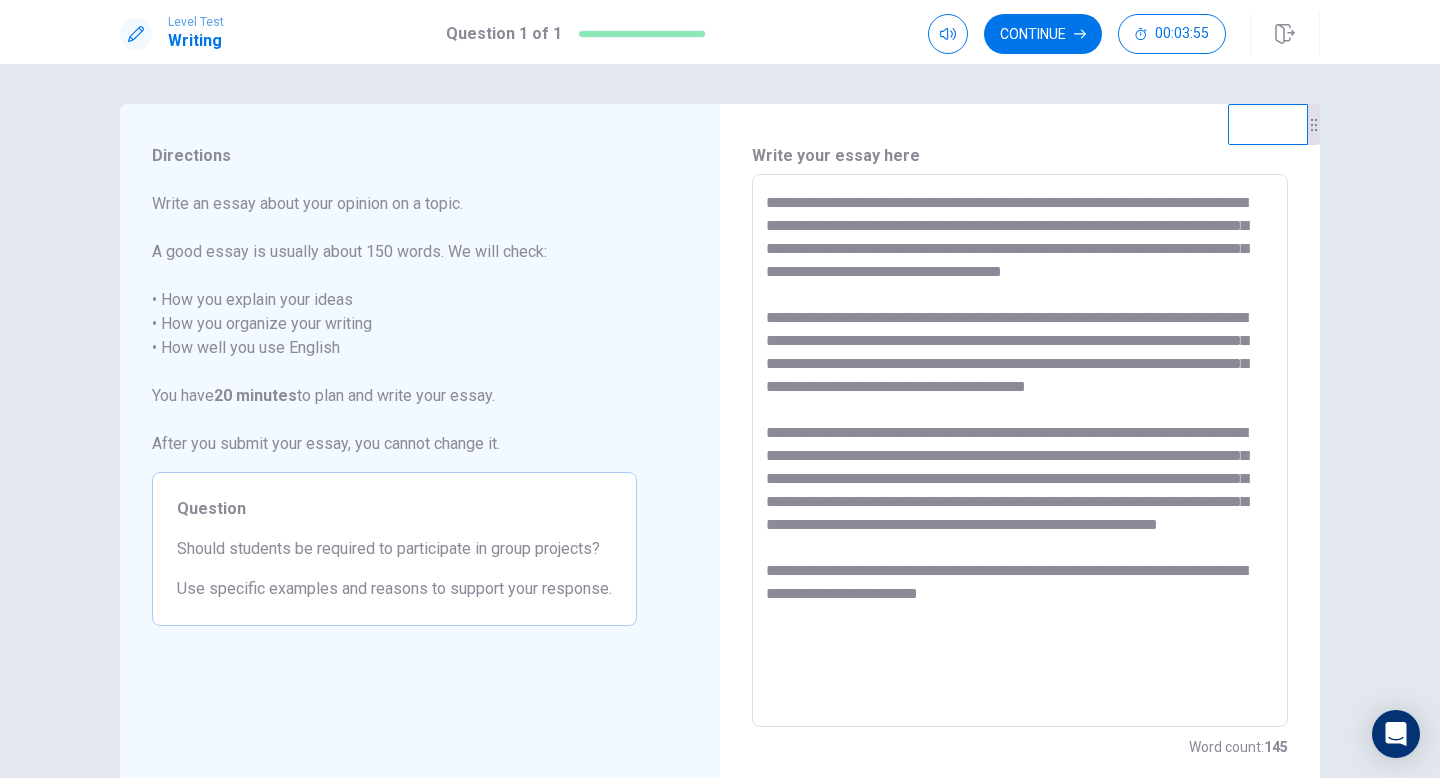 click at bounding box center [1020, 451] 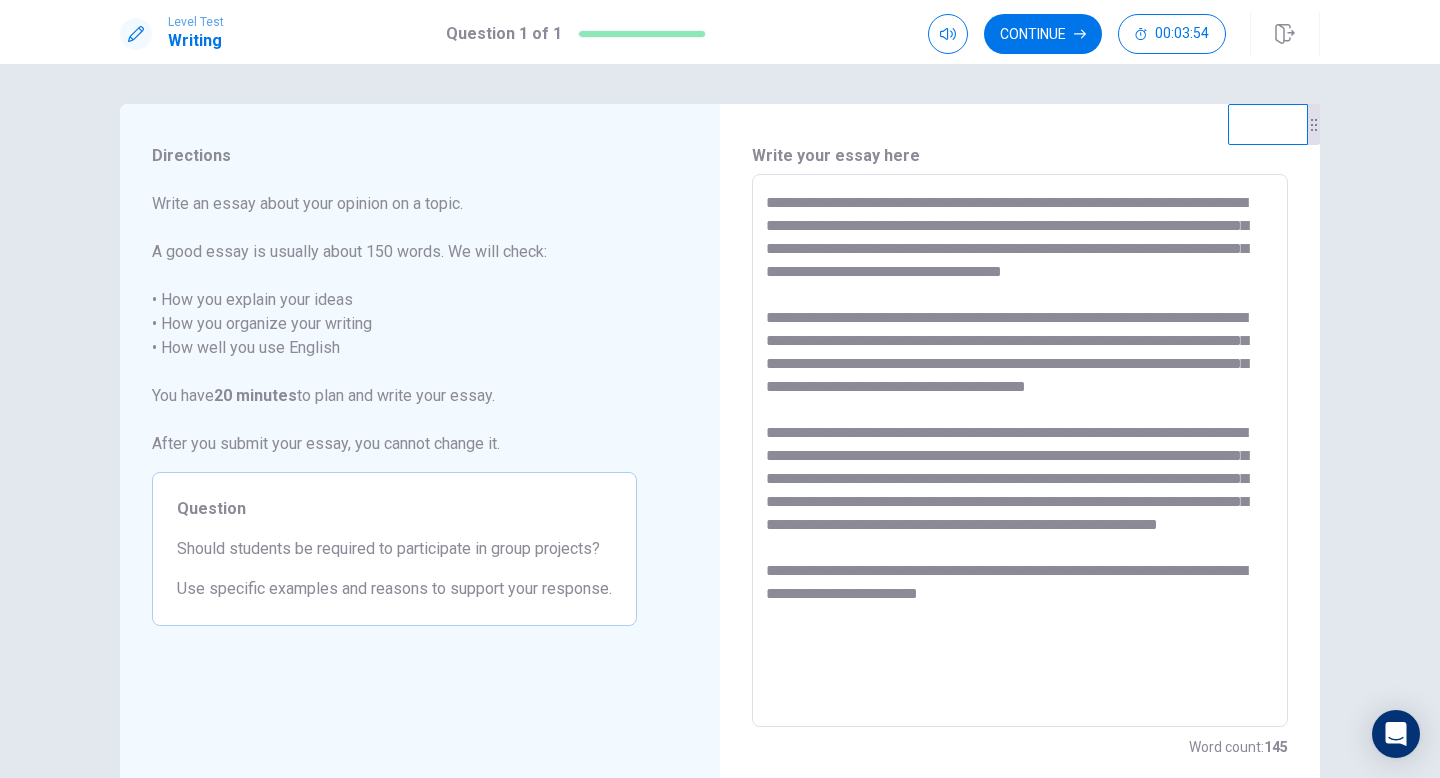 click at bounding box center [1020, 451] 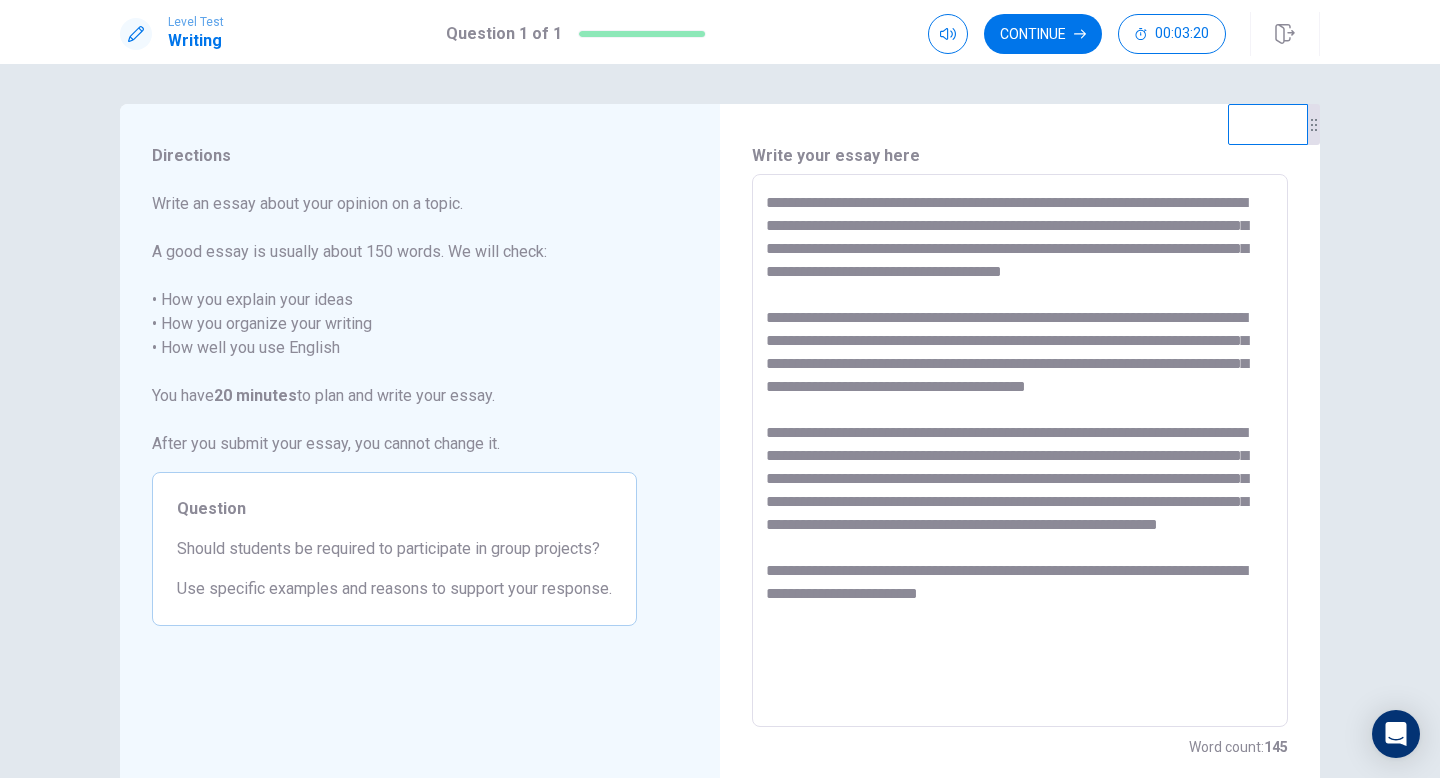 click at bounding box center [1020, 451] 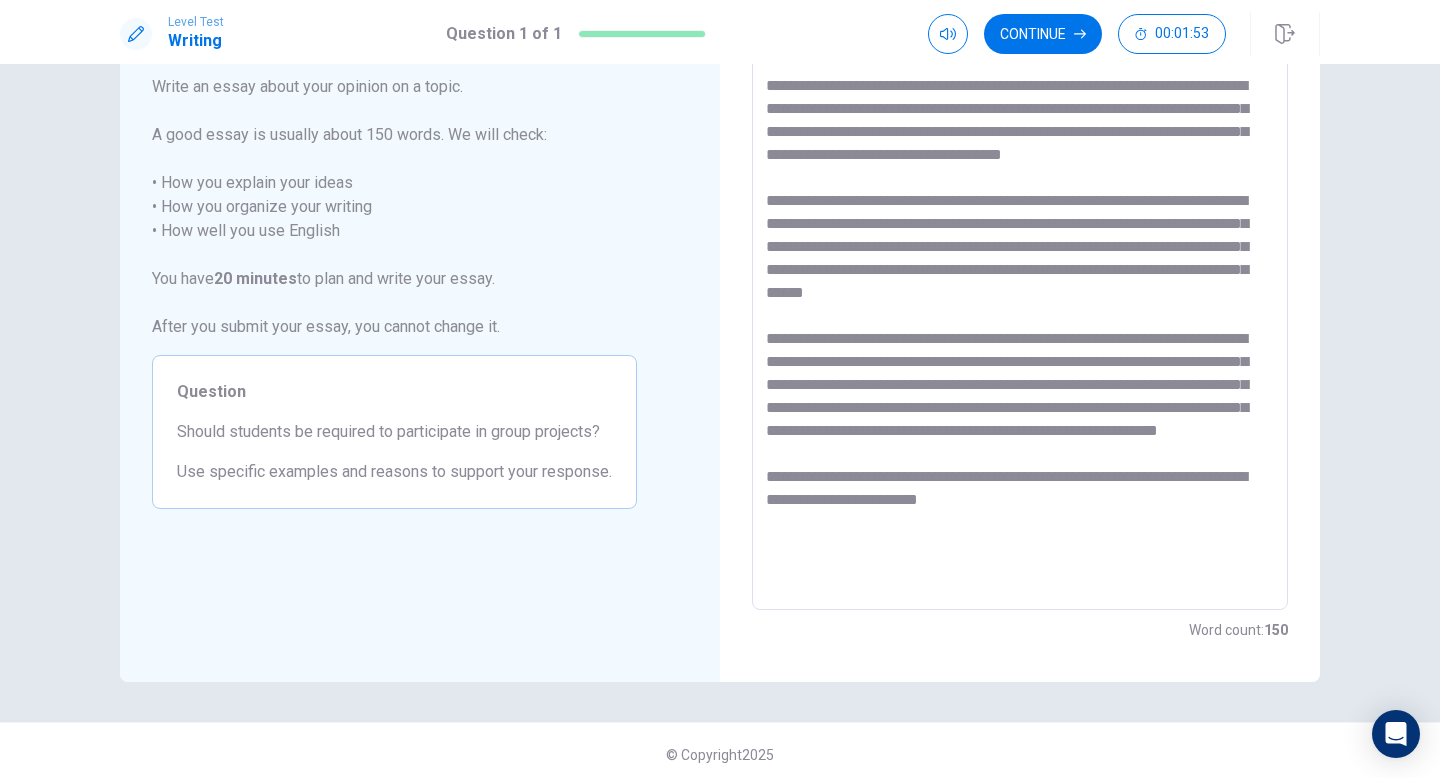 scroll, scrollTop: 0, scrollLeft: 0, axis: both 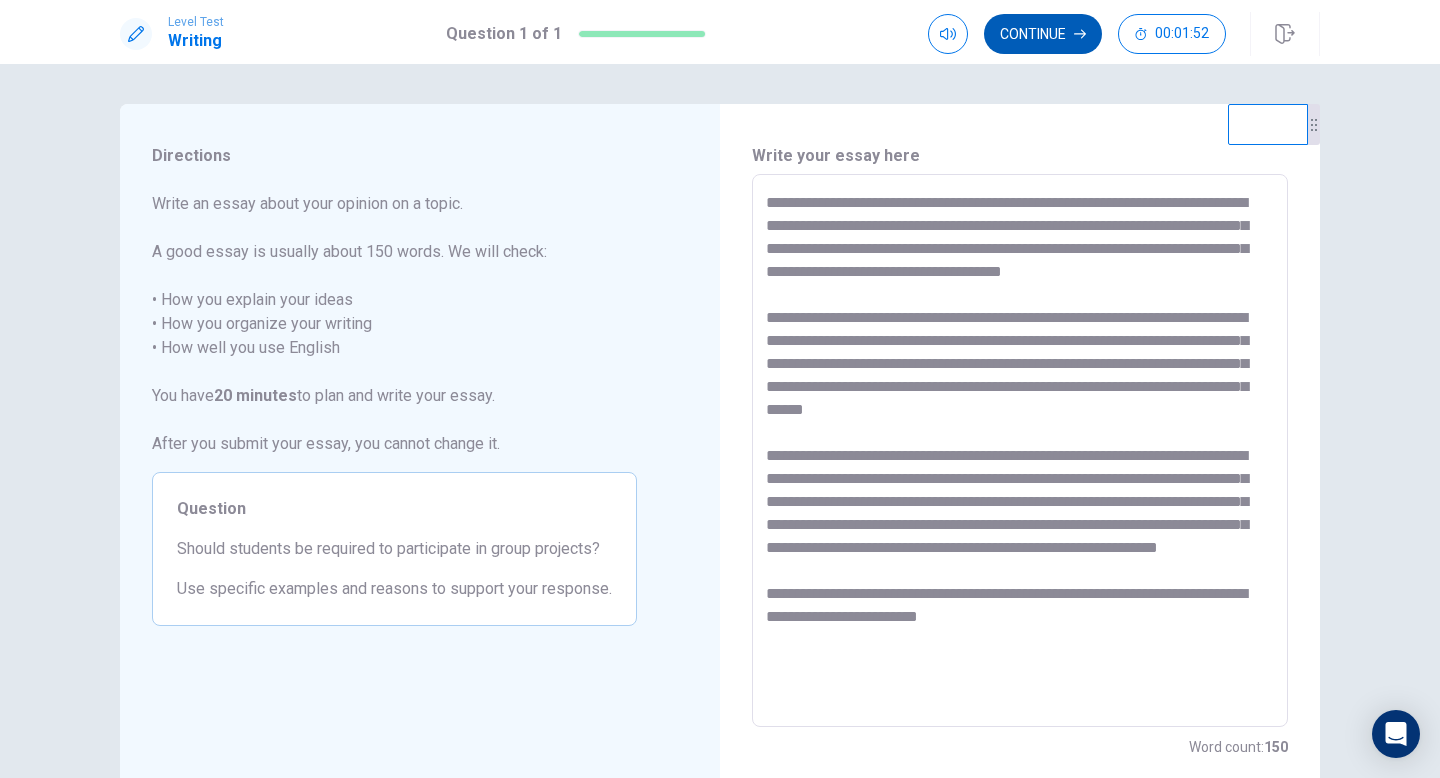 click on "Continue" at bounding box center (1043, 34) 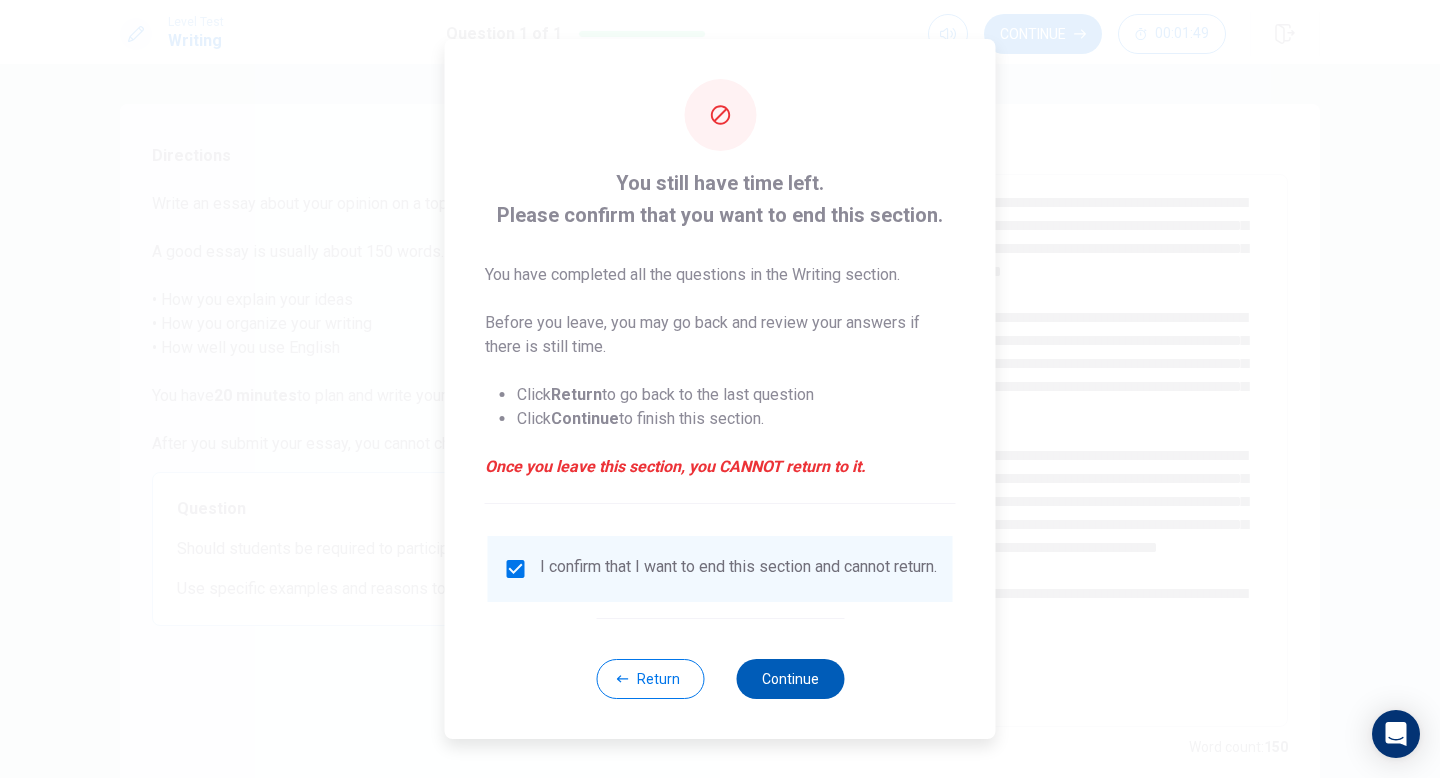 click on "Continue" at bounding box center [790, 679] 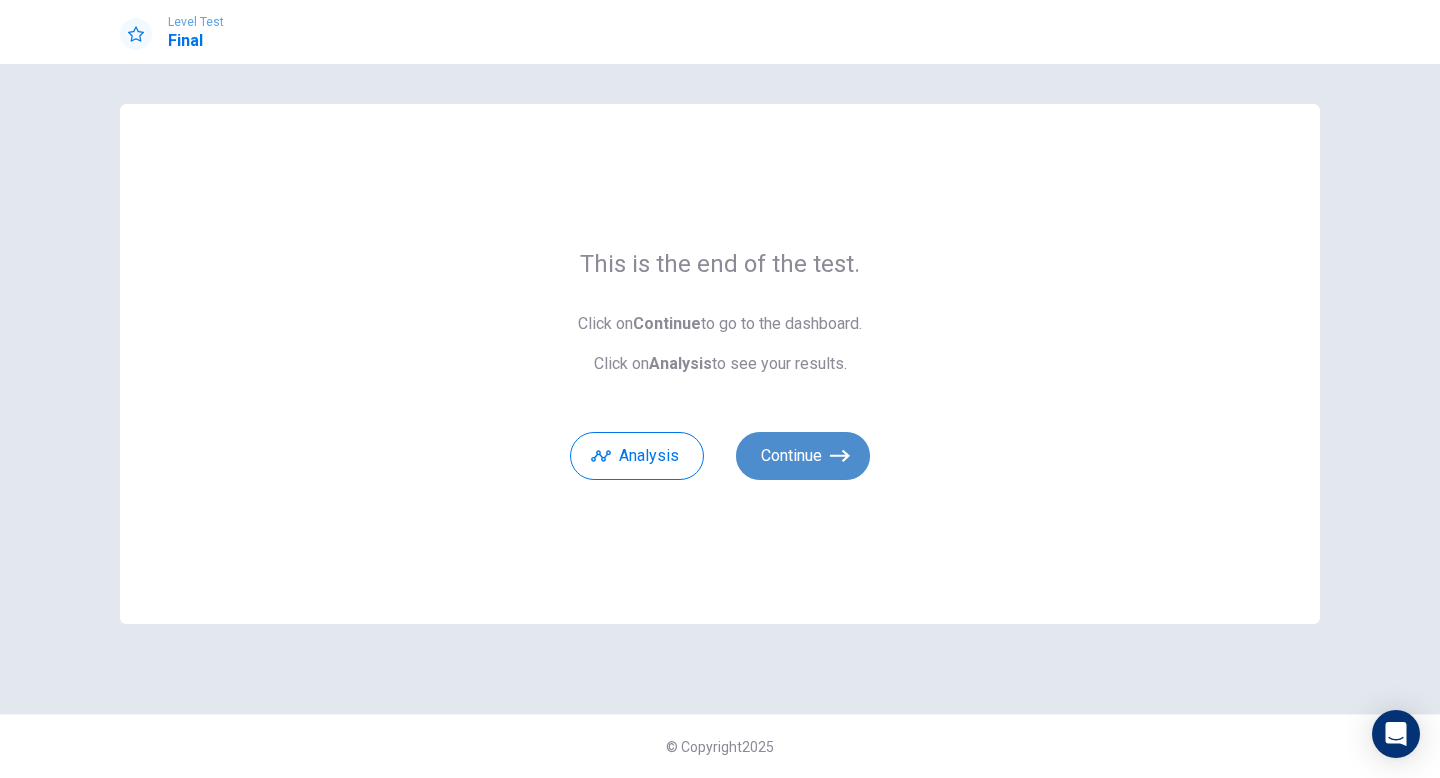 click on "Continue" at bounding box center [803, 456] 